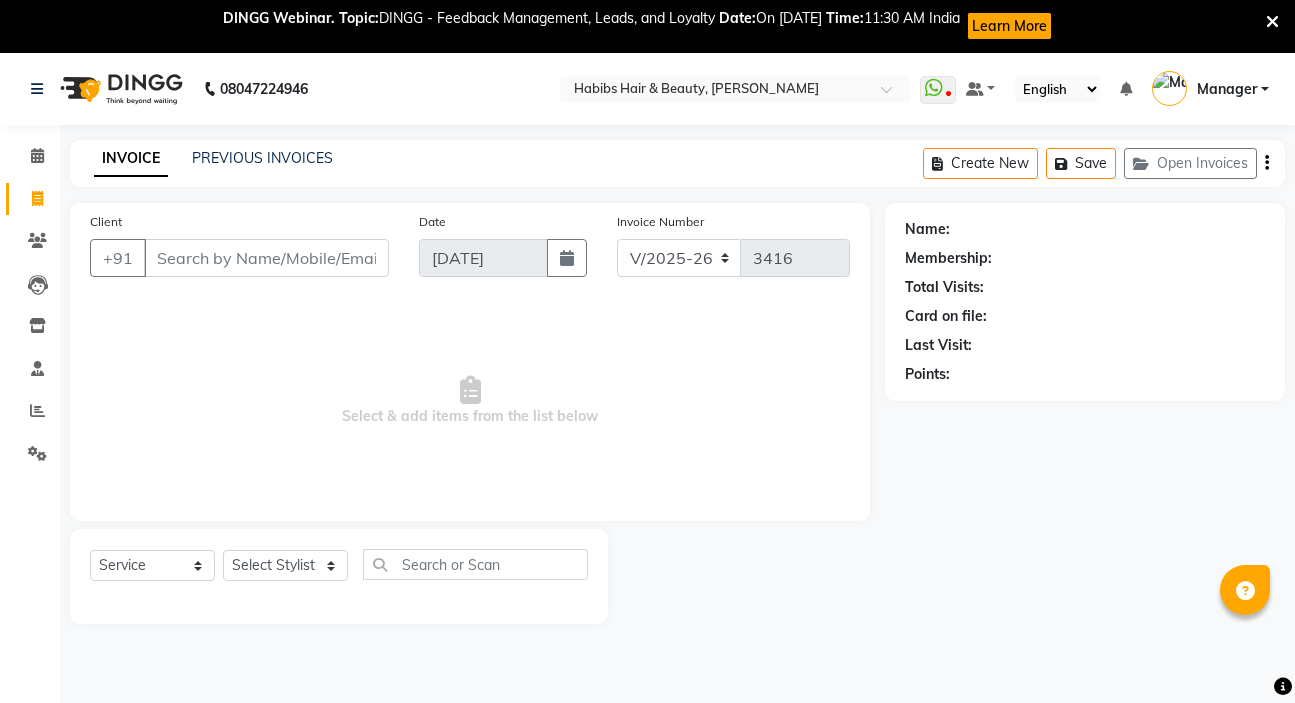 select on "6465" 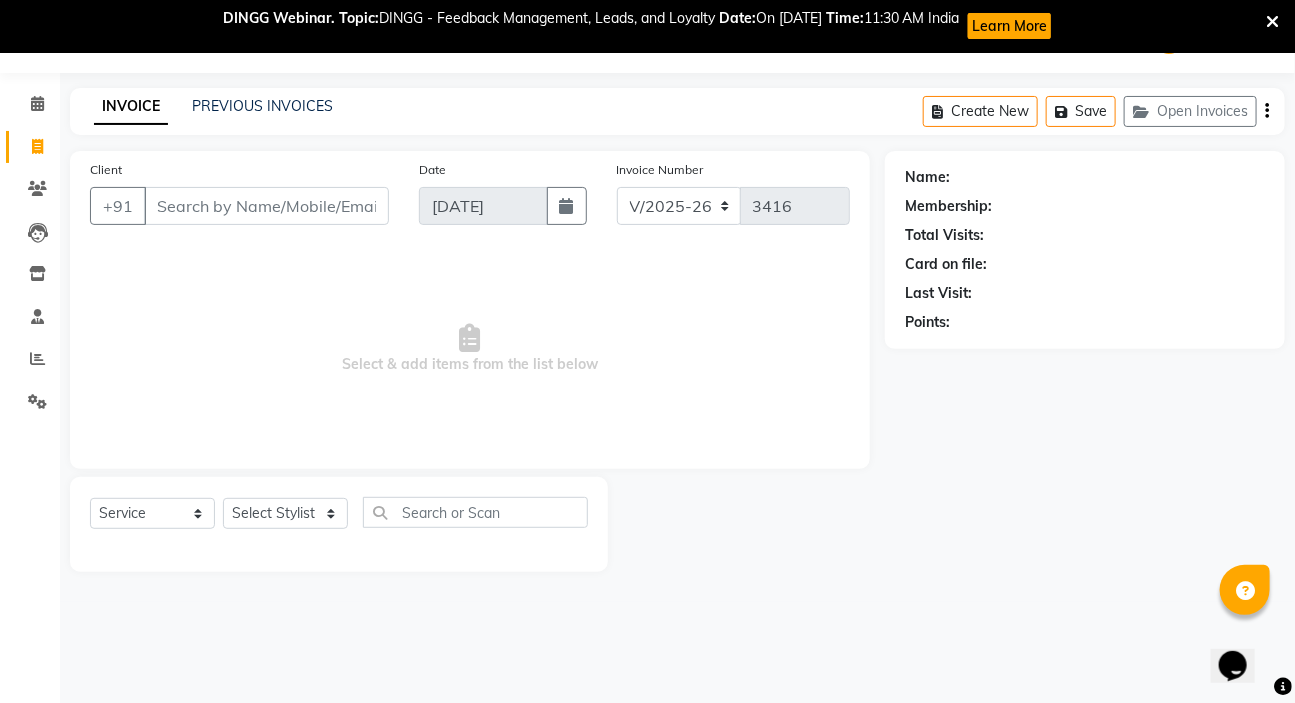 click on "Client" at bounding box center [266, 206] 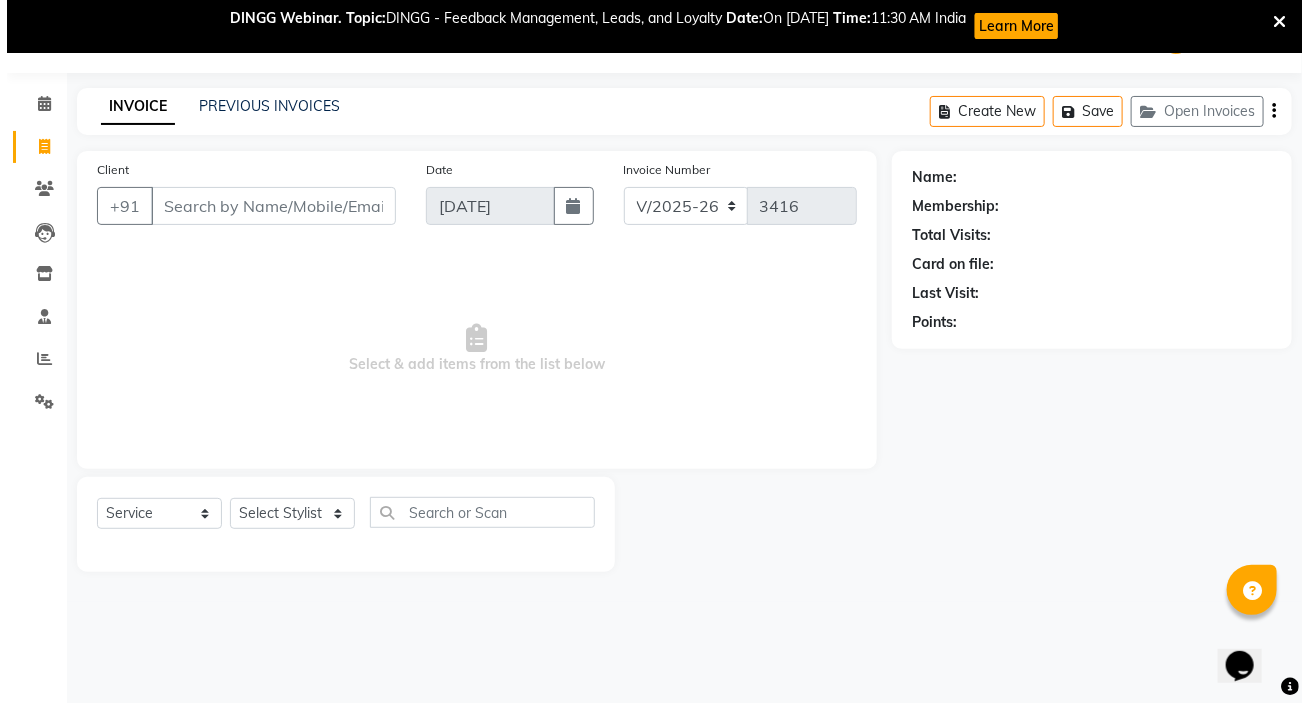 scroll, scrollTop: 0, scrollLeft: 0, axis: both 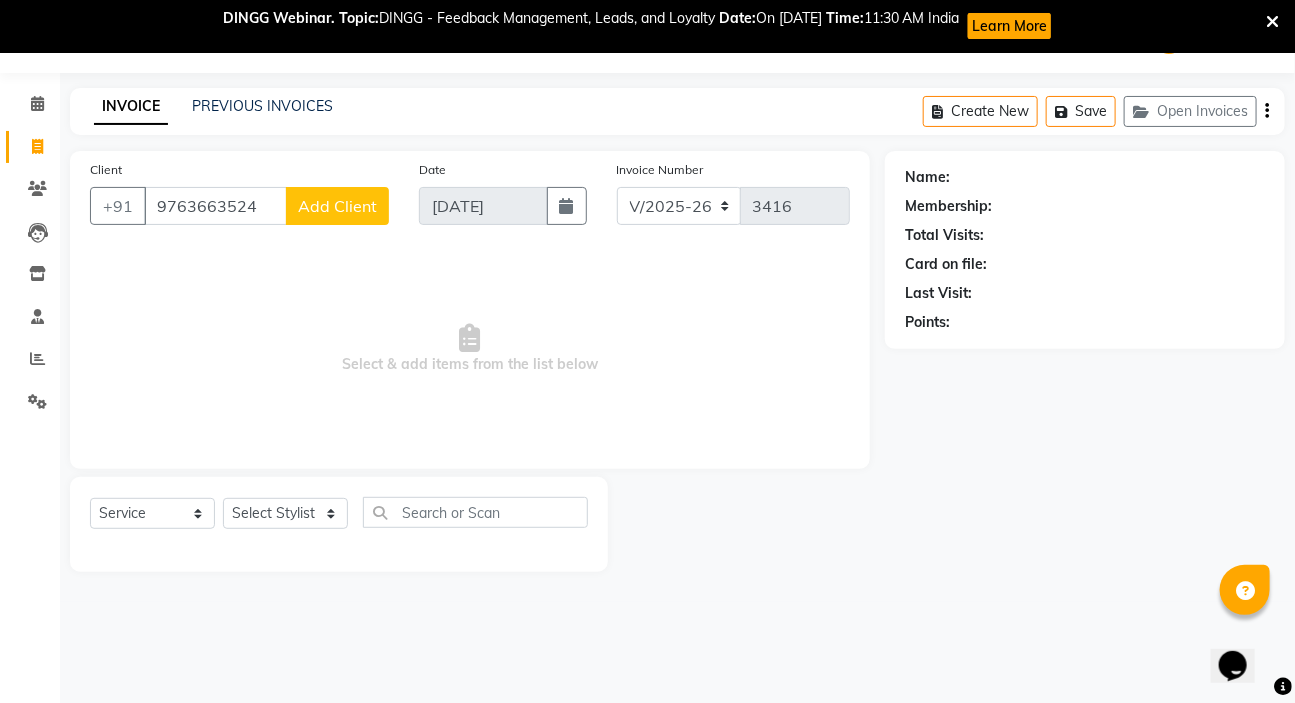 type on "9763663524" 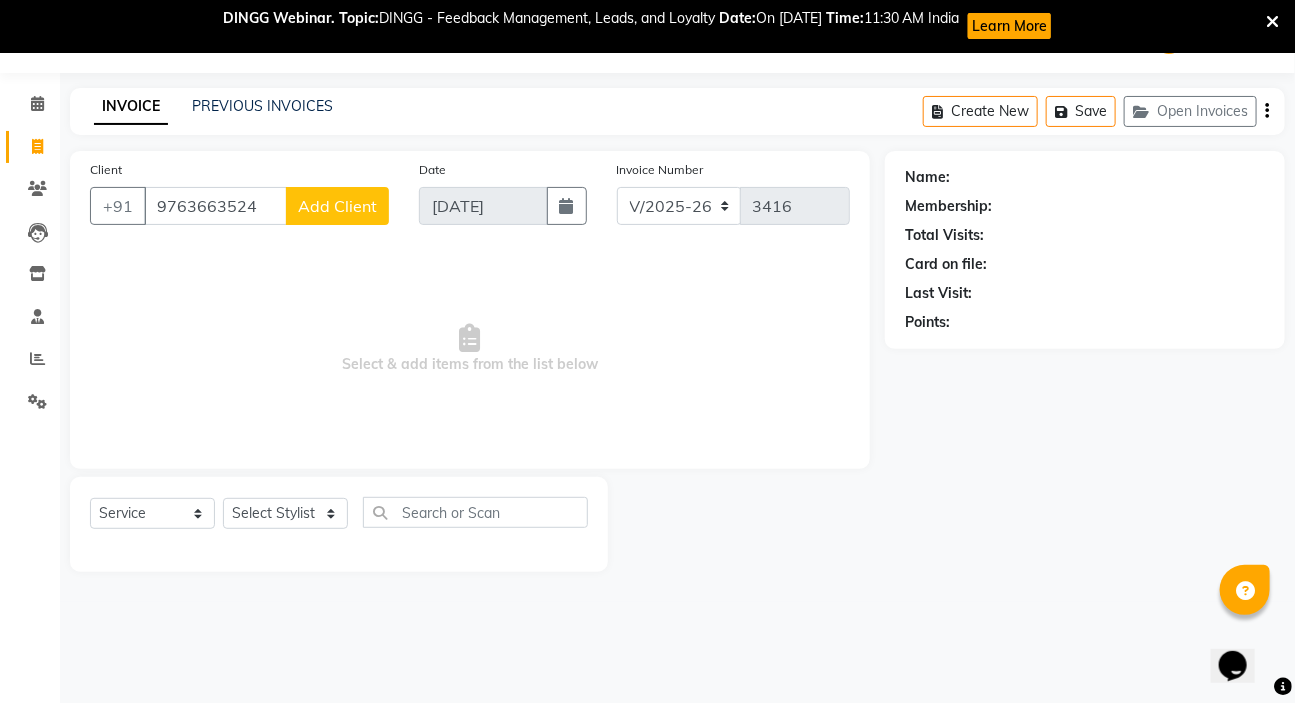 click on "Add Client" 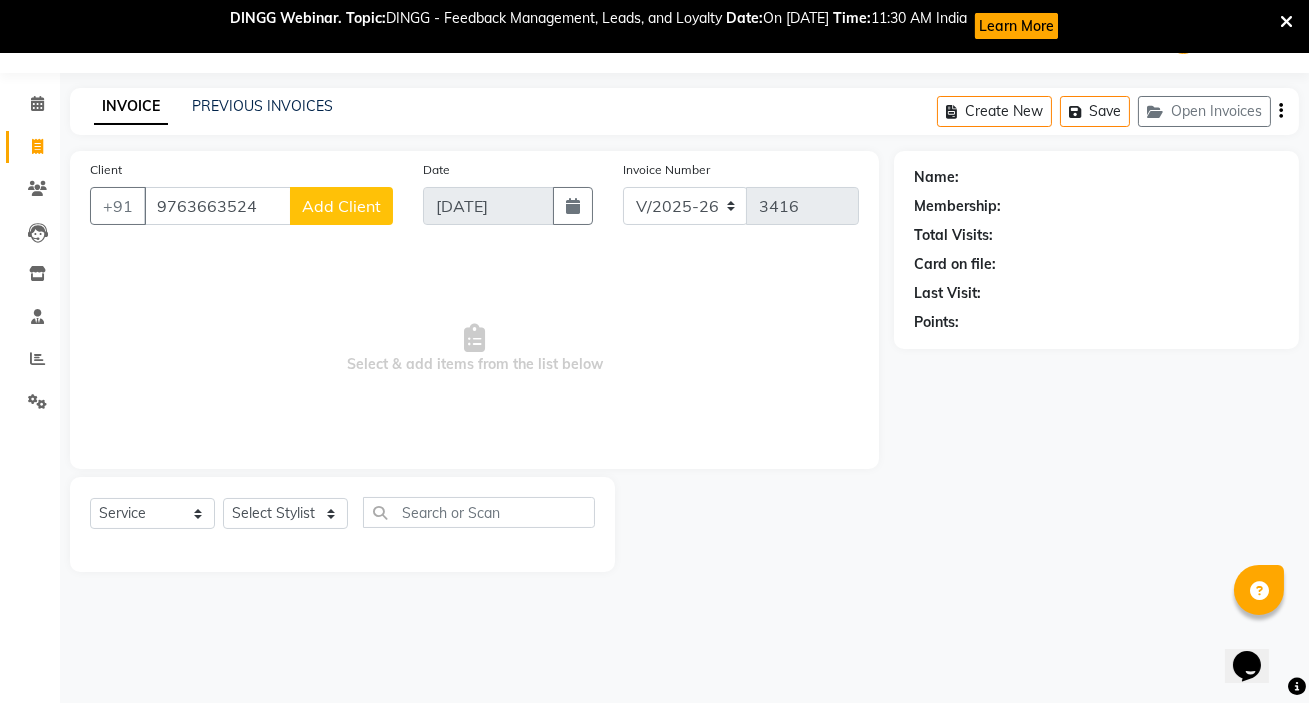 select on "22" 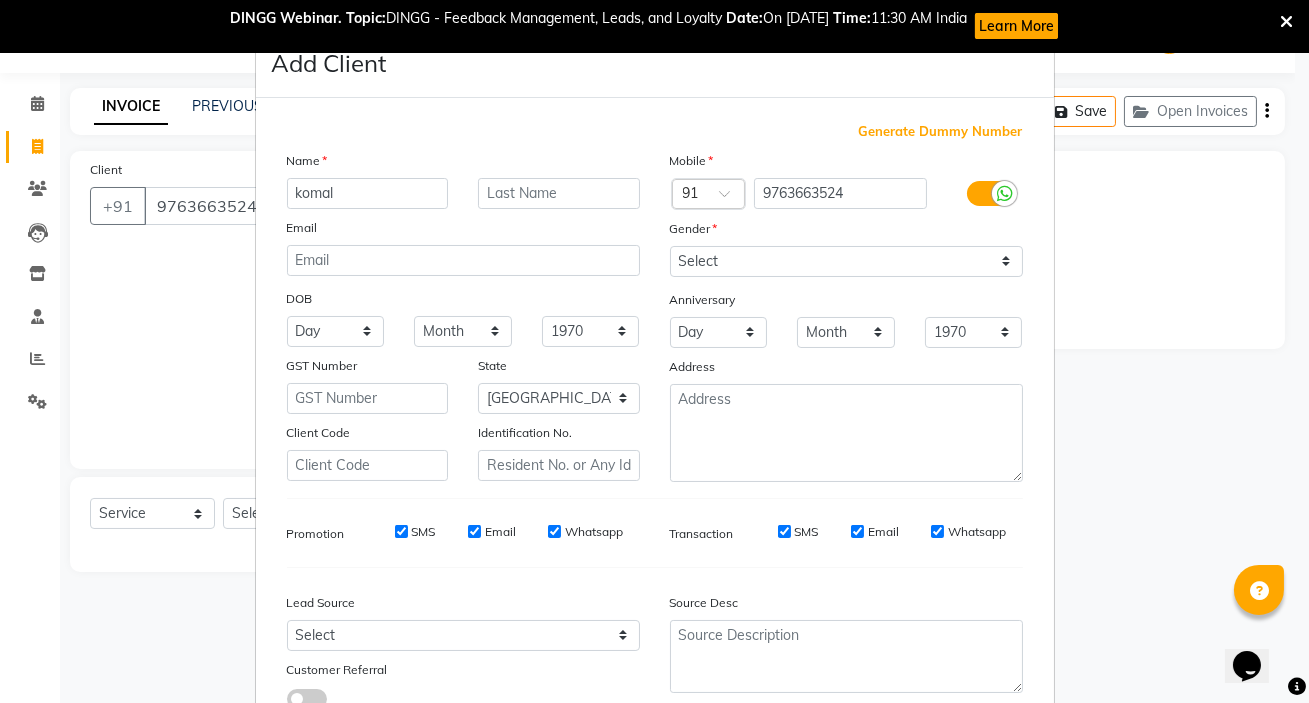 type on "komal" 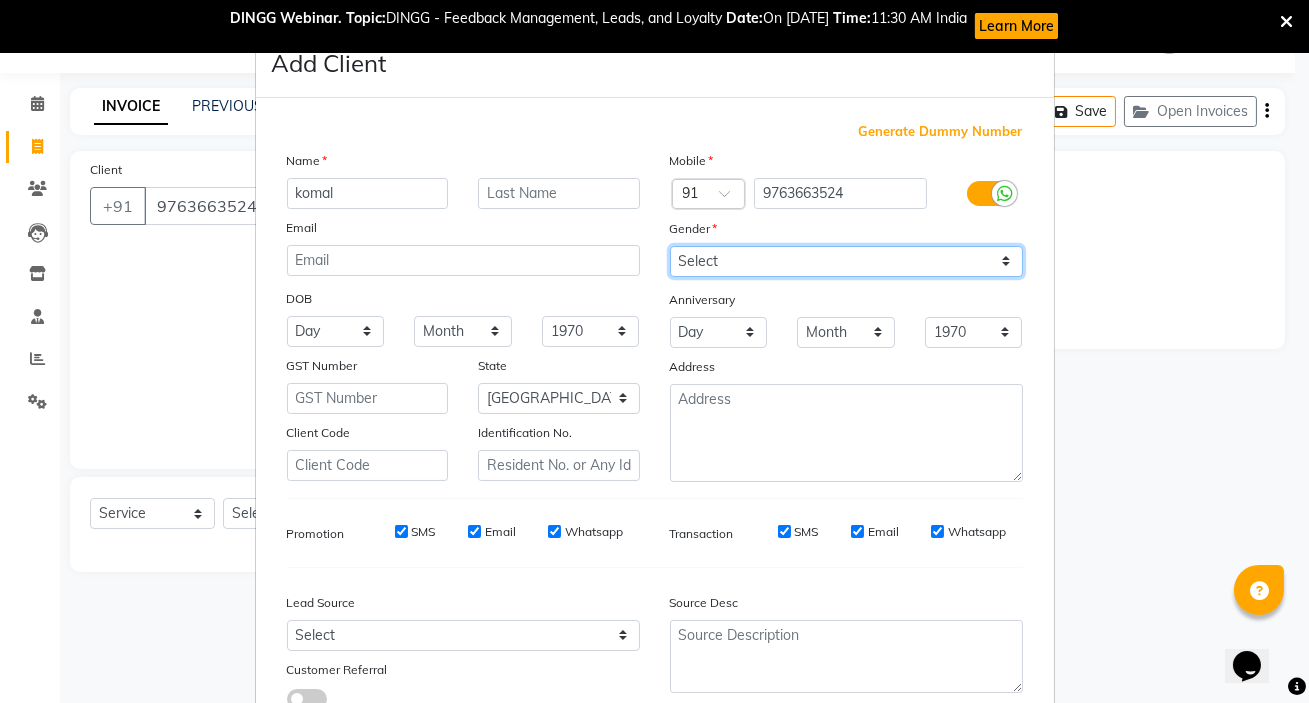 click on "Select [DEMOGRAPHIC_DATA] [DEMOGRAPHIC_DATA] Other Prefer Not To Say" at bounding box center (846, 261) 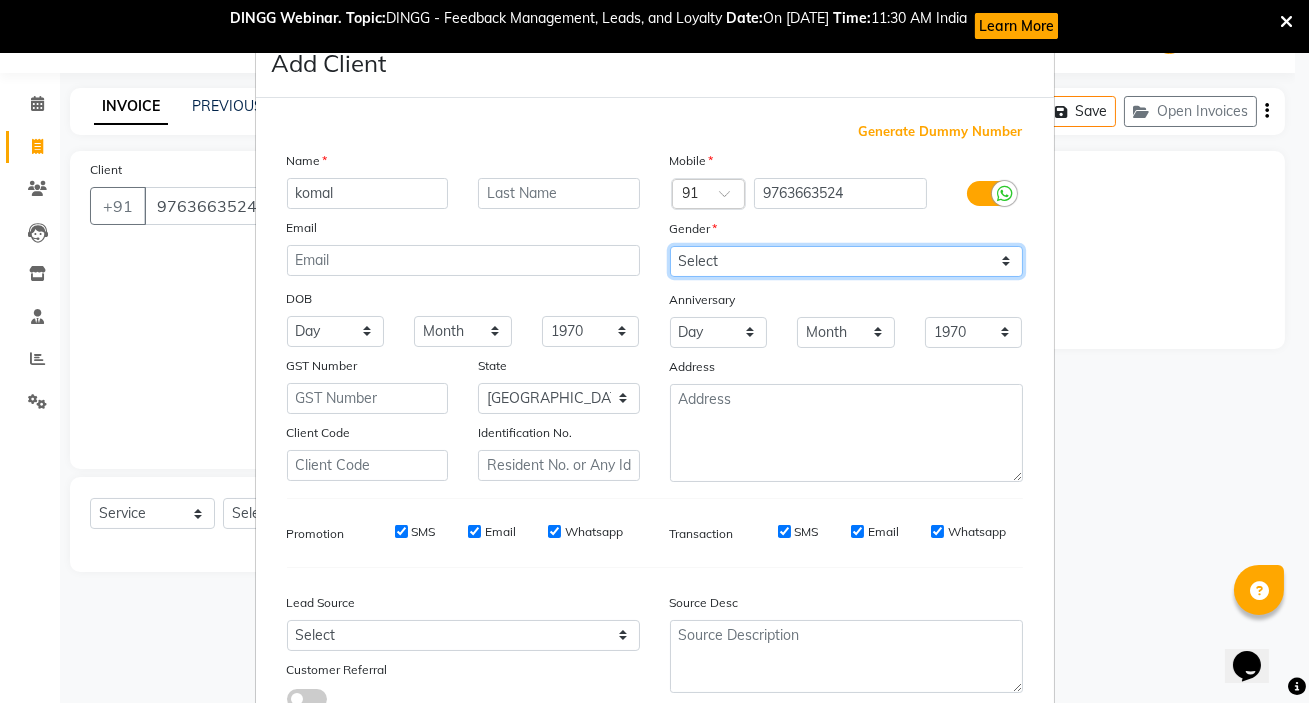 select on "[DEMOGRAPHIC_DATA]" 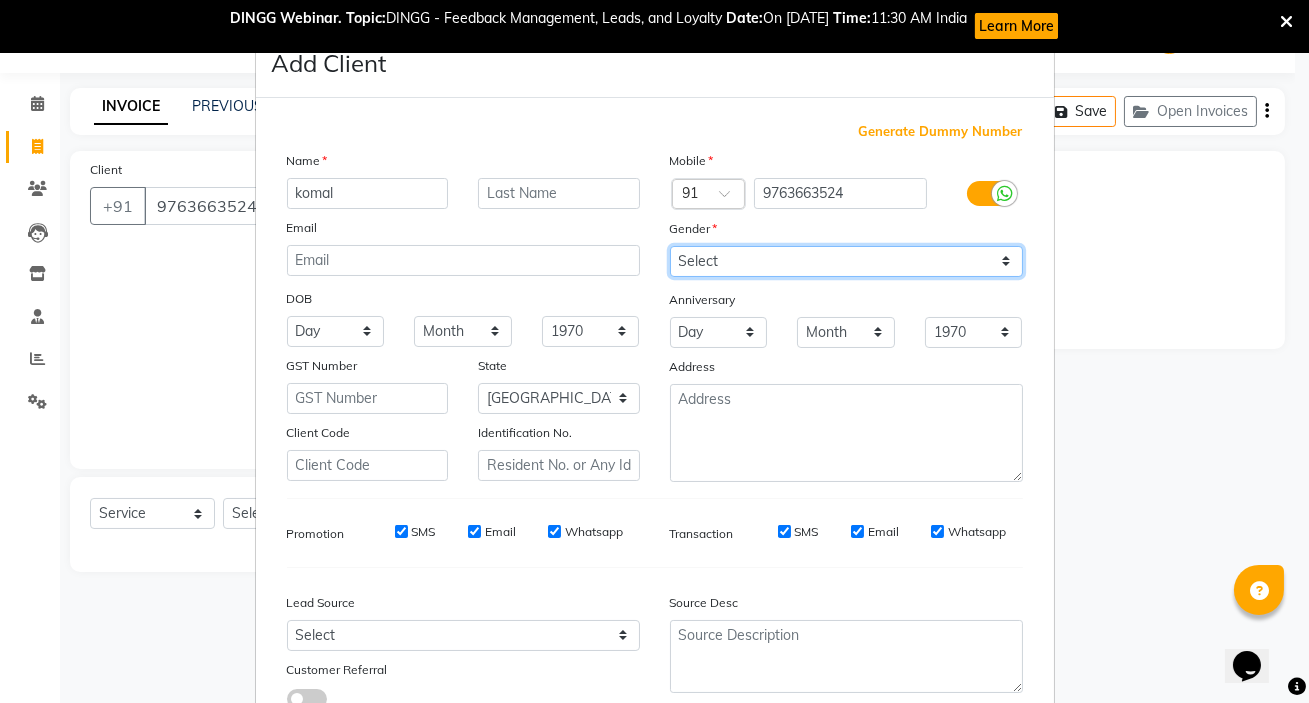 click on "Select [DEMOGRAPHIC_DATA] [DEMOGRAPHIC_DATA] Other Prefer Not To Say" at bounding box center [846, 261] 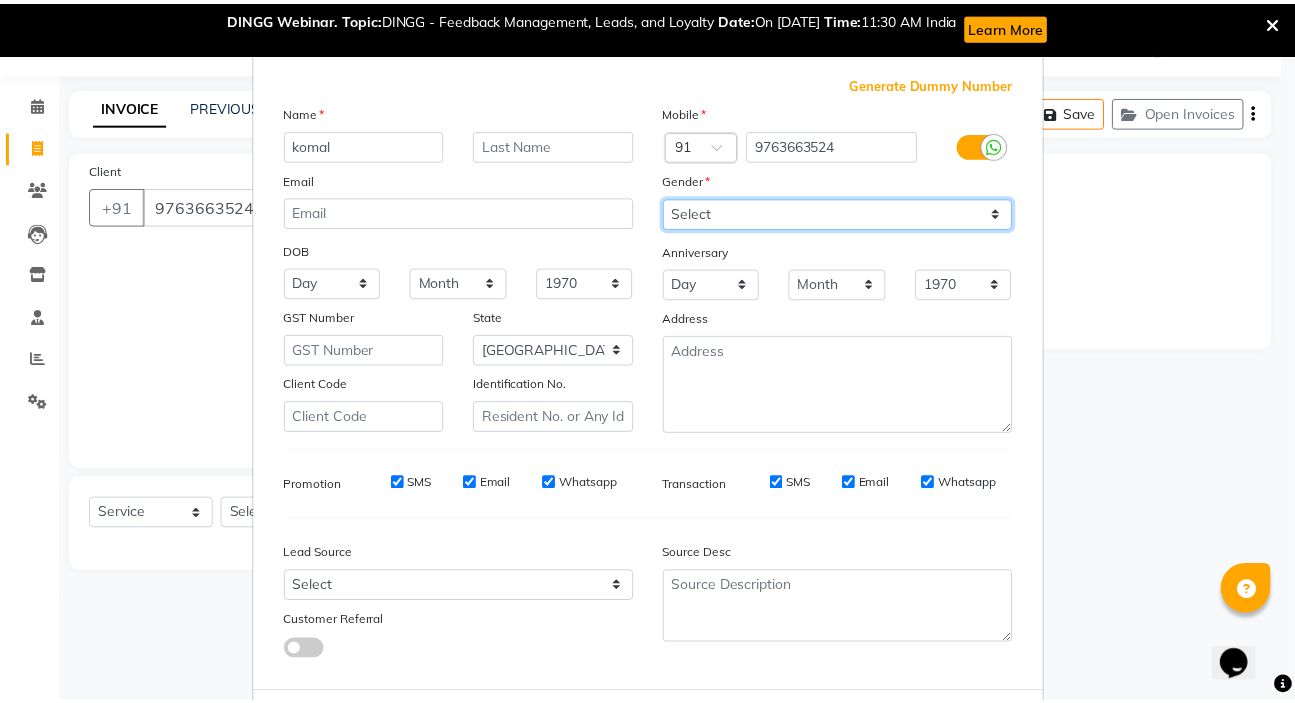 scroll, scrollTop: 150, scrollLeft: 0, axis: vertical 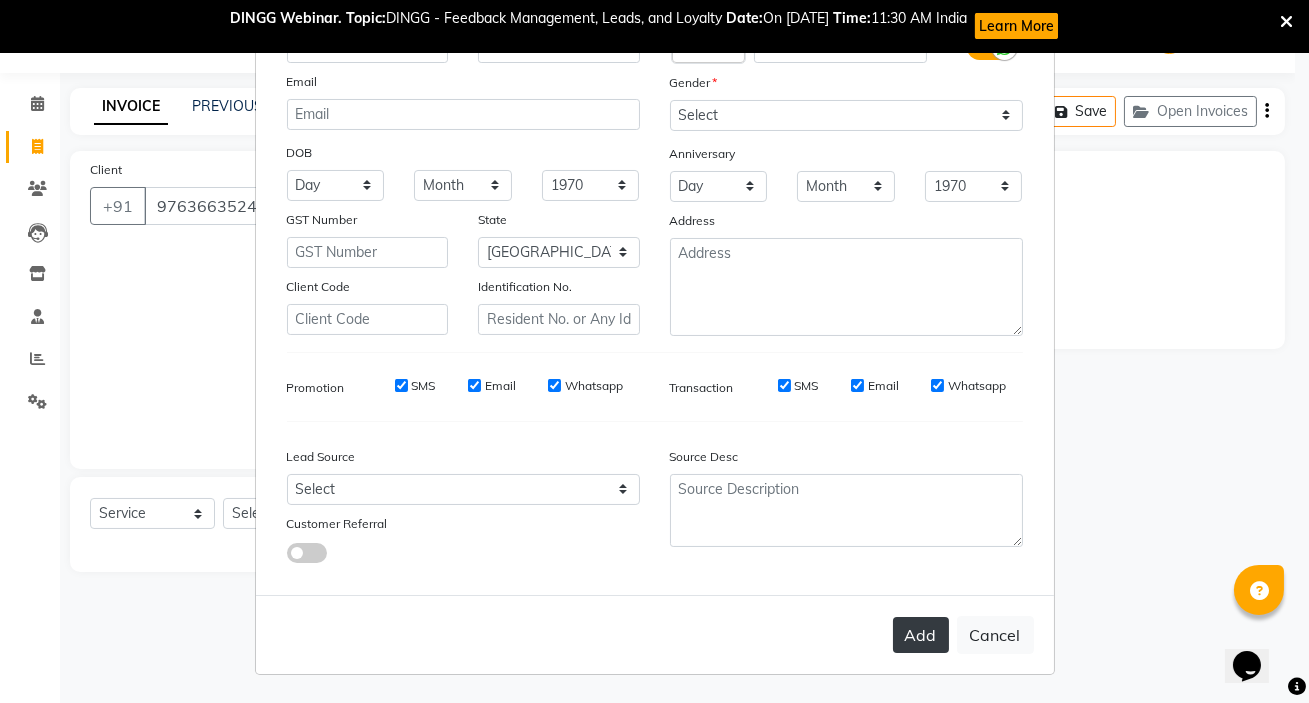 click on "Add" at bounding box center [921, 635] 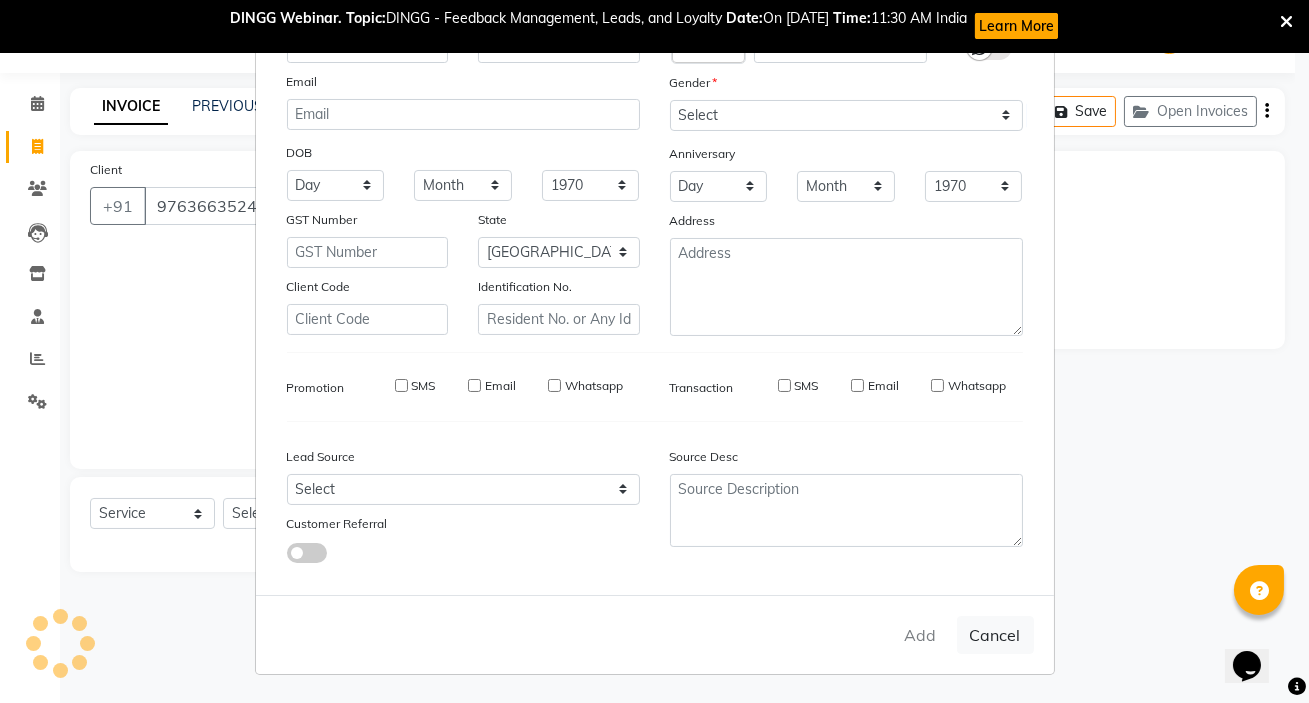 type on "97******24" 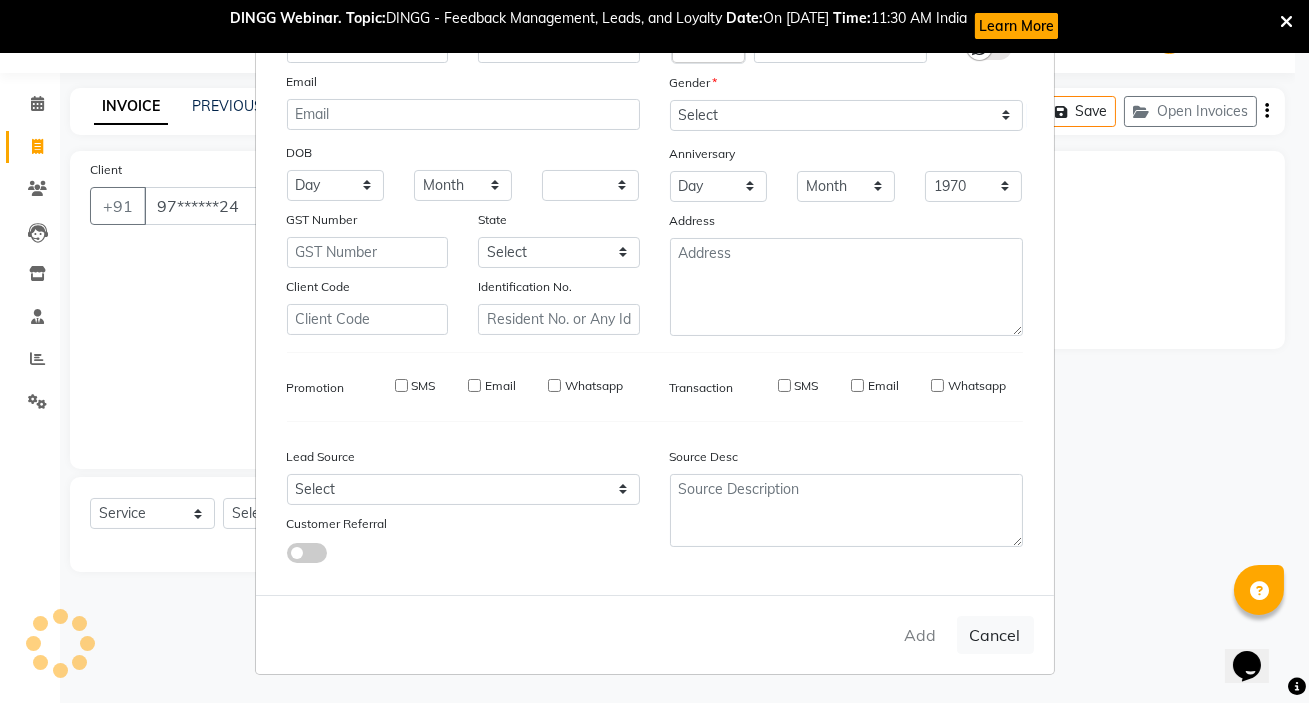 select 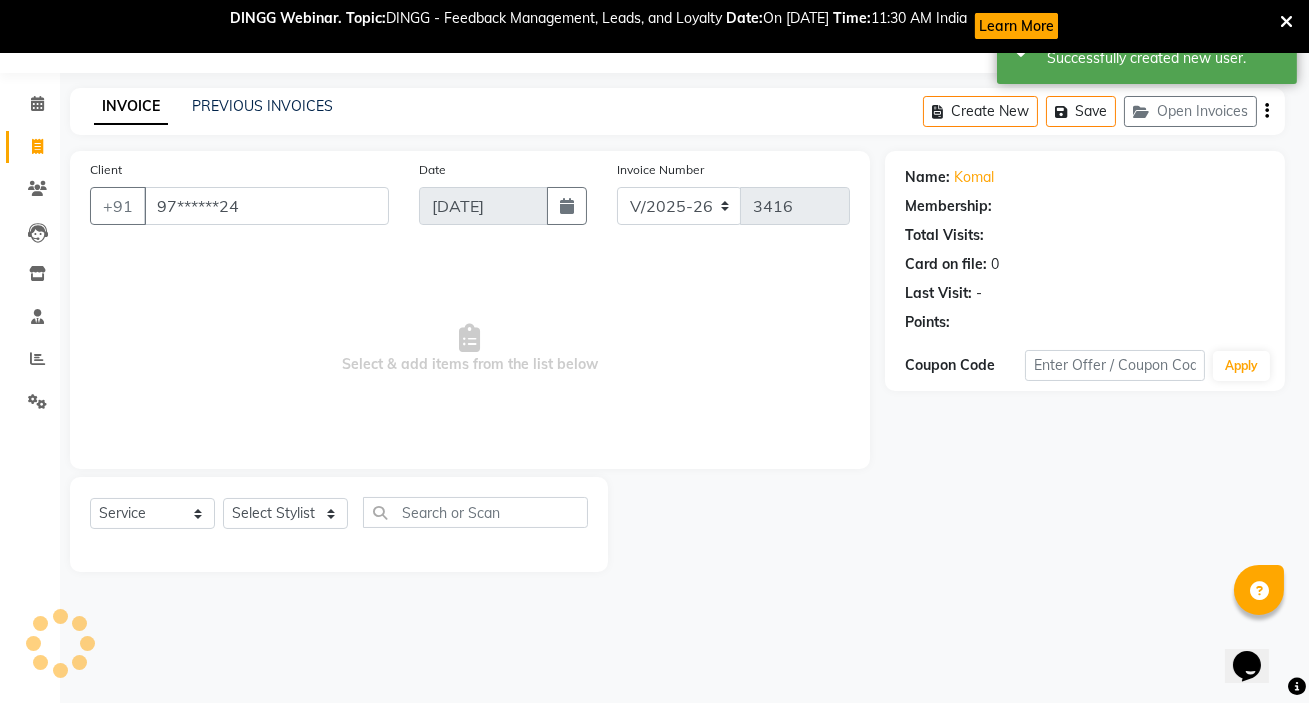 select on "1: Object" 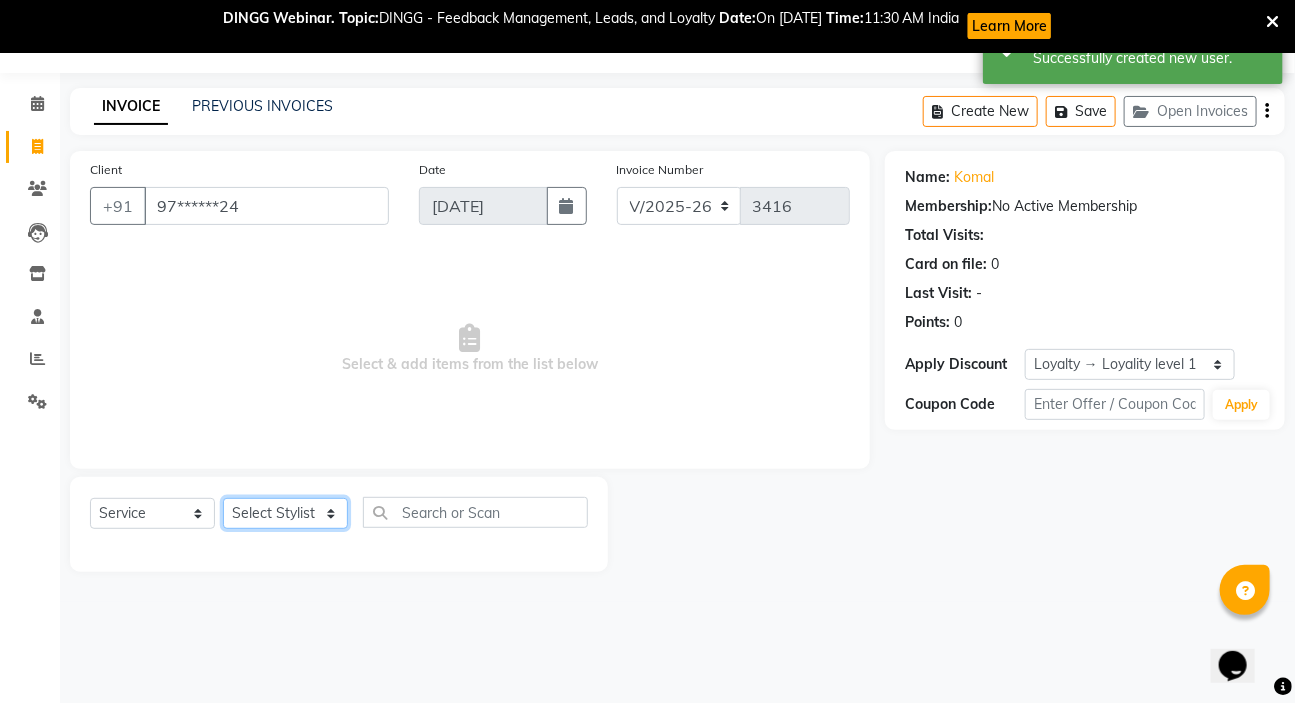 click on "Select Stylist [PERSON_NAME] HK [PERSON_NAME] Manager [PERSON_NAME] [PERSON_NAME] [PERSON_NAME] [PERSON_NAME] [PERSON_NAME] [PERSON_NAME] [PERSON_NAME]" 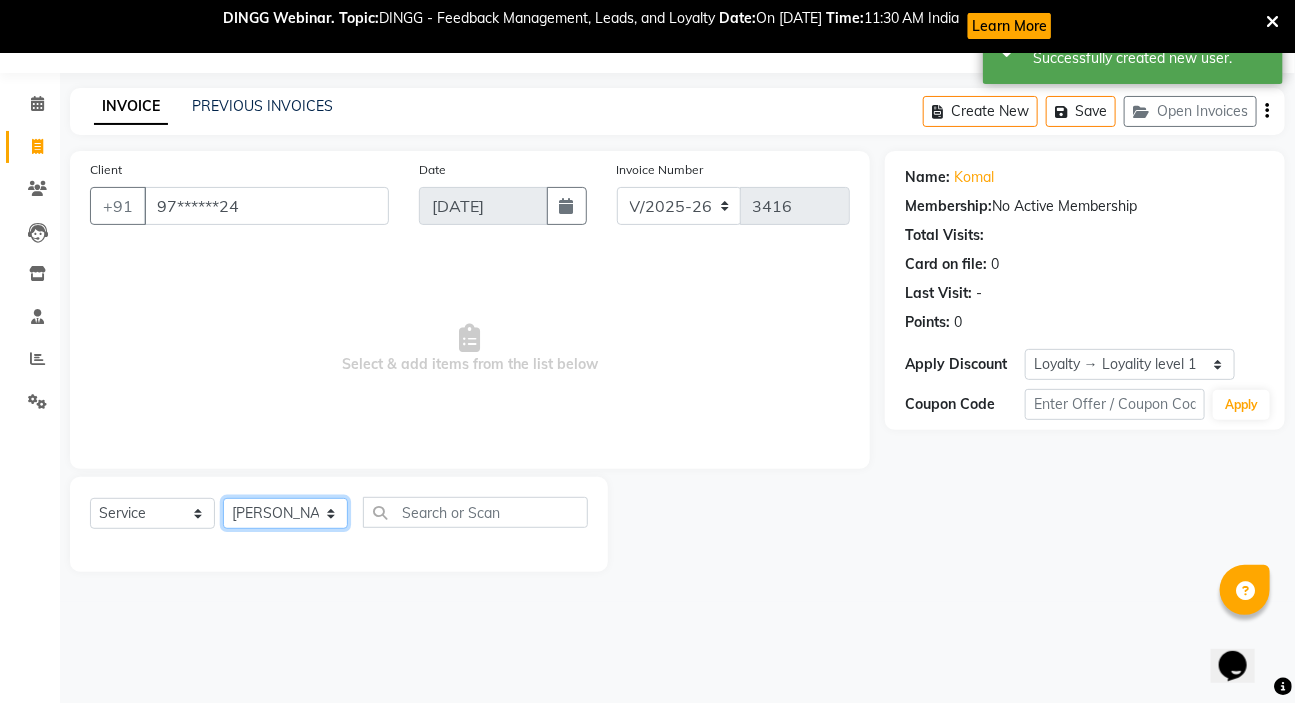 click on "Select Stylist [PERSON_NAME] HK [PERSON_NAME] Manager [PERSON_NAME] [PERSON_NAME] [PERSON_NAME] [PERSON_NAME] [PERSON_NAME] [PERSON_NAME] [PERSON_NAME]" 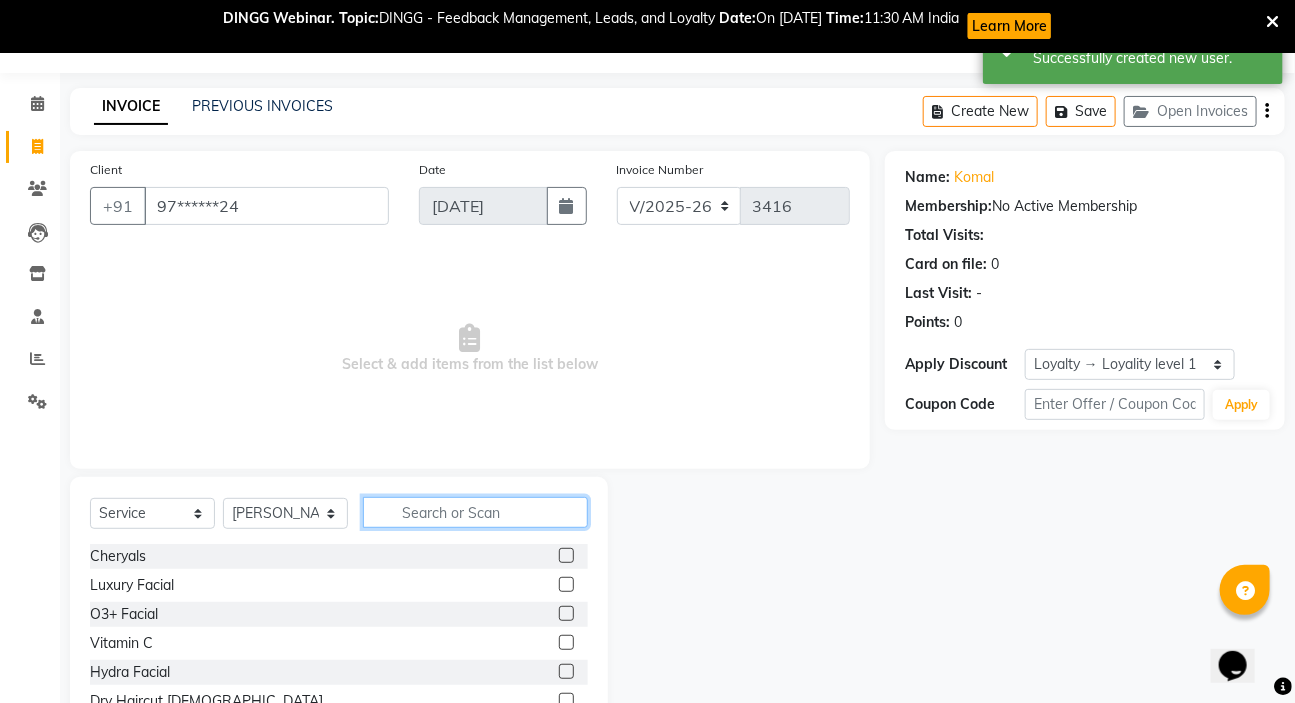 click 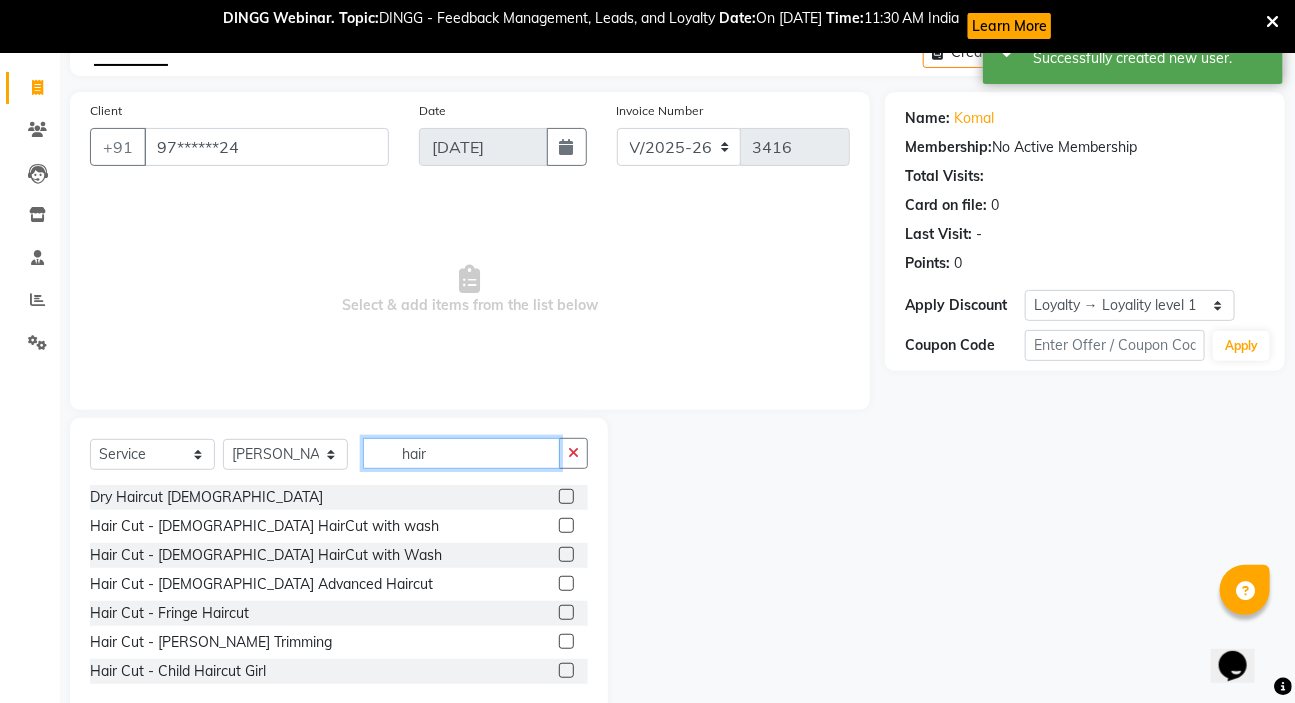 scroll, scrollTop: 143, scrollLeft: 0, axis: vertical 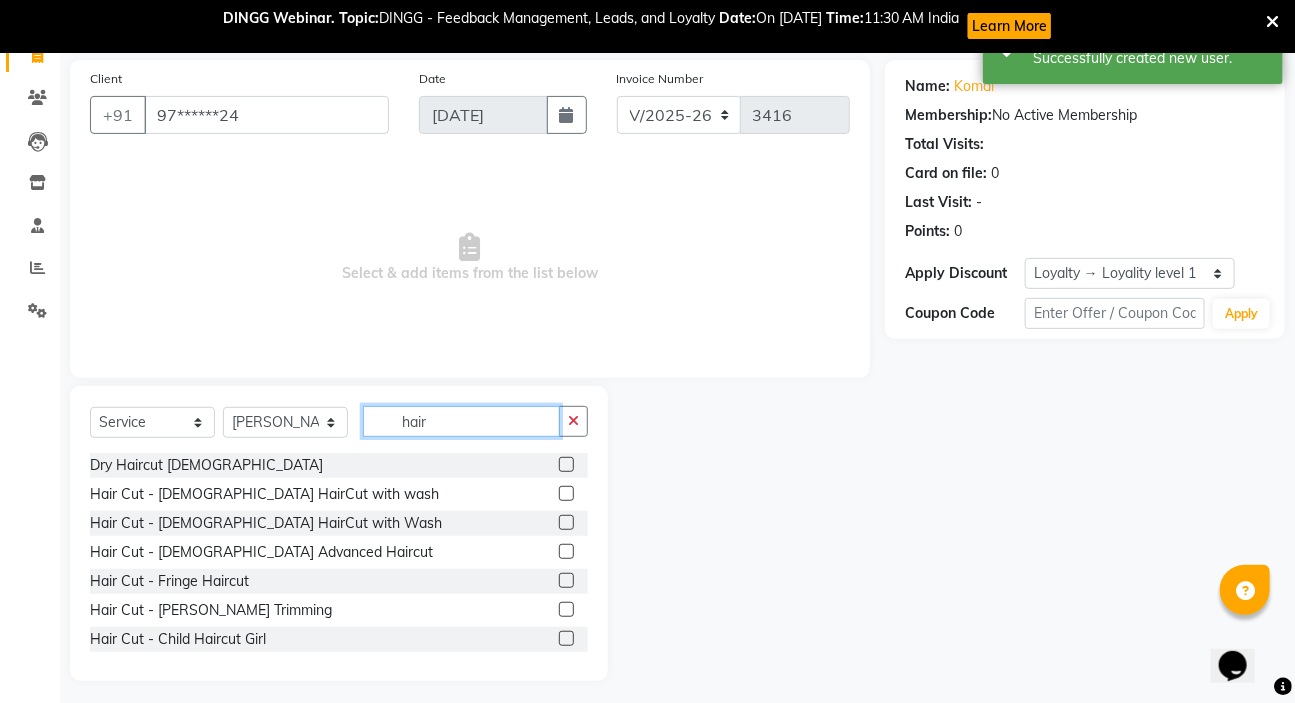 type on "hair" 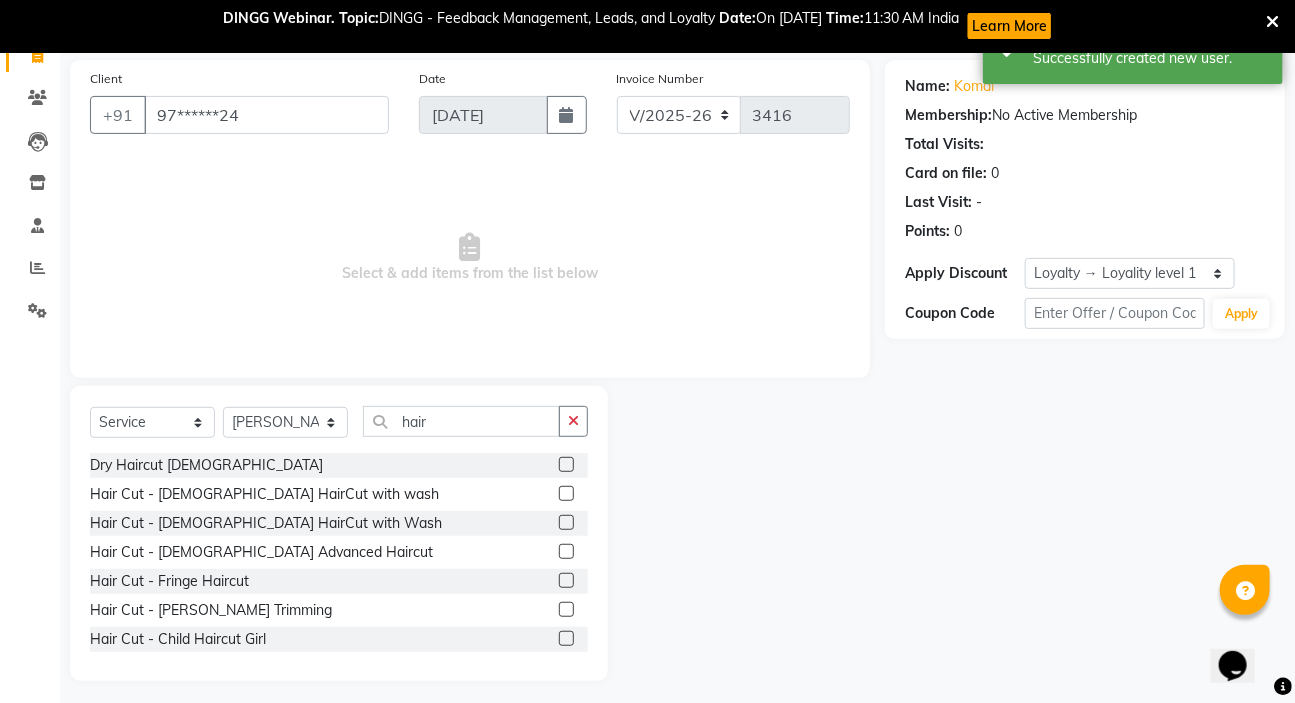 click 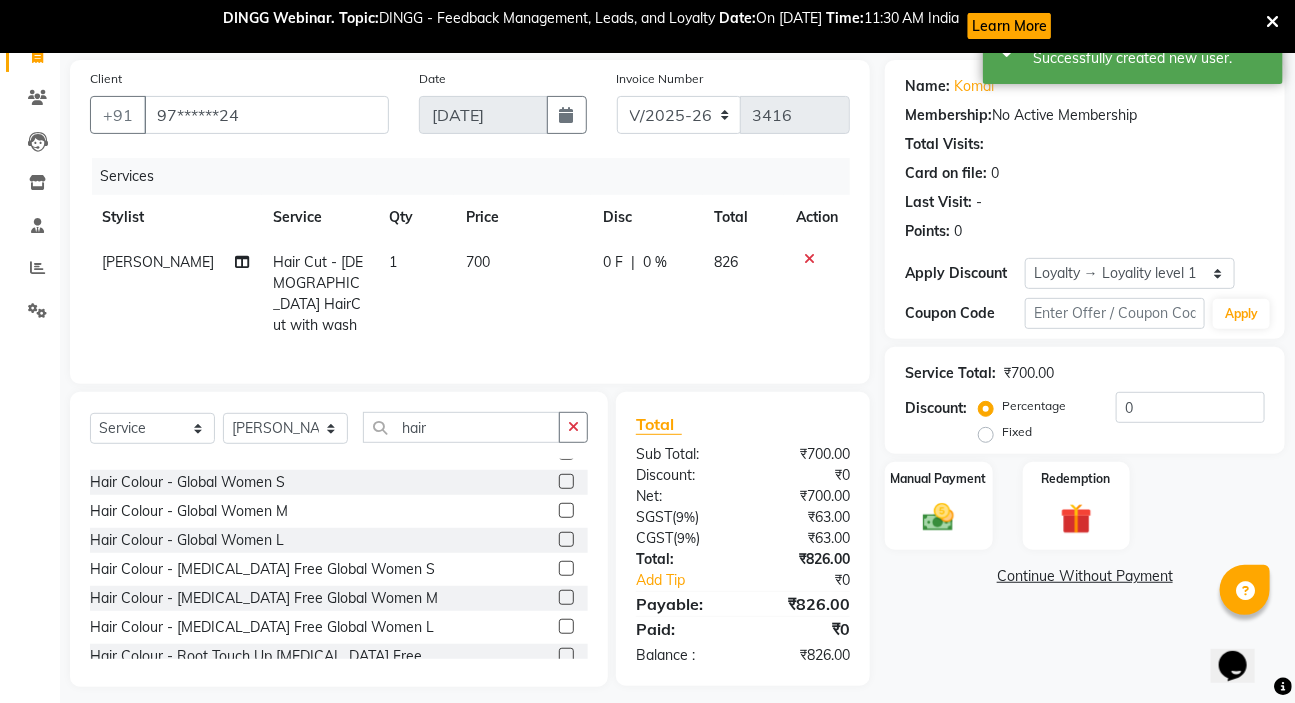 checkbox on "false" 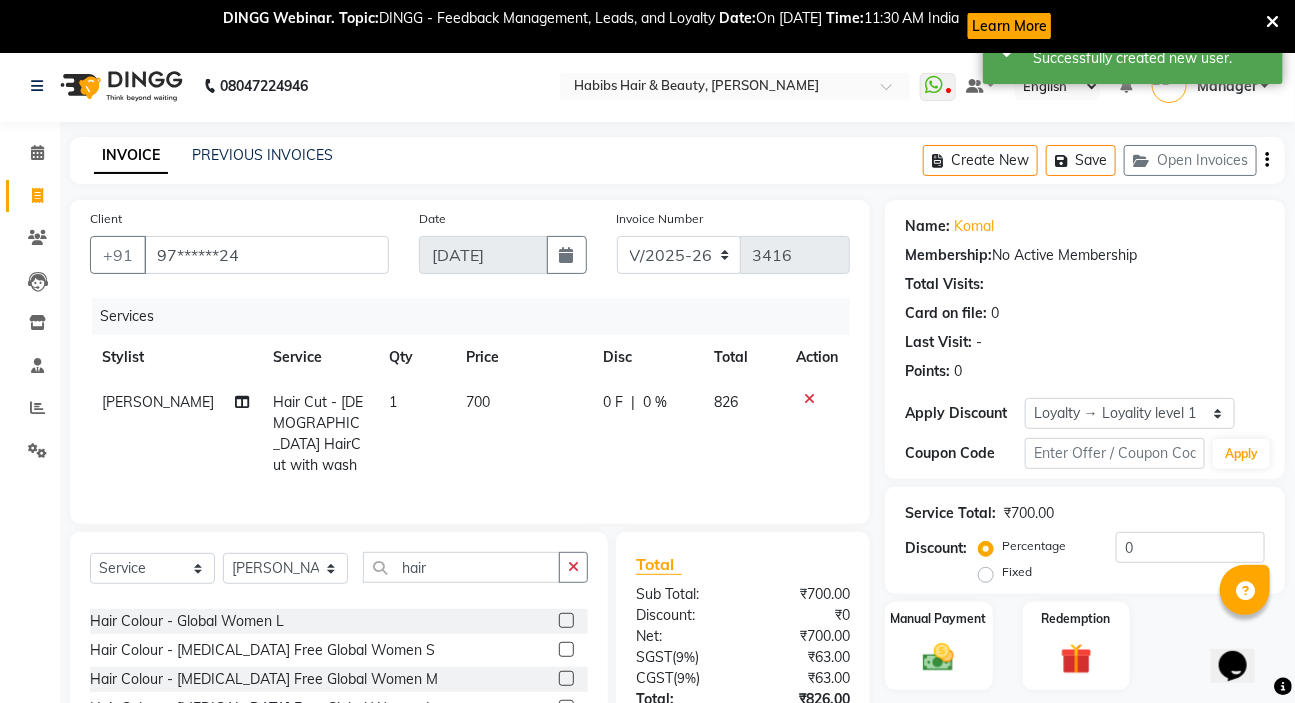 scroll, scrollTop: 0, scrollLeft: 0, axis: both 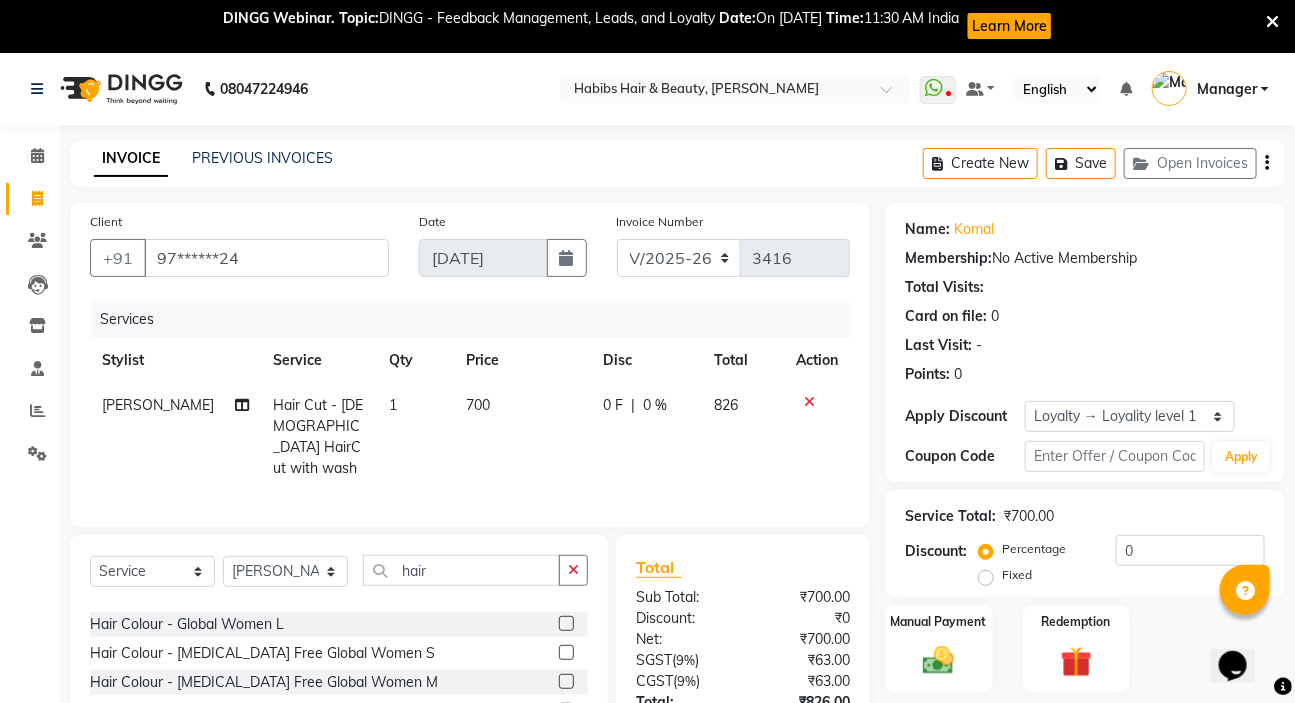 click on "Service Total:  ₹700.00  Discount:  Percentage   Fixed  0" 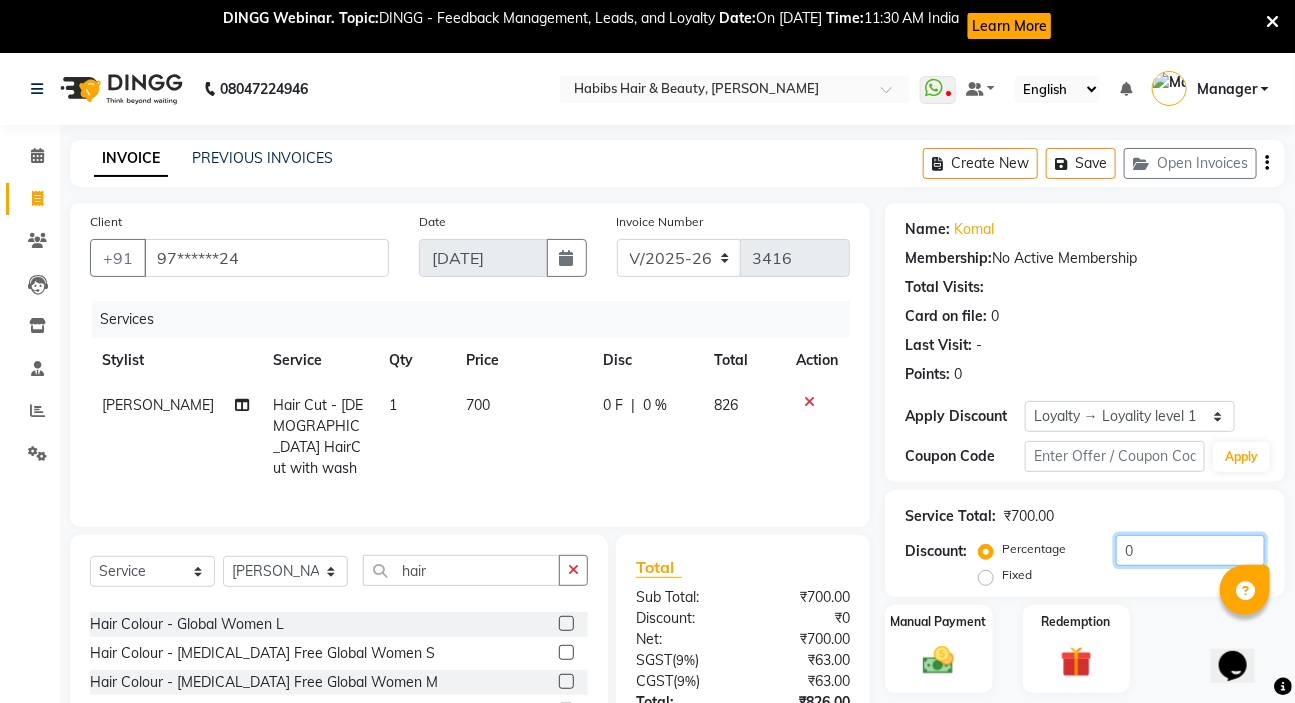click on "0" 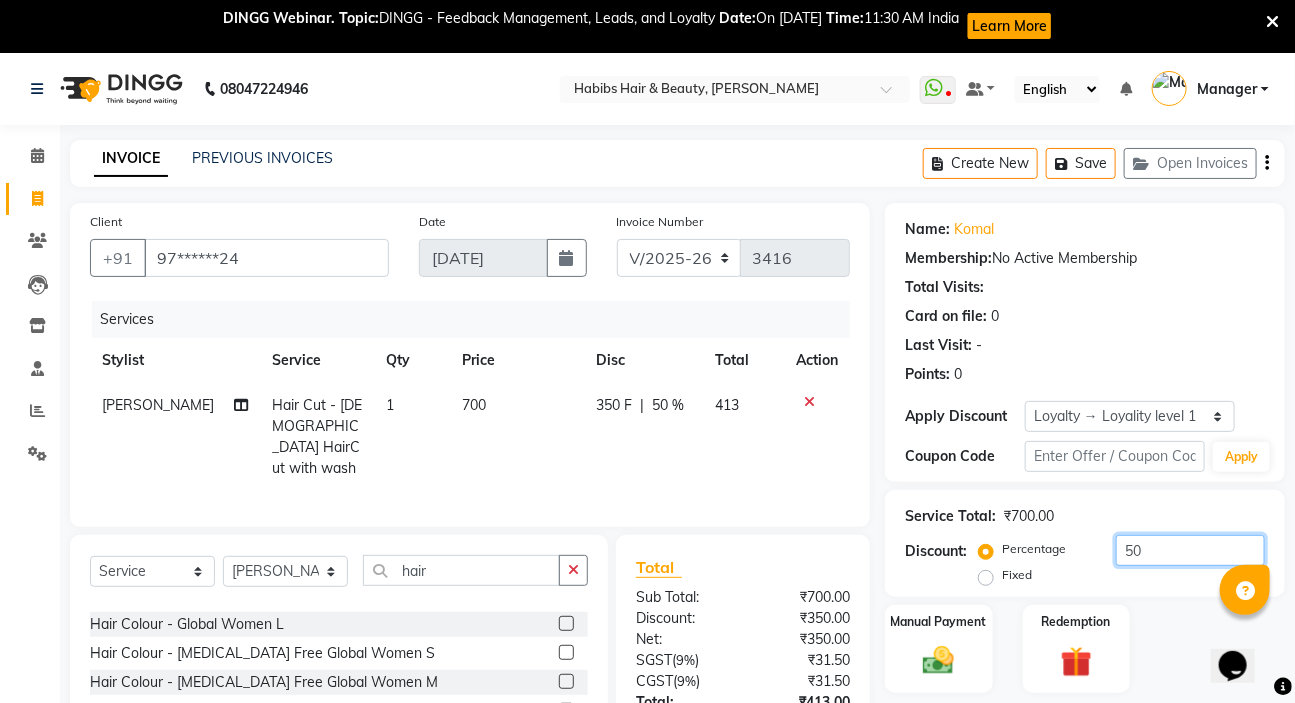 type on "50" 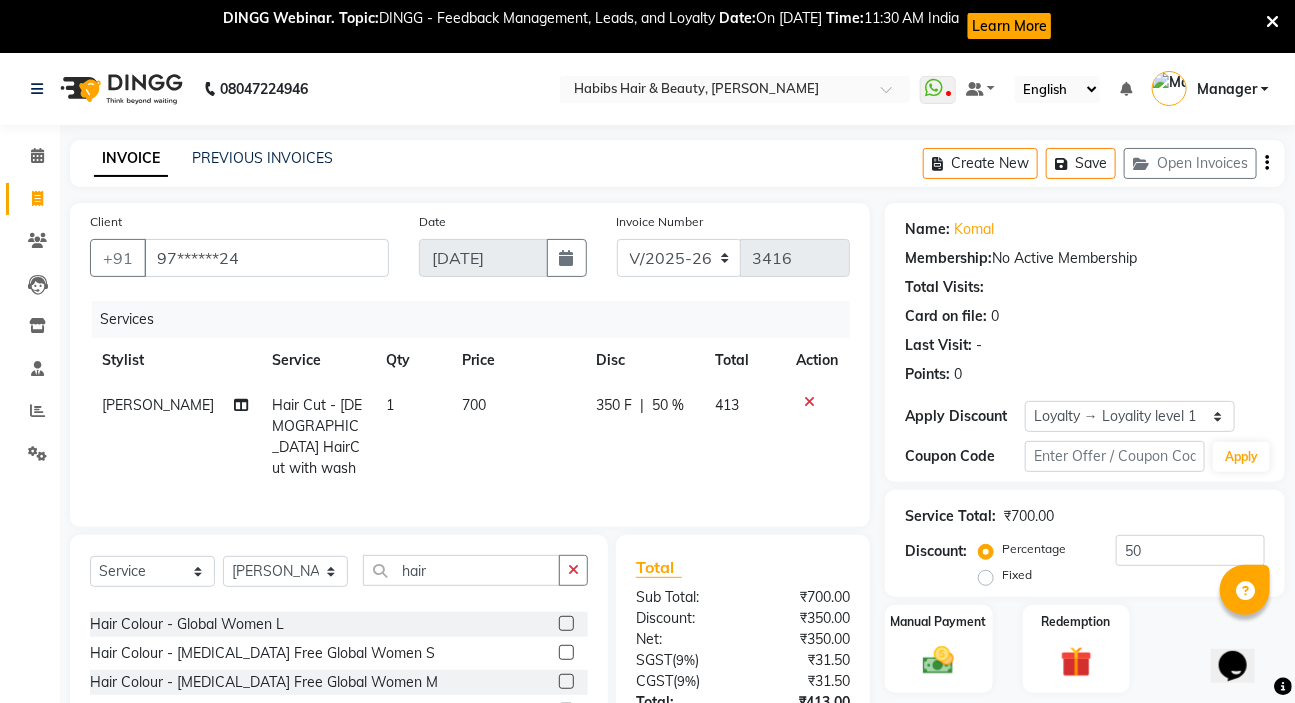 click 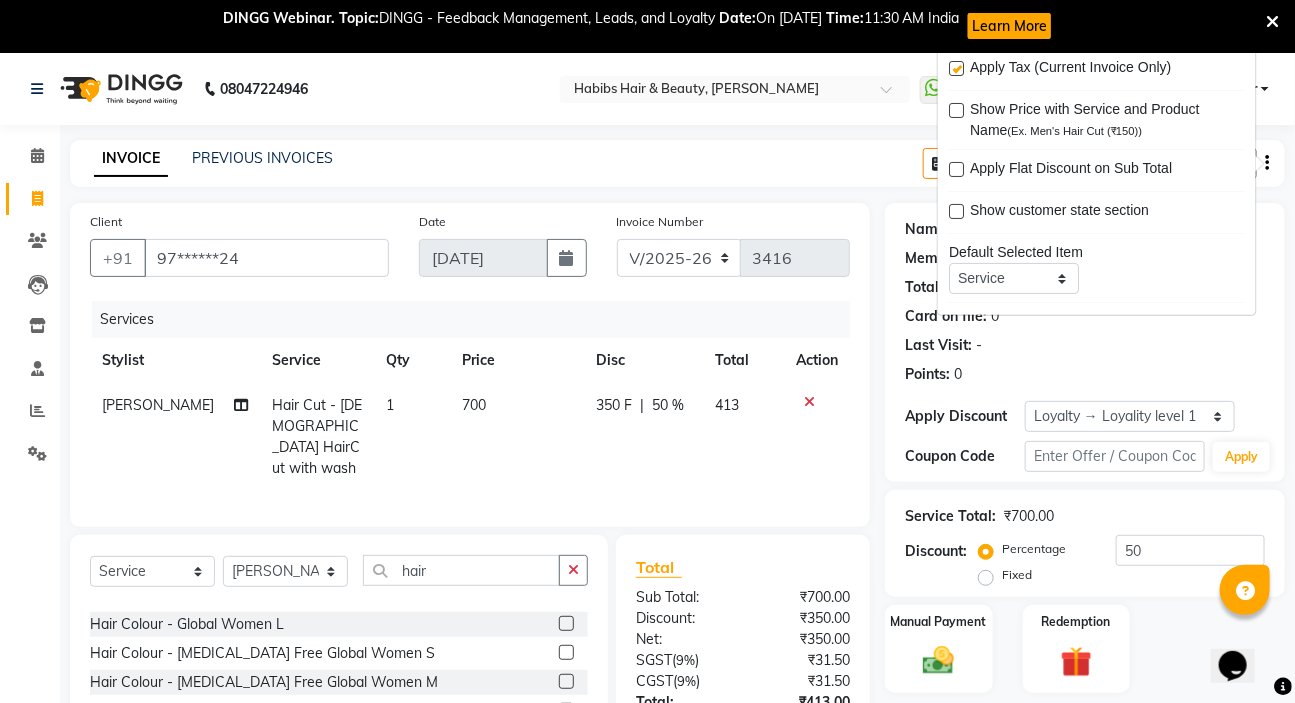 click at bounding box center (957, 68) 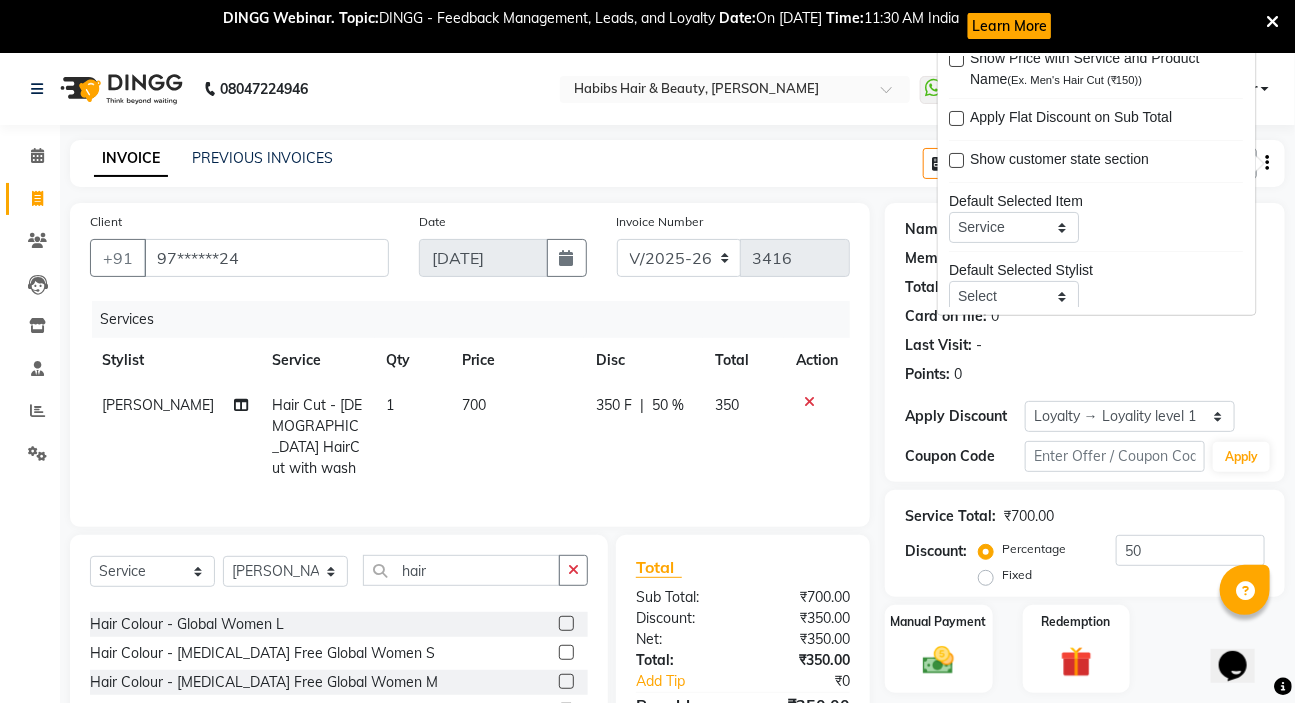 scroll, scrollTop: 97, scrollLeft: 0, axis: vertical 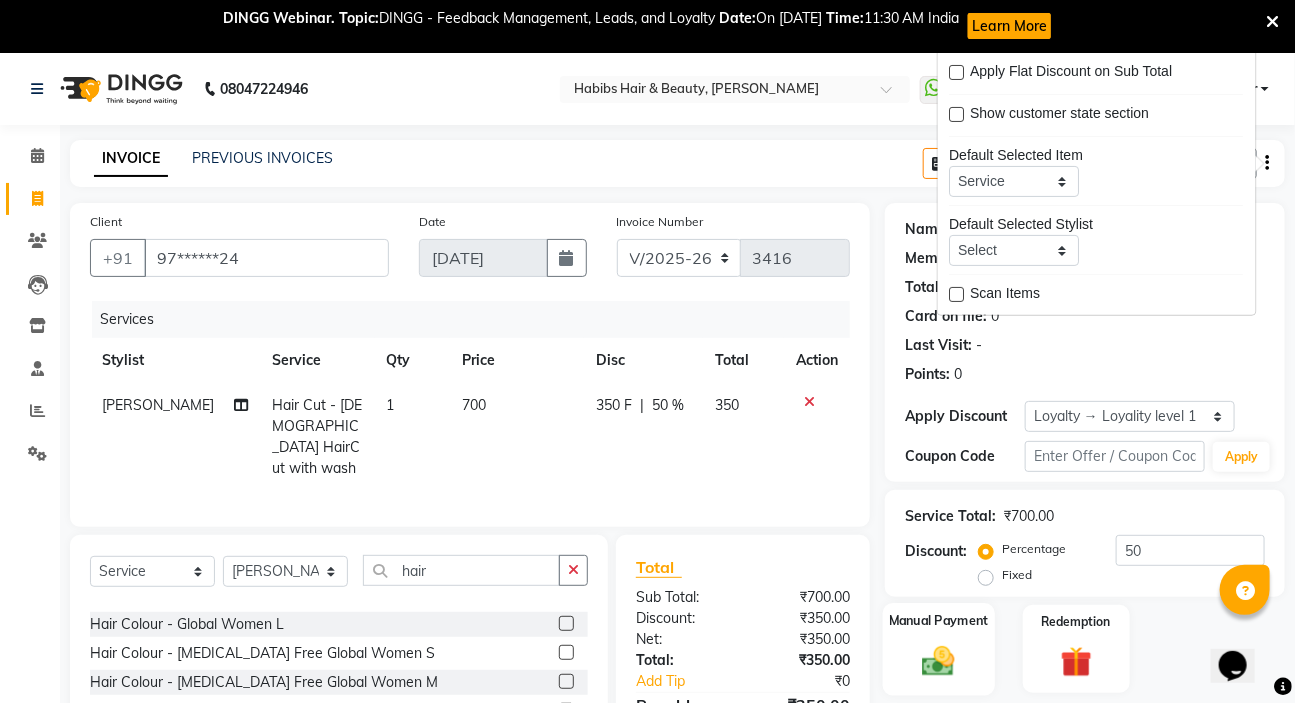 click 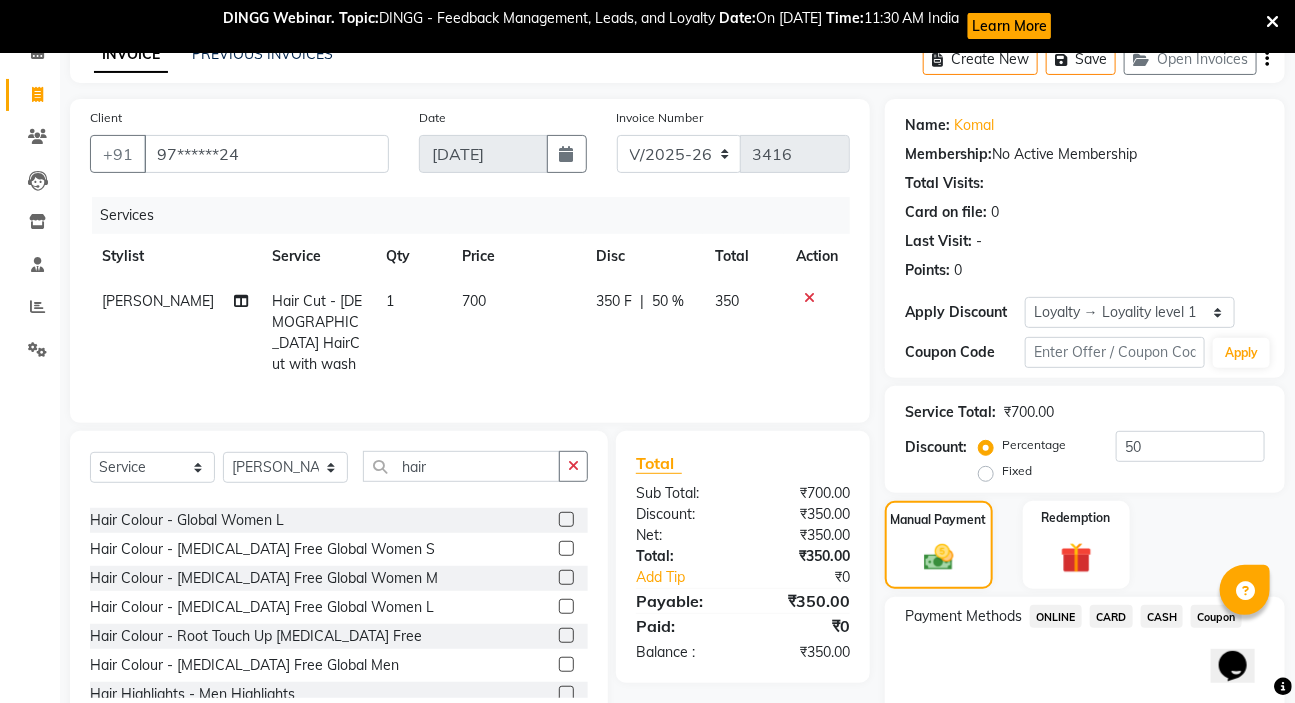 scroll, scrollTop: 189, scrollLeft: 0, axis: vertical 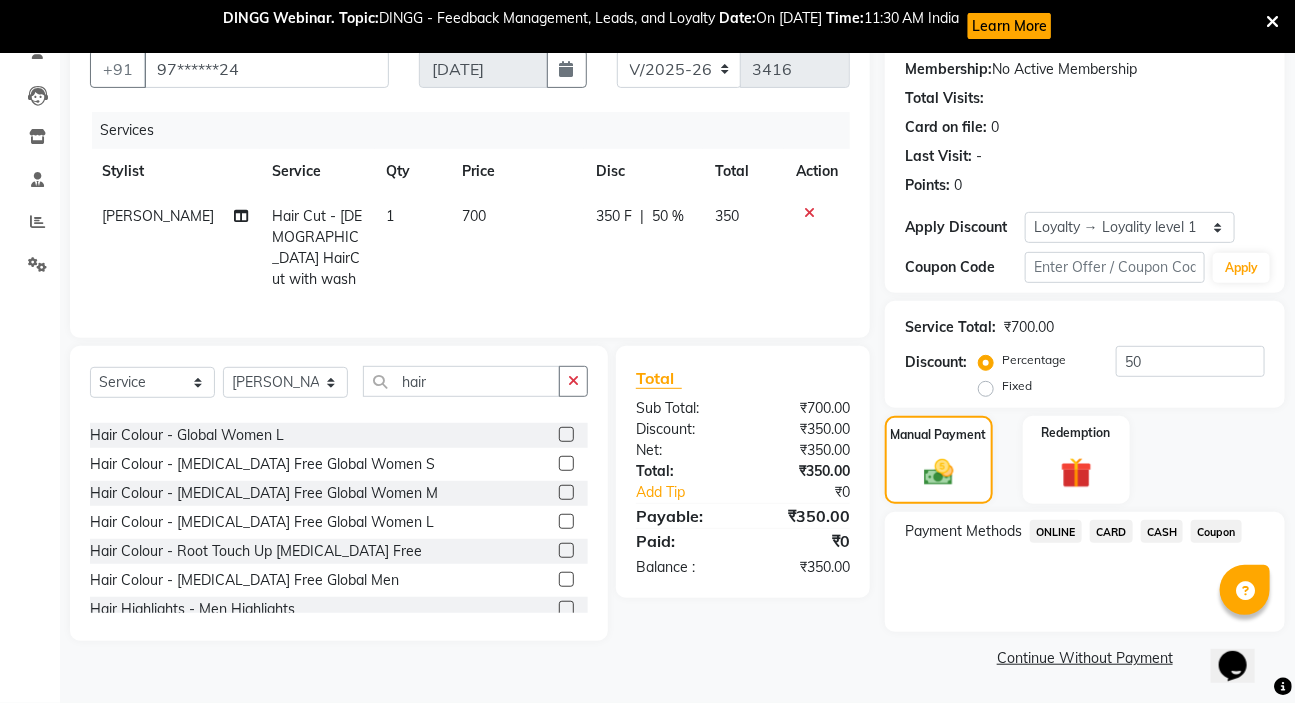 click on "ONLINE" 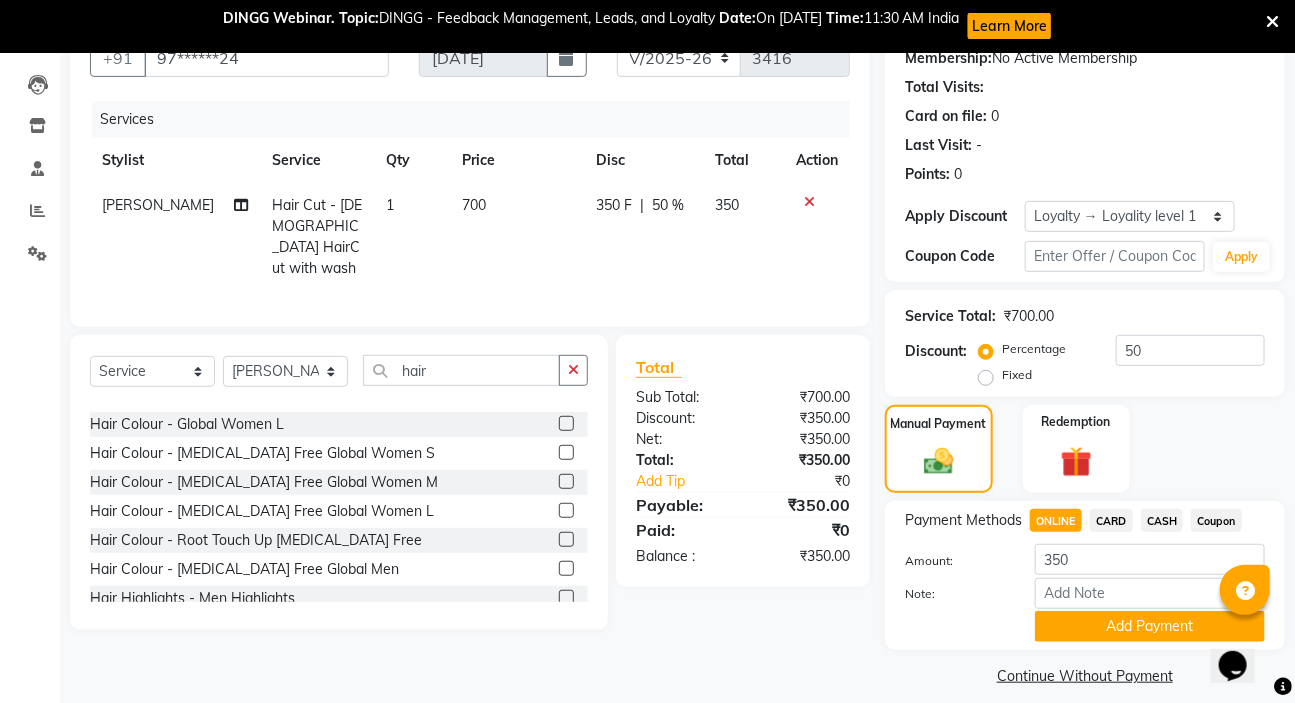 scroll, scrollTop: 218, scrollLeft: 0, axis: vertical 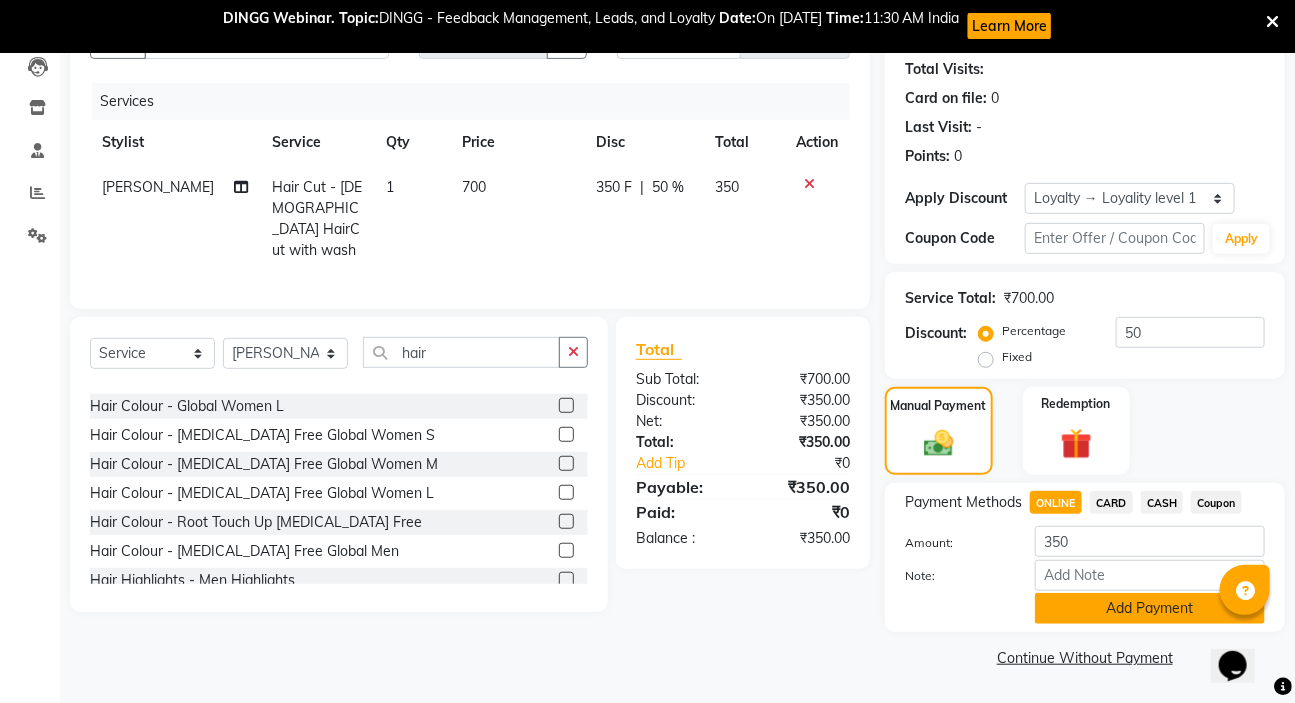 click on "Add Payment" 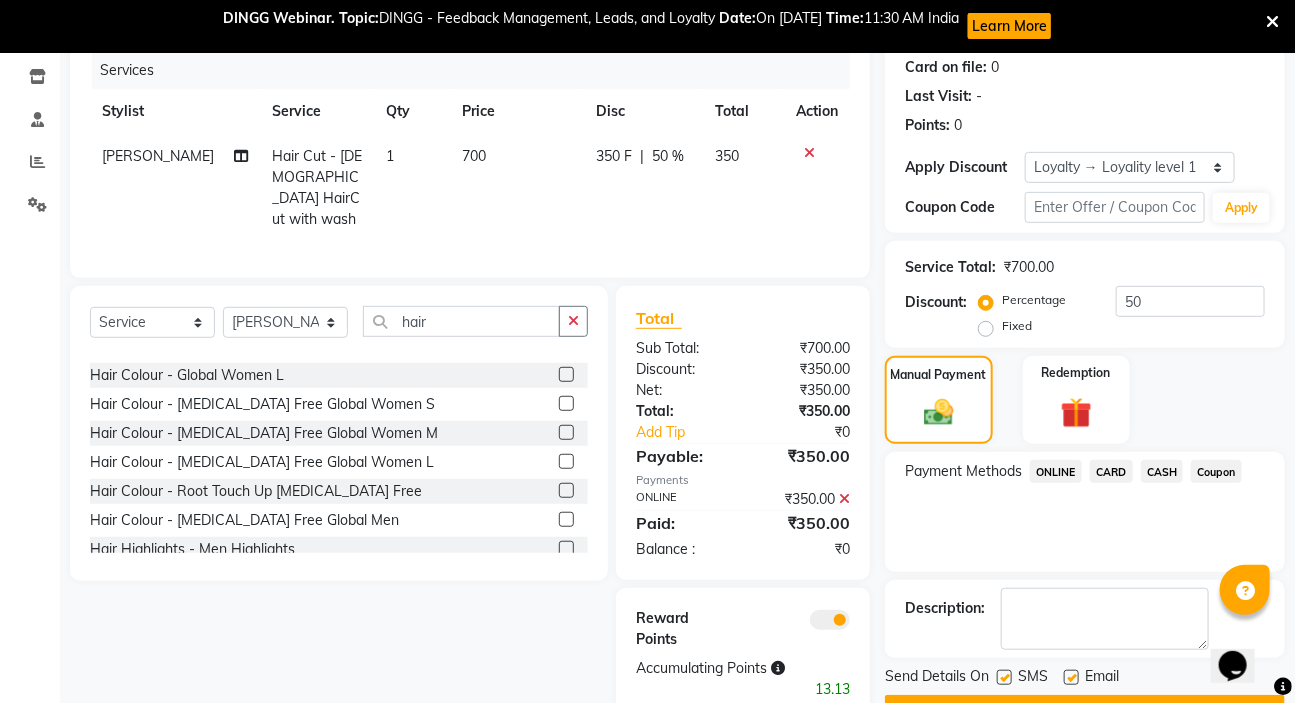 scroll, scrollTop: 311, scrollLeft: 0, axis: vertical 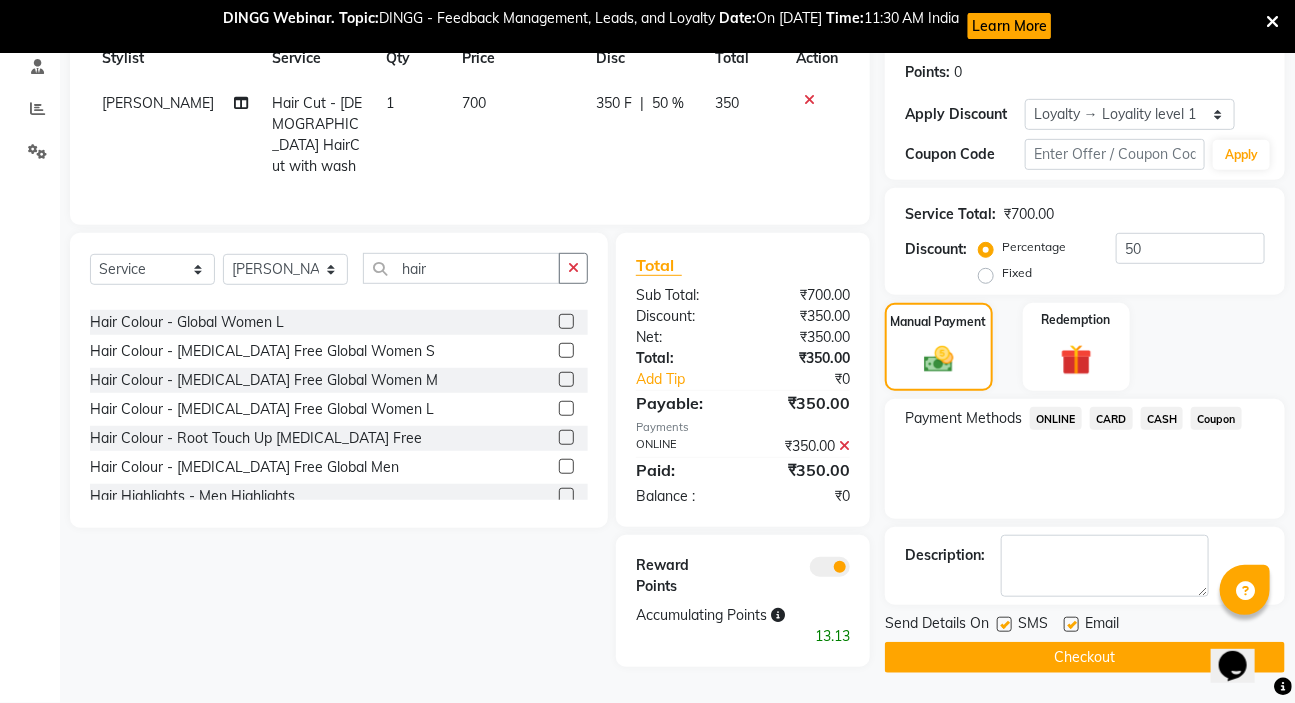 click on "Checkout" 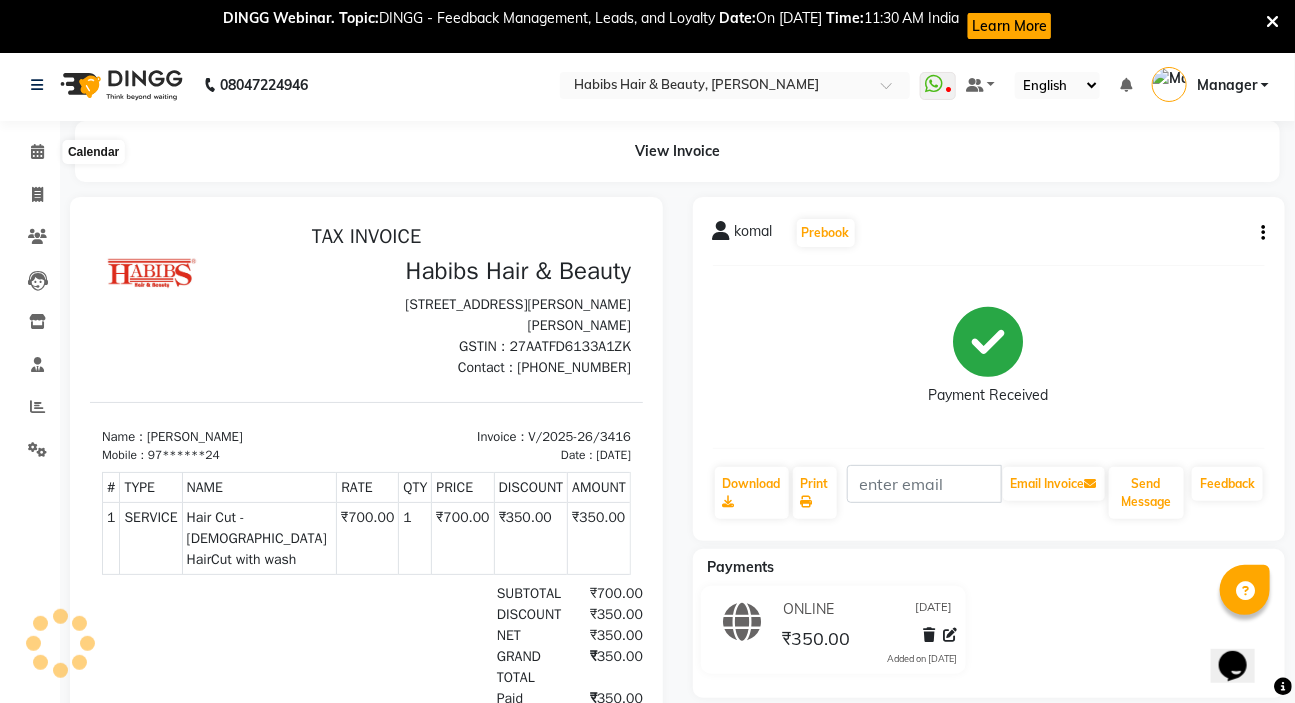 scroll, scrollTop: 0, scrollLeft: 0, axis: both 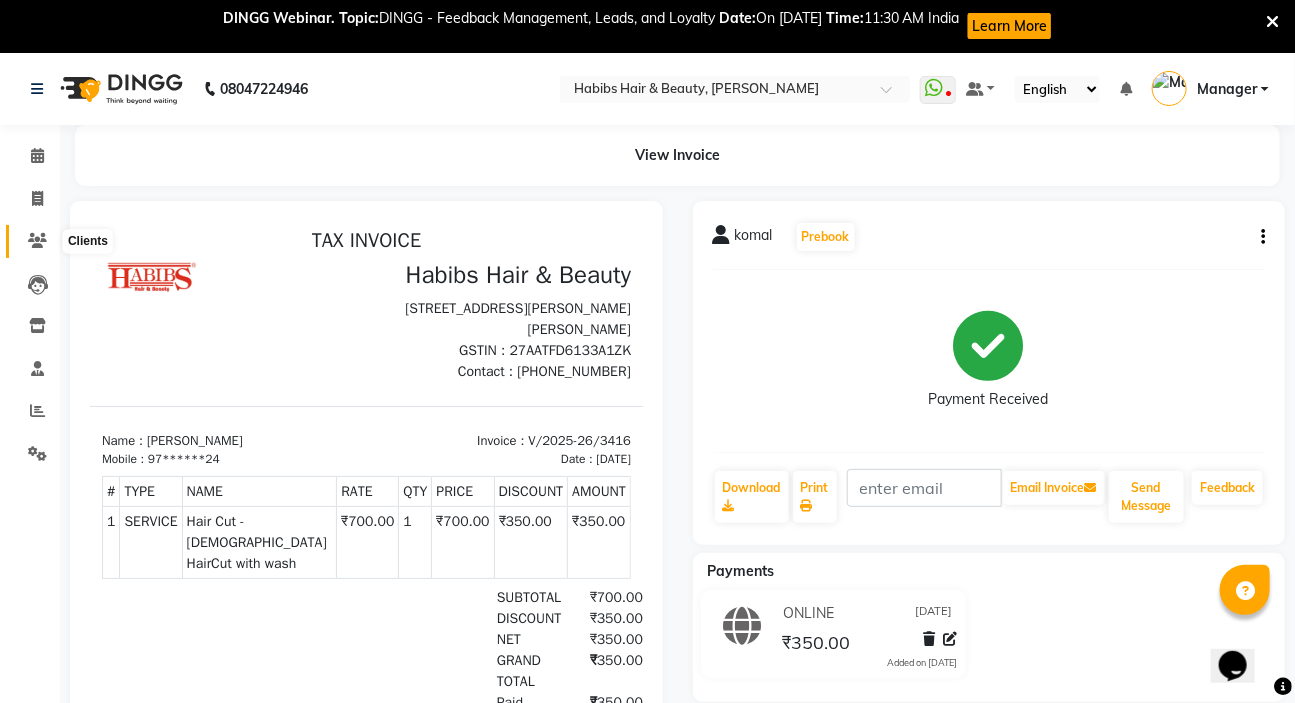 click 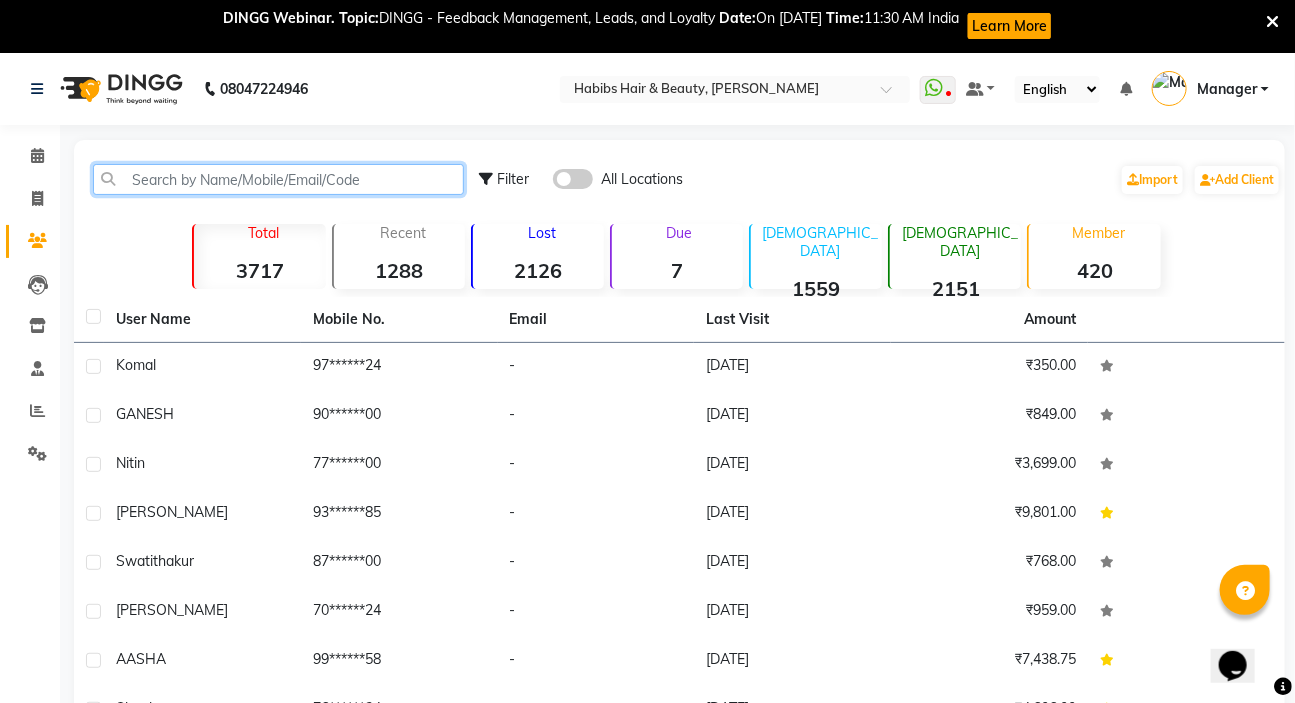 click 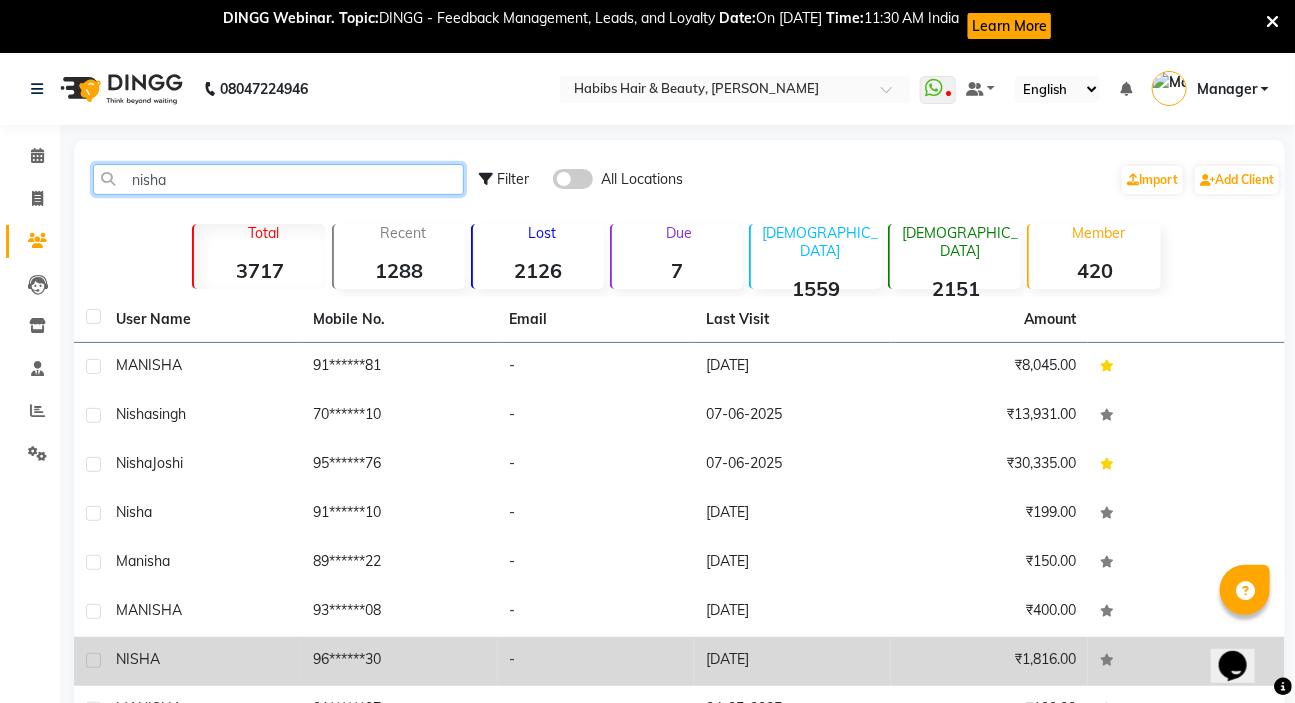 type on "nisha" 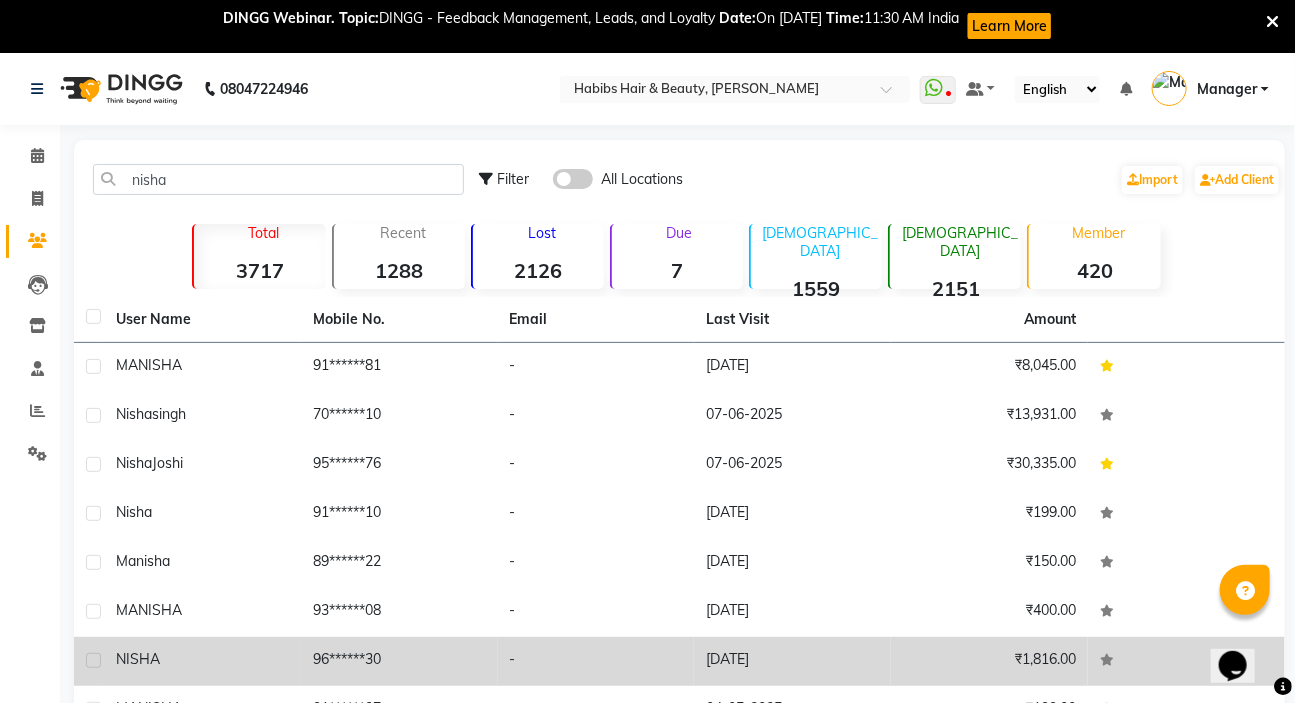 click on "NISHA" 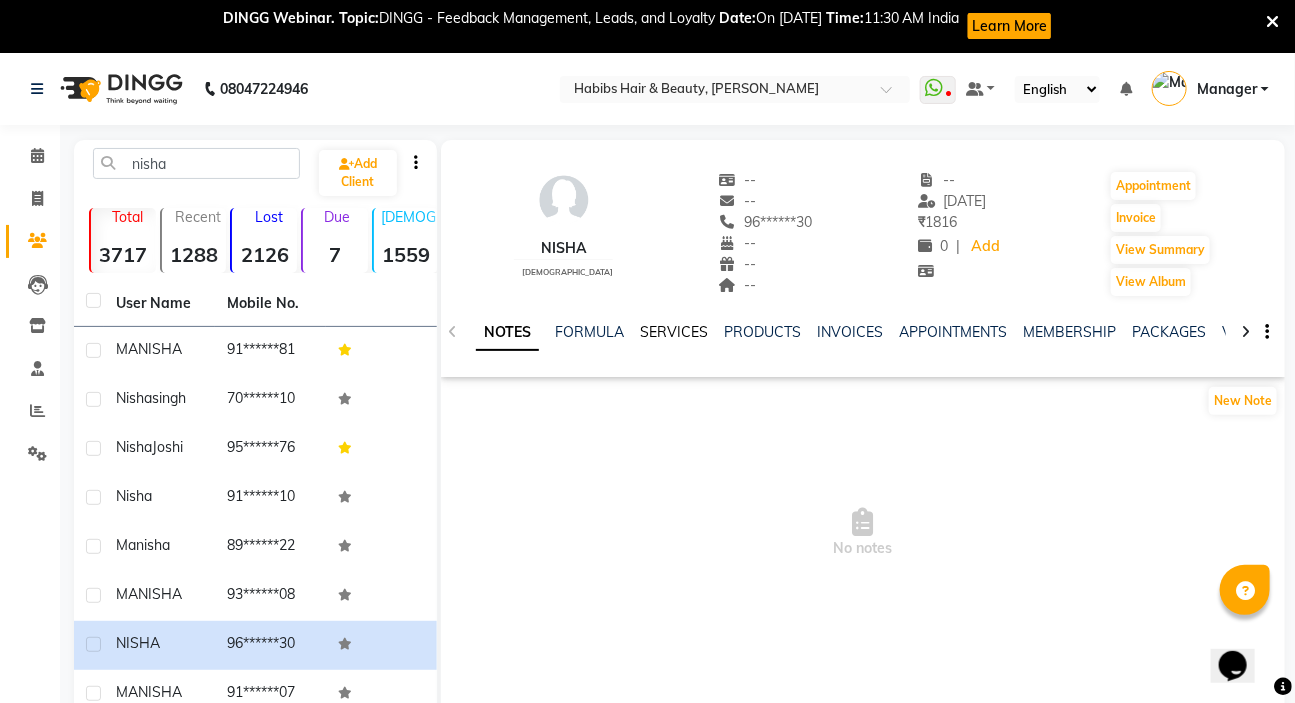 click on "SERVICES" 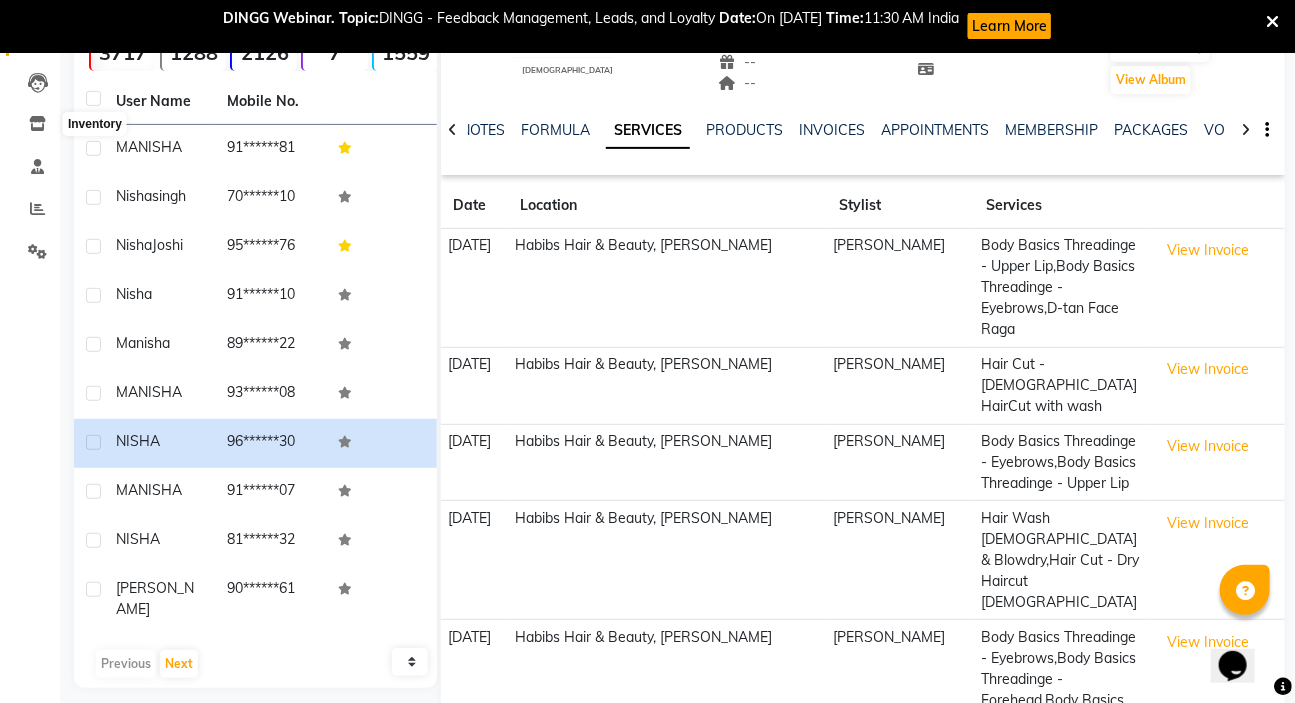 scroll, scrollTop: 272, scrollLeft: 0, axis: vertical 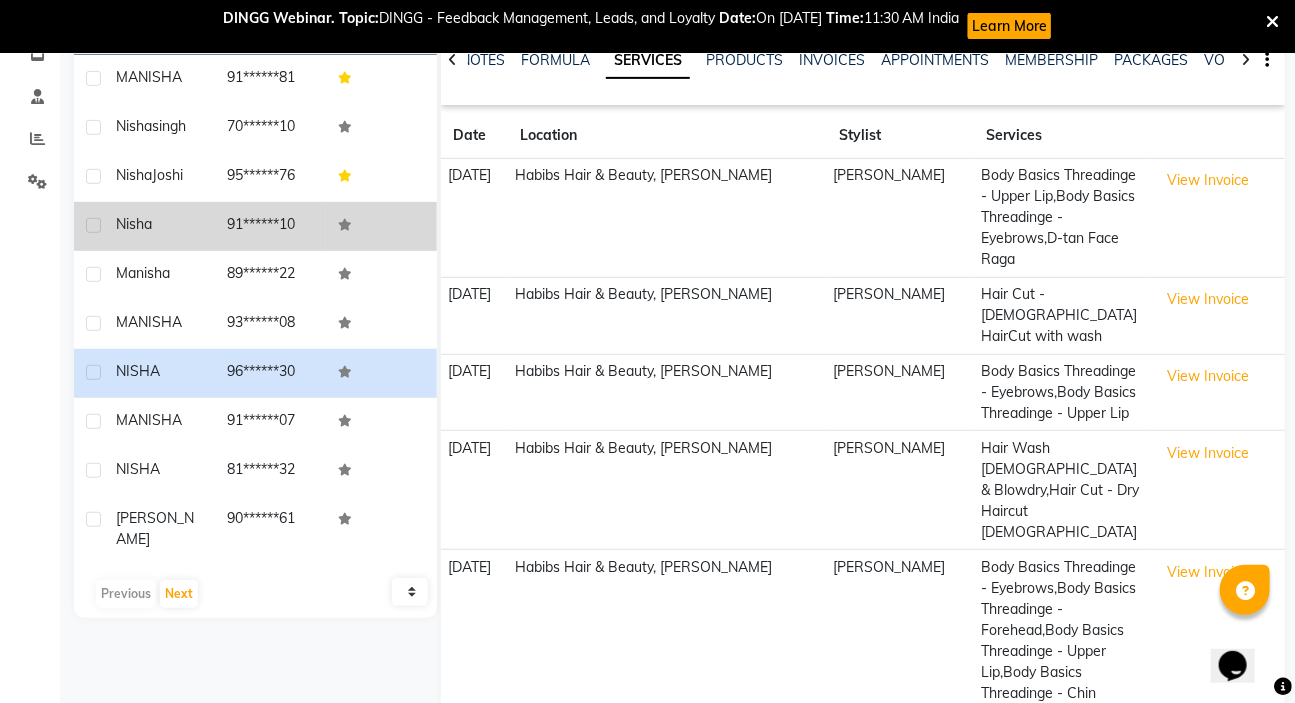 click on "nisha" 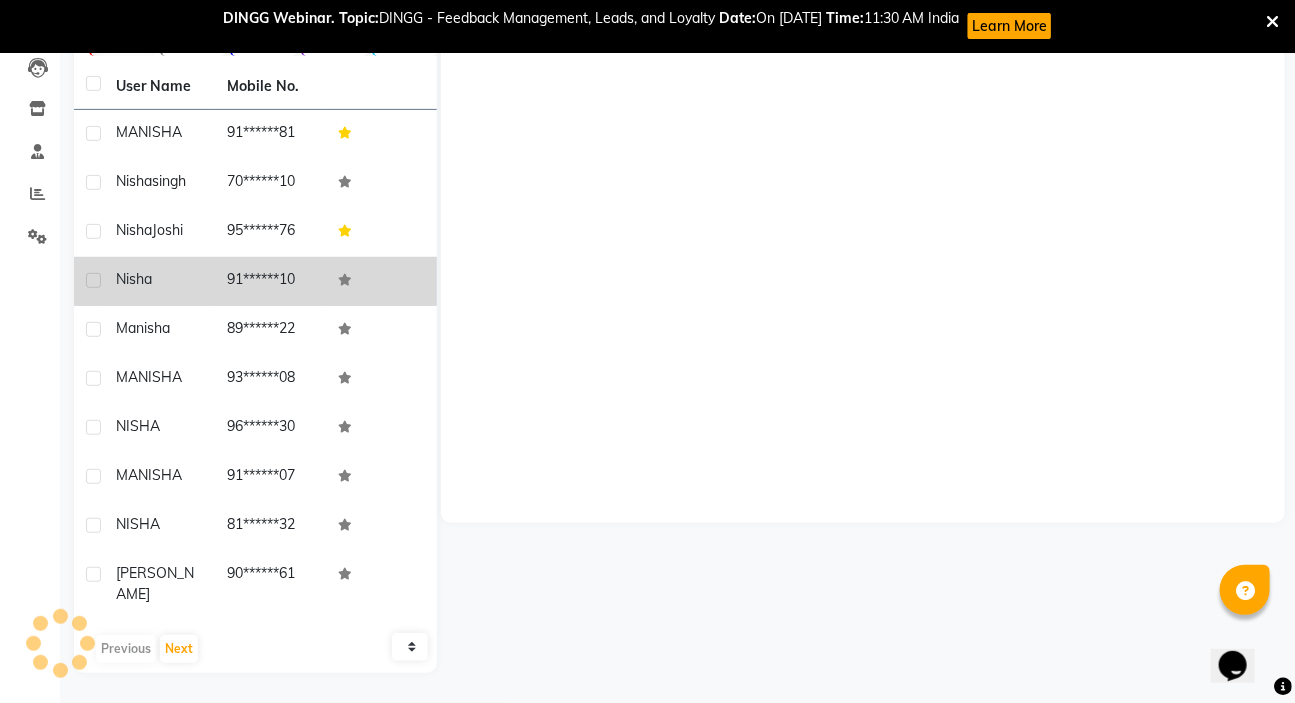 scroll, scrollTop: 200, scrollLeft: 0, axis: vertical 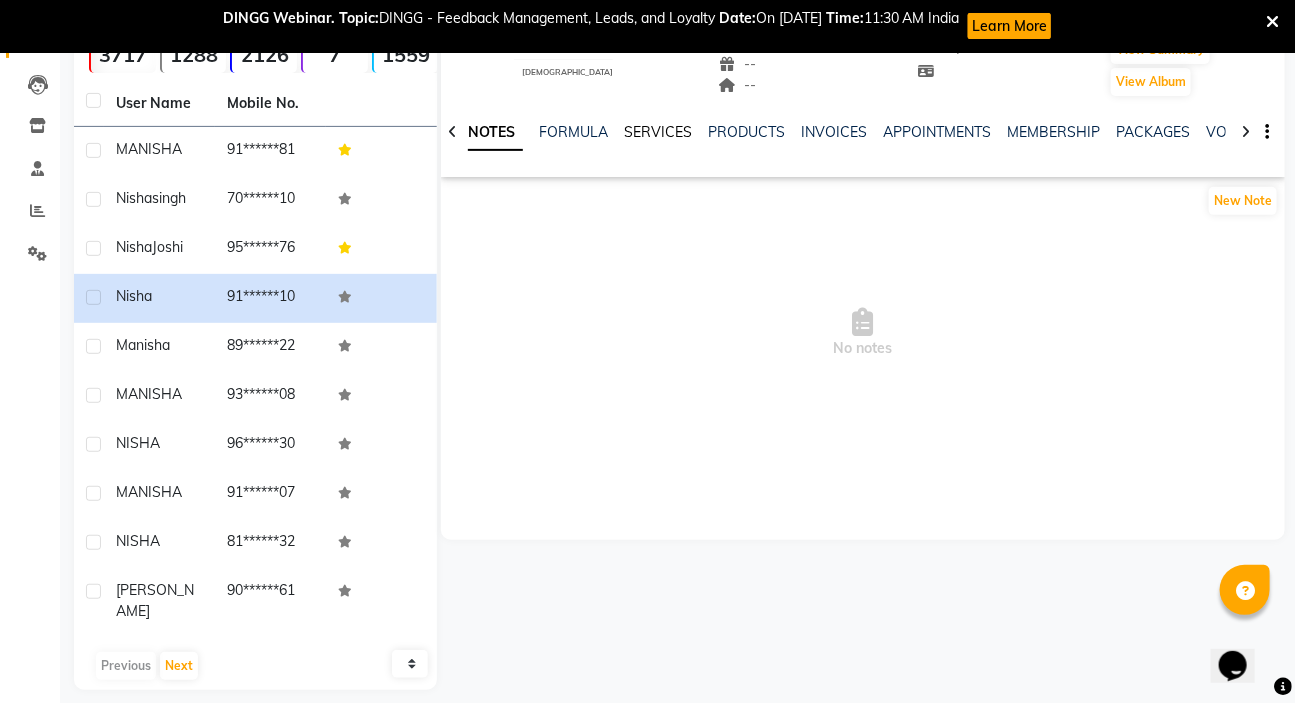 click on "SERVICES" 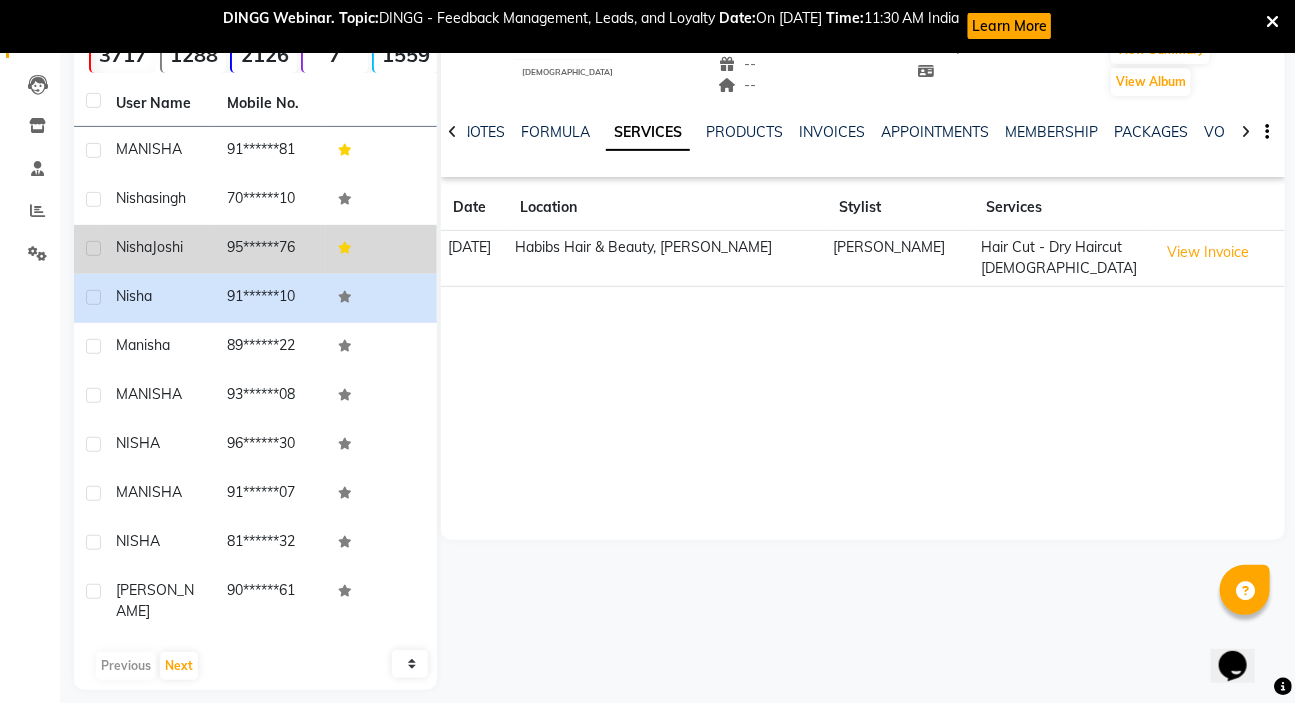 click on "95******76" 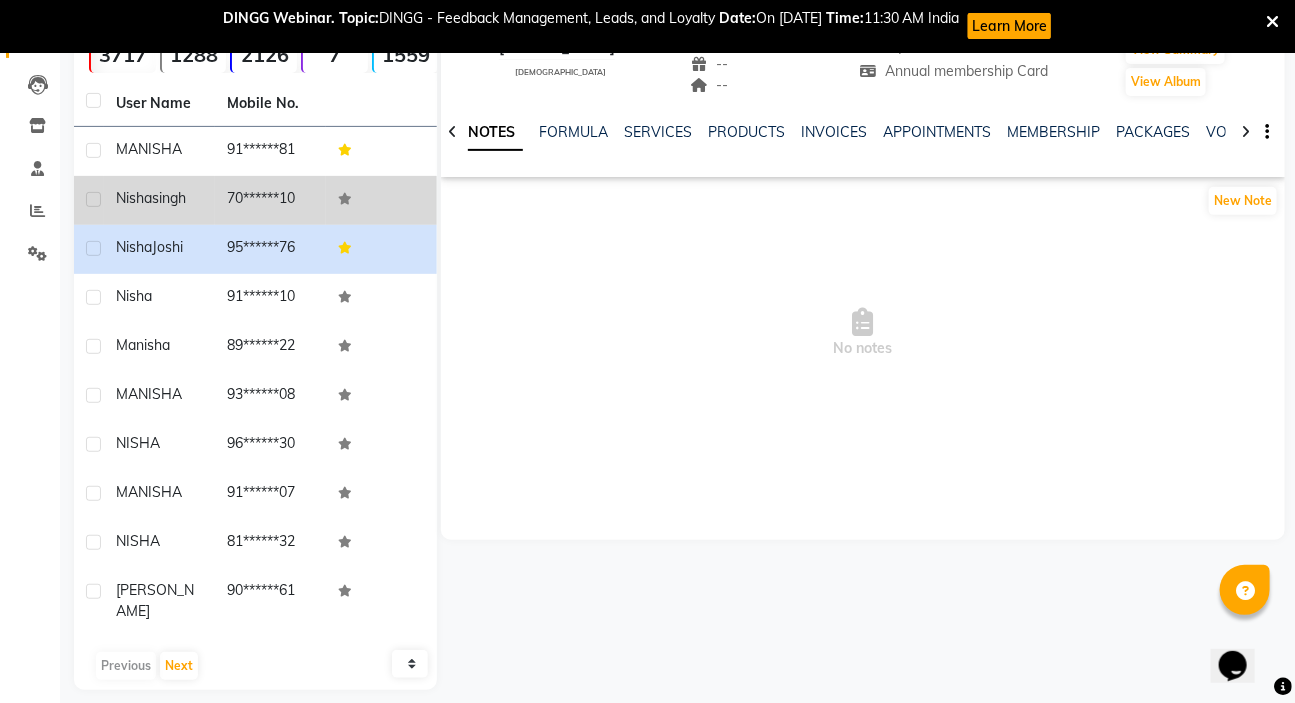 click on "70******10" 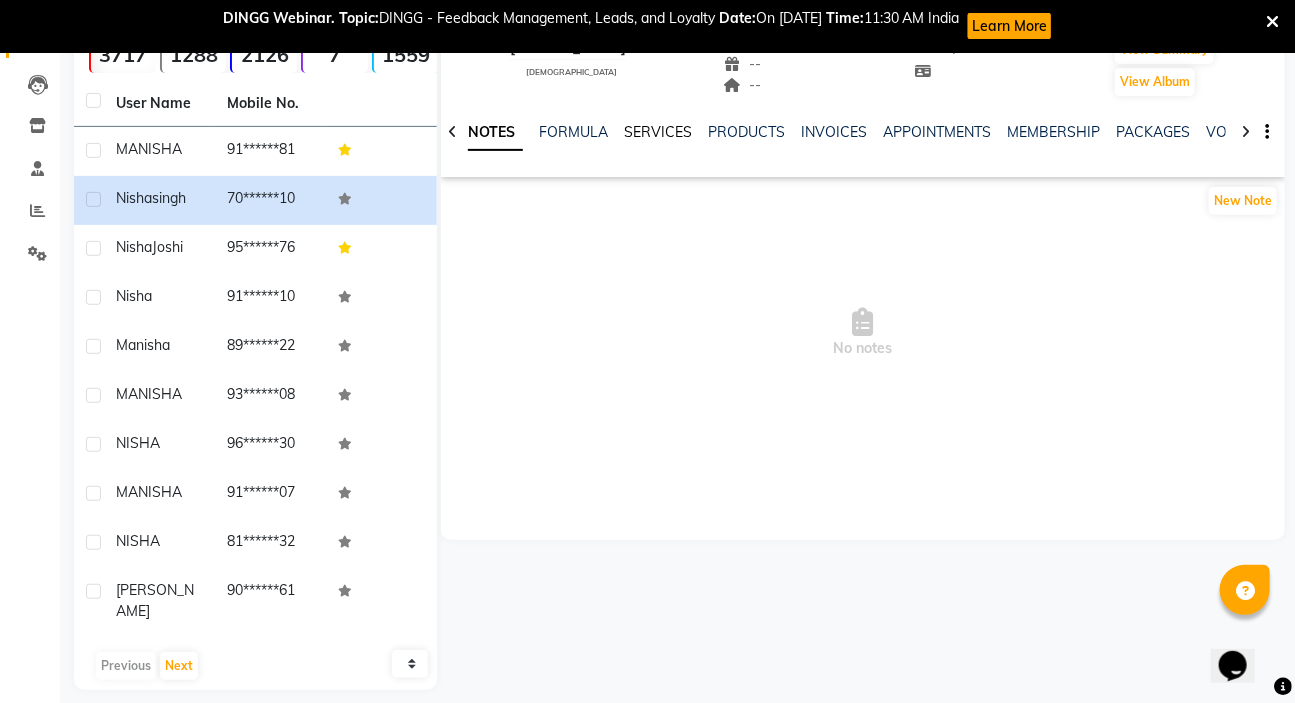 click on "SERVICES" 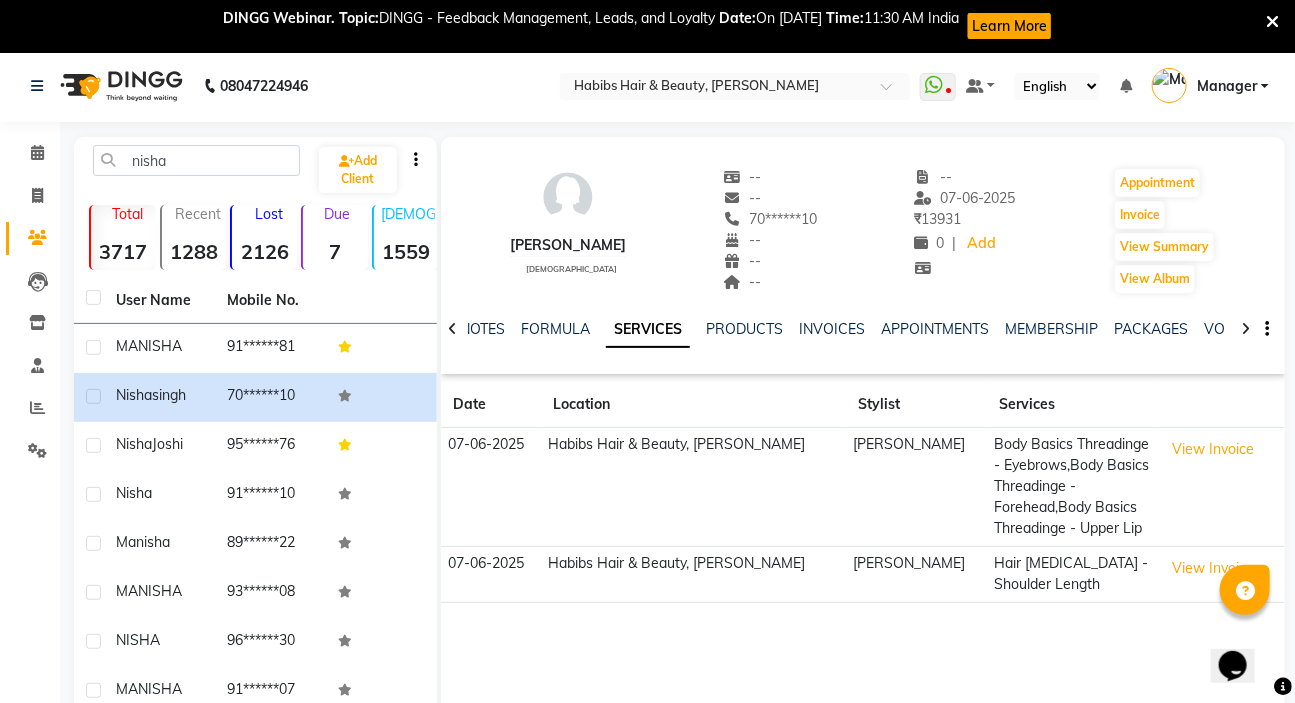 scroll, scrollTop: 0, scrollLeft: 0, axis: both 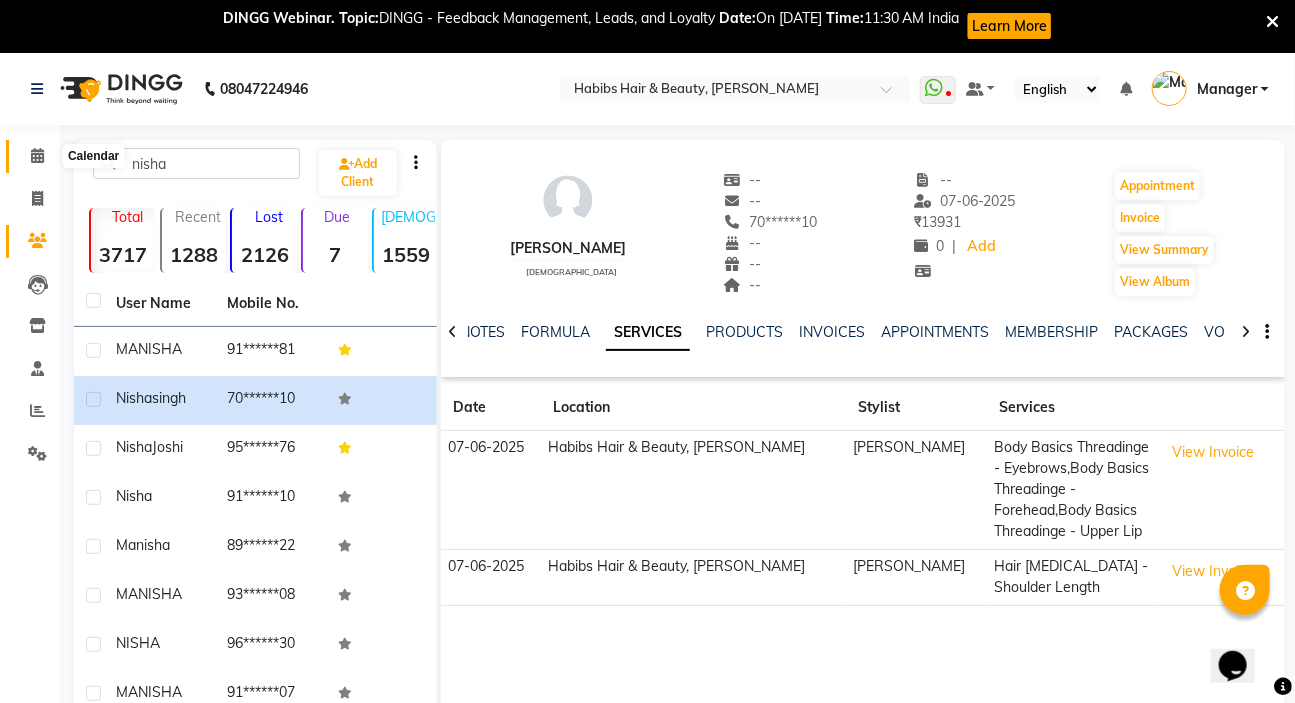 click 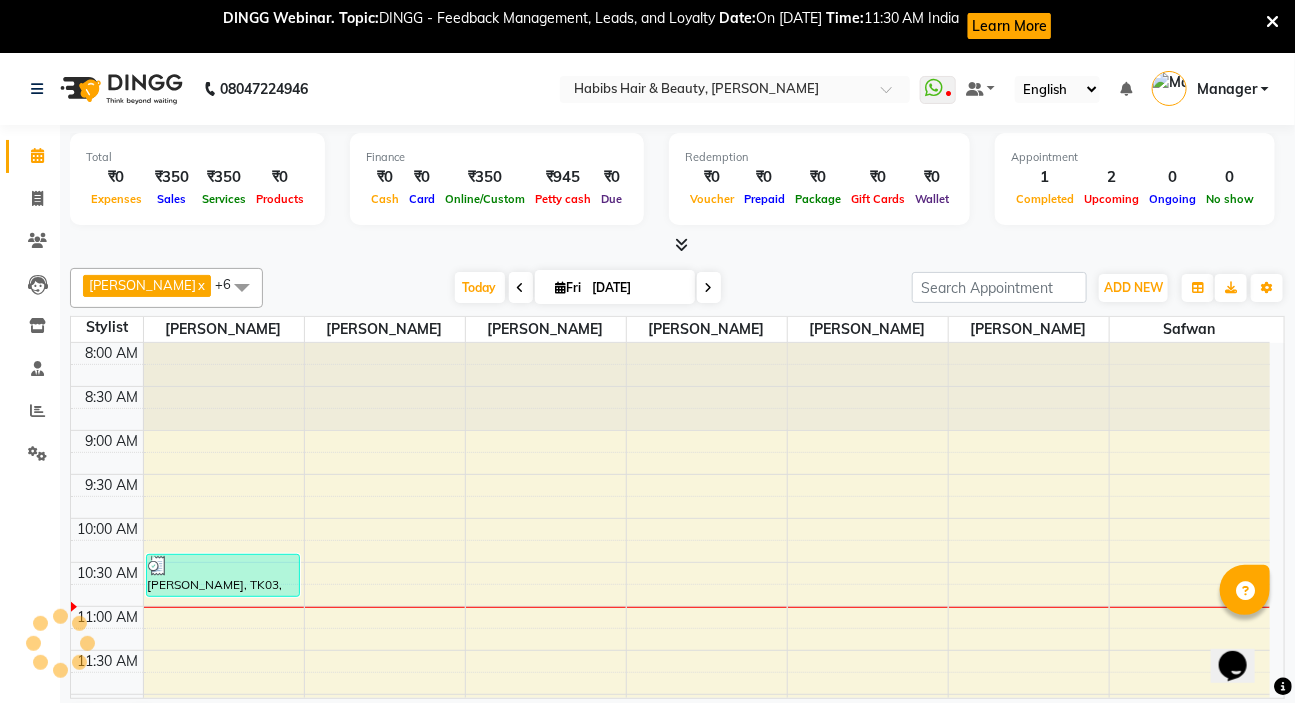 scroll, scrollTop: 263, scrollLeft: 0, axis: vertical 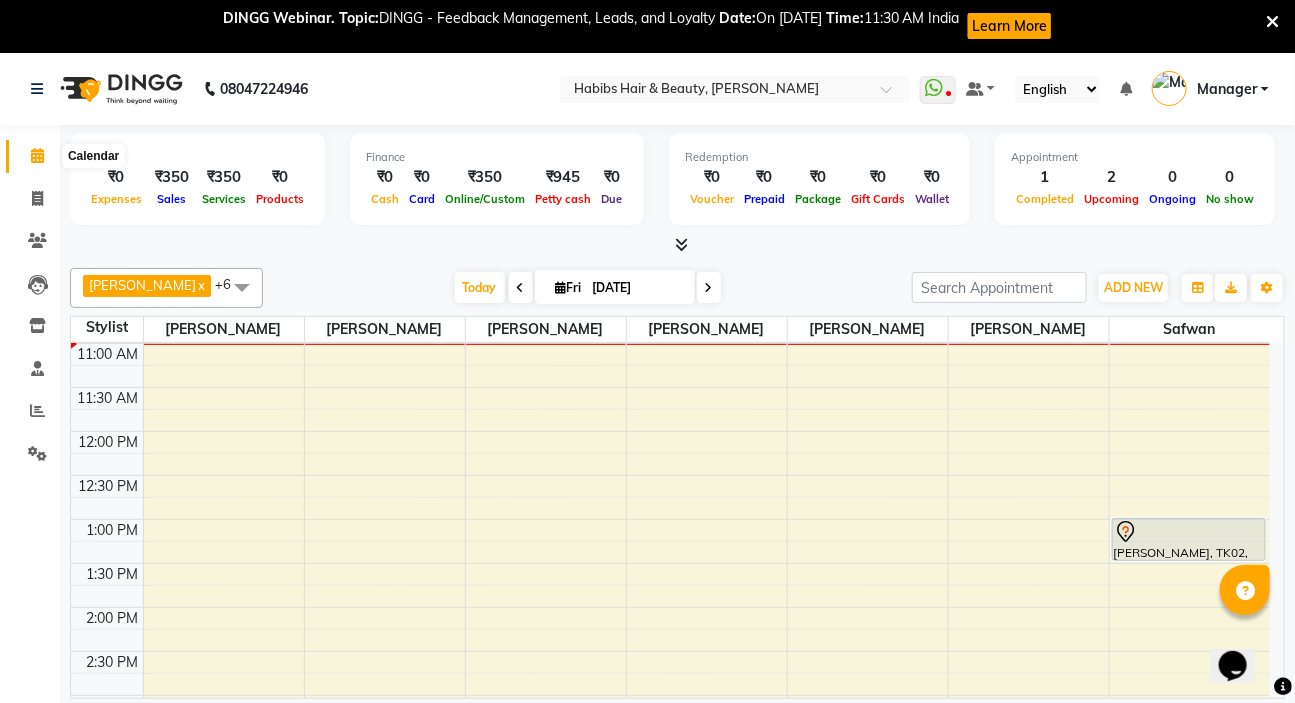 click 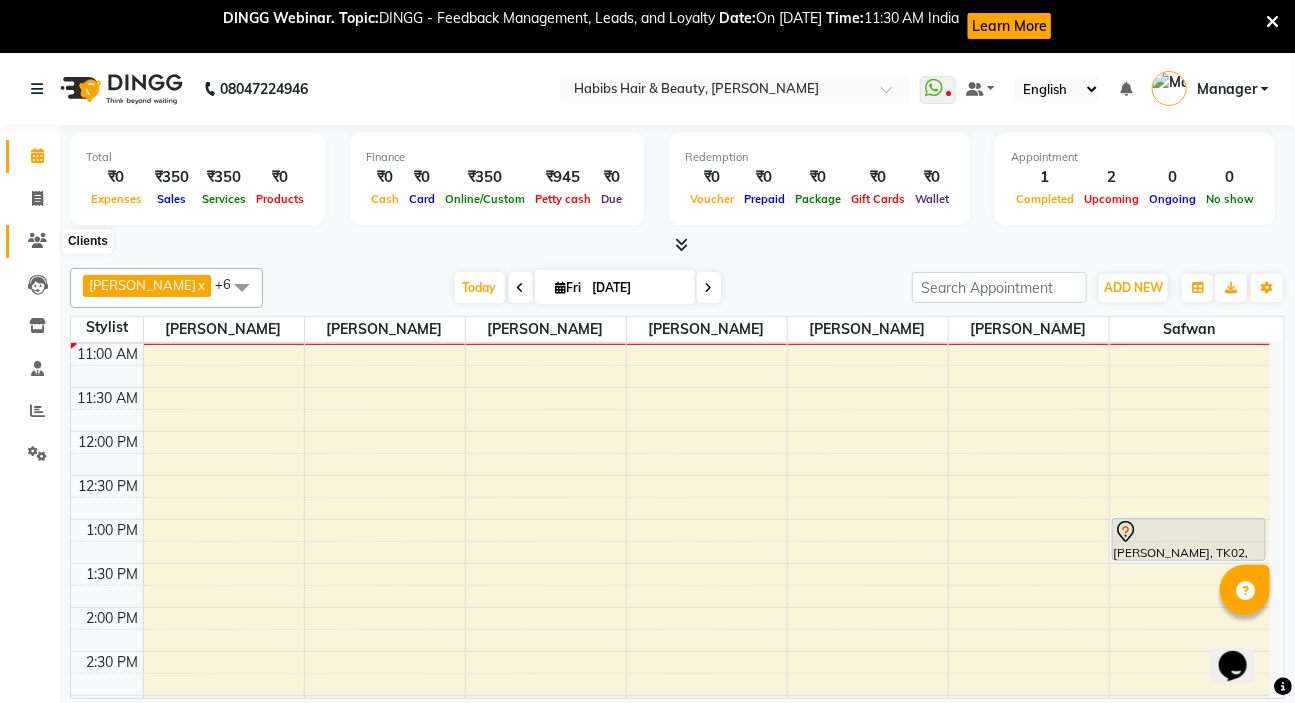 click 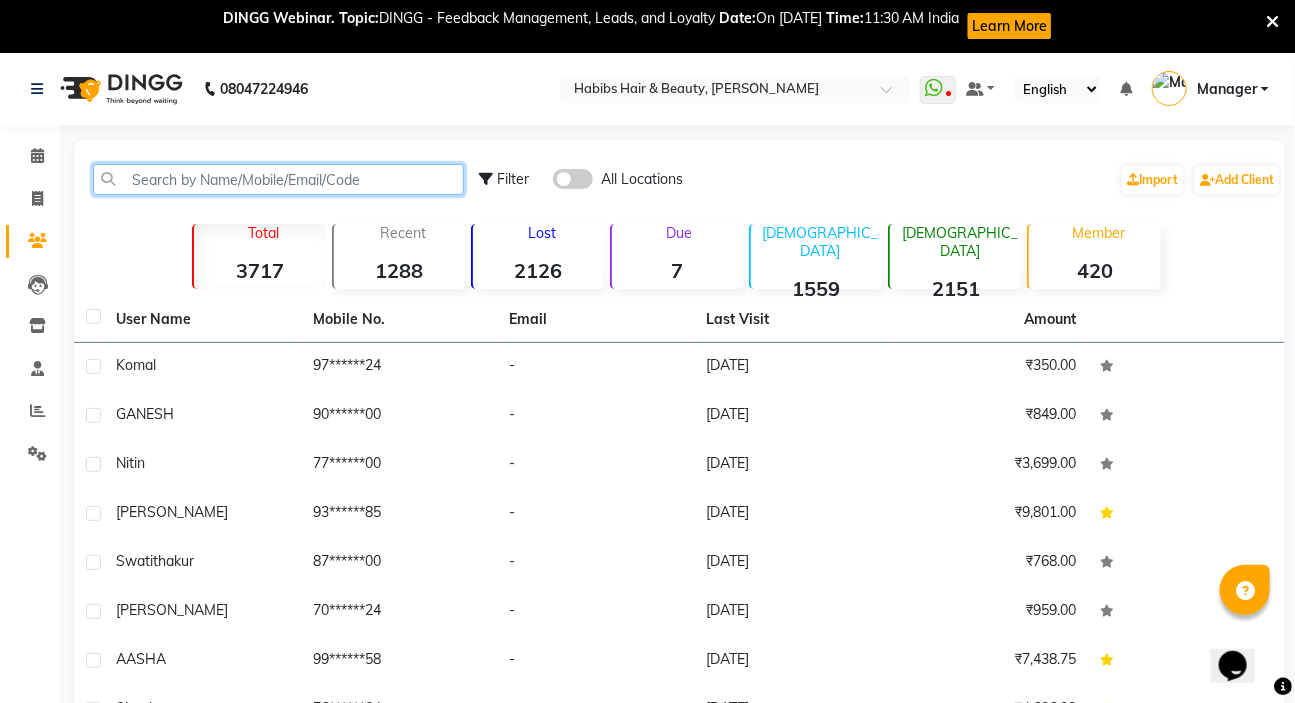 click 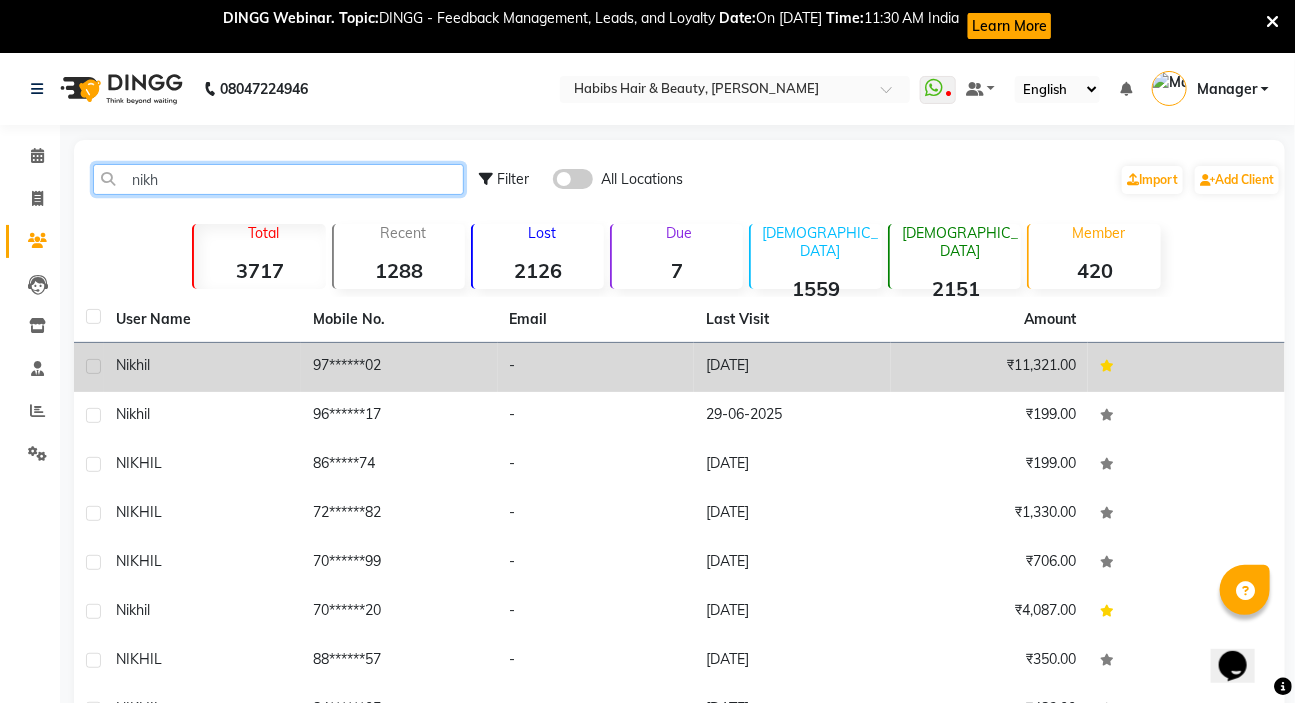 type on "nikh" 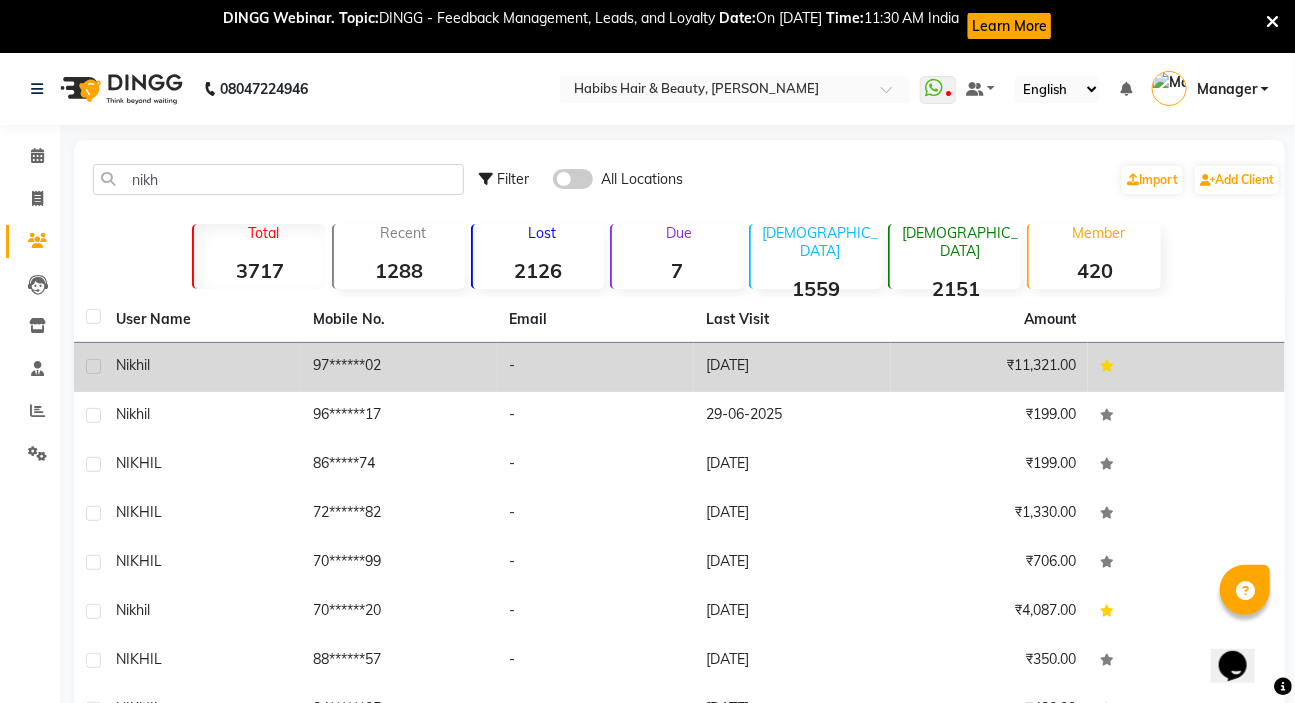 click on "nikhil" 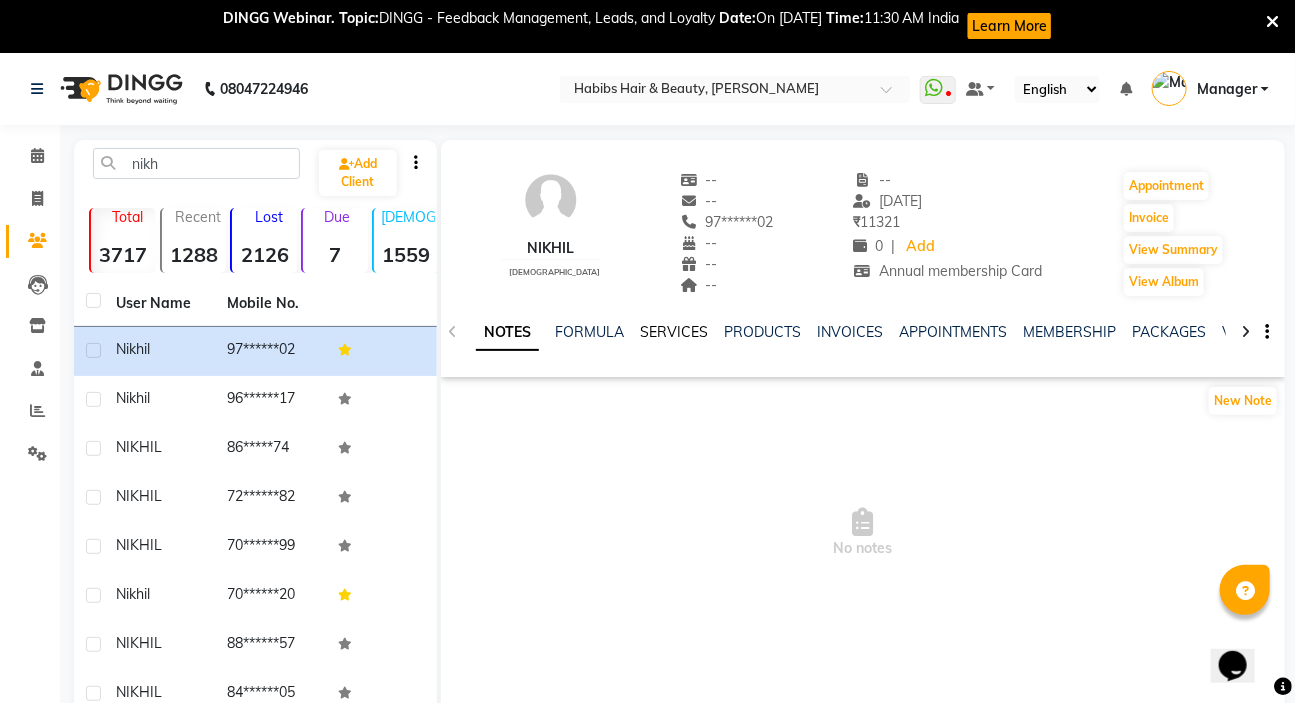 click on "SERVICES" 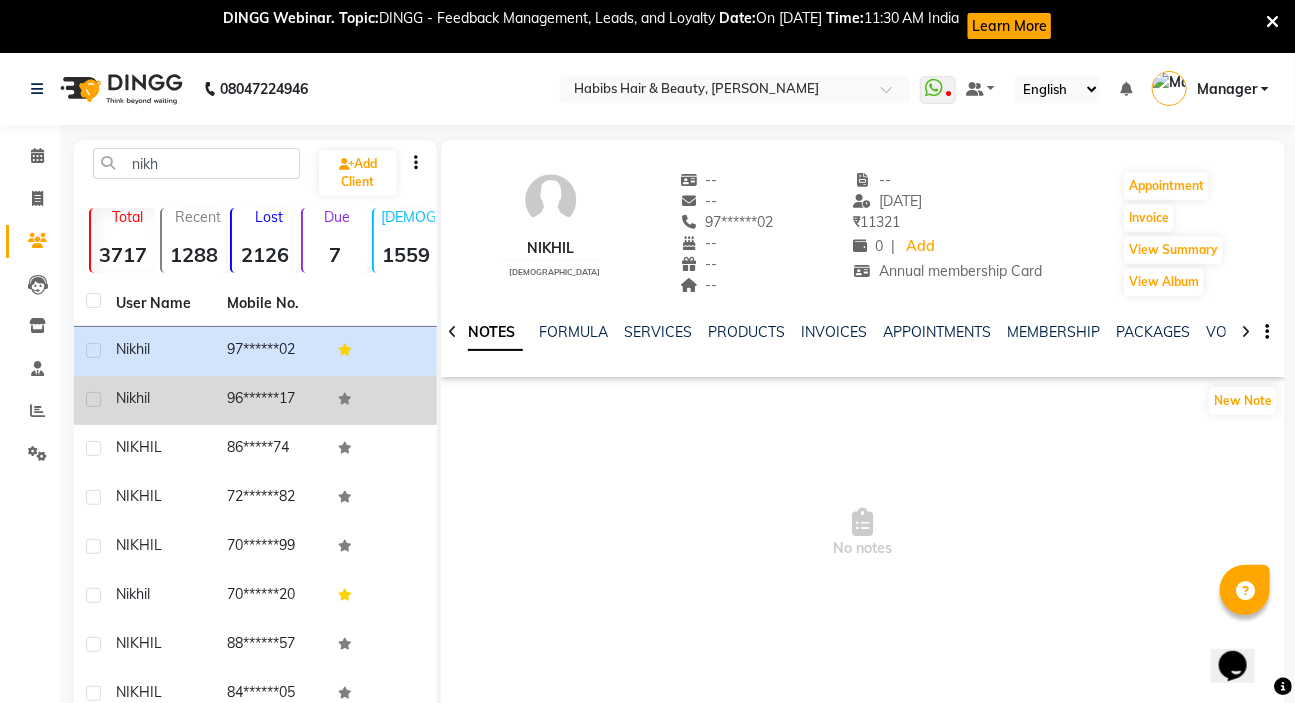 click on "Nikhil" 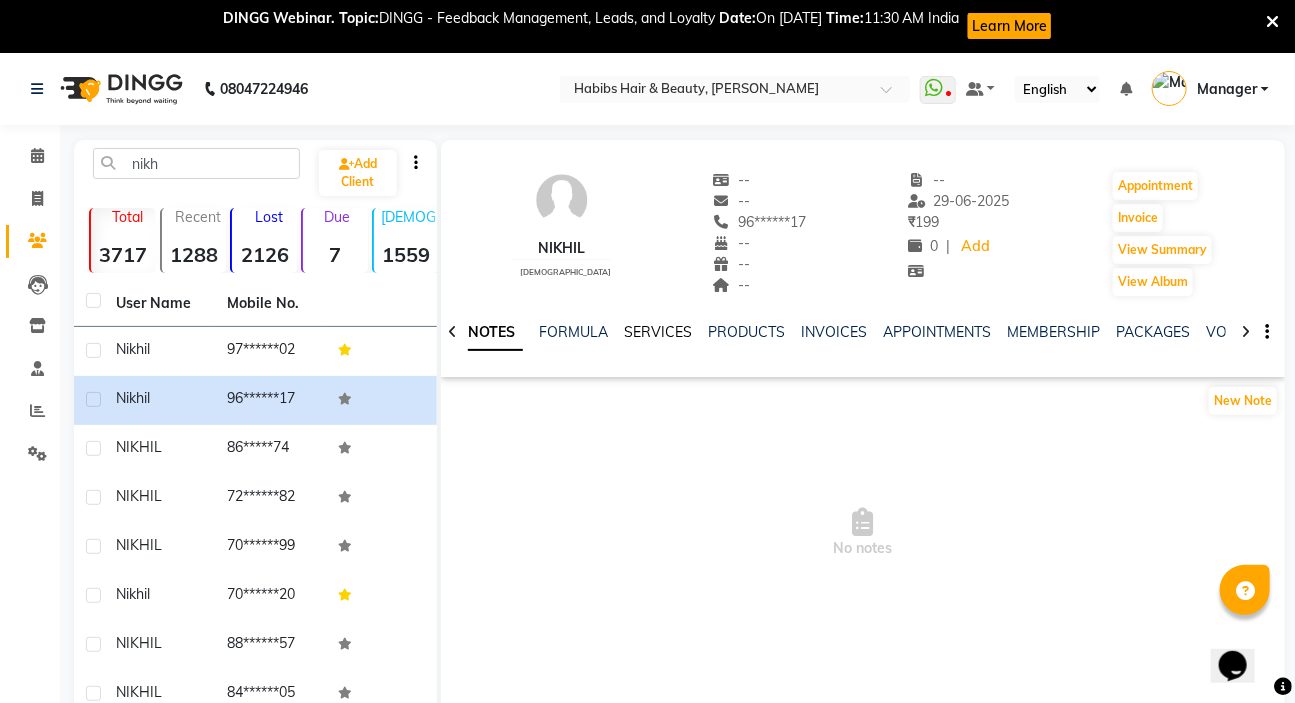 click on "SERVICES" 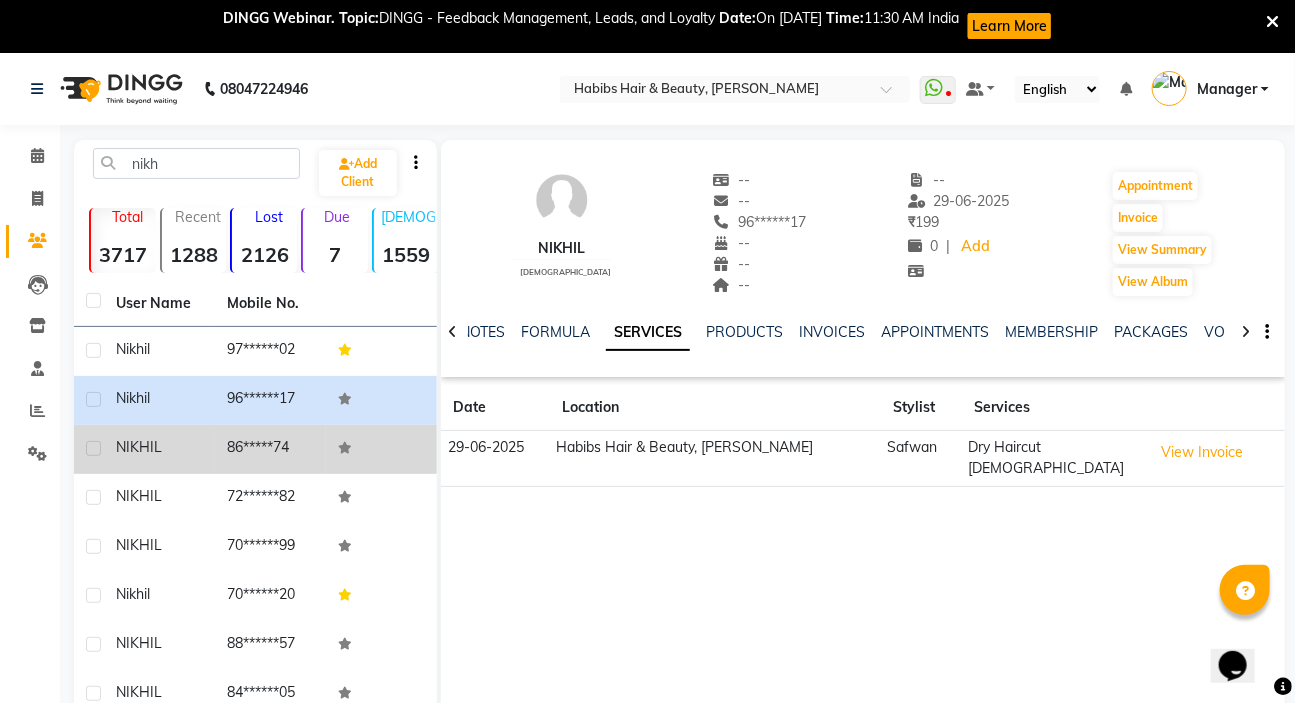 click on "NIKHIL" 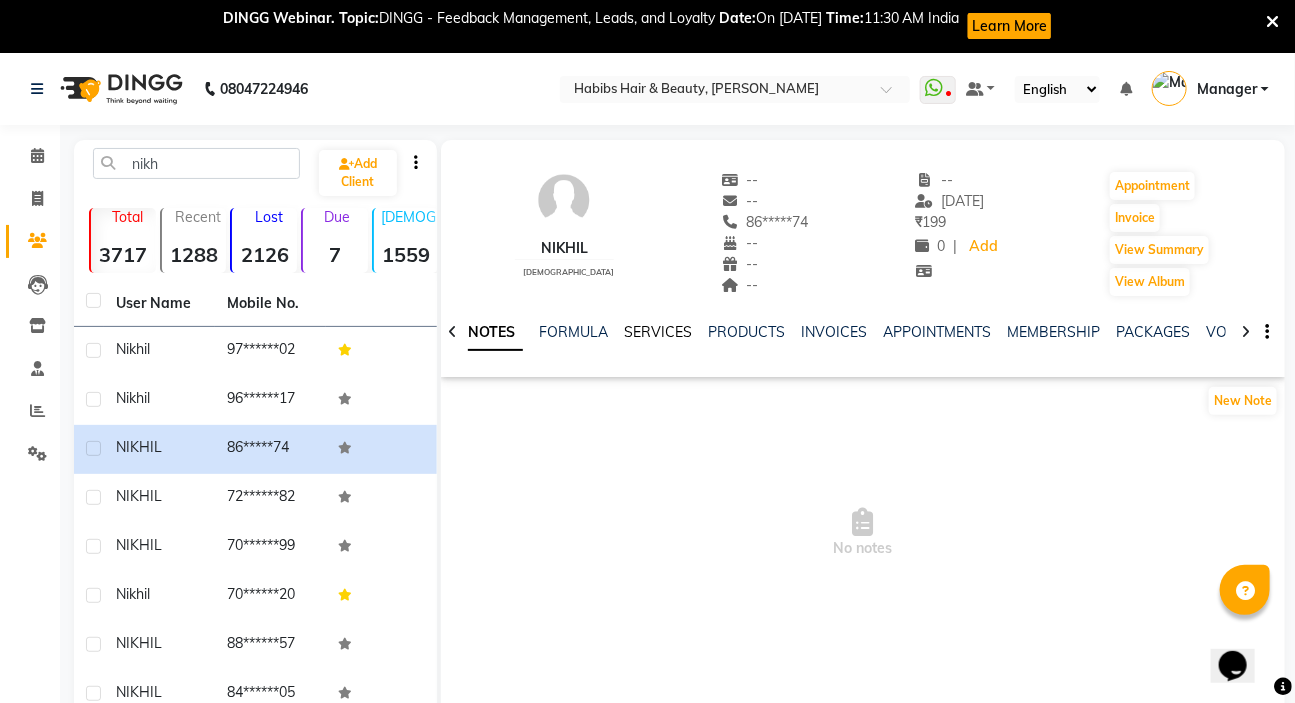click on "SERVICES" 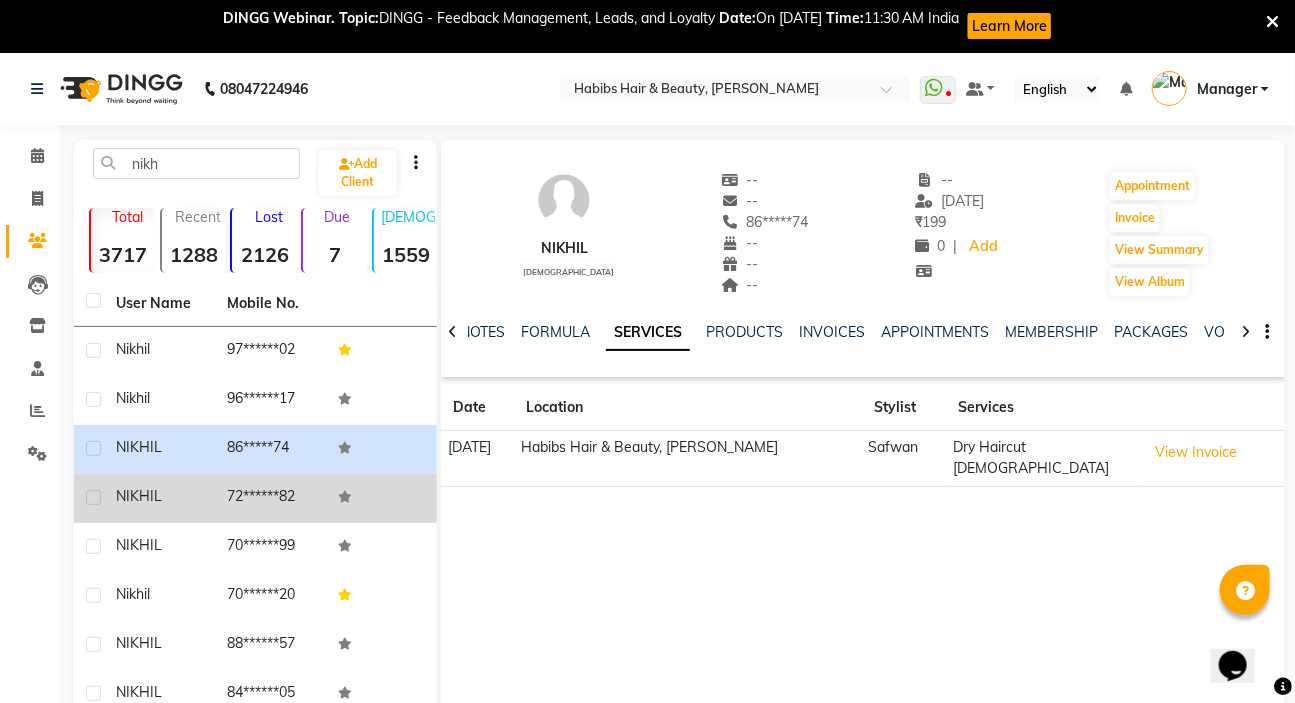 click on "72******82" 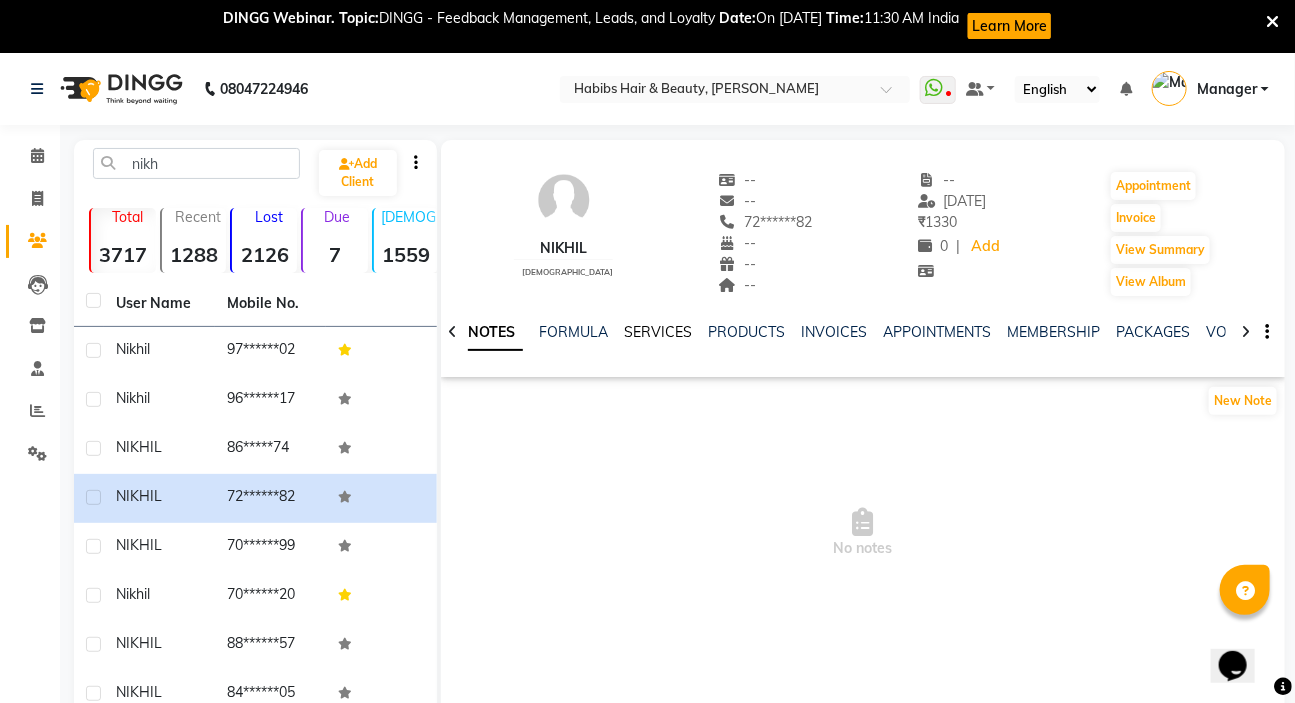 click on "SERVICES" 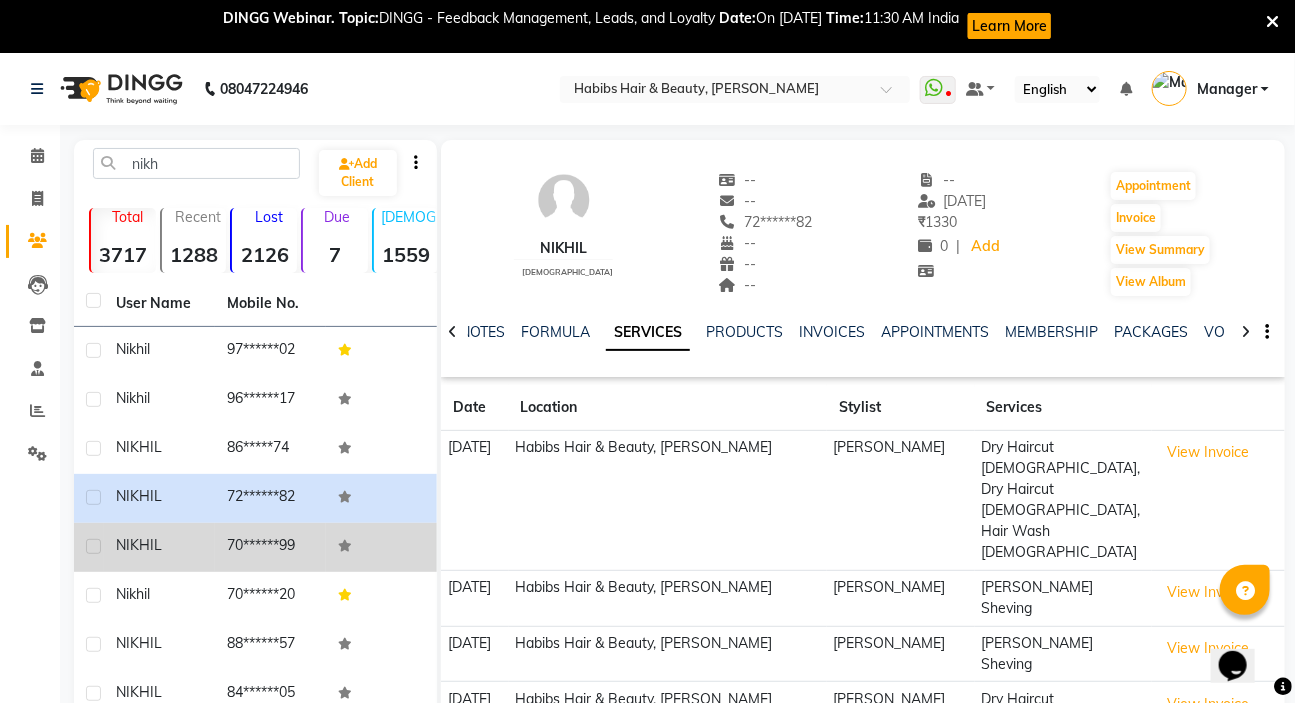 click on "70******99" 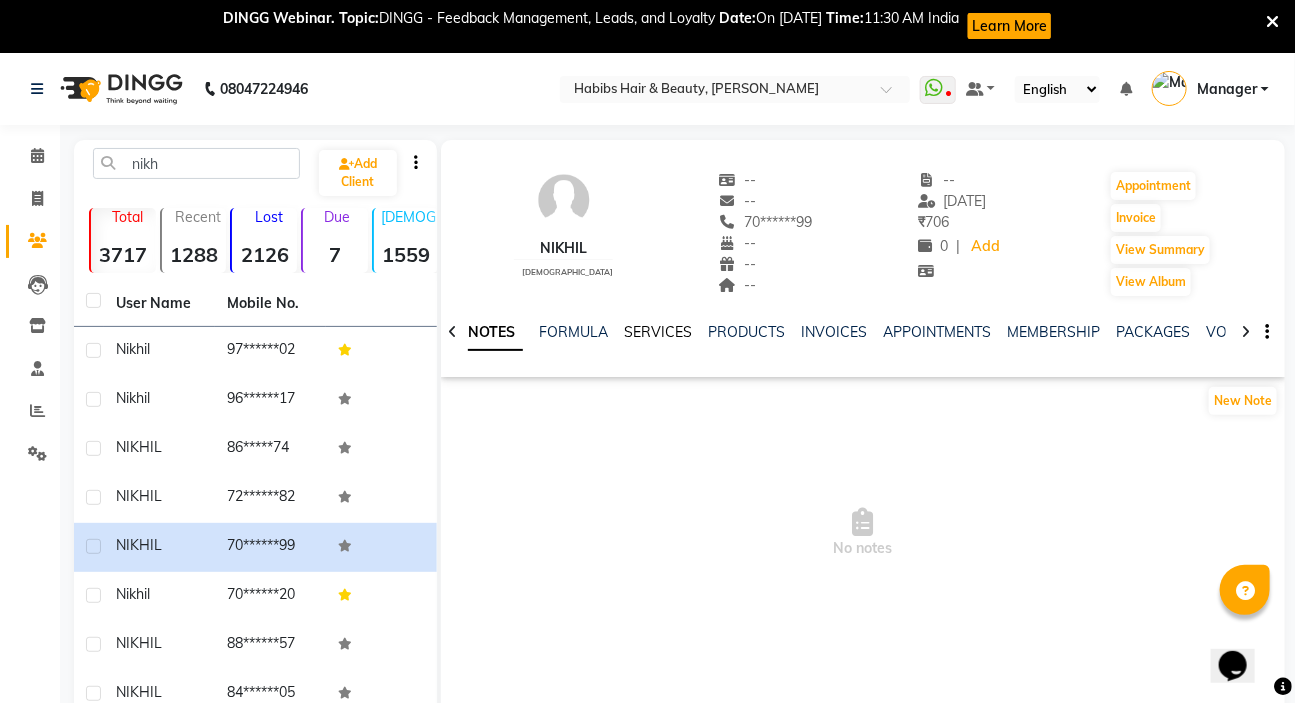 click on "SERVICES" 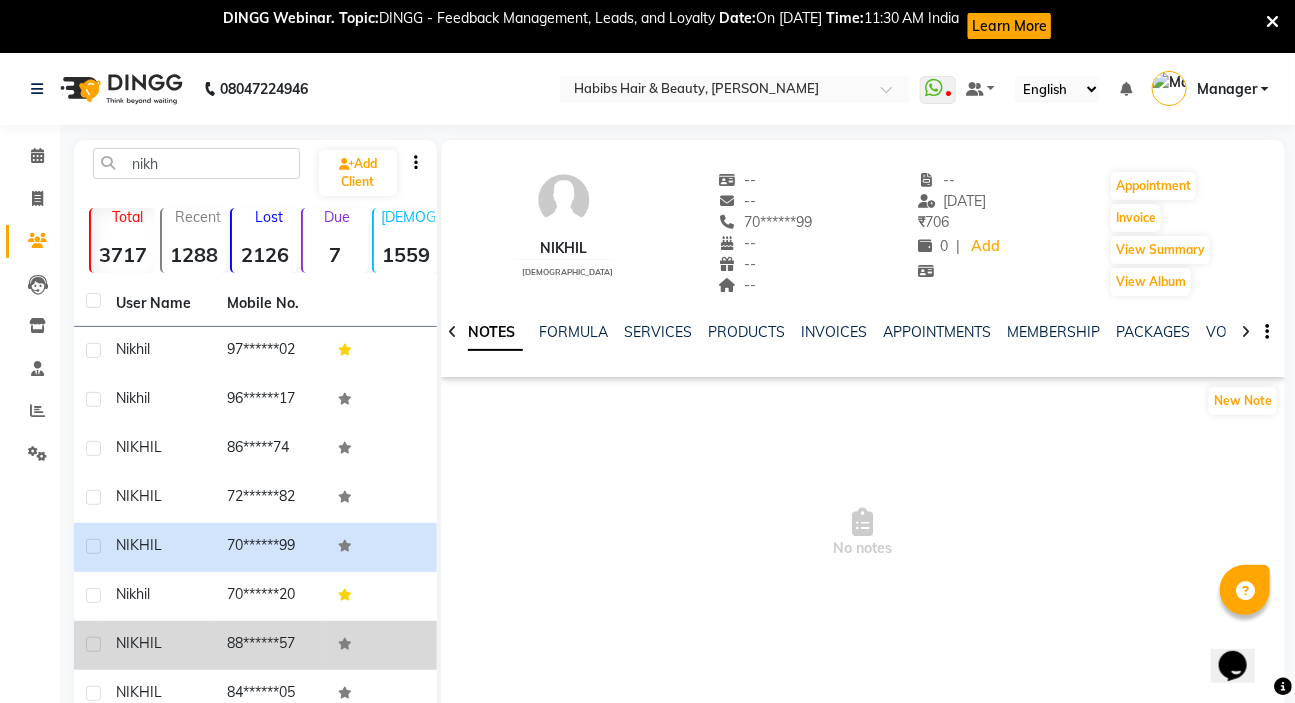click 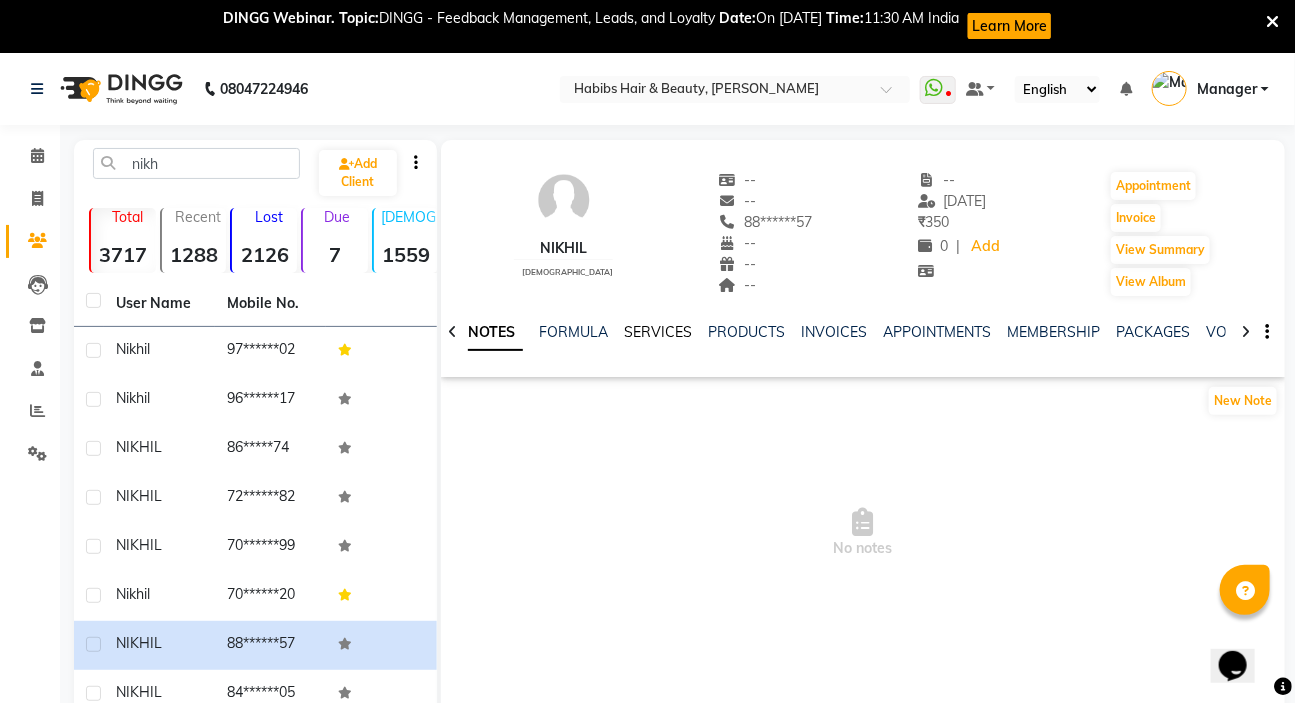 click on "SERVICES" 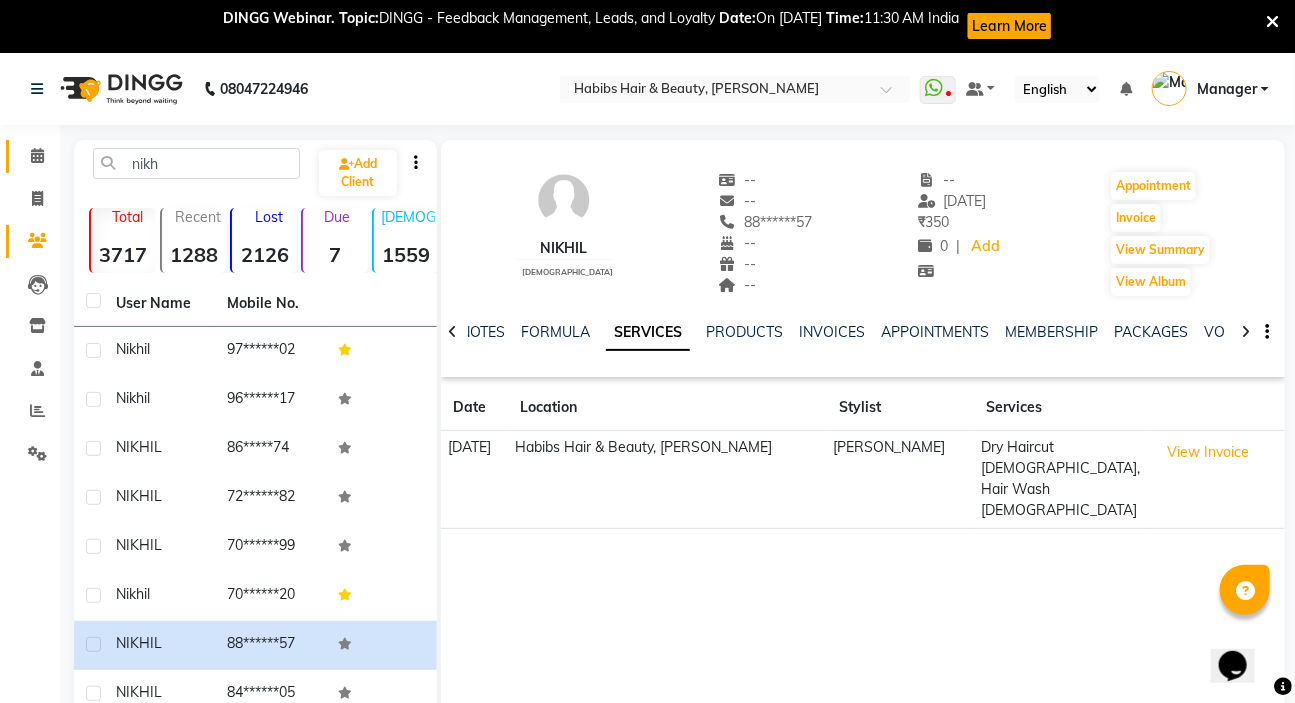 click 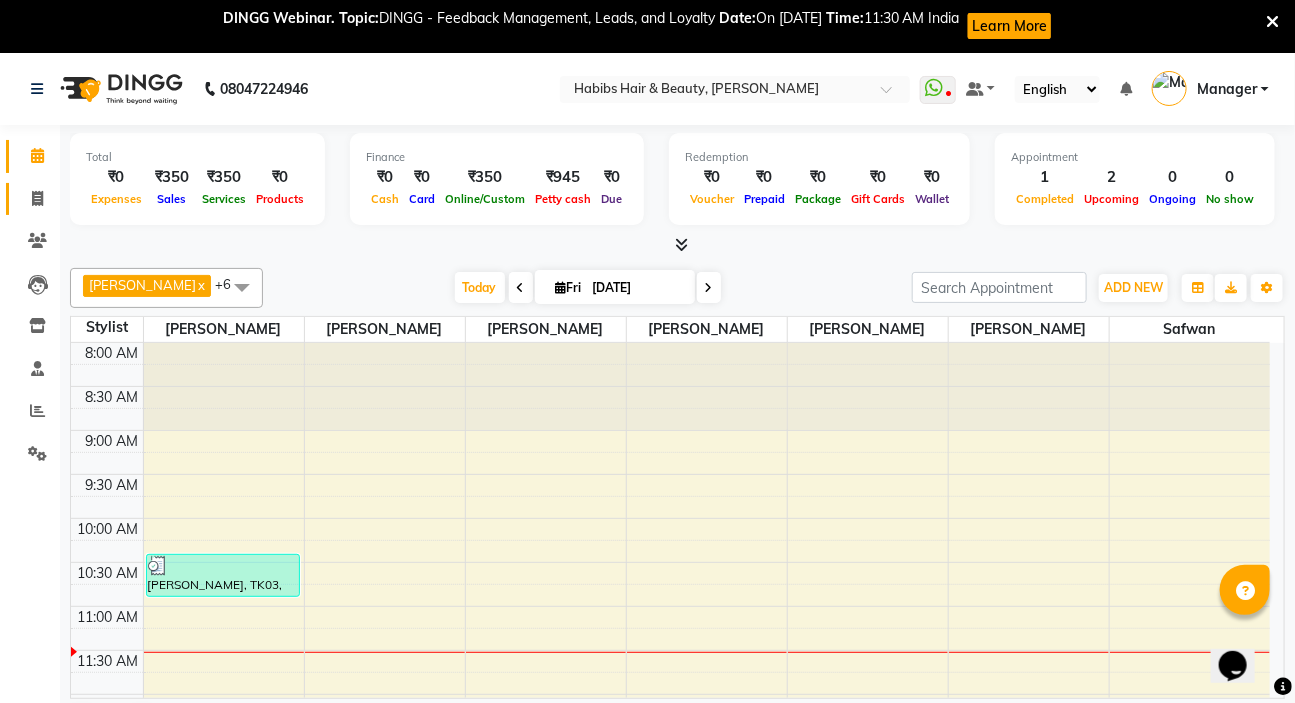 click on "Invoice" 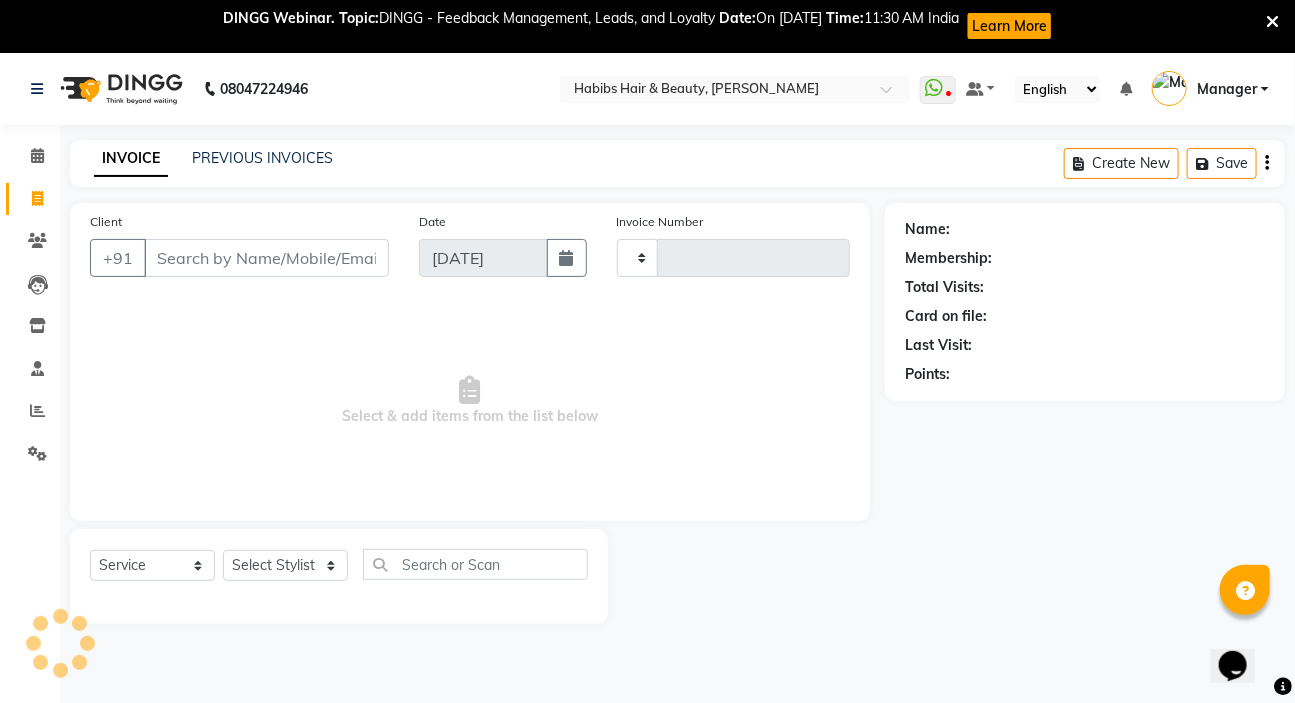type on "3417" 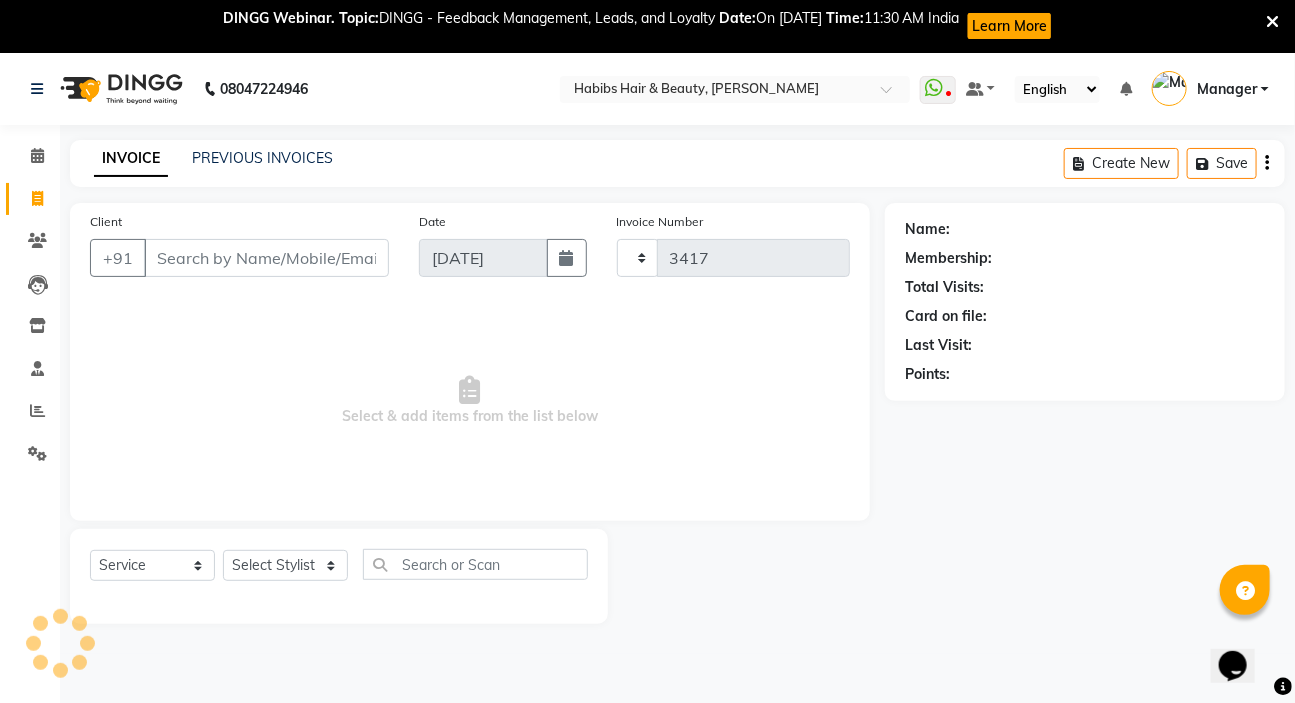 select on "6465" 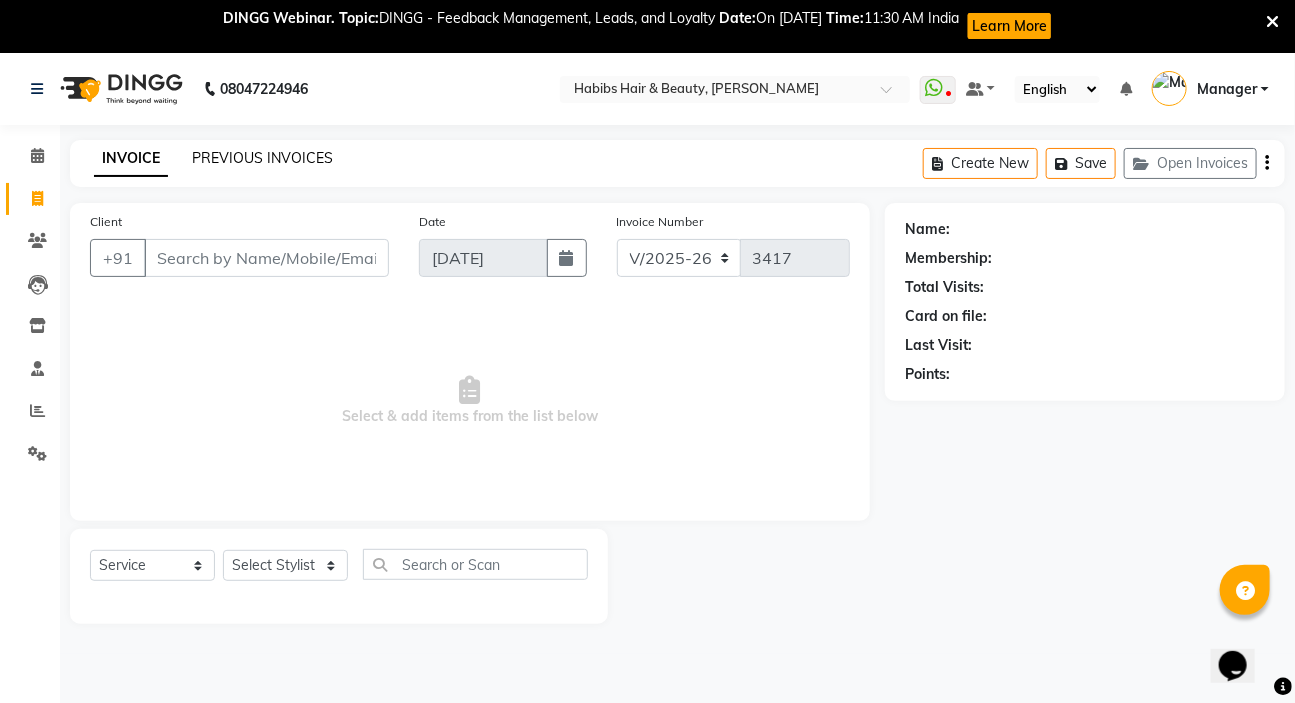 click on "PREVIOUS INVOICES" 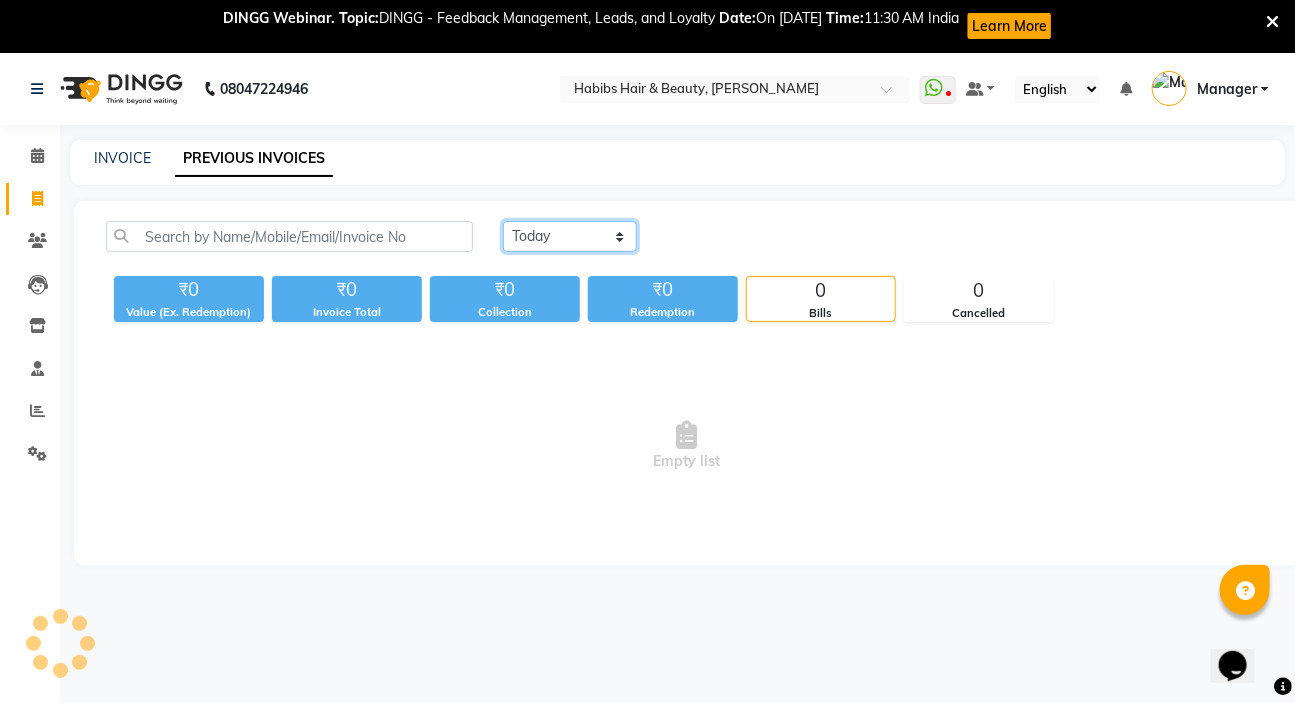 click on "[DATE] [DATE] Custom Range" 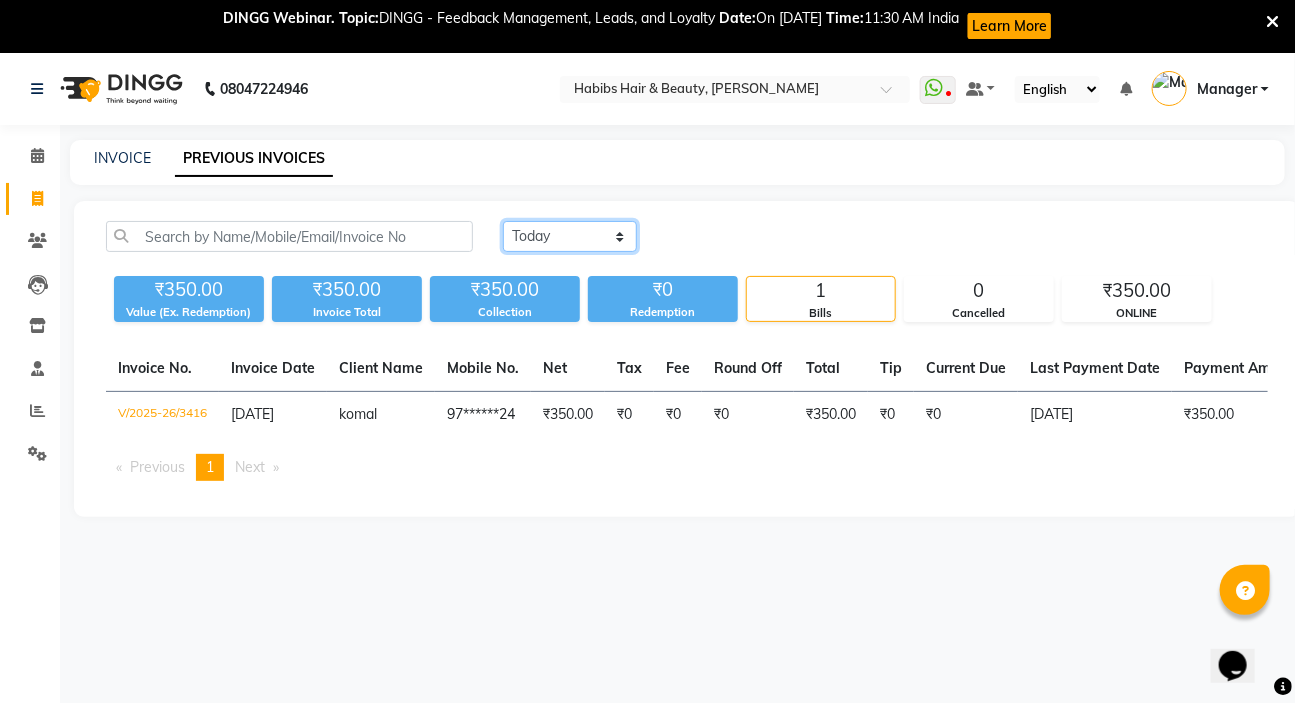 select on "[DATE]" 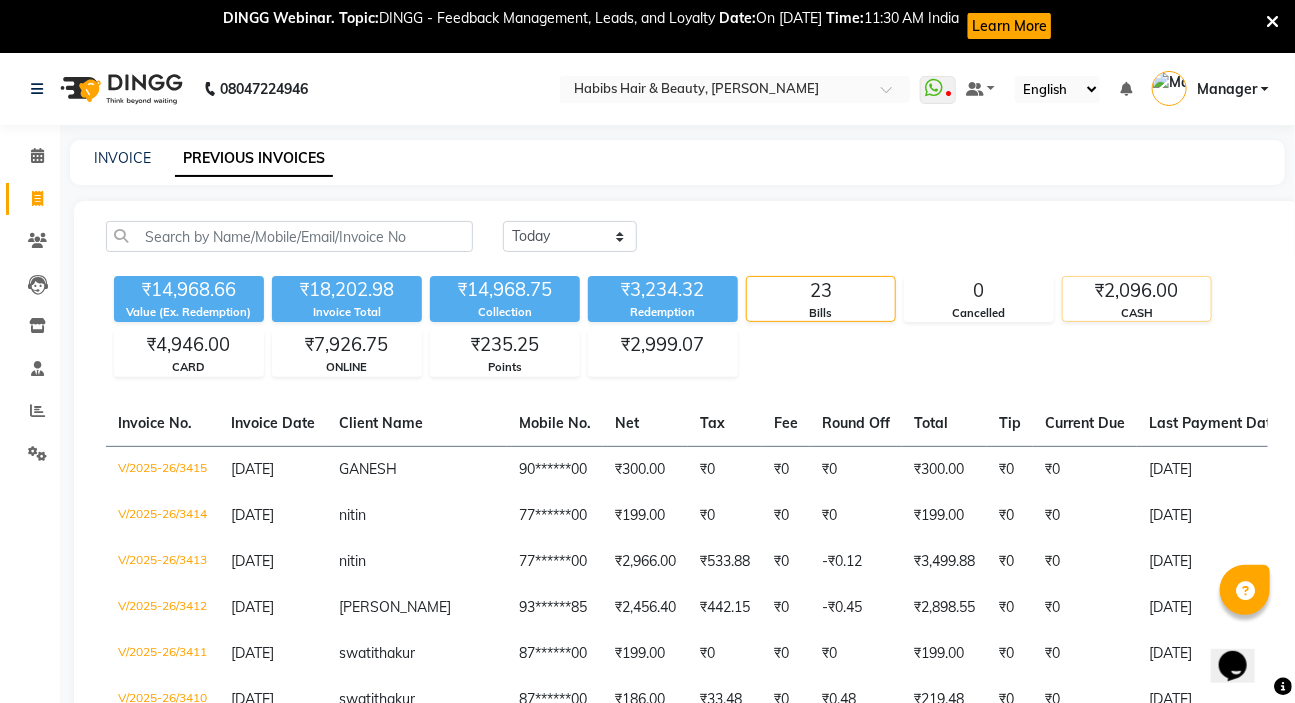 click on "₹2,096.00" 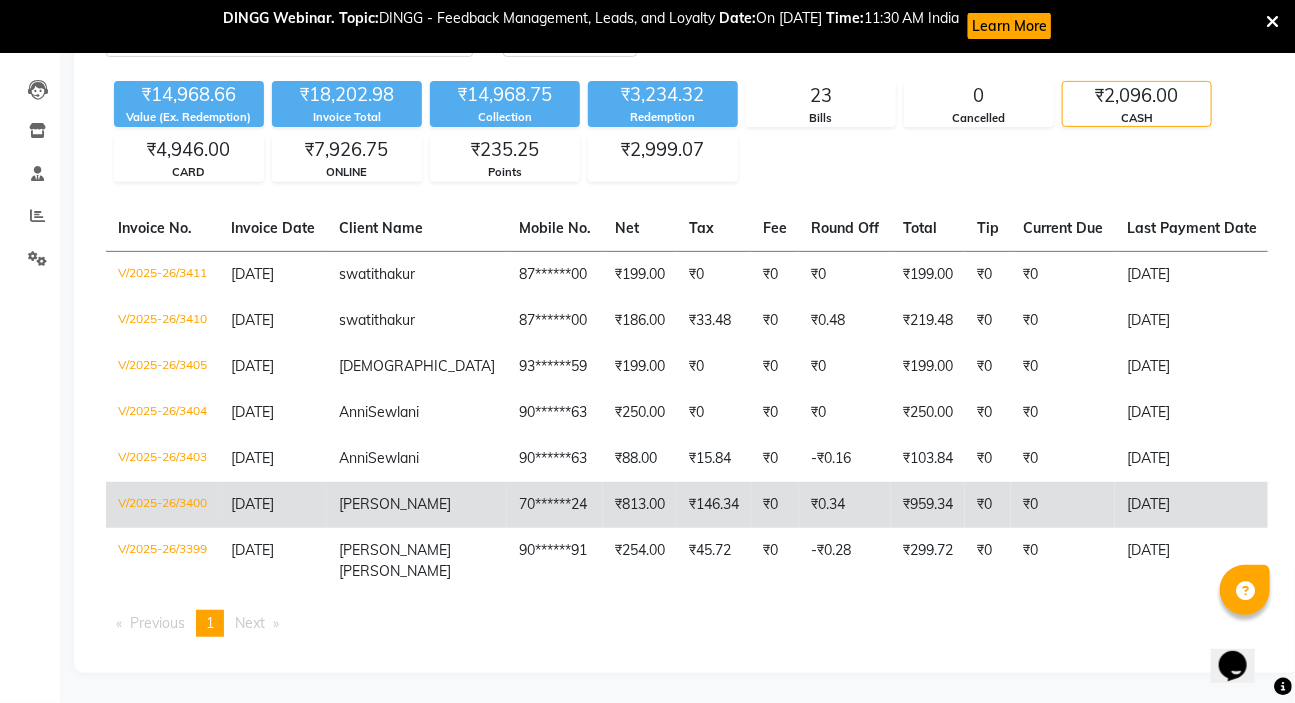 scroll, scrollTop: 249, scrollLeft: 0, axis: vertical 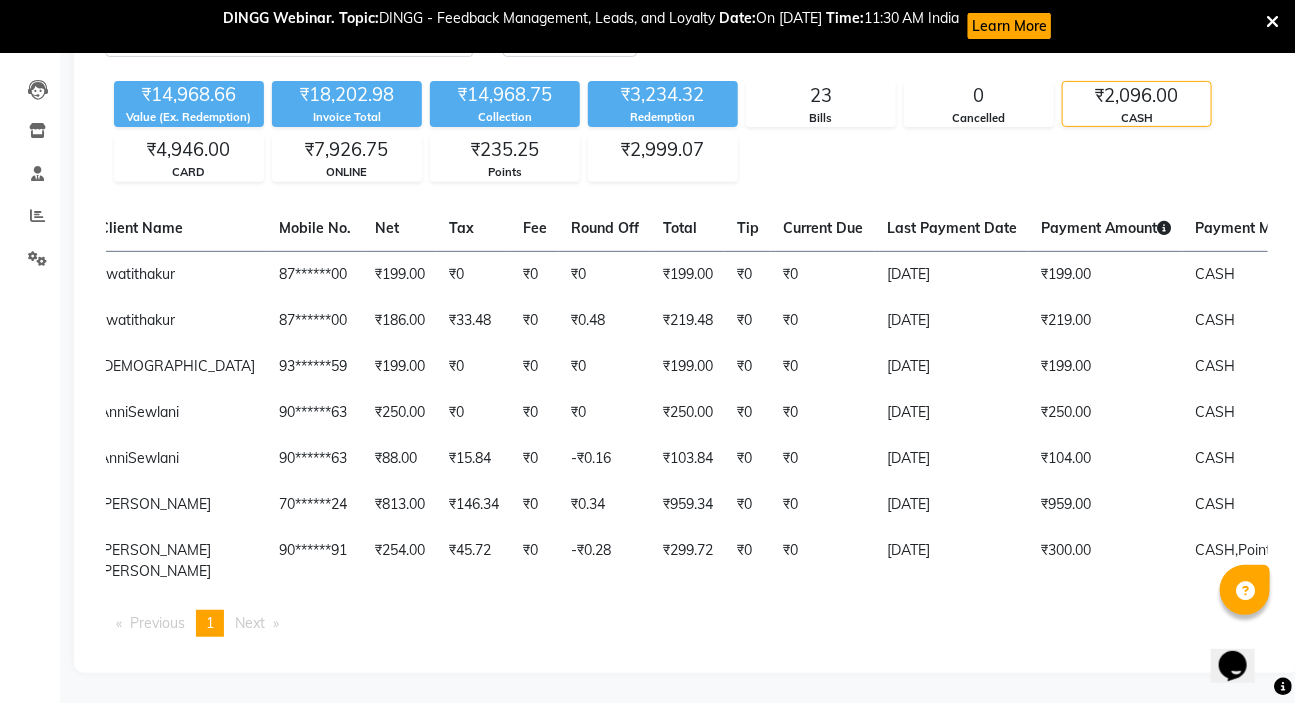 click on "Invoice No.   Invoice Date   Client Name   Mobile No.   Net   Tax   Fee   Round Off   Total   Tip   Current Due   Last Payment Date   Payment Amount   Payment Methods   Cancel Reason   Status   V/2025-26/3411  [DATE] [PERSON_NAME] 87******00 ₹199.00 ₹0  ₹0  ₹0 ₹199.00 ₹0 ₹0 [DATE] ₹199.00  CASH - PAID  V/2025-26/3410  [DATE] [PERSON_NAME] 87******00 ₹186.00 ₹33.48  ₹0  ₹0.48 ₹219.48 ₹0 ₹0 [DATE] ₹219.00  CASH - PAID  V/2025-26/3405  [DATE] [PERSON_NAME]   93******59 ₹199.00 ₹0  ₹0  ₹0 ₹199.00 ₹0 ₹0 [DATE] ₹199.00  CASH - PAID  V/2025-26/3404  [DATE] [PERSON_NAME] 90******63 ₹250.00 ₹0  ₹0  ₹0 ₹250.00 ₹0 ₹0 [DATE] ₹250.00  CASH - PAID  V/2025-26/3403  [DATE] [PERSON_NAME] 90******63 ₹88.00 ₹15.84  ₹0  -₹0.16 ₹103.84 ₹0 ₹0 [DATE] ₹104.00  CASH - PAID  V/2025-26/3400  [DATE] [PERSON_NAME]   70******24 ₹813.00 ₹146.34  ₹0  ₹0.34 ₹959.34 ₹0 ₹0 [DATE] ₹959.00  CASH - PAID [DATE] - 1" 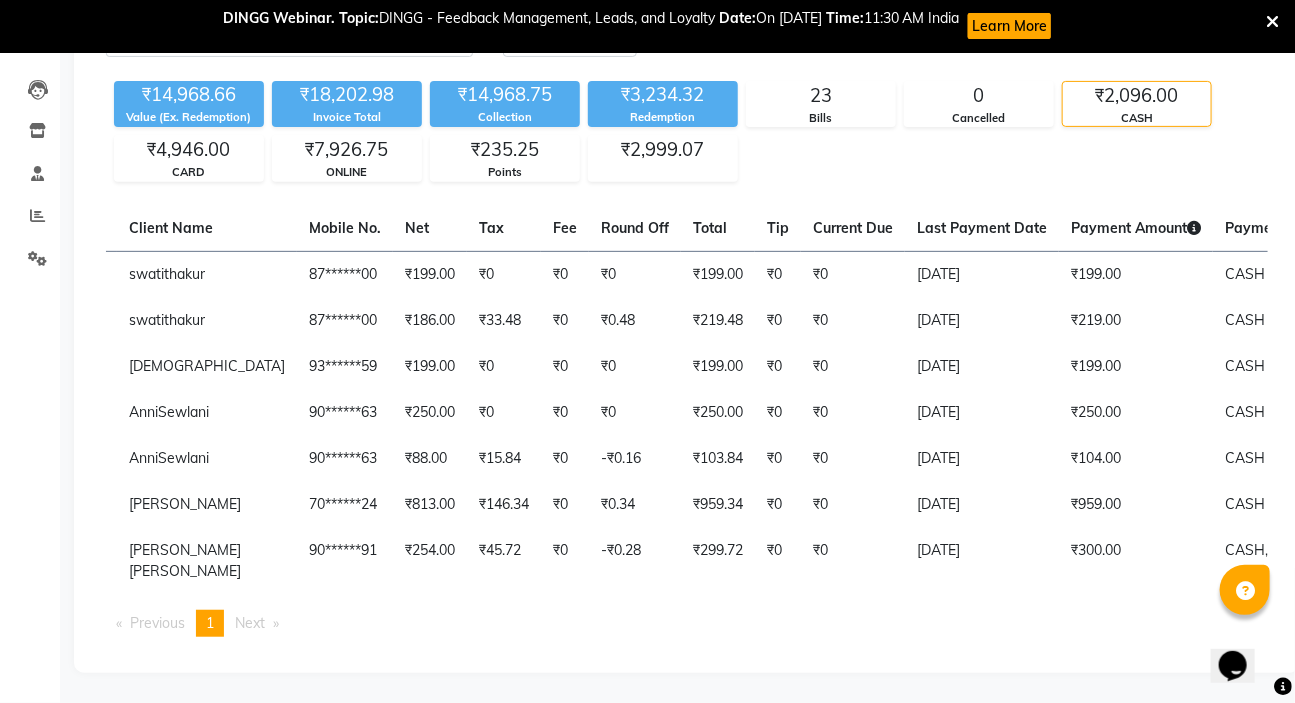scroll, scrollTop: 0, scrollLeft: 203, axis: horizontal 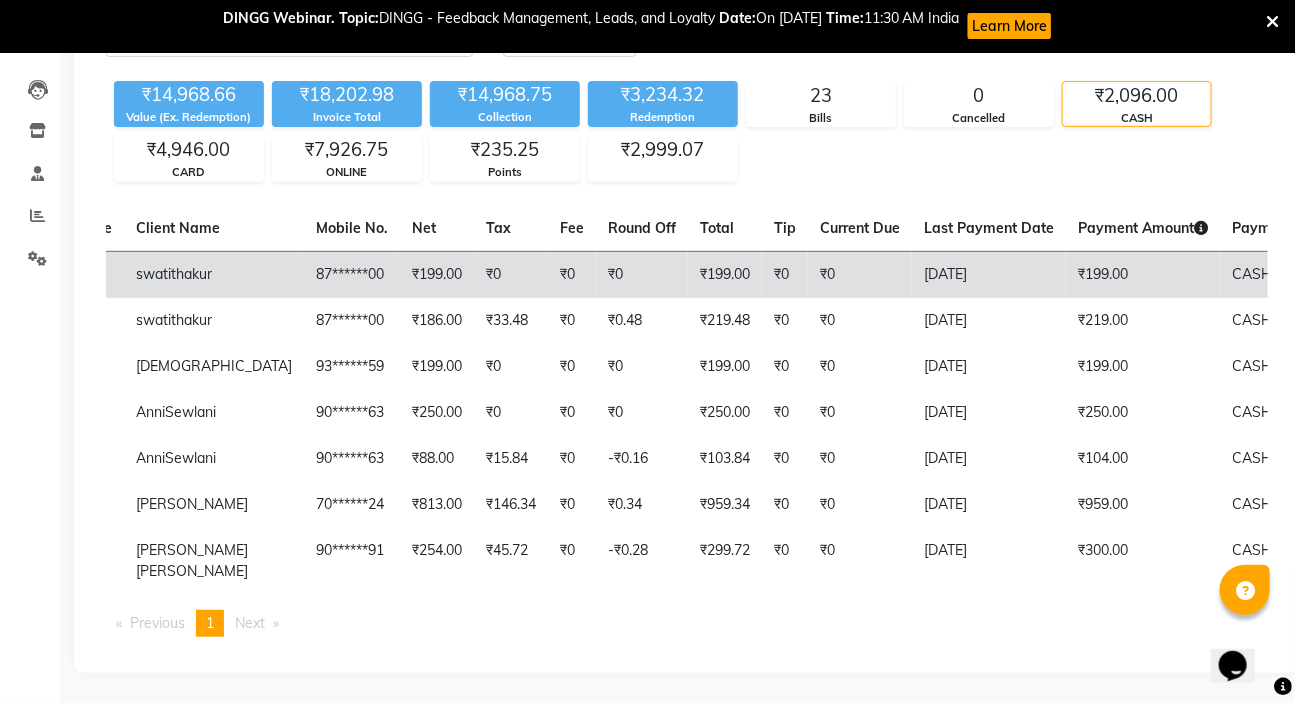 click on "₹0" 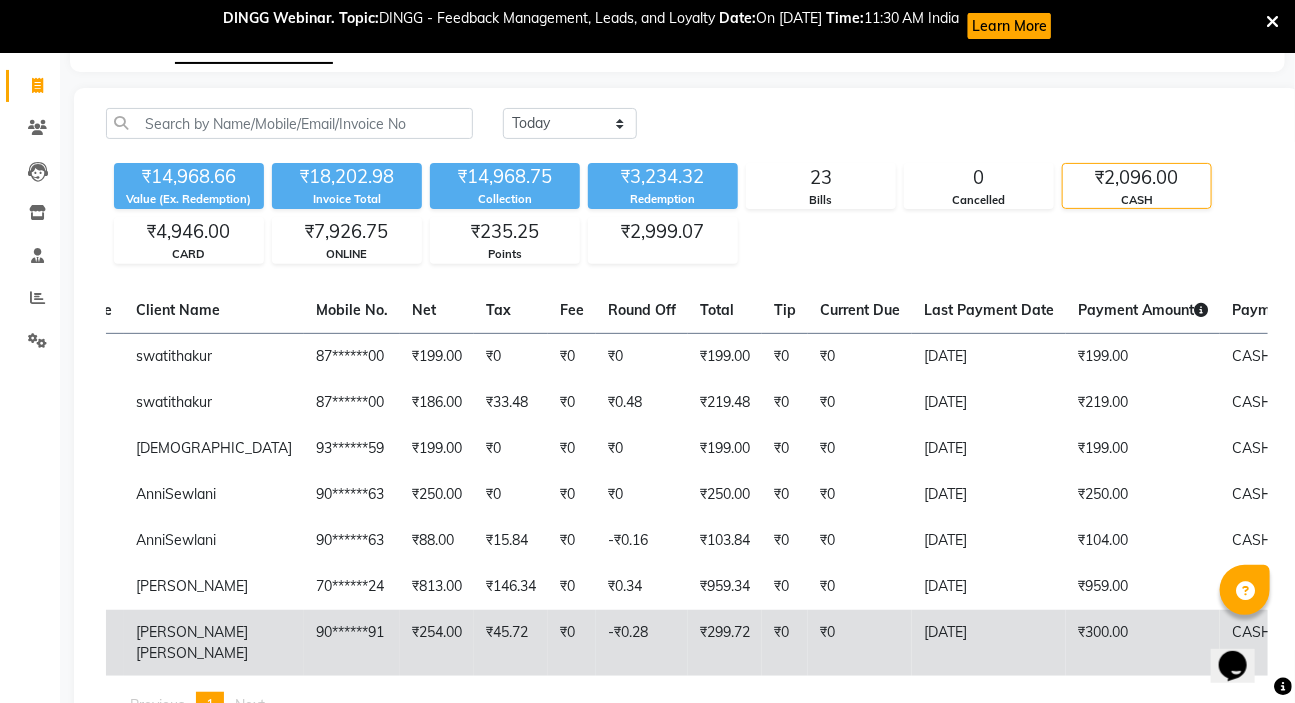 scroll, scrollTop: 0, scrollLeft: 0, axis: both 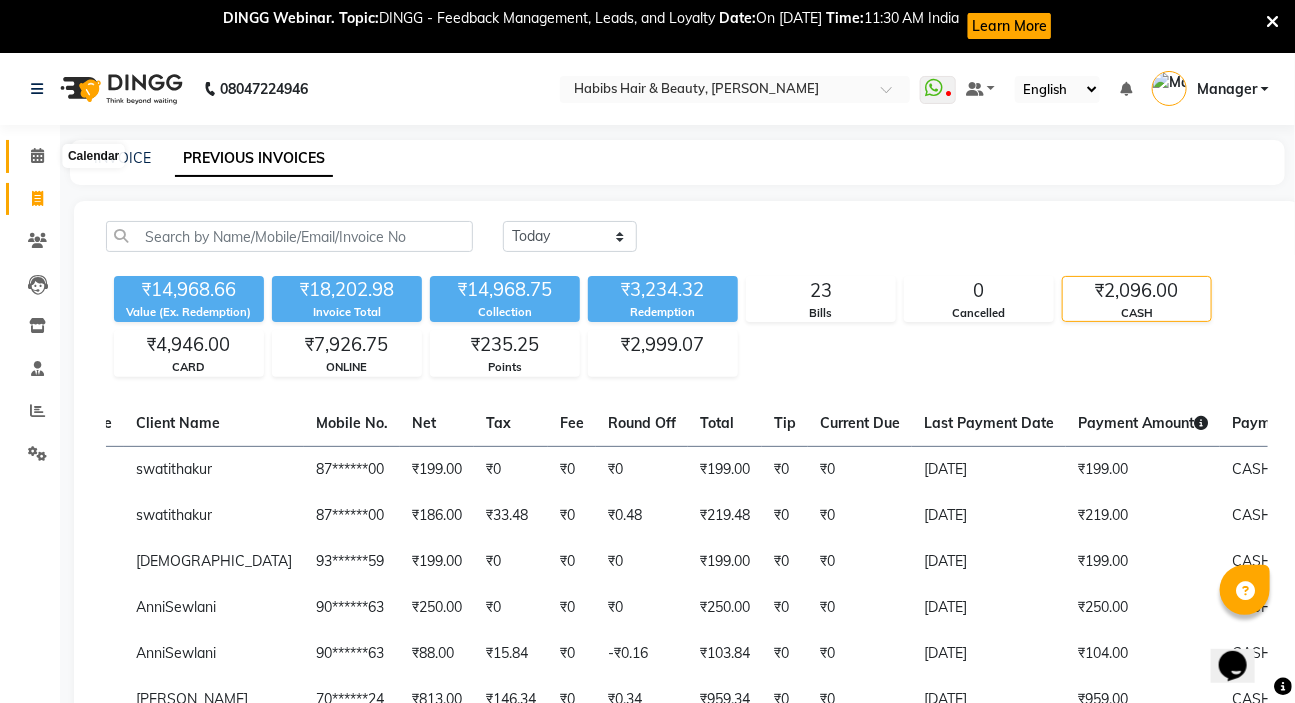 drag, startPoint x: 29, startPoint y: 155, endPoint x: 74, endPoint y: 162, distance: 45.54119 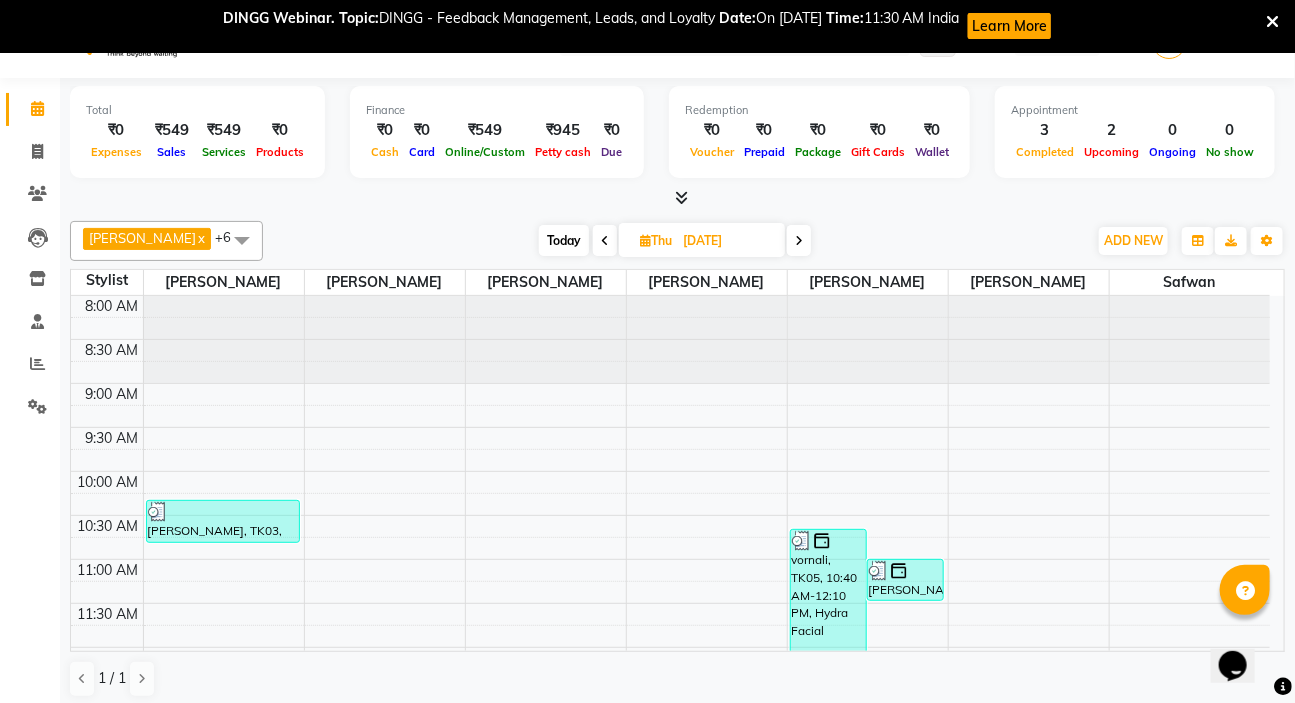 scroll, scrollTop: 54, scrollLeft: 0, axis: vertical 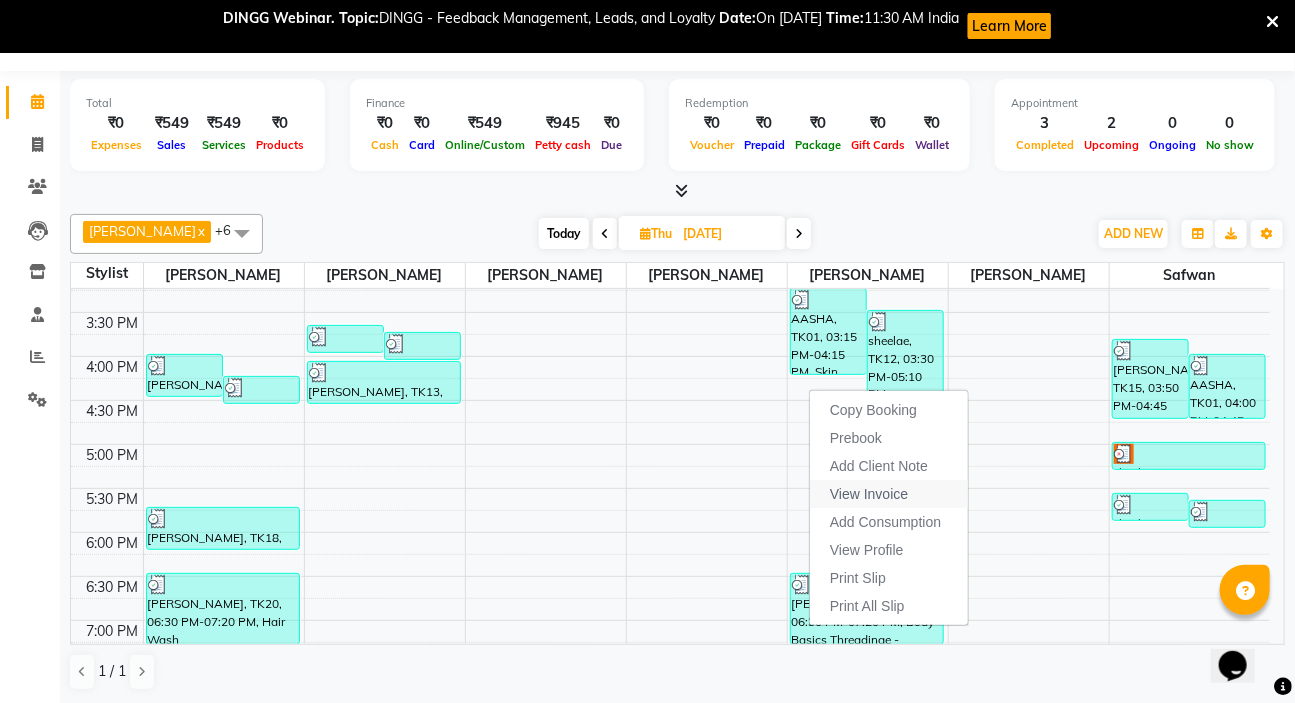 click on "View Invoice" at bounding box center [869, 494] 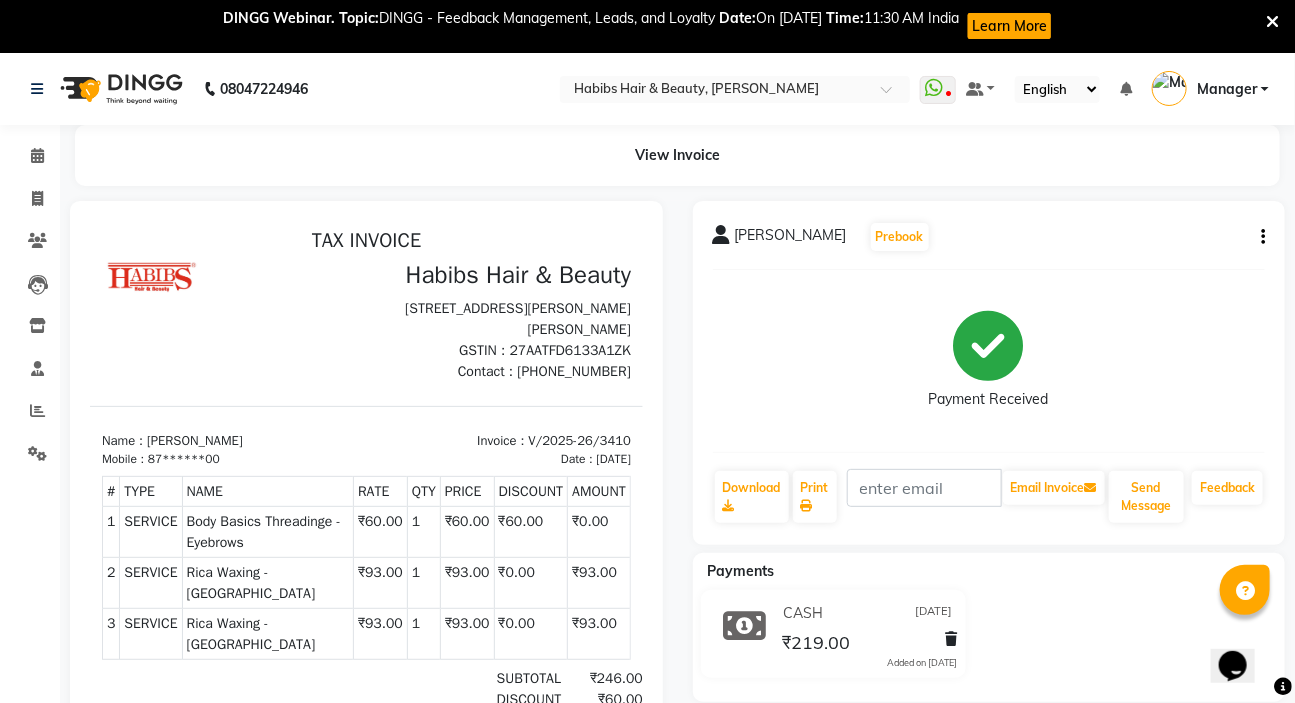 scroll, scrollTop: 0, scrollLeft: 0, axis: both 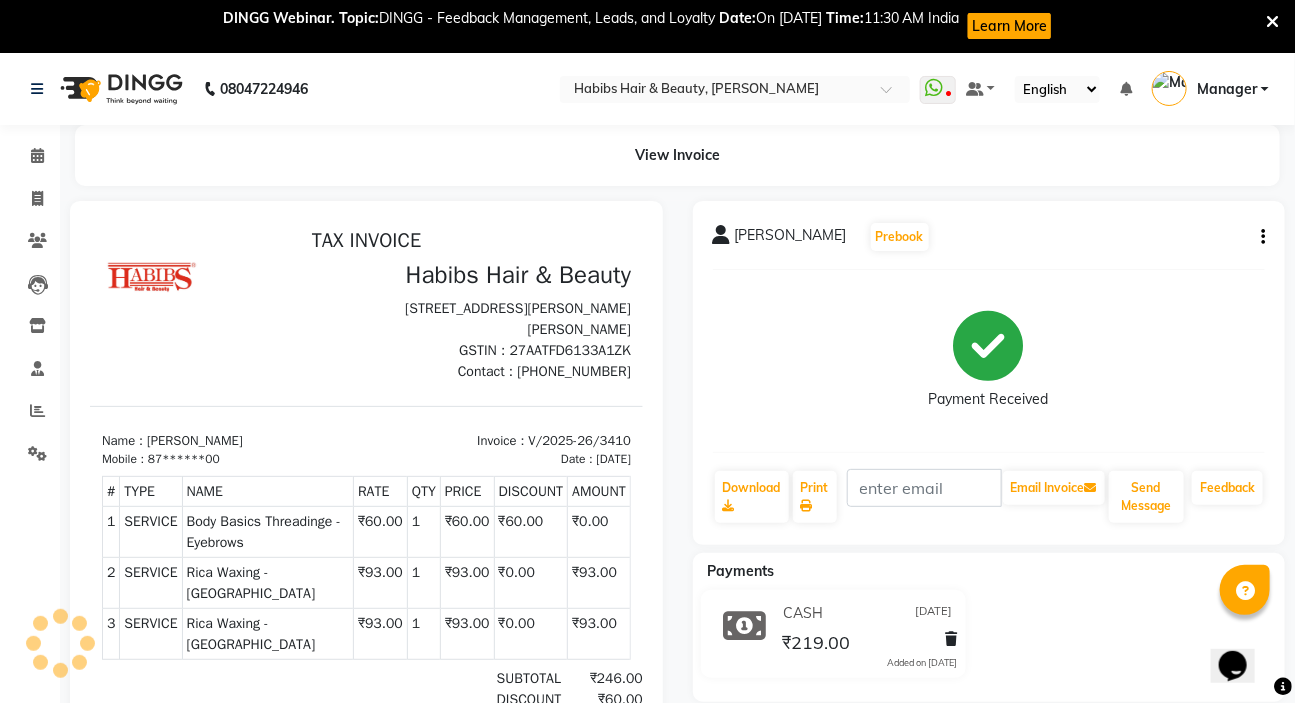 click 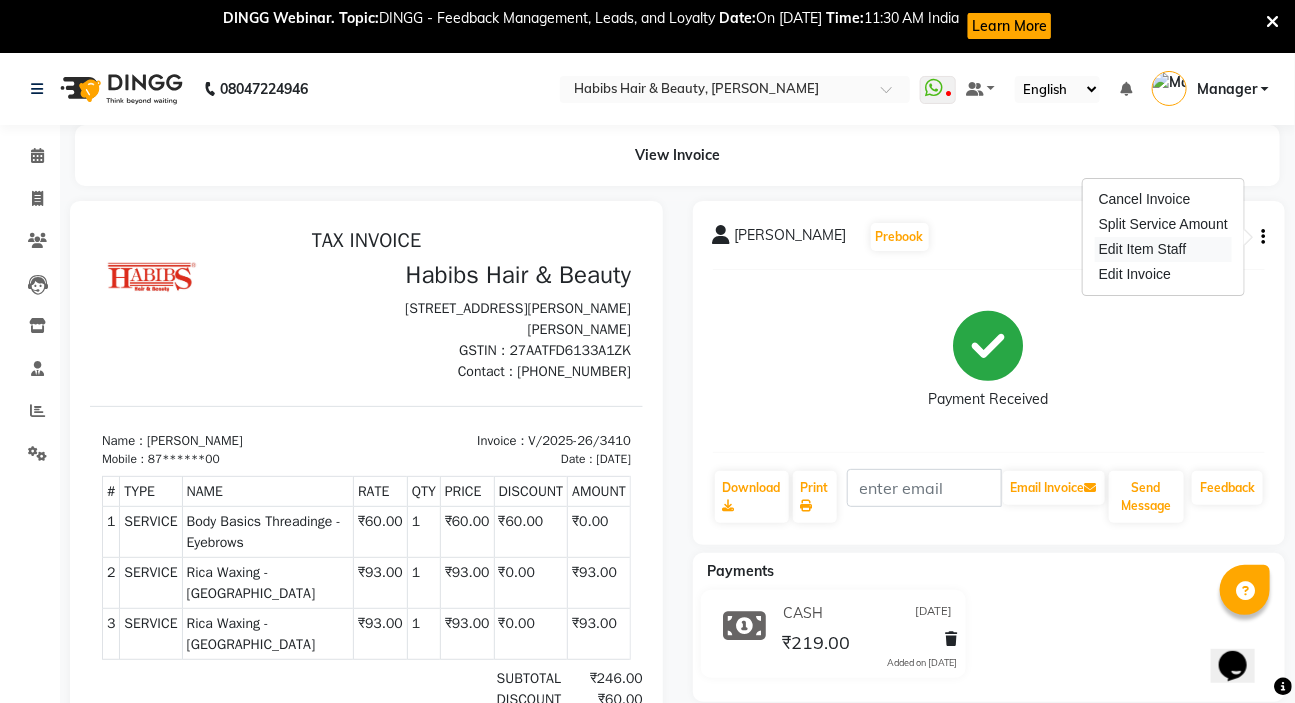 click on "Edit Item Staff" at bounding box center [1163, 249] 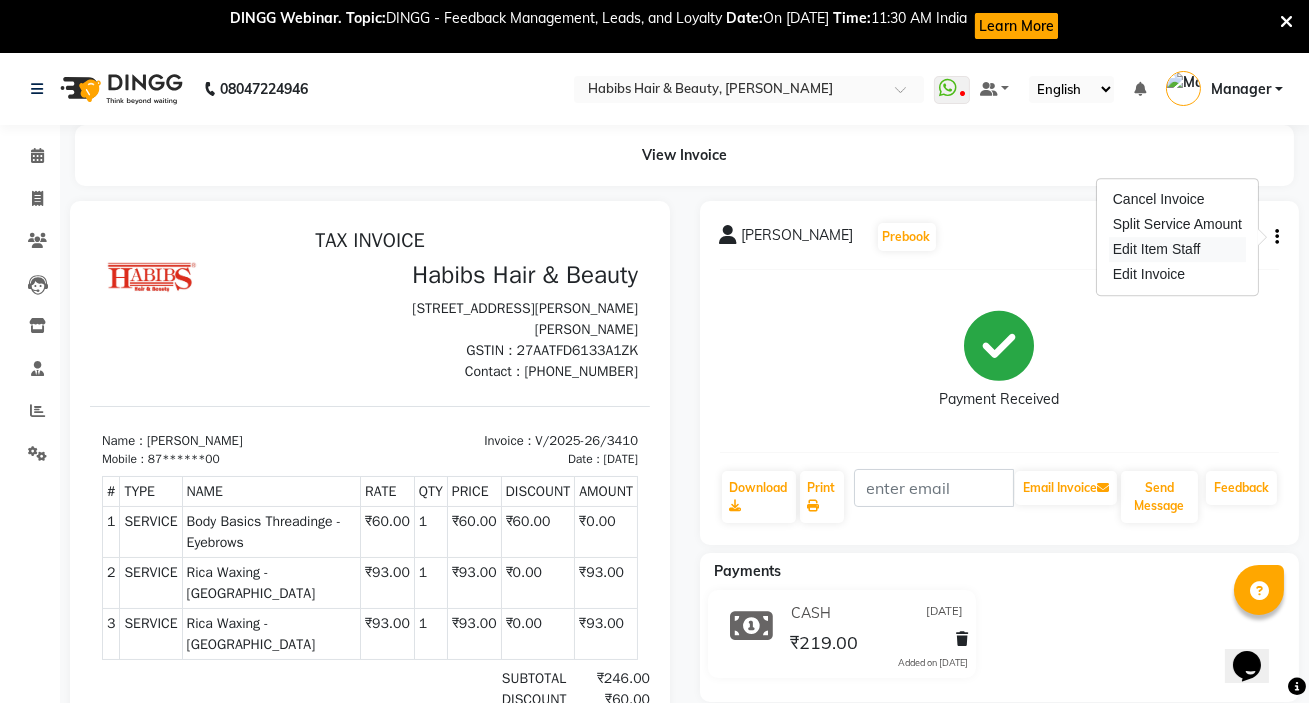 select on "65252" 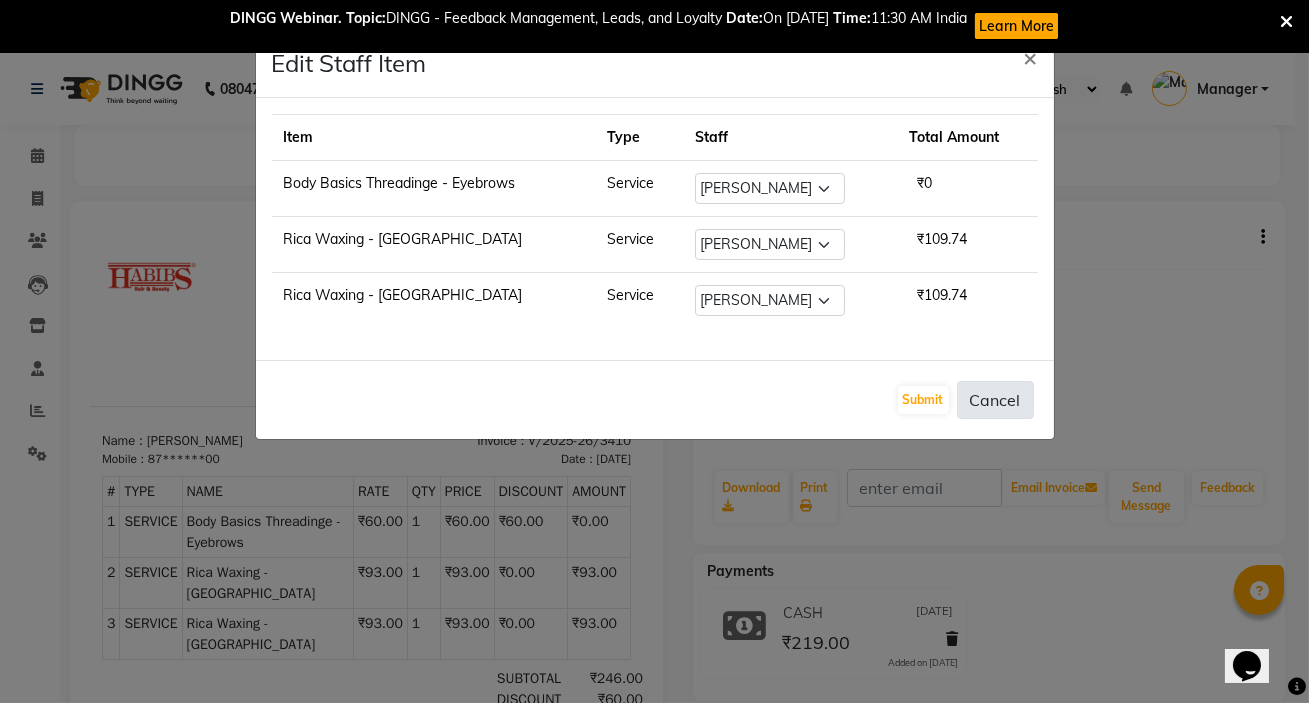 click on "Cancel" 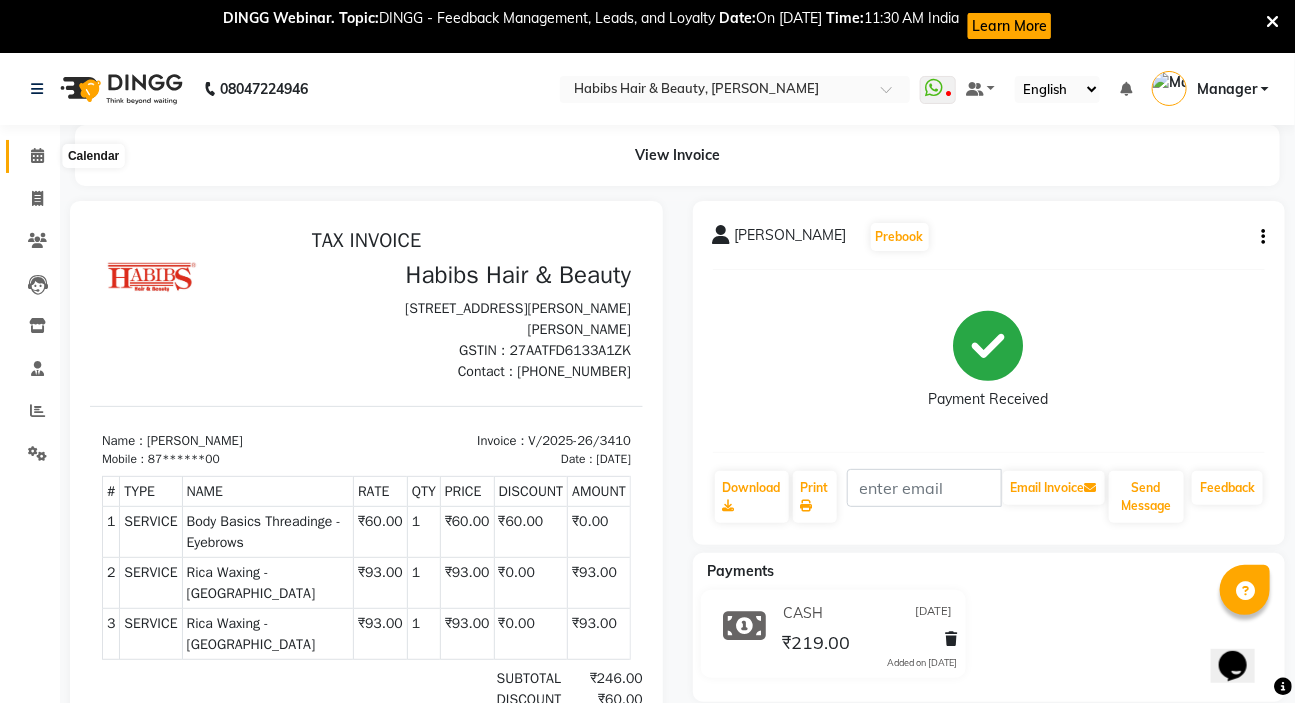 click 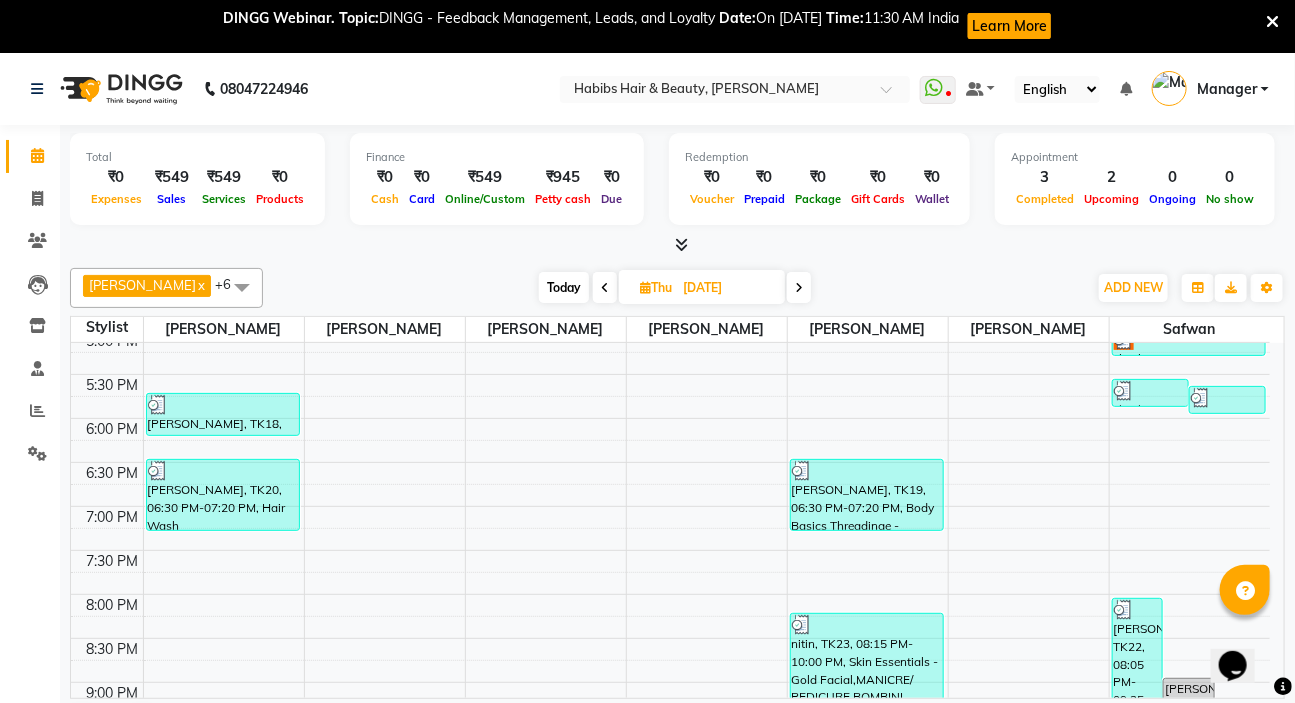 scroll, scrollTop: 959, scrollLeft: 0, axis: vertical 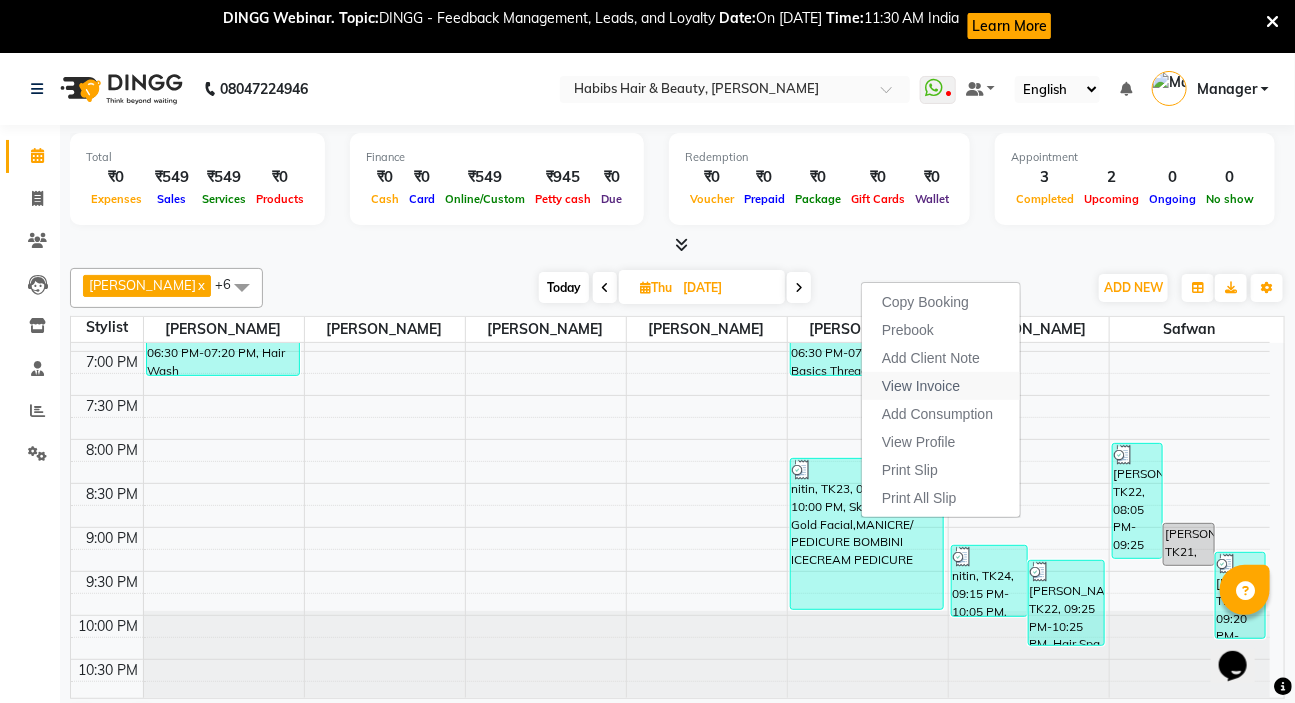 click on "View Invoice" at bounding box center (921, 386) 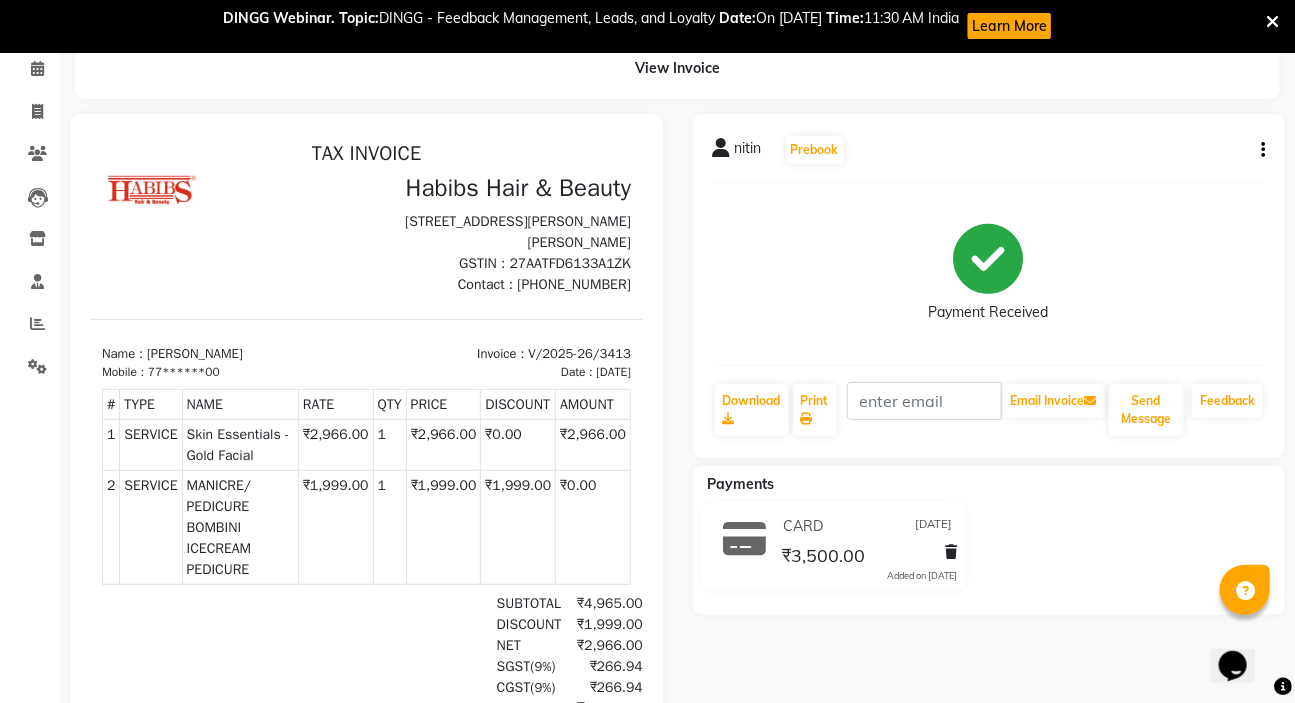 scroll, scrollTop: 0, scrollLeft: 0, axis: both 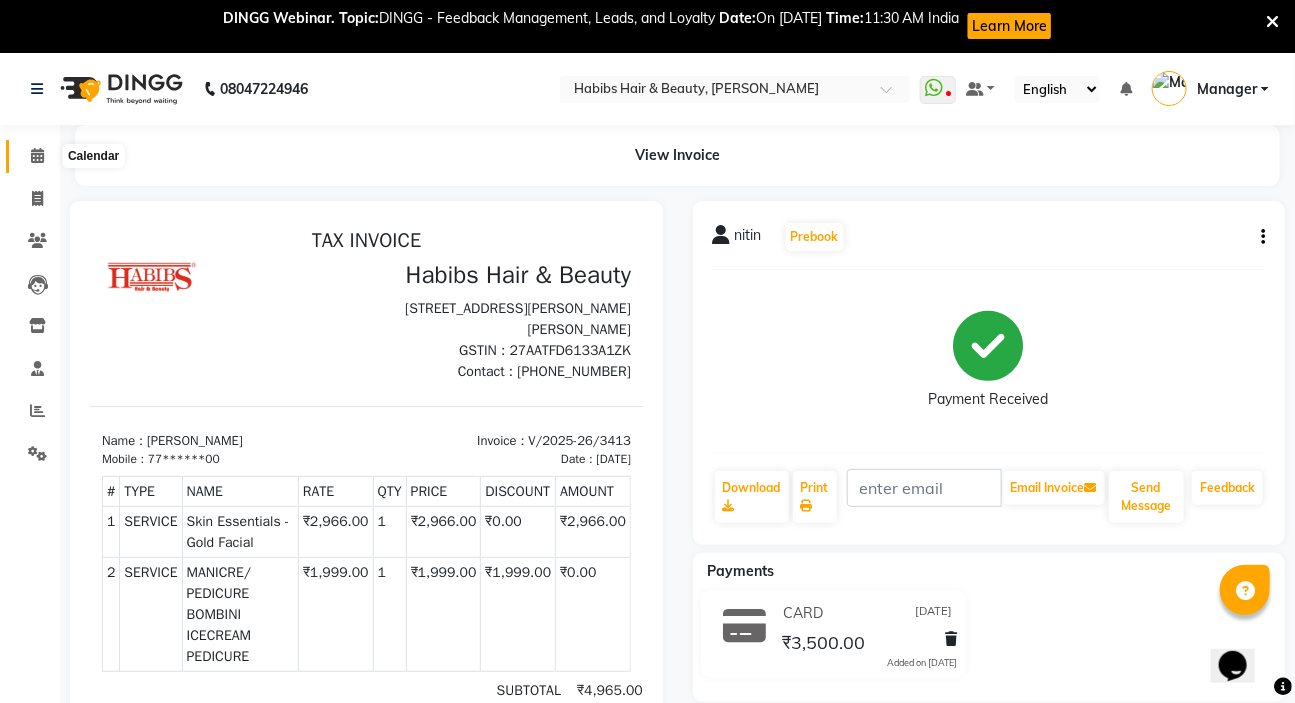 click 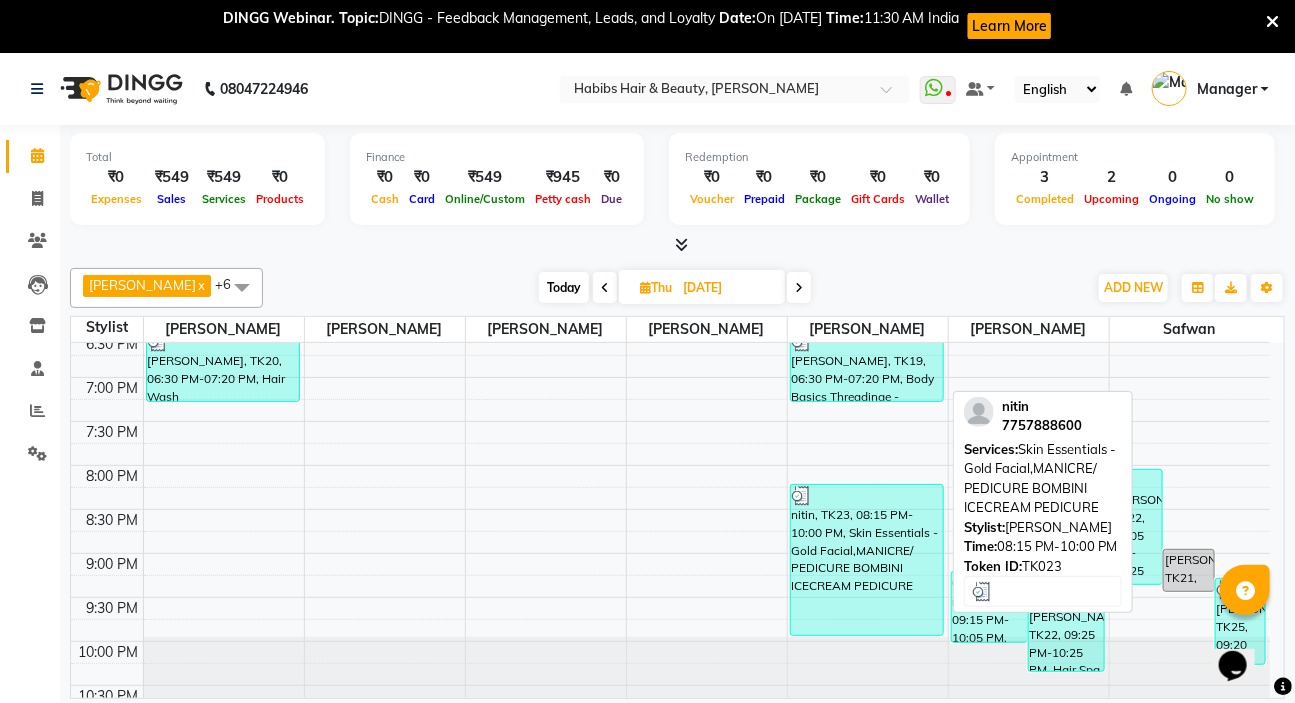 scroll, scrollTop: 959, scrollLeft: 0, axis: vertical 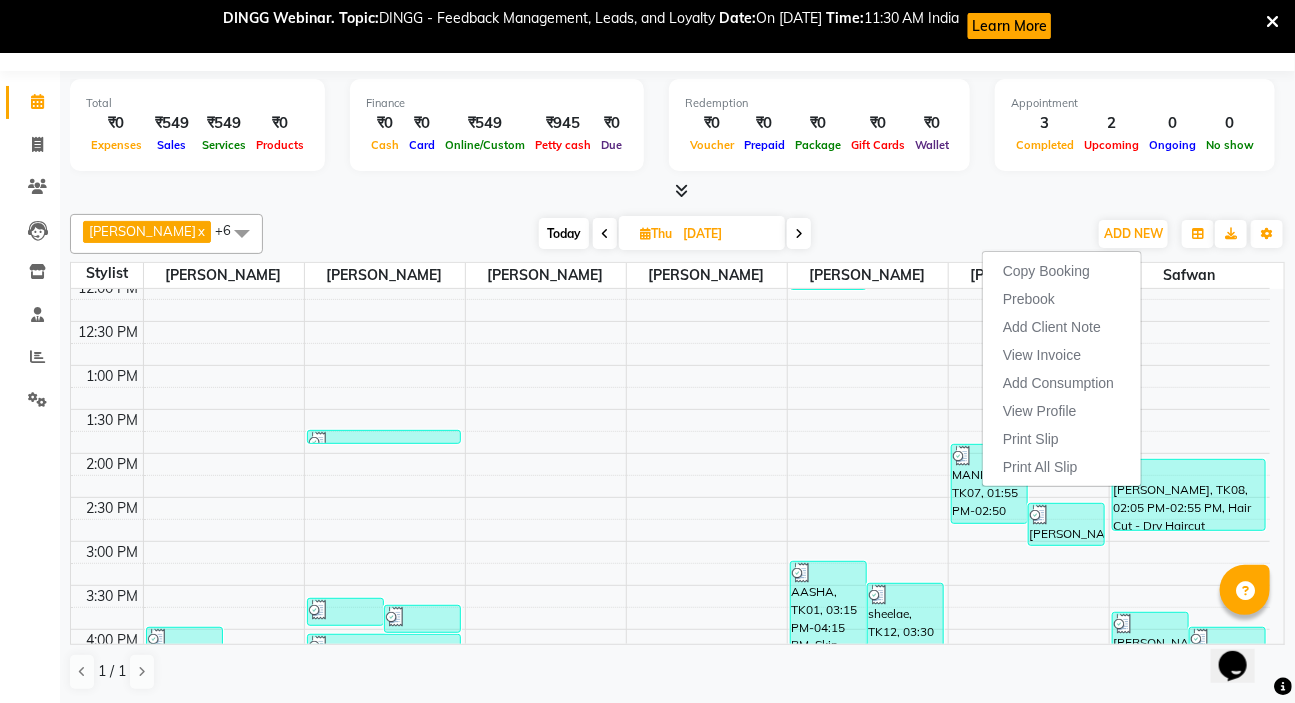click on "View Invoice" at bounding box center (1062, 355) 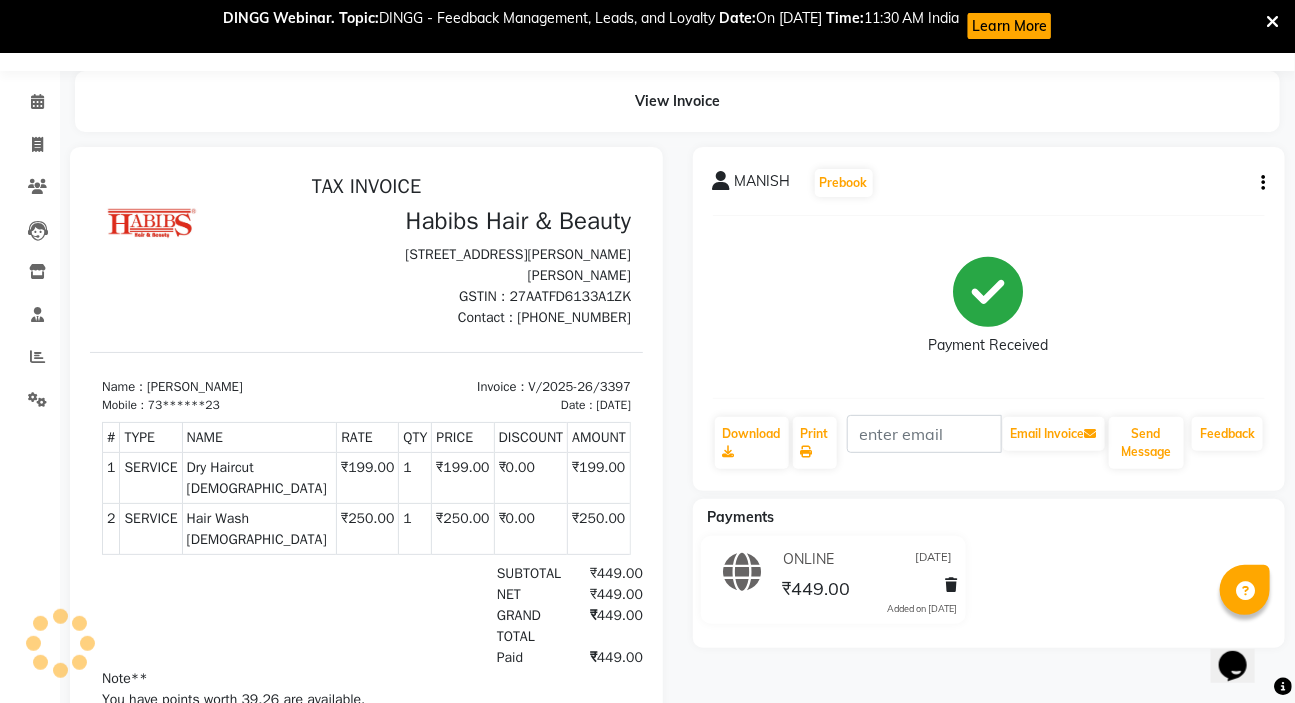 scroll, scrollTop: 0, scrollLeft: 0, axis: both 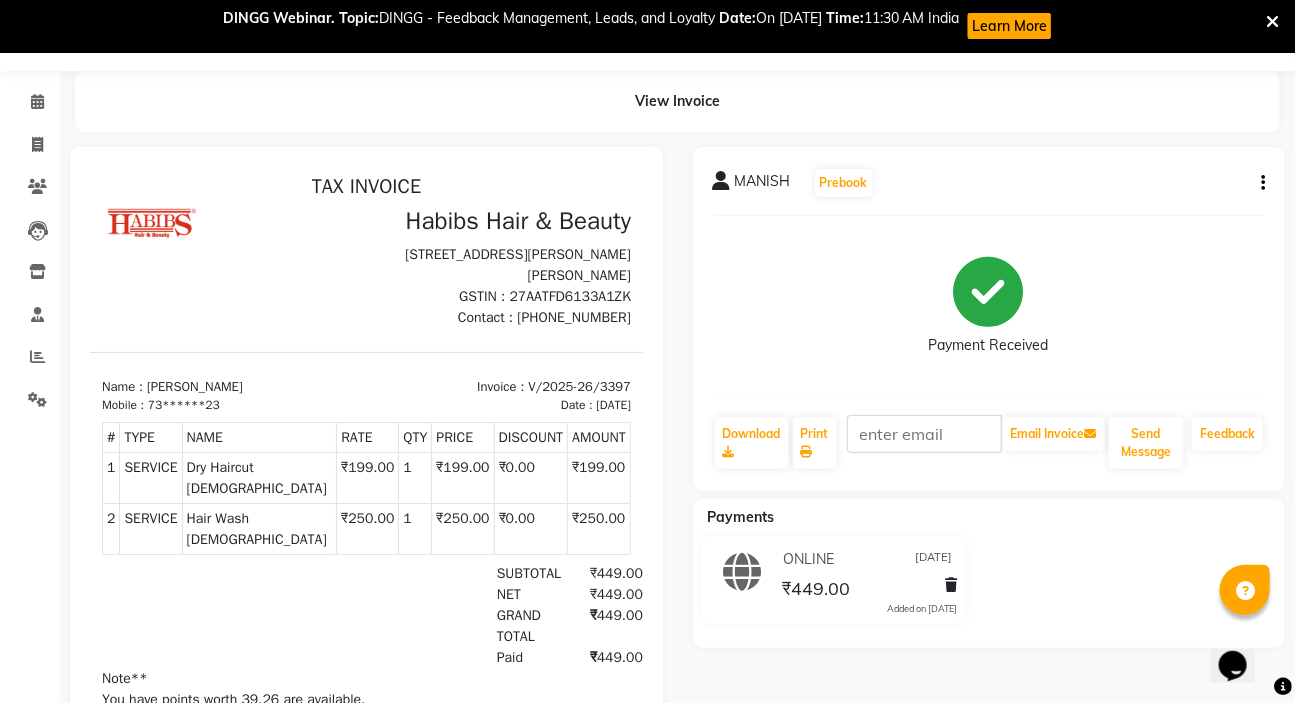 click on "MANISH   Prebook   Payment Received  Download  Print   Email Invoice   Send Message Feedback" 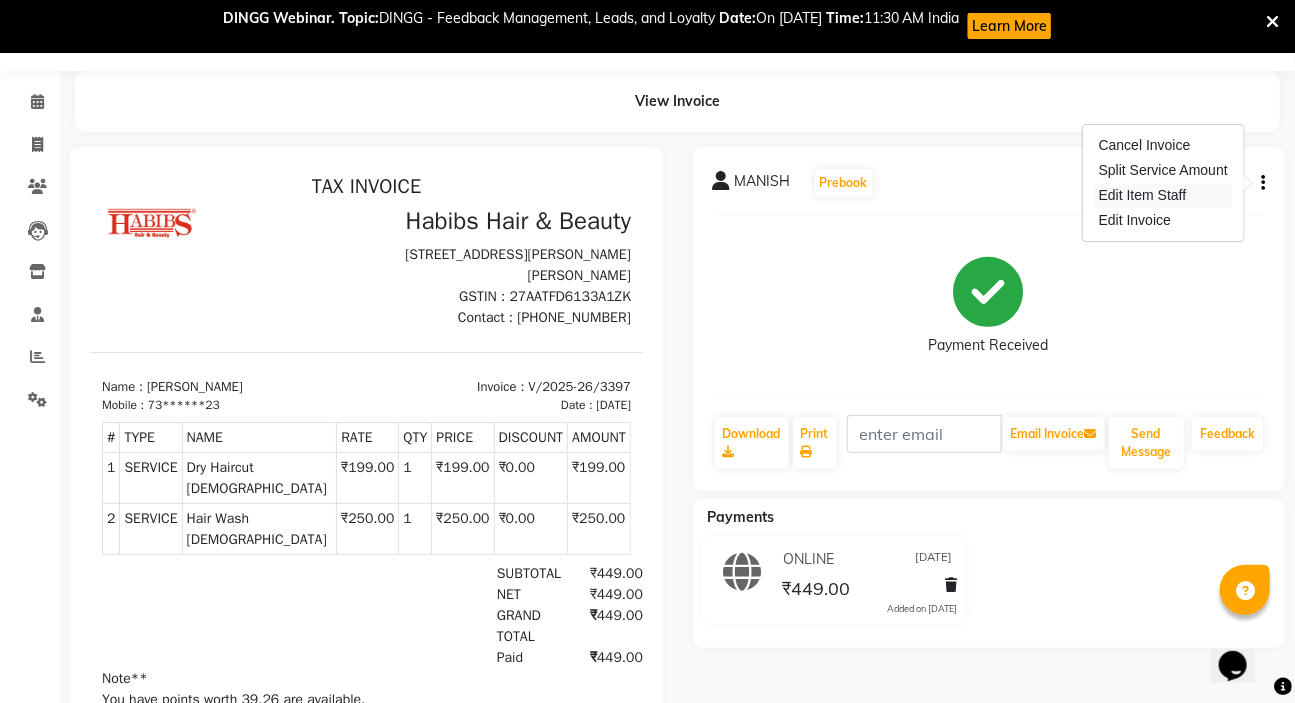 click on "Edit Item Staff" at bounding box center [1163, 195] 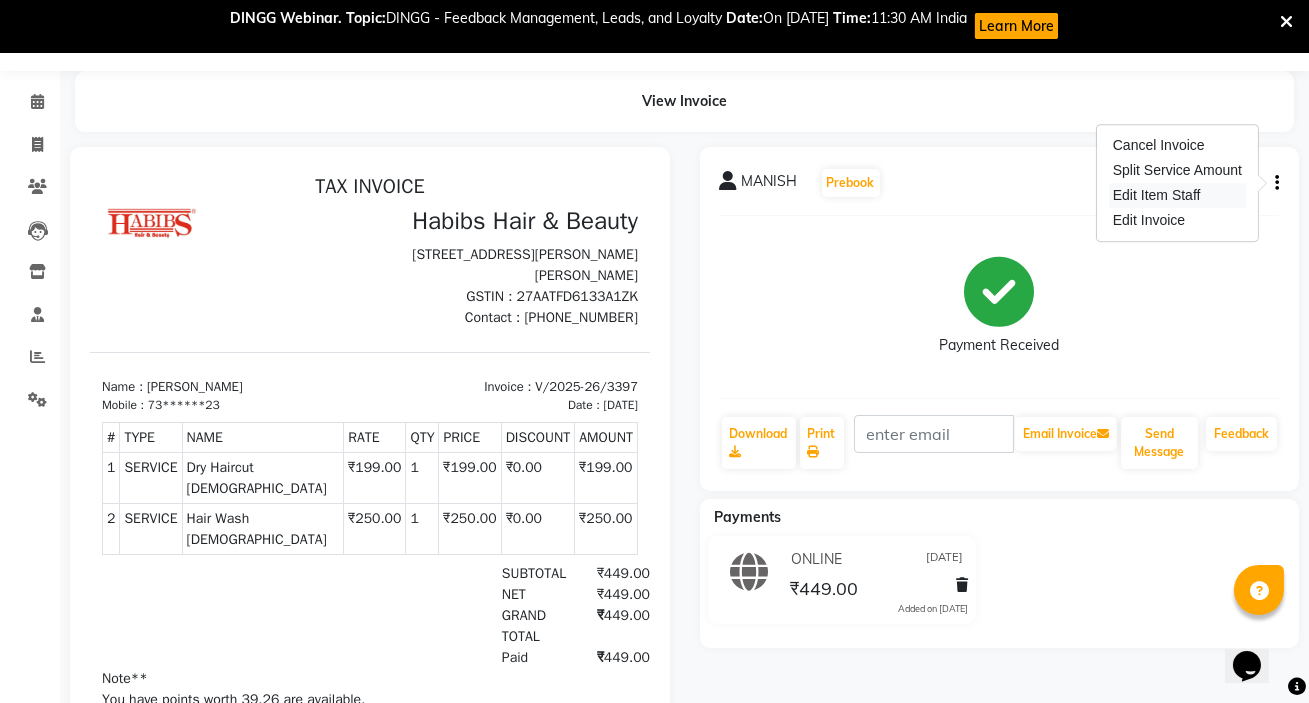 select 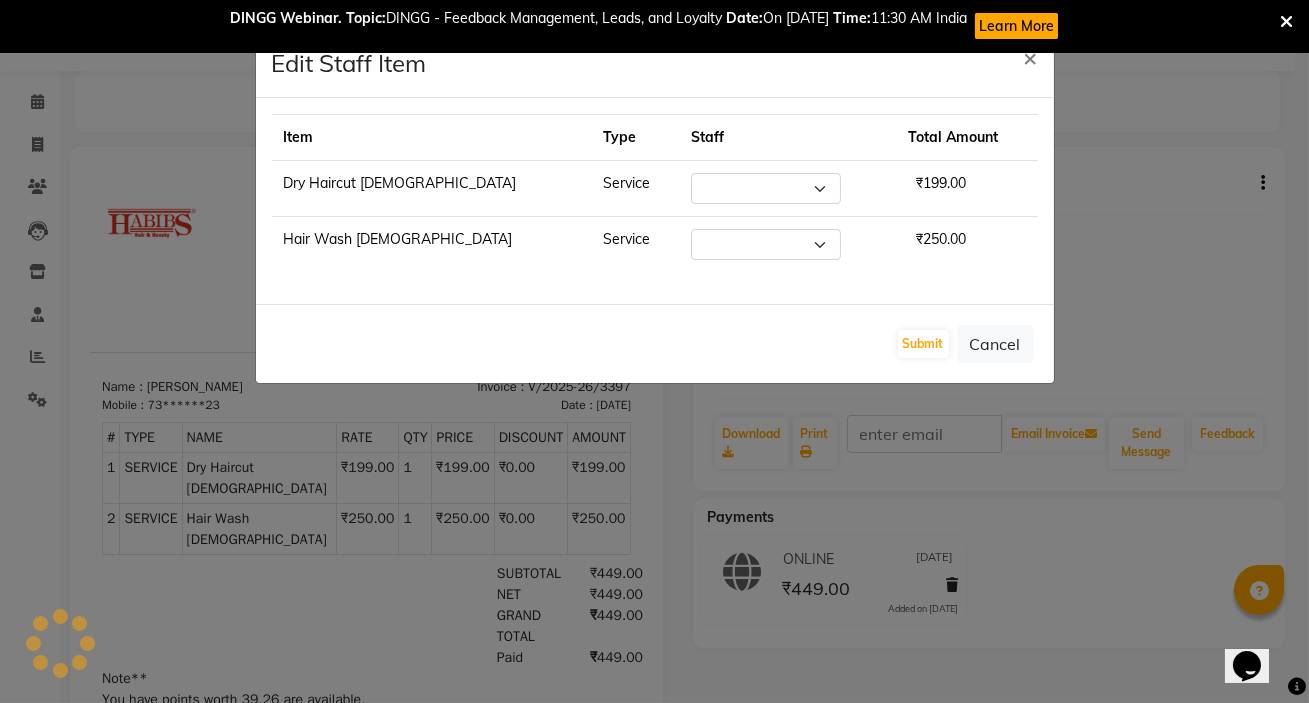 select on "66662" 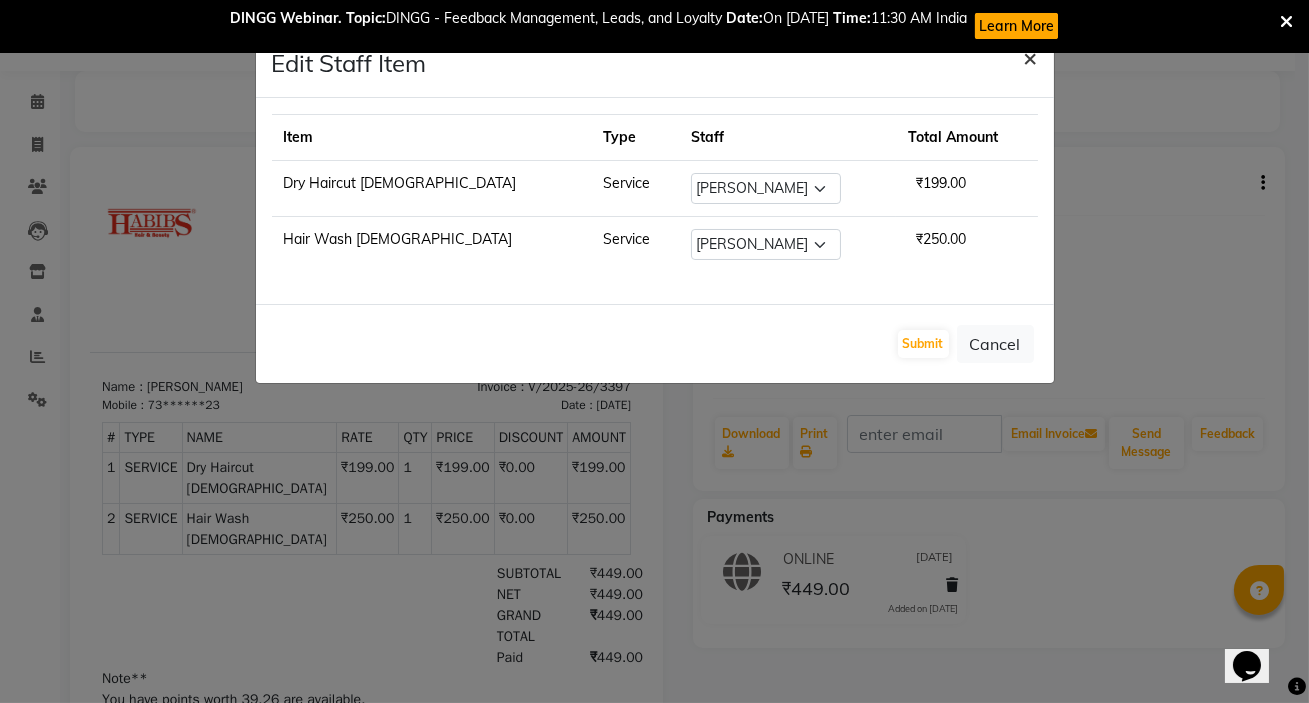 click on "×" 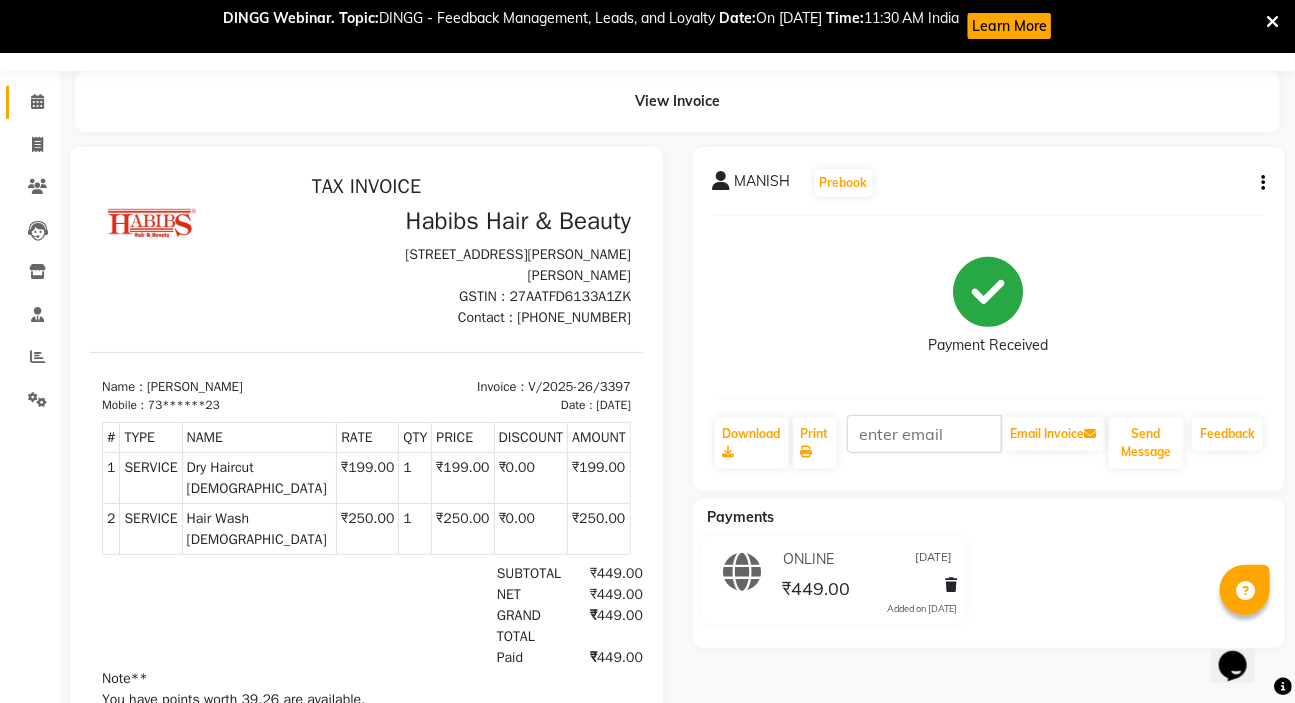 click 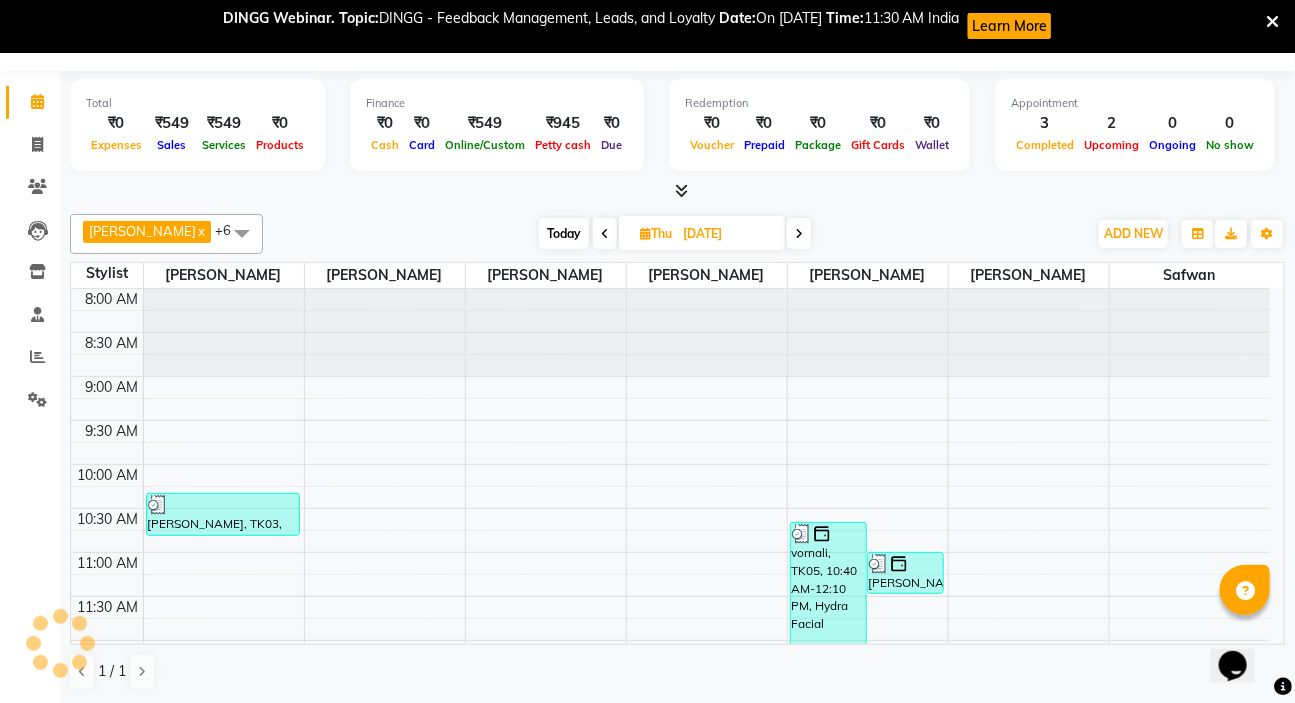 scroll, scrollTop: 52, scrollLeft: 0, axis: vertical 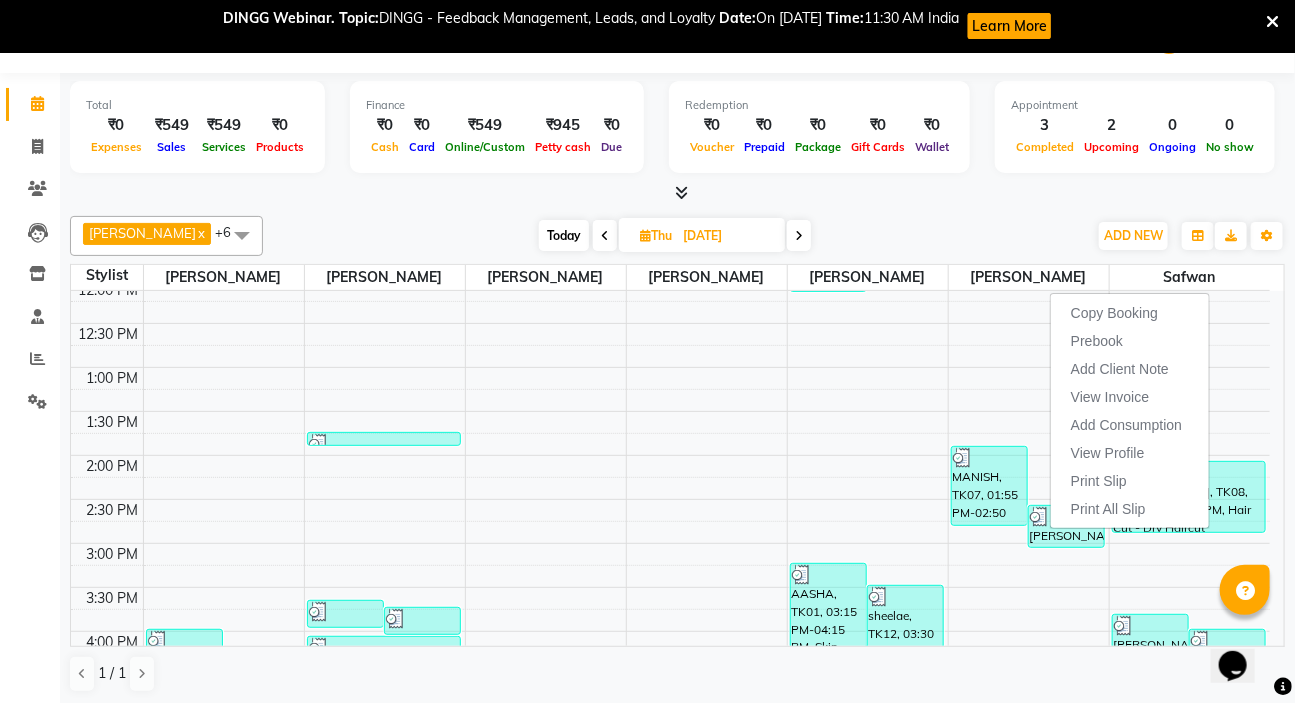 click on "View Invoice" at bounding box center [1110, 397] 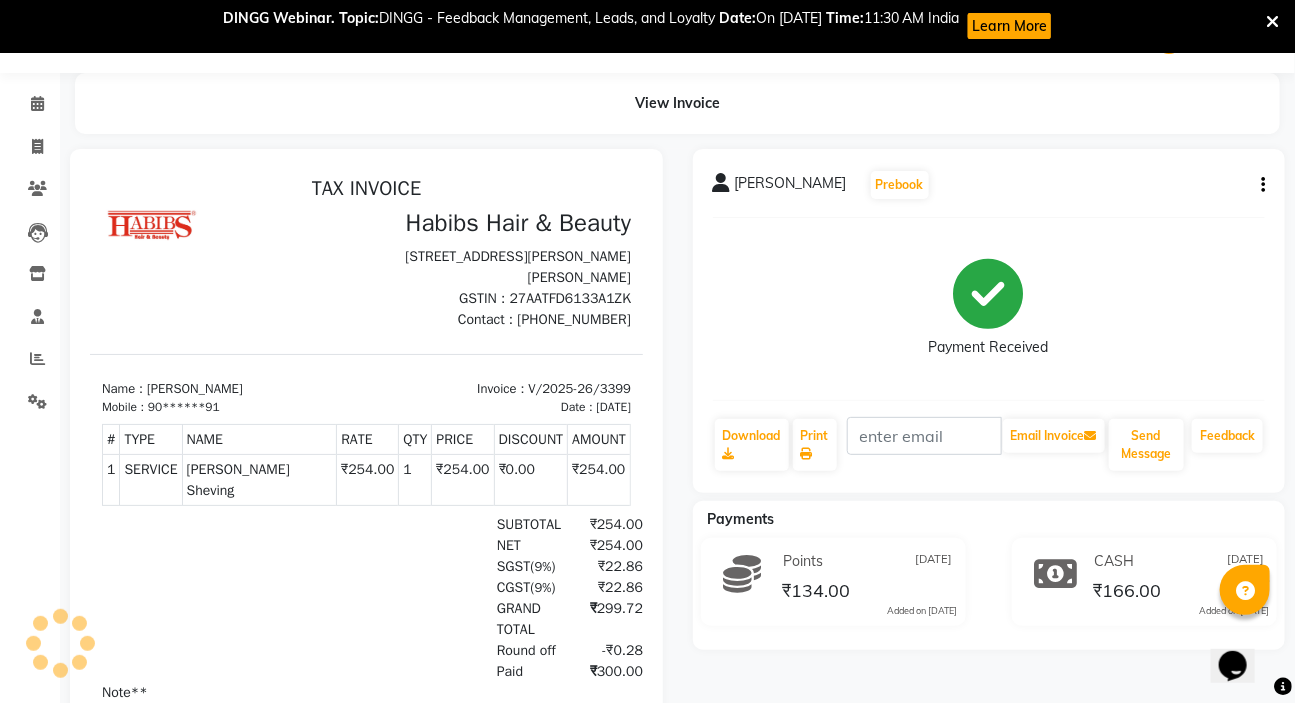 scroll, scrollTop: 0, scrollLeft: 0, axis: both 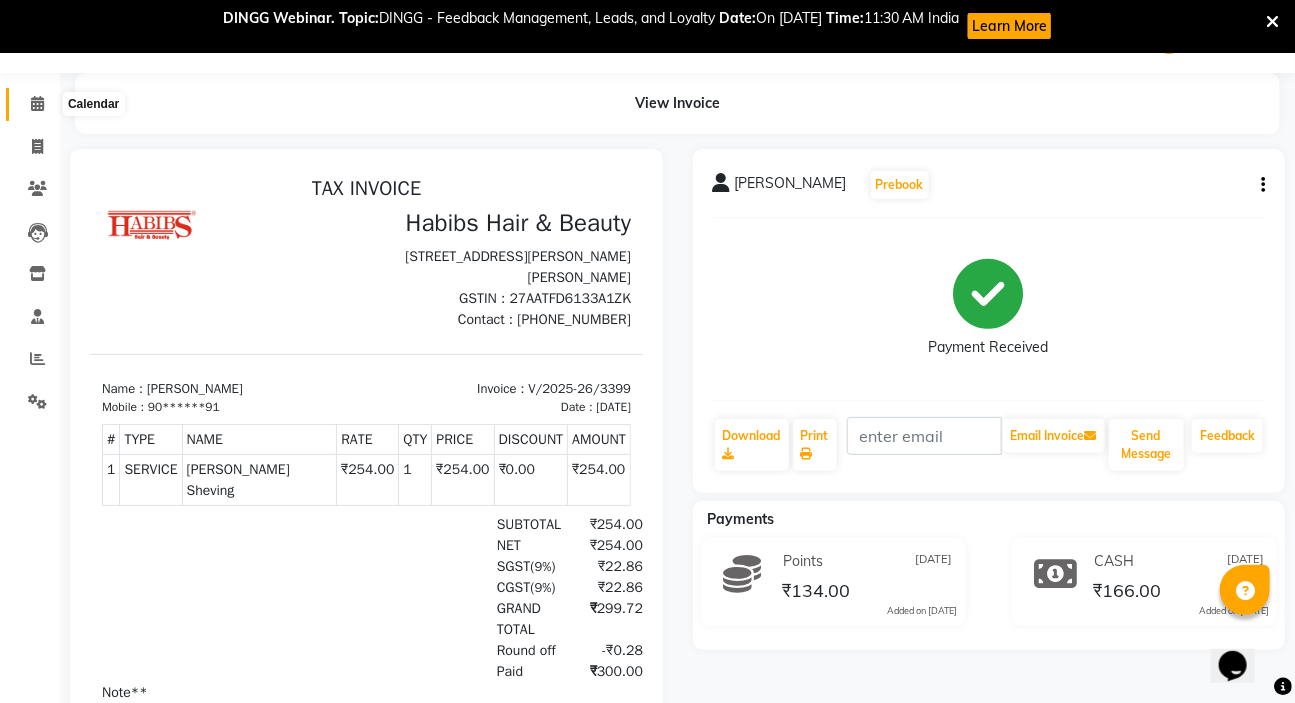 drag, startPoint x: 27, startPoint y: 105, endPoint x: 40, endPoint y: 122, distance: 21.400934 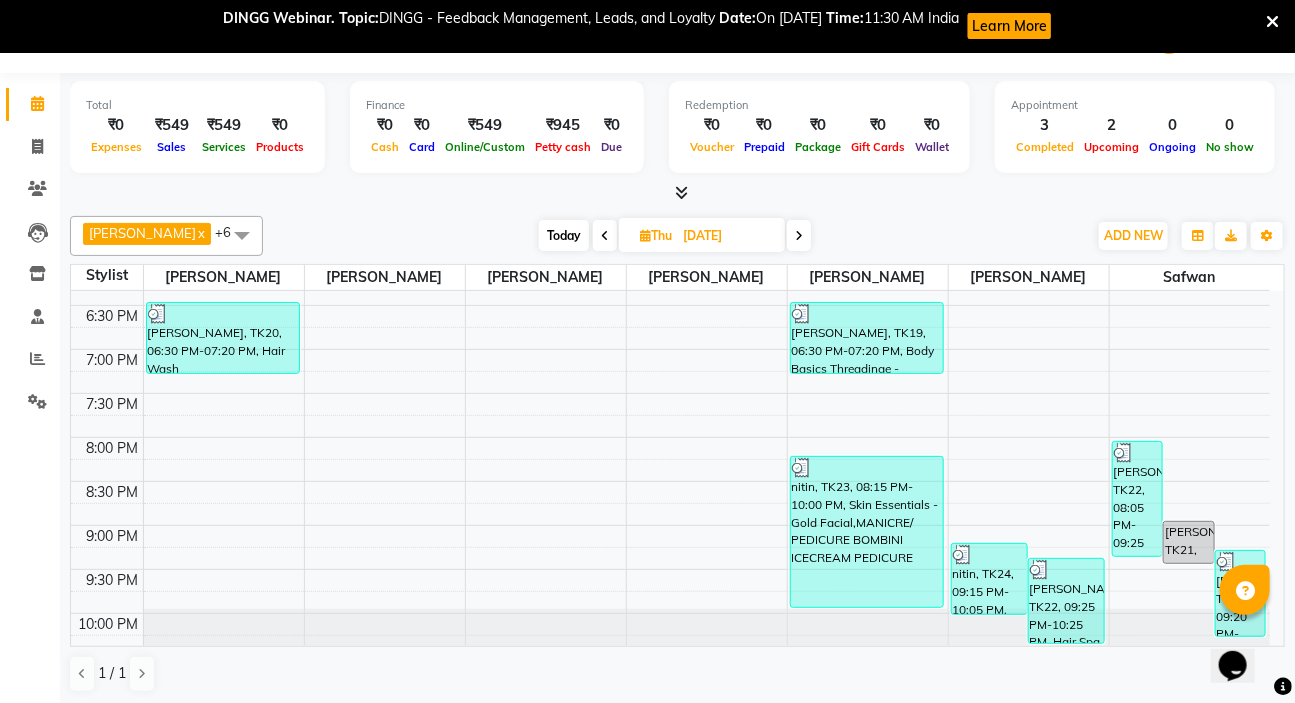 scroll, scrollTop: 959, scrollLeft: 0, axis: vertical 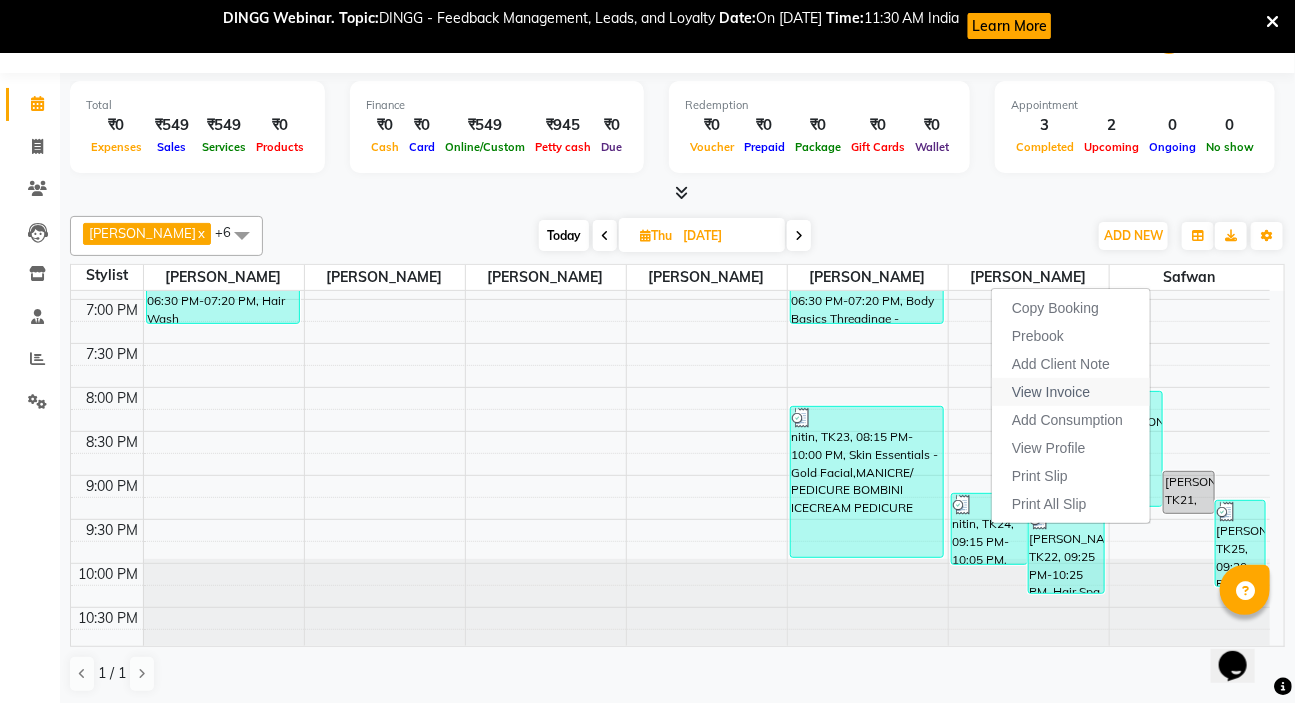click on "View Invoice" at bounding box center [1051, 392] 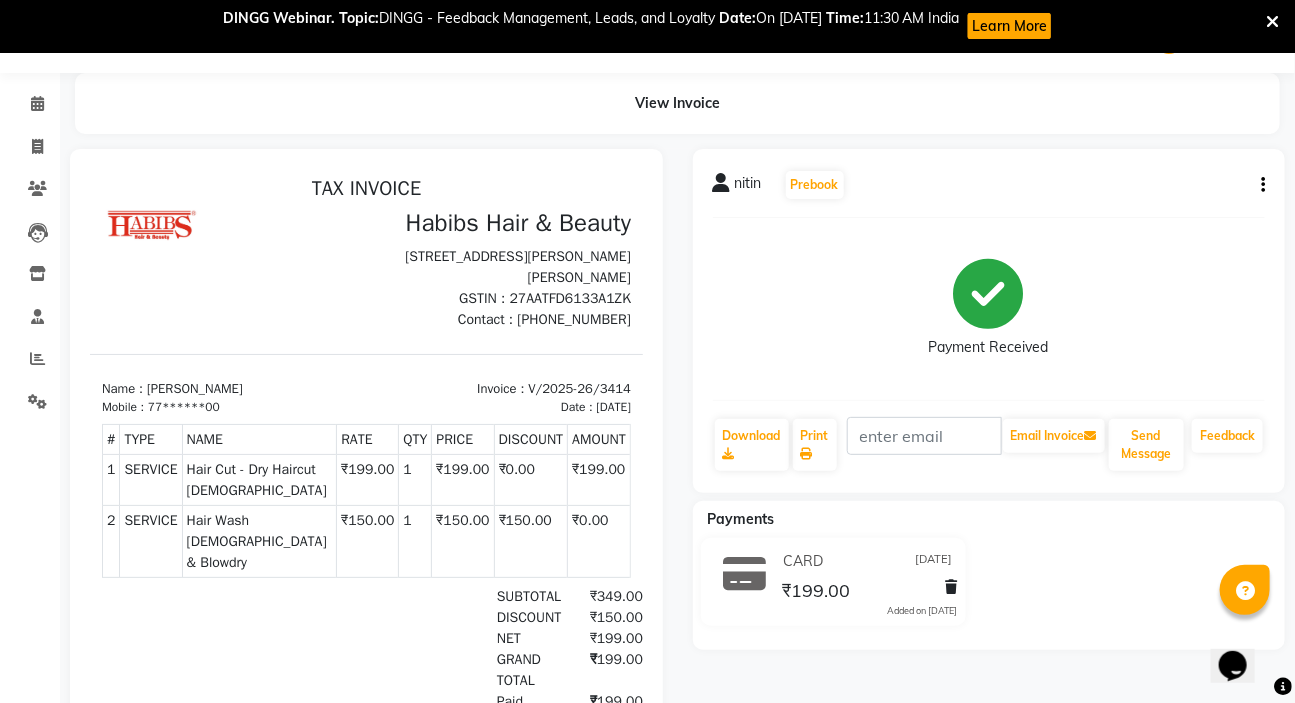 scroll, scrollTop: 0, scrollLeft: 0, axis: both 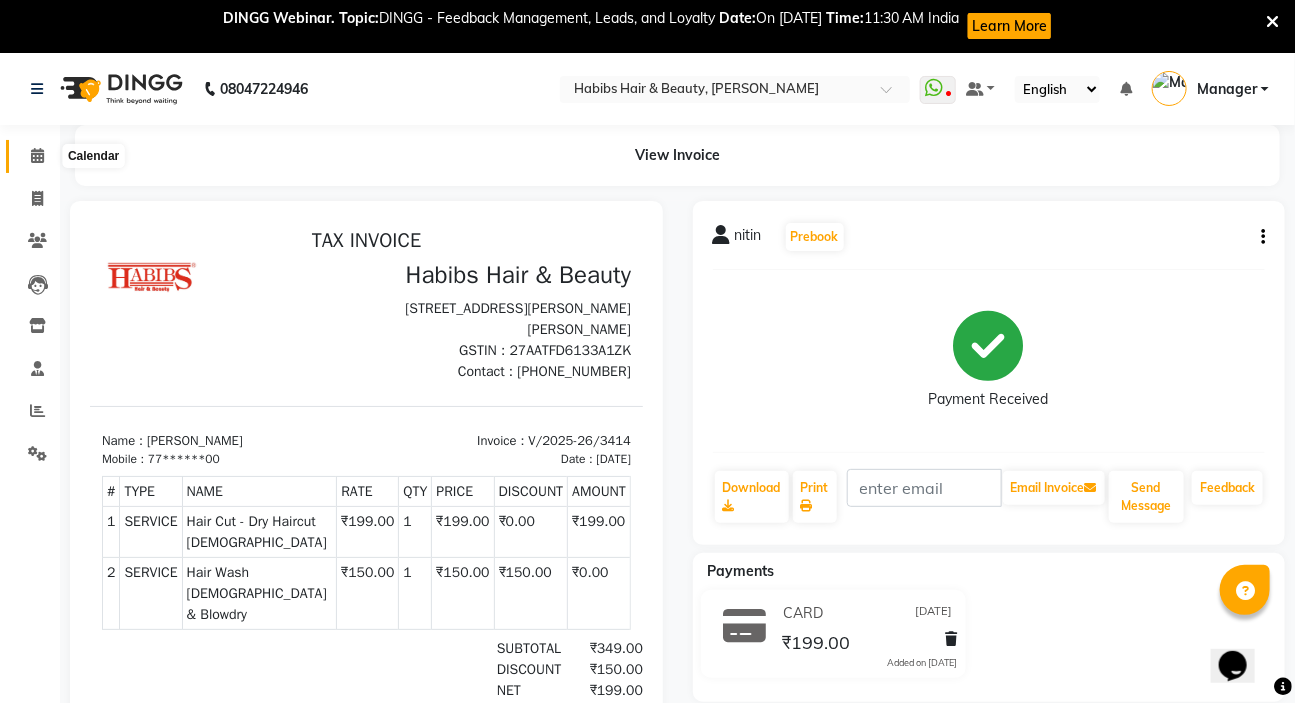 click 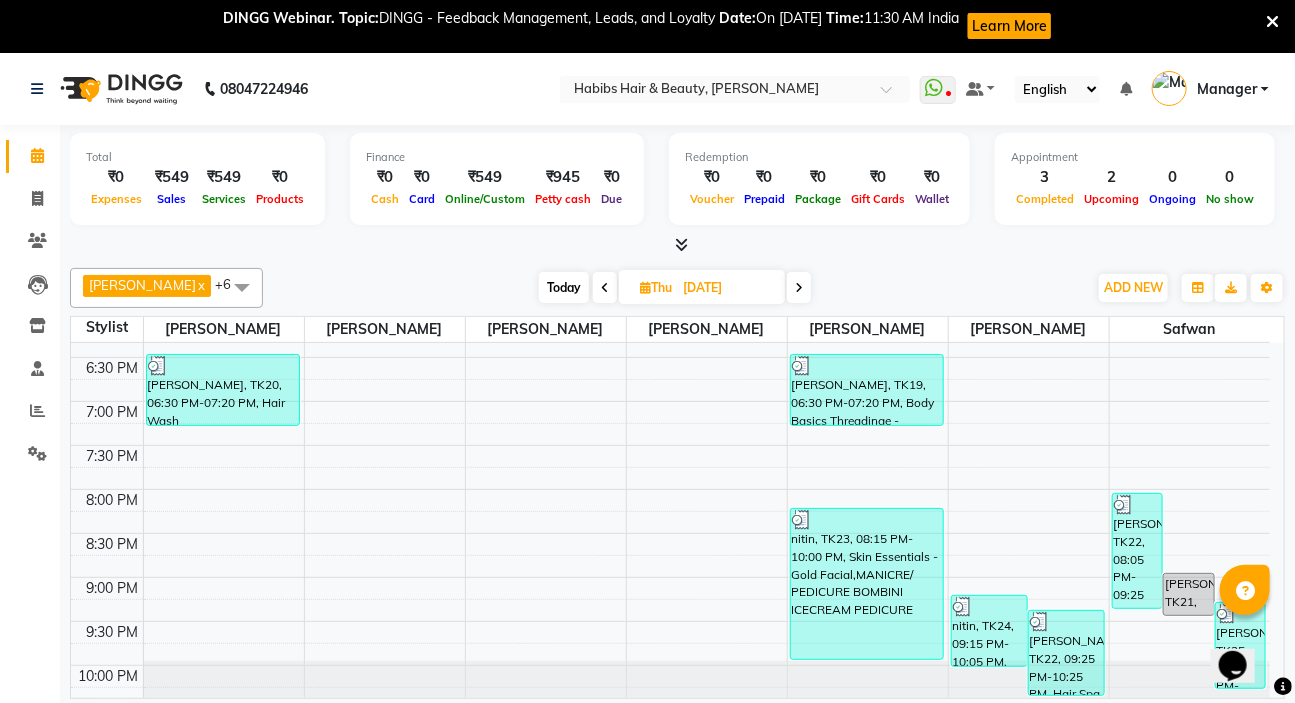 scroll, scrollTop: 959, scrollLeft: 0, axis: vertical 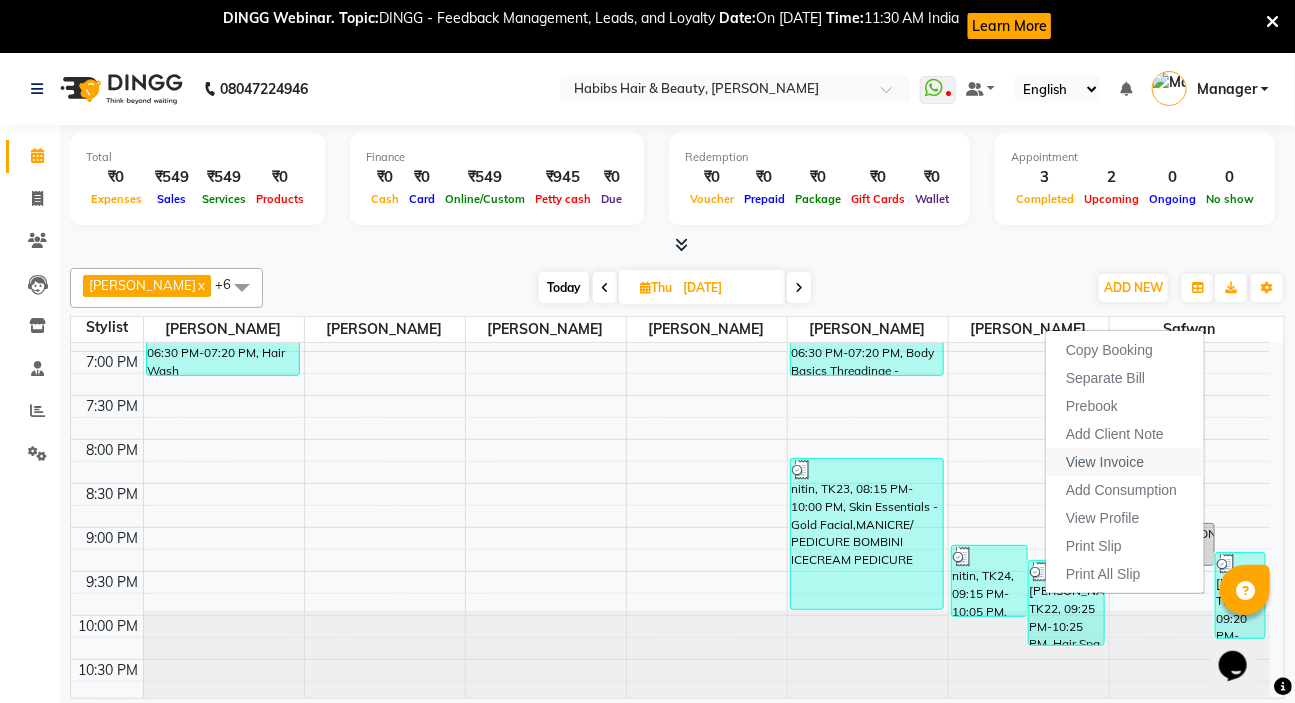click on "View Invoice" at bounding box center [1105, 462] 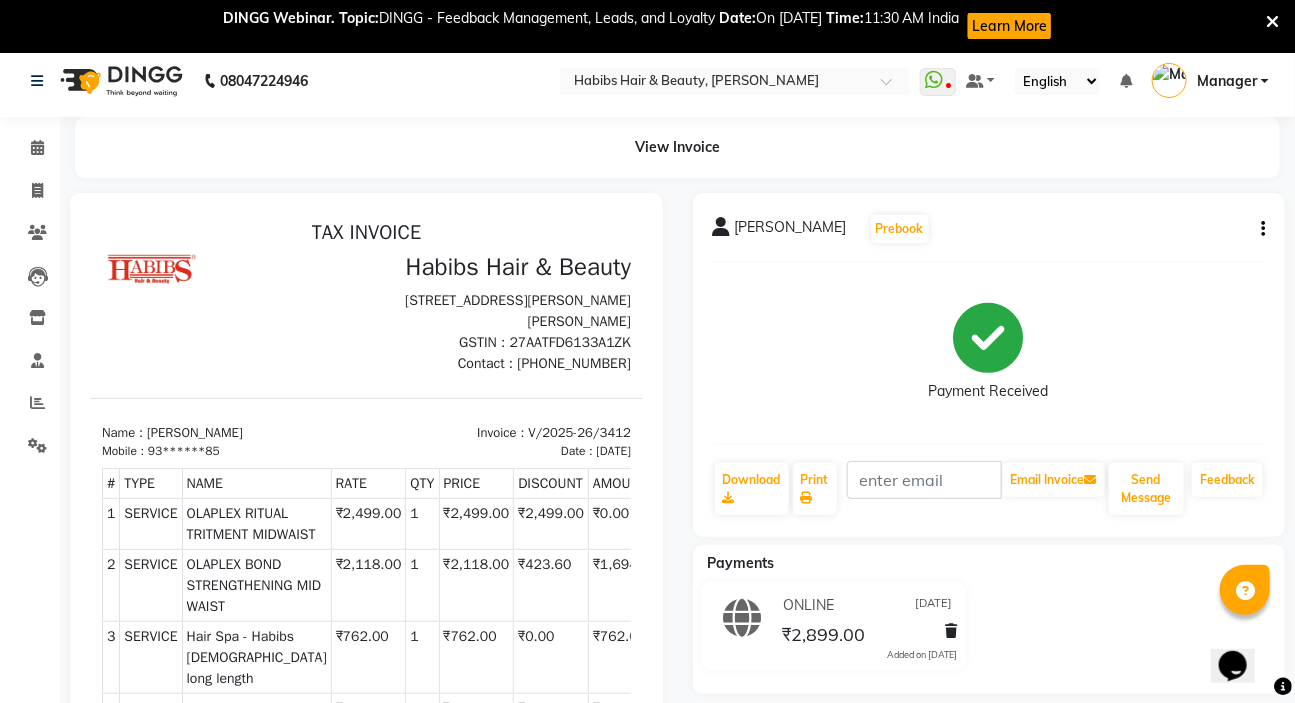 scroll, scrollTop: 0, scrollLeft: 0, axis: both 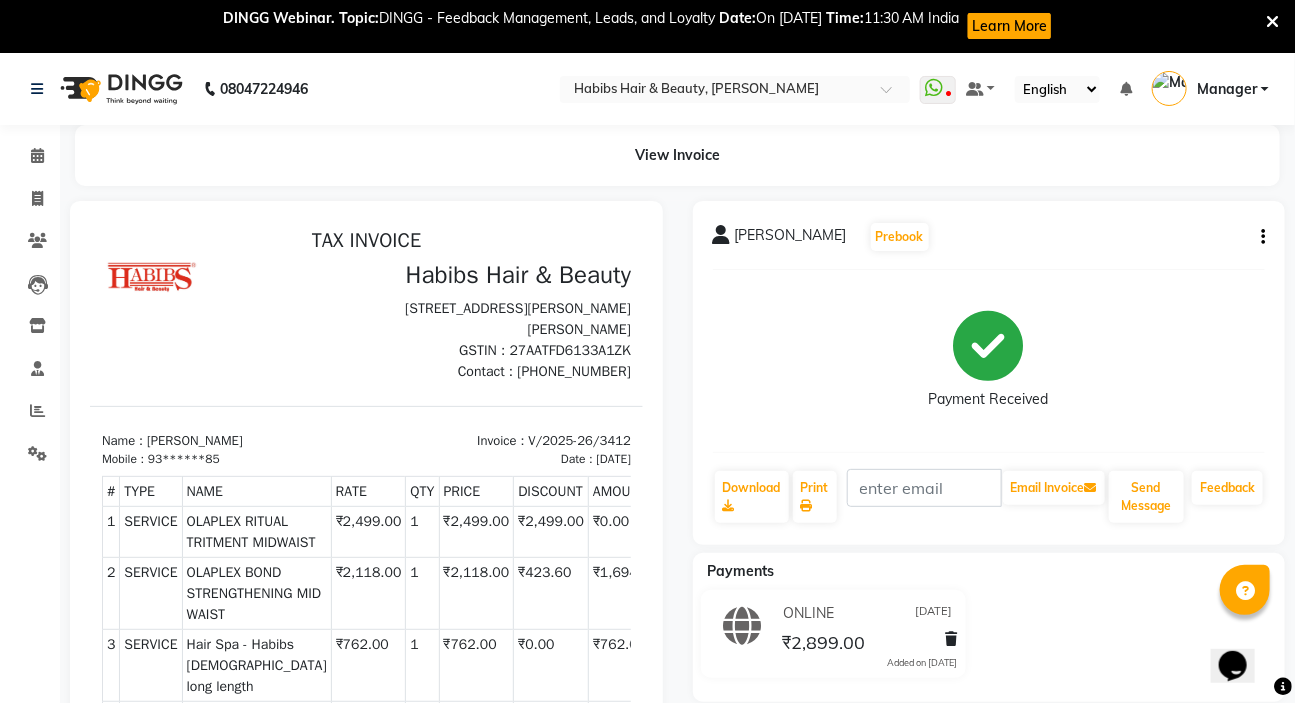 click 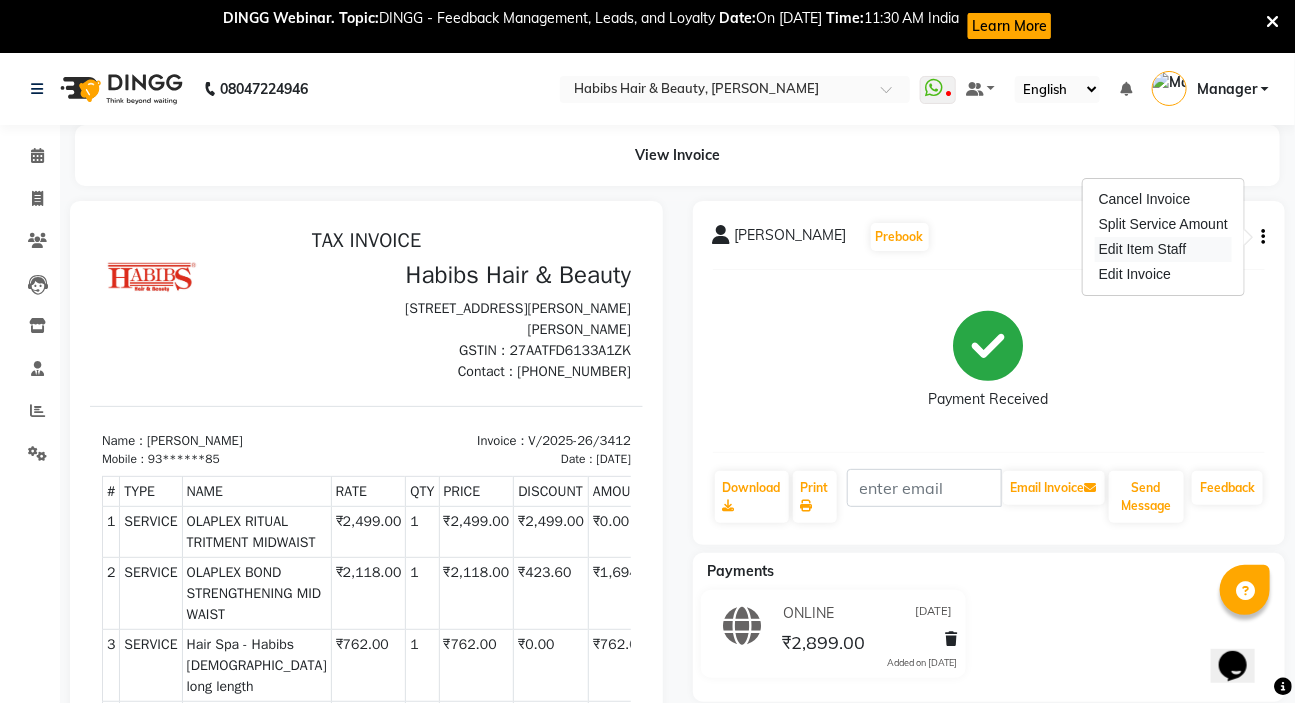 click on "Edit Item Staff" at bounding box center [1163, 249] 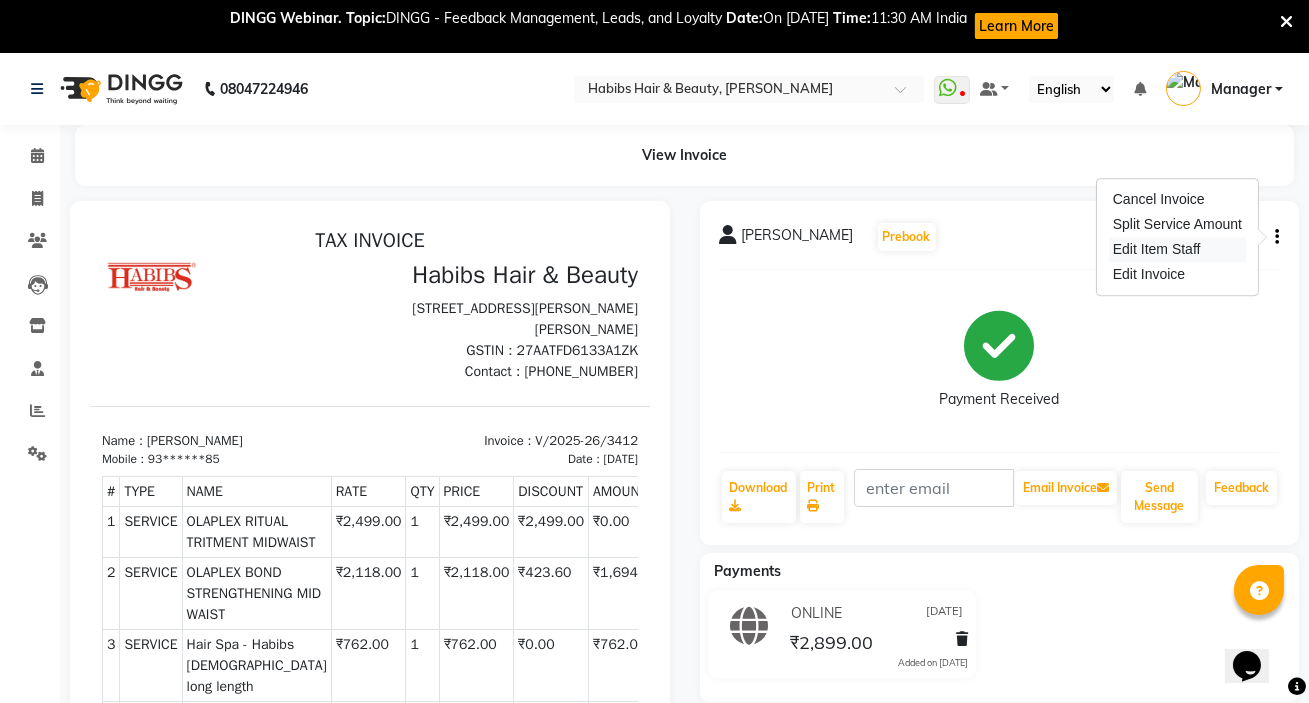 select 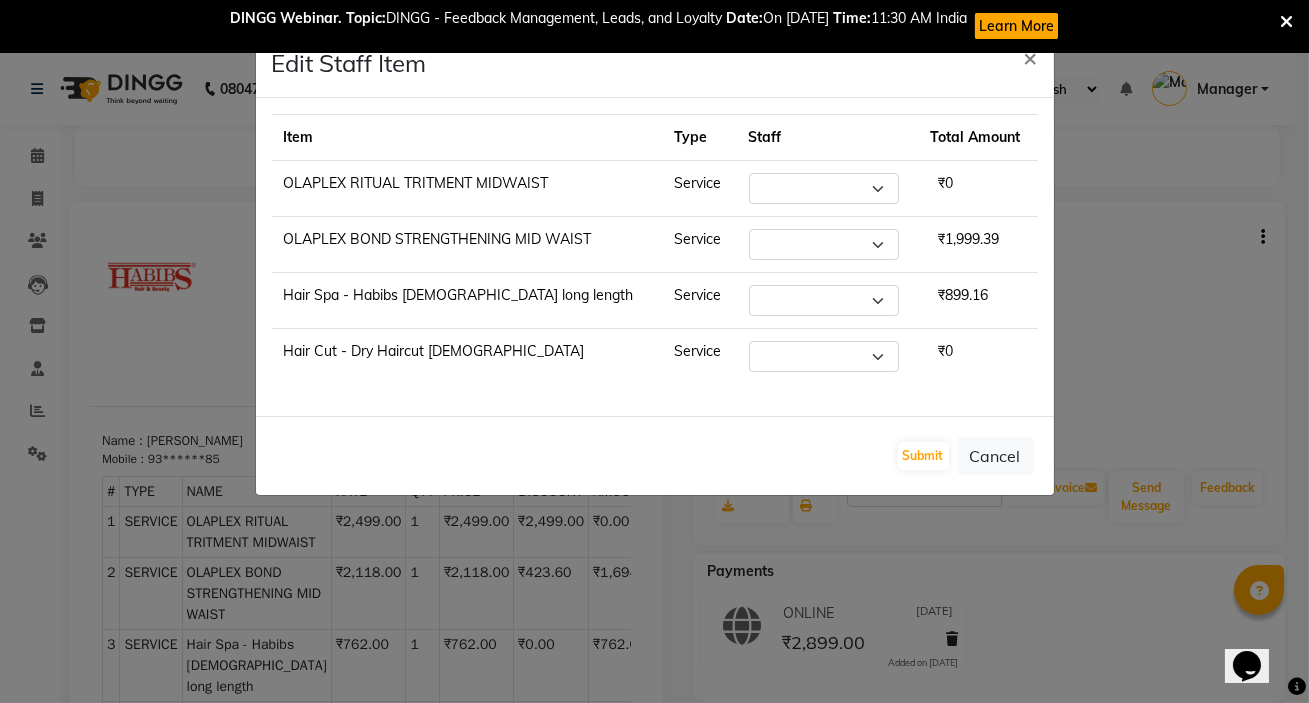 select on "76387" 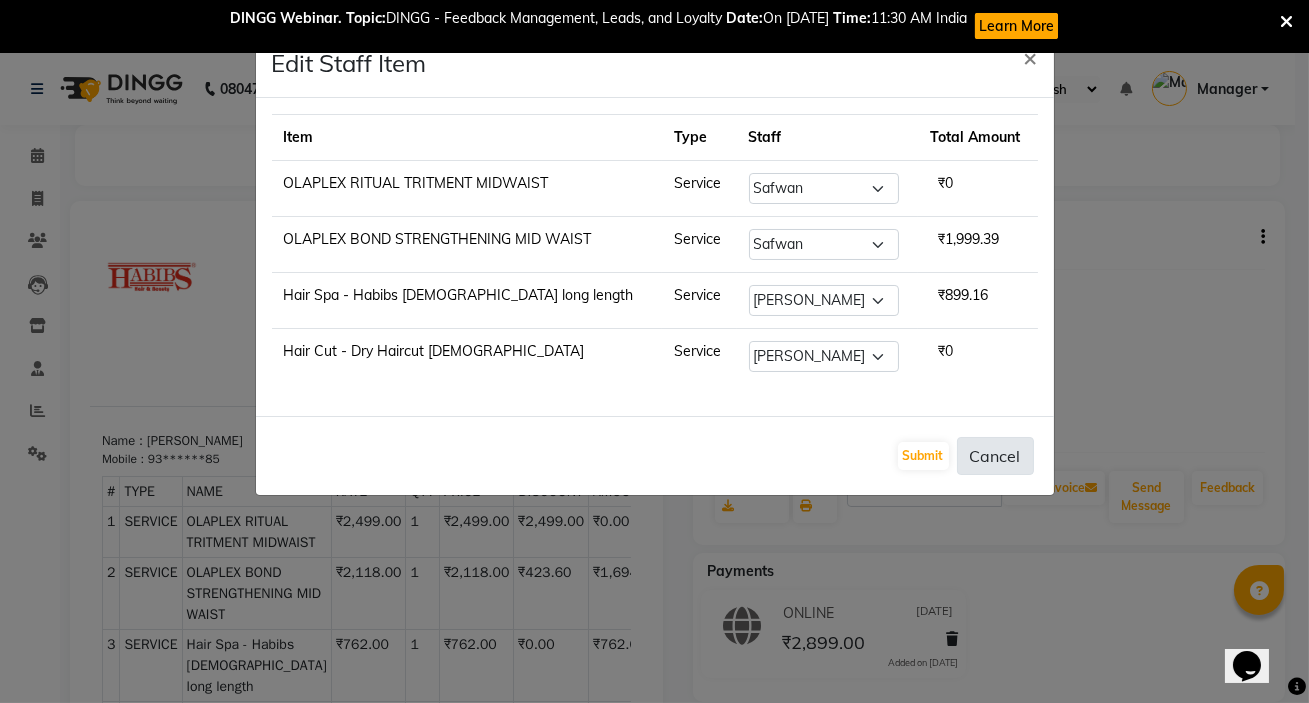click on "Cancel" 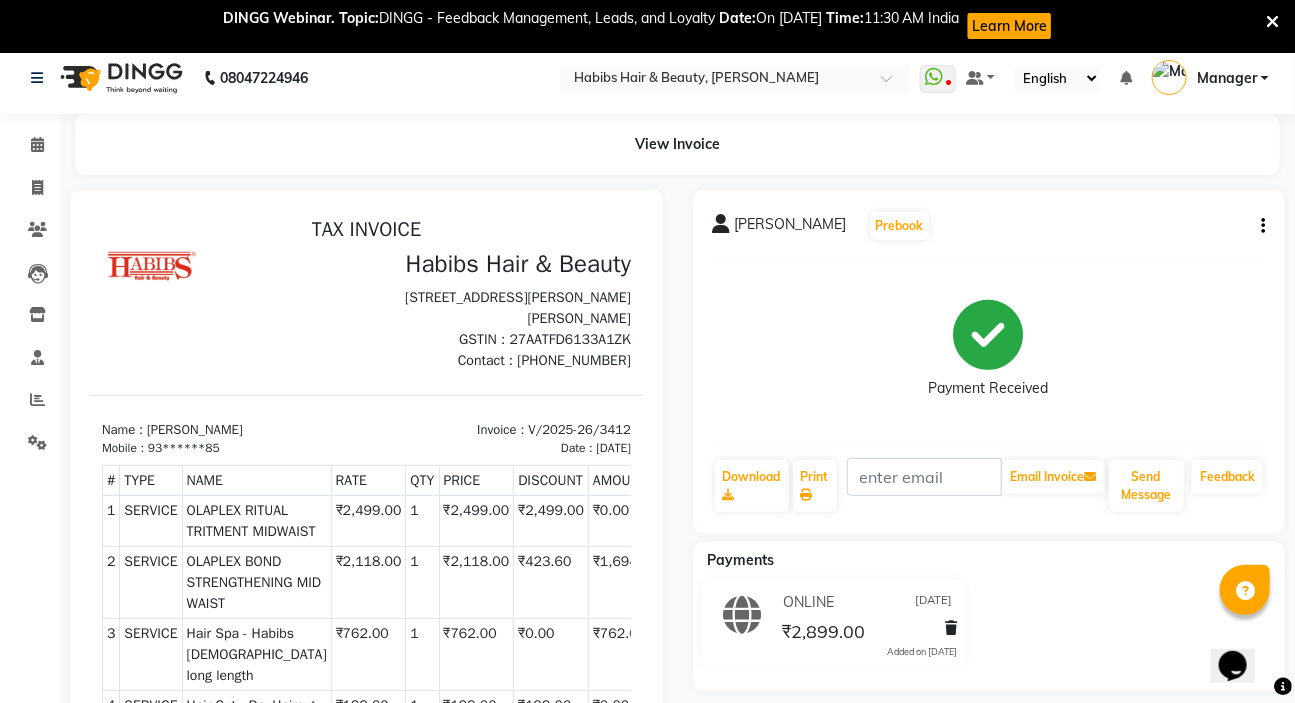 scroll, scrollTop: 0, scrollLeft: 0, axis: both 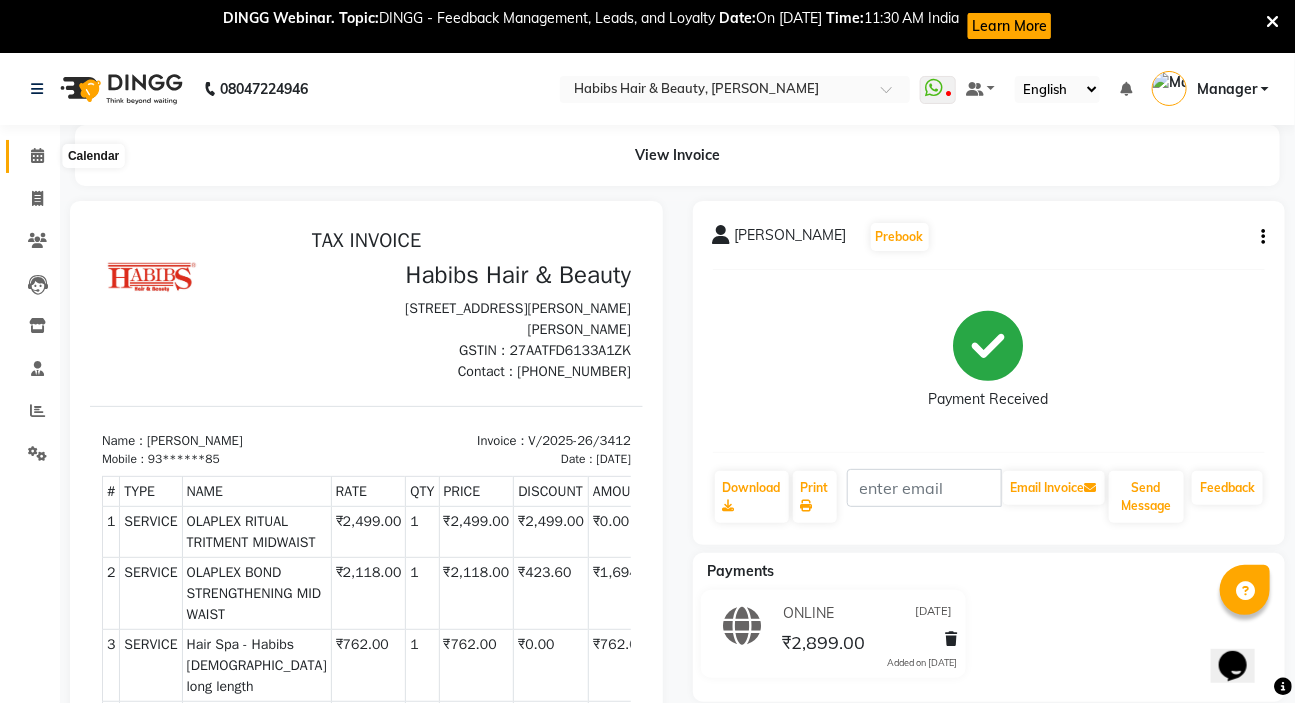 click 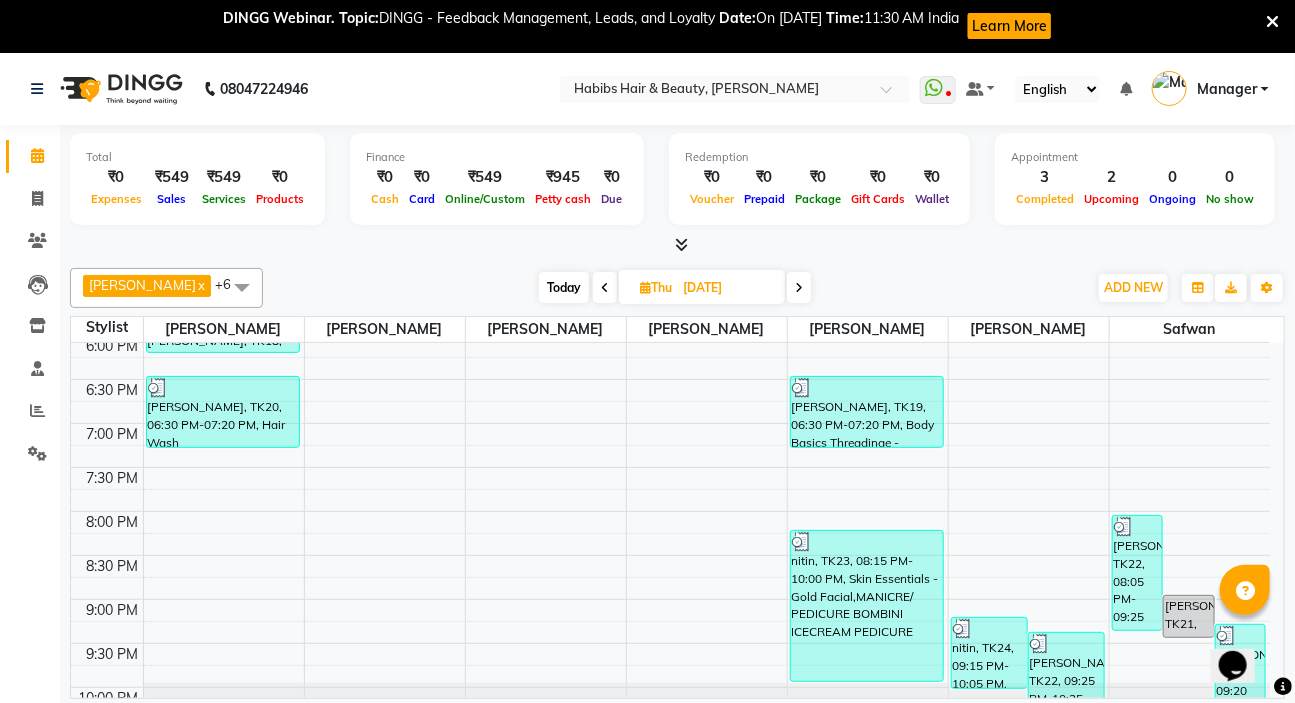 scroll, scrollTop: 959, scrollLeft: 0, axis: vertical 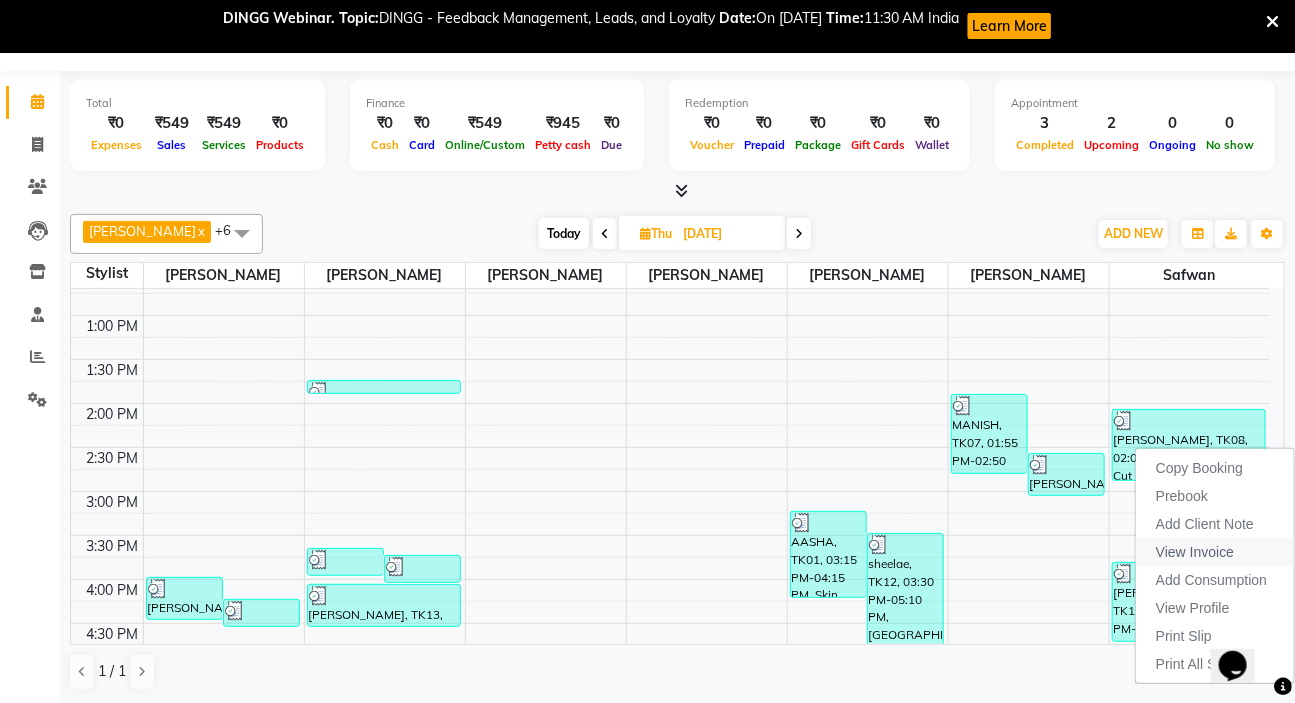 click on "View Invoice" at bounding box center (1195, 552) 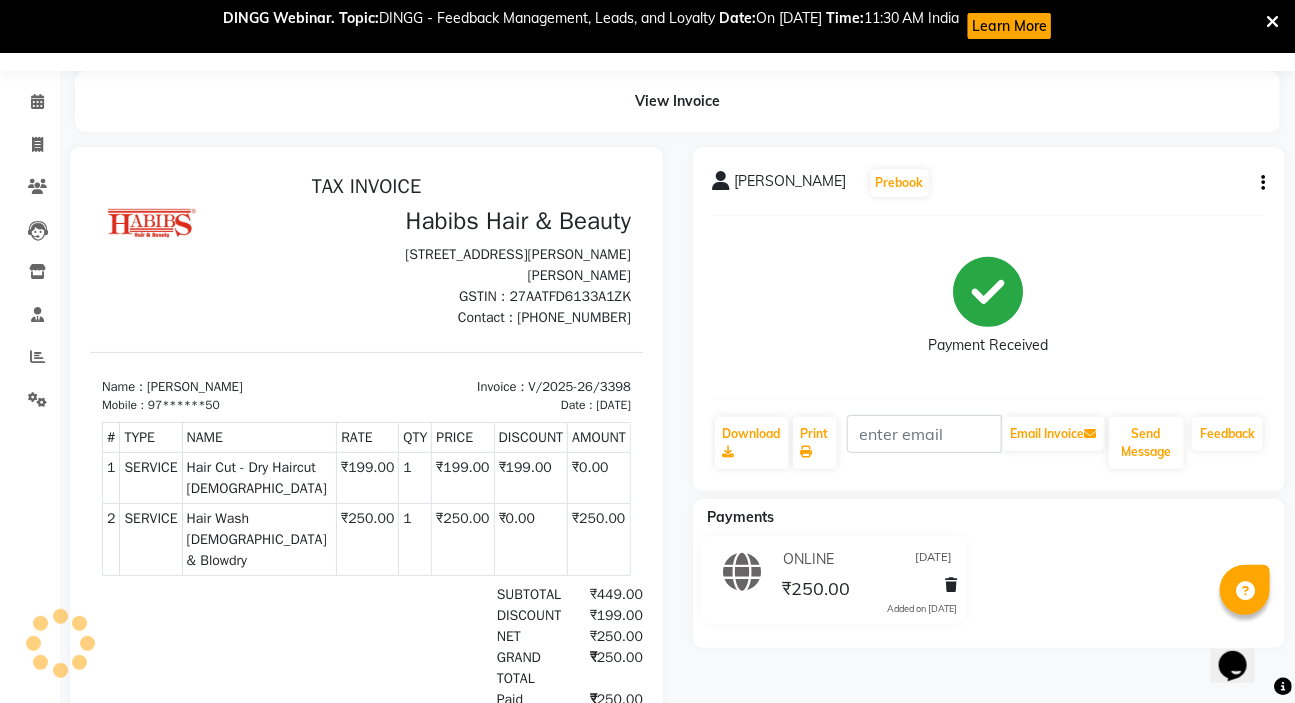 scroll, scrollTop: 0, scrollLeft: 0, axis: both 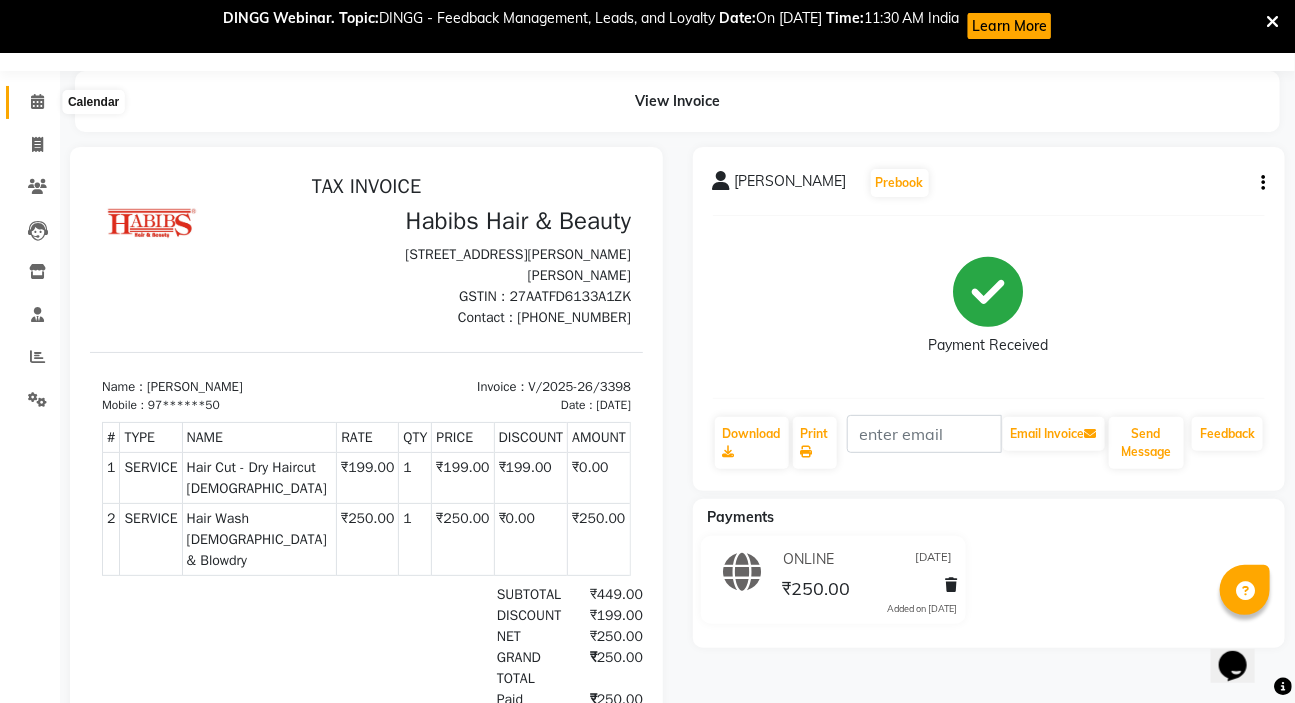 click 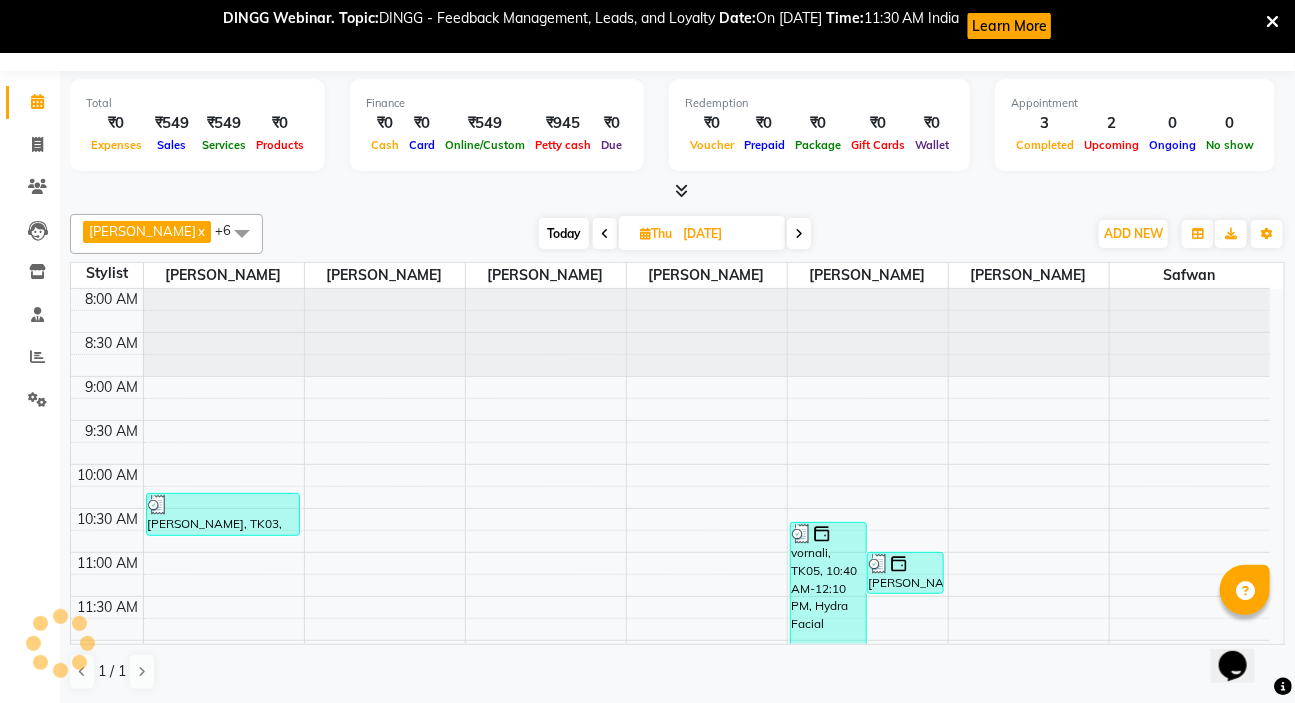 scroll, scrollTop: 52, scrollLeft: 0, axis: vertical 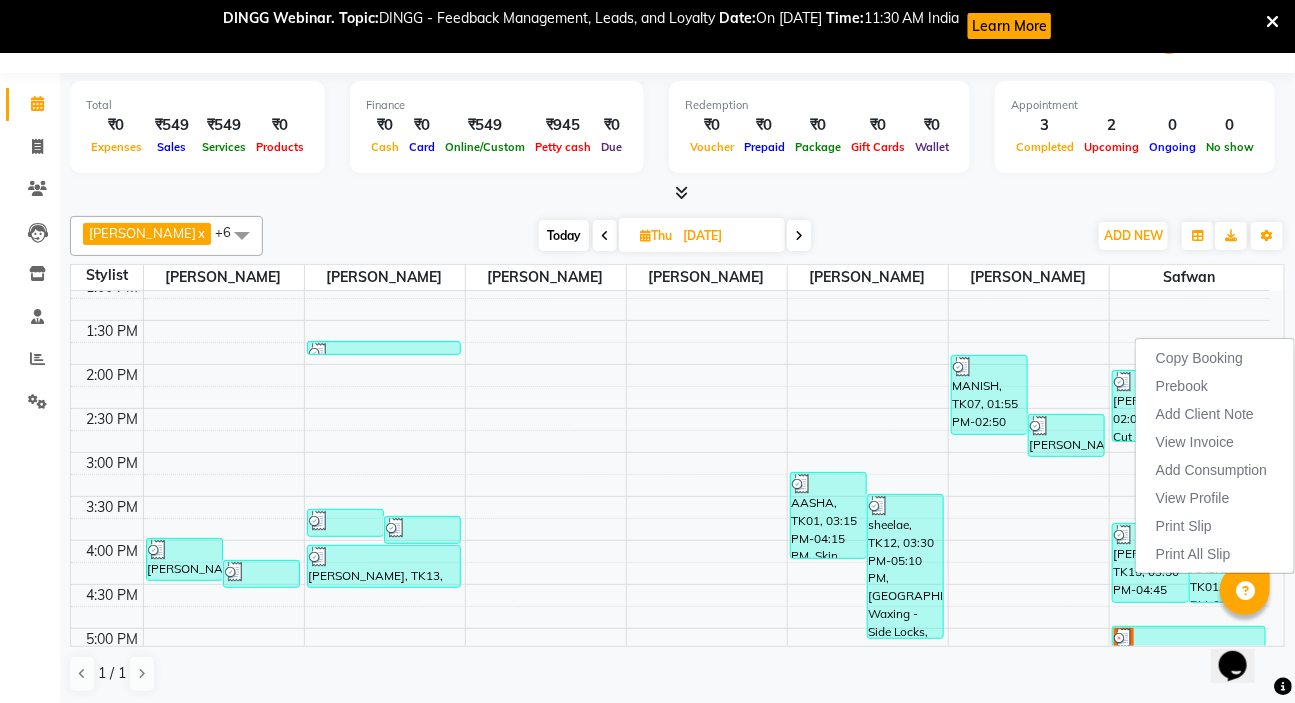 click on "View Invoice" at bounding box center (1195, 442) 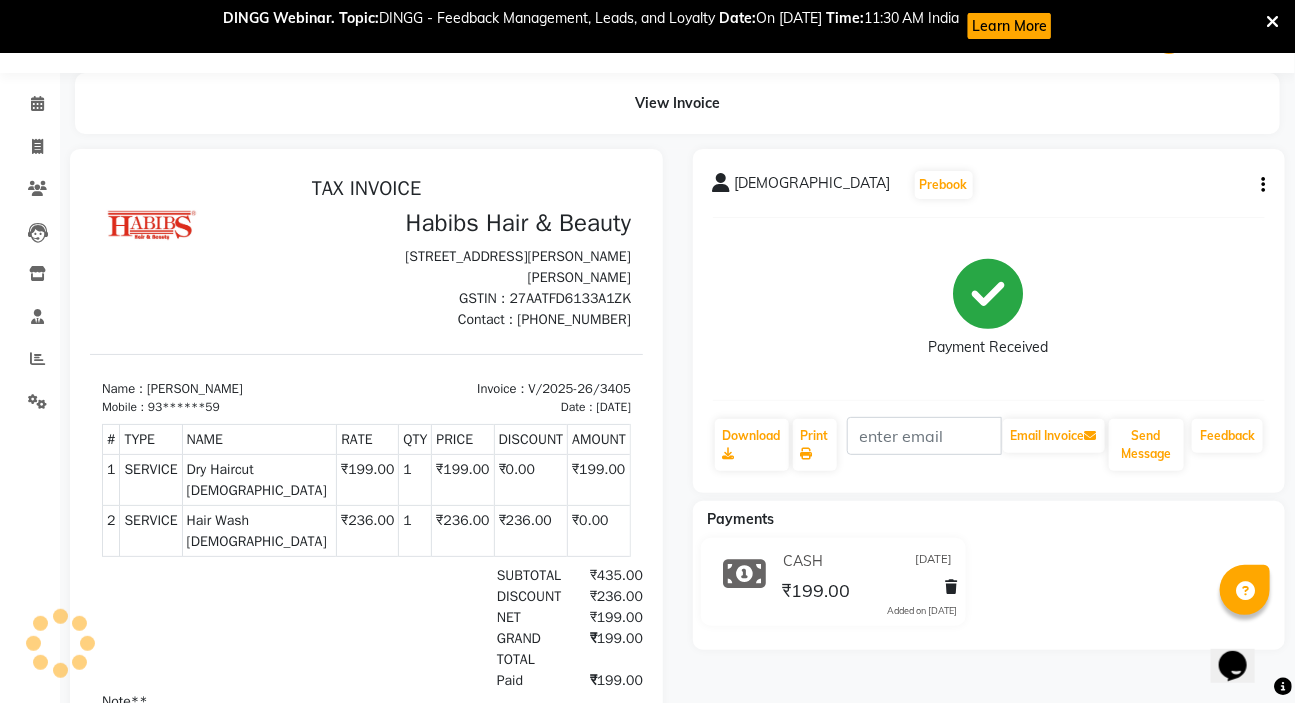 scroll, scrollTop: 0, scrollLeft: 0, axis: both 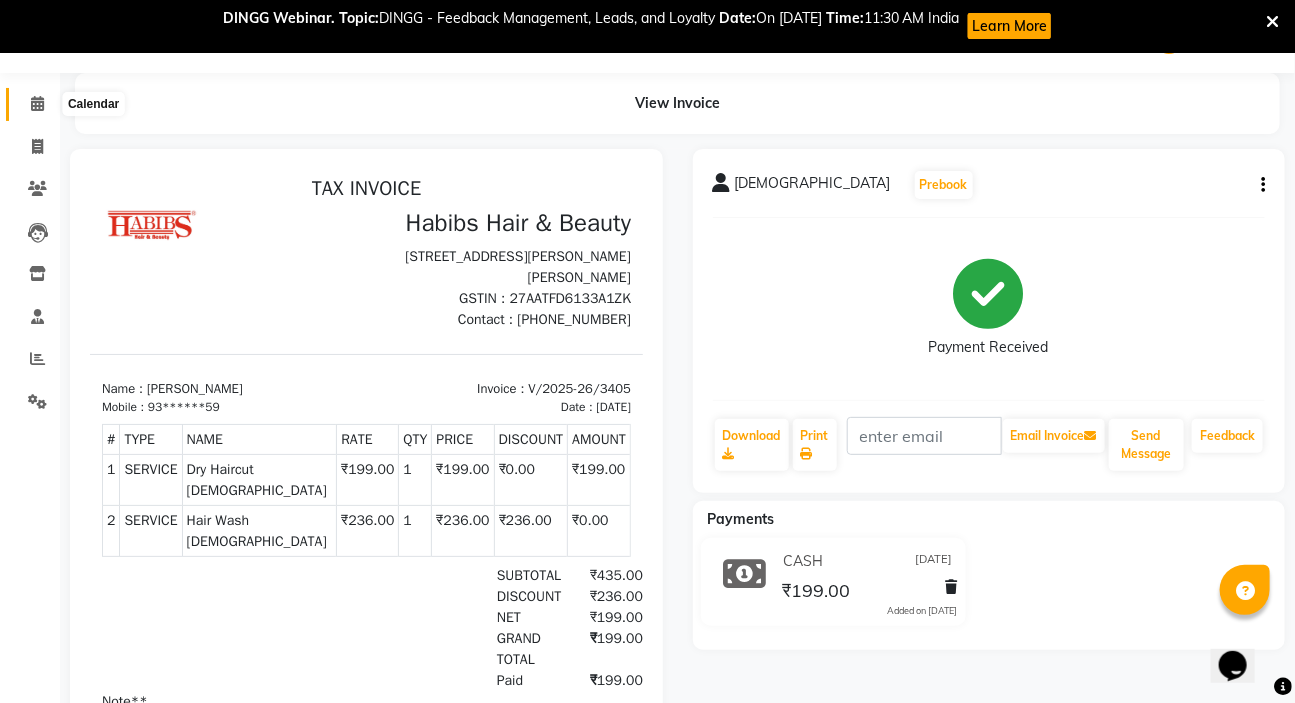 click 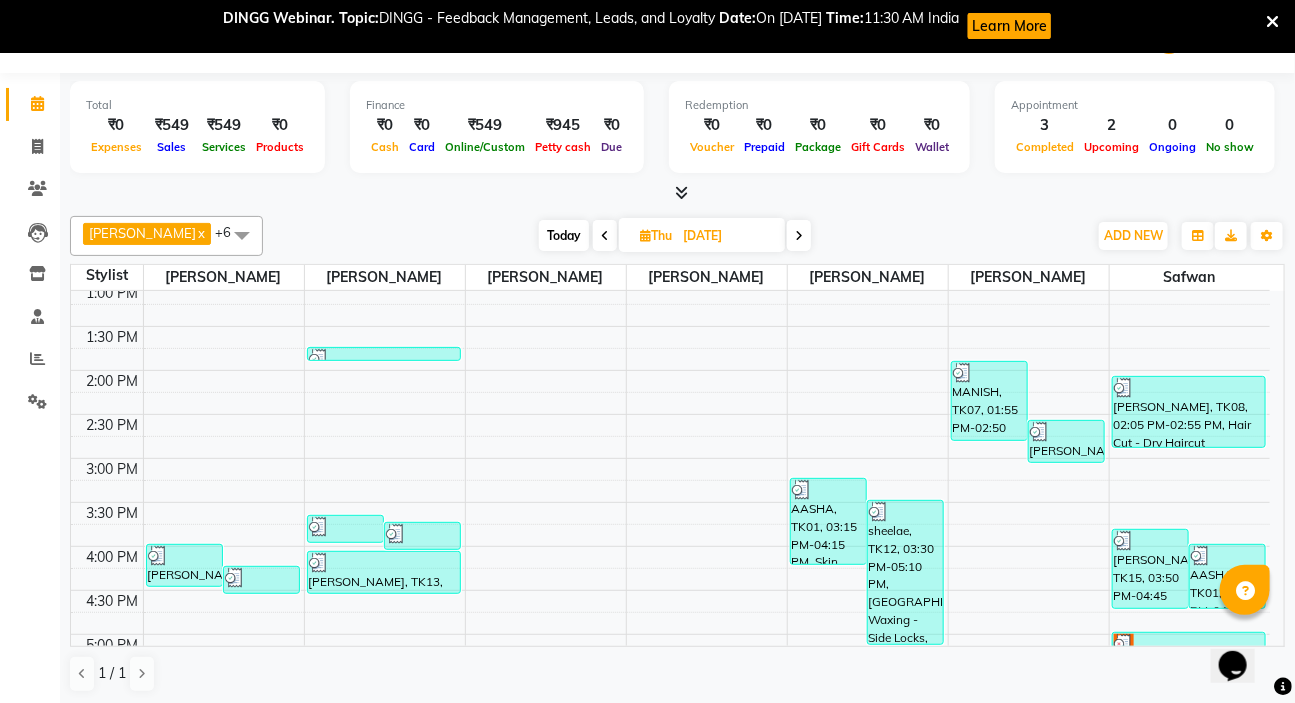 scroll, scrollTop: 545, scrollLeft: 0, axis: vertical 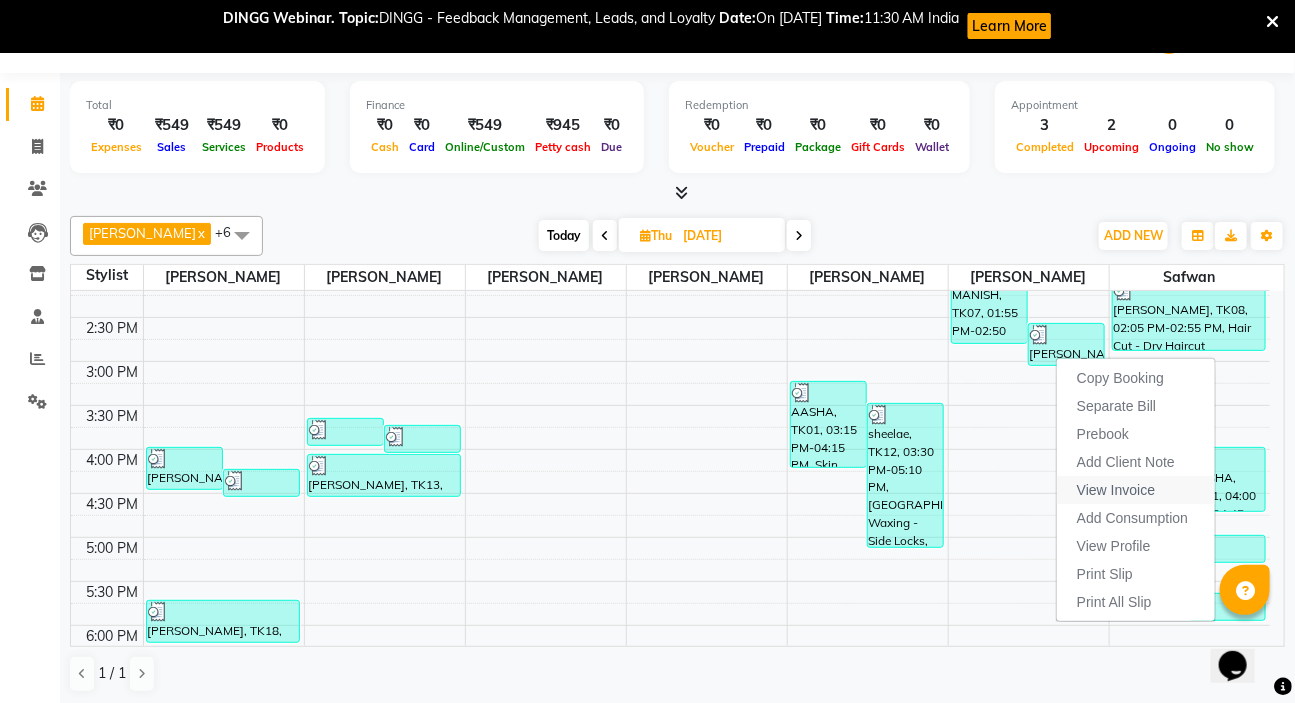 click on "View Invoice" at bounding box center (1116, 490) 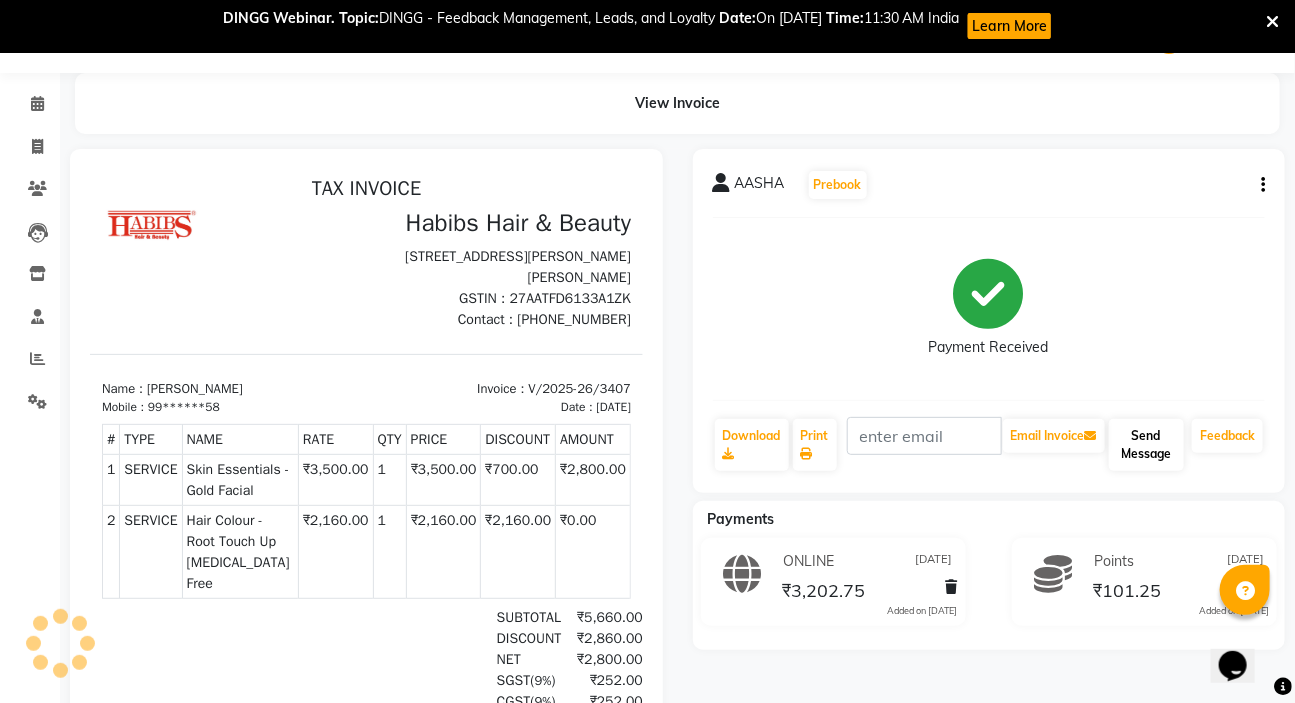 scroll, scrollTop: 0, scrollLeft: 0, axis: both 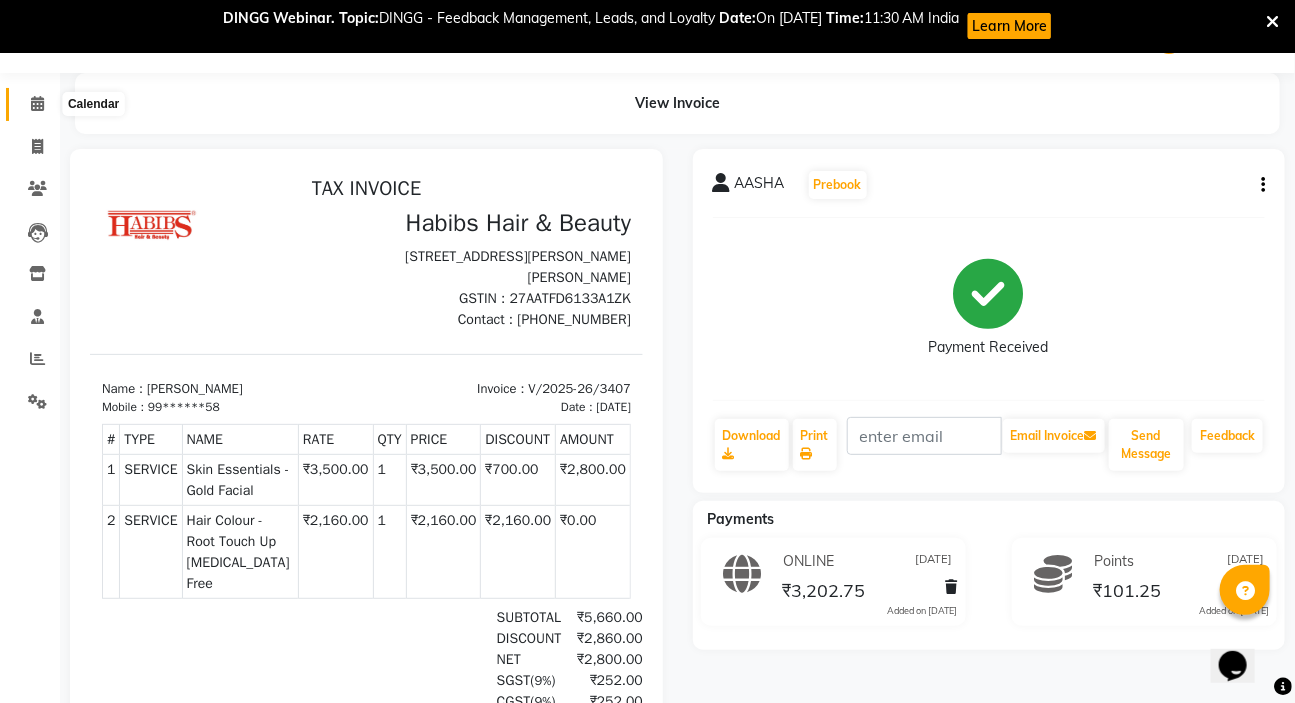 click 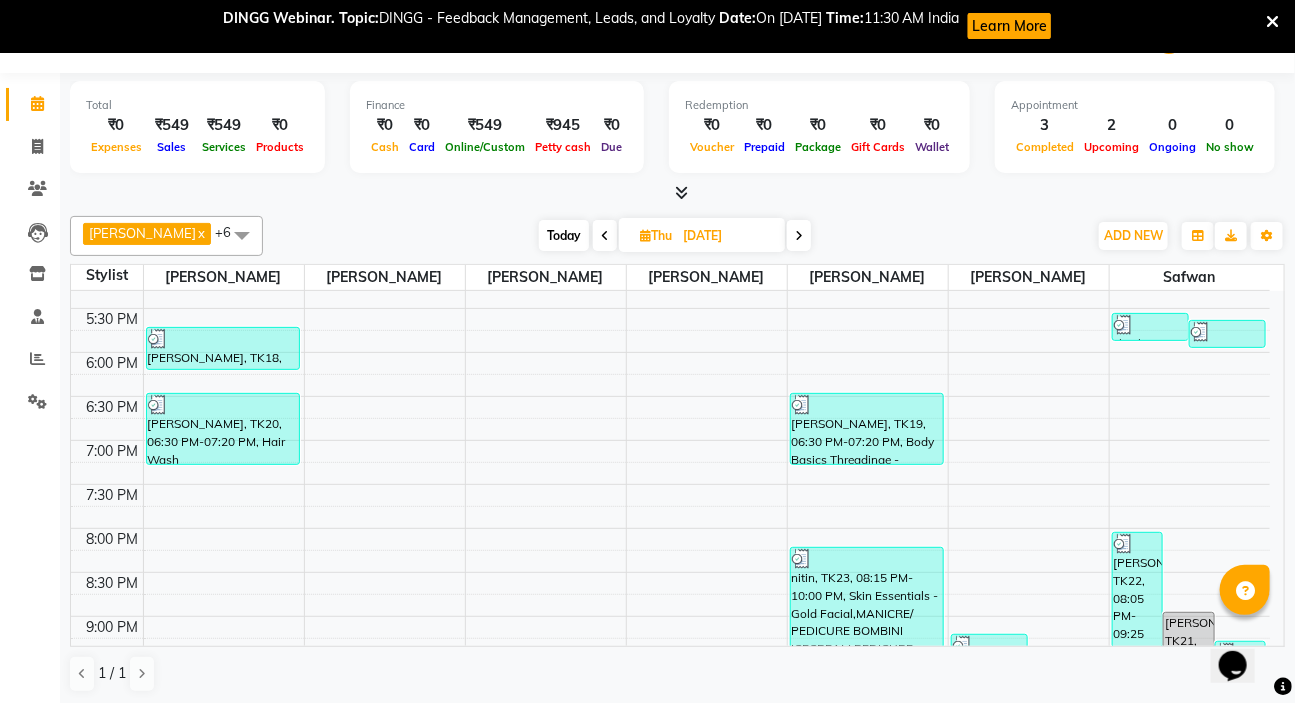 scroll, scrollTop: 636, scrollLeft: 0, axis: vertical 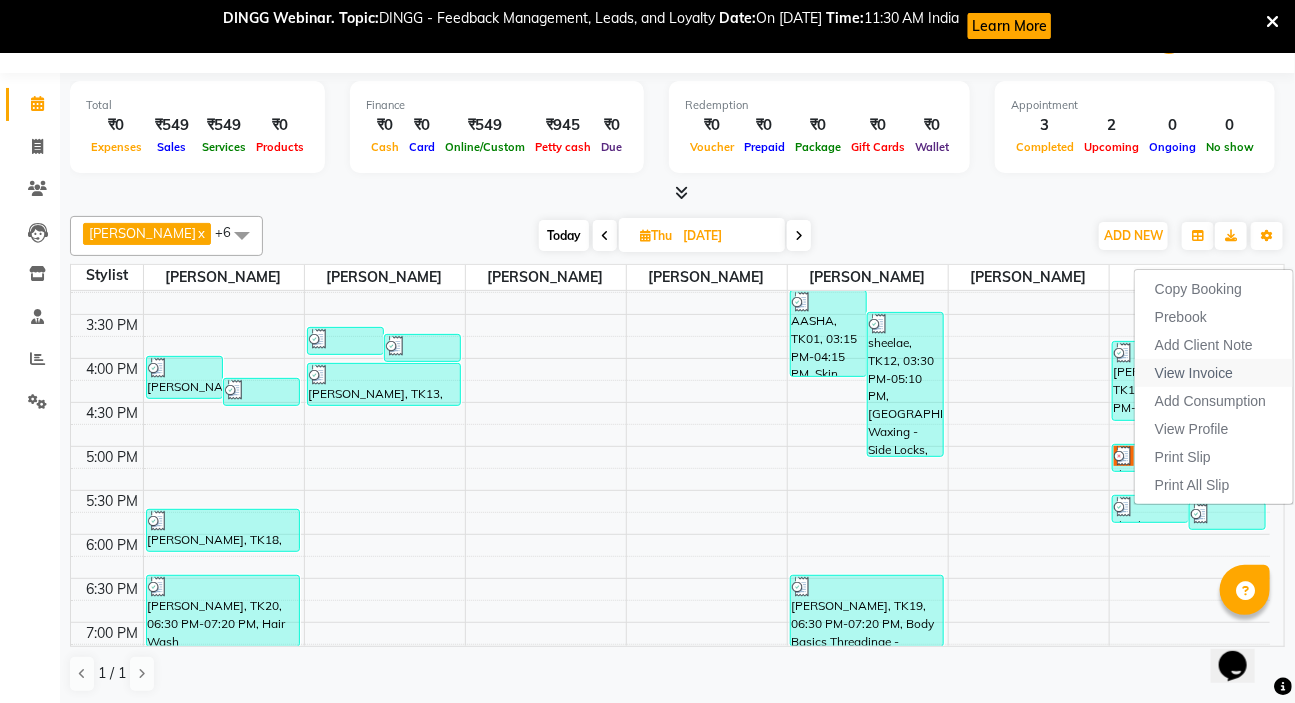 click on "View Invoice" at bounding box center (1214, 373) 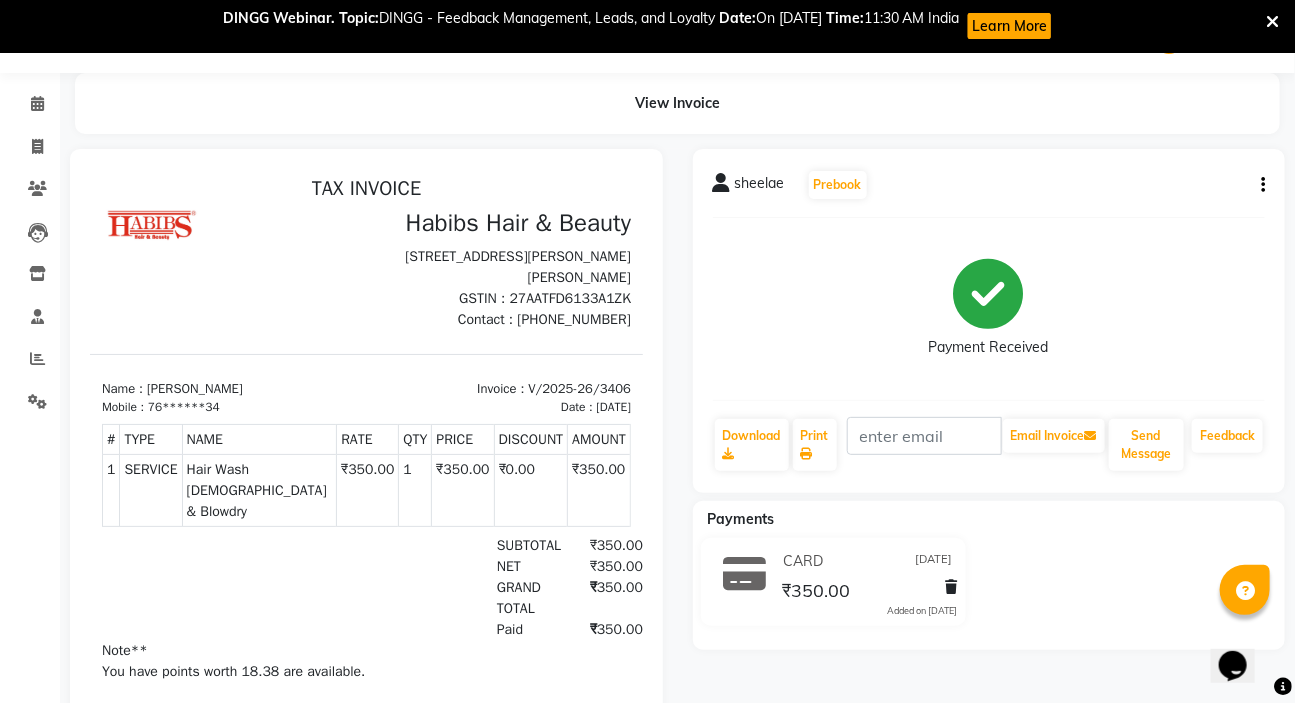 scroll, scrollTop: 0, scrollLeft: 0, axis: both 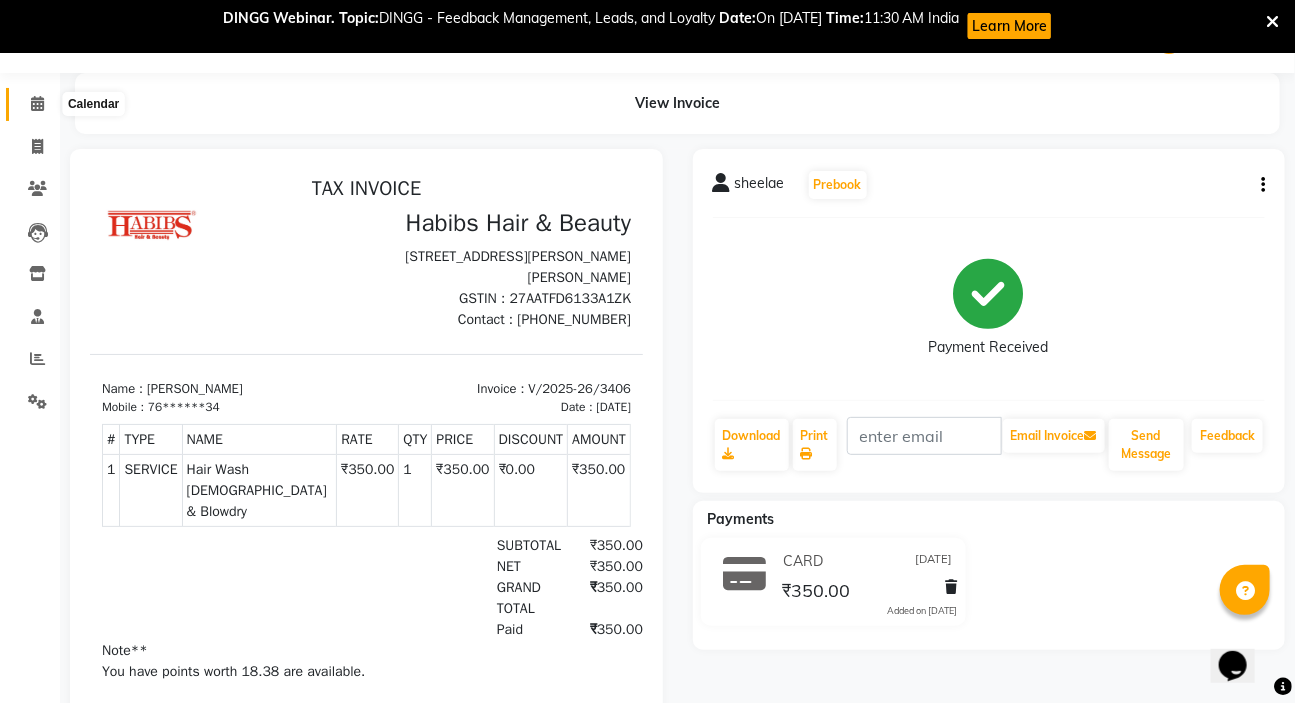 click 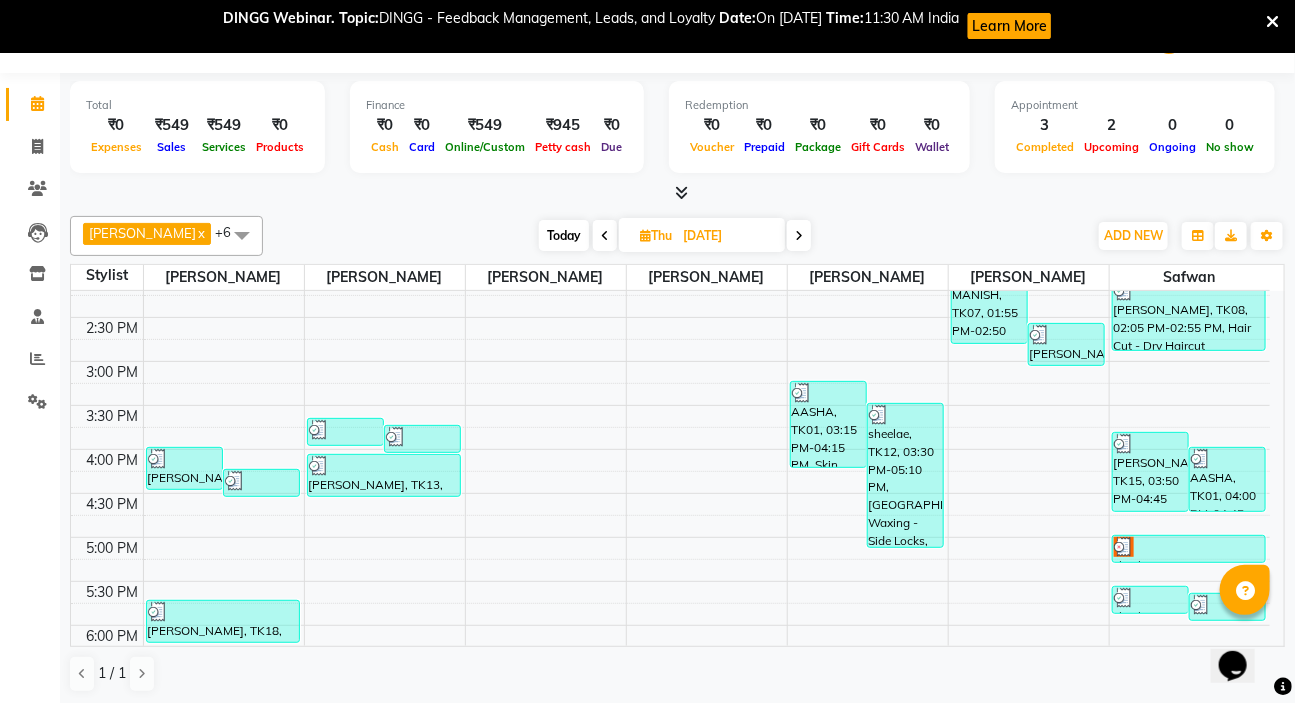 scroll, scrollTop: 636, scrollLeft: 0, axis: vertical 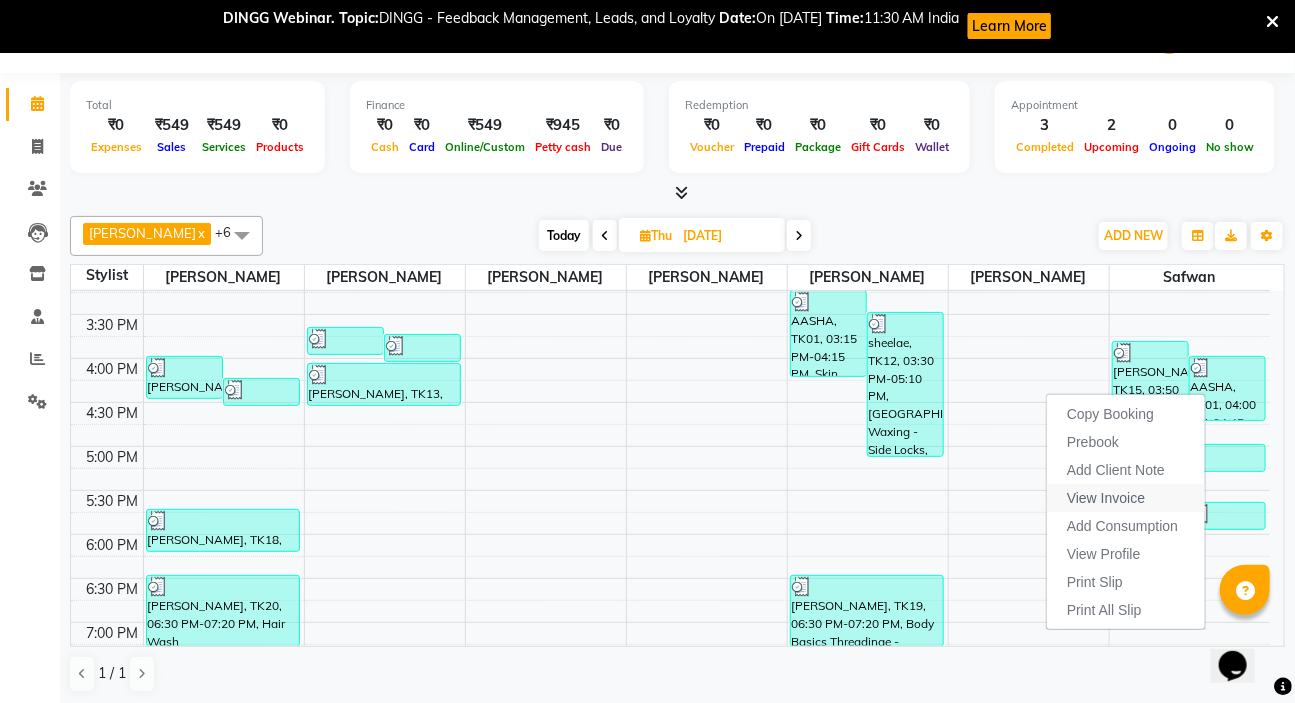 click on "View Invoice" at bounding box center (1106, 498) 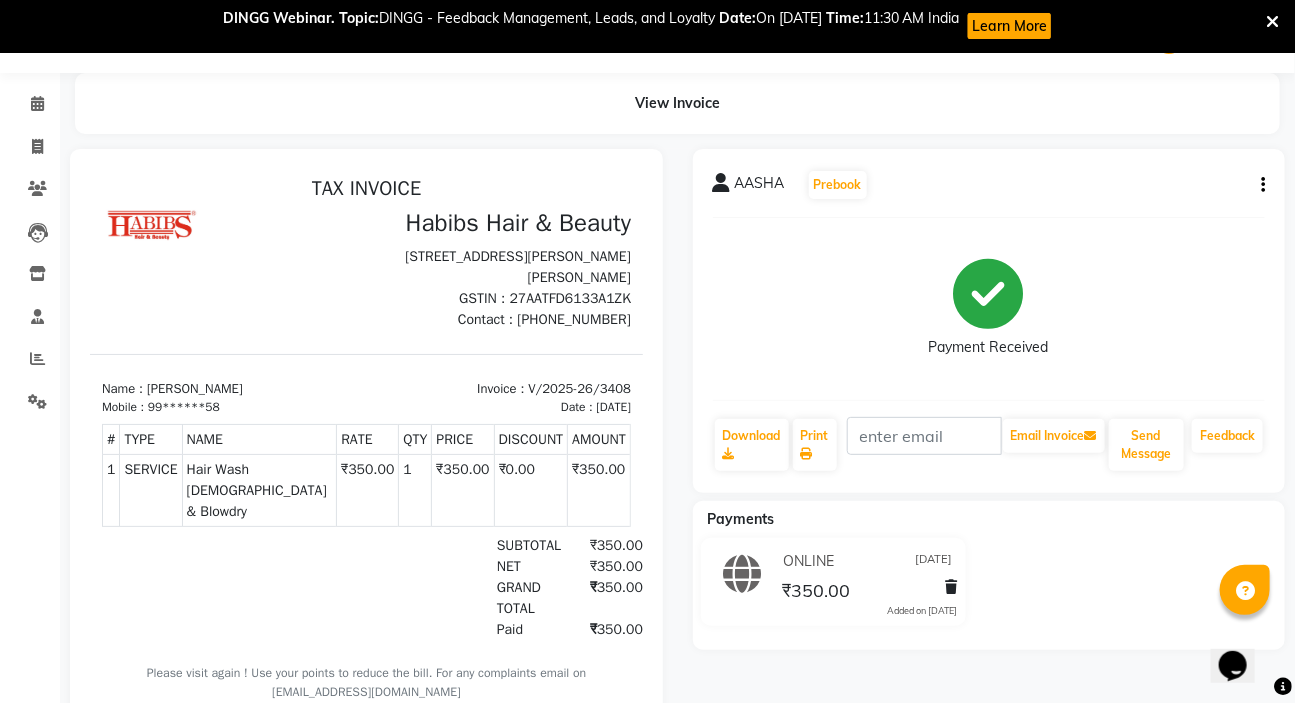 scroll, scrollTop: 0, scrollLeft: 0, axis: both 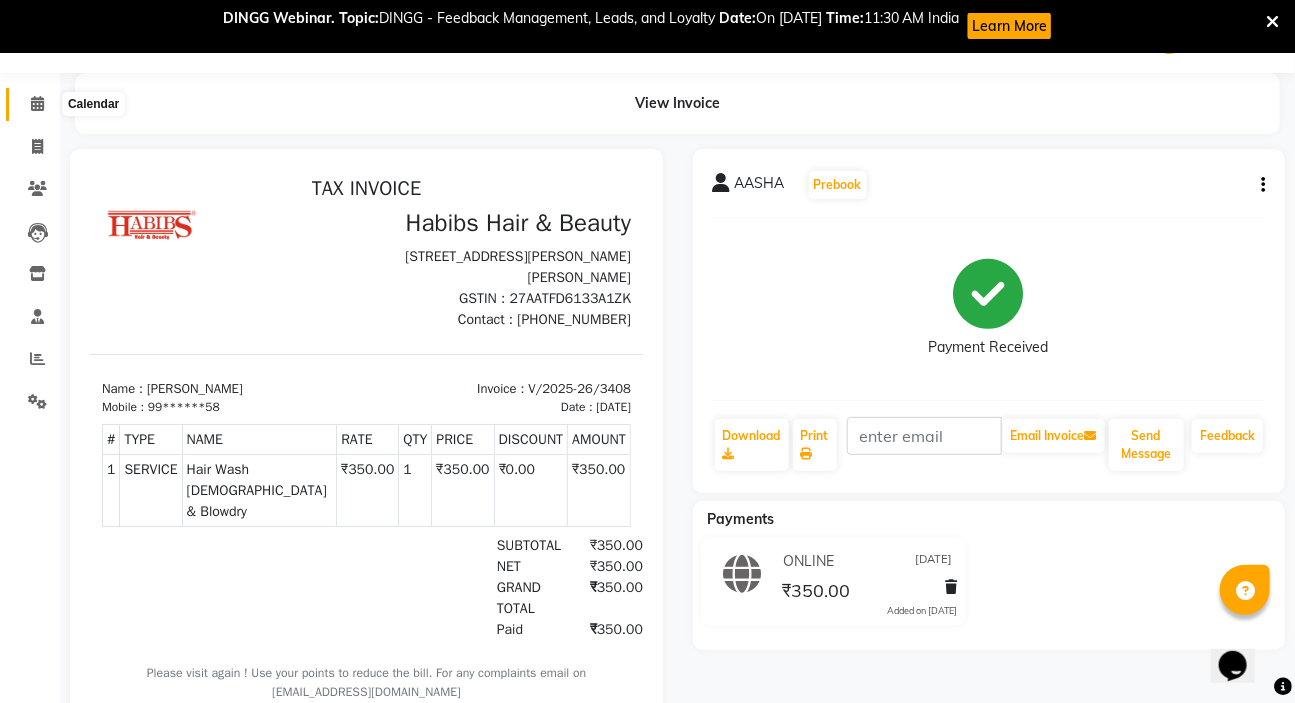 click 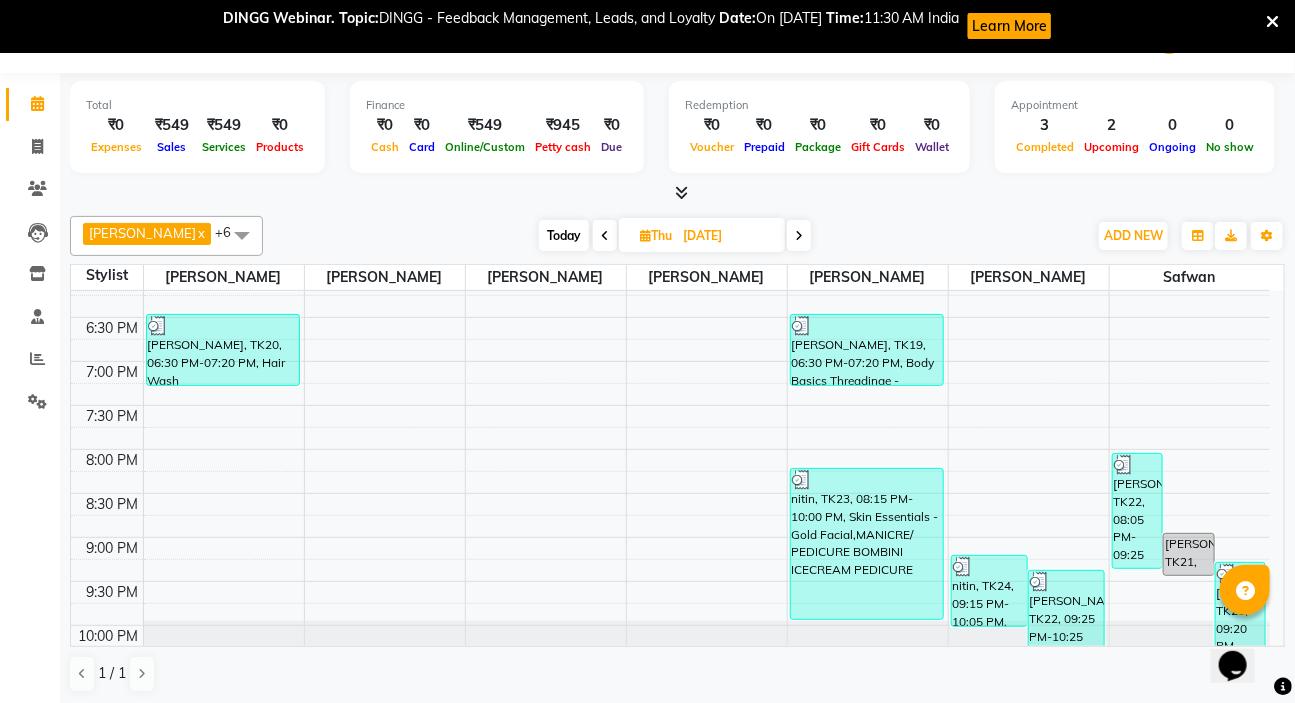 scroll, scrollTop: 959, scrollLeft: 0, axis: vertical 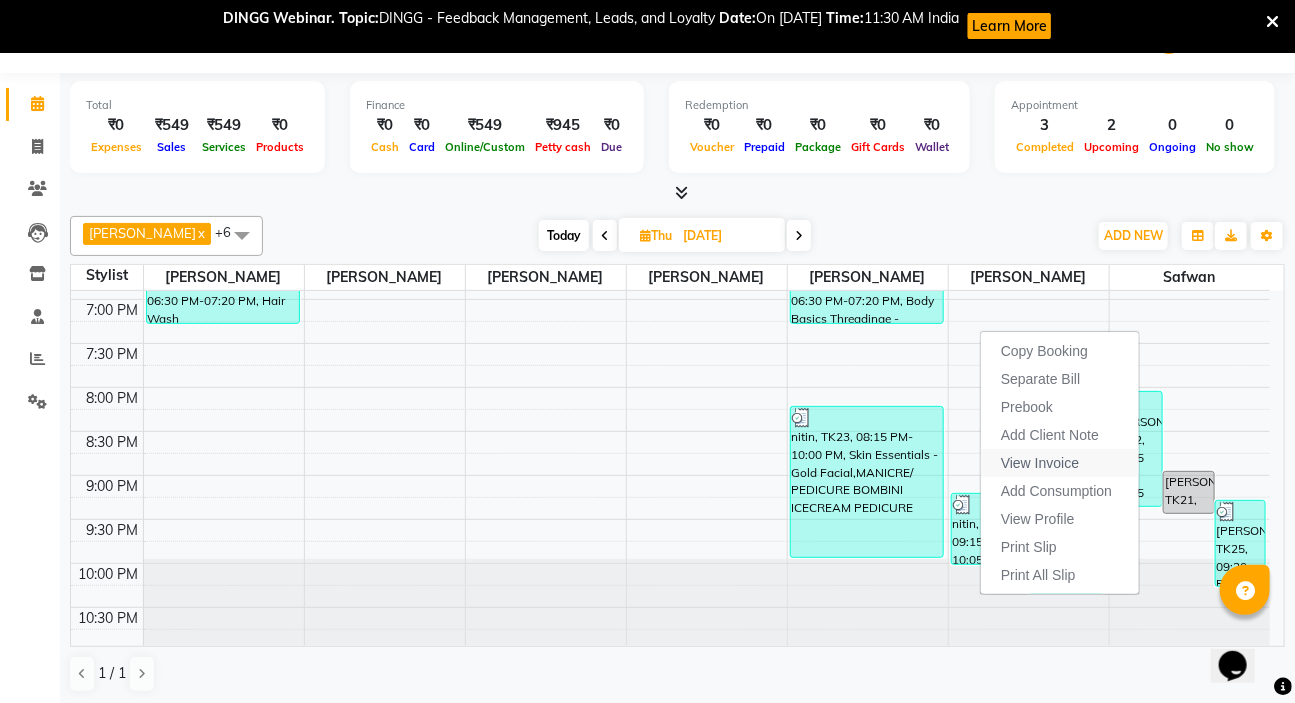 click on "View Invoice" at bounding box center (1040, 463) 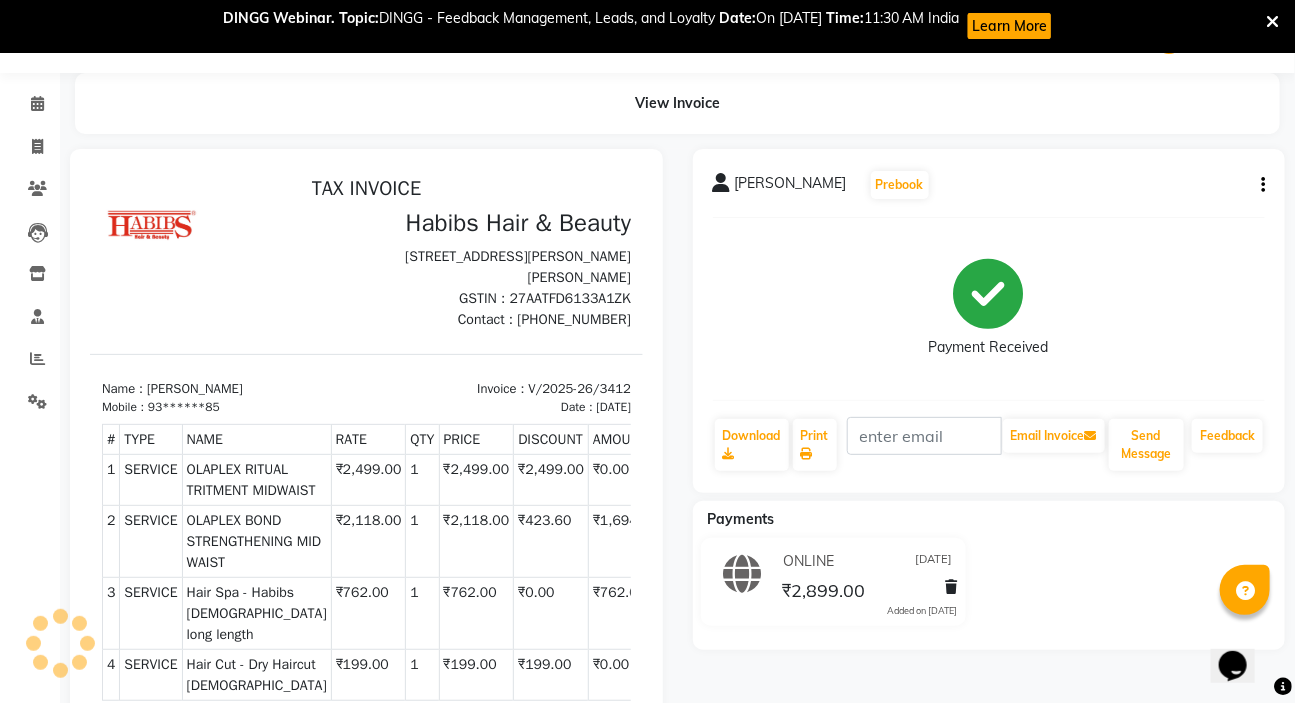 scroll, scrollTop: 0, scrollLeft: 0, axis: both 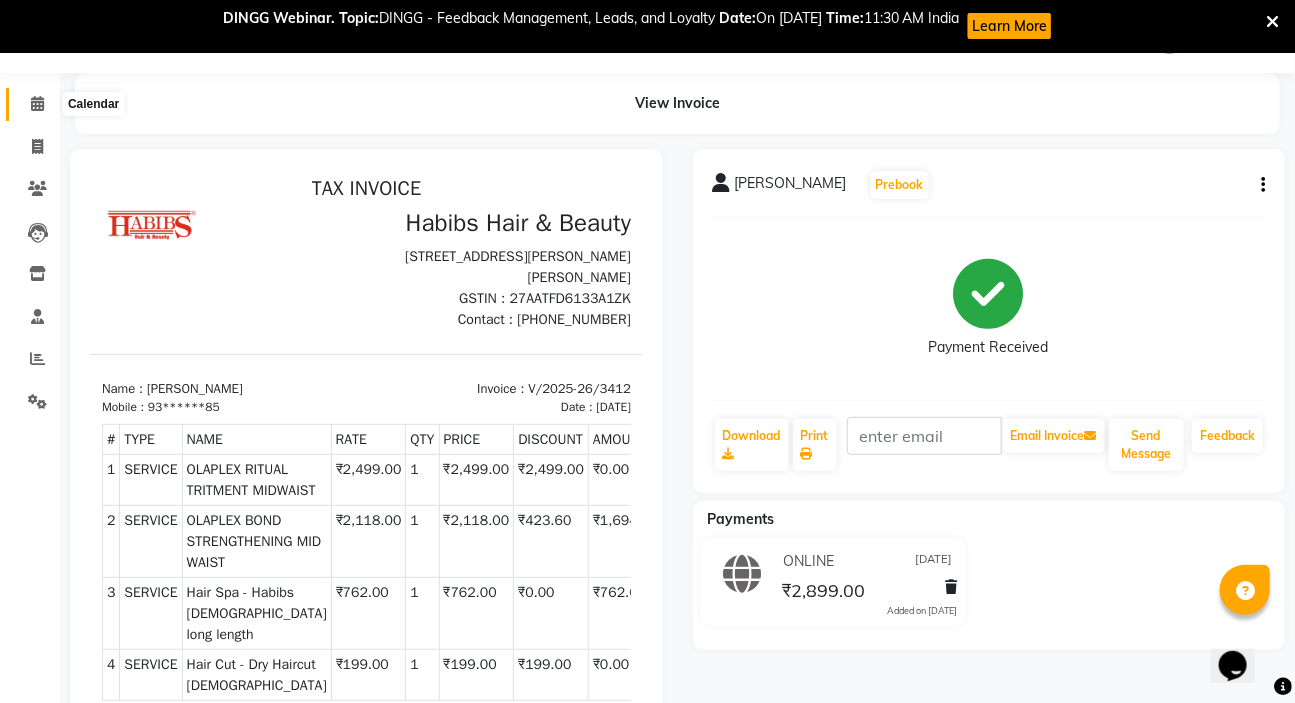 click 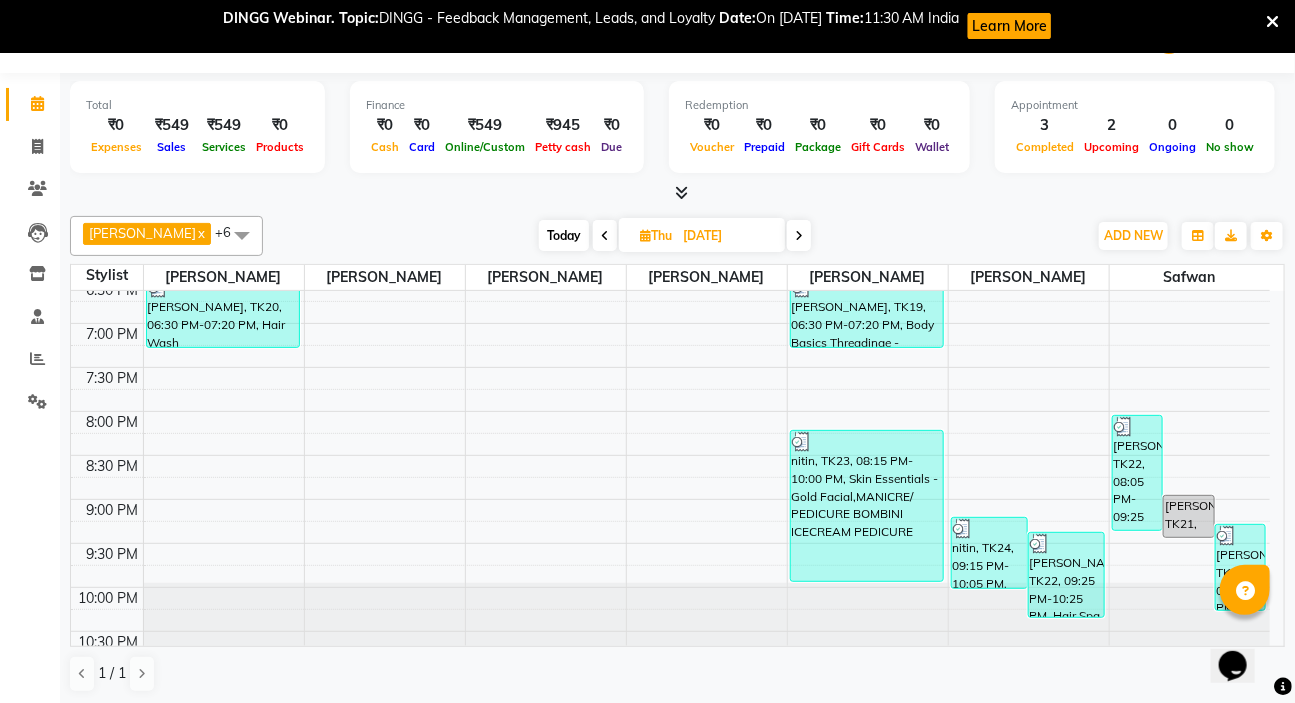 scroll, scrollTop: 959, scrollLeft: 0, axis: vertical 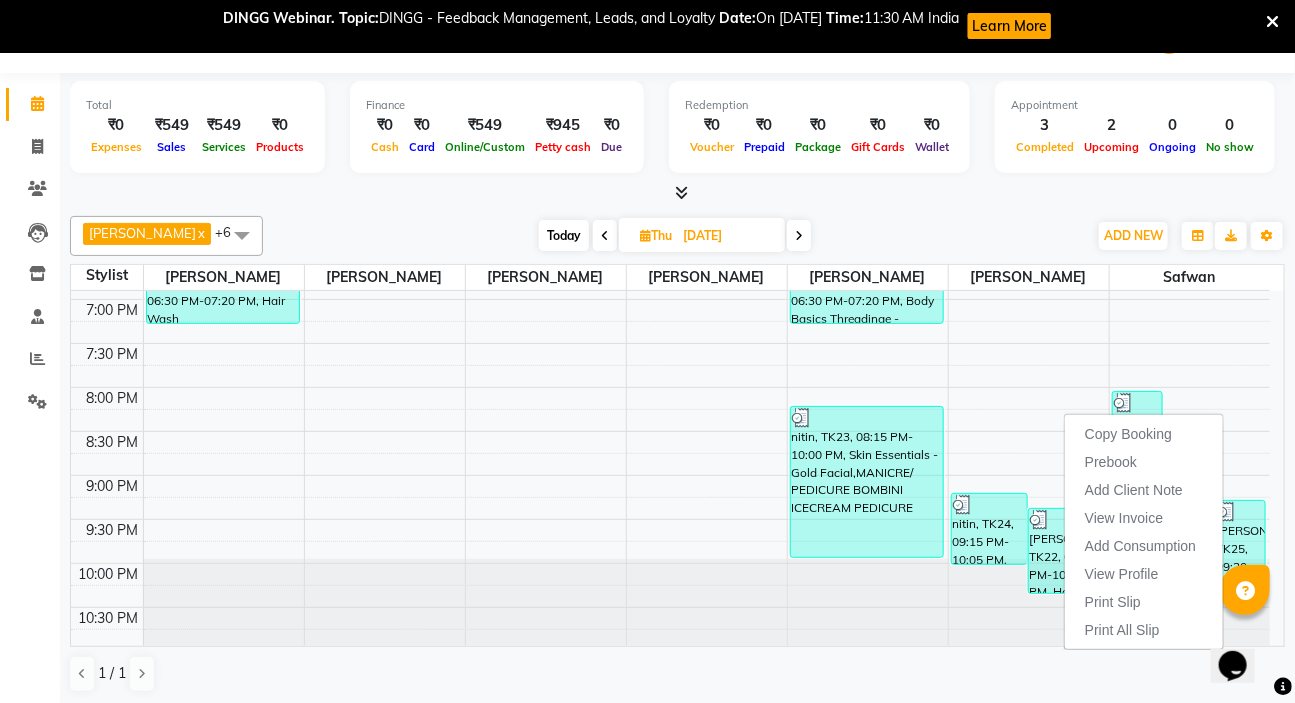 click on "View Invoice" at bounding box center (1124, 518) 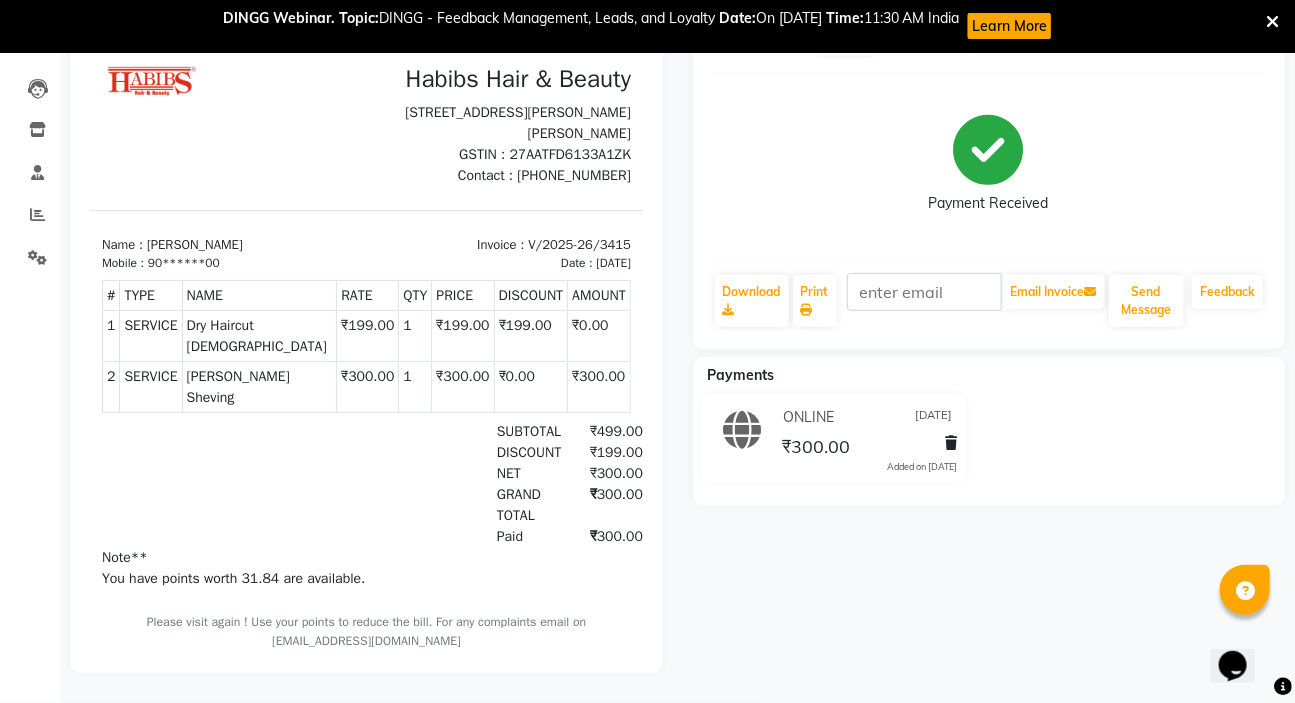 scroll, scrollTop: 0, scrollLeft: 0, axis: both 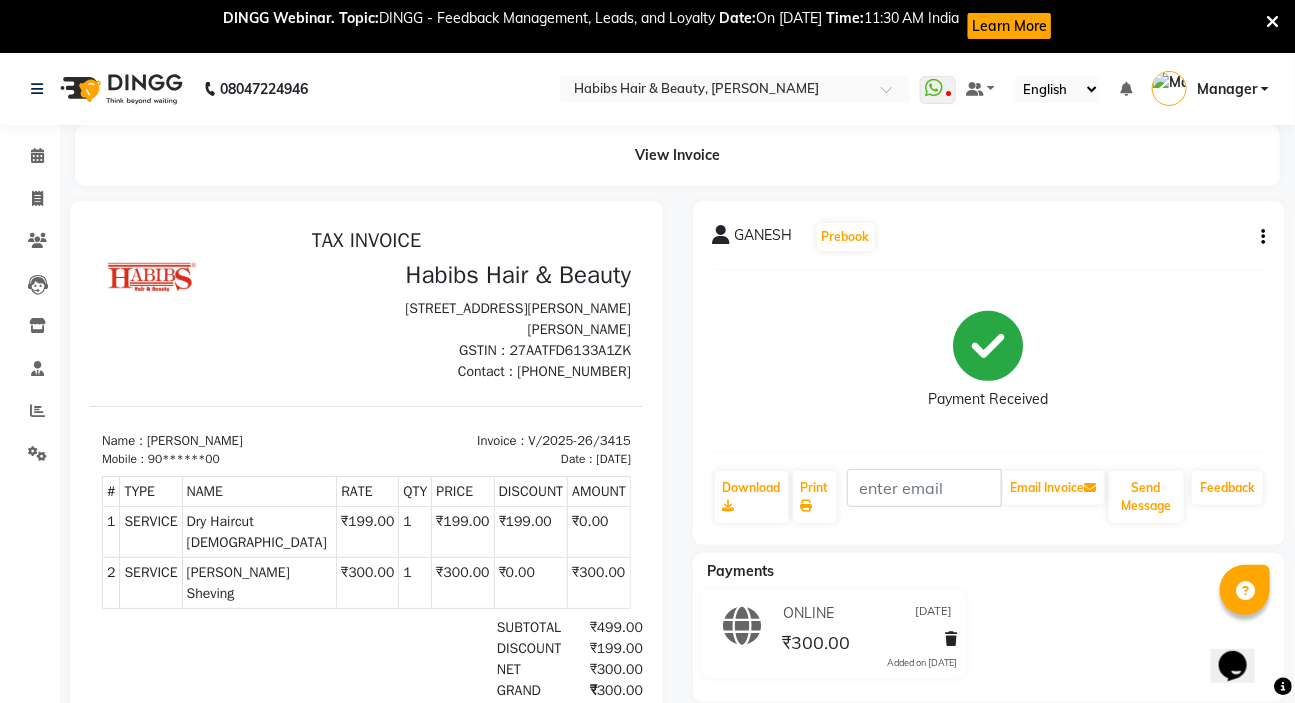 click on "GANESH   Prebook   Payment Received  Download  Print   Email Invoice   Send Message Feedback" 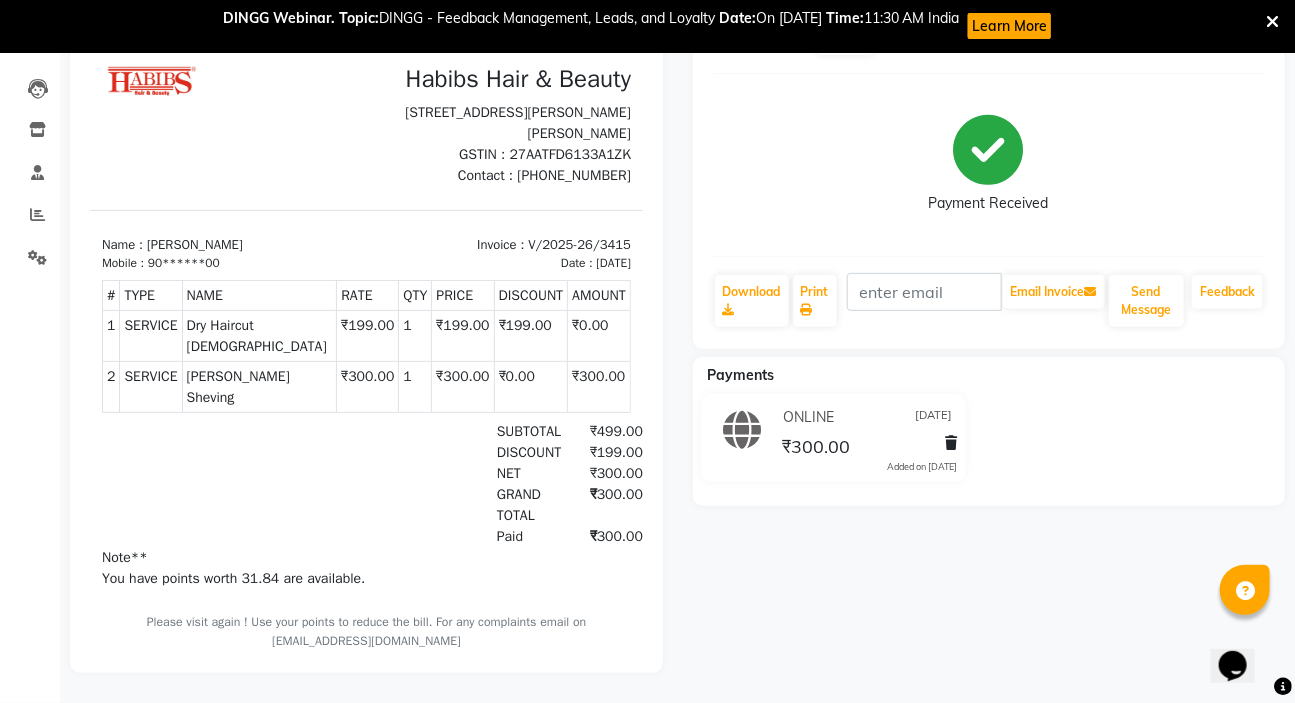scroll, scrollTop: 0, scrollLeft: 0, axis: both 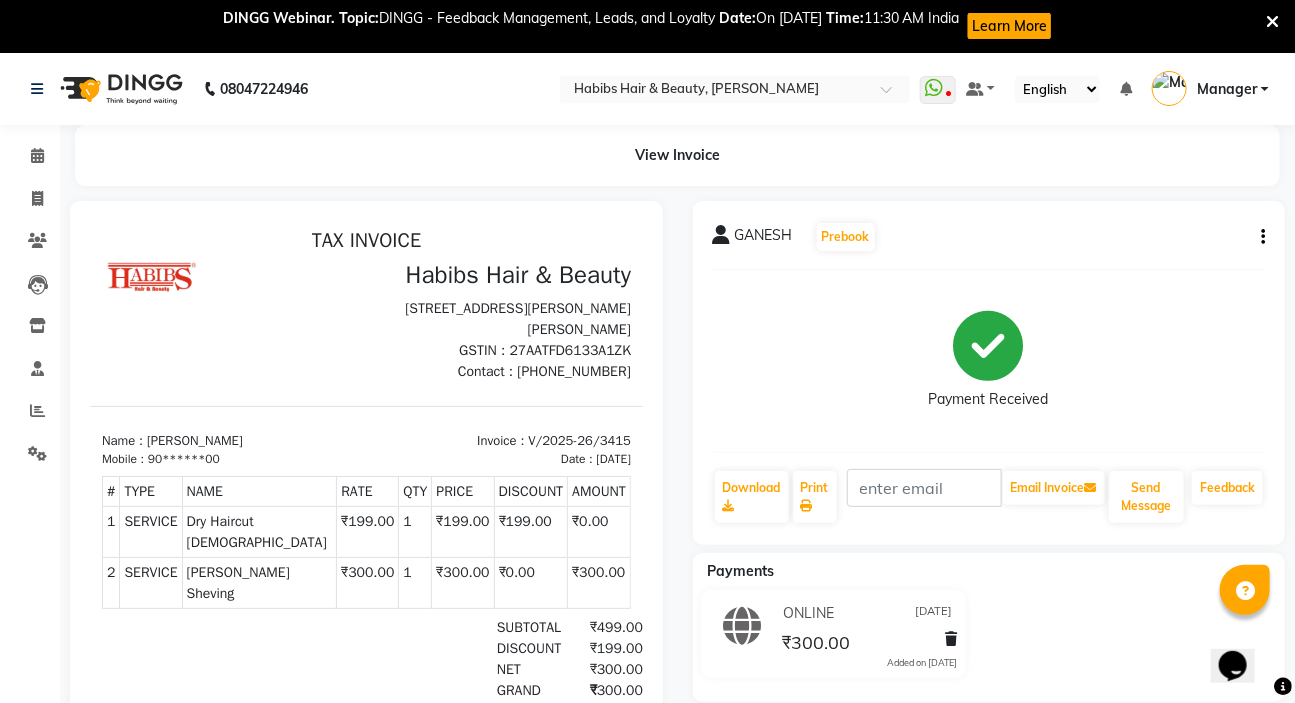 click 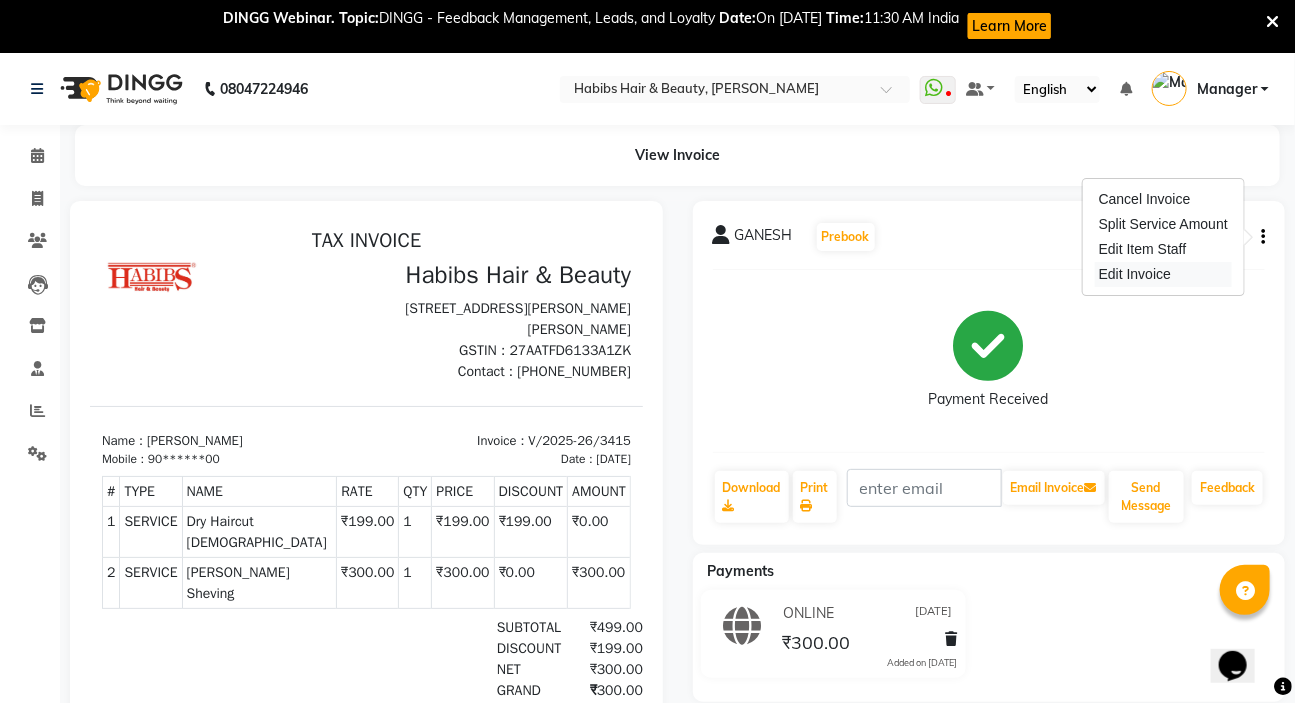 click on "Edit Invoice" at bounding box center [1163, 274] 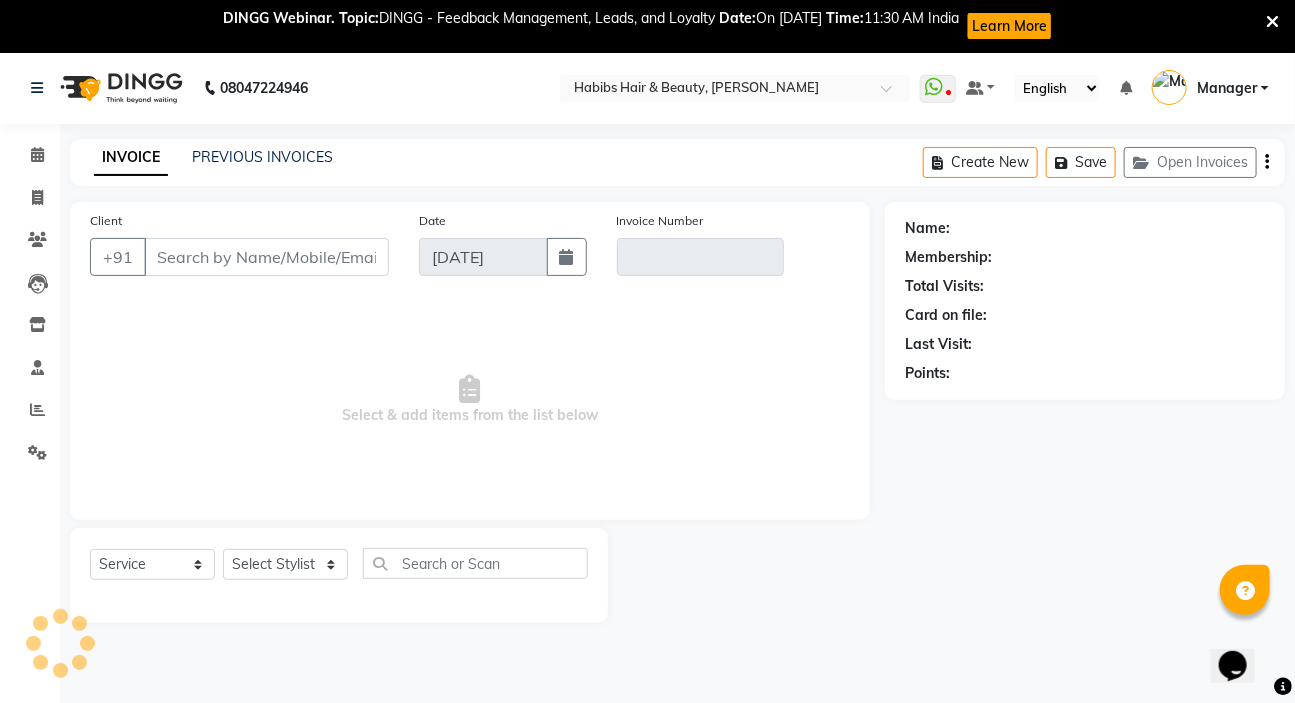 scroll, scrollTop: 52, scrollLeft: 0, axis: vertical 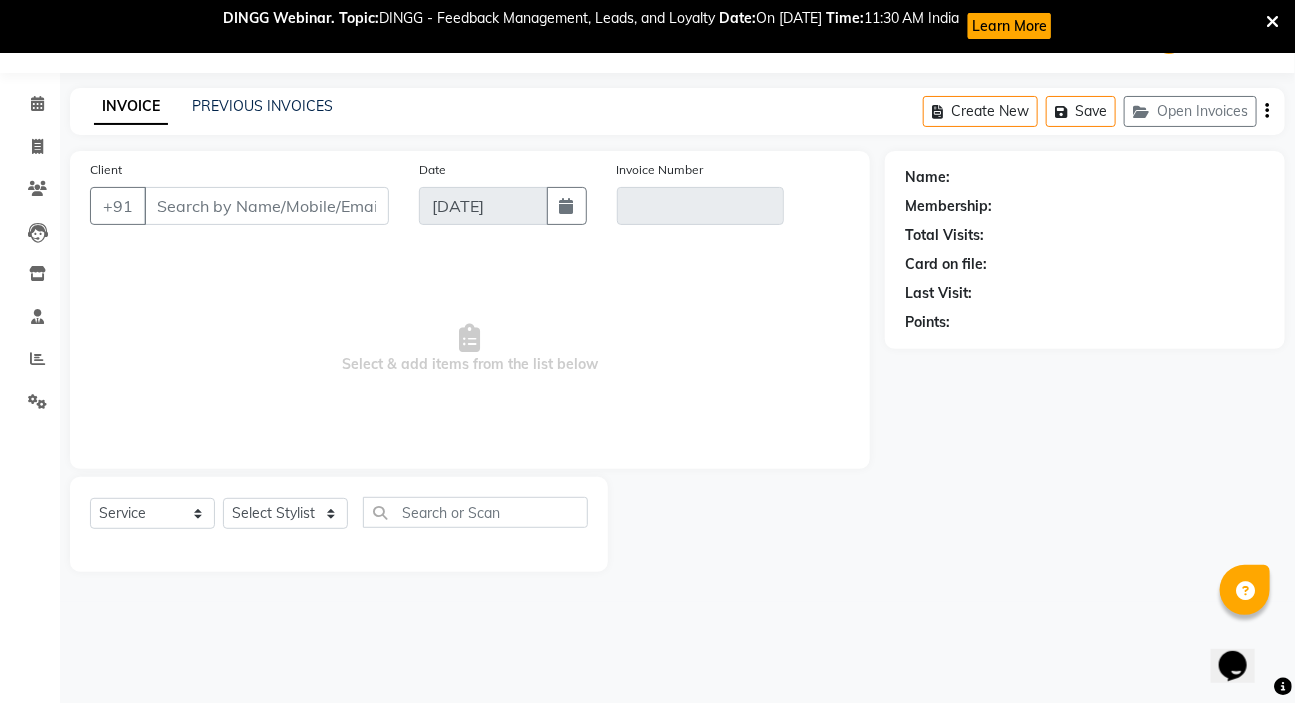 type on "90******00" 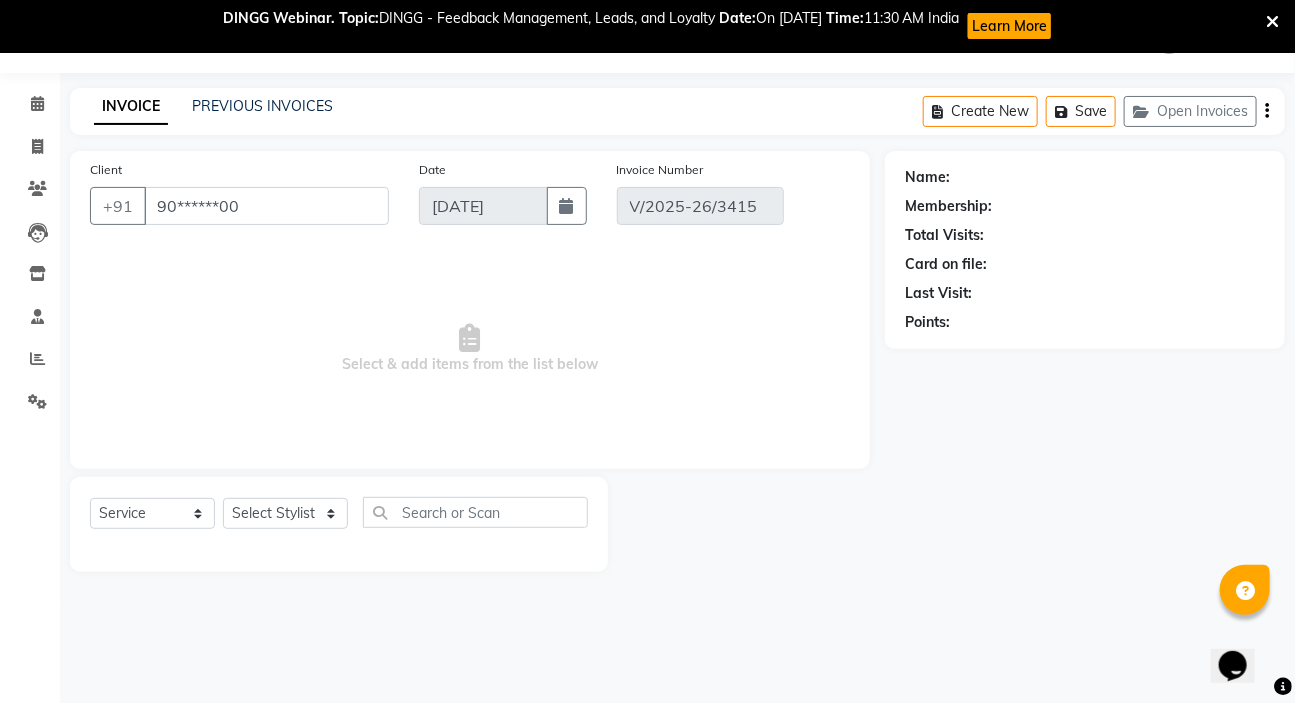 select on "1: Object" 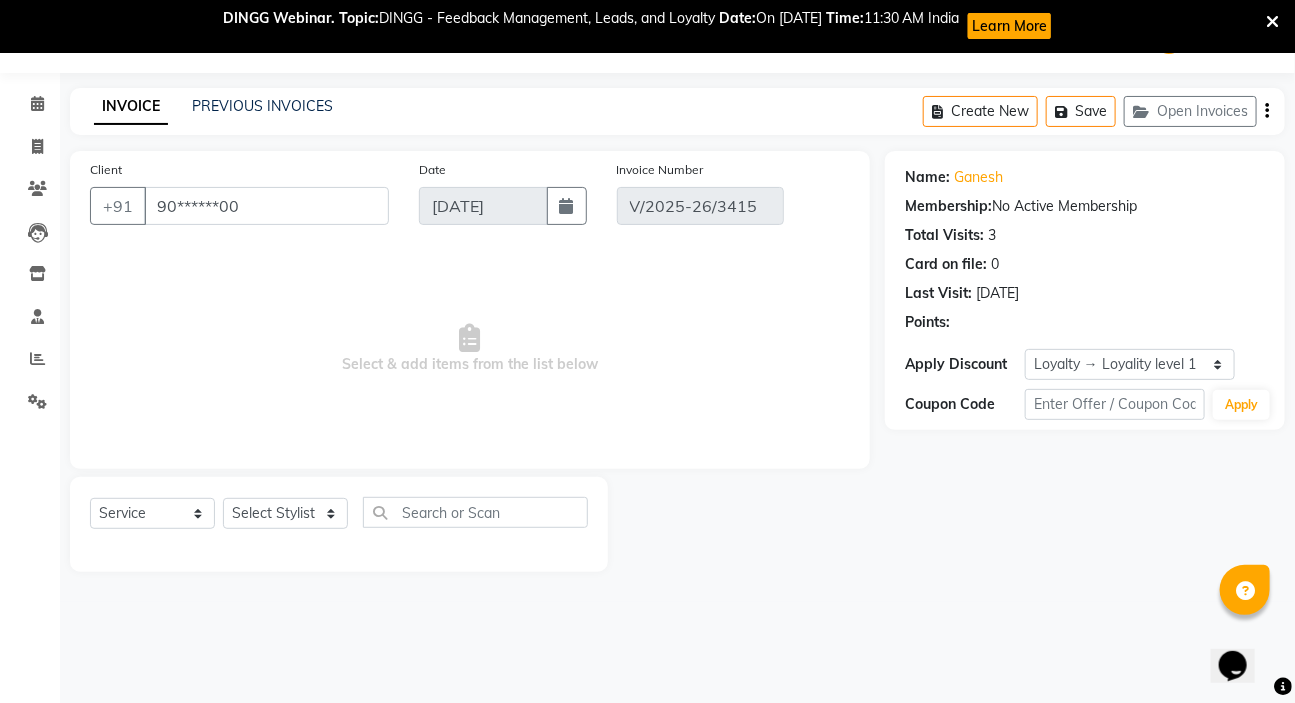 type on "[DATE]" 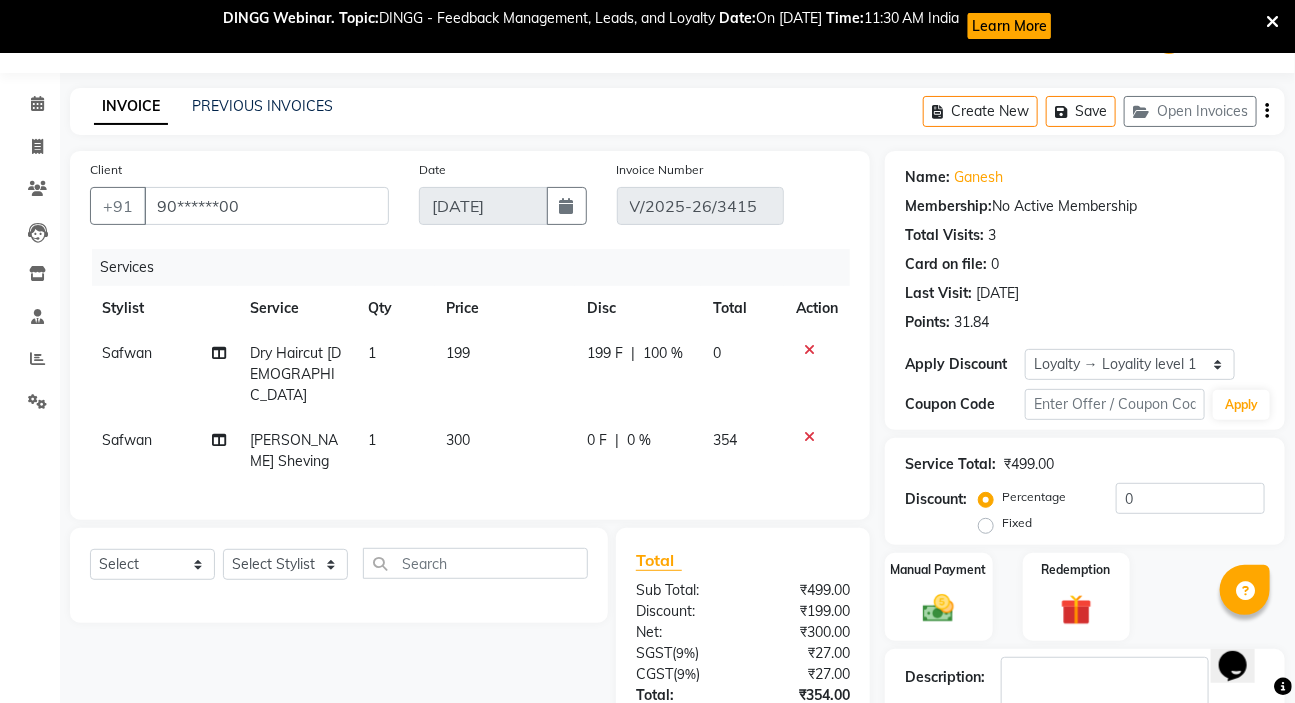 click on "300" 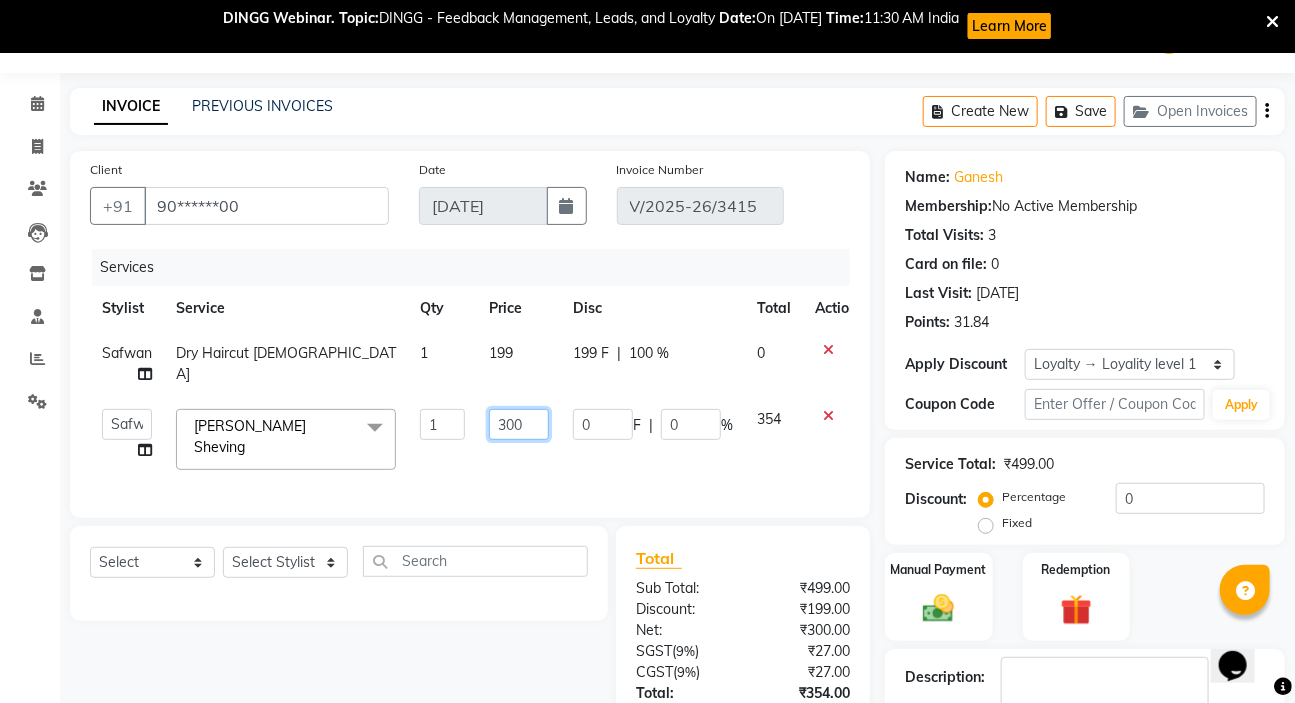 click on "300" 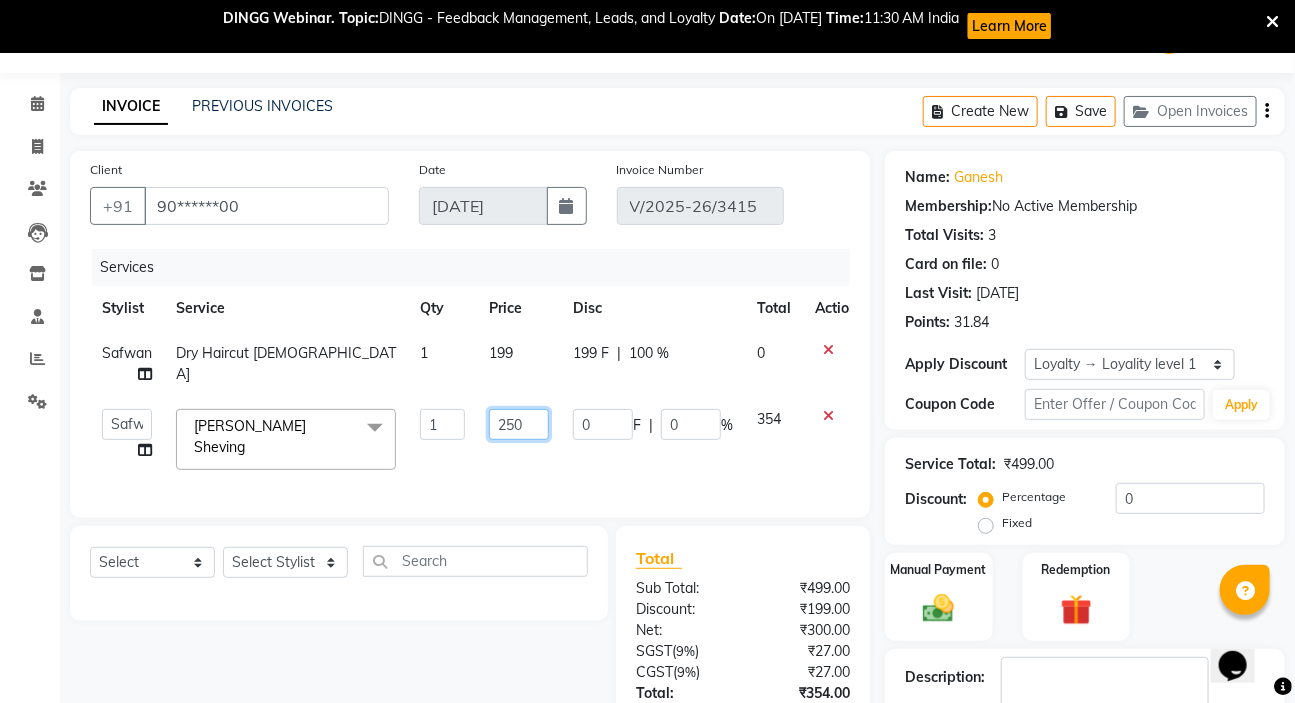 type on "2540" 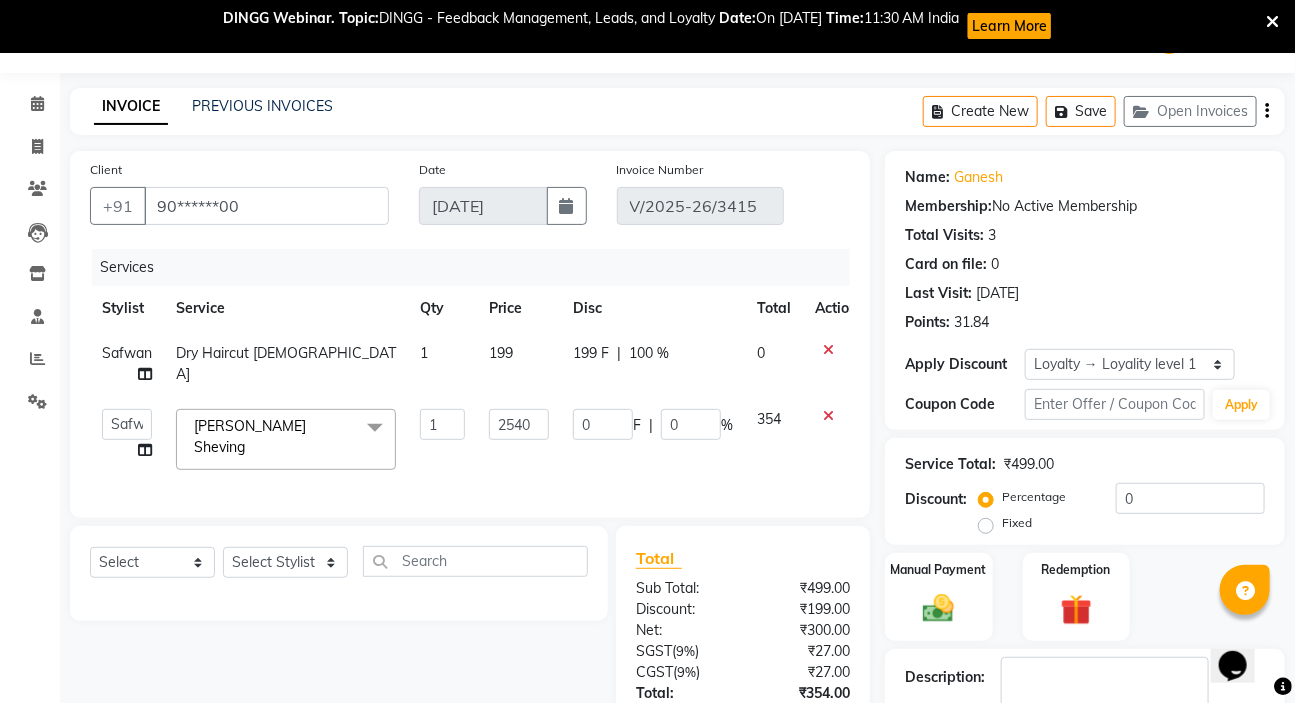 click on "2540" 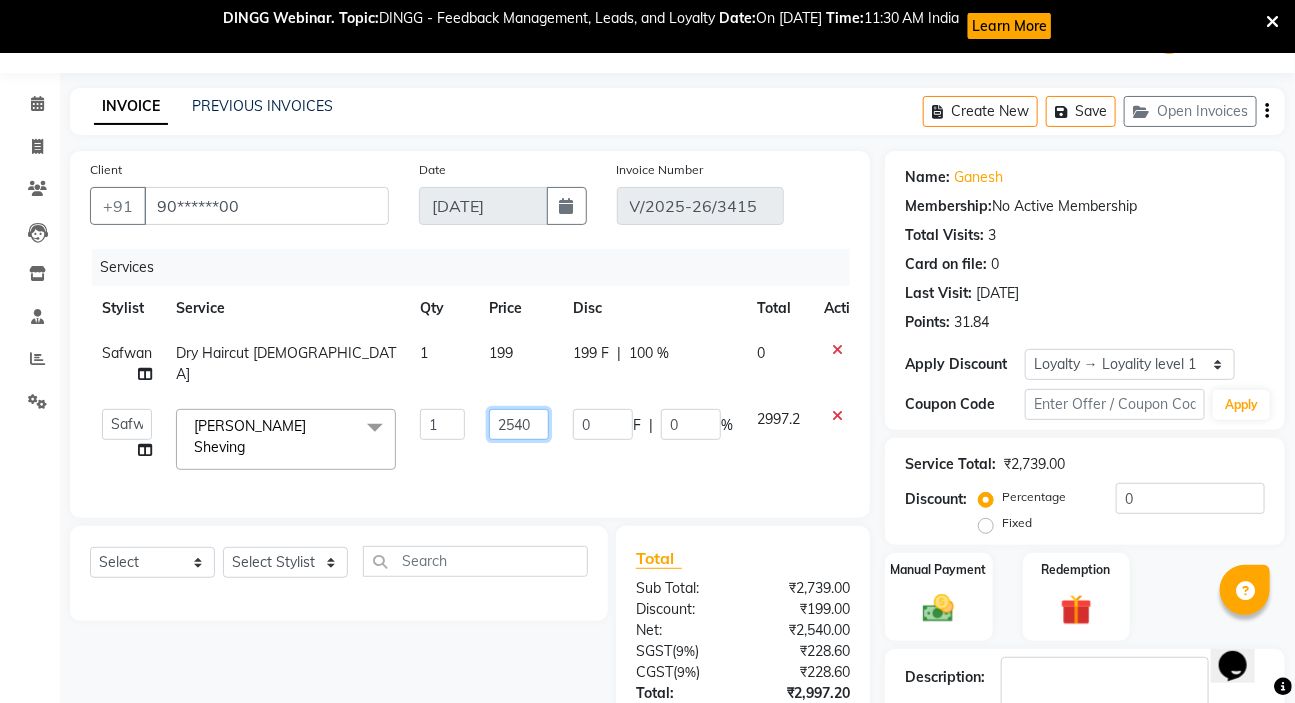 click on "2540" 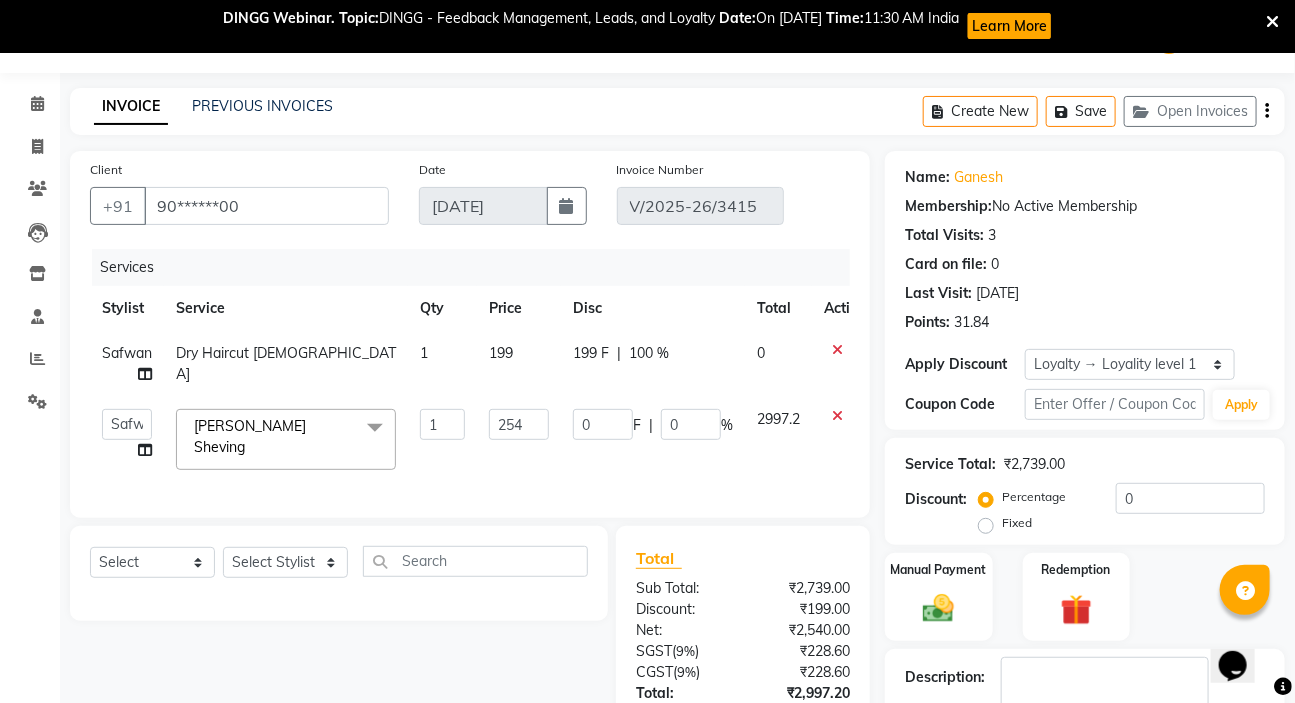 click on "[PERSON_NAME]   HK [PERSON_NAME]   Manager   [PERSON_NAME]   [PERSON_NAME]   [PERSON_NAME]   [PERSON_NAME]   [PERSON_NAME]   [PERSON_NAME]   [PERSON_NAME]  [PERSON_NAME] Sheving  x Cheryals Luxury Facial O3+ Facial Vitamin C Hydra Facial Dry Haircut [DEMOGRAPHIC_DATA] Hair Cut - [DEMOGRAPHIC_DATA] HairCut with wash Hair Cut - [DEMOGRAPHIC_DATA] HairCut with Wash Hair Cut - [DEMOGRAPHIC_DATA] Advanced Haircut Hair Cut - Fringe Haircut Hair Cut - [PERSON_NAME] Trimming Hair Cut - Child  Haircut Girl Hair Cut - Child Haircut Boy Hair Cut - Dry Haircut [DEMOGRAPHIC_DATA] Hair Cut - Dry Haircut [DEMOGRAPHIC_DATA] [PERSON_NAME] color [PERSON_NAME] Sheving [PERSON_NAME] Trimming D-tan/Bleach - Upper Lip D-tan/Bleach - Face / Neck D-tan/Bleach - Back Neck D-tan/Bleach - Under Arms D-tan/Bleach - Full Arms D-tan/Bleach - Full Legs D-tan/Bleach - Half Arms D-tan/Bleach - Half Legs D-tan/Bleach - Full Back and Front D-tan/Bleach - Half Back or Stomach D-tan/Bleach - Feet or Palms D-tan/Bleach - Full Body D-tan Face Raga Oxy bleach  BlowDry & Styling - Wash And Blast Dry BlowDry & Styling - Blow Dry S BlowDry & Styling - Blow Dry M Hair Wash [DEMOGRAPHIC_DATA]" 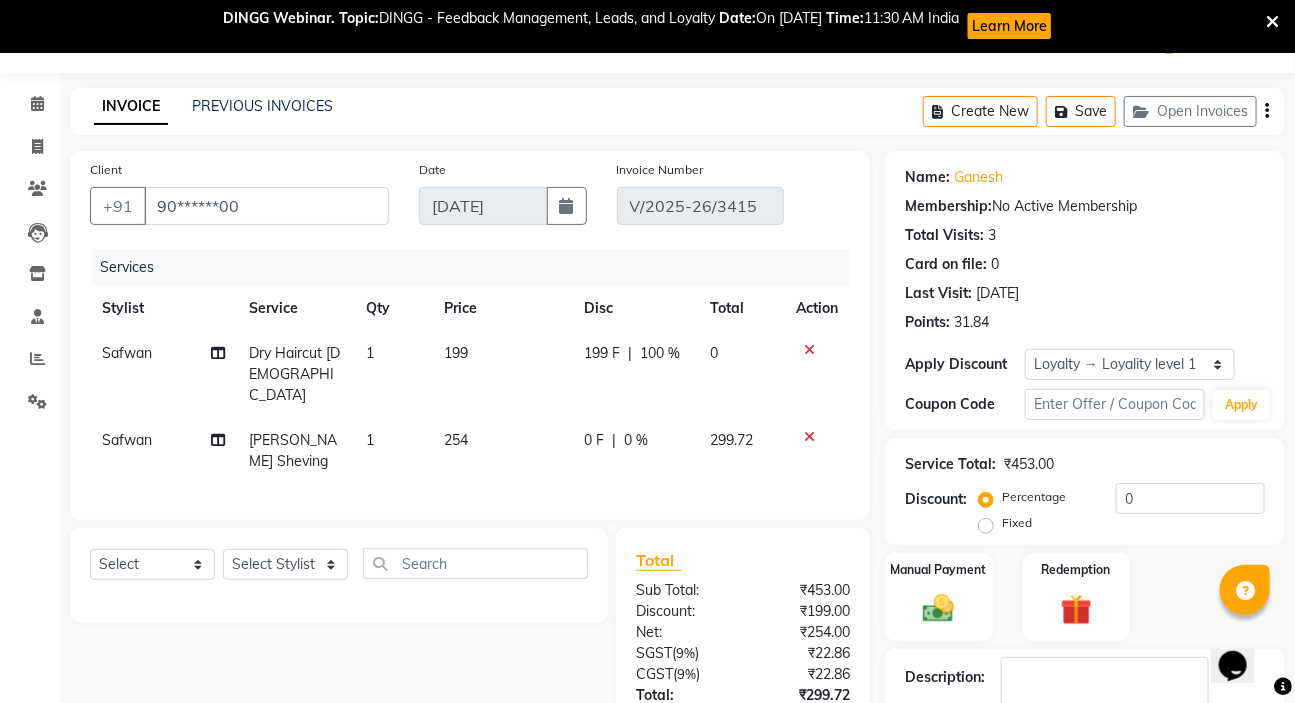 scroll, scrollTop: 234, scrollLeft: 0, axis: vertical 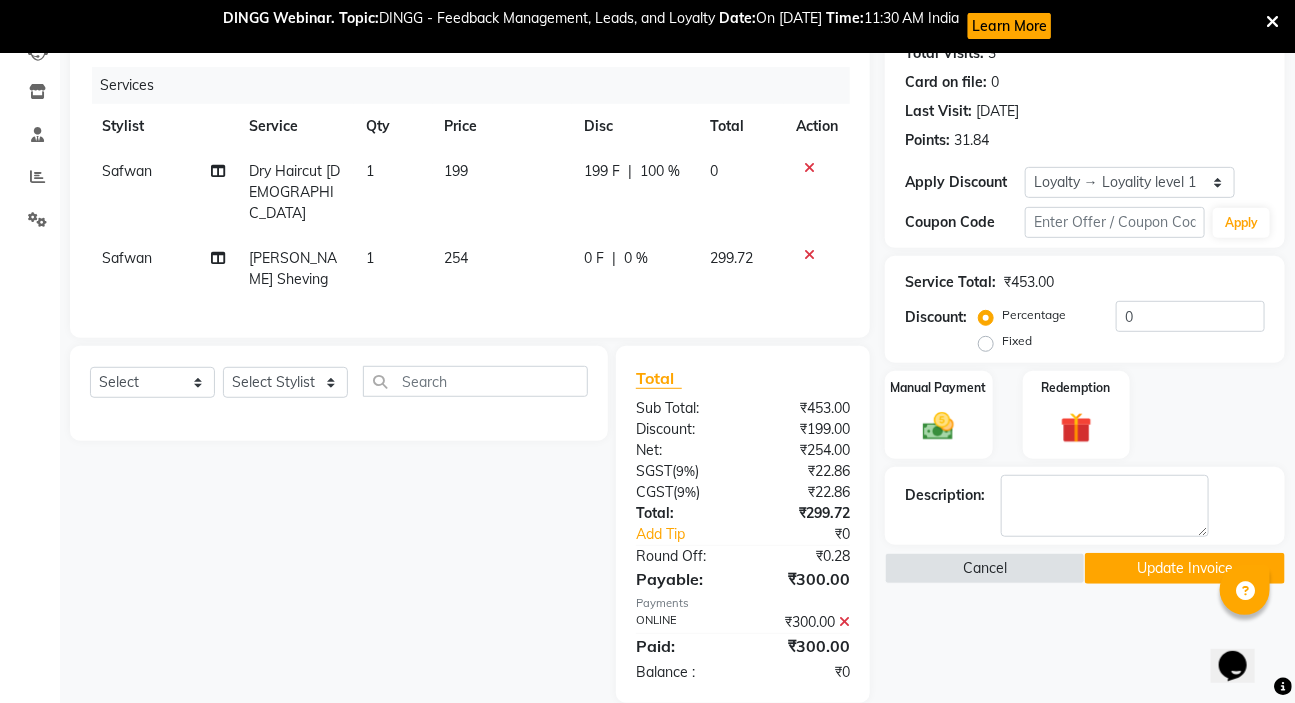click 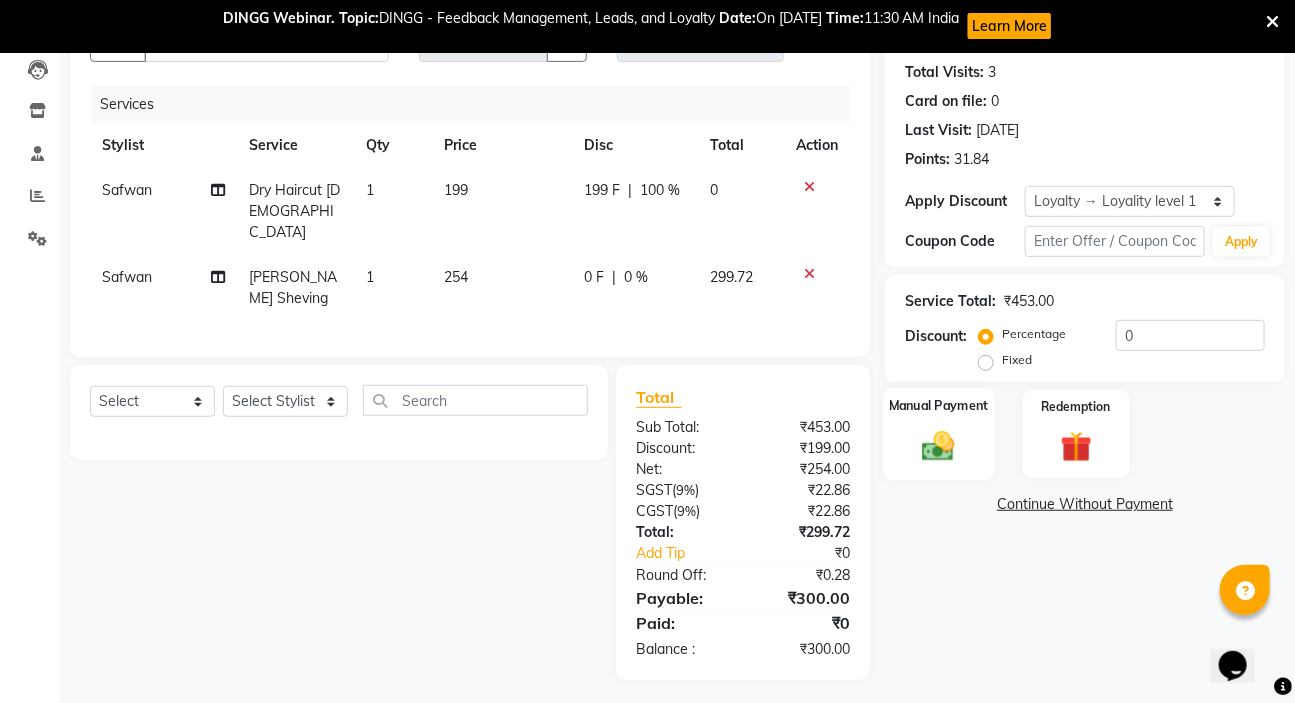 click 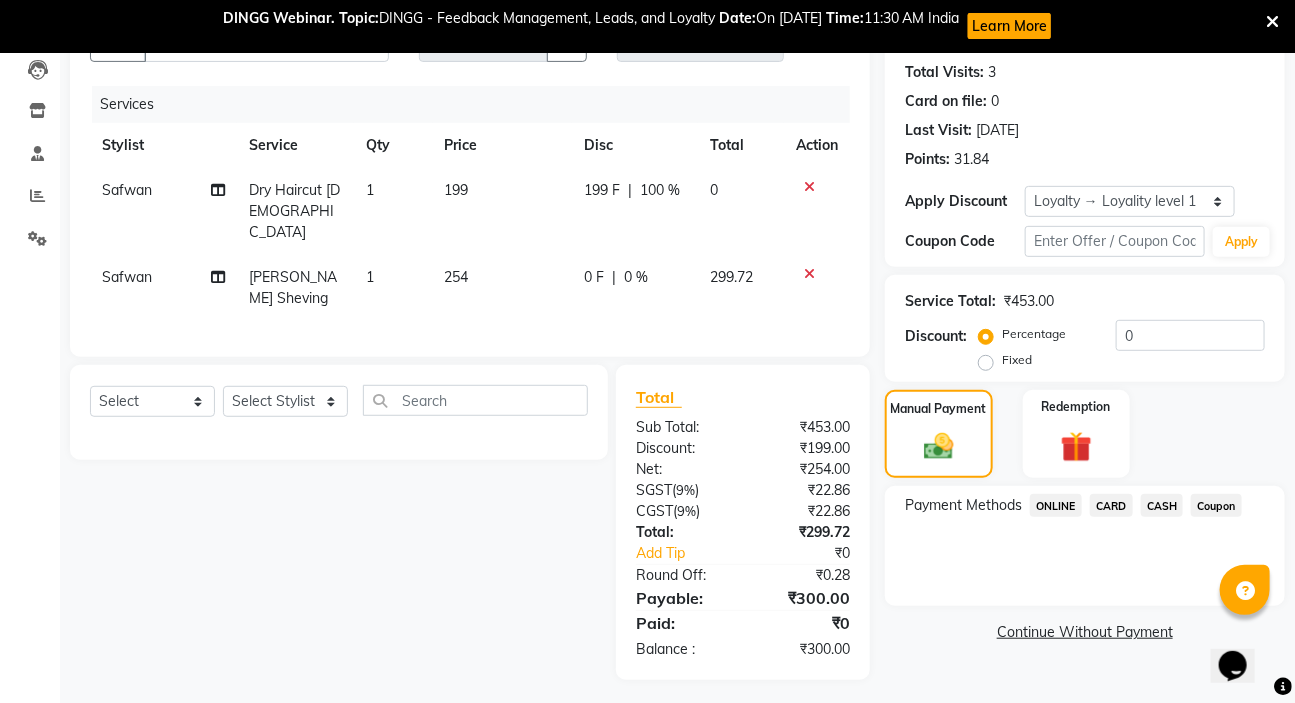 click on "ONLINE" 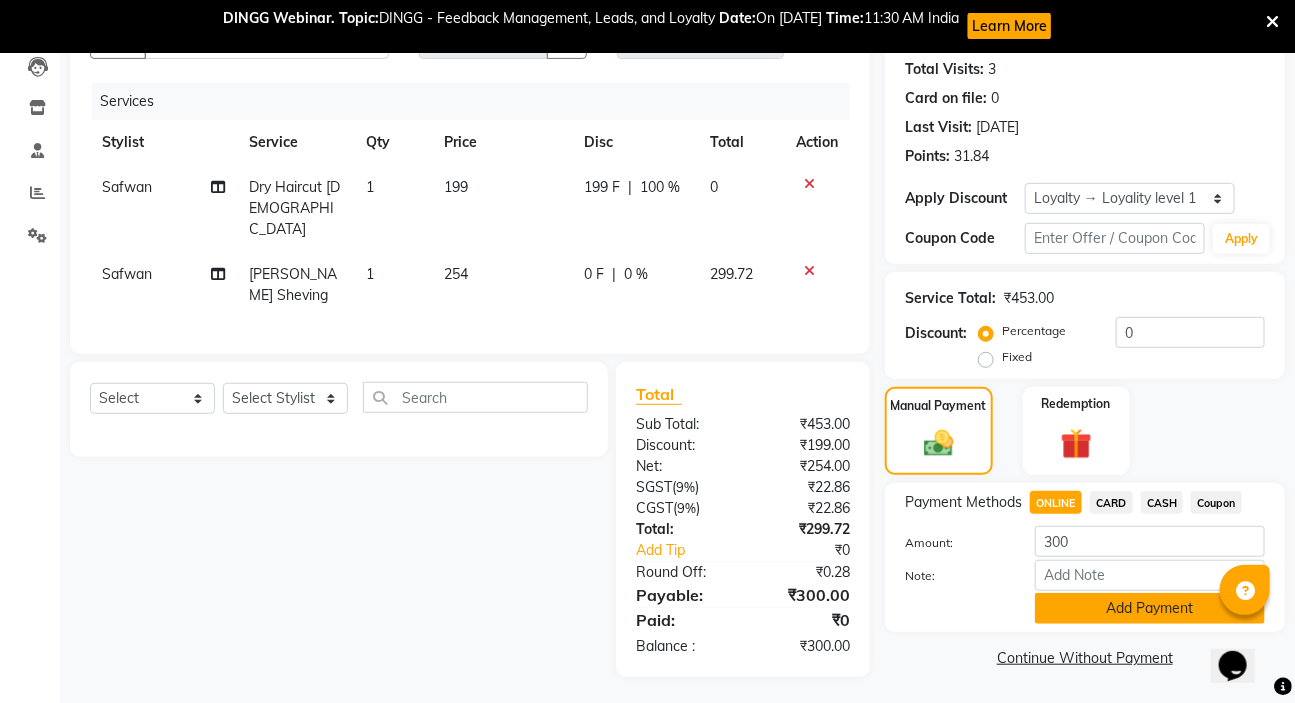 click on "Add Payment" 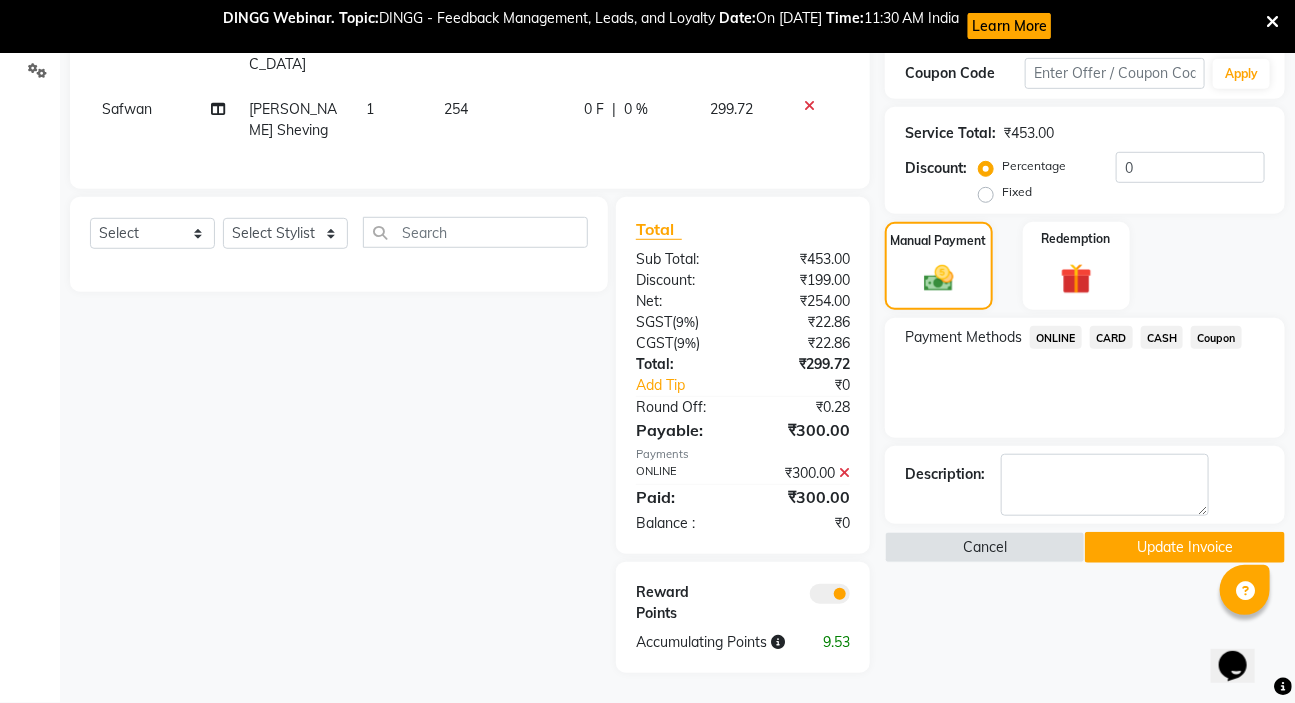 click on "Update Invoice" 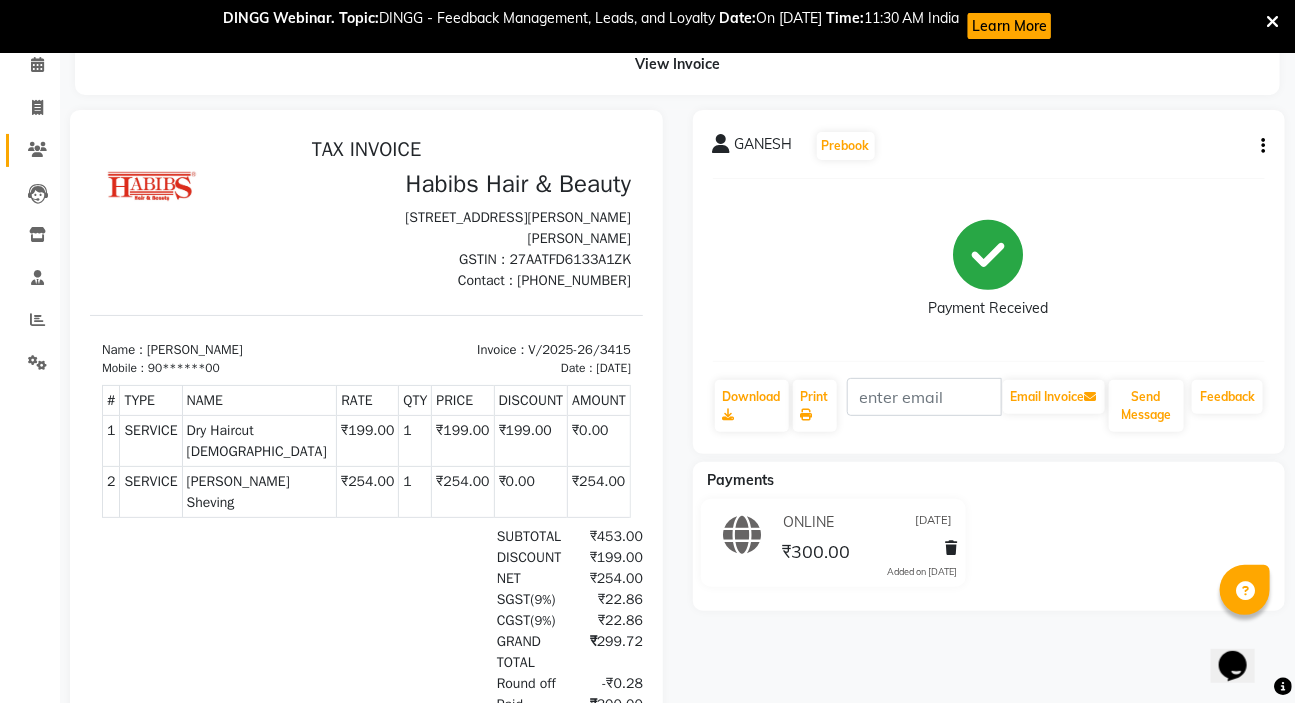 scroll, scrollTop: 0, scrollLeft: 0, axis: both 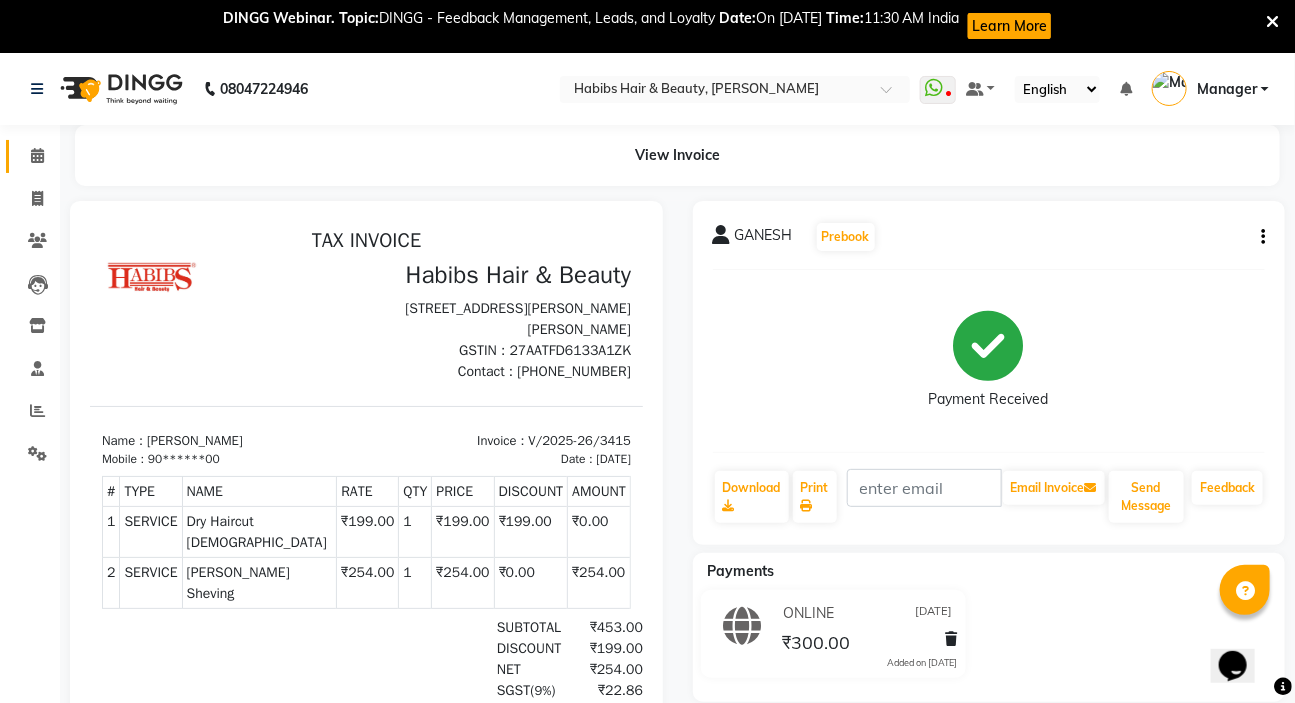 click on "Calendar" 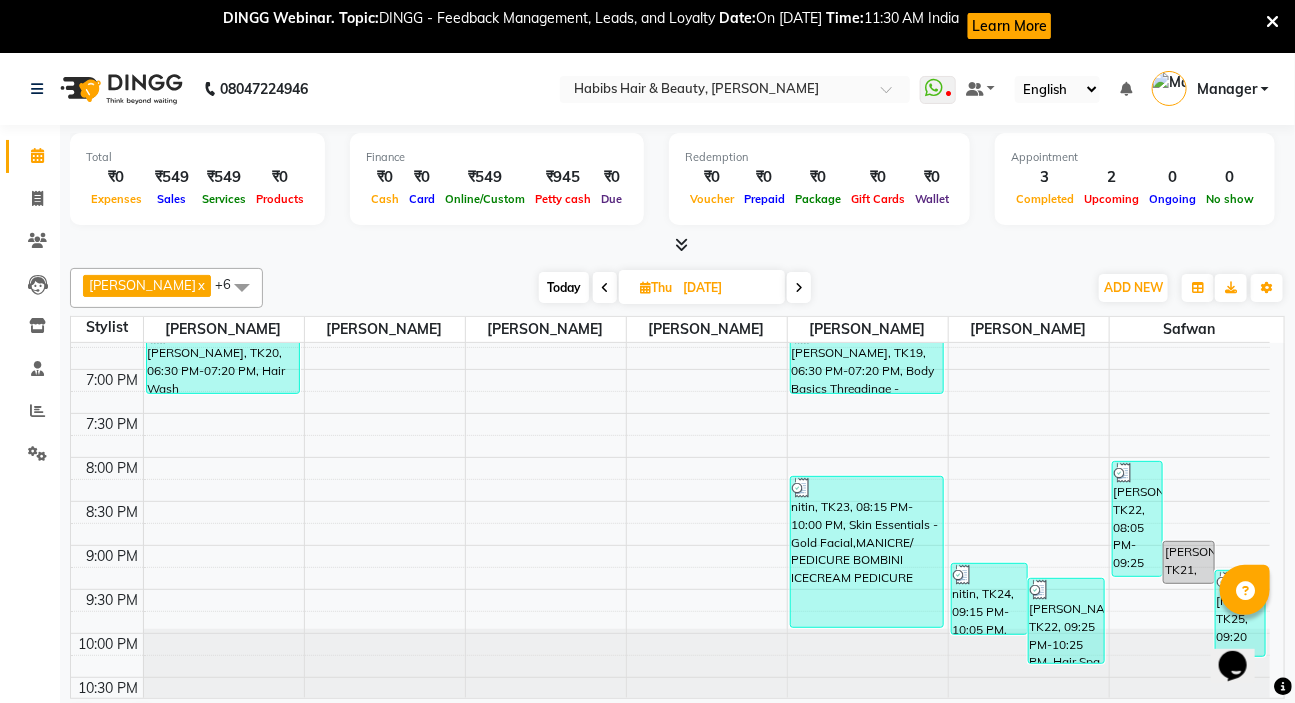 scroll, scrollTop: 959, scrollLeft: 0, axis: vertical 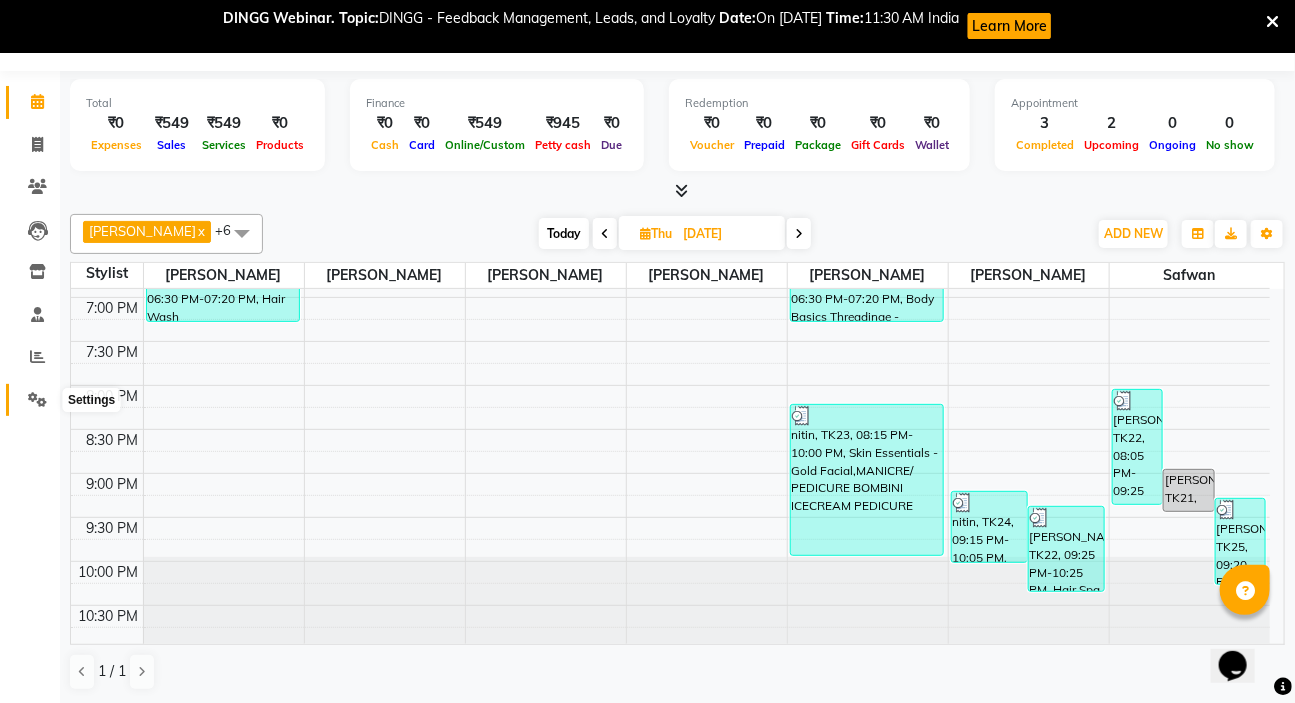 click 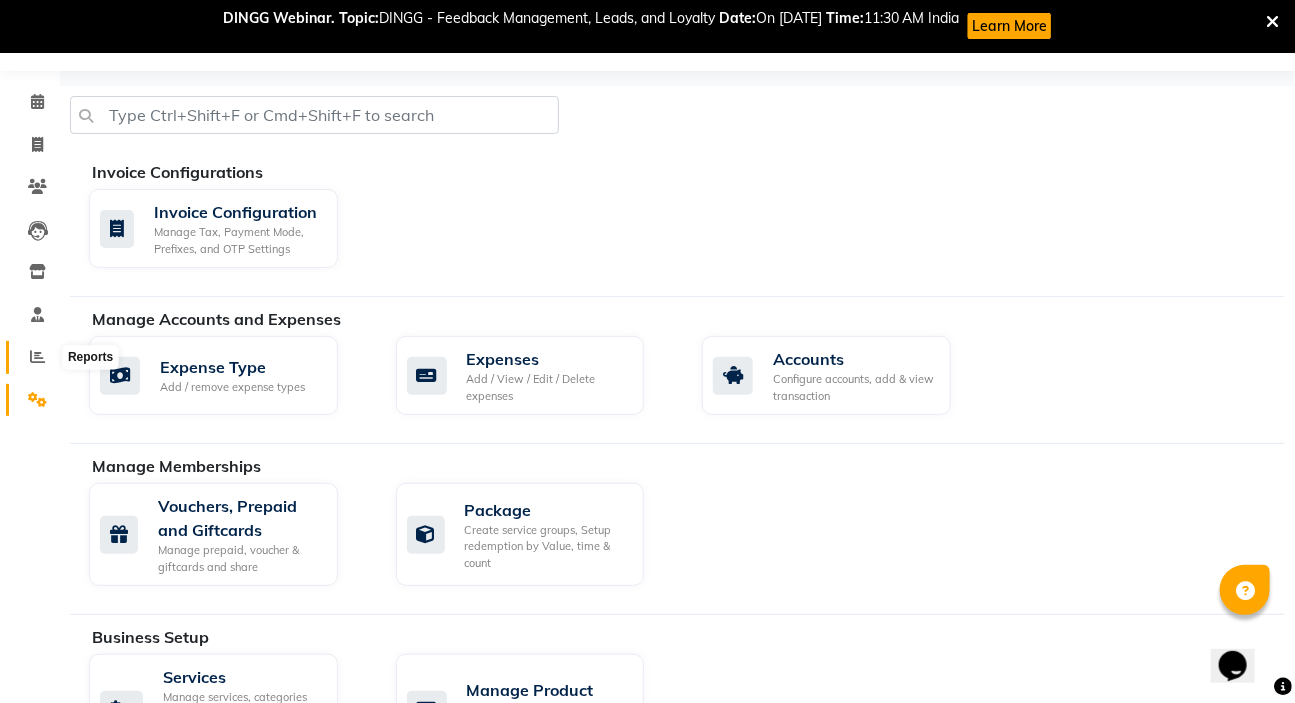 click 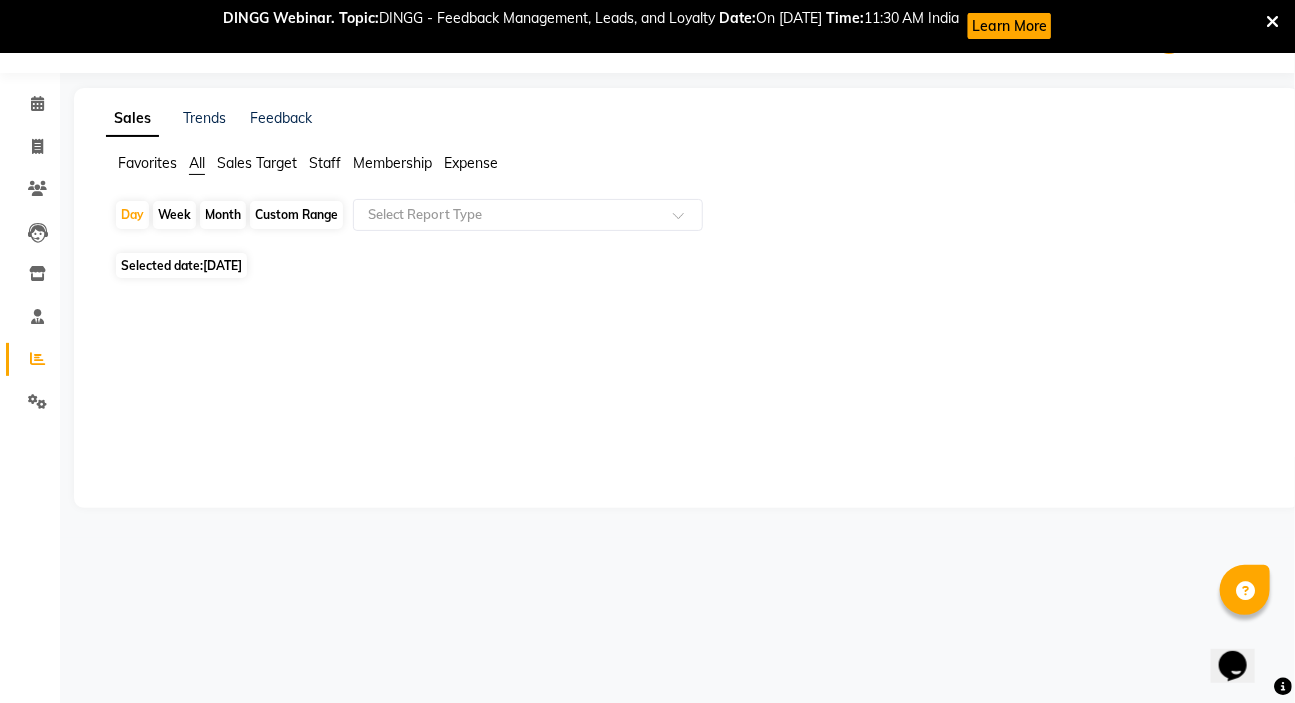 scroll, scrollTop: 54, scrollLeft: 0, axis: vertical 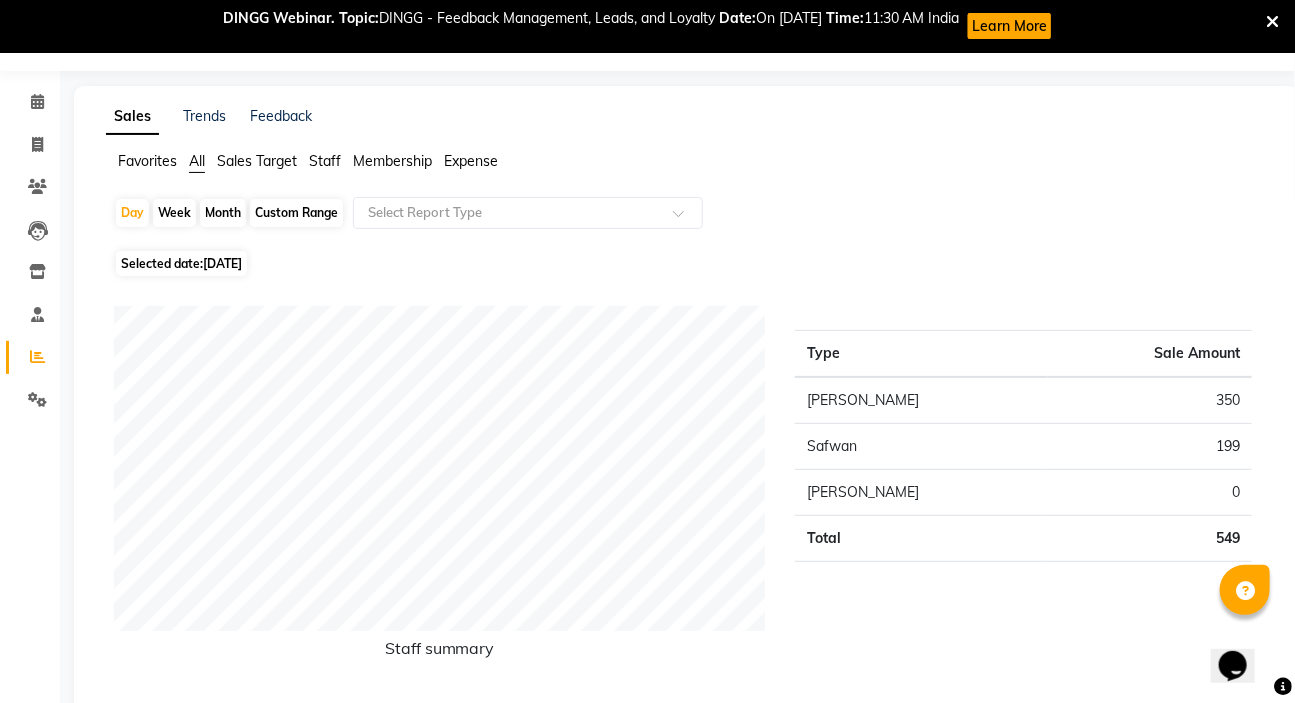 click on "[DATE]" 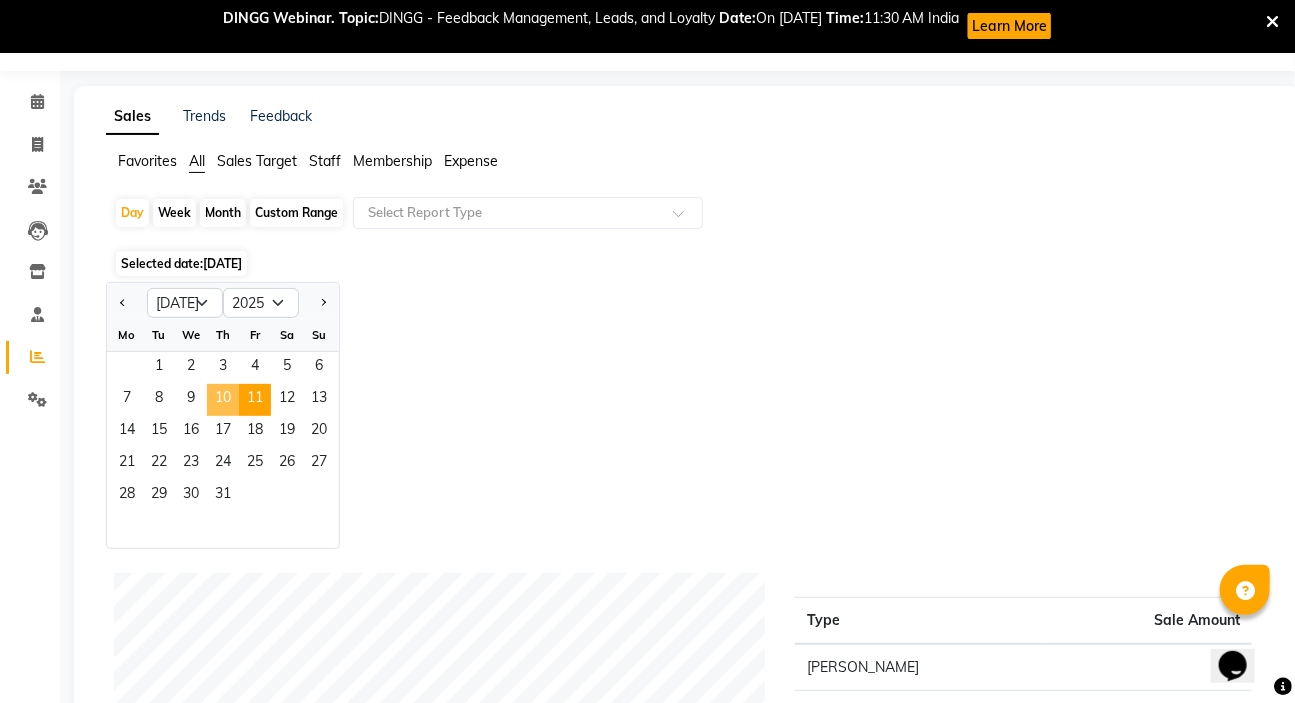 click on "10" 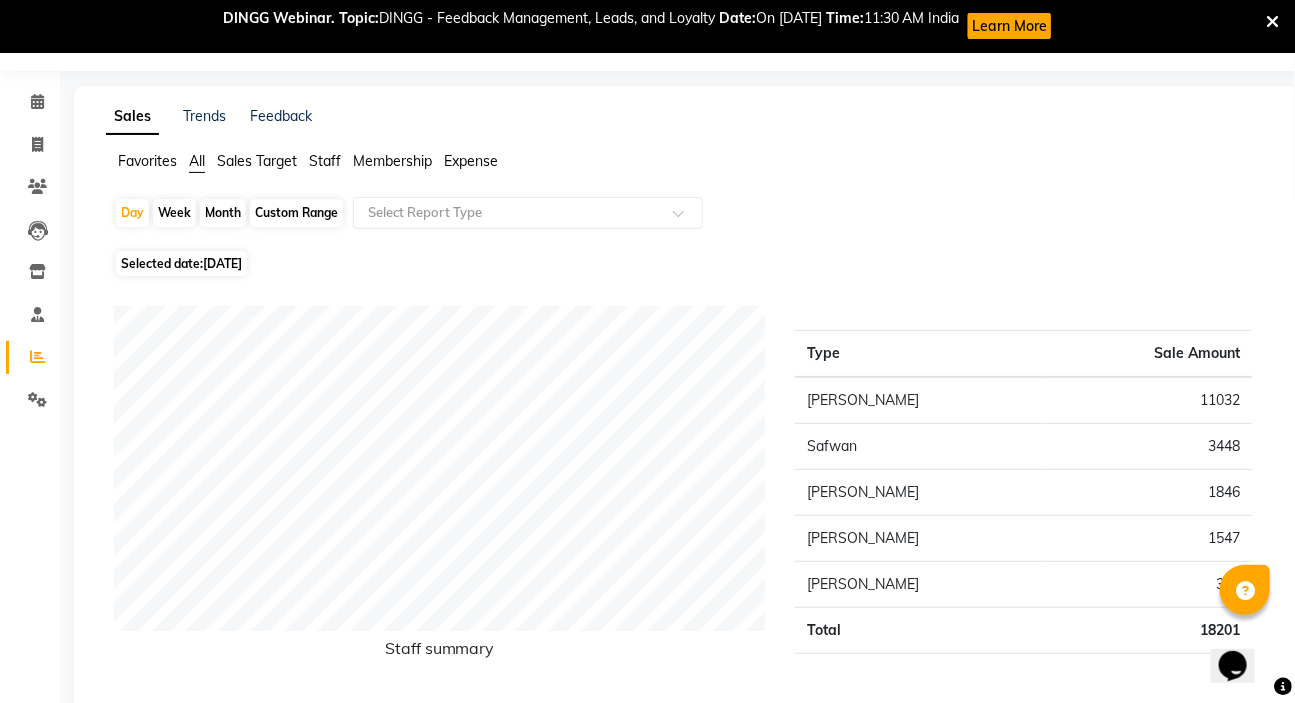 click on "Staff" 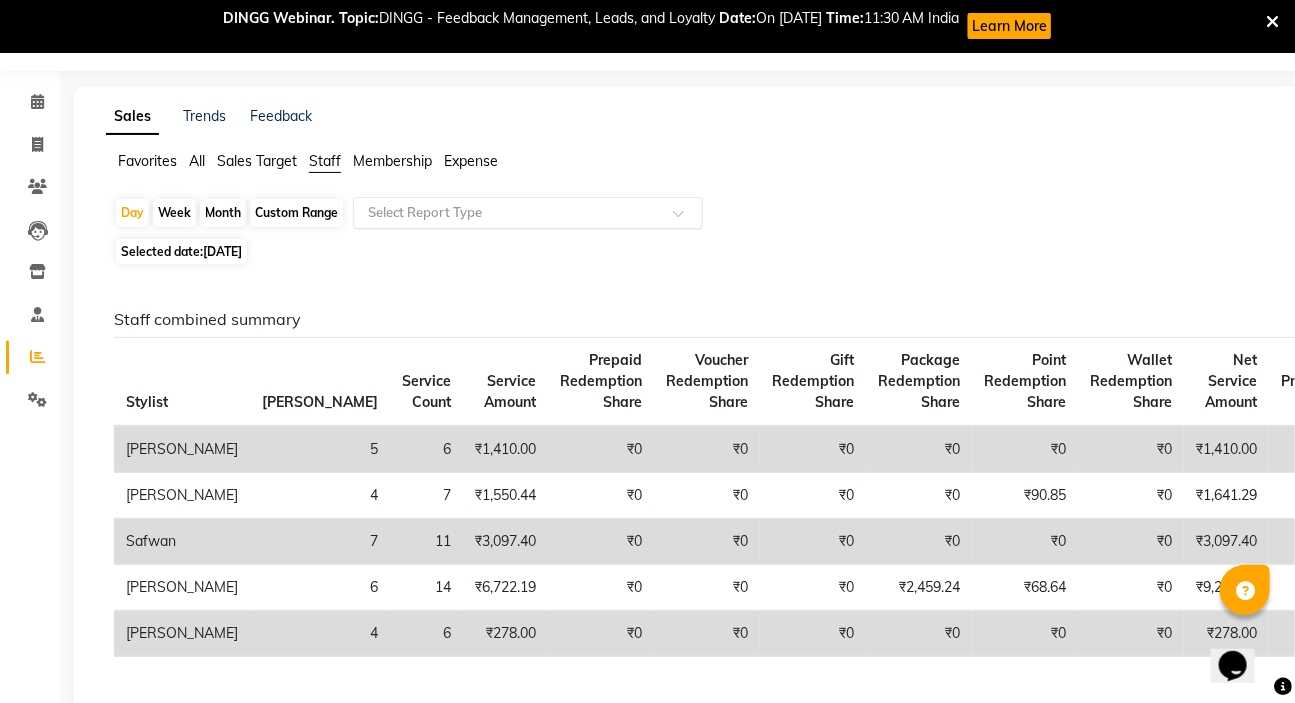 click 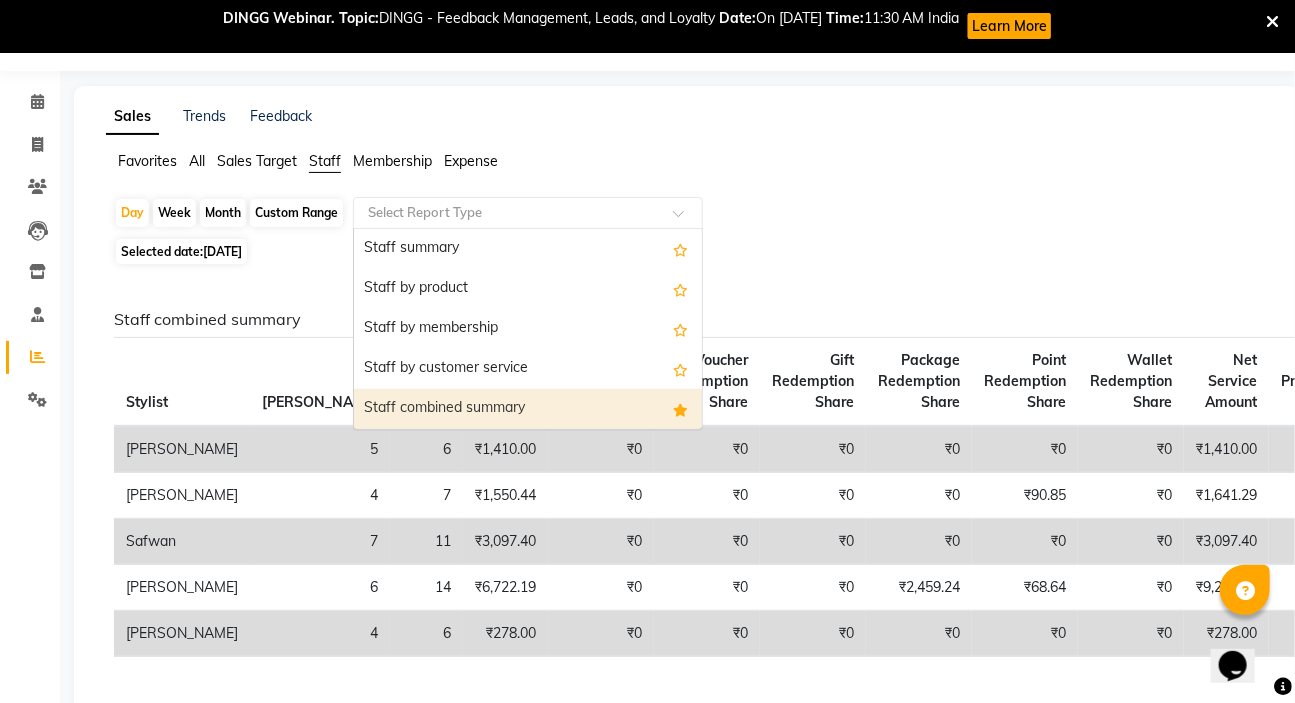 click on "Staff combined summary" at bounding box center (528, 409) 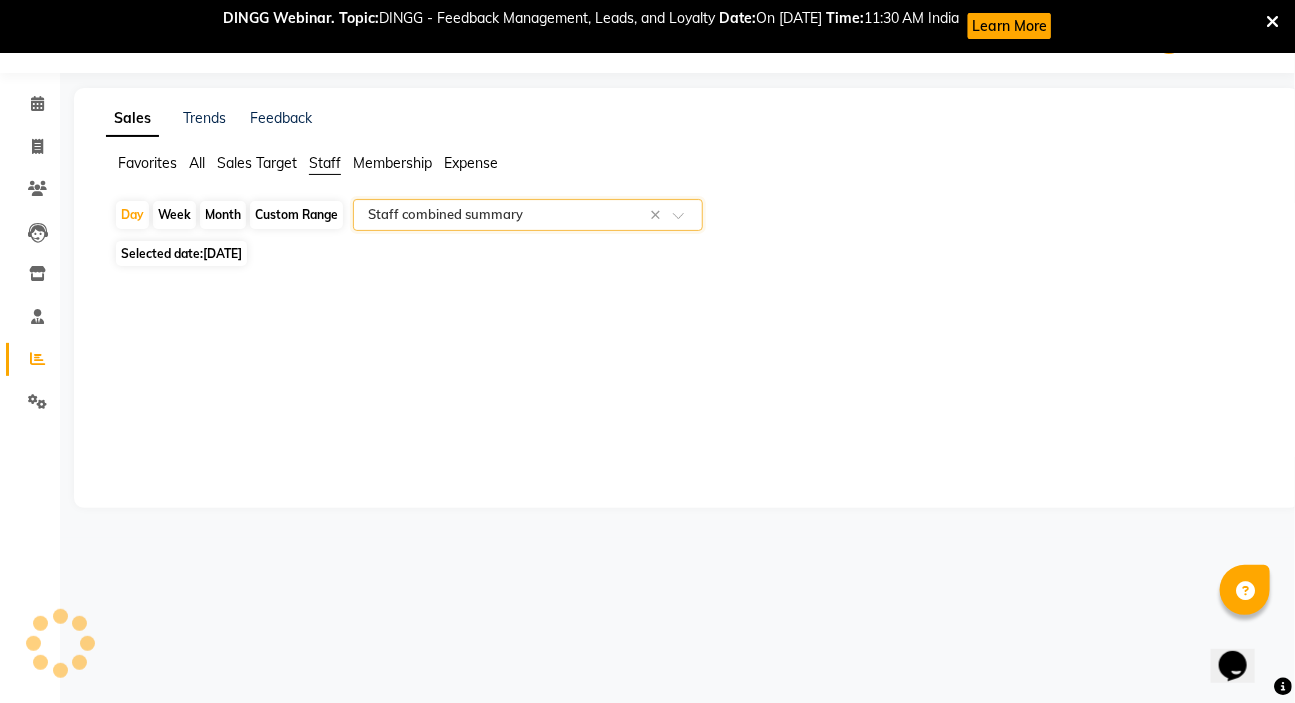 select on "csv" 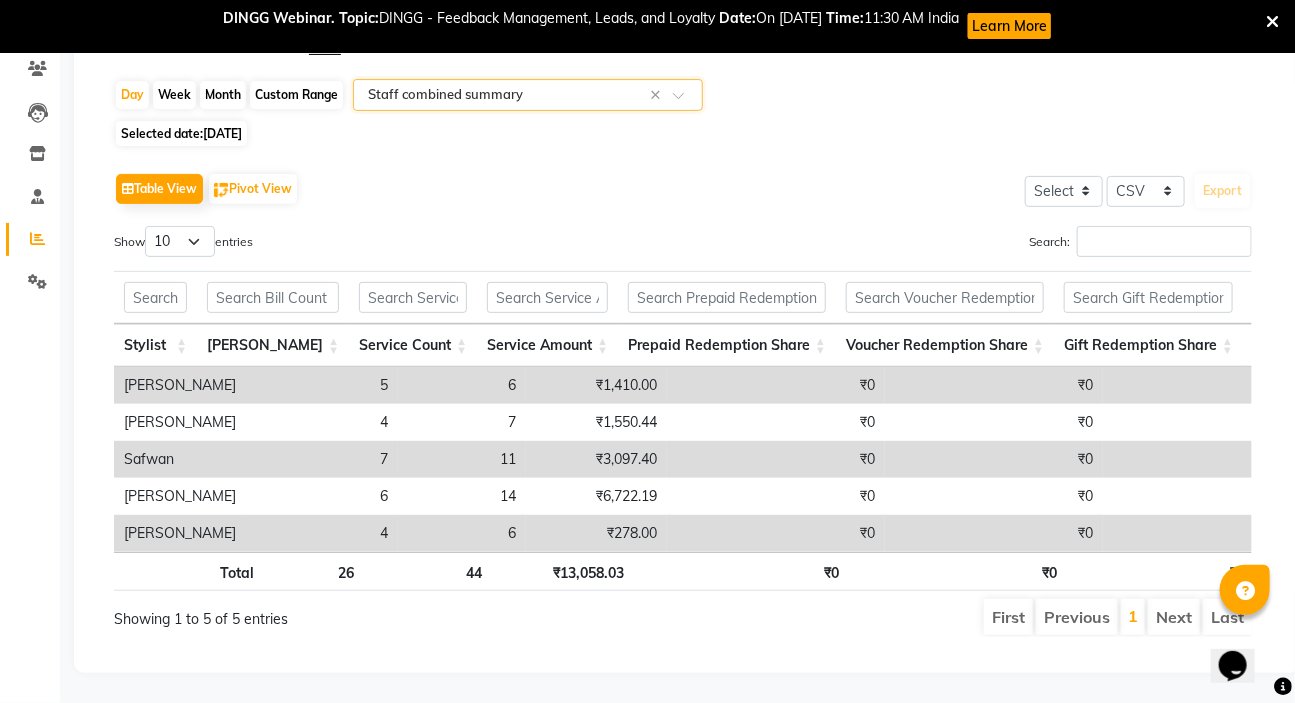 scroll, scrollTop: 198, scrollLeft: 0, axis: vertical 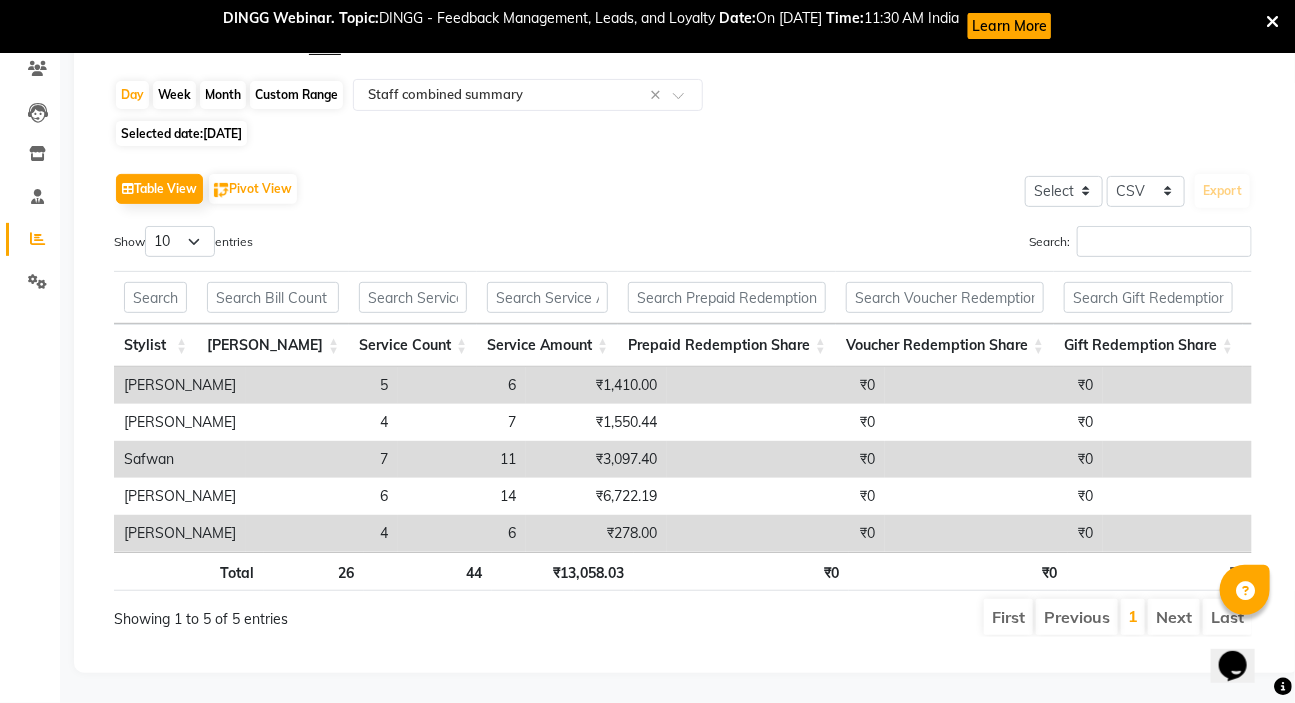 click on "₹0" at bounding box center [1162, 571] 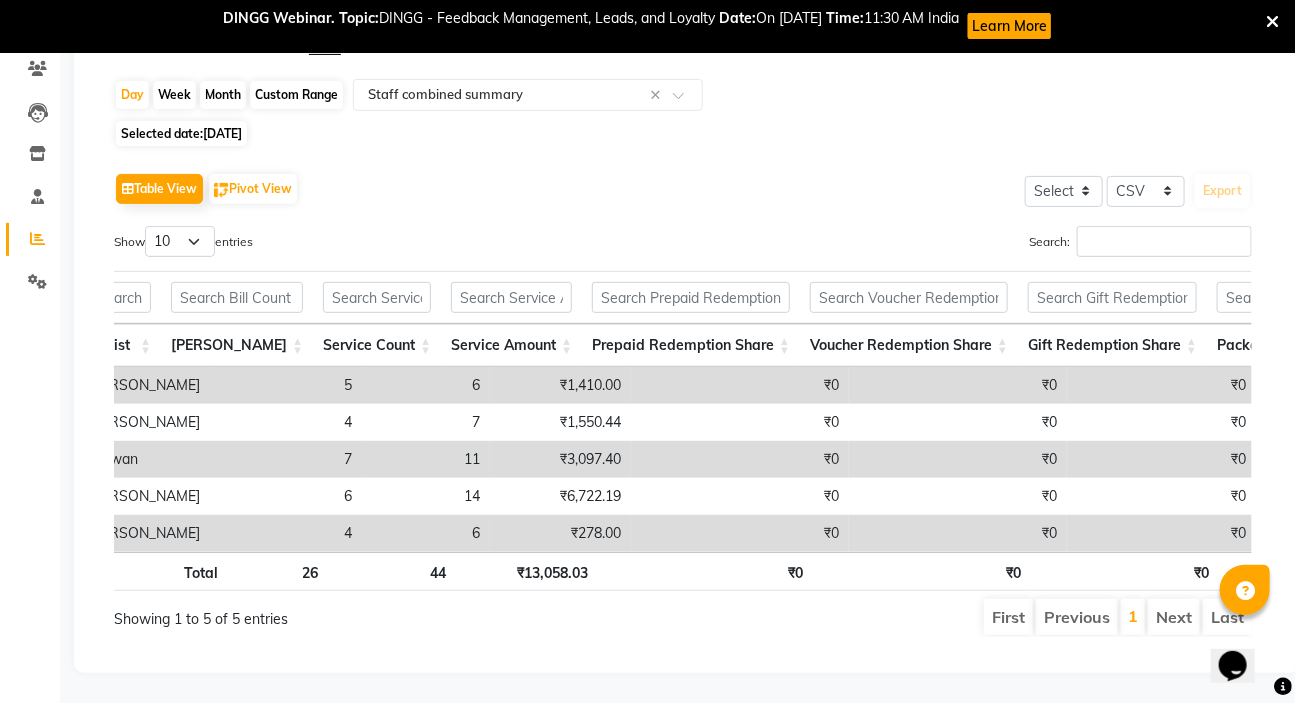 scroll, scrollTop: 0, scrollLeft: 181, axis: horizontal 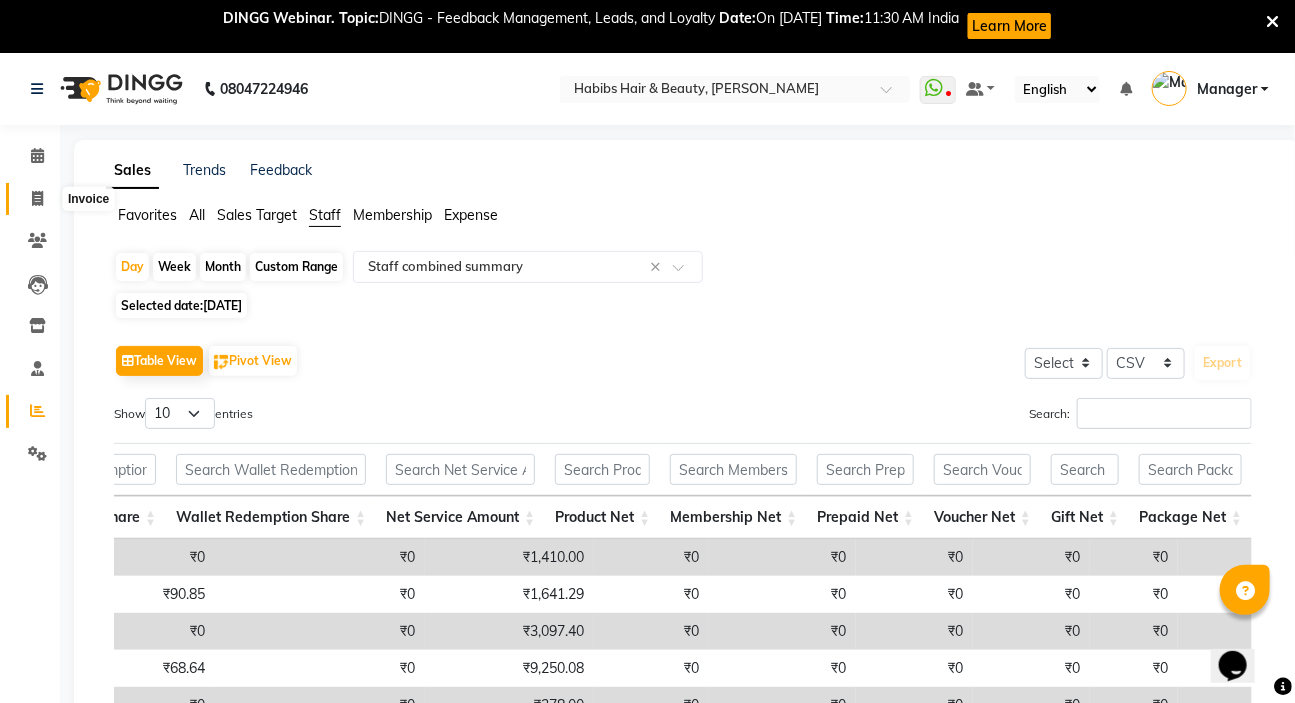 click 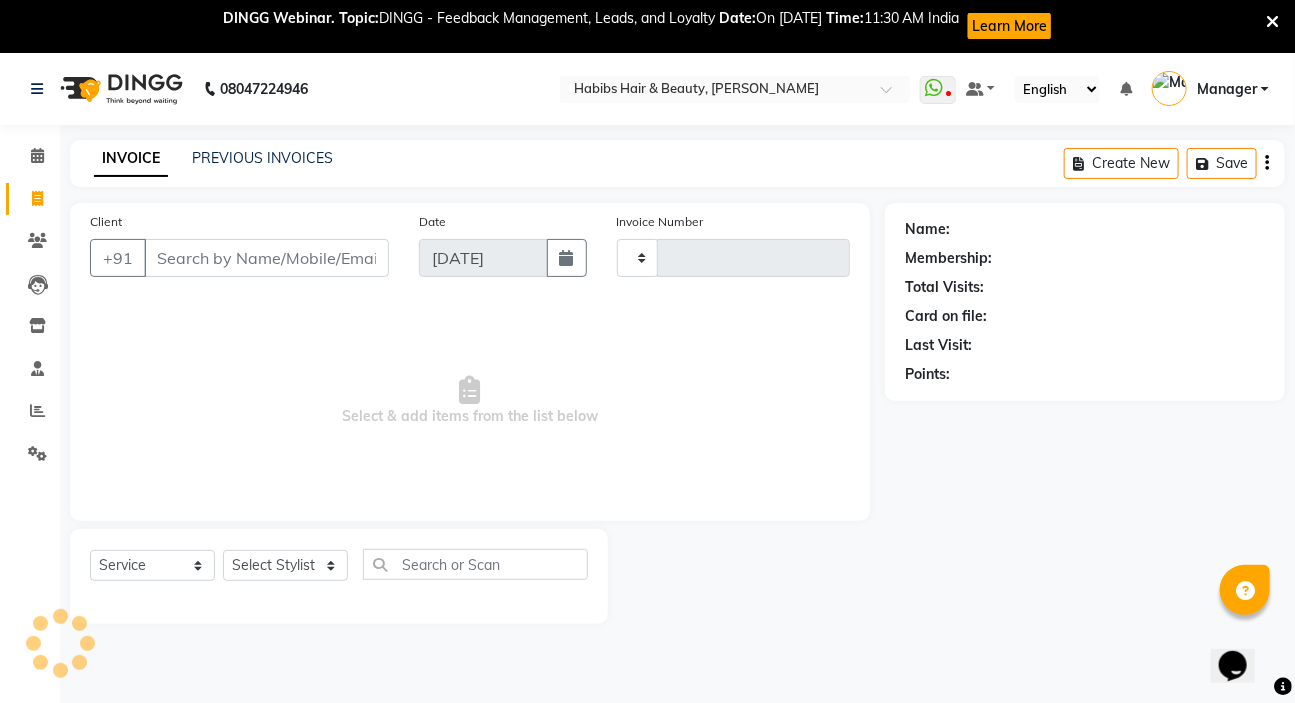 type on "3418" 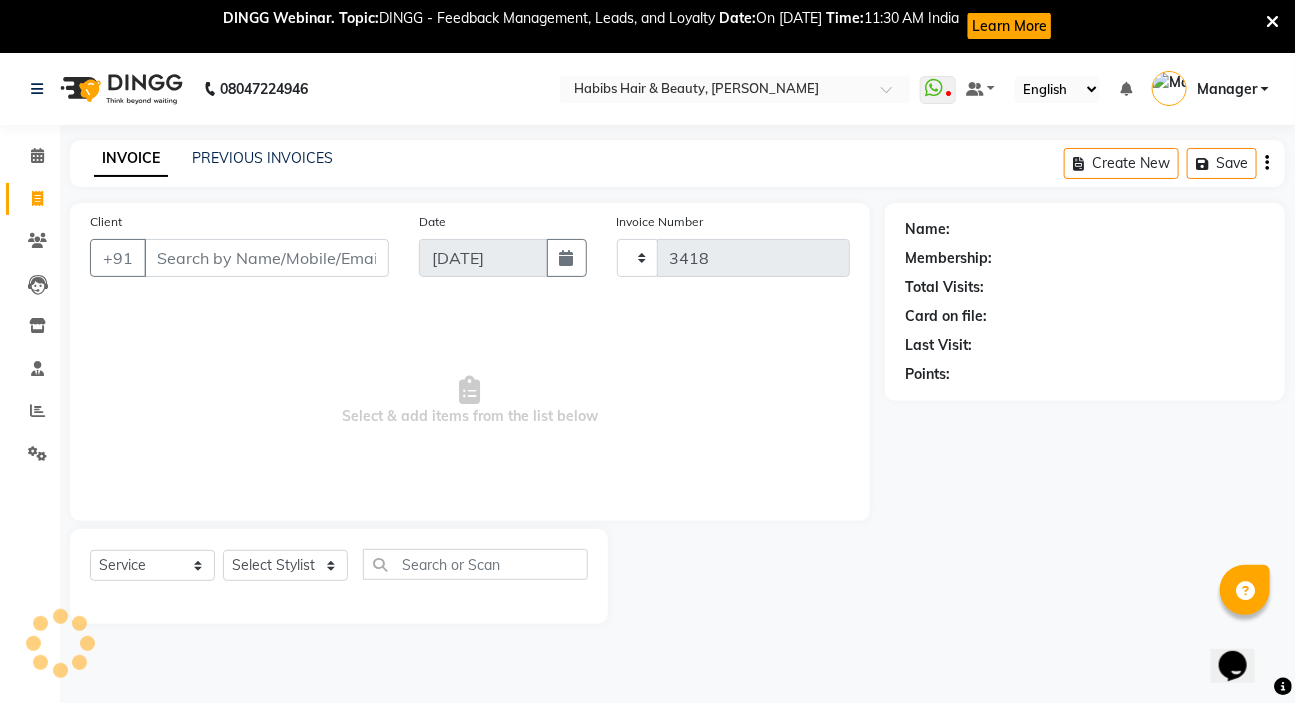 select on "6465" 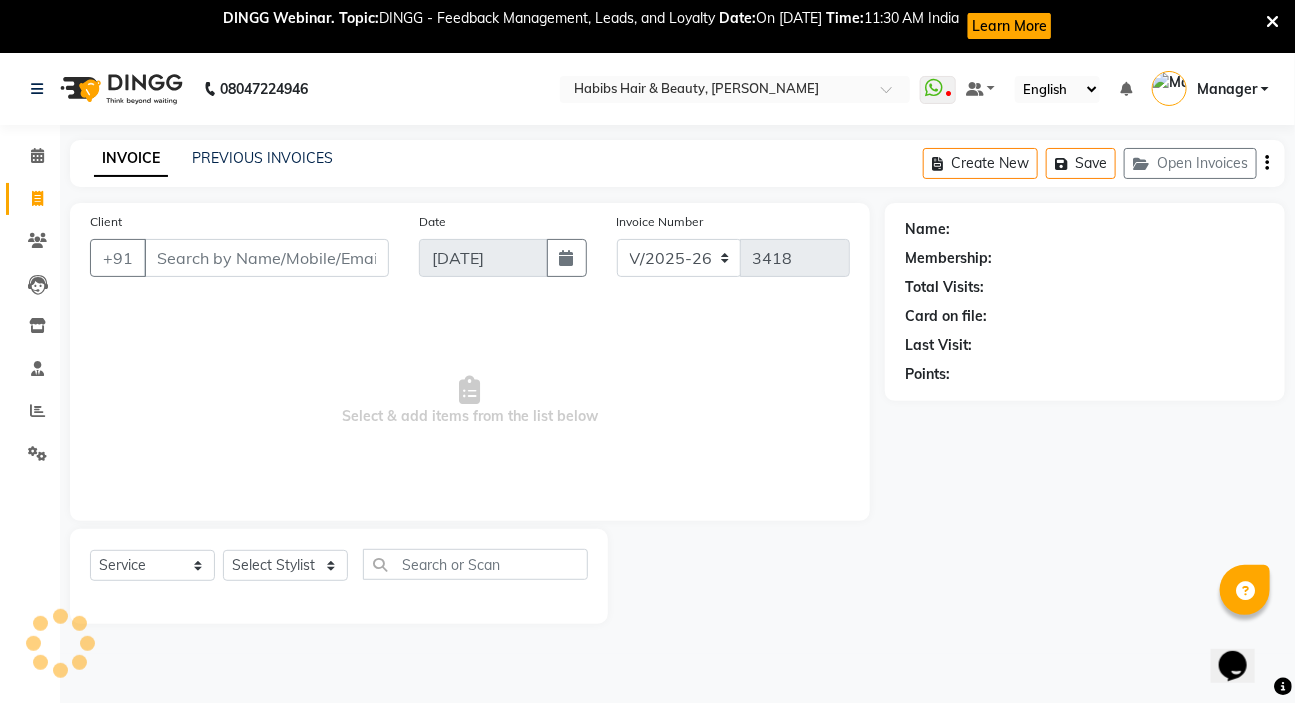 scroll, scrollTop: 52, scrollLeft: 0, axis: vertical 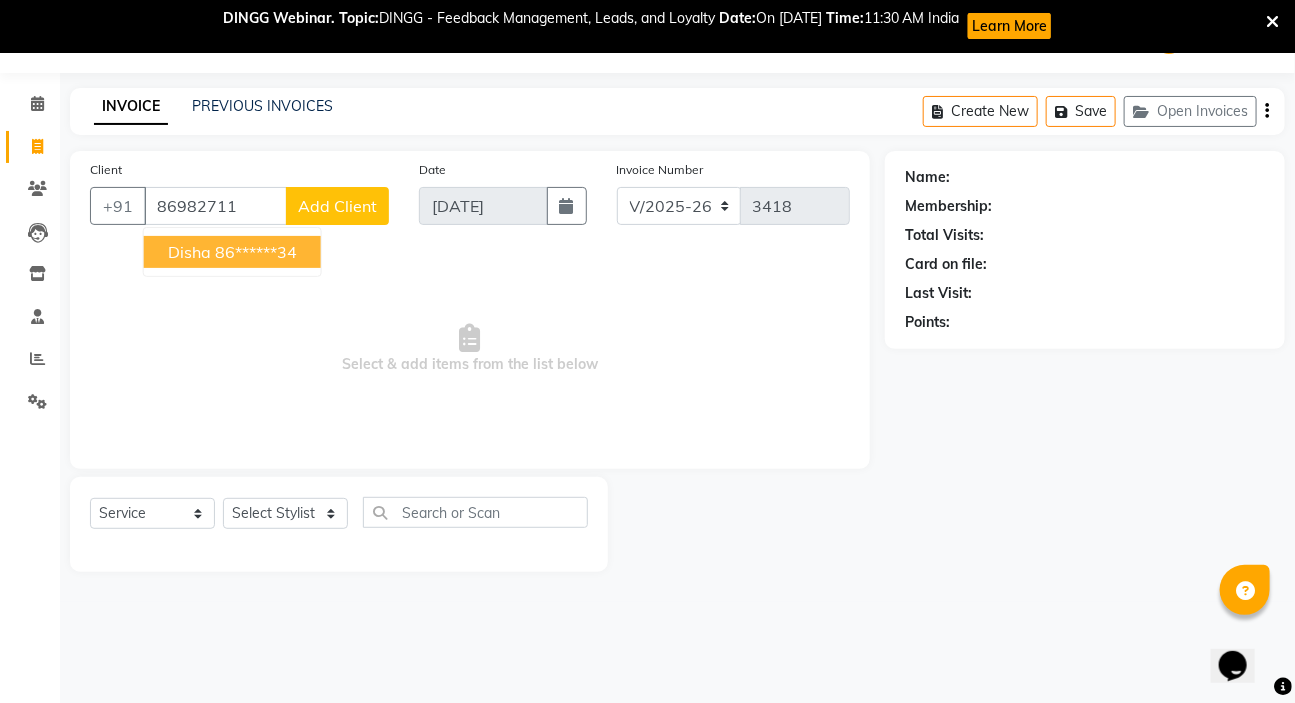 click on "86******34" at bounding box center (256, 252) 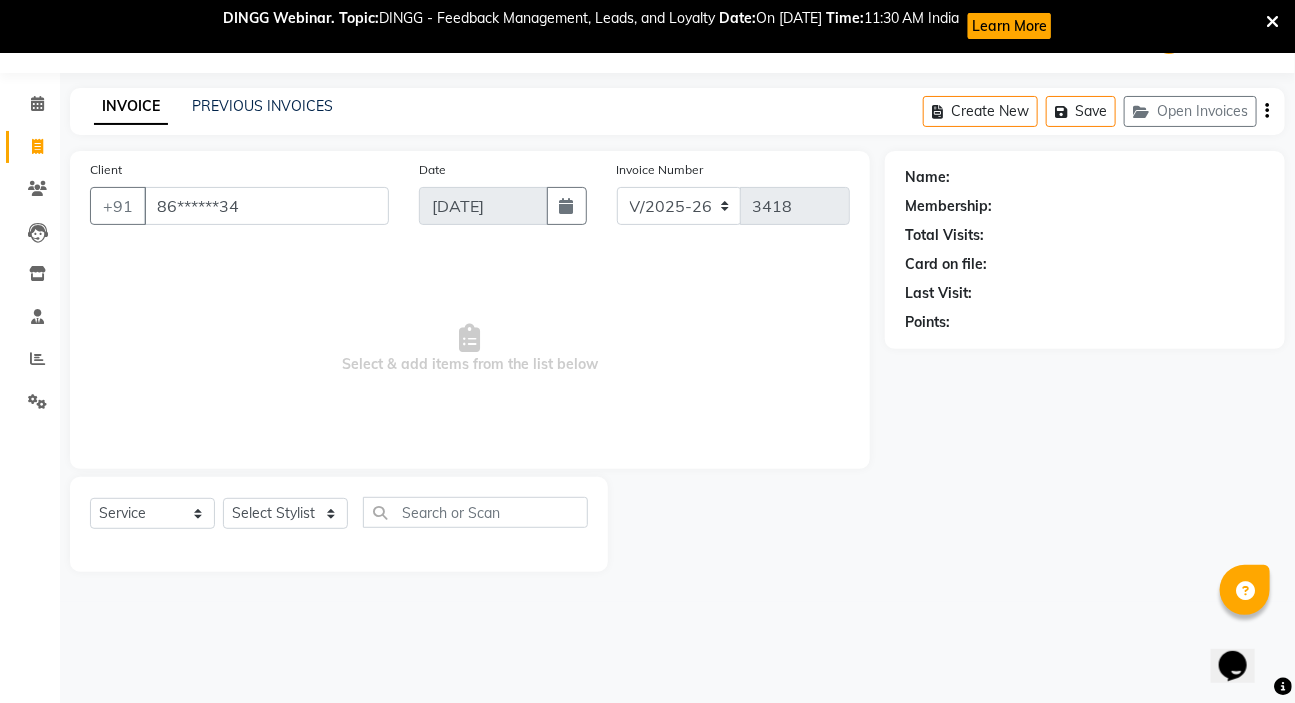 type on "86******34" 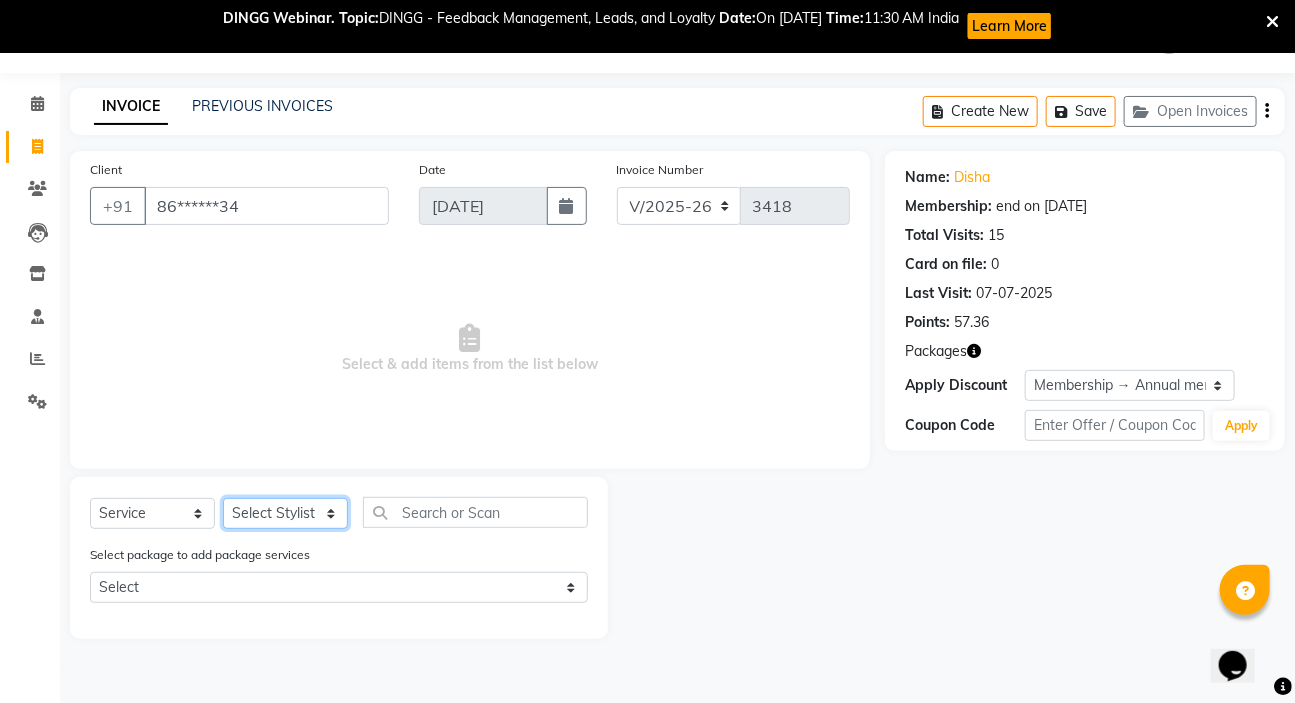 click on "Select Stylist [PERSON_NAME] HK [PERSON_NAME] Manager [PERSON_NAME] [PERSON_NAME] [PERSON_NAME] [PERSON_NAME] [PERSON_NAME] [PERSON_NAME] [PERSON_NAME]" 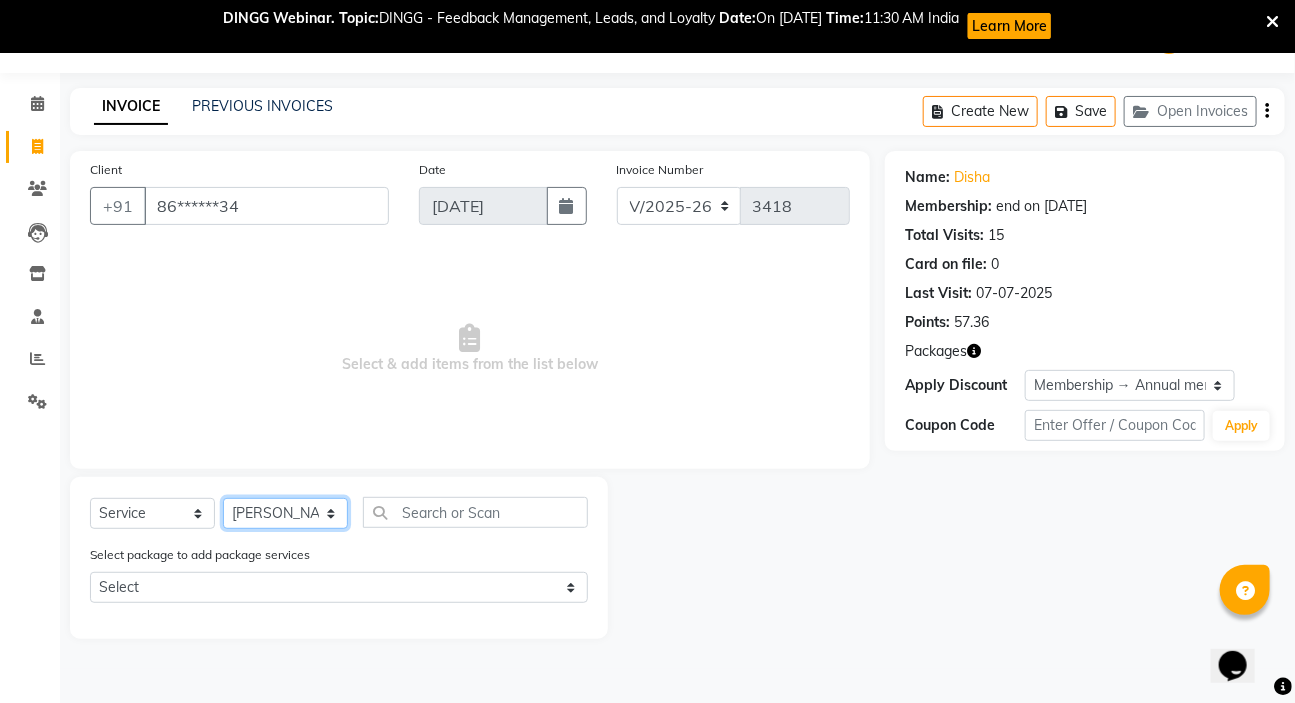 click on "Select Stylist [PERSON_NAME] HK [PERSON_NAME] Manager [PERSON_NAME] [PERSON_NAME] [PERSON_NAME] [PERSON_NAME] [PERSON_NAME] [PERSON_NAME] [PERSON_NAME]" 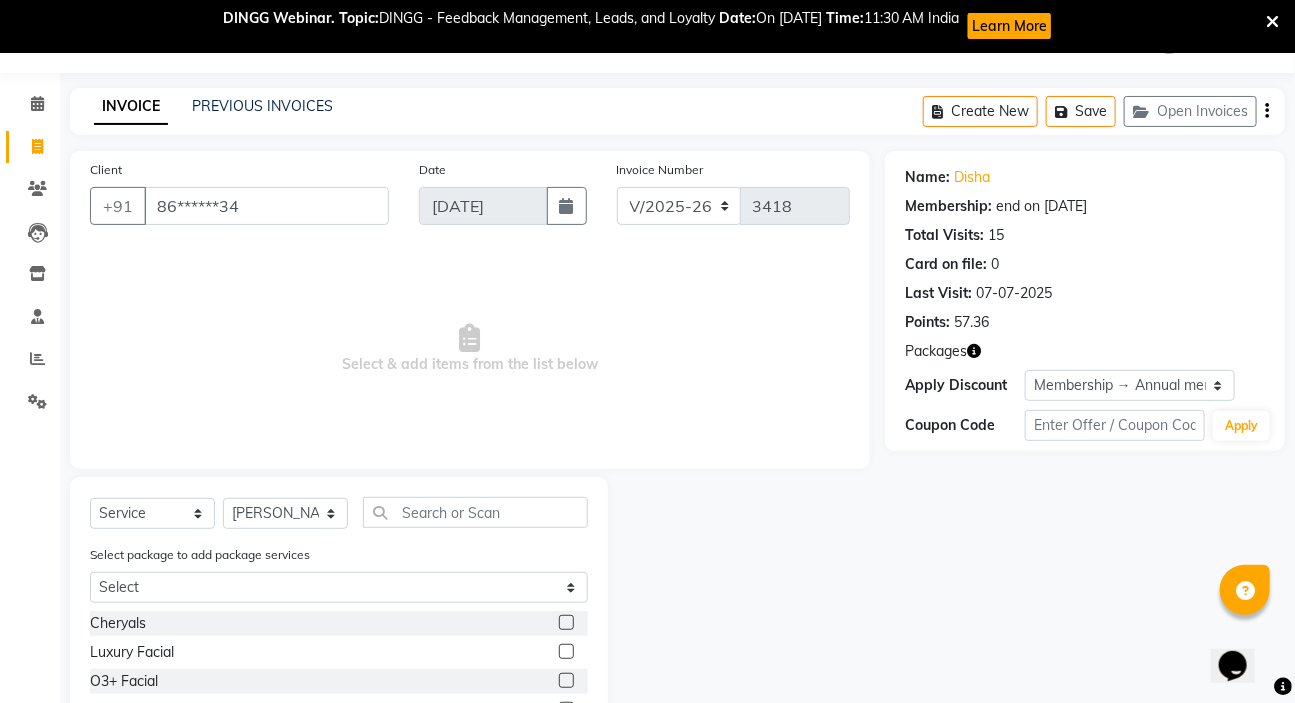 click on "Select  Service  Product  Membership  Package Voucher Prepaid Gift Card  Select Stylist [PERSON_NAME] HK [PERSON_NAME] Manager [PERSON_NAME] [PERSON_NAME] [PERSON_NAME] [PERSON_NAME] [PERSON_NAME] [PERSON_NAME] [PERSON_NAME]" 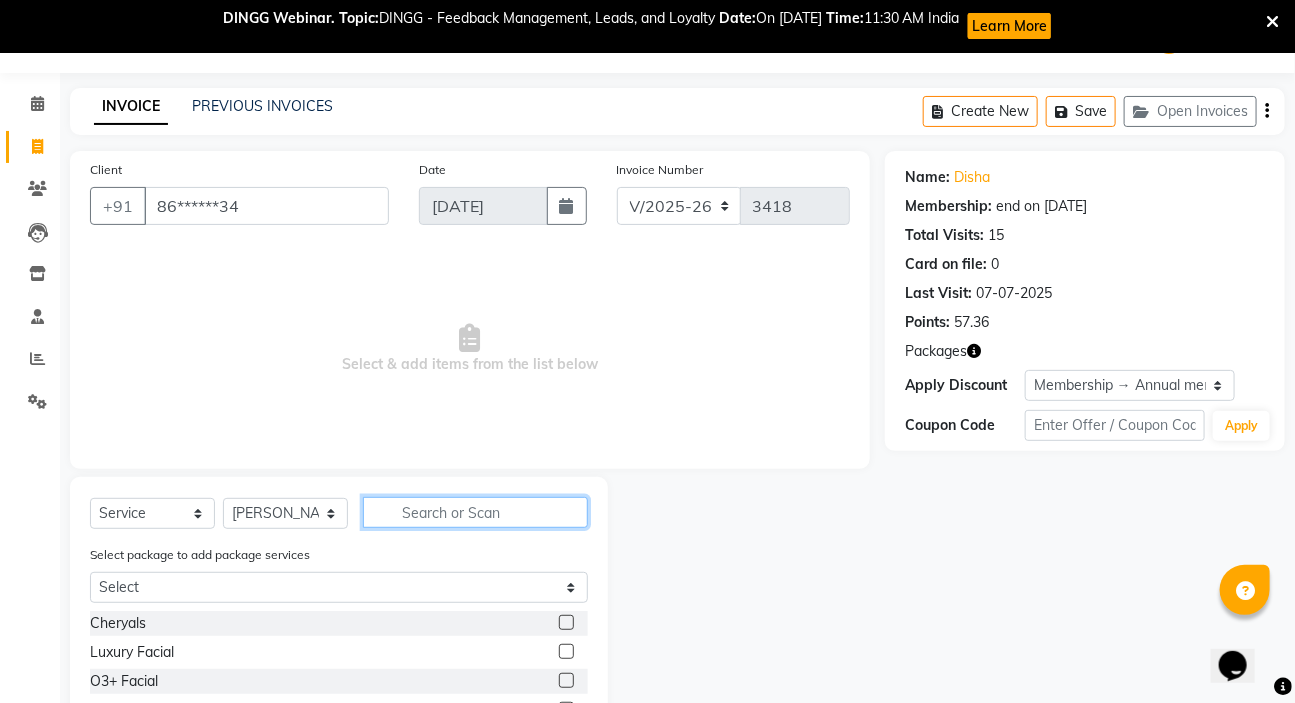 click 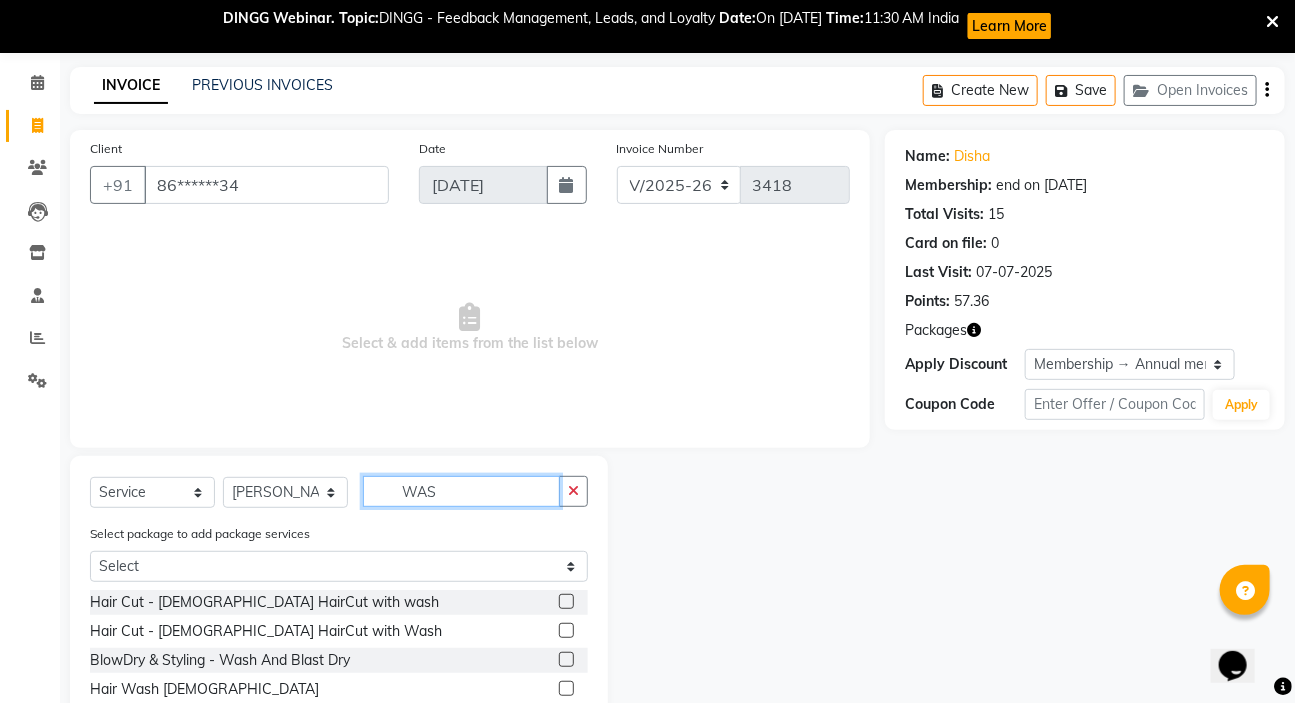 scroll, scrollTop: 164, scrollLeft: 0, axis: vertical 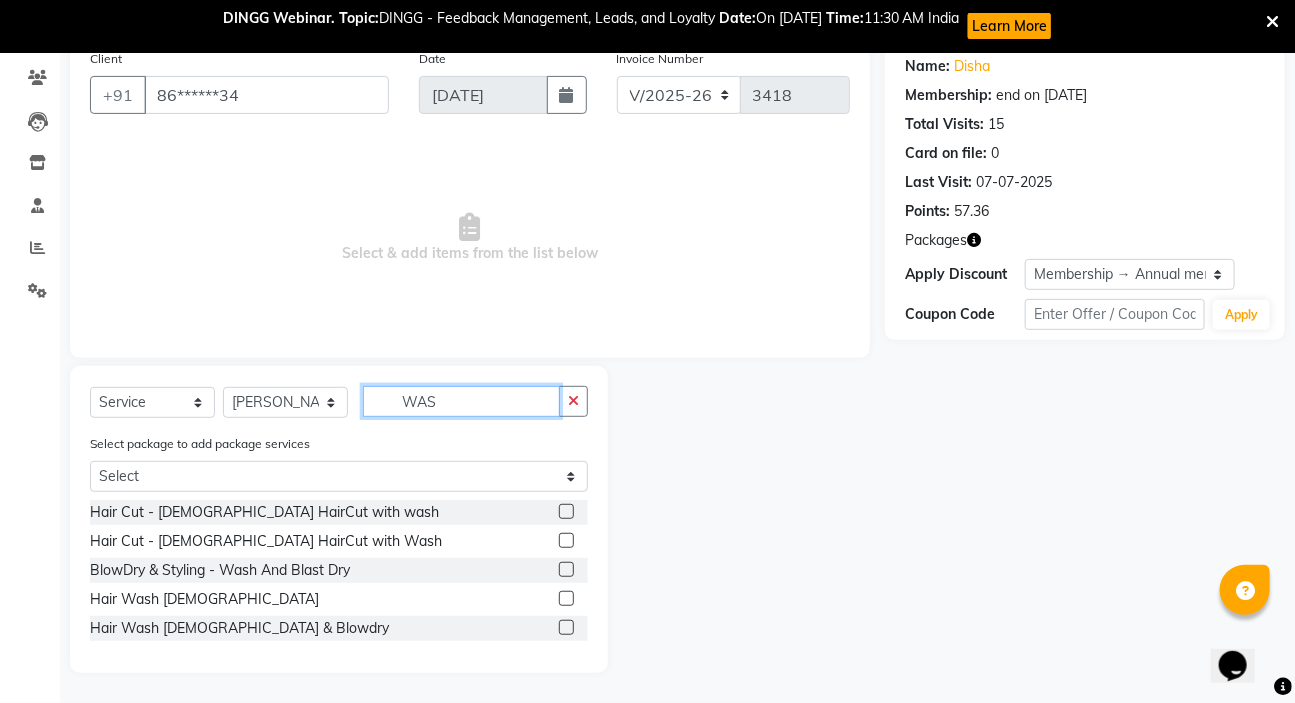 type on "WAS" 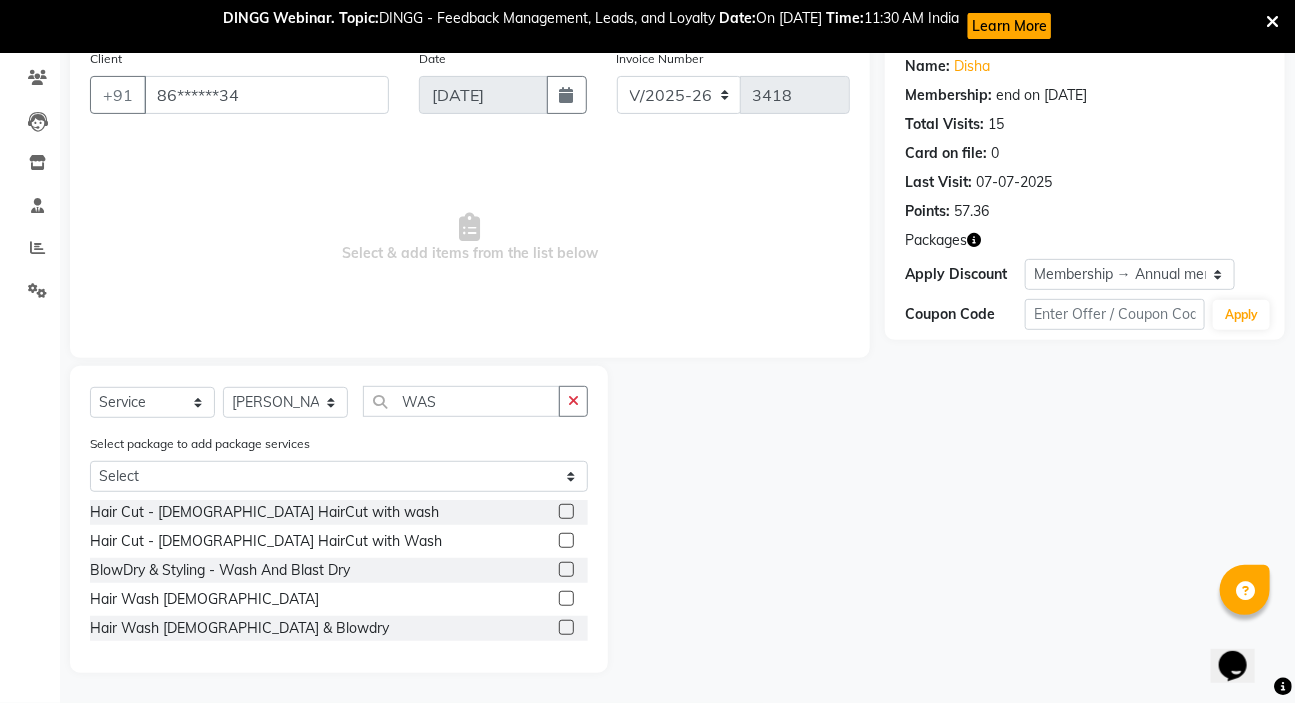 click 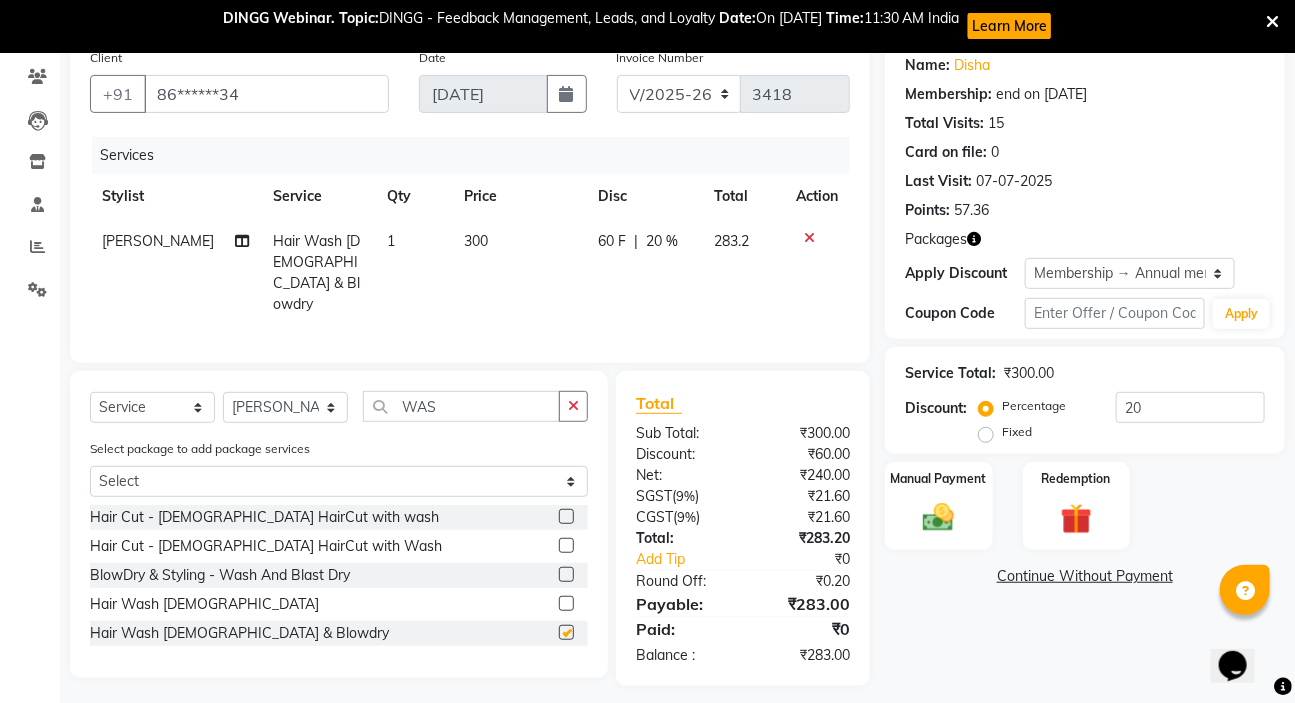 checkbox on "false" 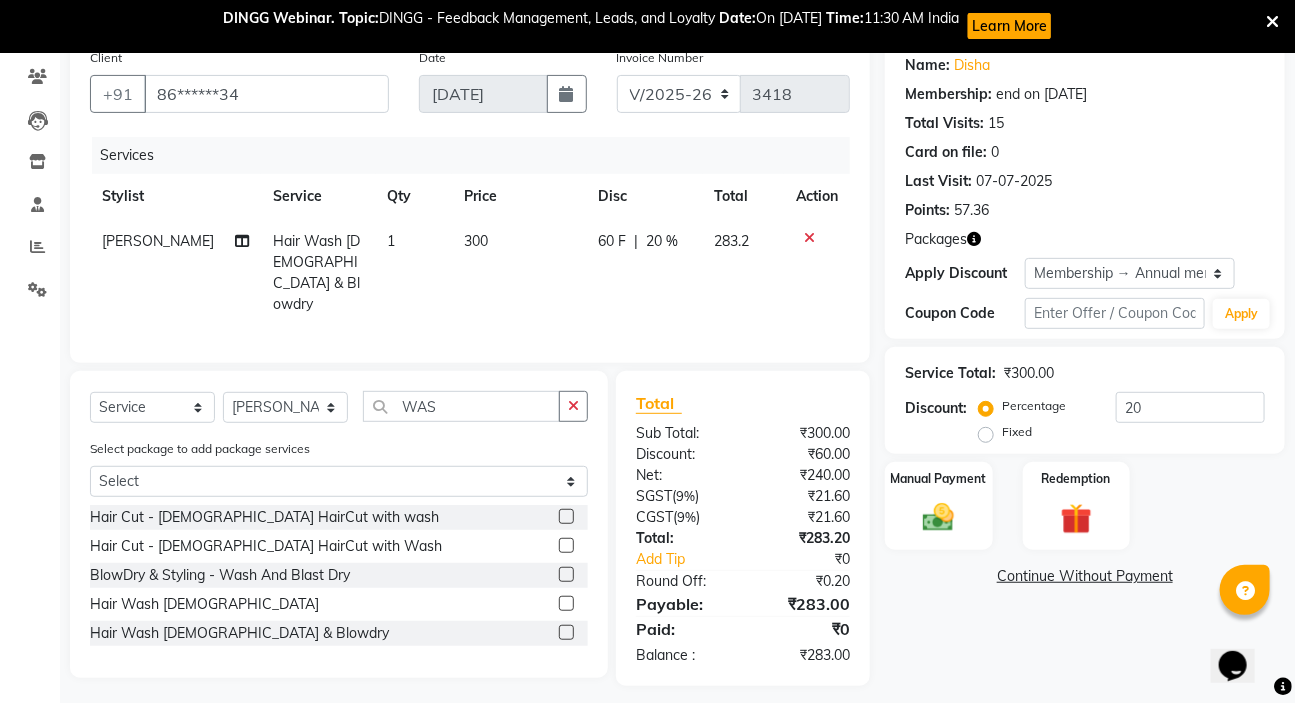 click on "20 %" 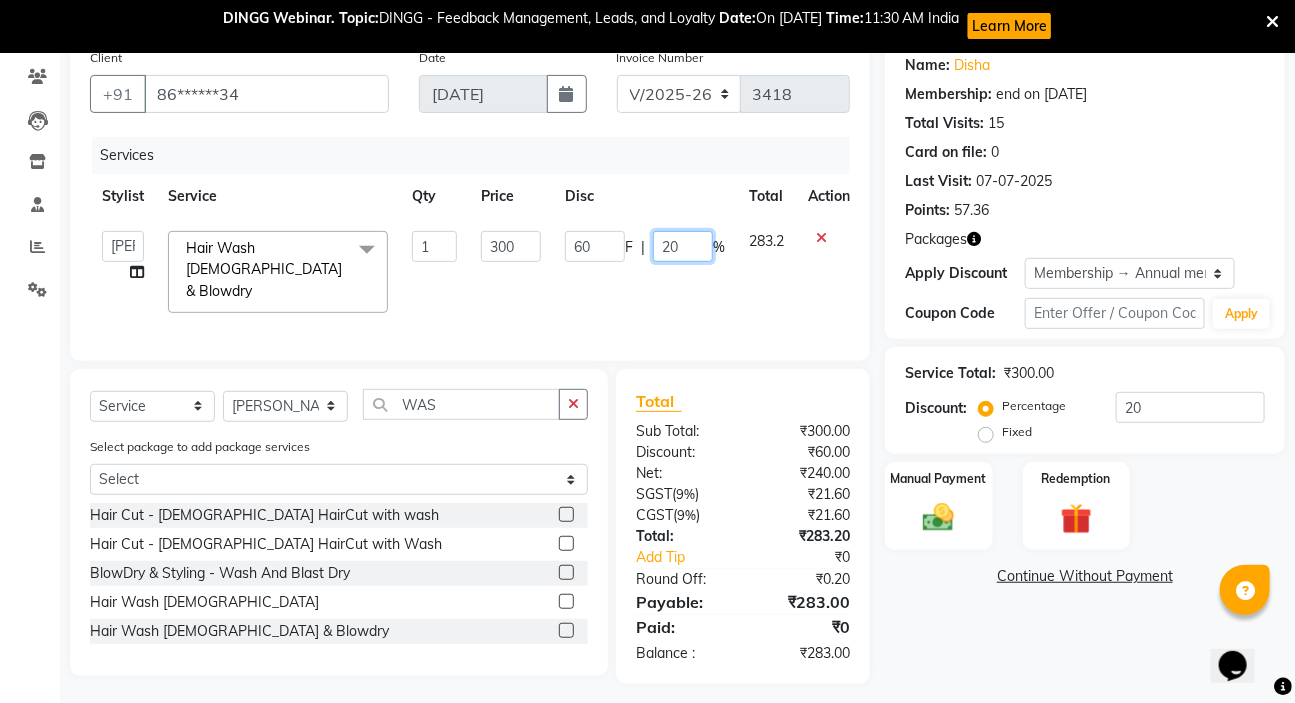 click on "20" 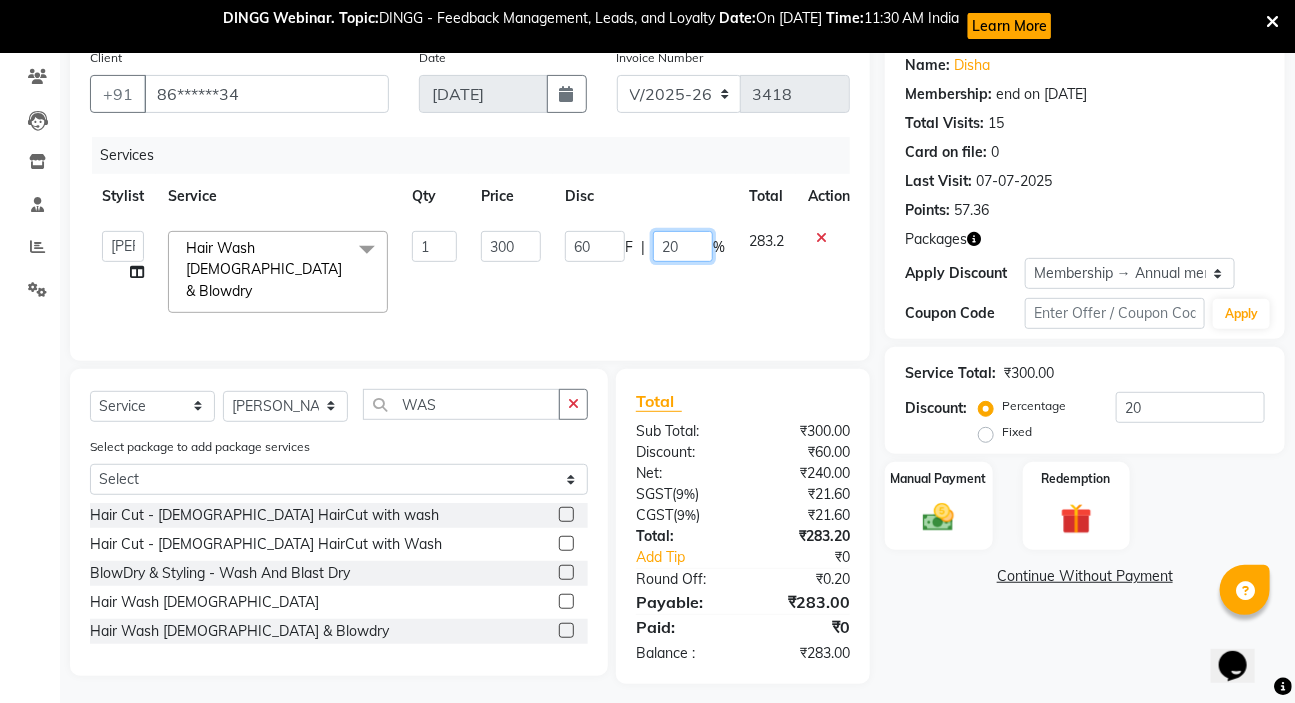 type on "2" 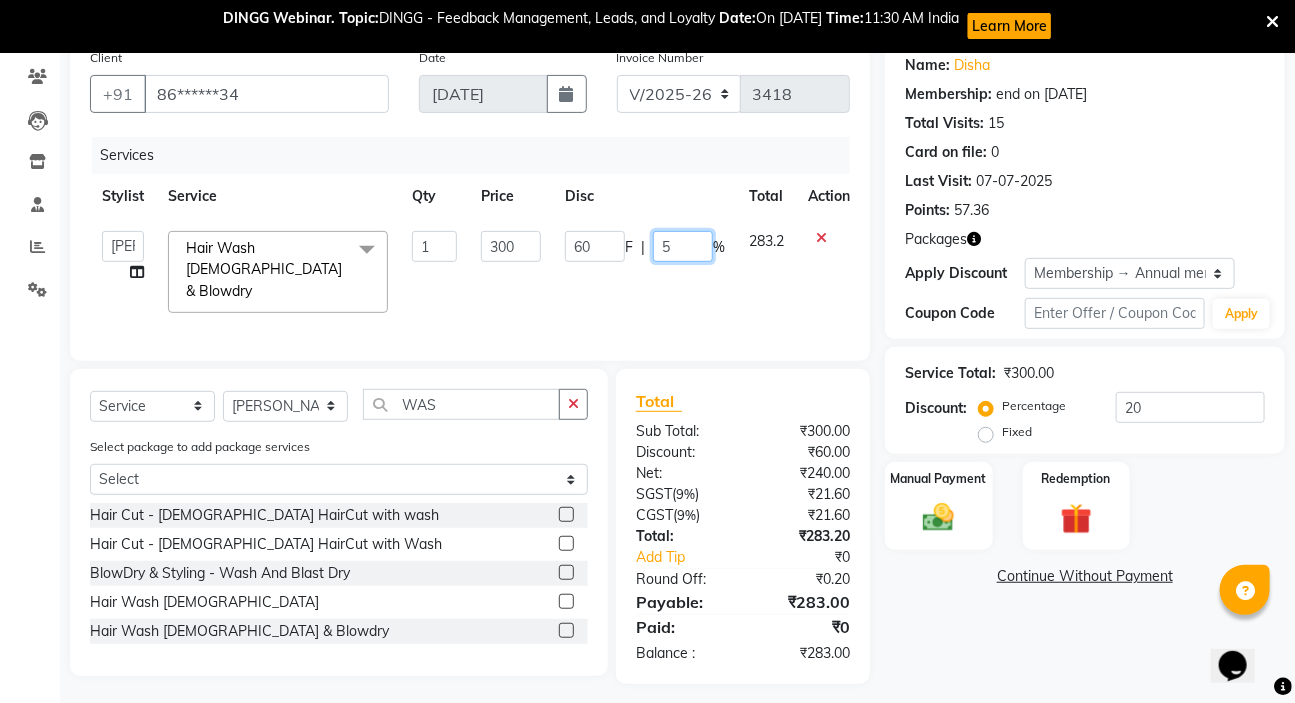 type on "50" 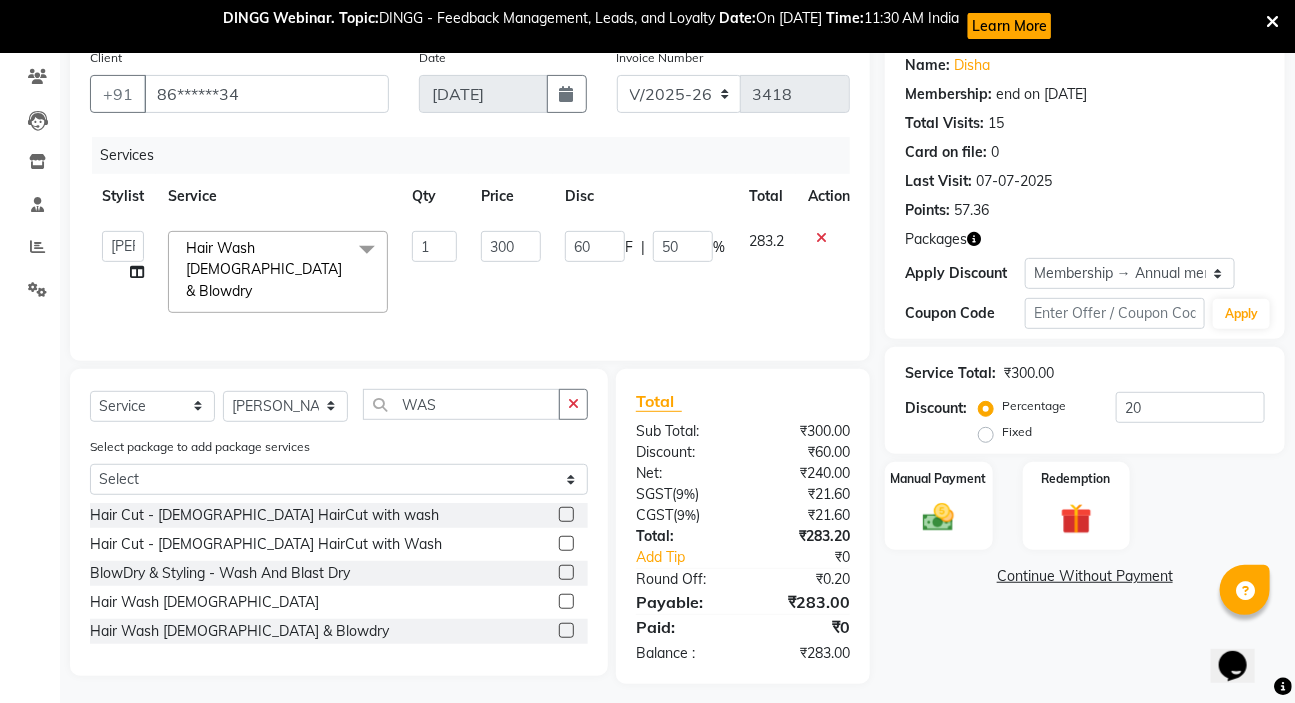 click on "60 F | 50 %" 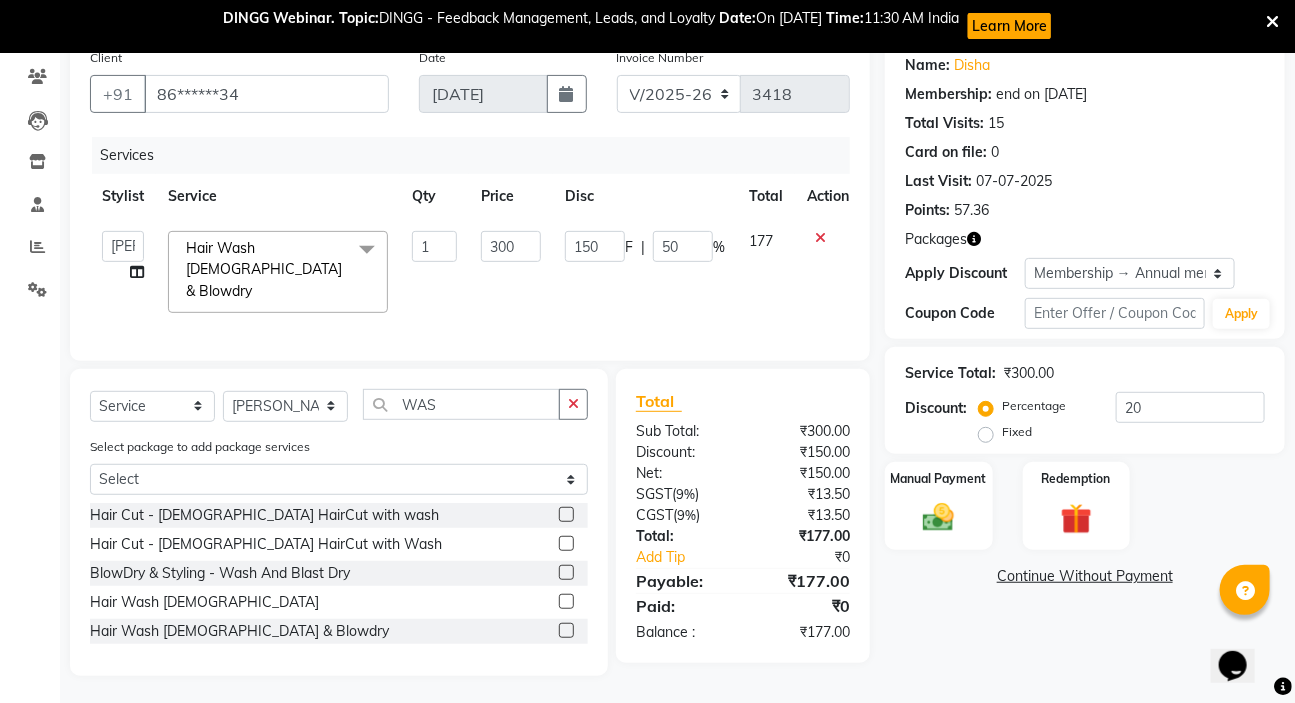 scroll, scrollTop: 0, scrollLeft: 0, axis: both 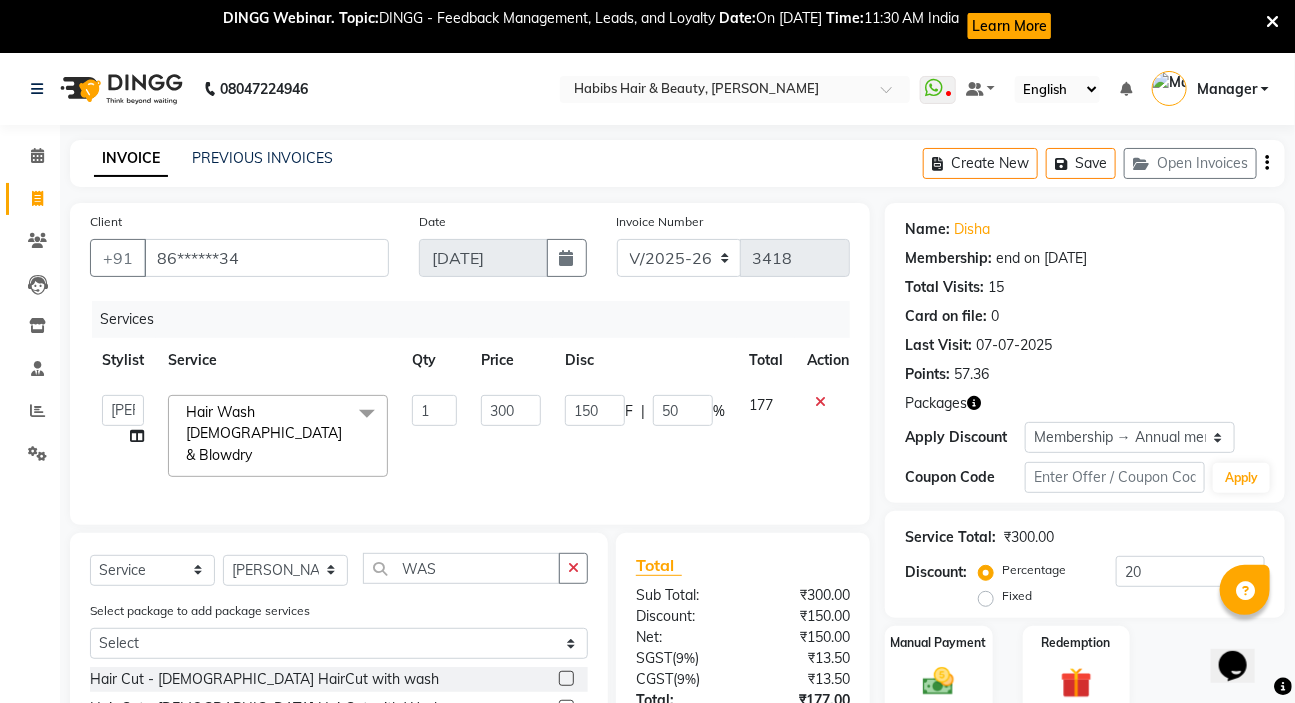 click 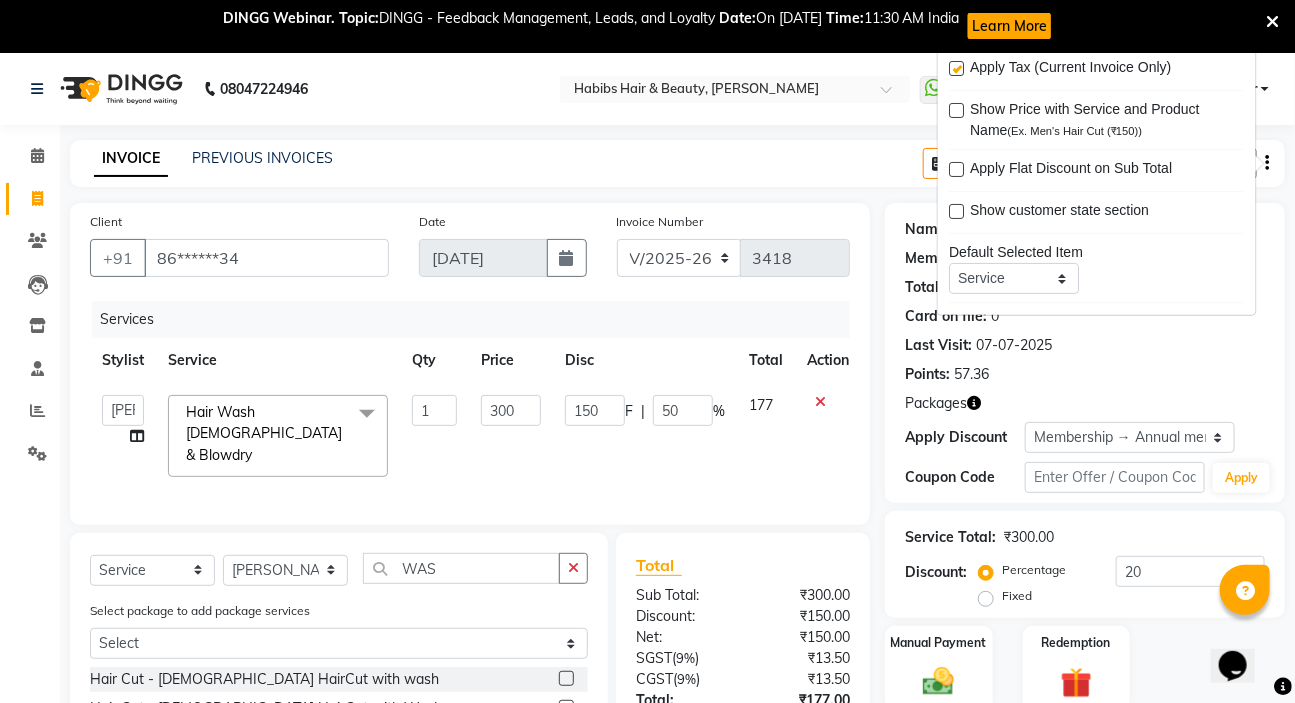 click at bounding box center [957, 68] 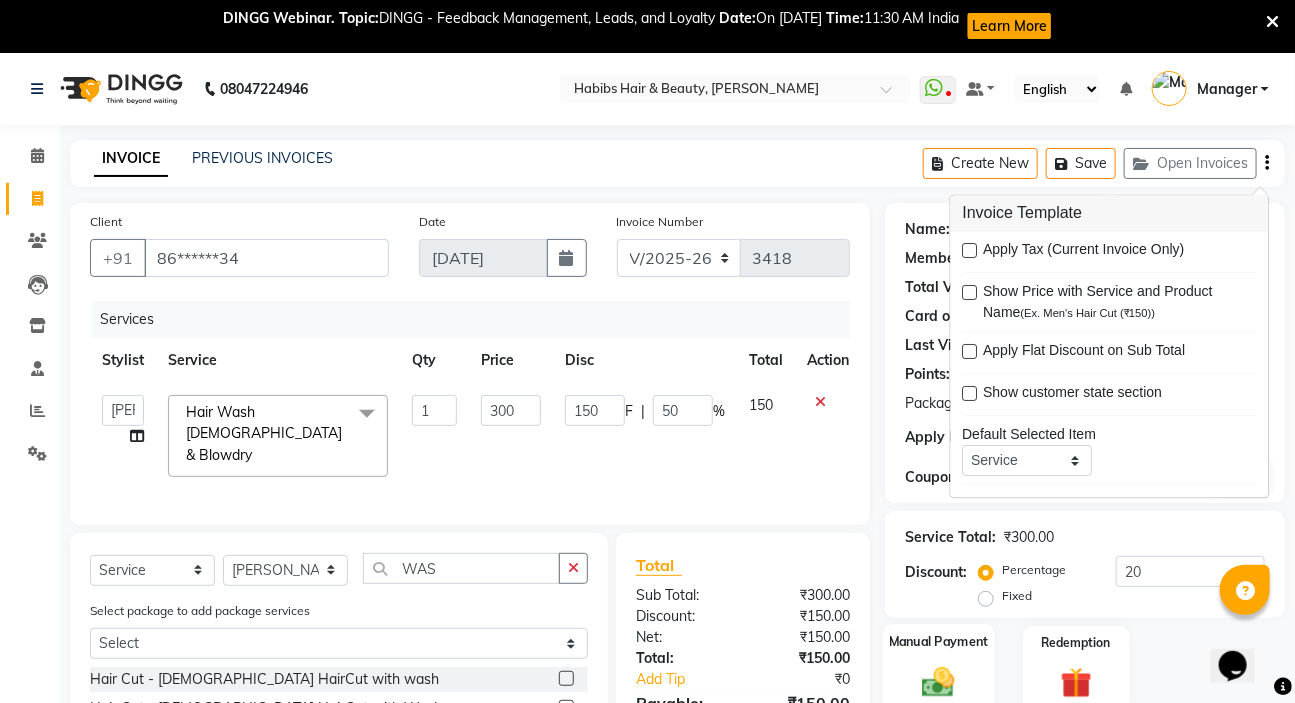 scroll, scrollTop: 164, scrollLeft: 0, axis: vertical 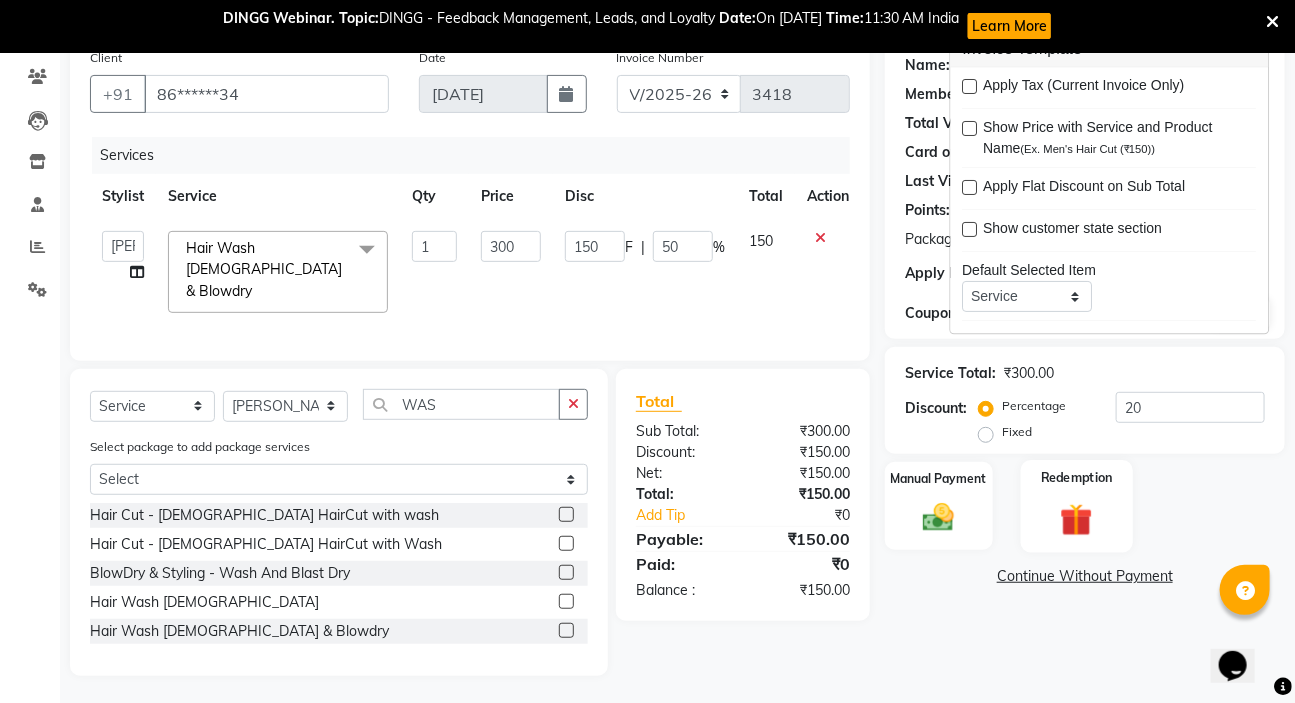 drag, startPoint x: 958, startPoint y: 509, endPoint x: 1037, endPoint y: 505, distance: 79.101204 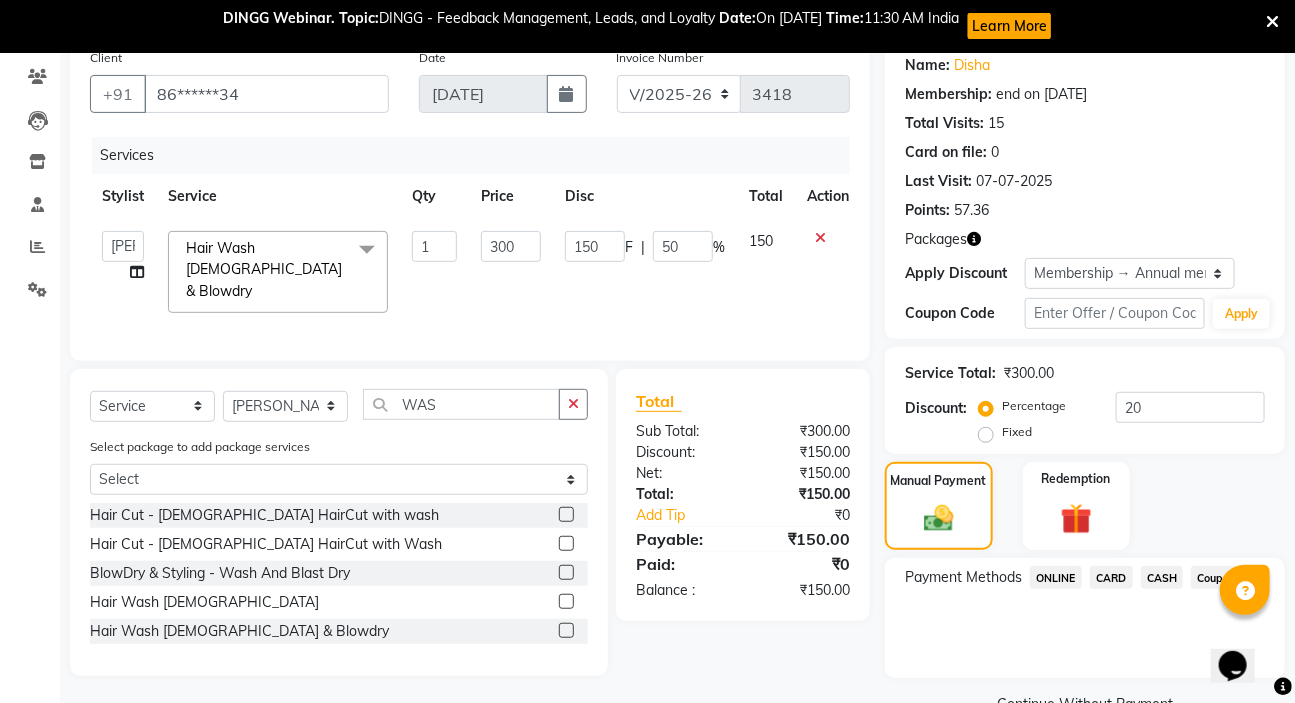 click on "CASH" 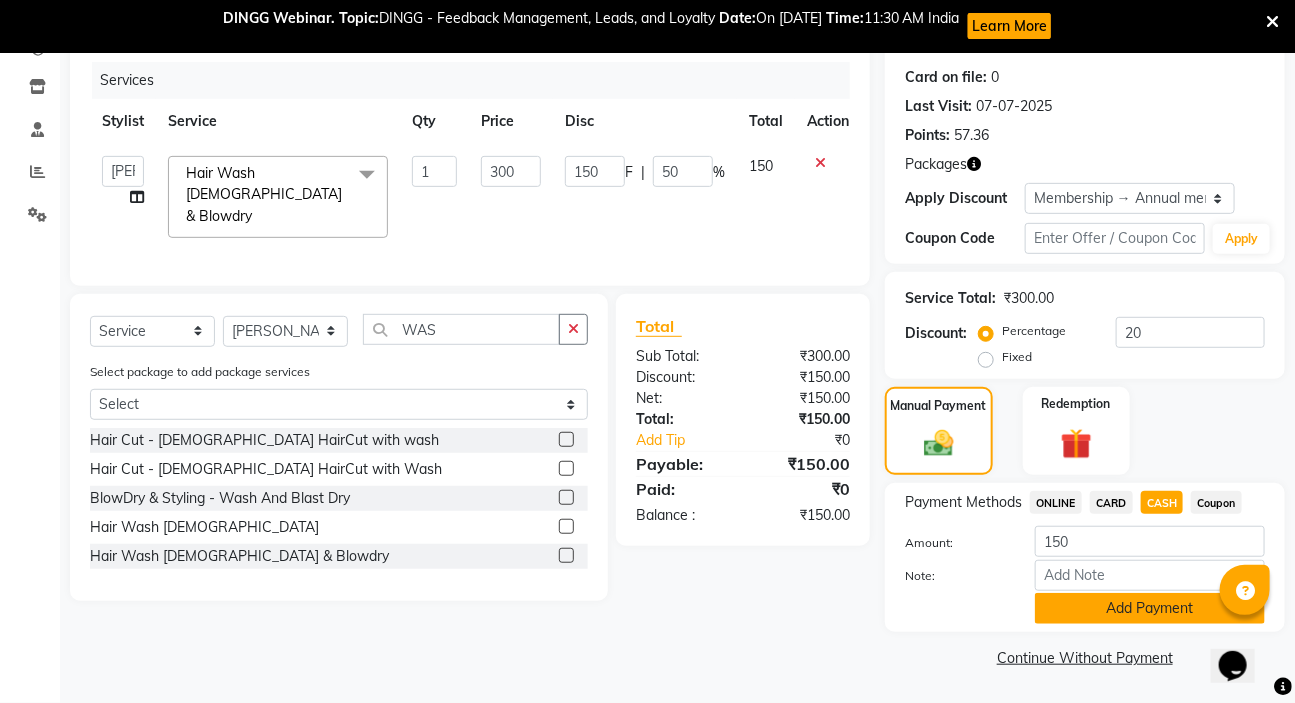 click on "Add Payment" 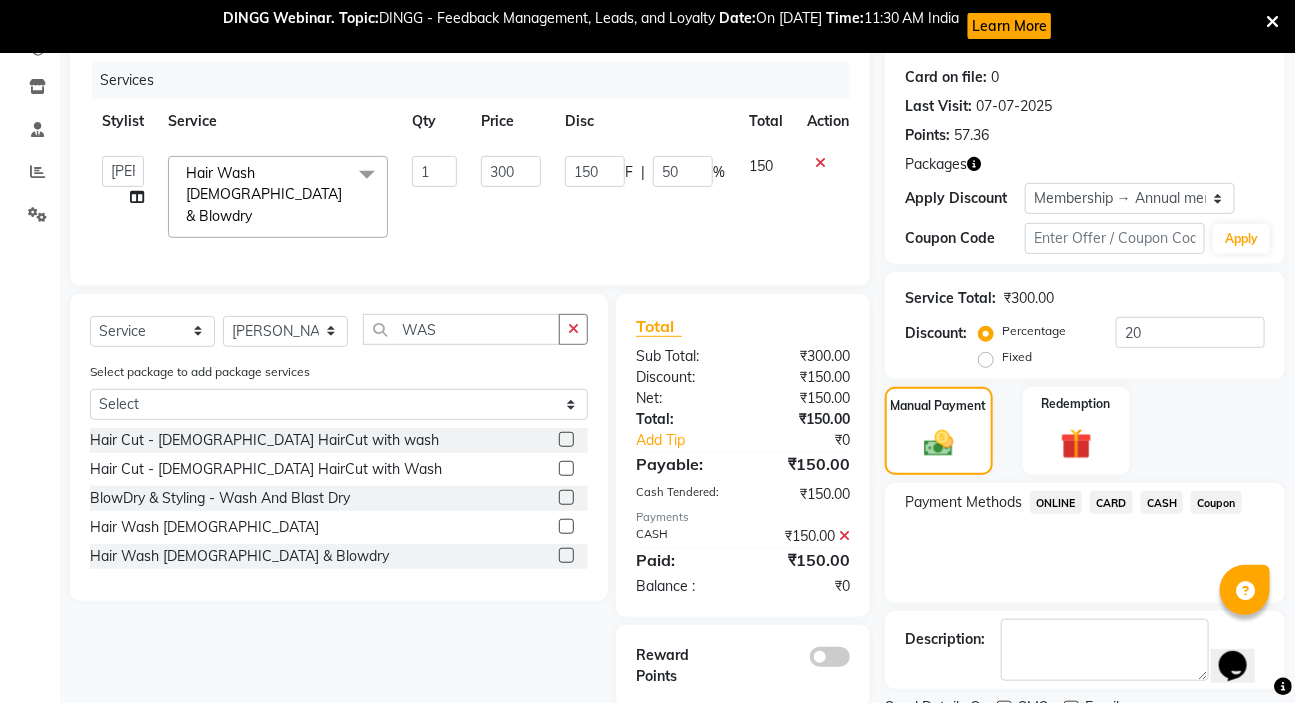scroll, scrollTop: 322, scrollLeft: 0, axis: vertical 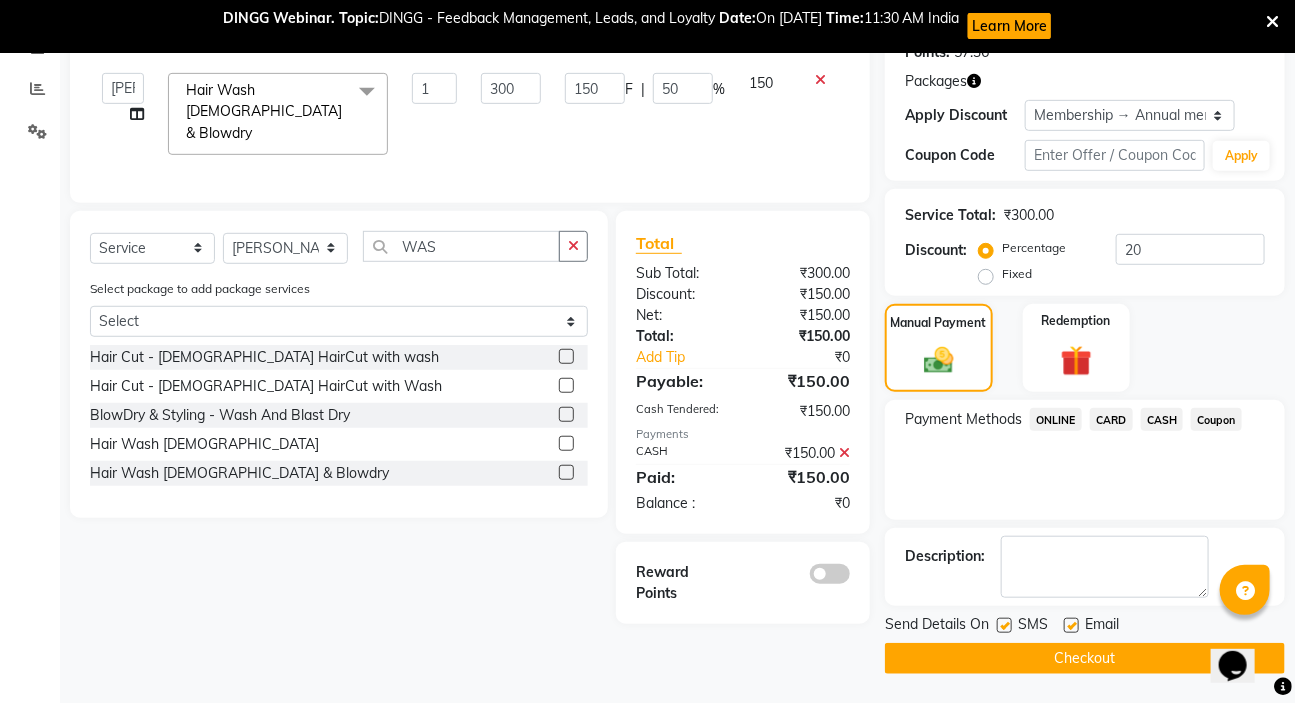 drag, startPoint x: 1109, startPoint y: 646, endPoint x: 1128, endPoint y: 638, distance: 20.615528 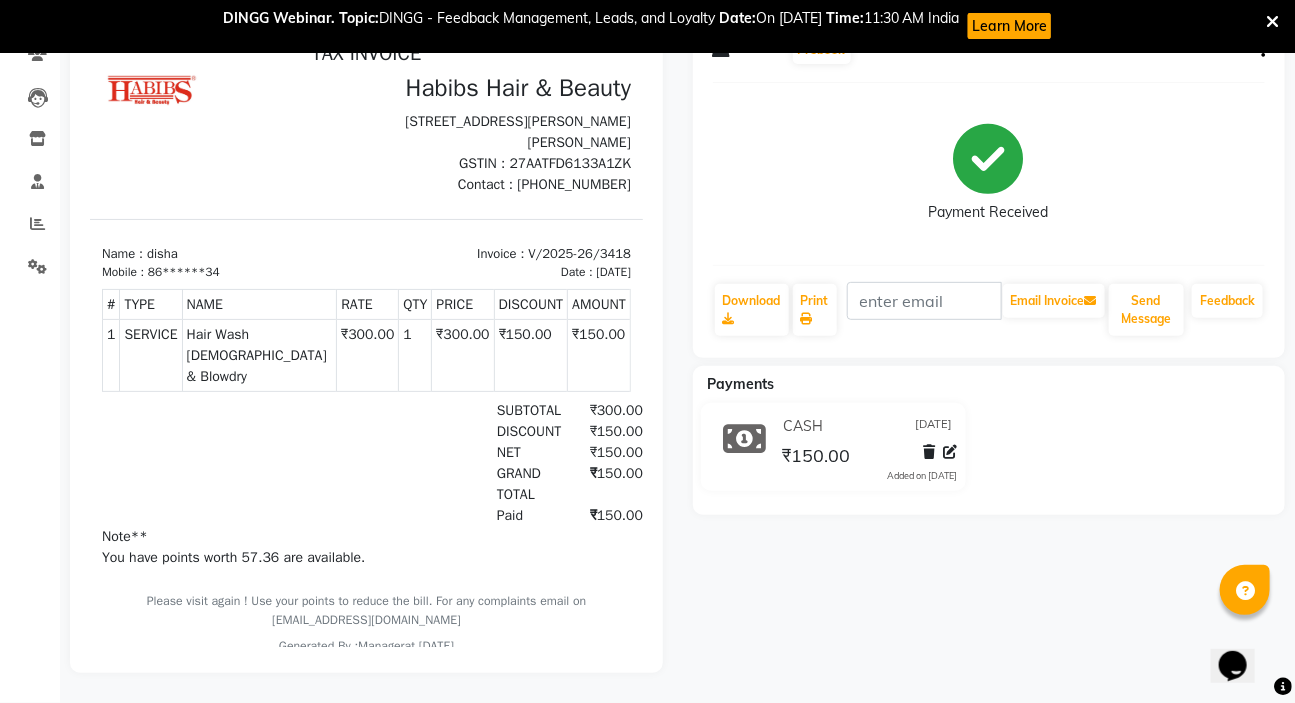 scroll, scrollTop: 0, scrollLeft: 0, axis: both 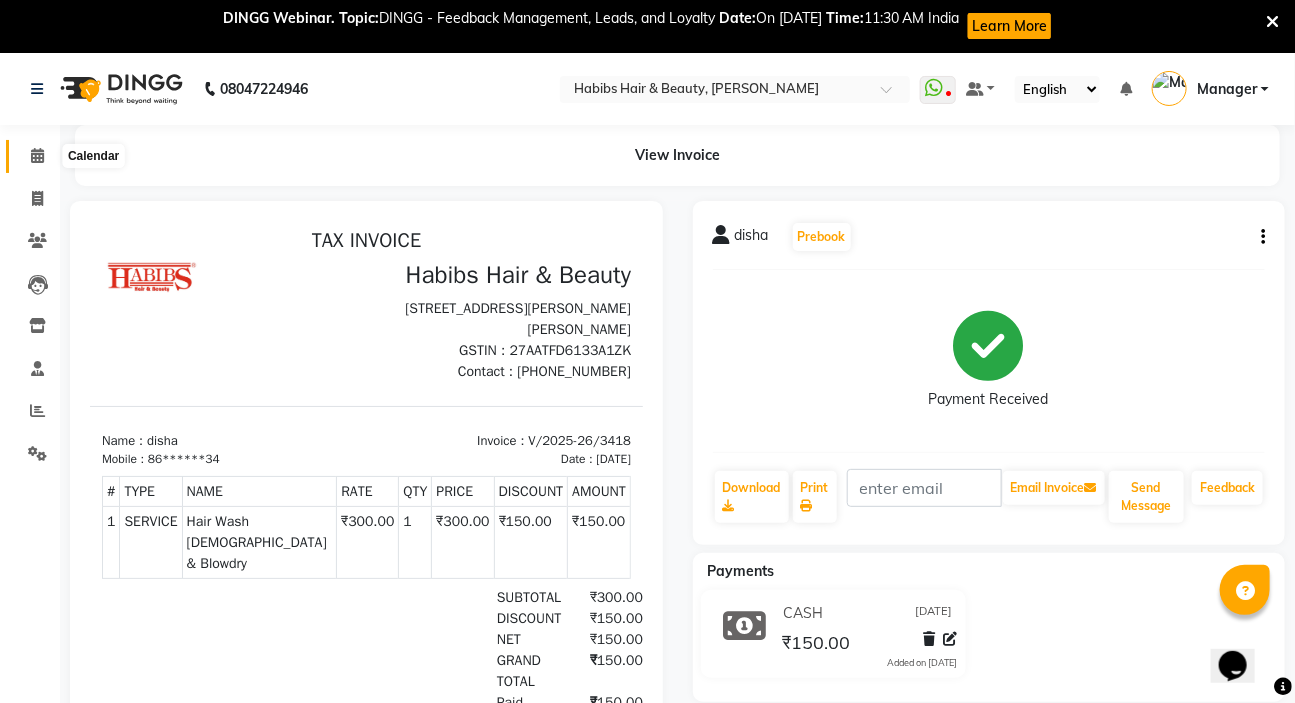 click 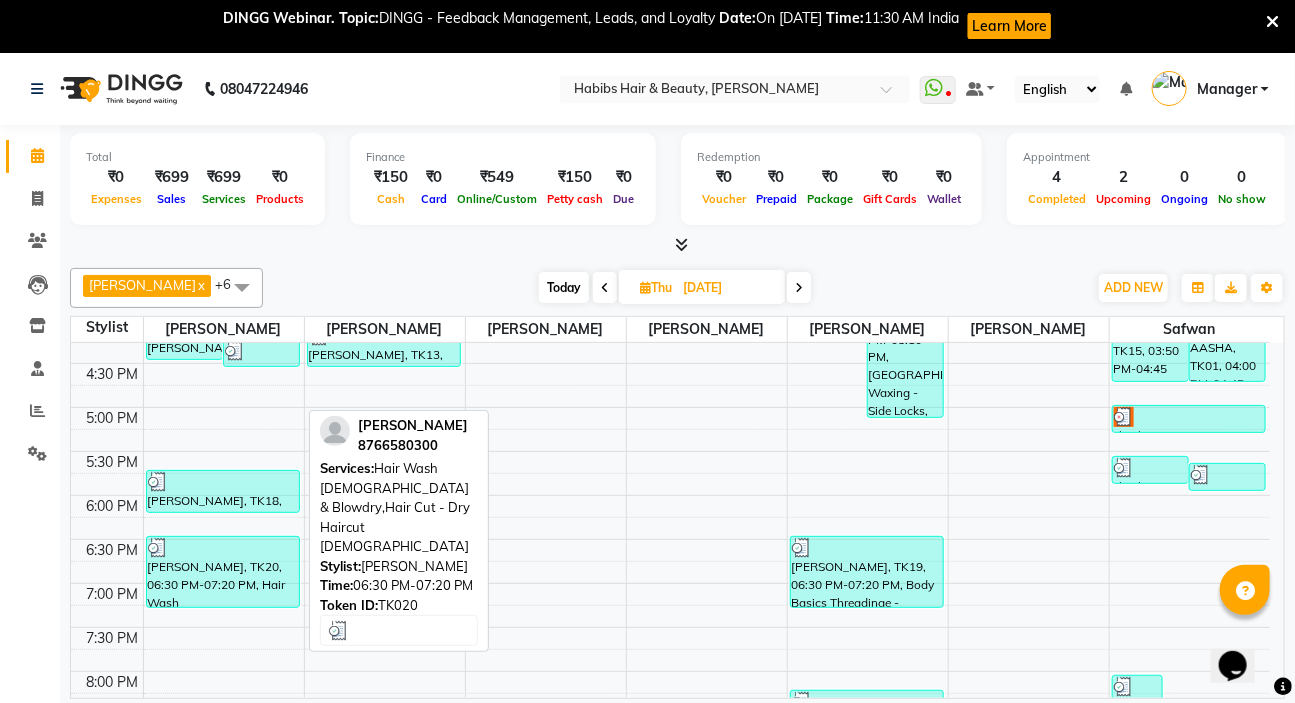 scroll, scrollTop: 959, scrollLeft: 0, axis: vertical 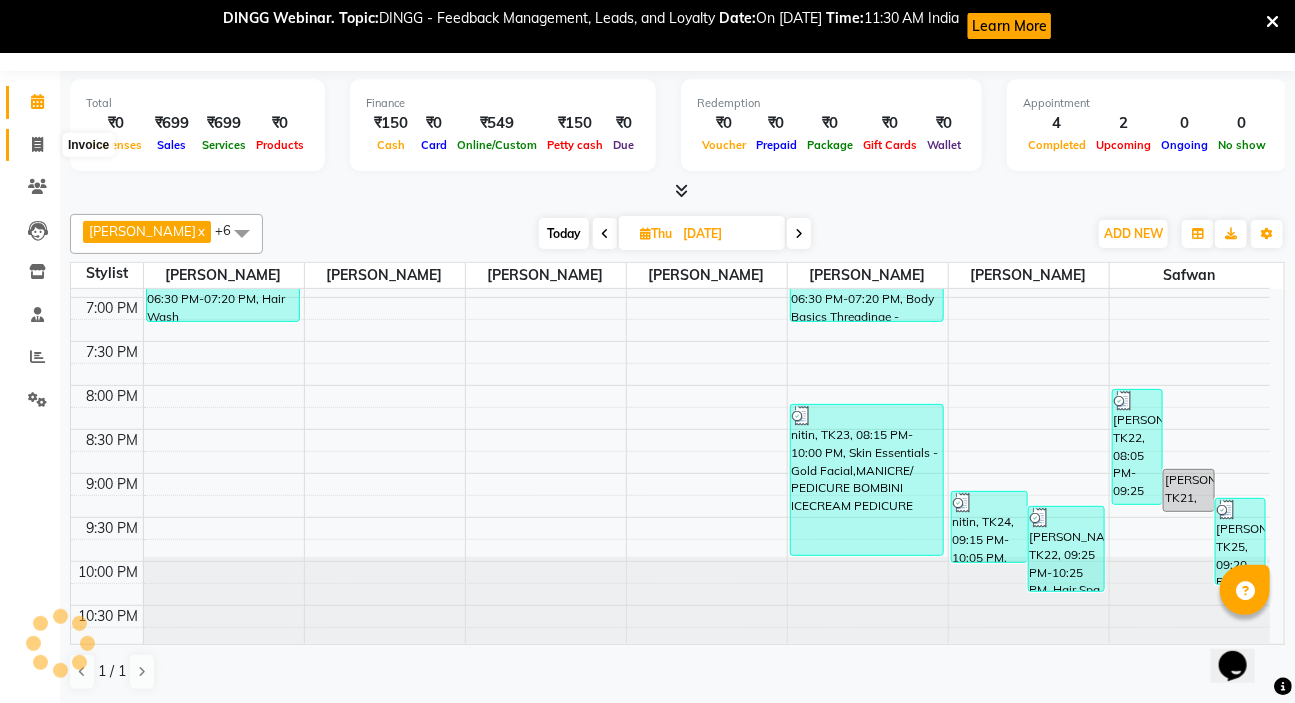click 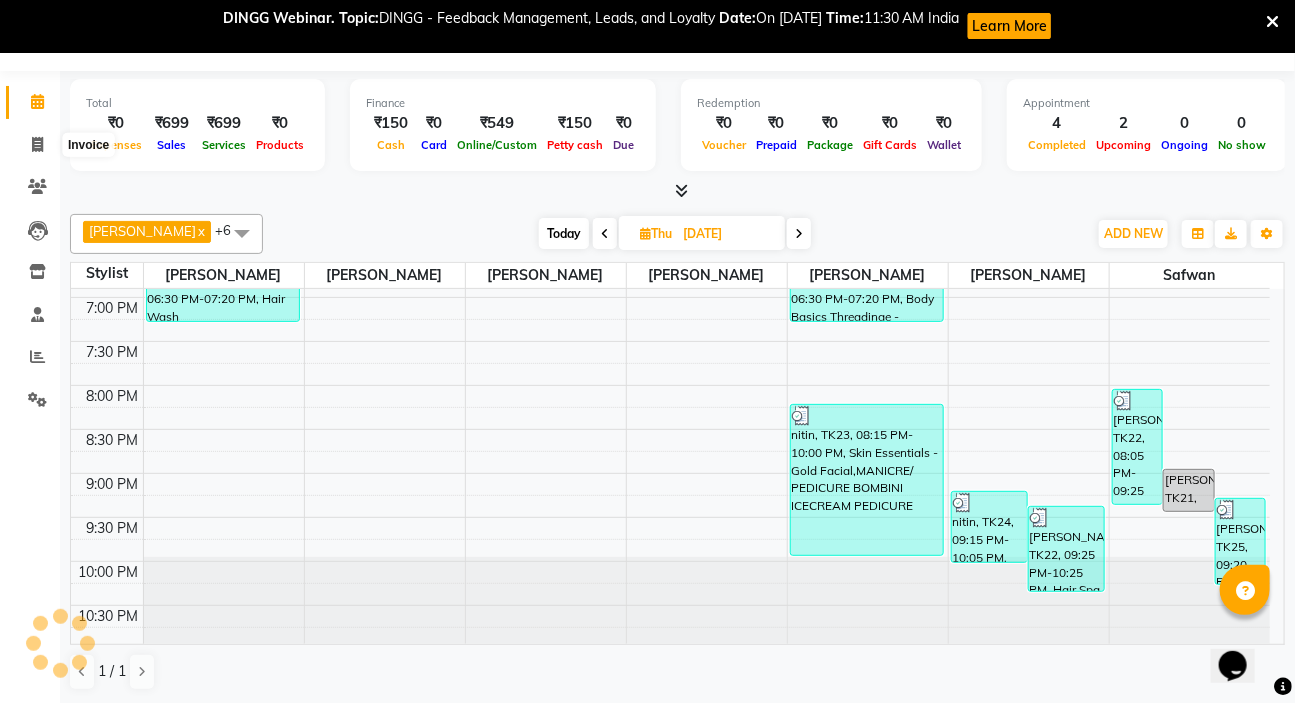 select on "6465" 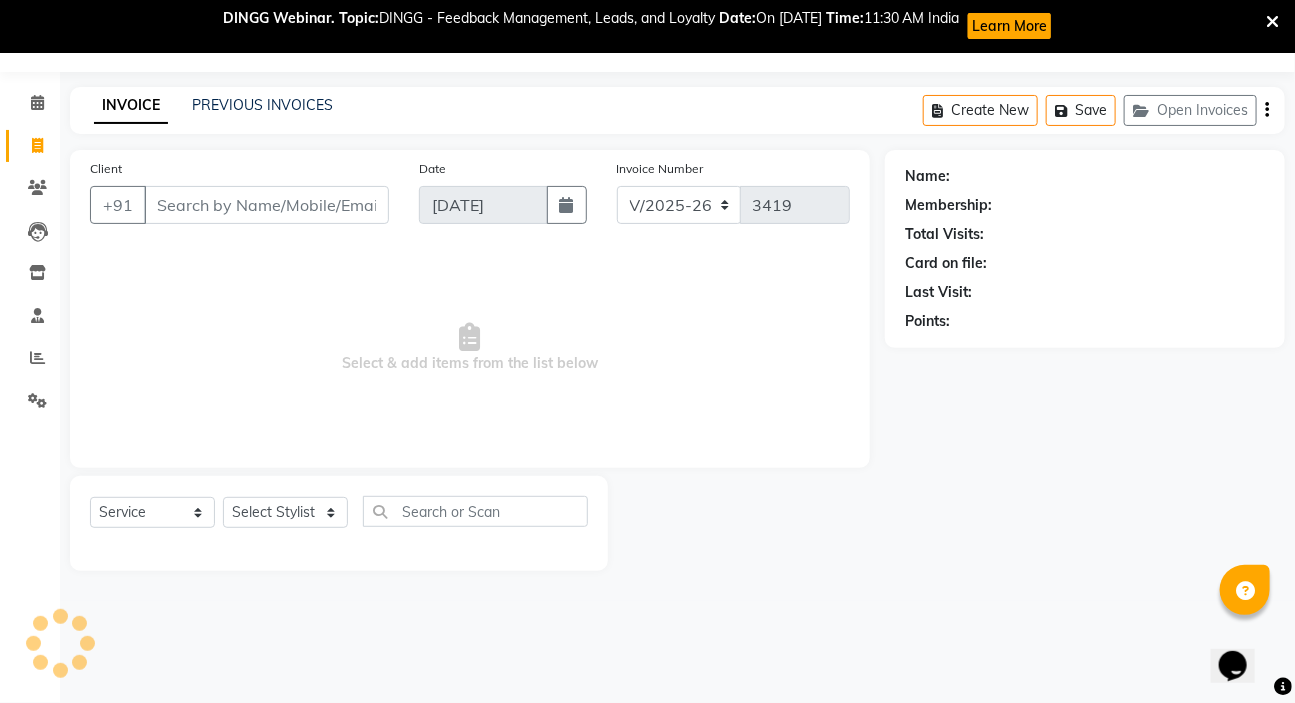 scroll, scrollTop: 52, scrollLeft: 0, axis: vertical 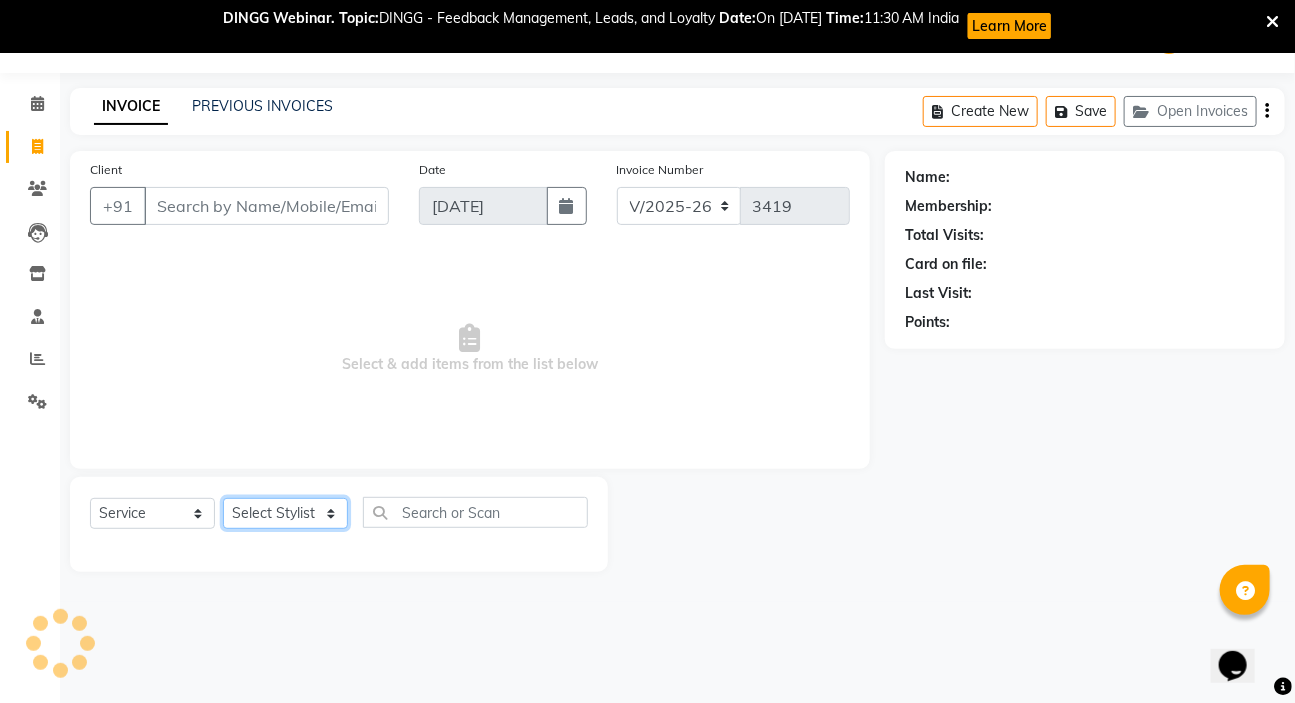 click on "Select Stylist [PERSON_NAME] HK [PERSON_NAME] Manager [PERSON_NAME] [PERSON_NAME] [PERSON_NAME] [PERSON_NAME] [PERSON_NAME] [PERSON_NAME] [PERSON_NAME]" 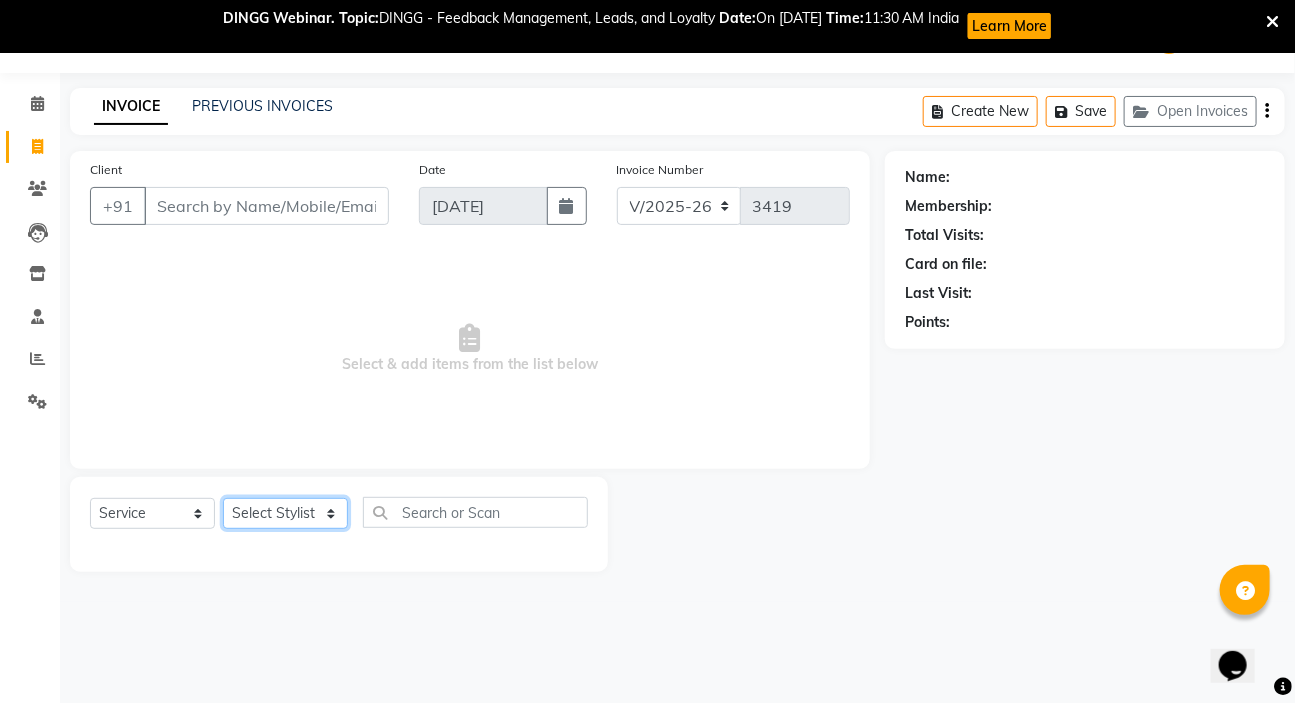 select on "57550" 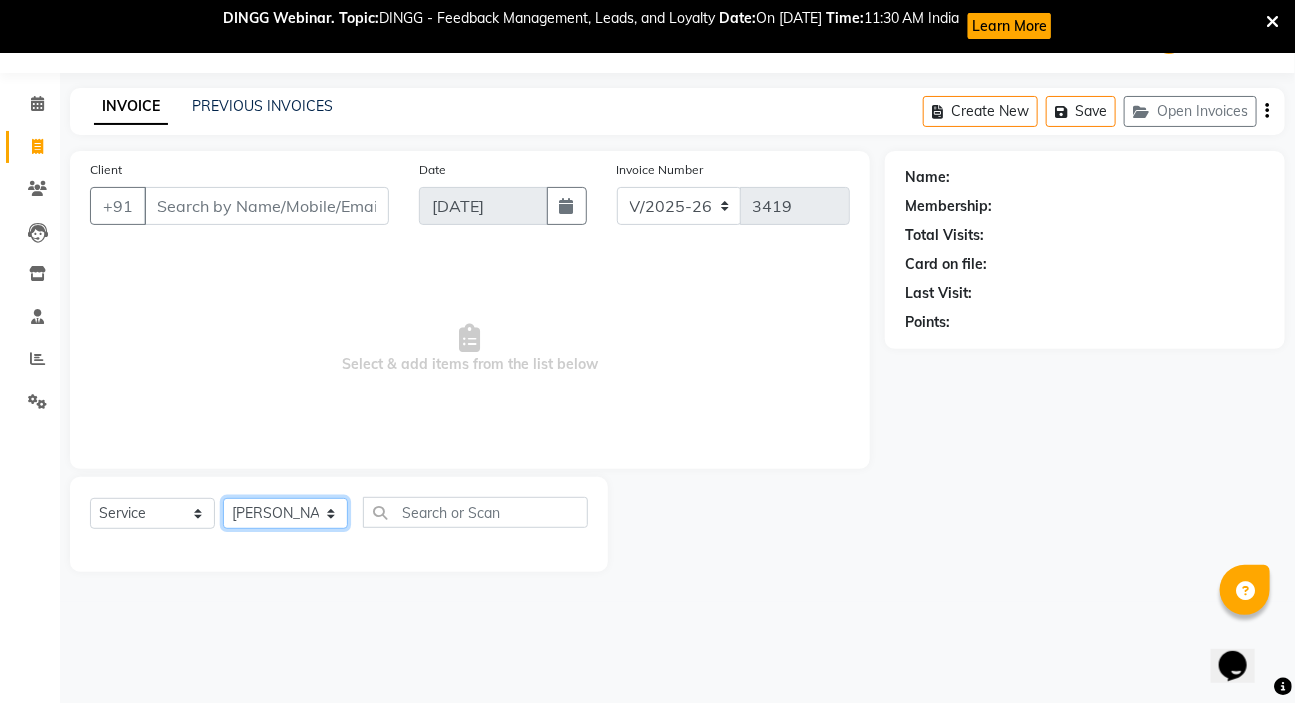 click on "Select Stylist [PERSON_NAME] HK [PERSON_NAME] Manager [PERSON_NAME] [PERSON_NAME] [PERSON_NAME] [PERSON_NAME] [PERSON_NAME] [PERSON_NAME] [PERSON_NAME]" 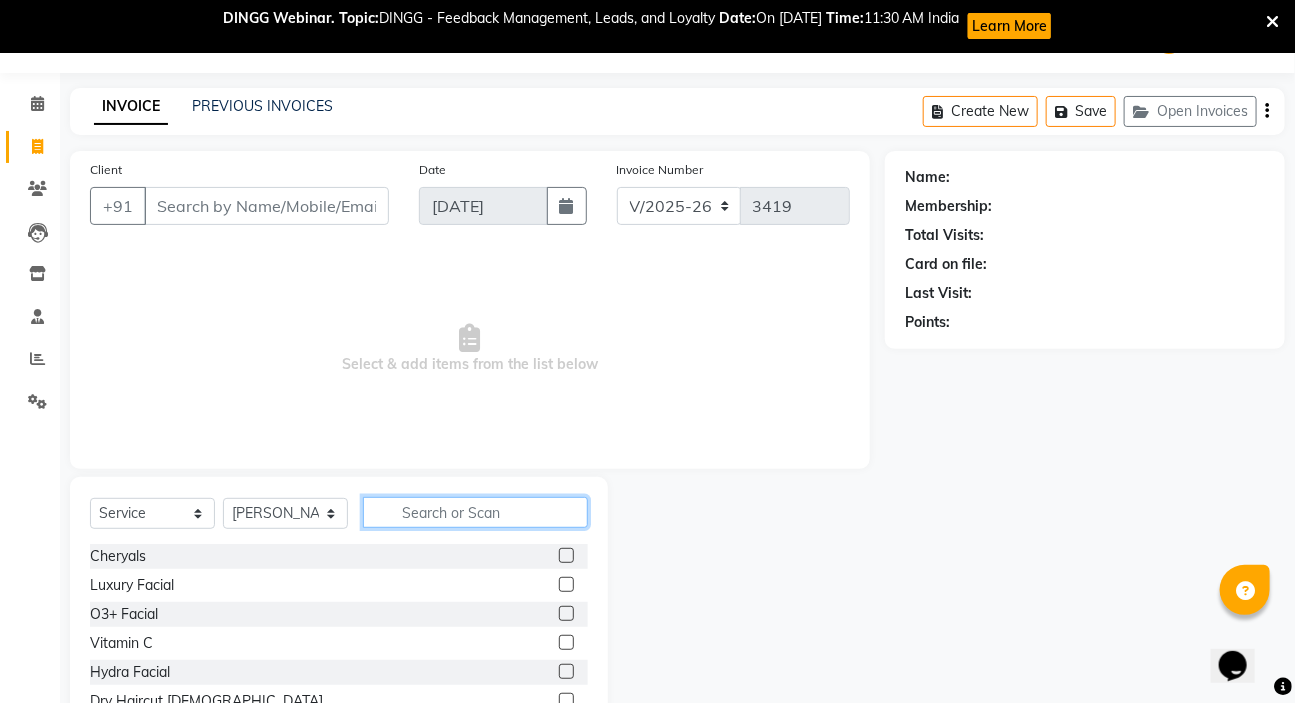 click 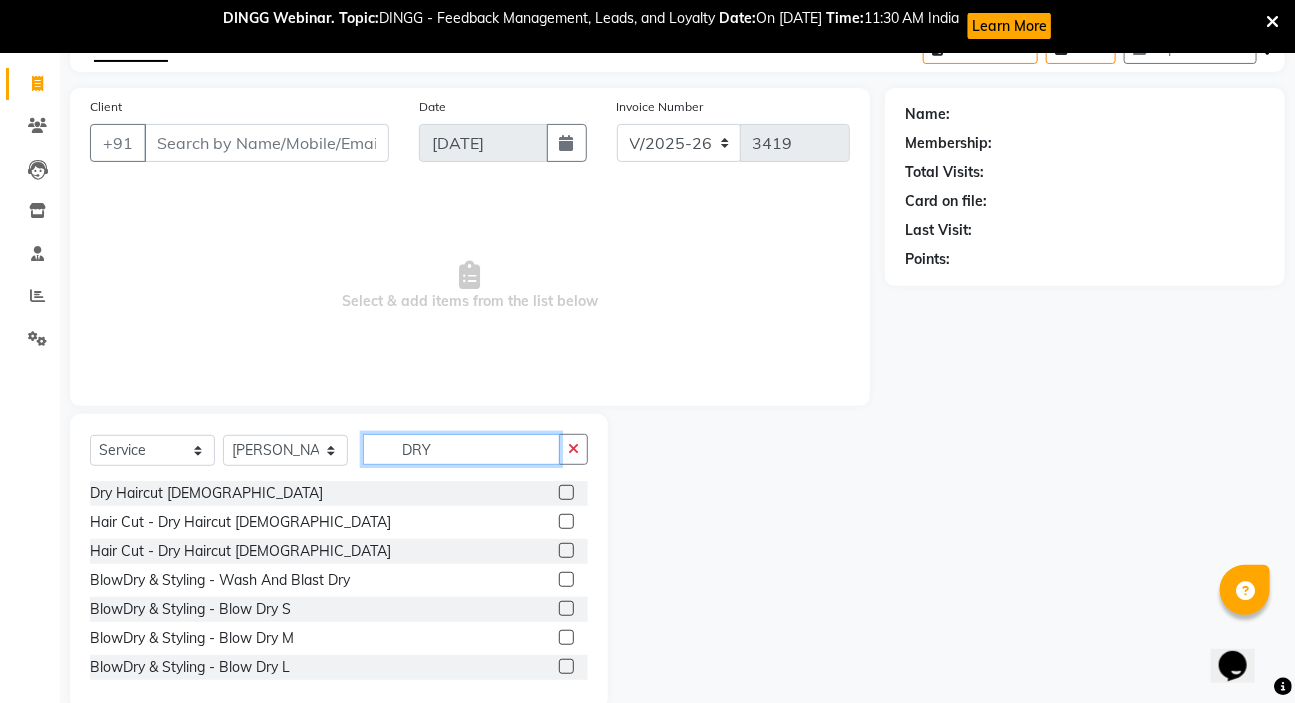 scroll, scrollTop: 151, scrollLeft: 0, axis: vertical 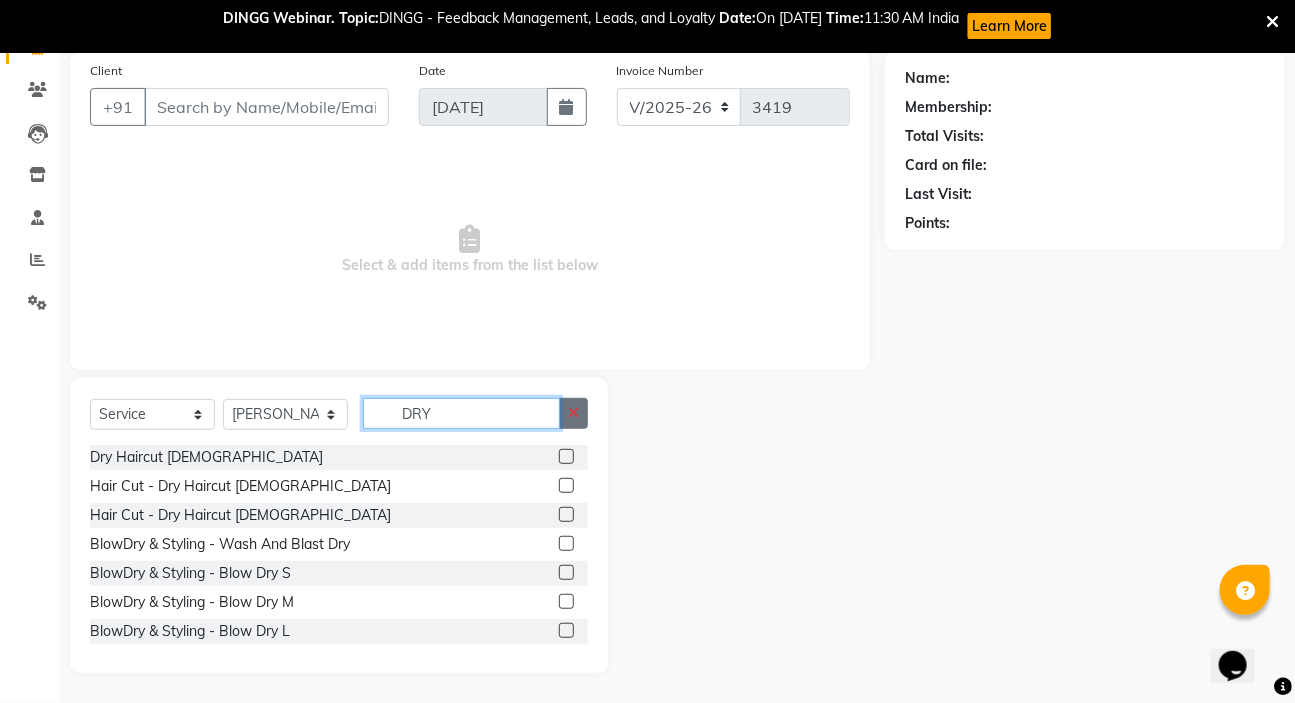 type on "DRY" 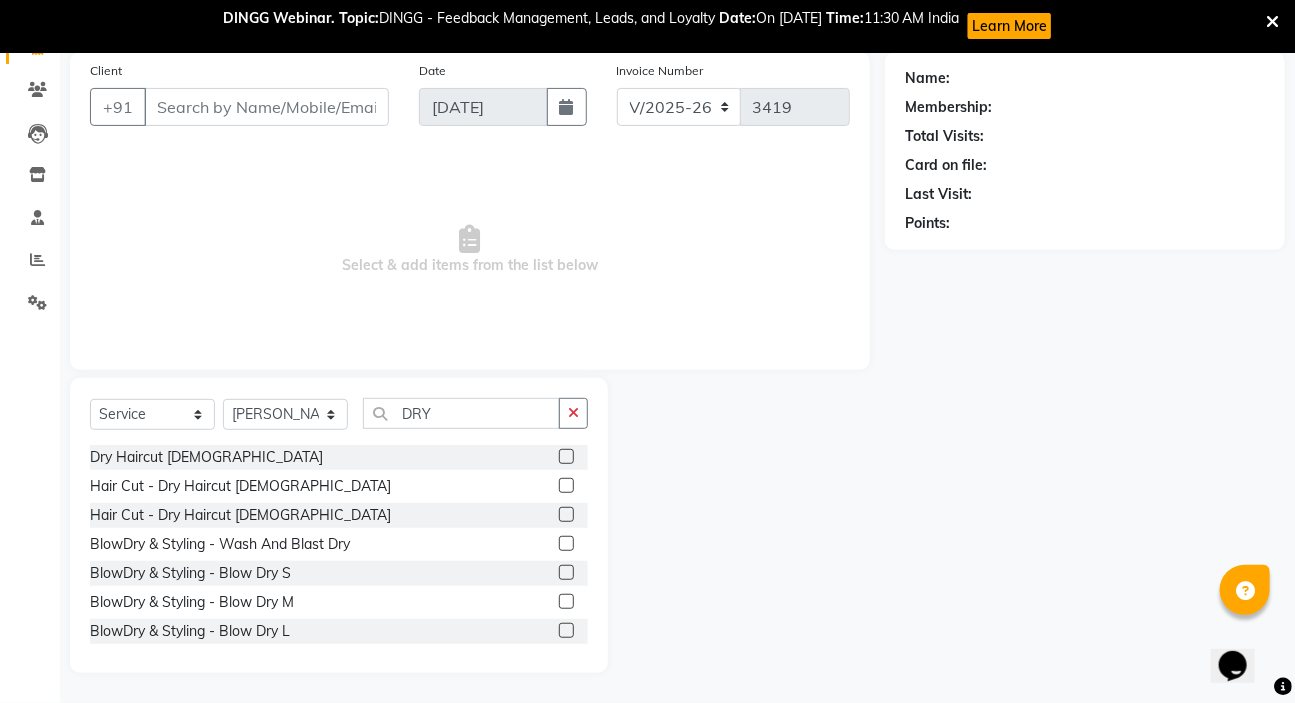 click 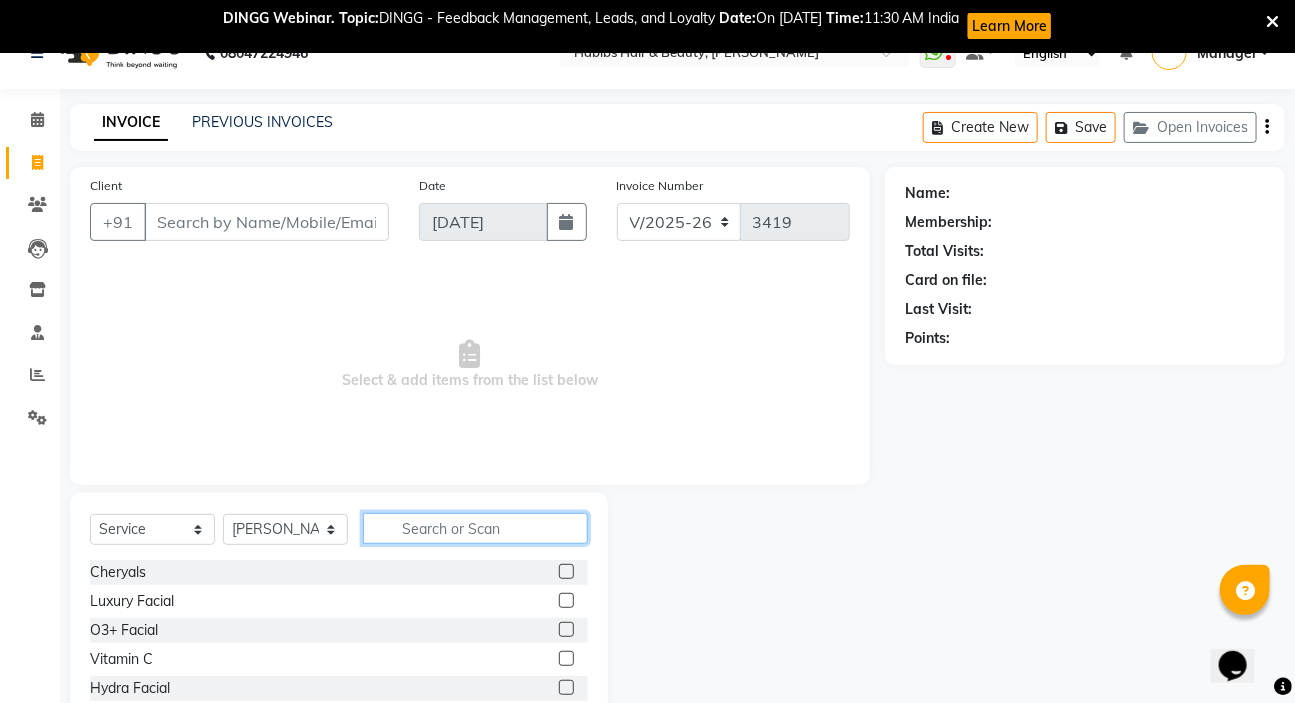 scroll, scrollTop: 0, scrollLeft: 0, axis: both 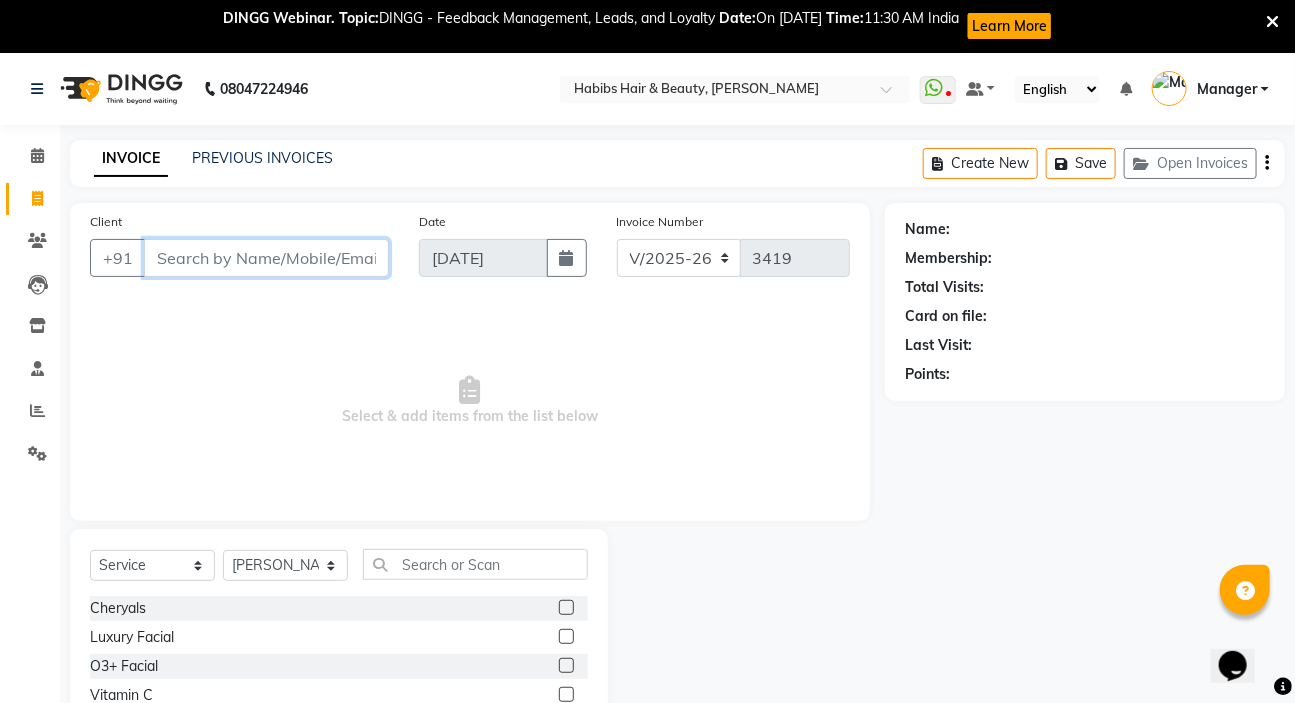 click on "Client" at bounding box center (266, 258) 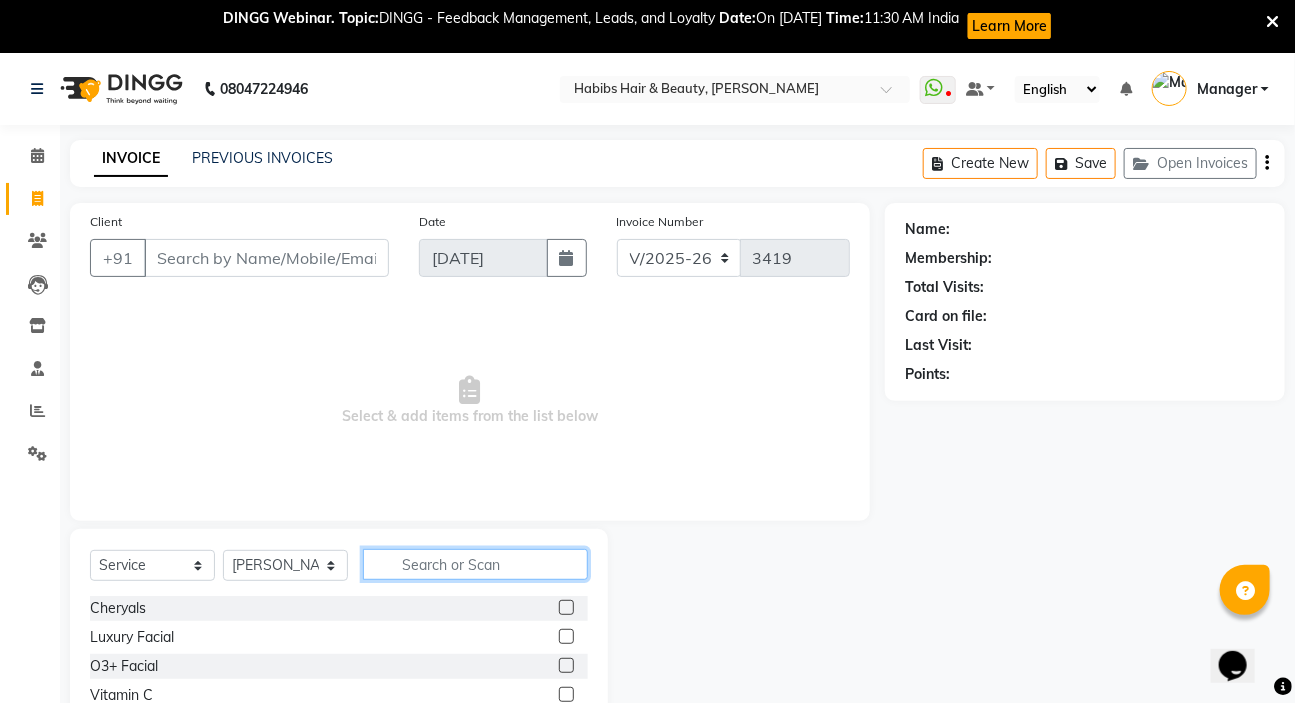 click 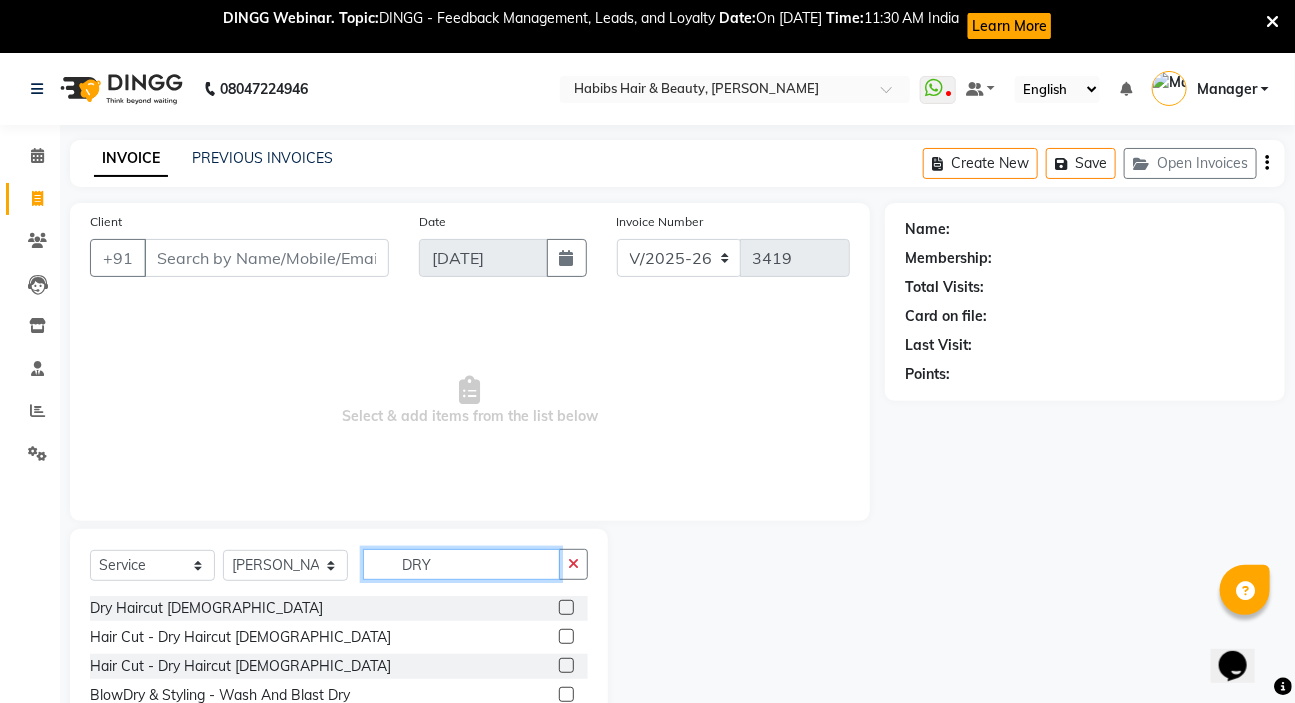type on "DRY" 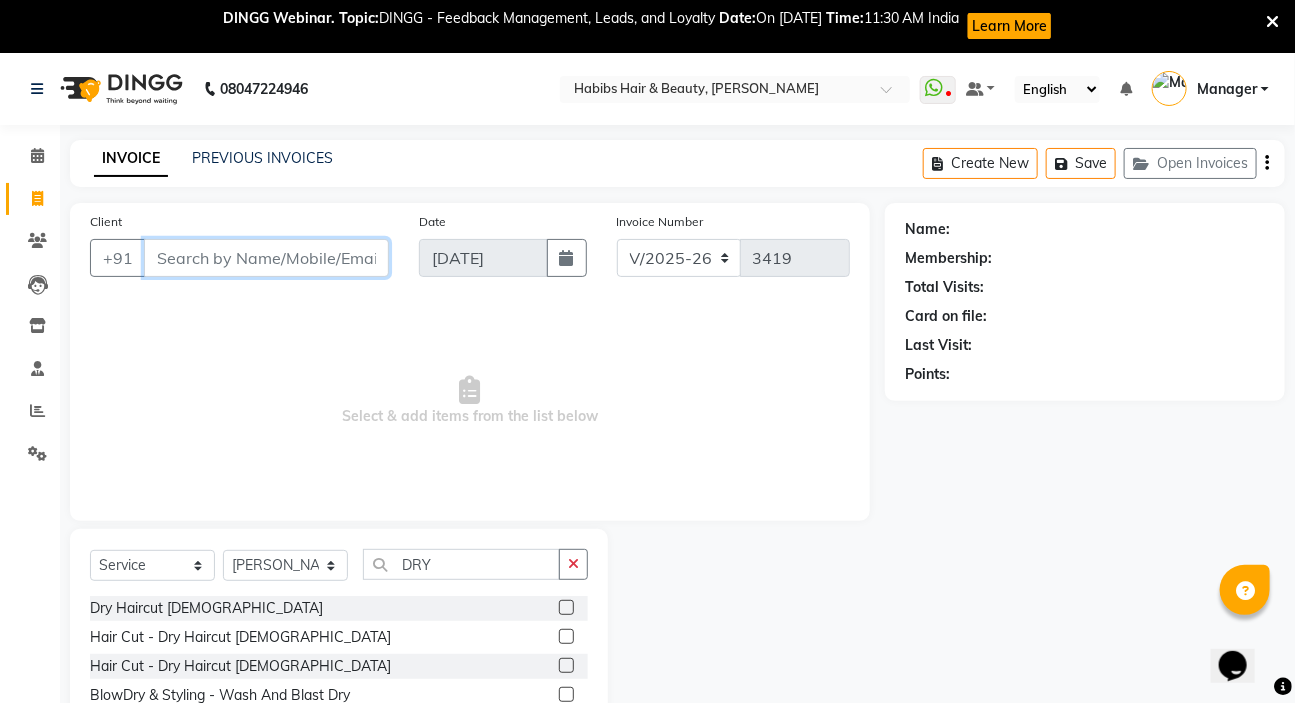 click on "Client" at bounding box center [266, 258] 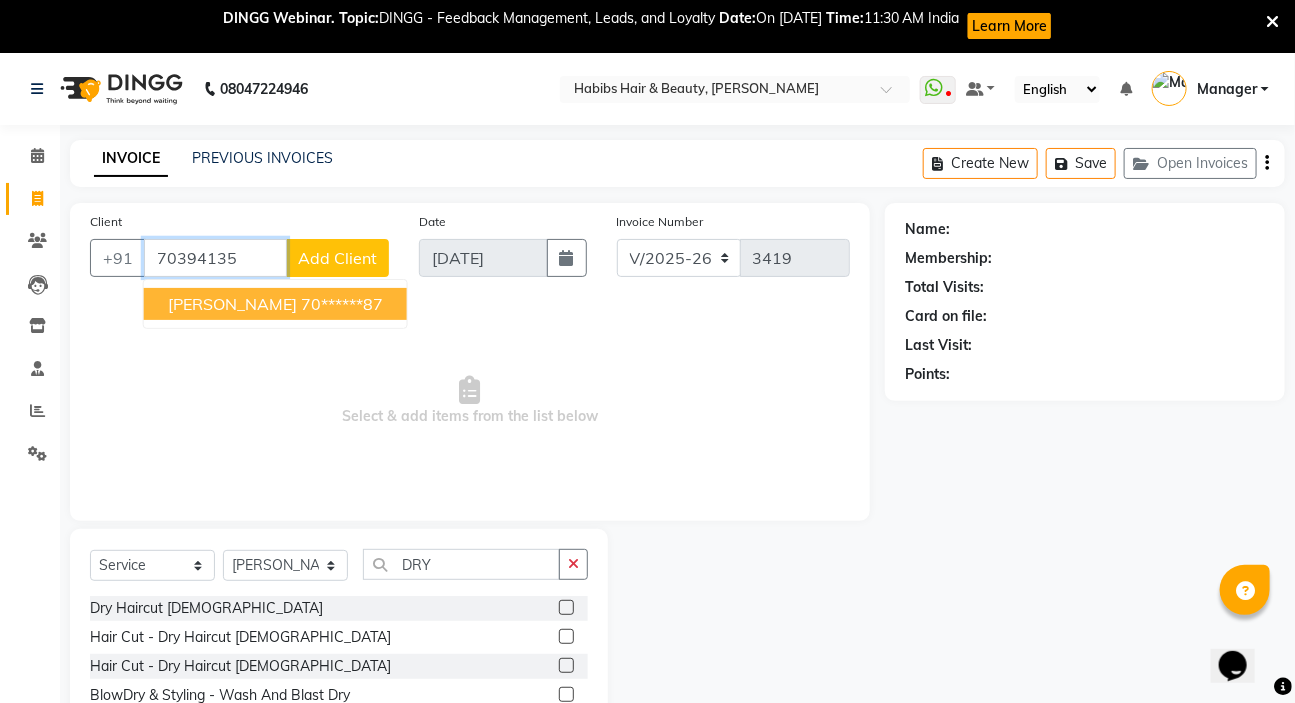 click on "[PERSON_NAME]  70******87" at bounding box center [275, 304] 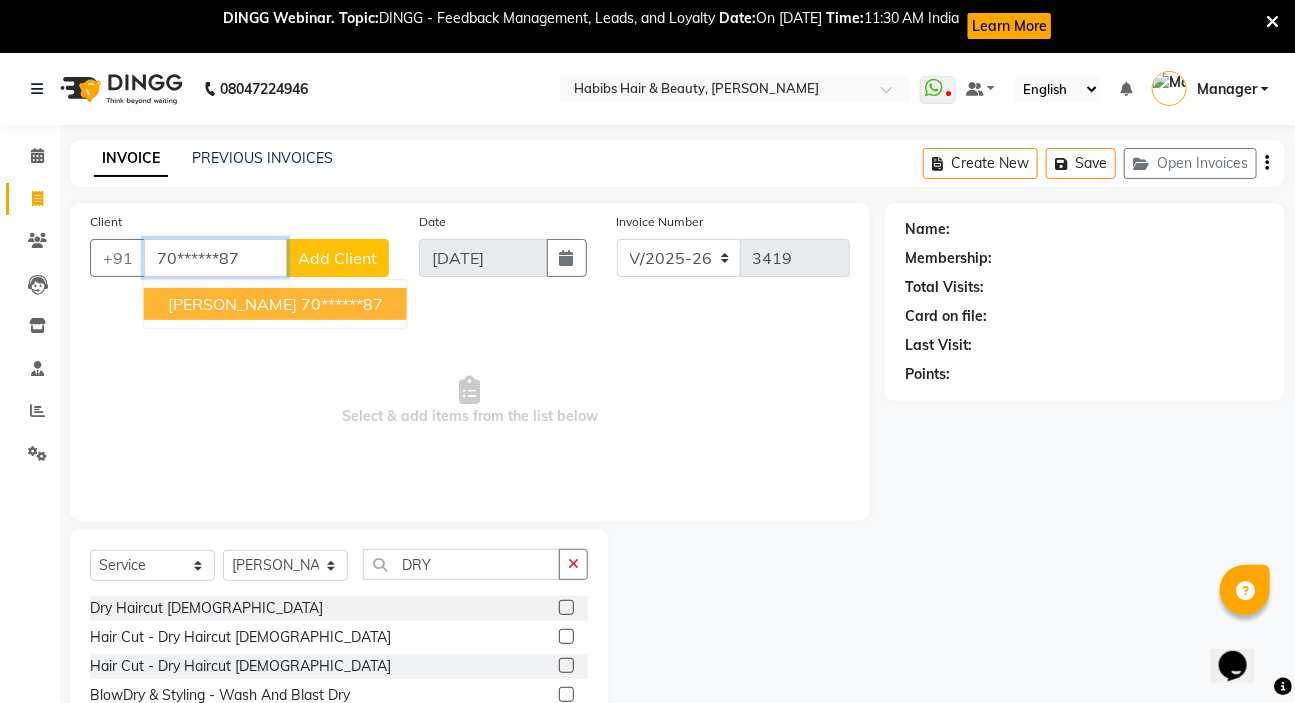 type on "70******87" 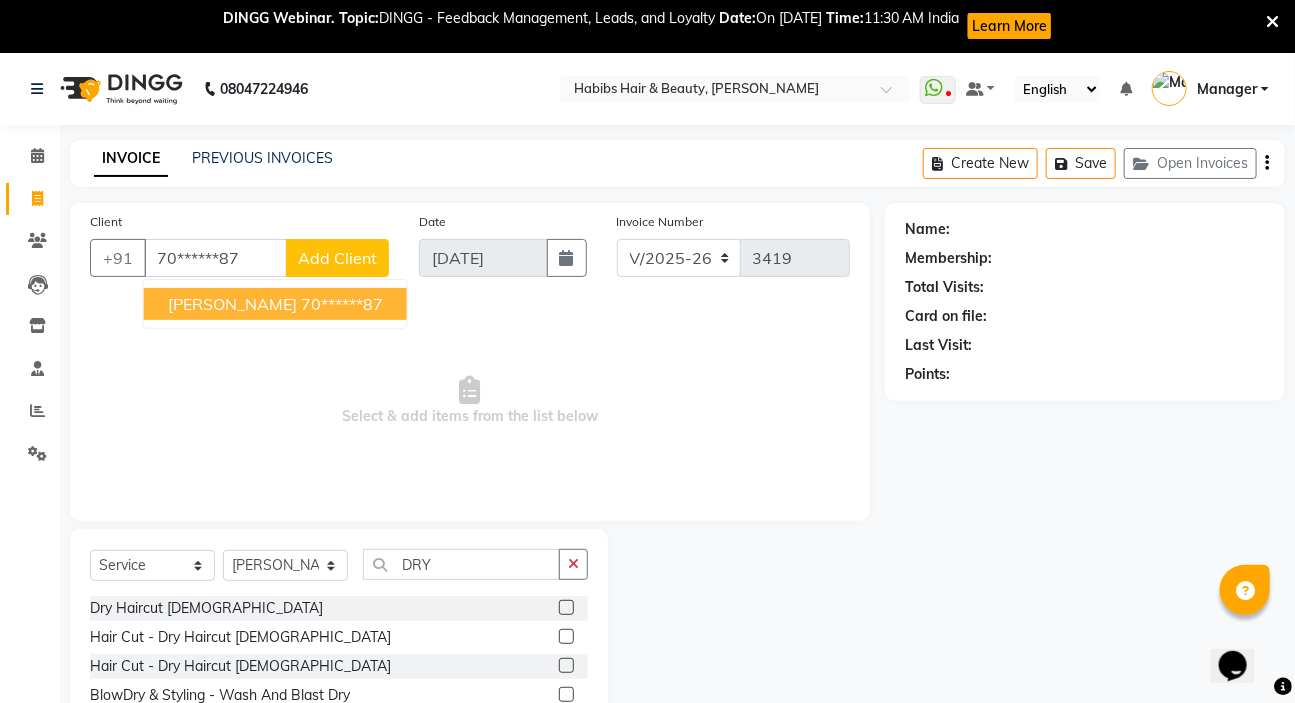 select on "1: Object" 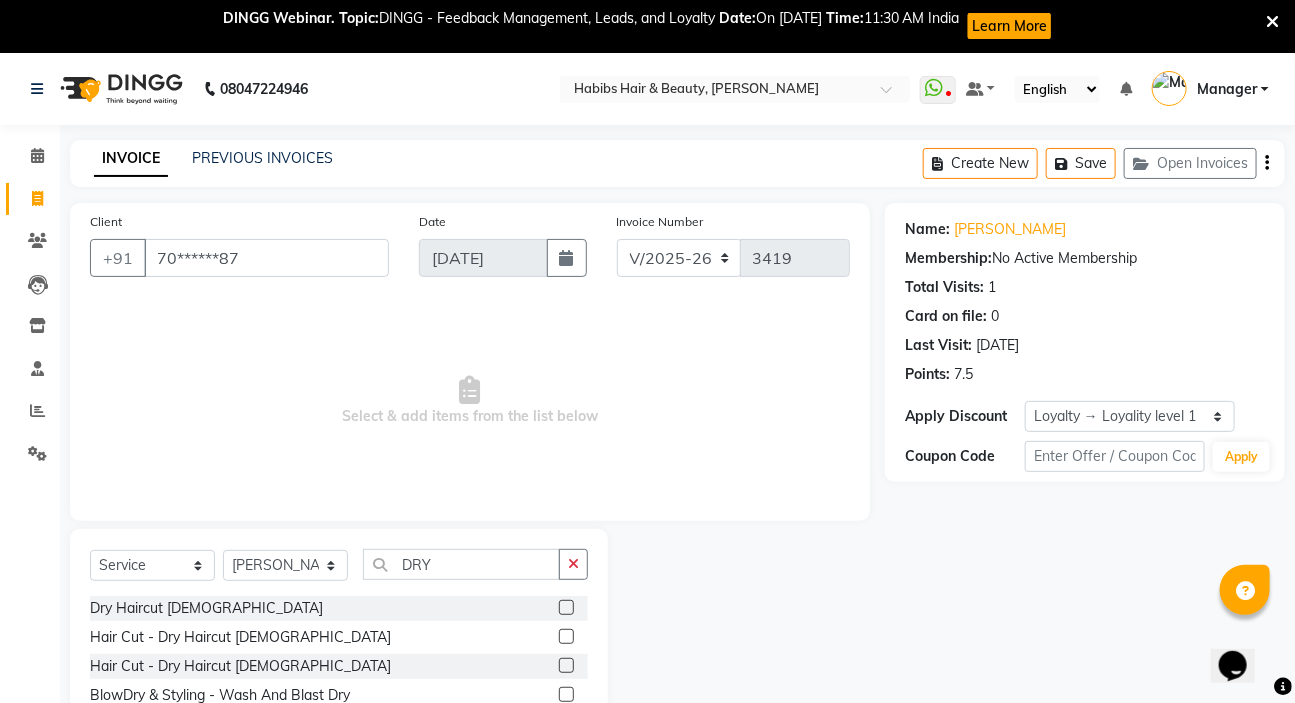 click 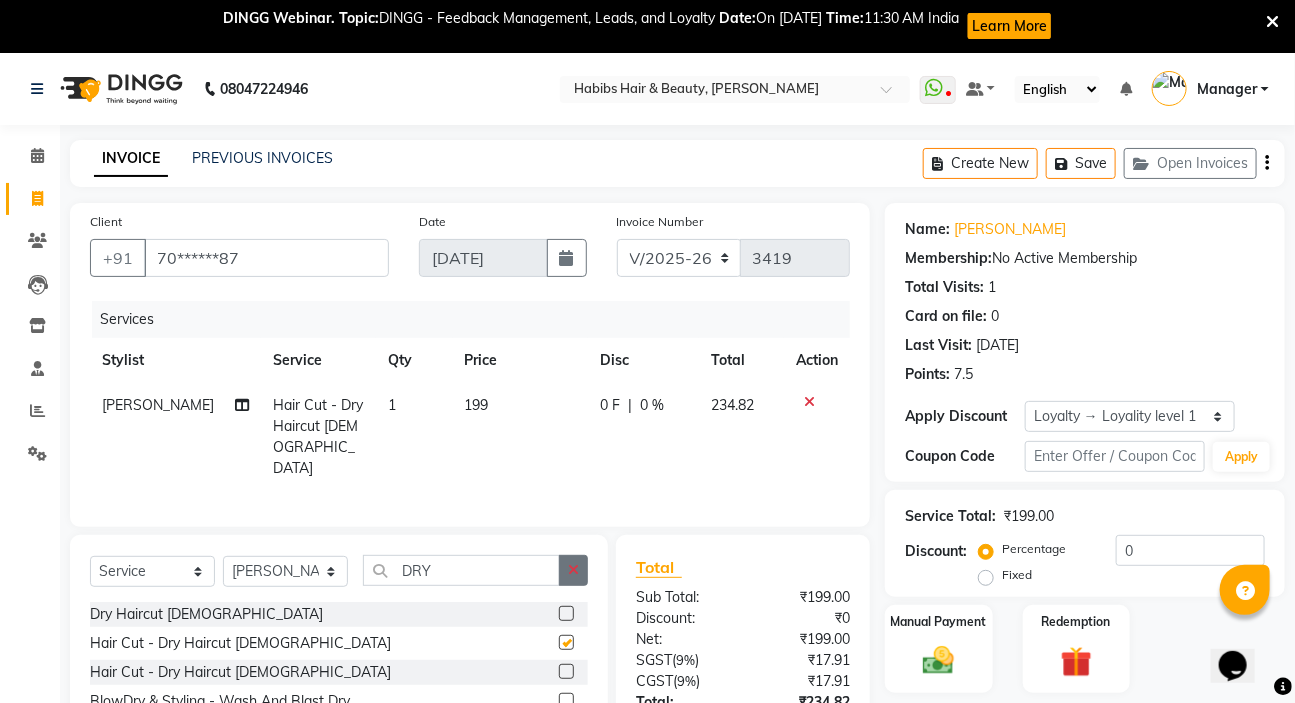 checkbox on "false" 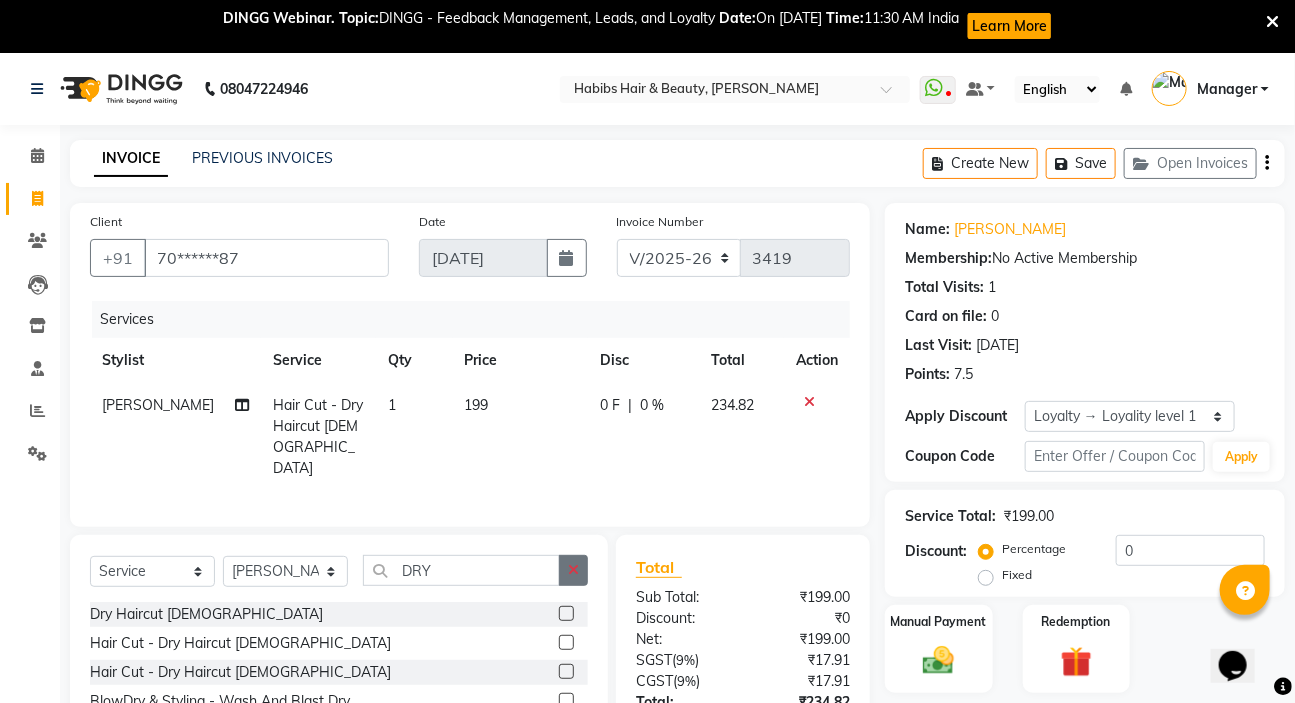 click 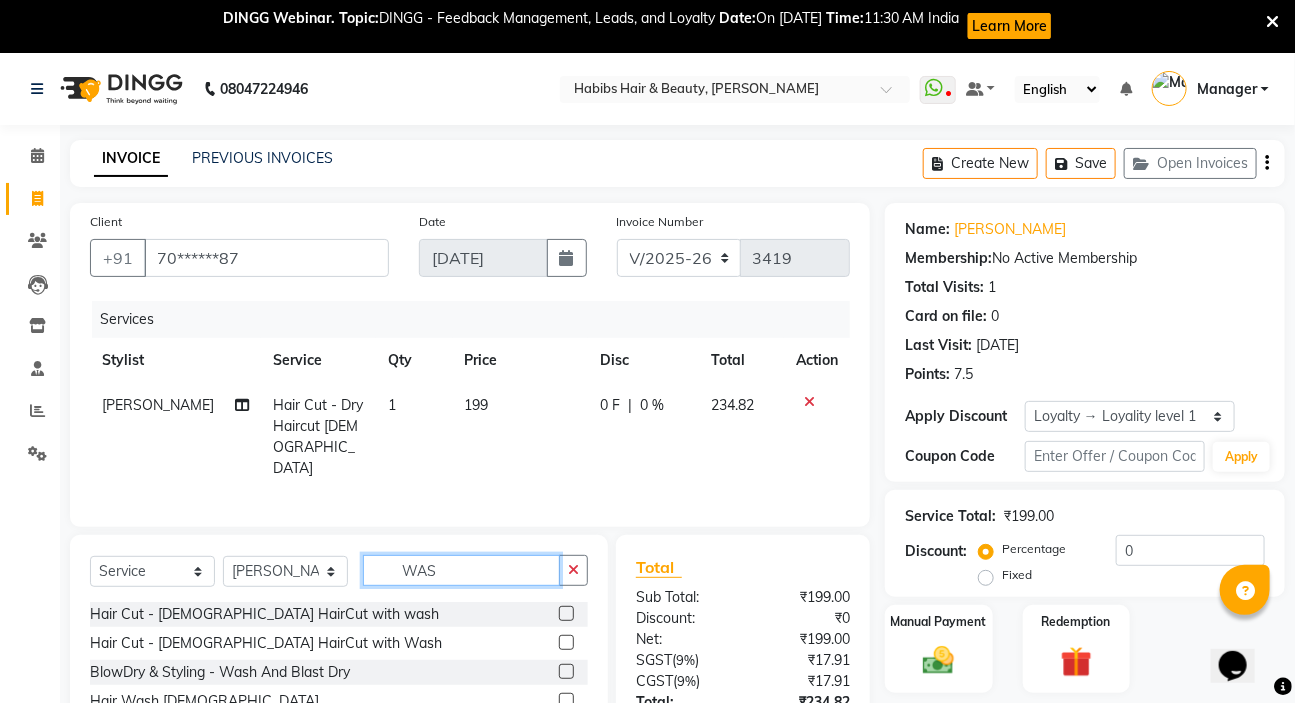 scroll, scrollTop: 171, scrollLeft: 0, axis: vertical 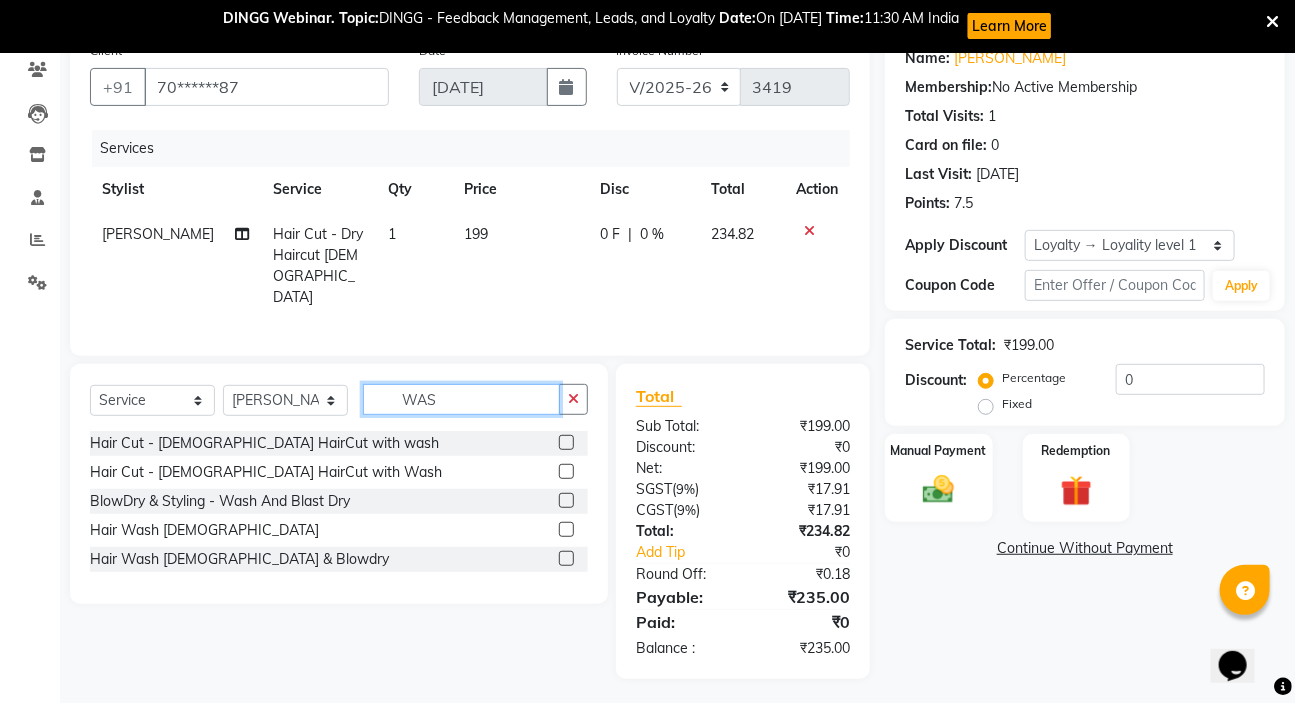 type on "WAS" 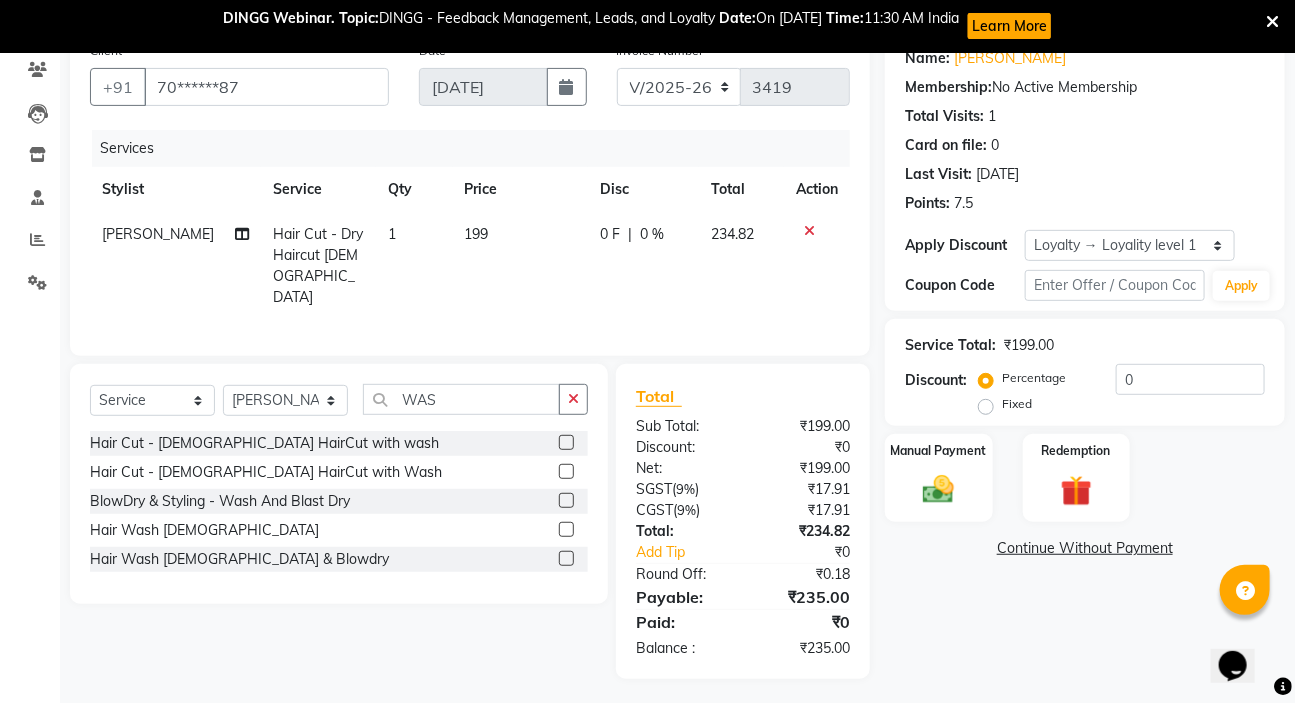 click 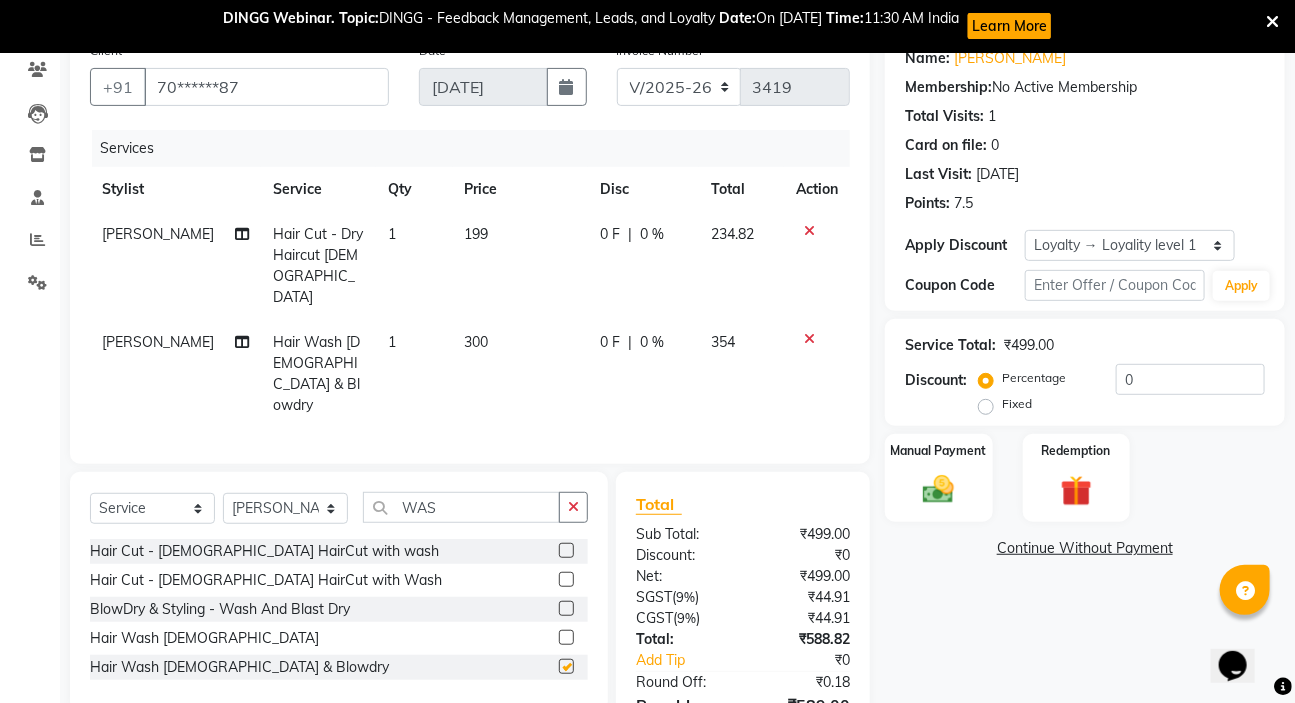 checkbox on "false" 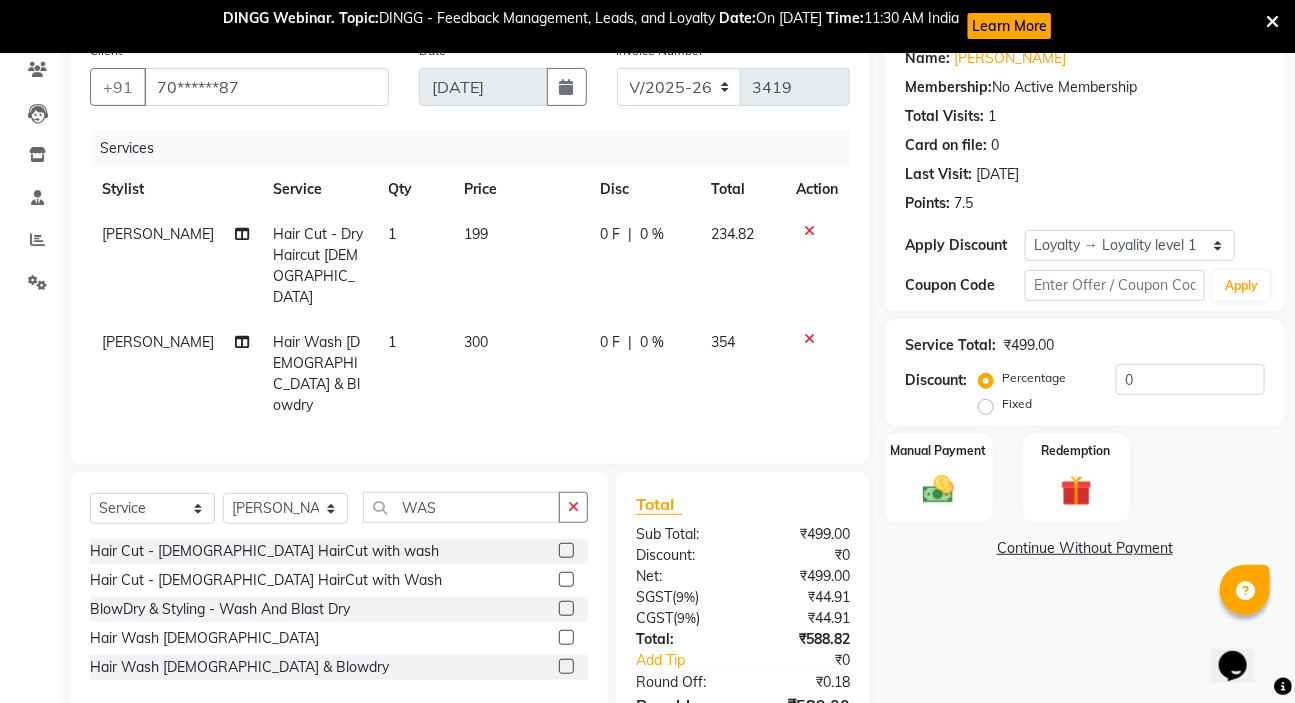 click on "0 %" 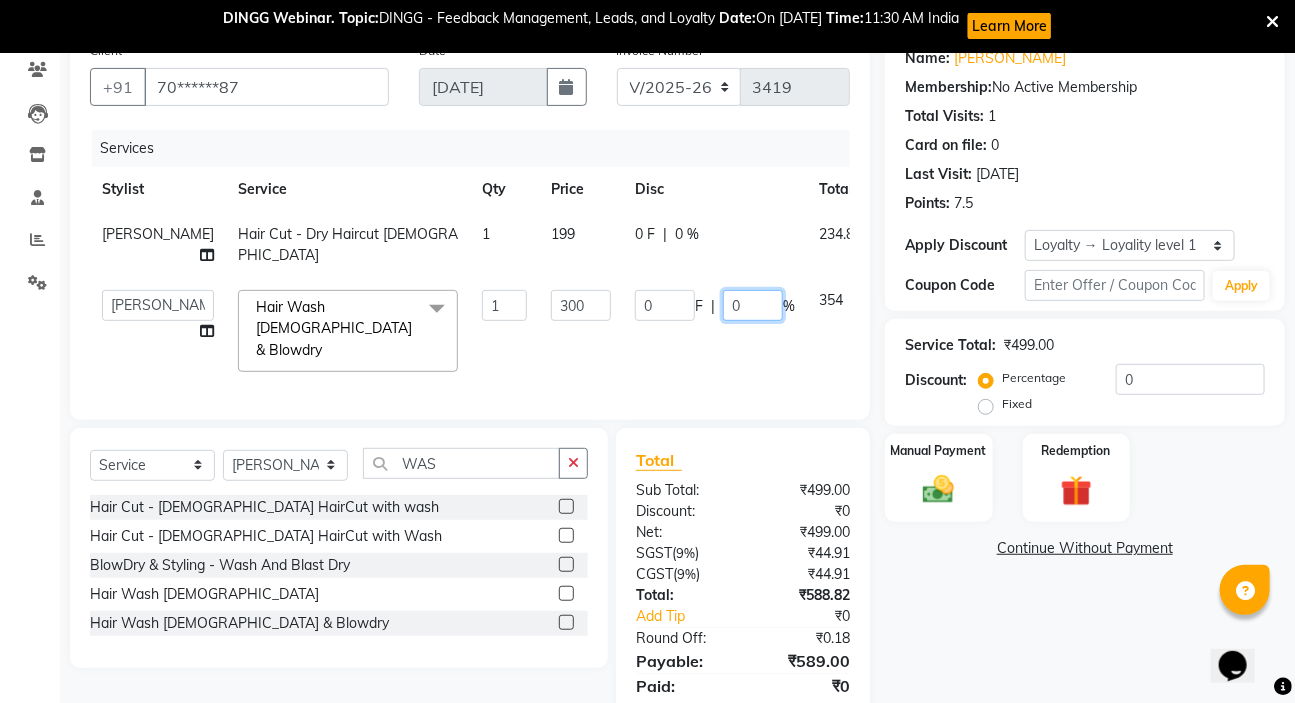 click on "0" 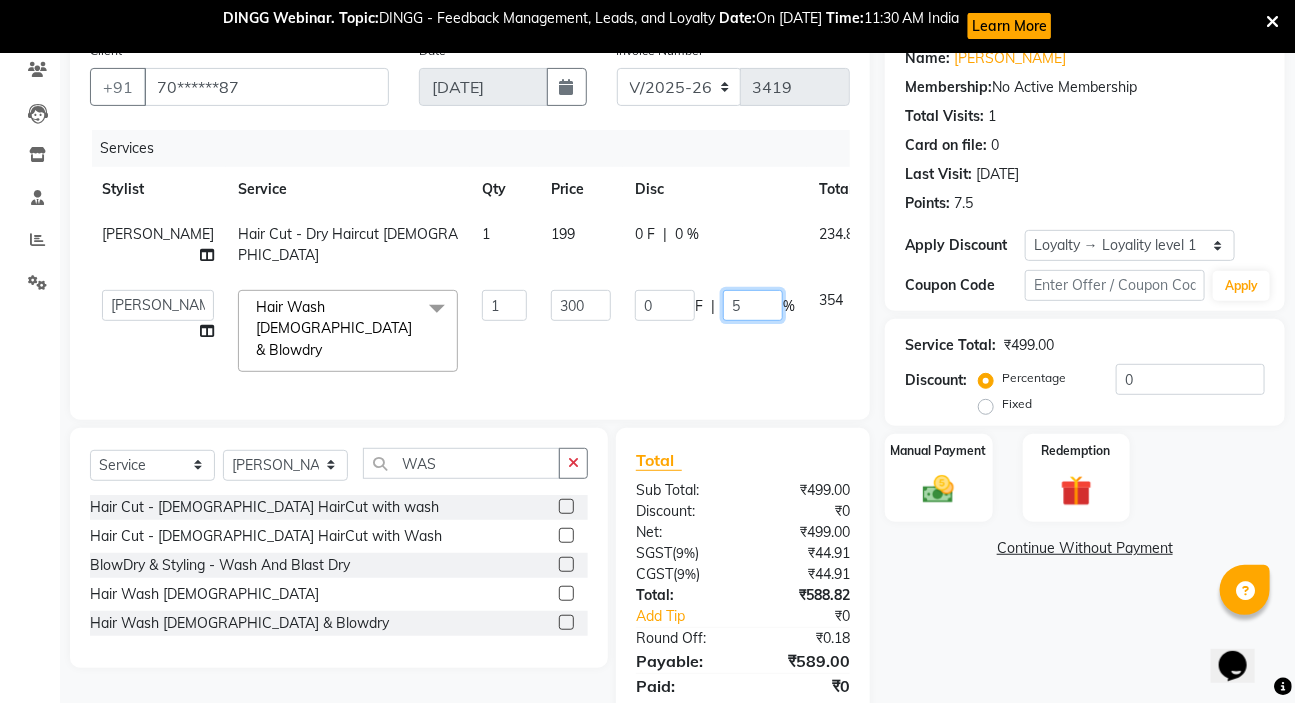 type on "50" 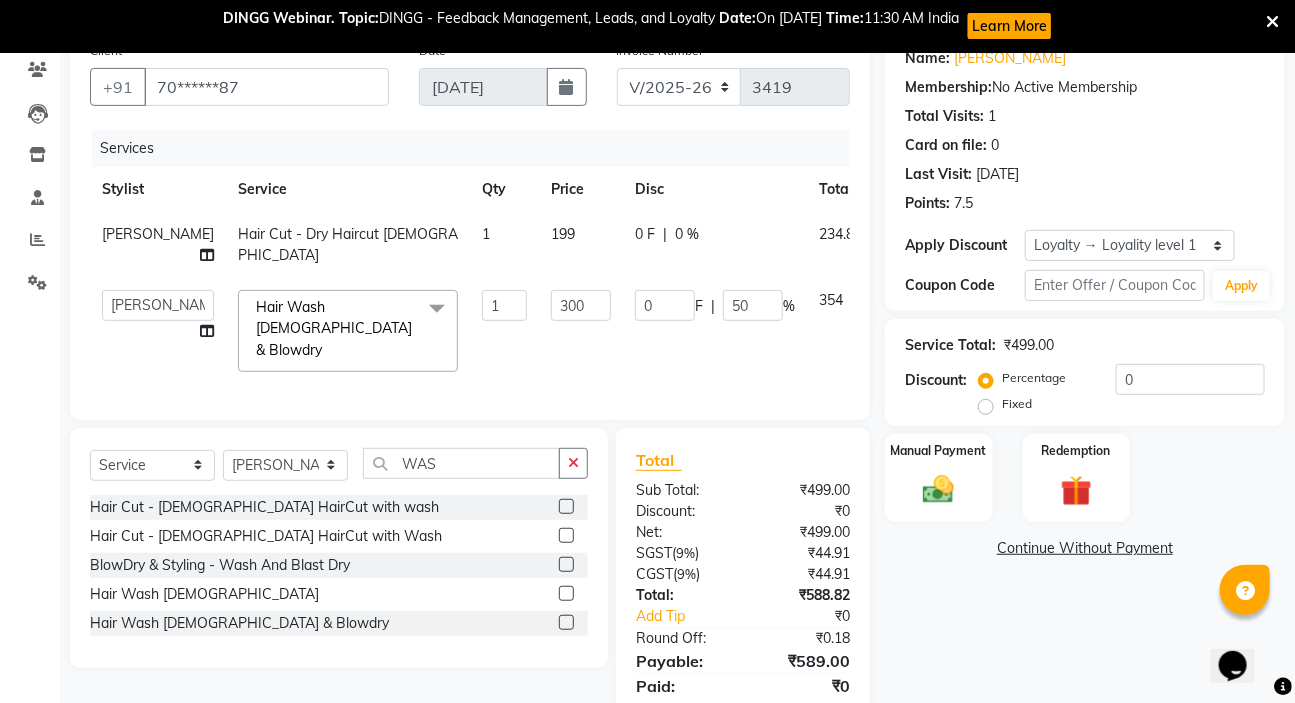 click 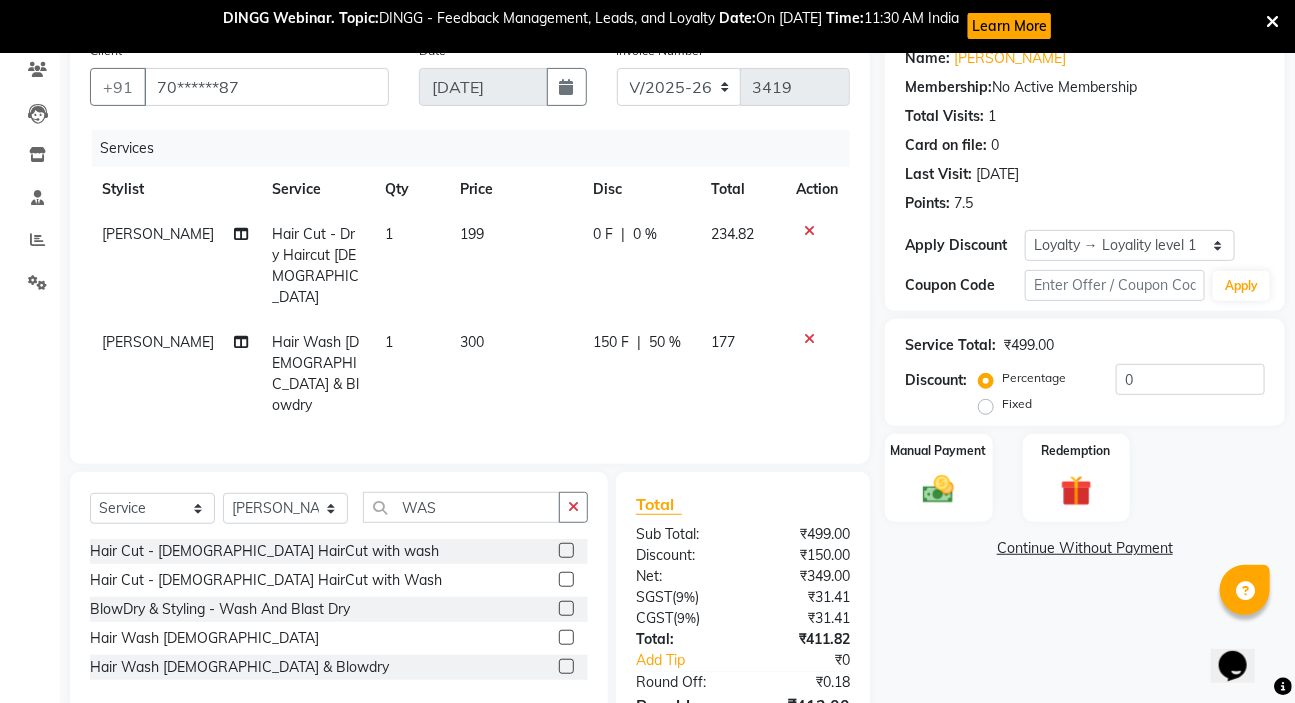 scroll, scrollTop: 0, scrollLeft: 0, axis: both 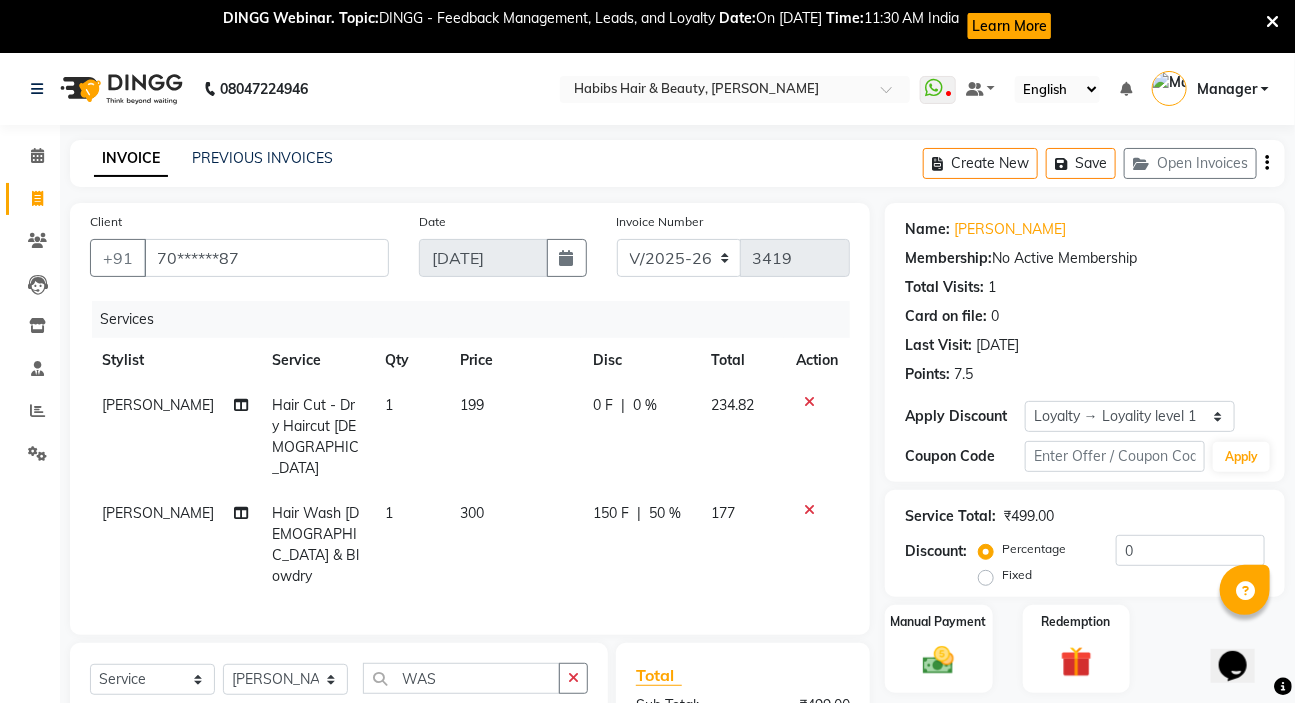 click 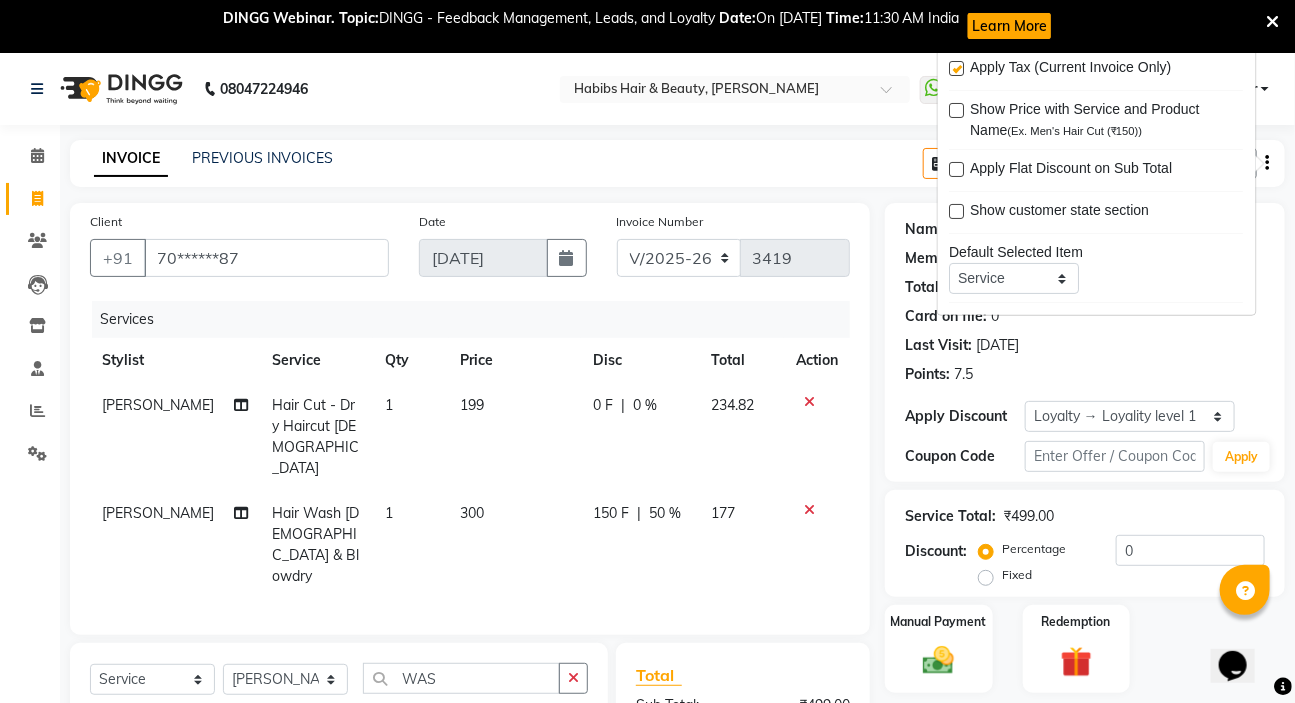 click at bounding box center [957, 68] 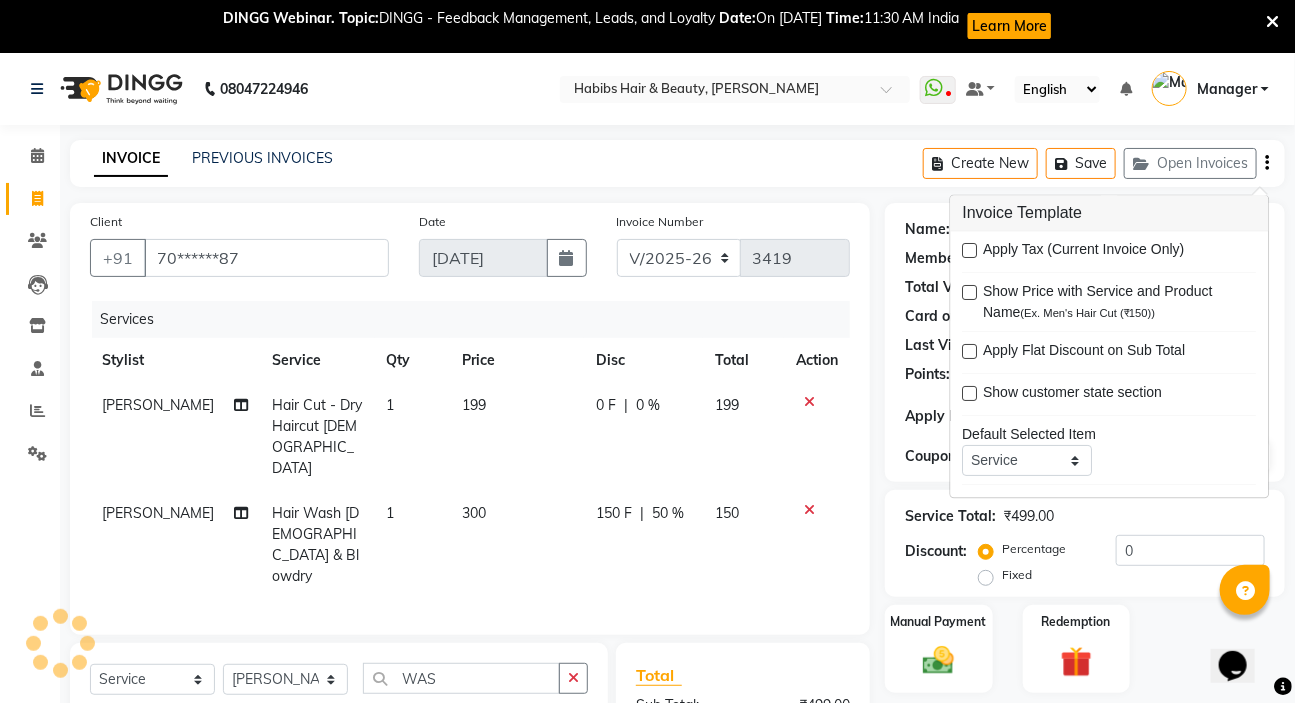 scroll, scrollTop: 194, scrollLeft: 0, axis: vertical 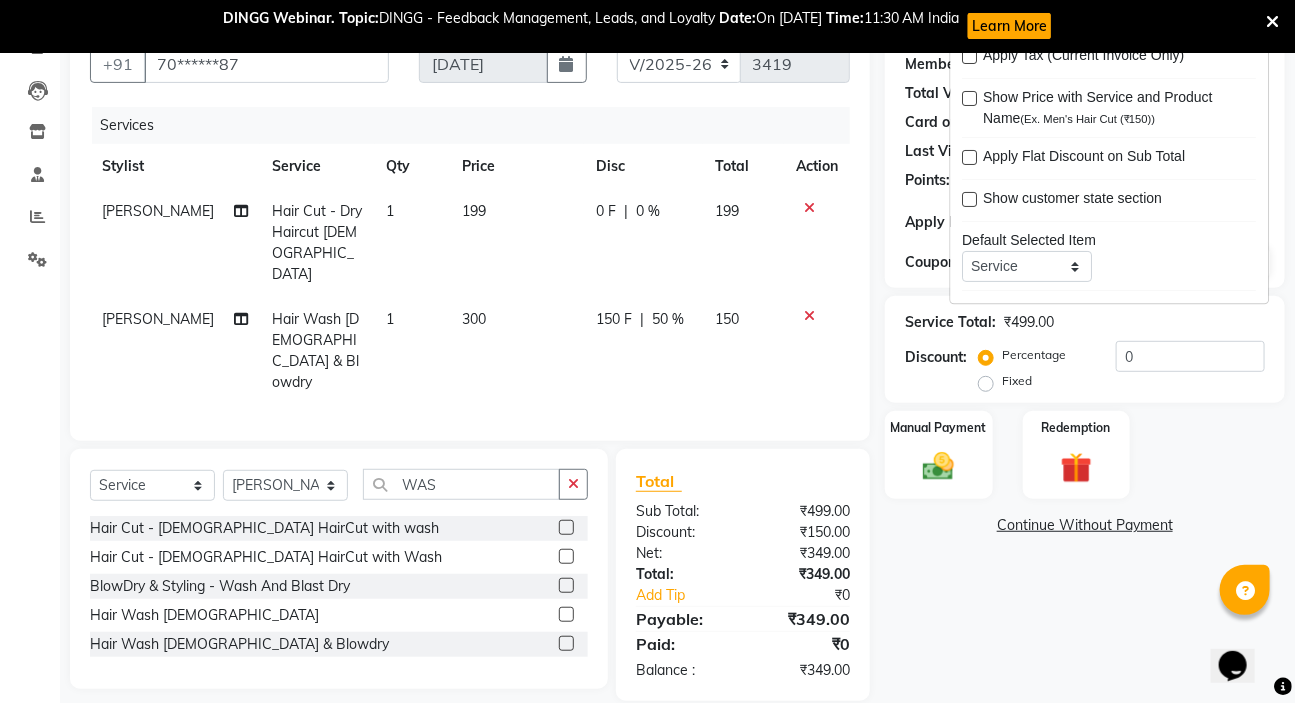 click on "199" 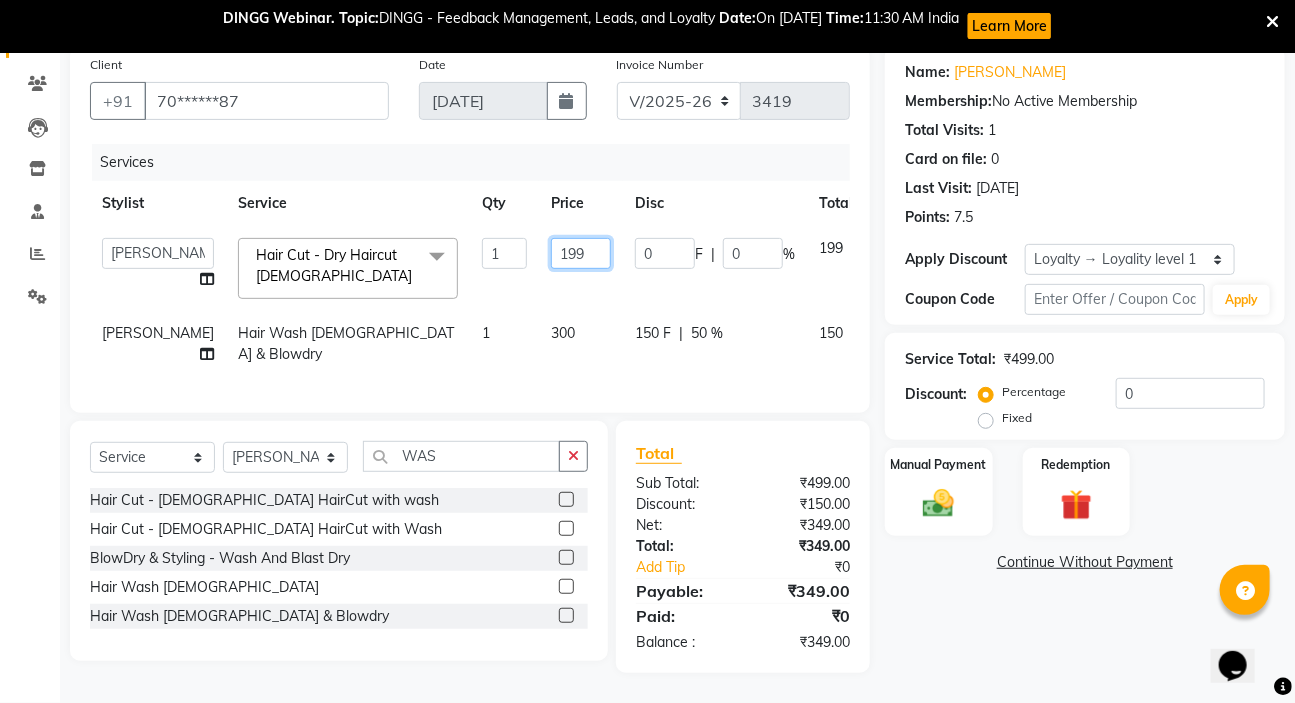 click on "199" 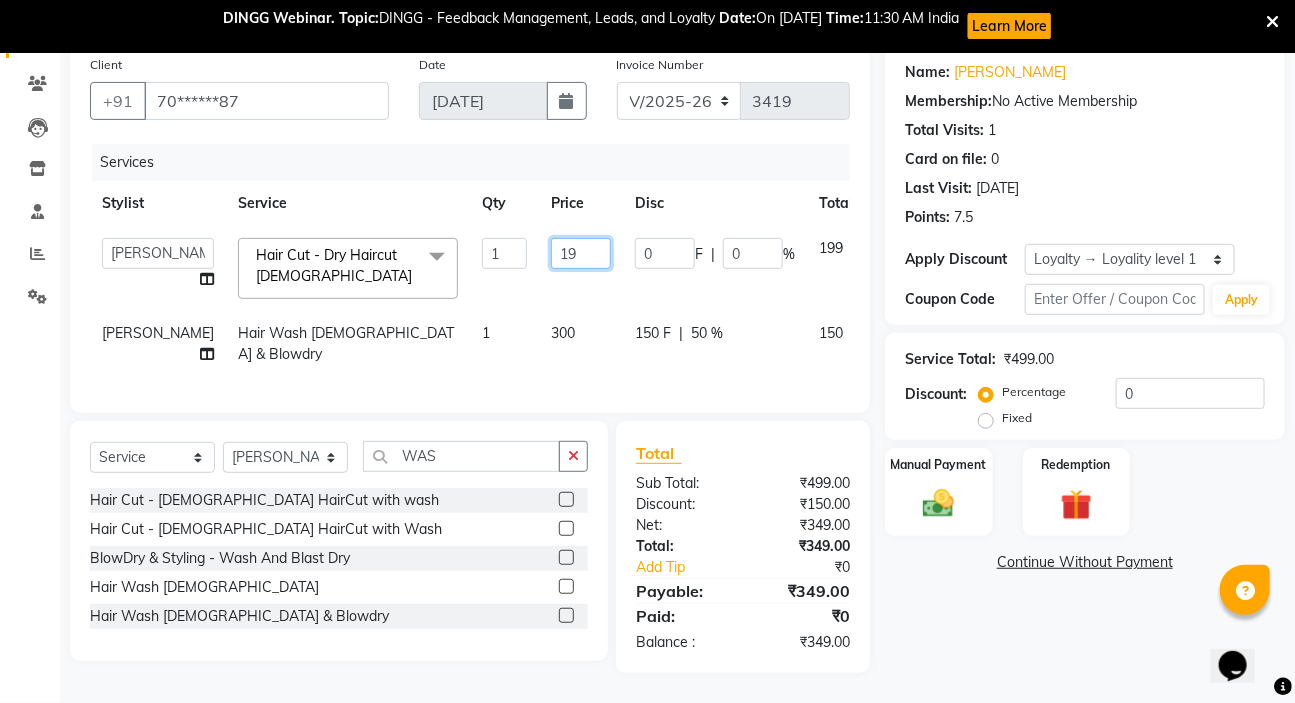 type on "1" 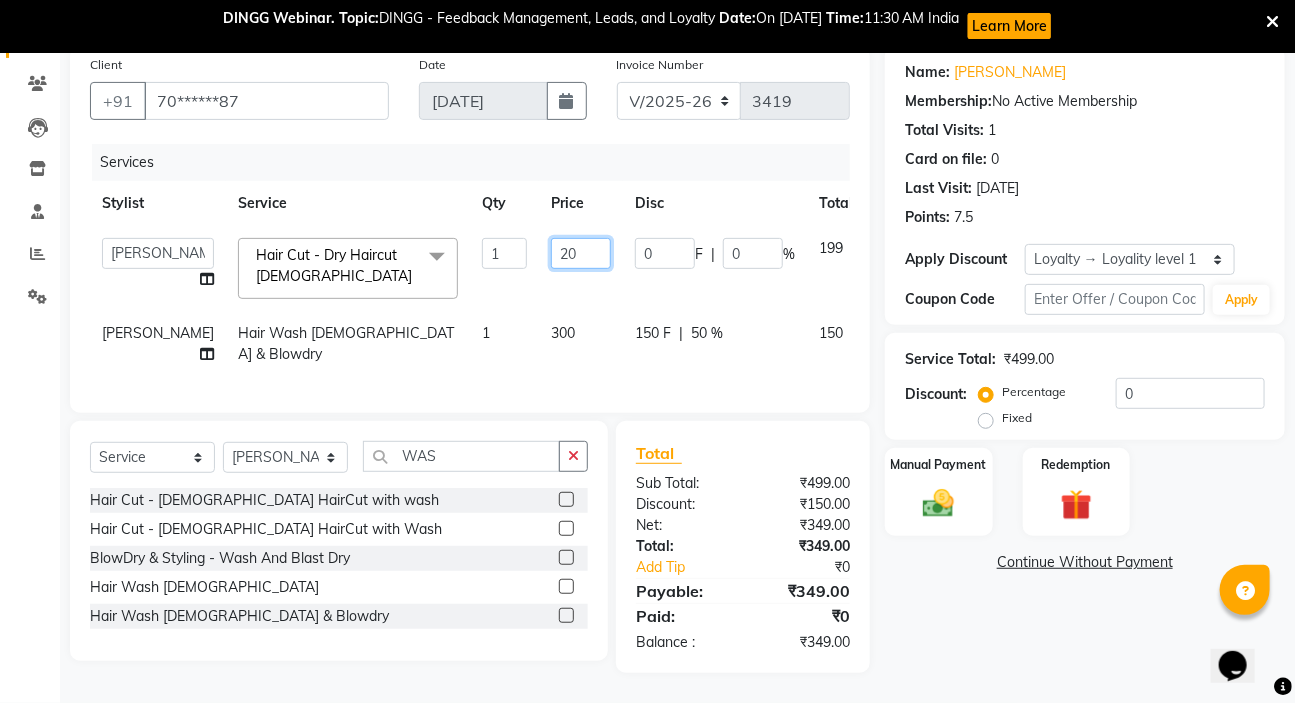 type on "200" 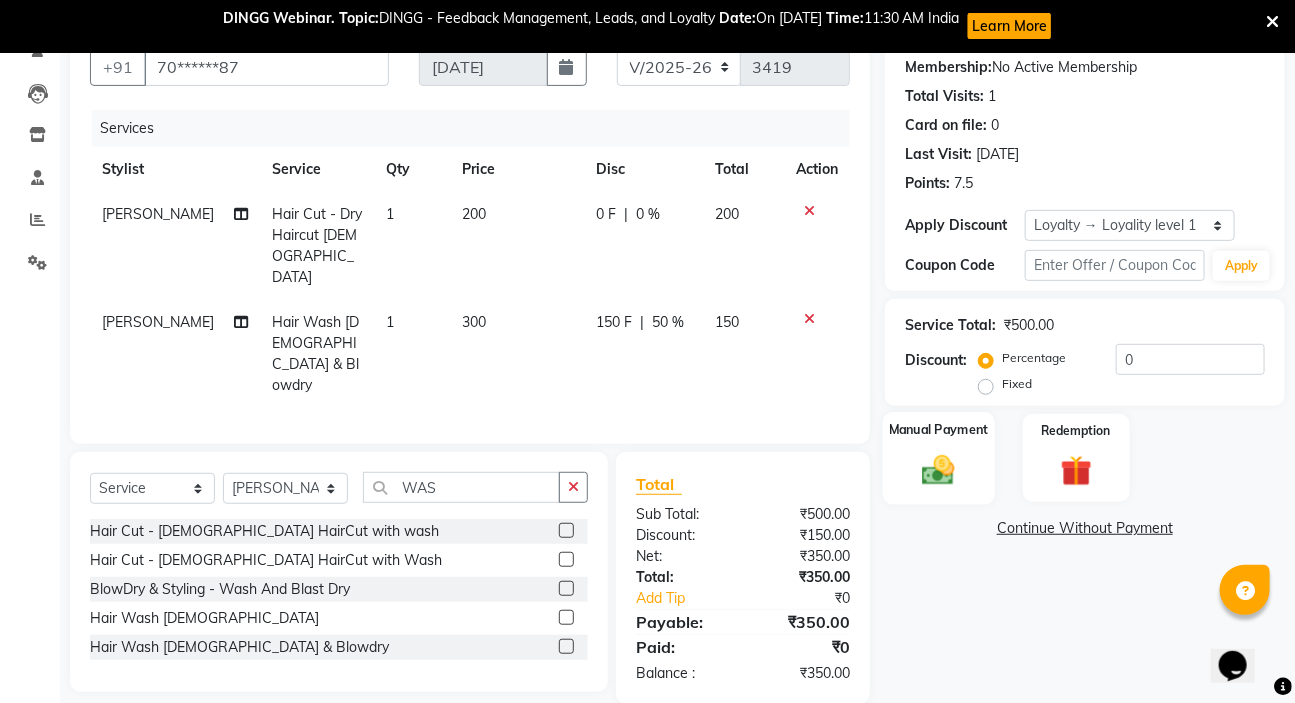 click on "Manual Payment" 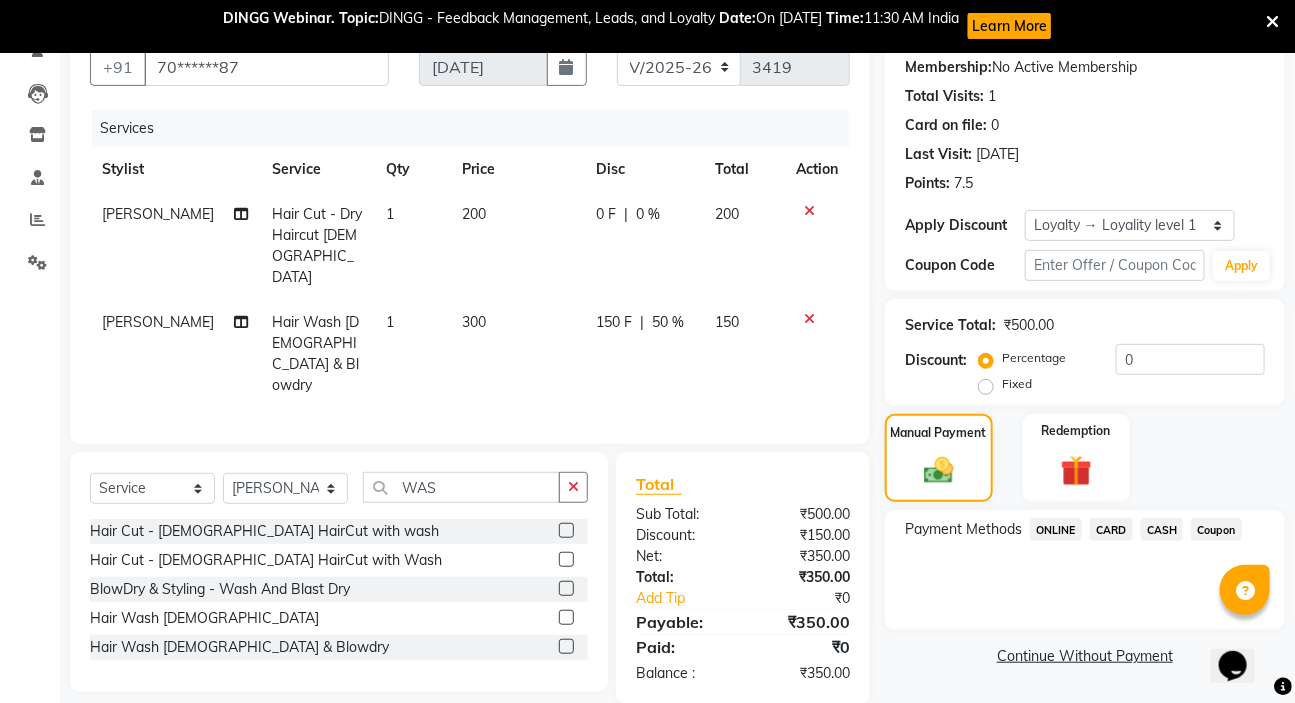 click on "CASH" 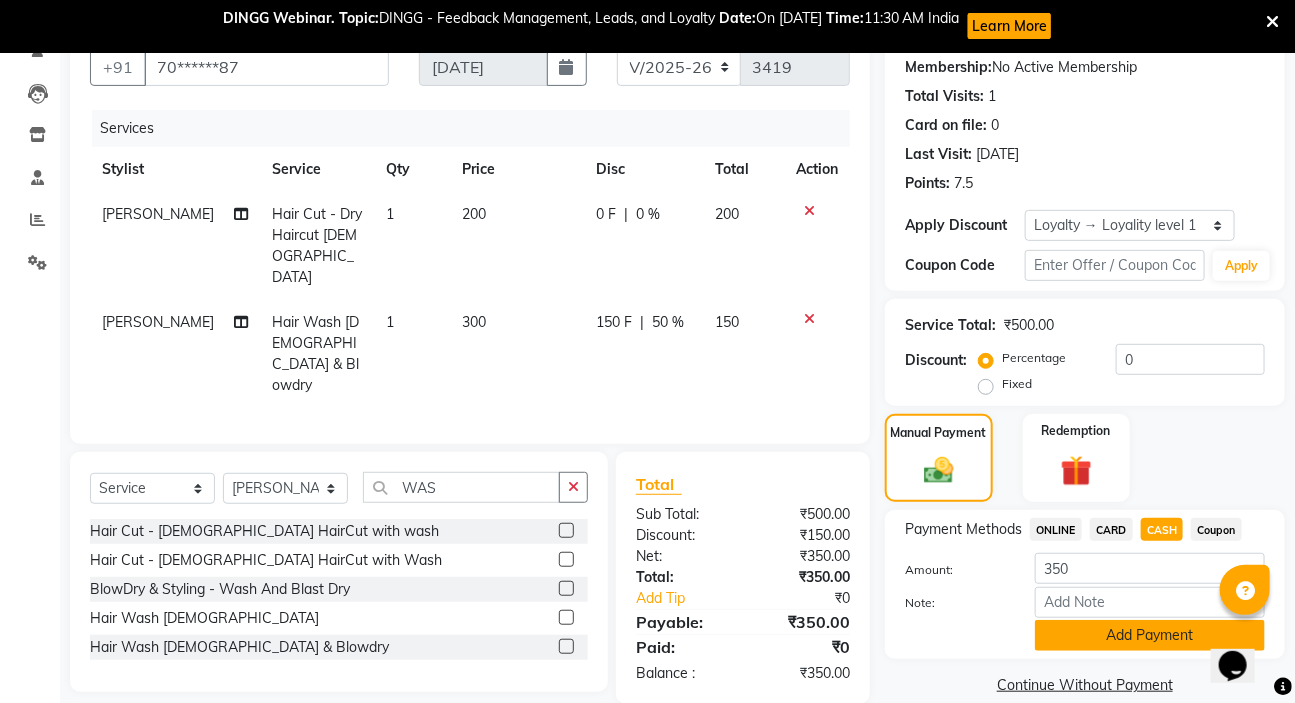 click on "Add Payment" 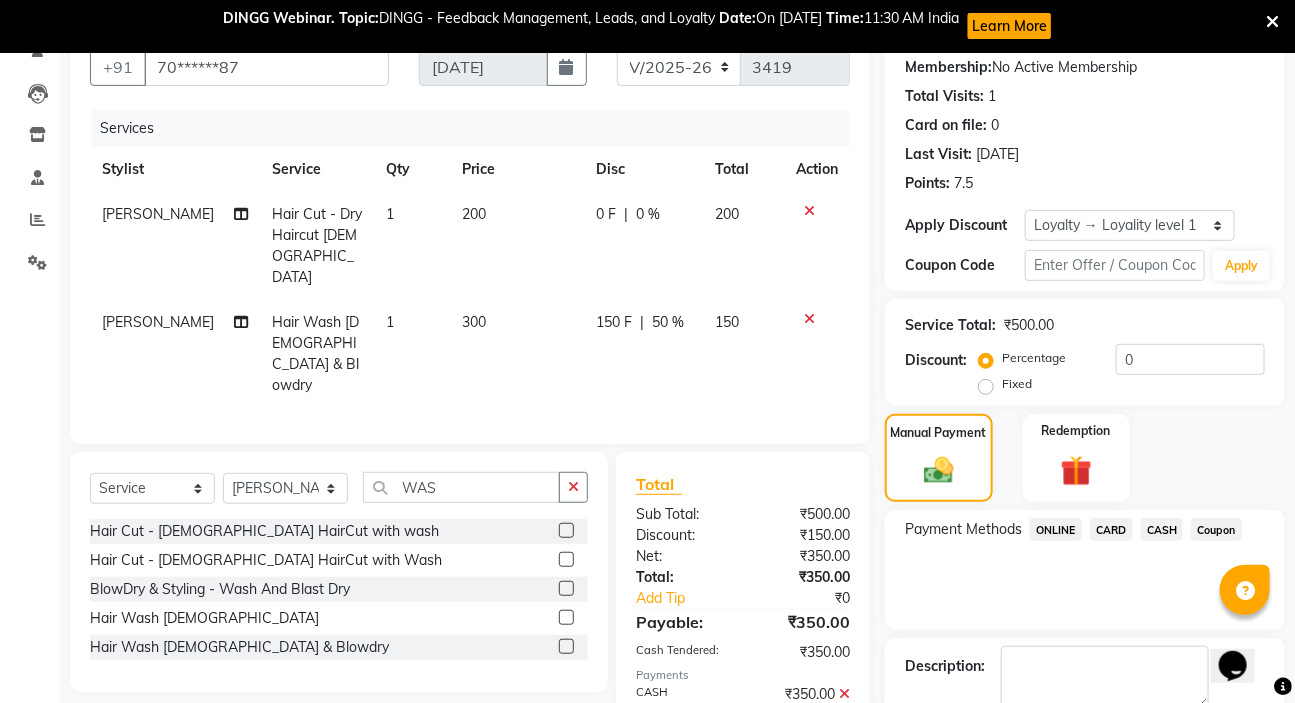 scroll, scrollTop: 426, scrollLeft: 0, axis: vertical 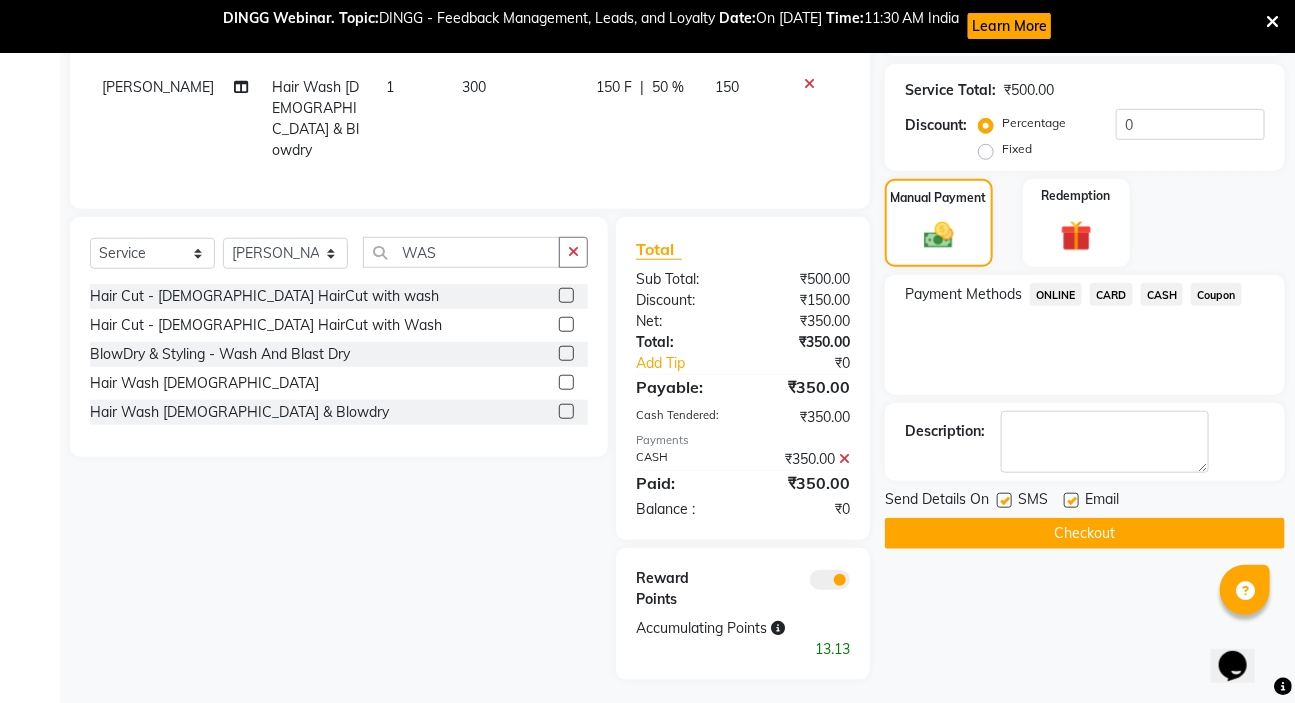click on "Checkout" 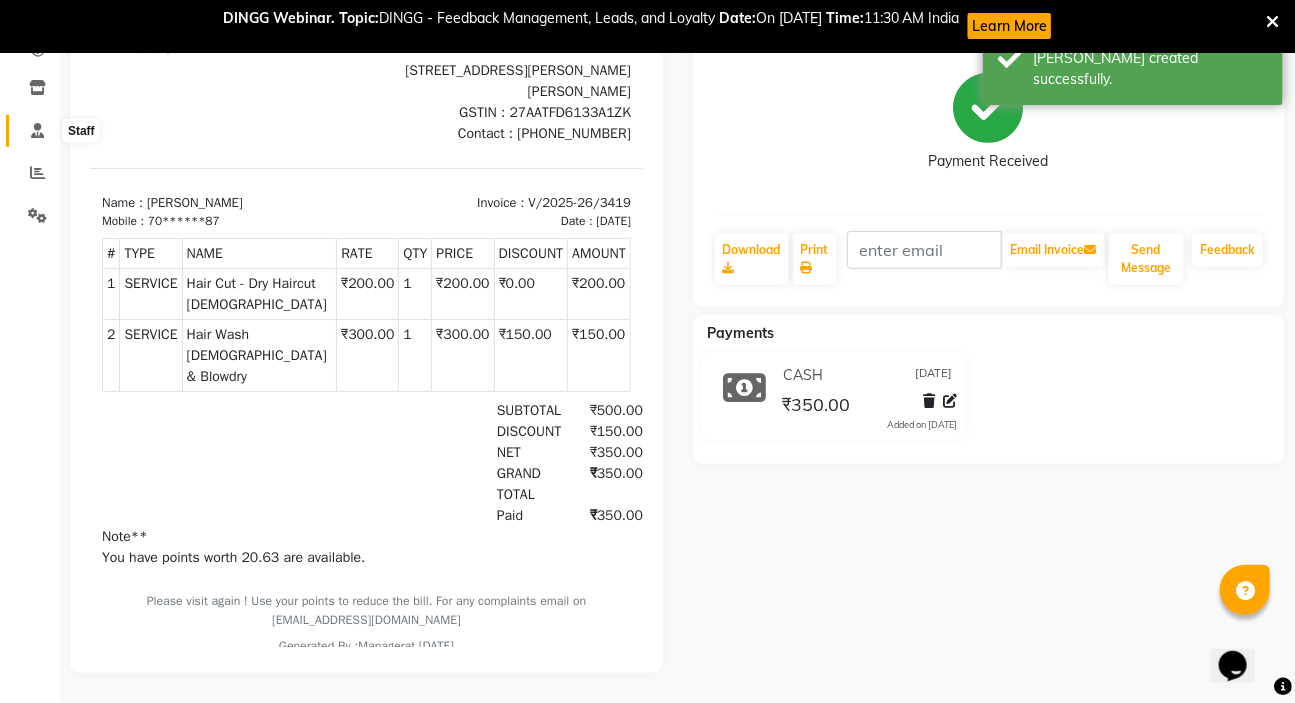 scroll, scrollTop: 0, scrollLeft: 0, axis: both 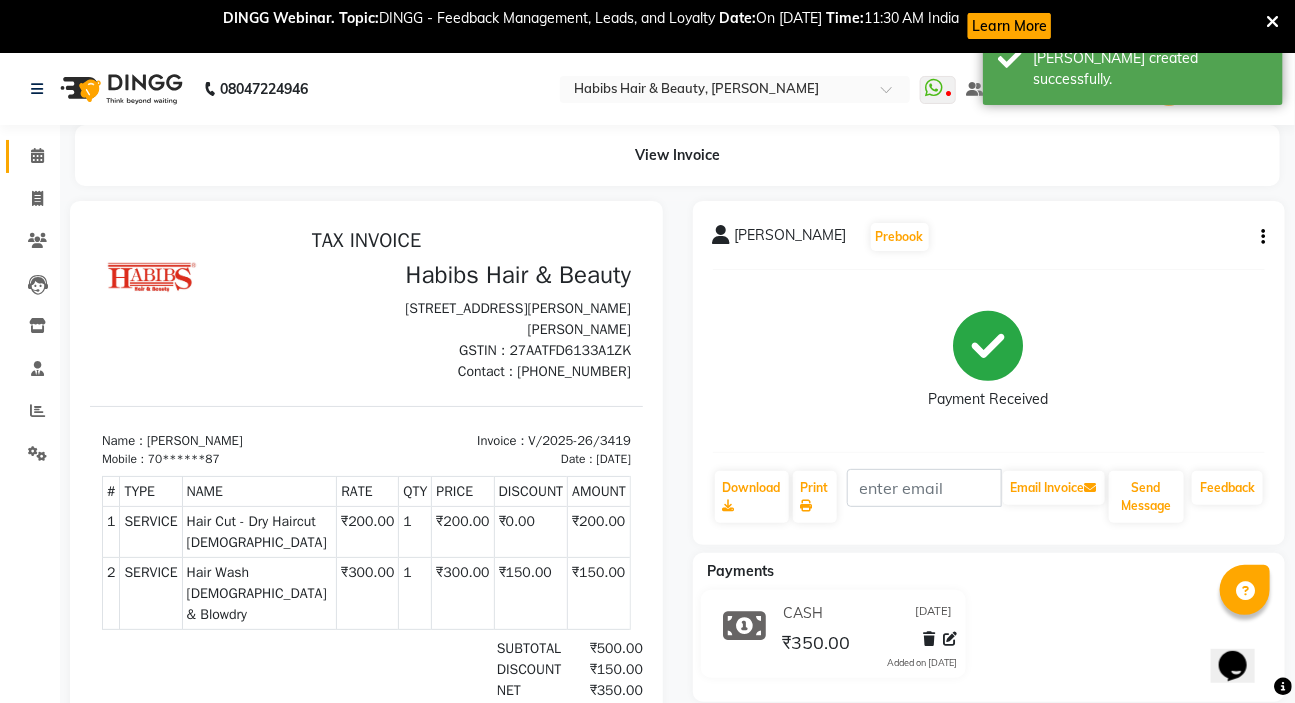 click 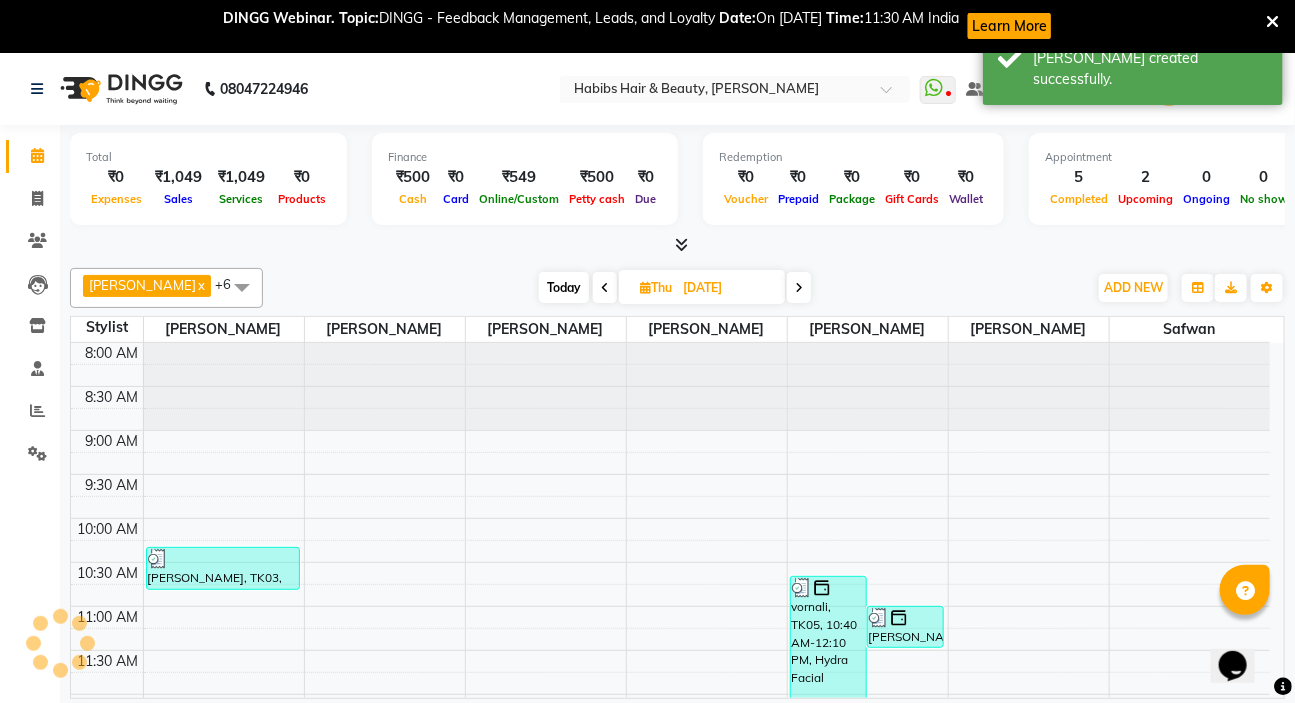 scroll, scrollTop: 351, scrollLeft: 0, axis: vertical 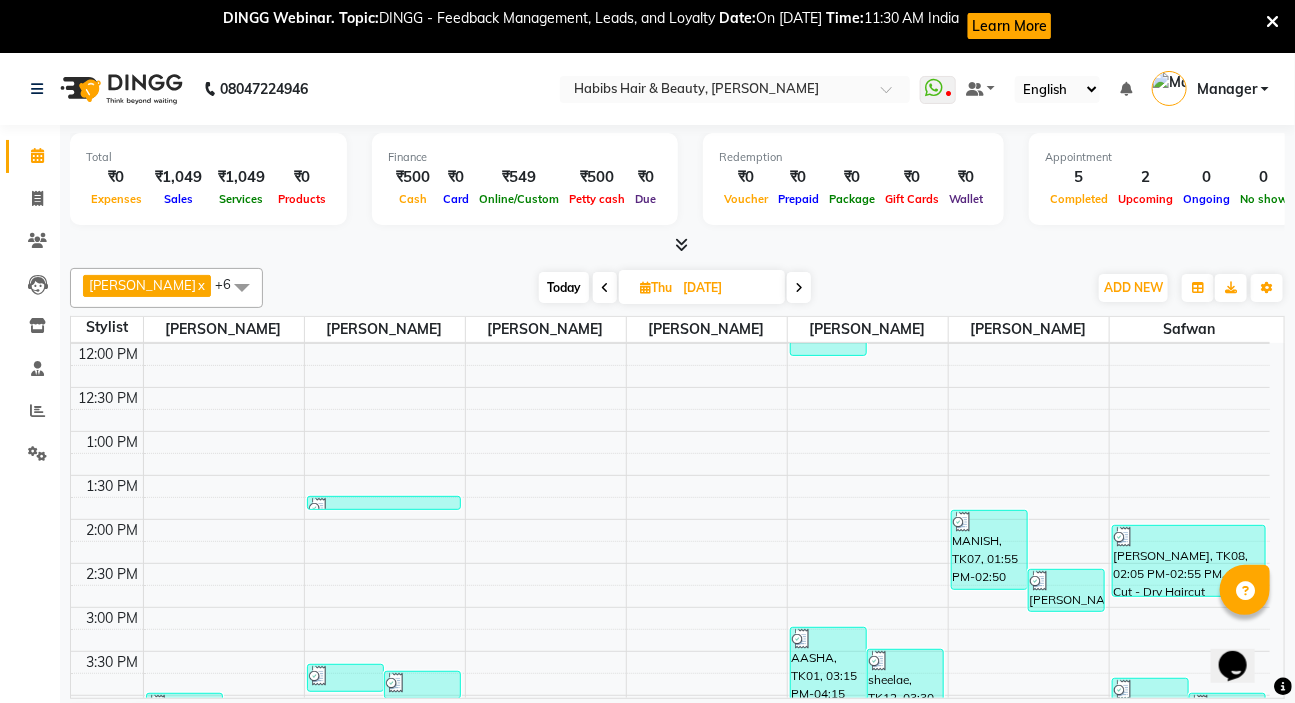 click on "DINGG Webinar.
Topic: DINGG - Feedback Management, Leads, and Loyalty
Date:  On [DATE]
Time:  11:30 AM India
Learn More" at bounding box center [637, 26] 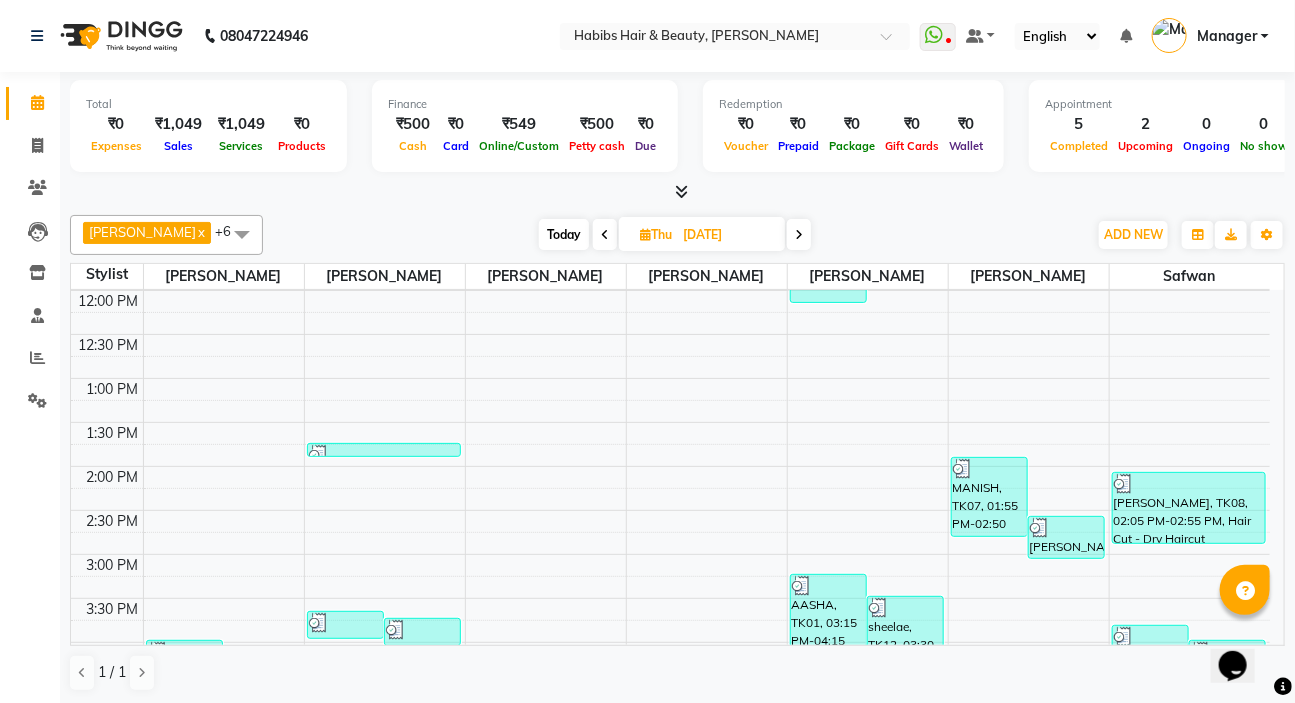 click at bounding box center [605, 235] 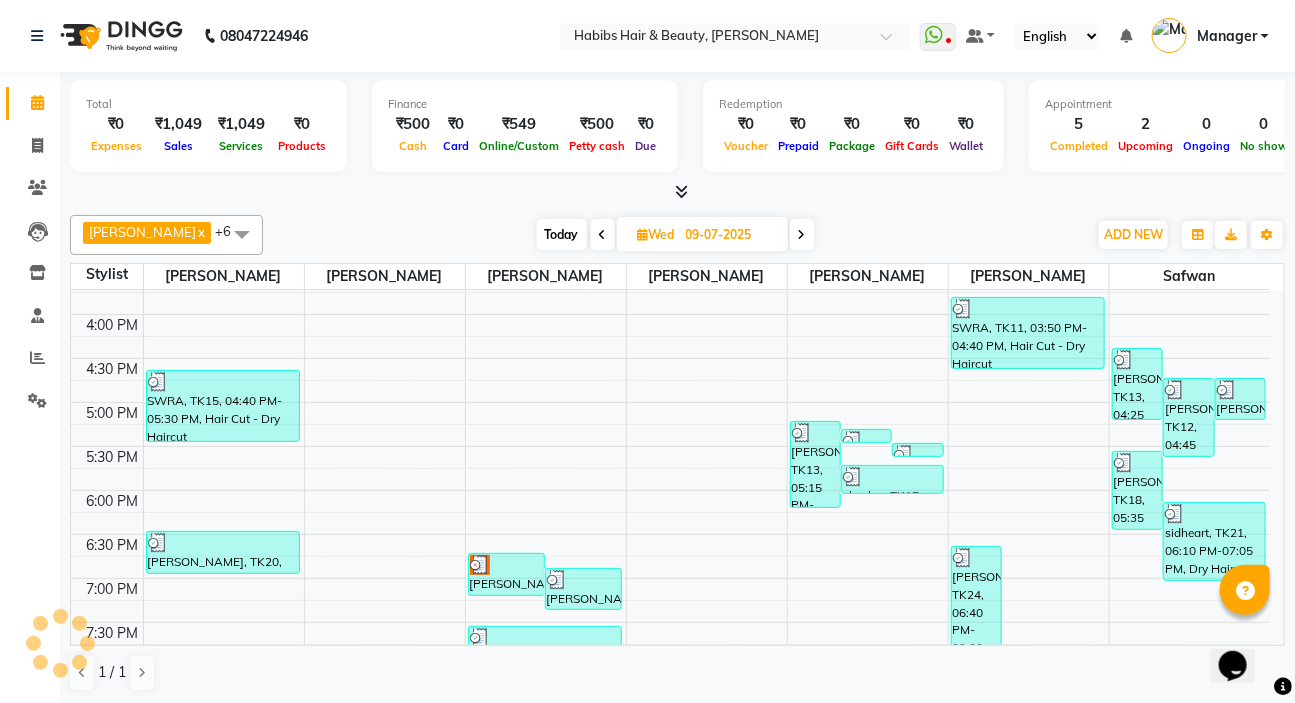 scroll, scrollTop: 715, scrollLeft: 0, axis: vertical 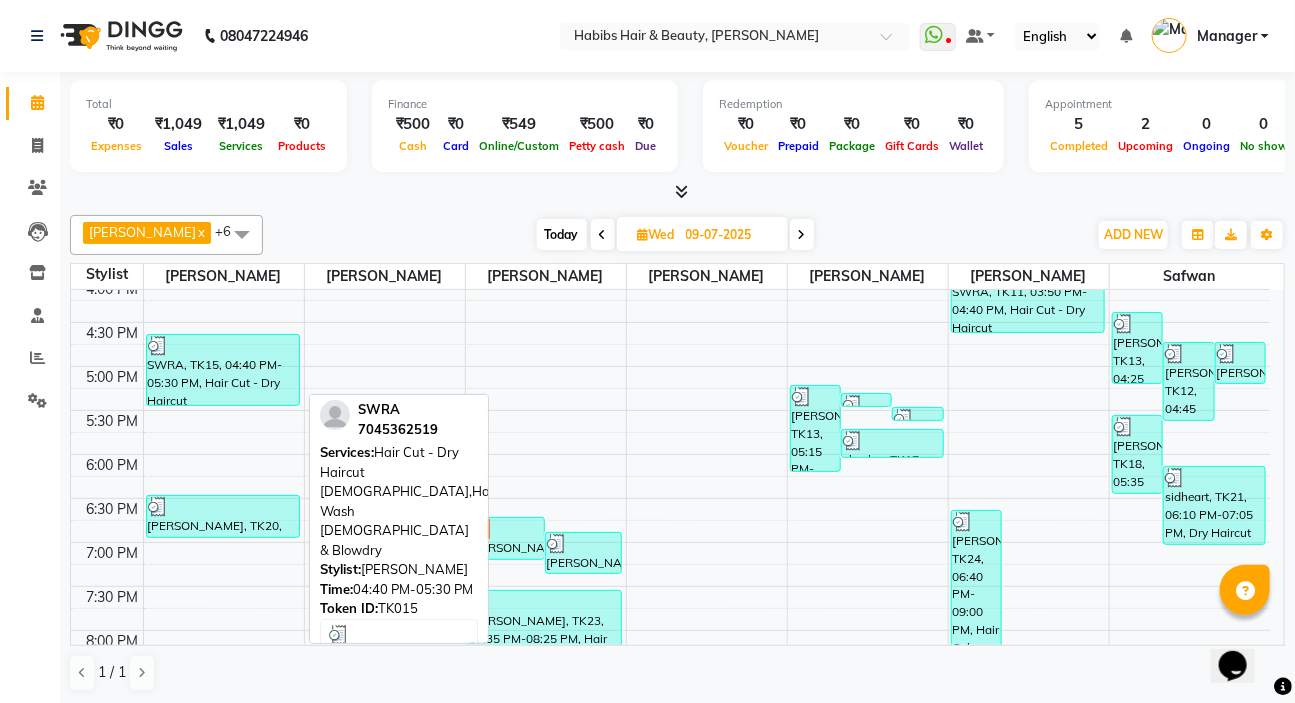 click on "8:00 AM 8:30 AM 9:00 AM 9:30 AM 10:00 AM 10:30 AM 11:00 AM 11:30 AM 12:00 PM 12:30 PM 1:00 PM 1:30 PM 2:00 PM 2:30 PM 3:00 PM 3:30 PM 4:00 PM 4:30 PM 5:00 PM 5:30 PM 6:00 PM 6:30 PM 7:00 PM 7:30 PM 8:00 PM 8:30 PM 9:00 PM 9:30 PM 10:00 PM 10:30 PM     Savio, TK02, 10:05 AM-10:35 AM, [PERSON_NAME] Sheving     Savio, TK03, 10:05 AM-10:35 AM, Dry Haircut [DEMOGRAPHIC_DATA]     SWRA, TK15, 04:40 PM-05:30 PM, Hair Cut - Dry Haircut [DEMOGRAPHIC_DATA],Hair Wash [DEMOGRAPHIC_DATA] & Blowdry     [PERSON_NAME], TK20, 06:30 PM-07:00 PM, [PERSON_NAME] Sheving     vornali, TK27, 08:45 PM-09:30 PM, Hair Colour - Root Touch Up [MEDICAL_DATA] Free      bhakti, TK26, 08:55 PM-09:15 PM, Hair Wash [DEMOGRAPHIC_DATA] & Blowdry     tejas, TK33, 09:00 PM-10:40 PM, D-tan Face Raga,[PERSON_NAME] Sheving,Dry Haircut [DEMOGRAPHIC_DATA],Hair Wash [DEMOGRAPHIC_DATA]     vornali, TK28, 09:00 PM-09:30 PM, Hair Cut - Dry Haircut [DEMOGRAPHIC_DATA]     [PERSON_NAME], TK32, 10:15 PM-10:35 PM, Hair Wash [DEMOGRAPHIC_DATA] & Blowdry     [PERSON_NAME], TK19, 06:45 PM-07:15 PM, Dry Haircut [DEMOGRAPHIC_DATA]     [PERSON_NAME], TK22, 06:55 PM-07:25 PM, [PERSON_NAME] Sheving" at bounding box center [670, 234] 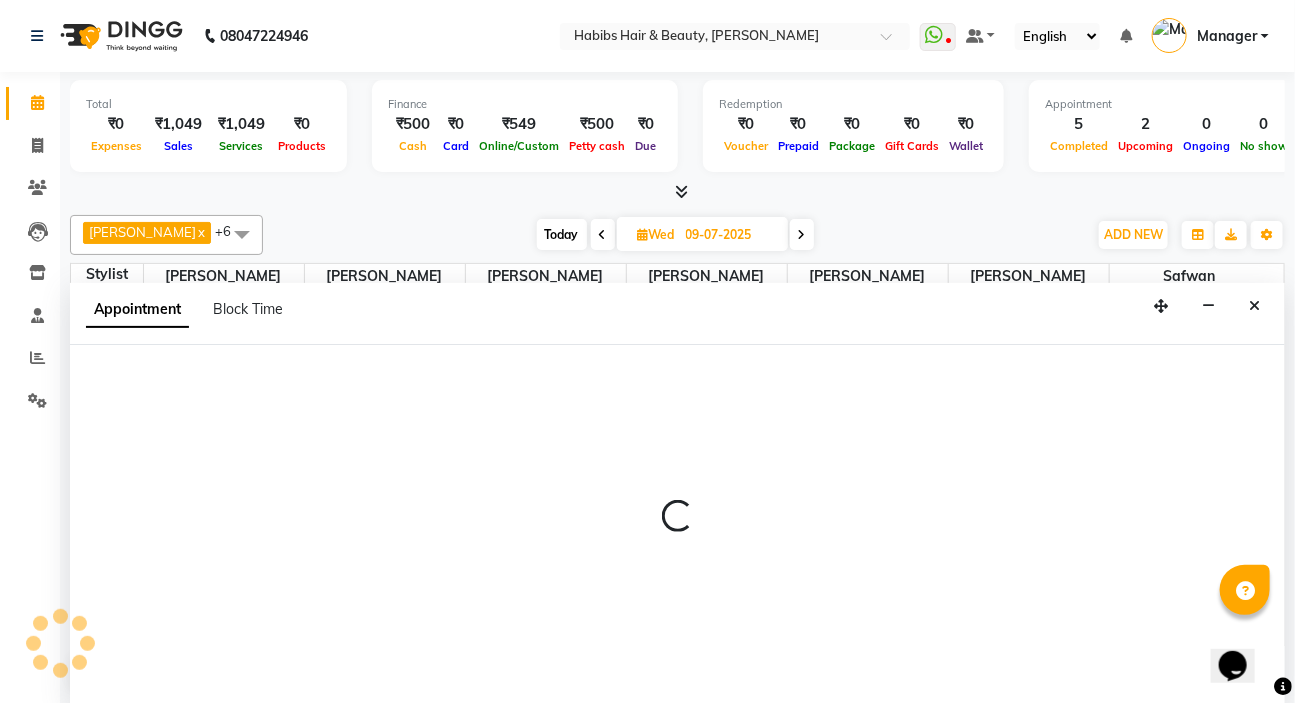 scroll, scrollTop: 0, scrollLeft: 0, axis: both 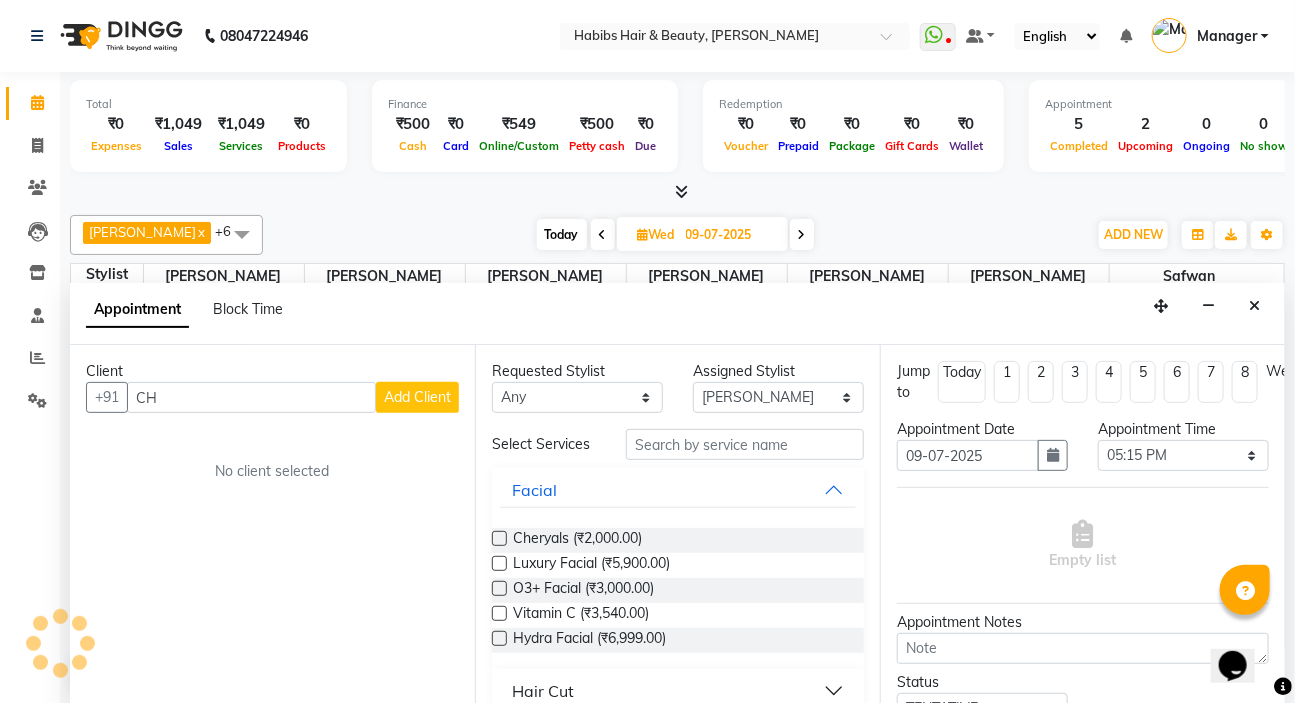 type on "C" 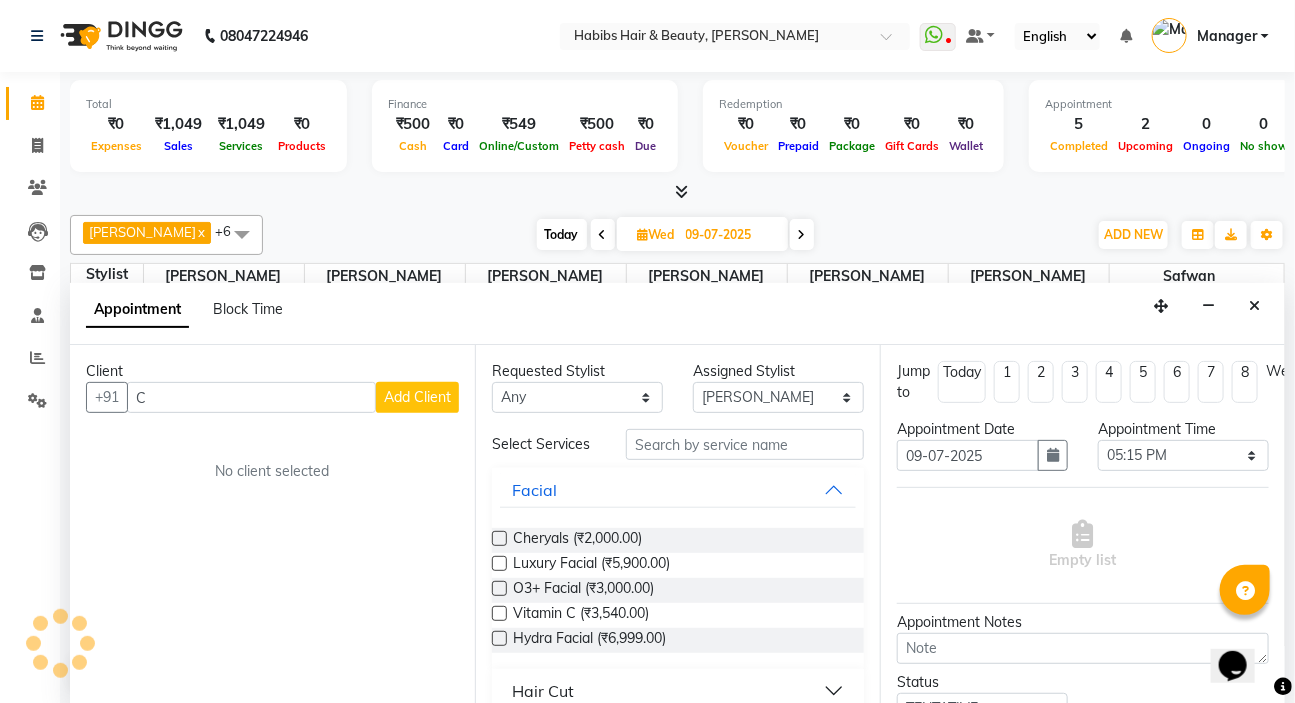 type 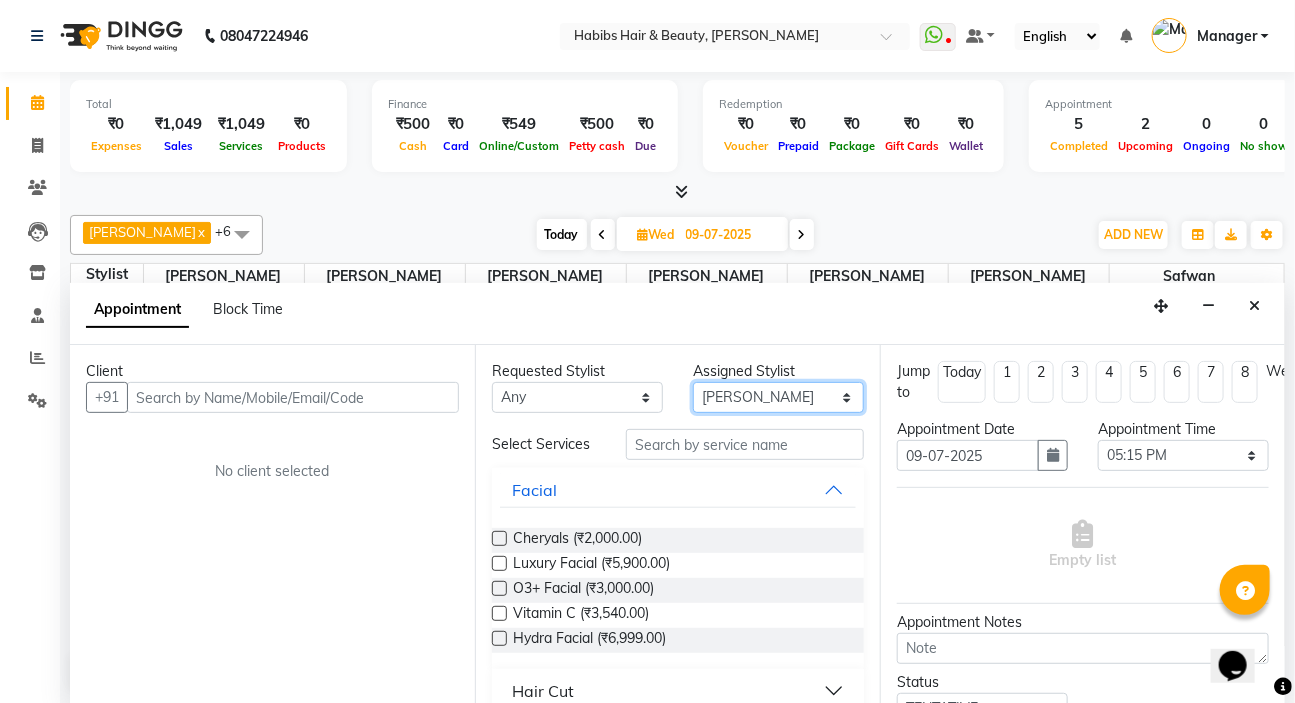 click on "Select [PERSON_NAME] HK [PERSON_NAME] [PERSON_NAME] [PERSON_NAME] [PERSON_NAME] [PERSON_NAME] [PERSON_NAME] [PERSON_NAME] [PERSON_NAME]" at bounding box center (778, 397) 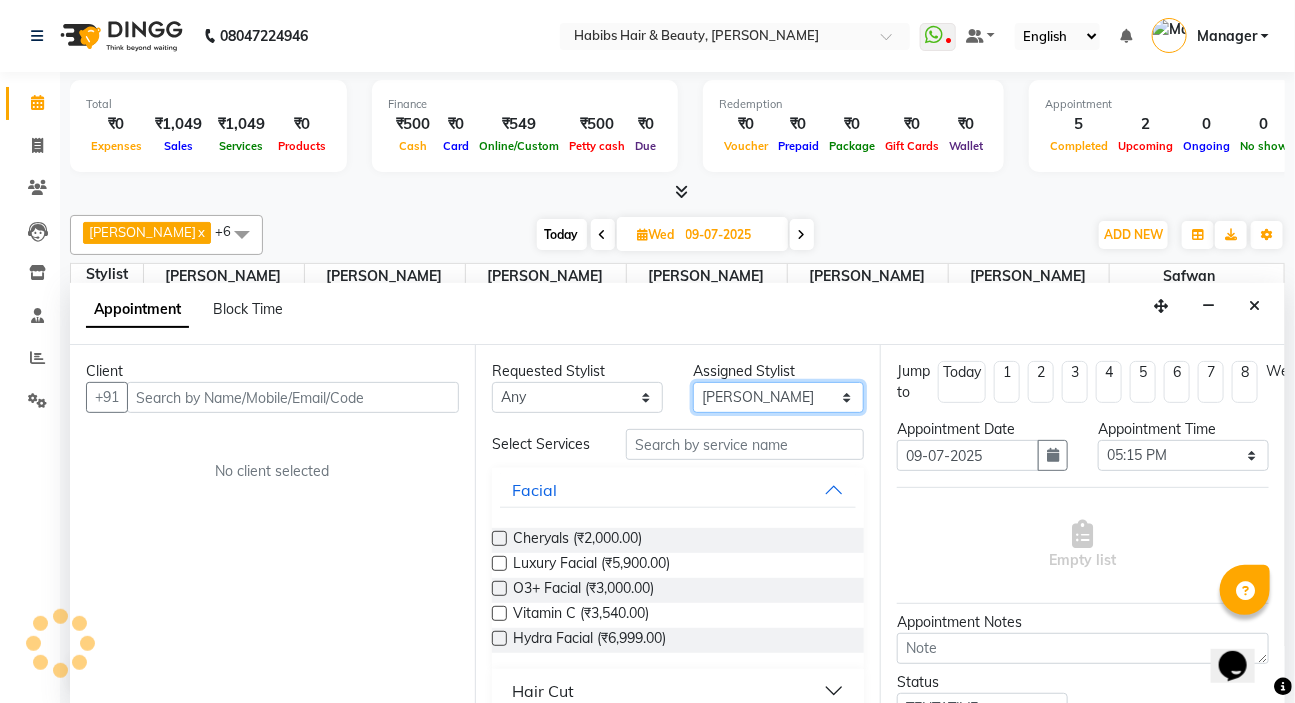 select on "65252" 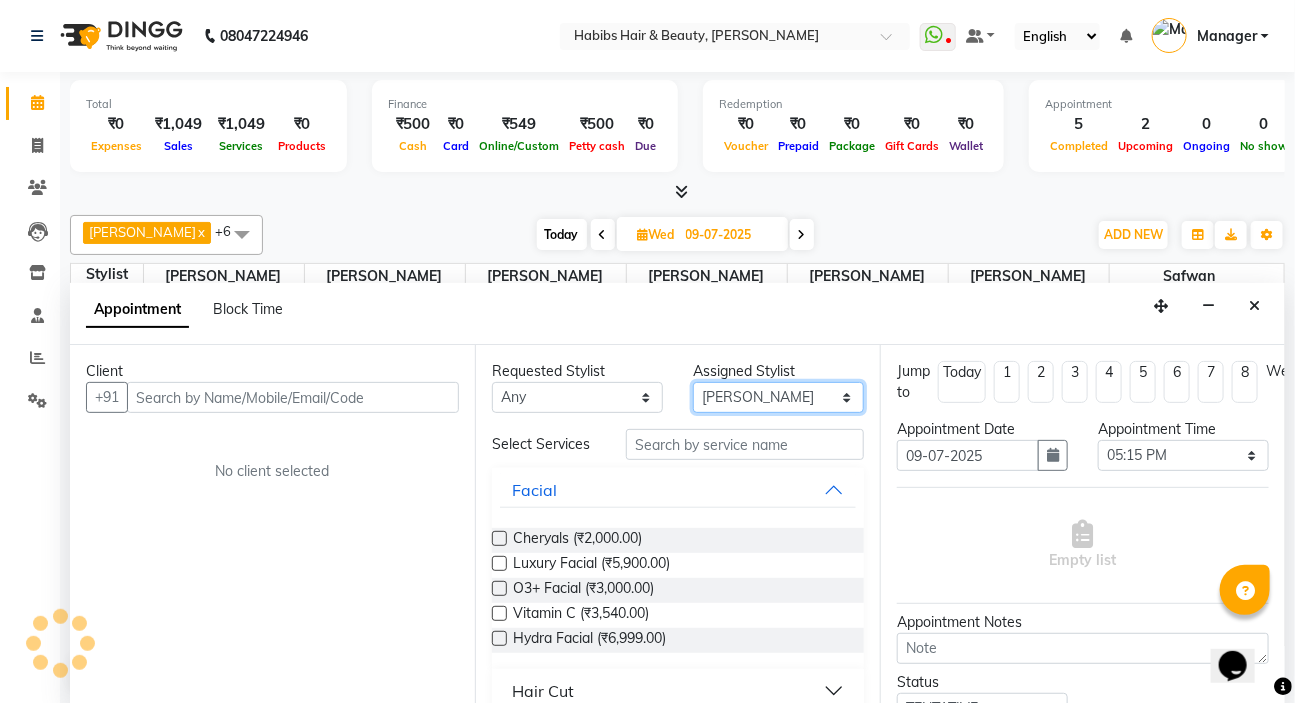 click on "Select [PERSON_NAME] HK [PERSON_NAME] [PERSON_NAME] [PERSON_NAME] [PERSON_NAME] [PERSON_NAME] [PERSON_NAME] [PERSON_NAME] [PERSON_NAME]" at bounding box center [778, 397] 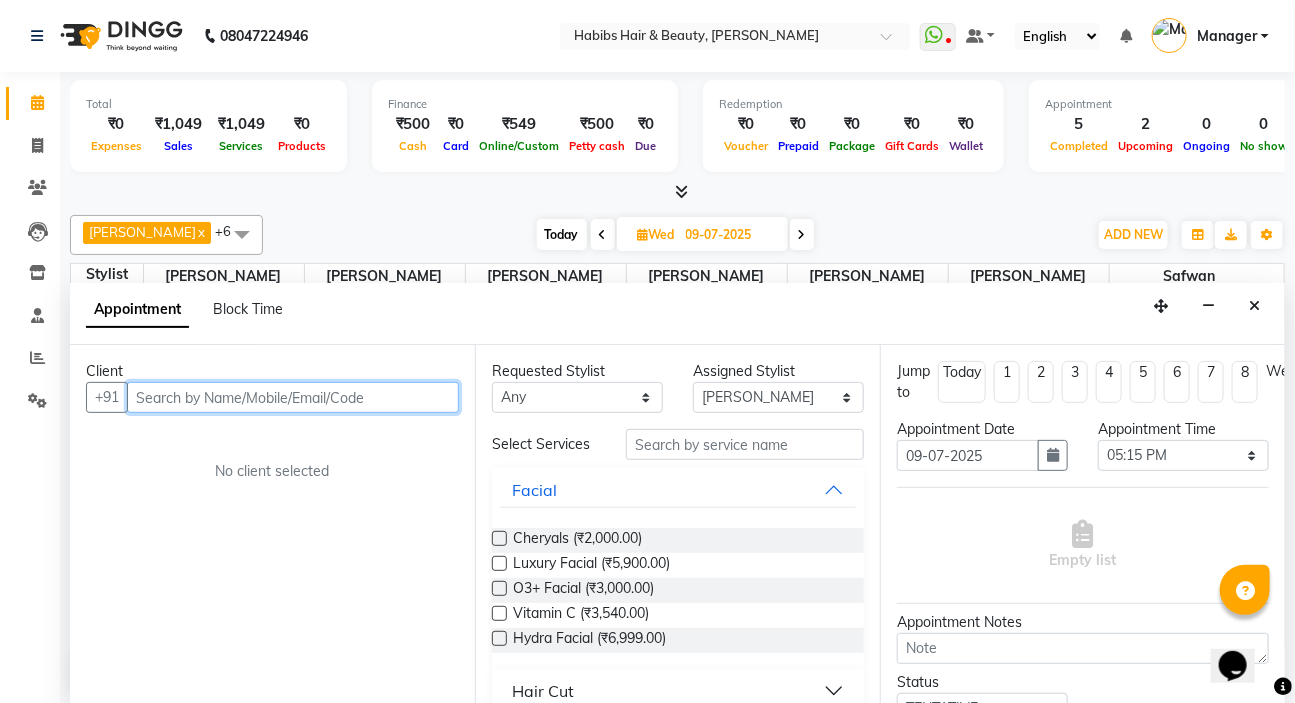 click at bounding box center (293, 397) 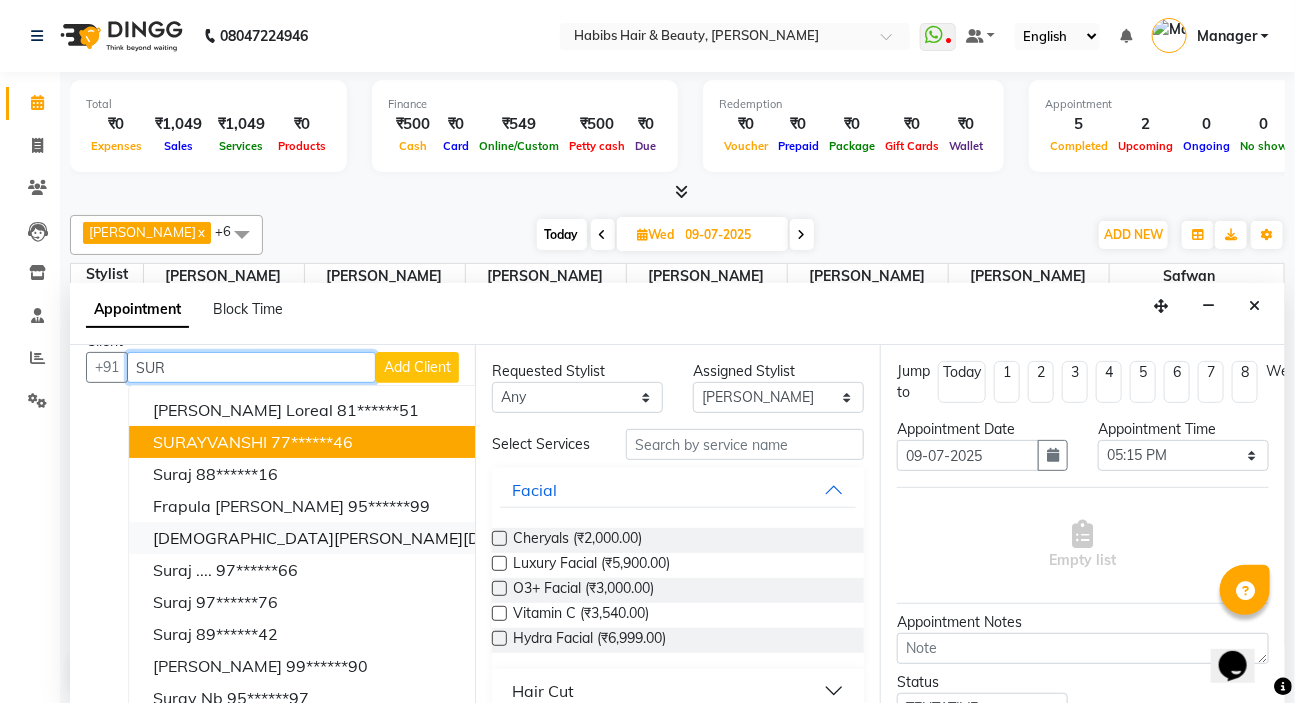scroll, scrollTop: 47, scrollLeft: 0, axis: vertical 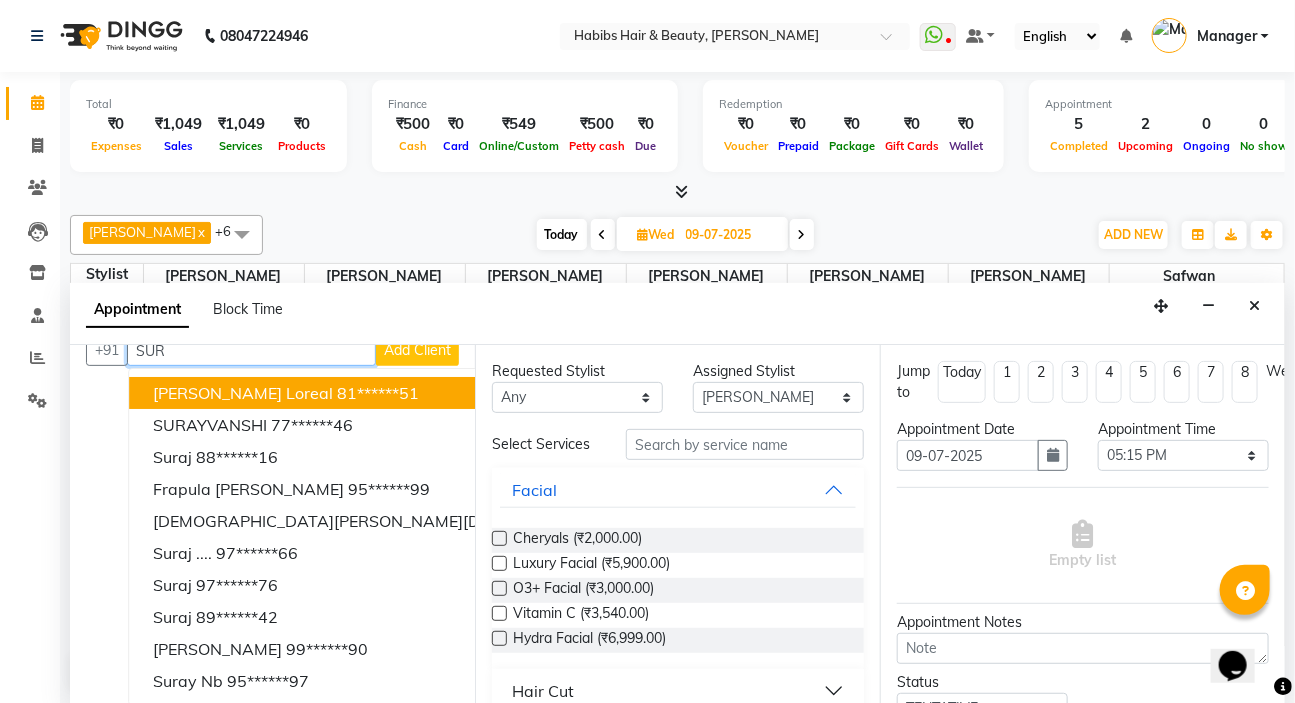 click on "SUR" at bounding box center (251, 350) 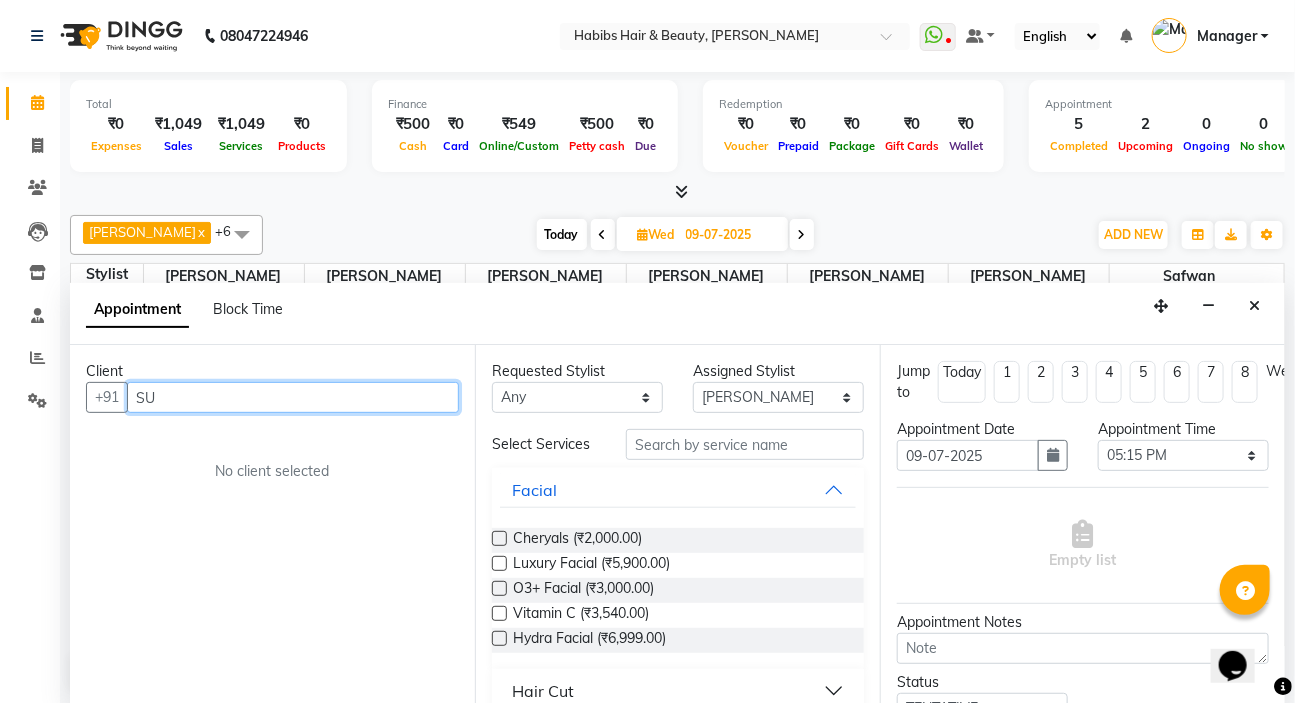scroll, scrollTop: 0, scrollLeft: 0, axis: both 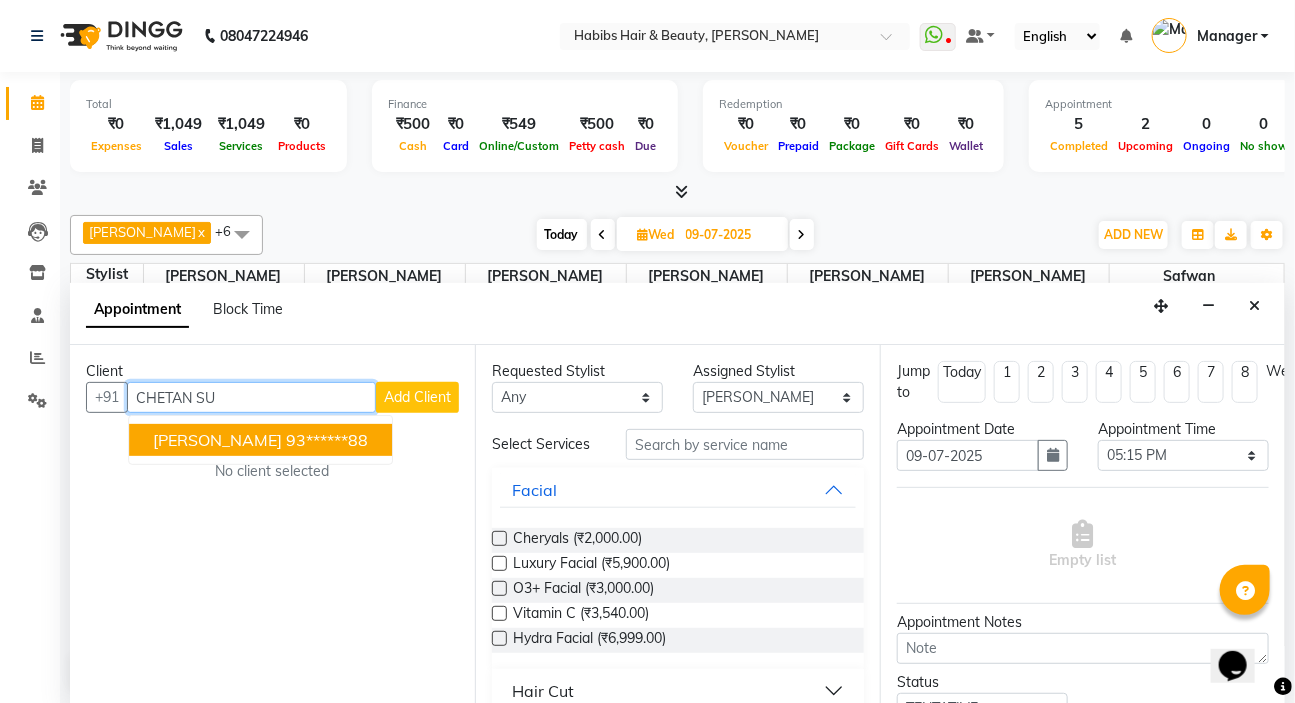 click on "[PERSON_NAME]  93******88" at bounding box center [260, 440] 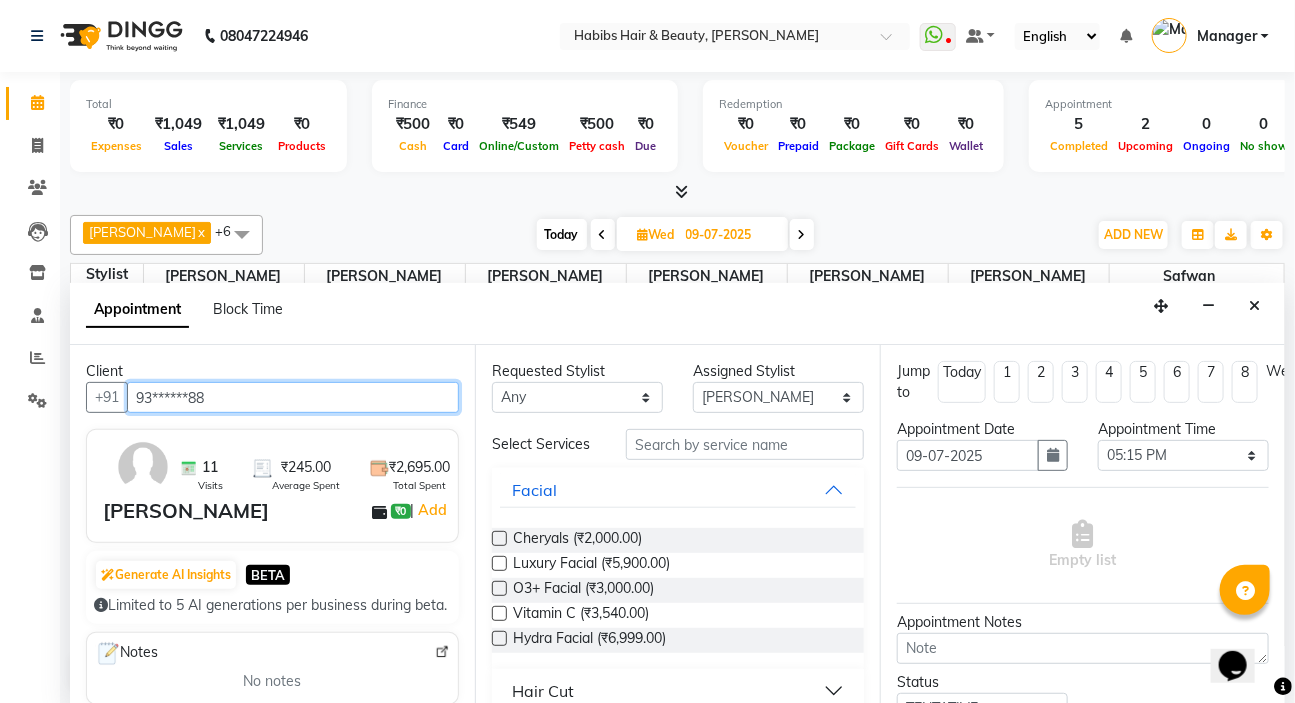 type on "93******88" 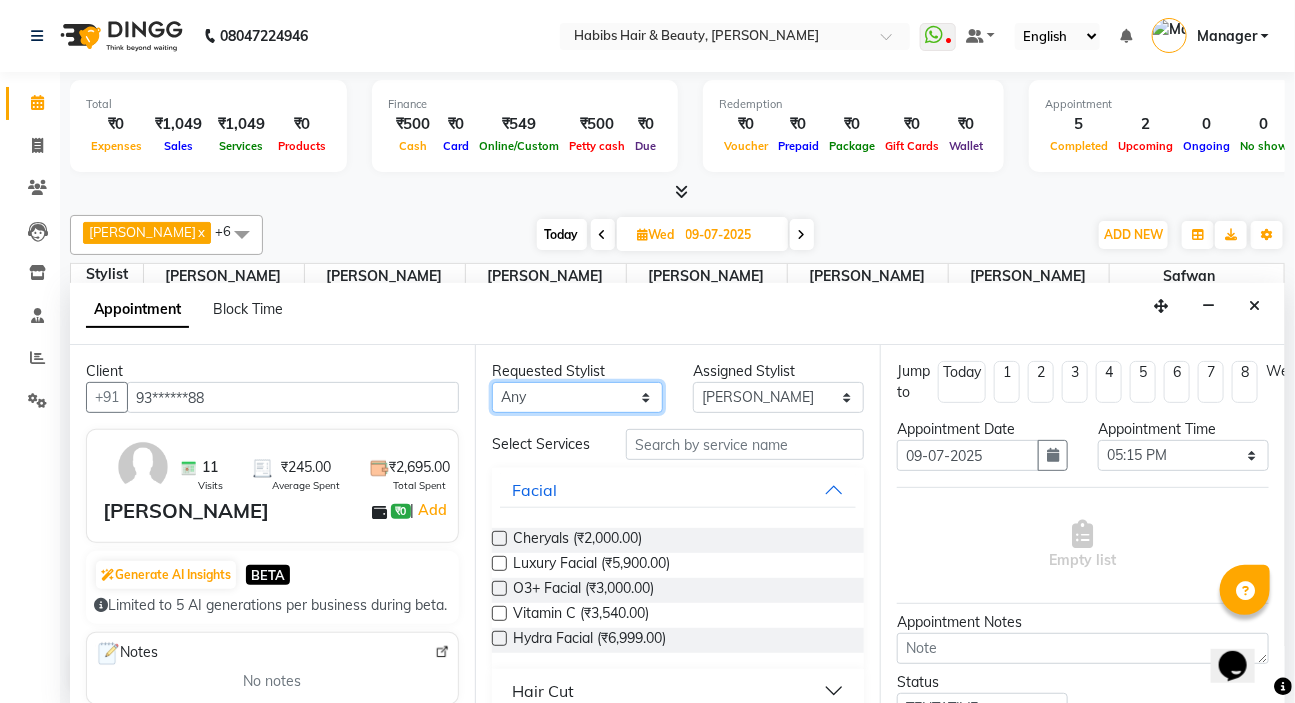 click on "Any [PERSON_NAME] HK [PERSON_NAME] [PERSON_NAME] [PERSON_NAME] [PERSON_NAME] [PERSON_NAME] [PERSON_NAME] [PERSON_NAME] [PERSON_NAME]" at bounding box center [577, 397] 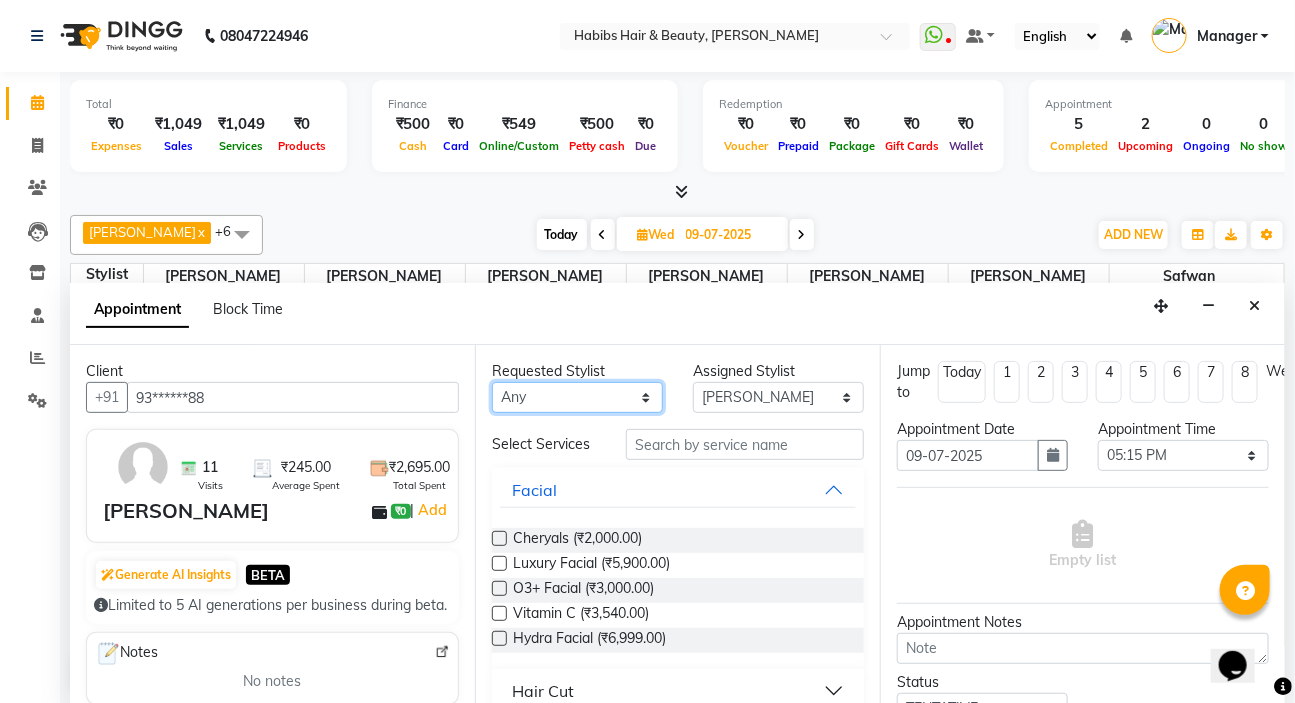 select on "76387" 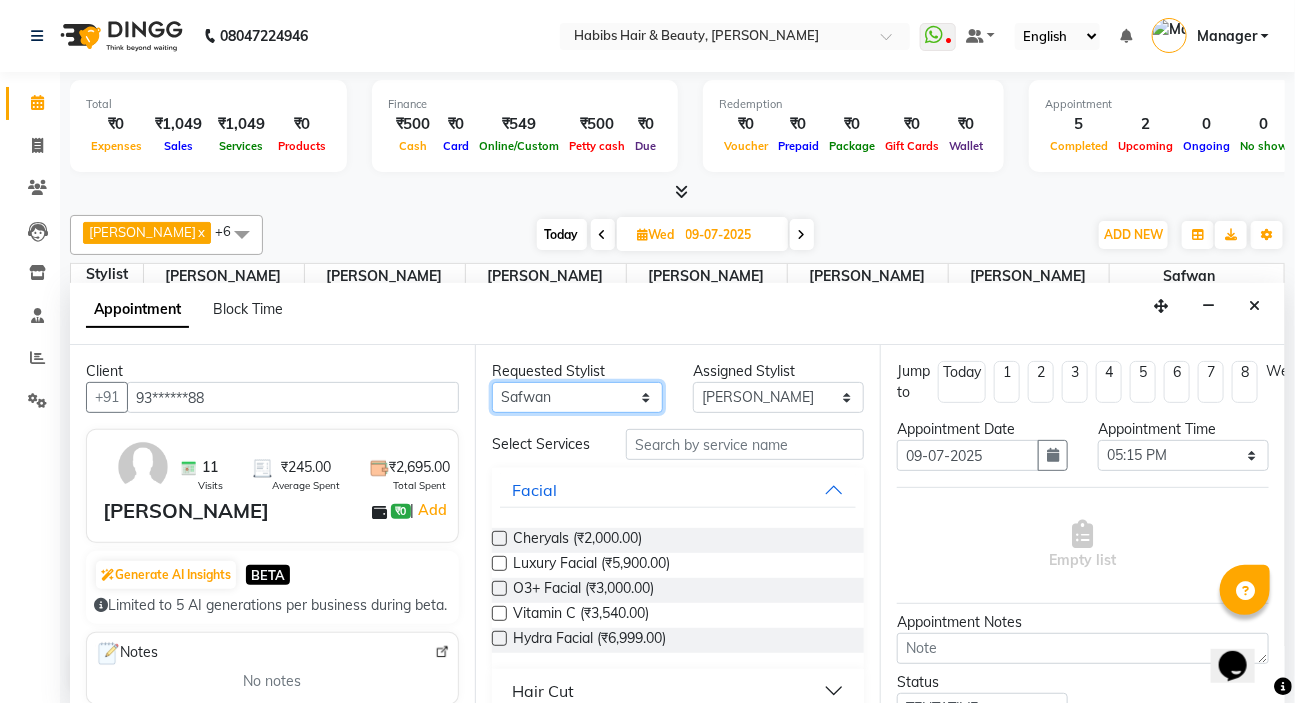 click on "Any [PERSON_NAME] HK [PERSON_NAME] [PERSON_NAME] [PERSON_NAME] [PERSON_NAME] [PERSON_NAME] [PERSON_NAME] [PERSON_NAME] [PERSON_NAME]" at bounding box center (577, 397) 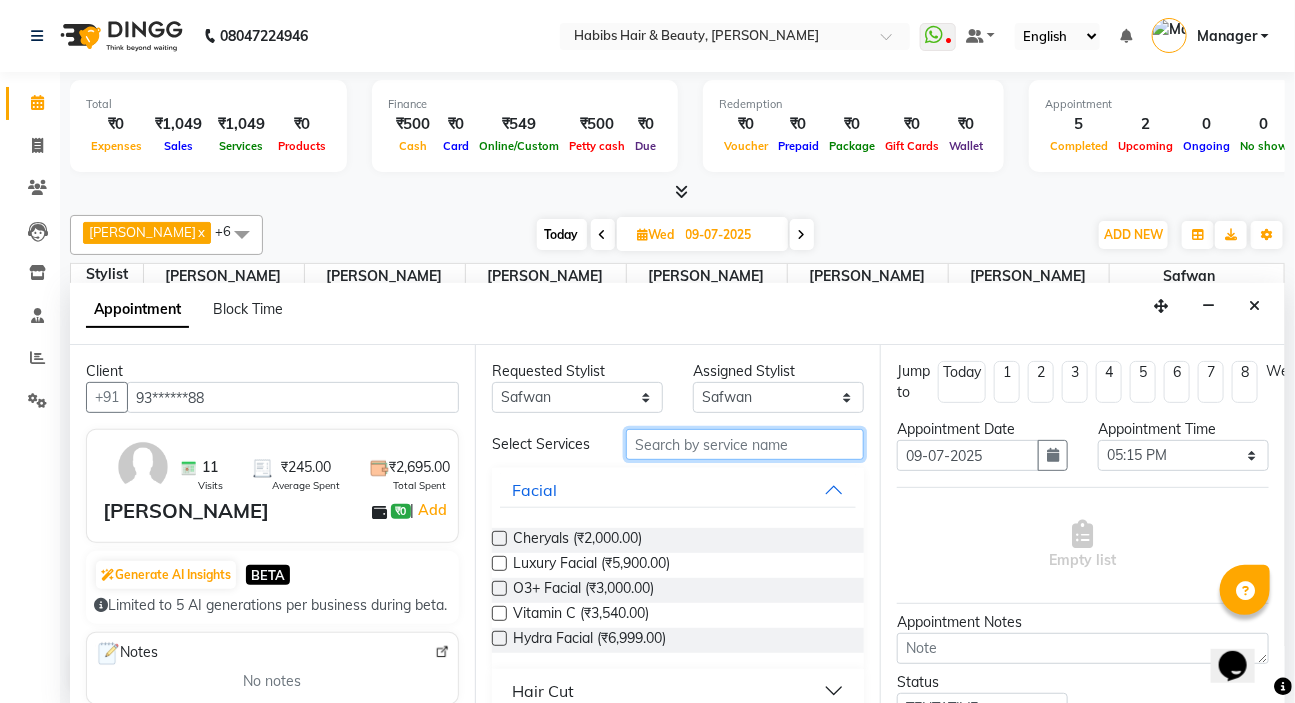 click at bounding box center (745, 444) 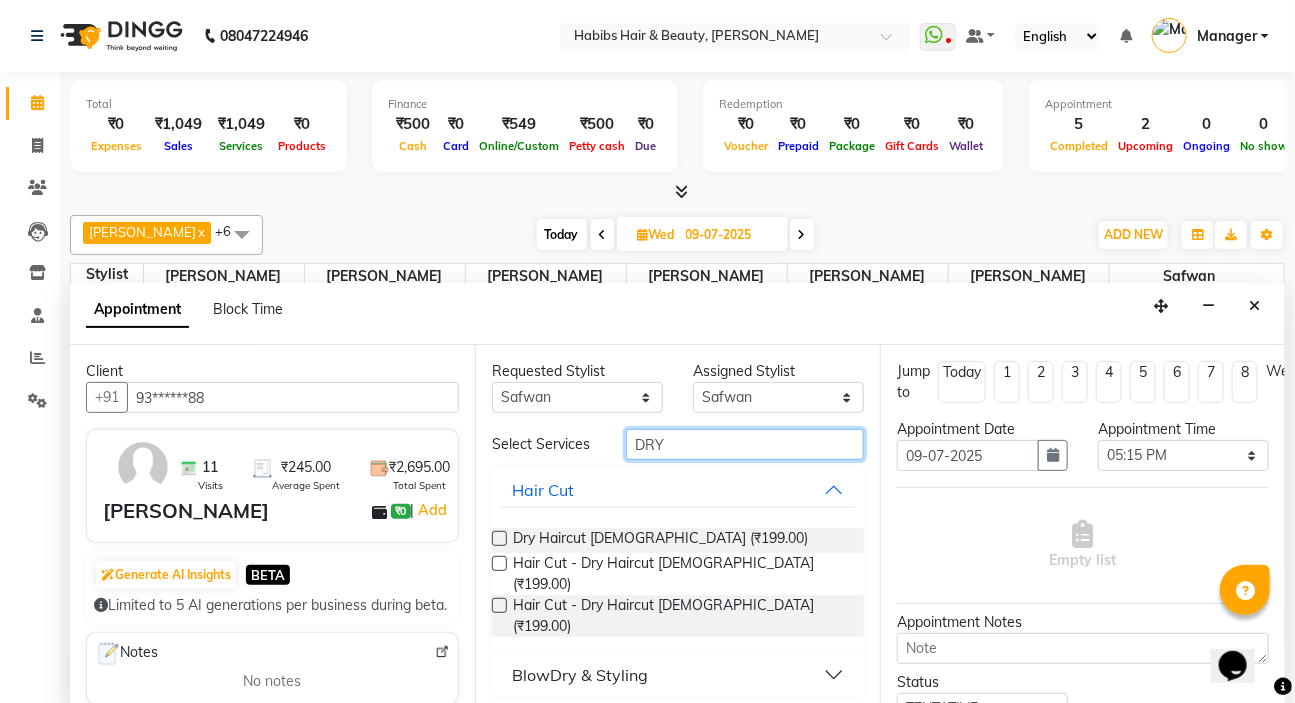type on "DRY" 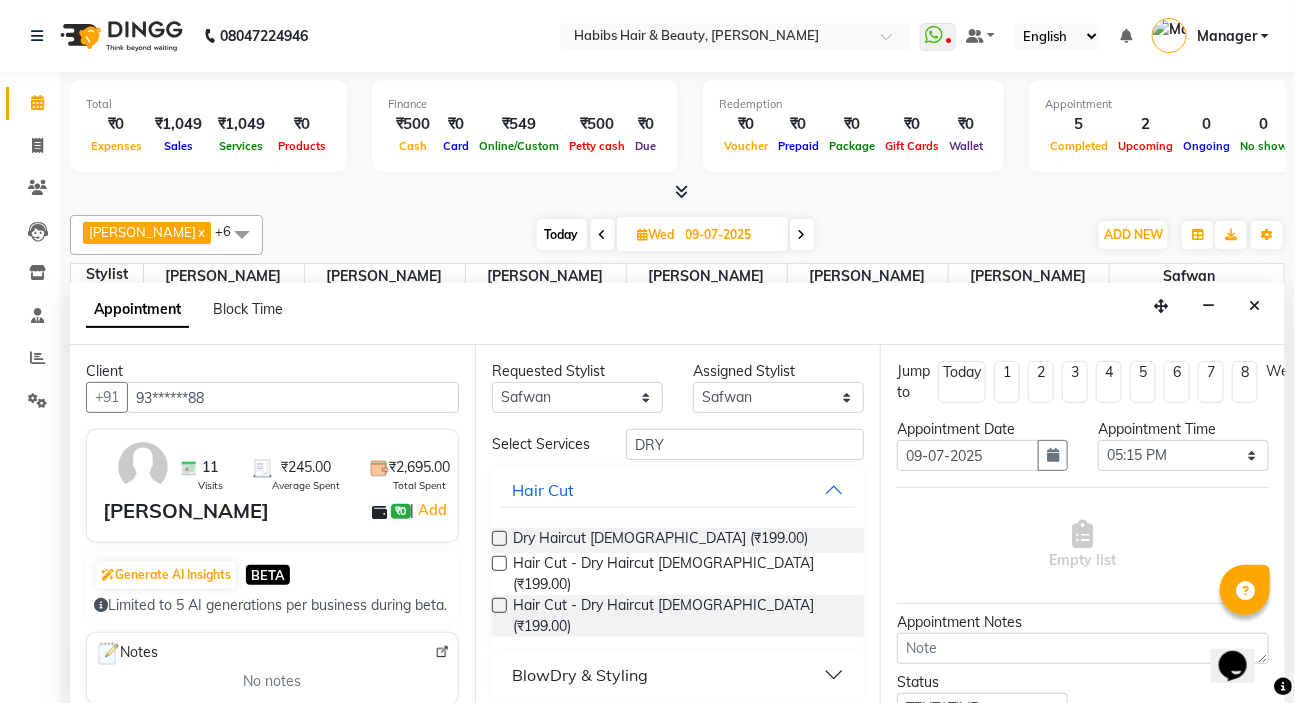 click at bounding box center [499, 538] 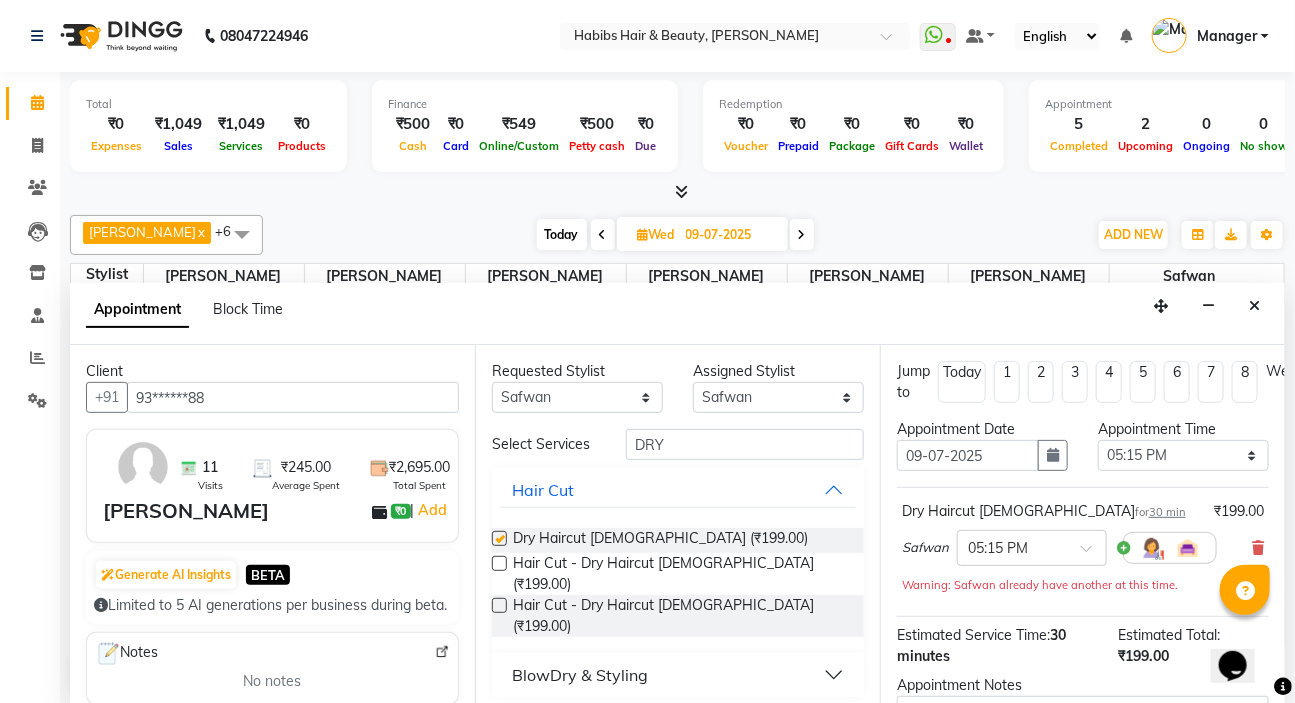 checkbox on "false" 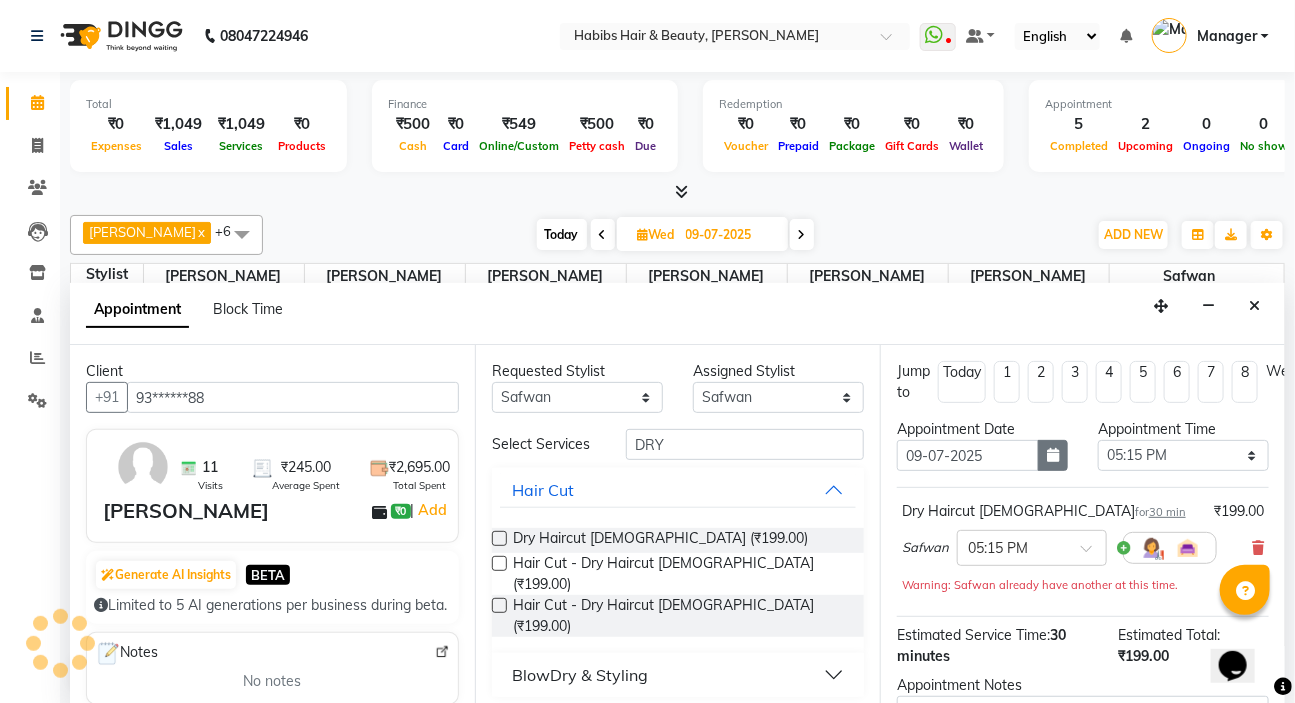 click at bounding box center (1053, 455) 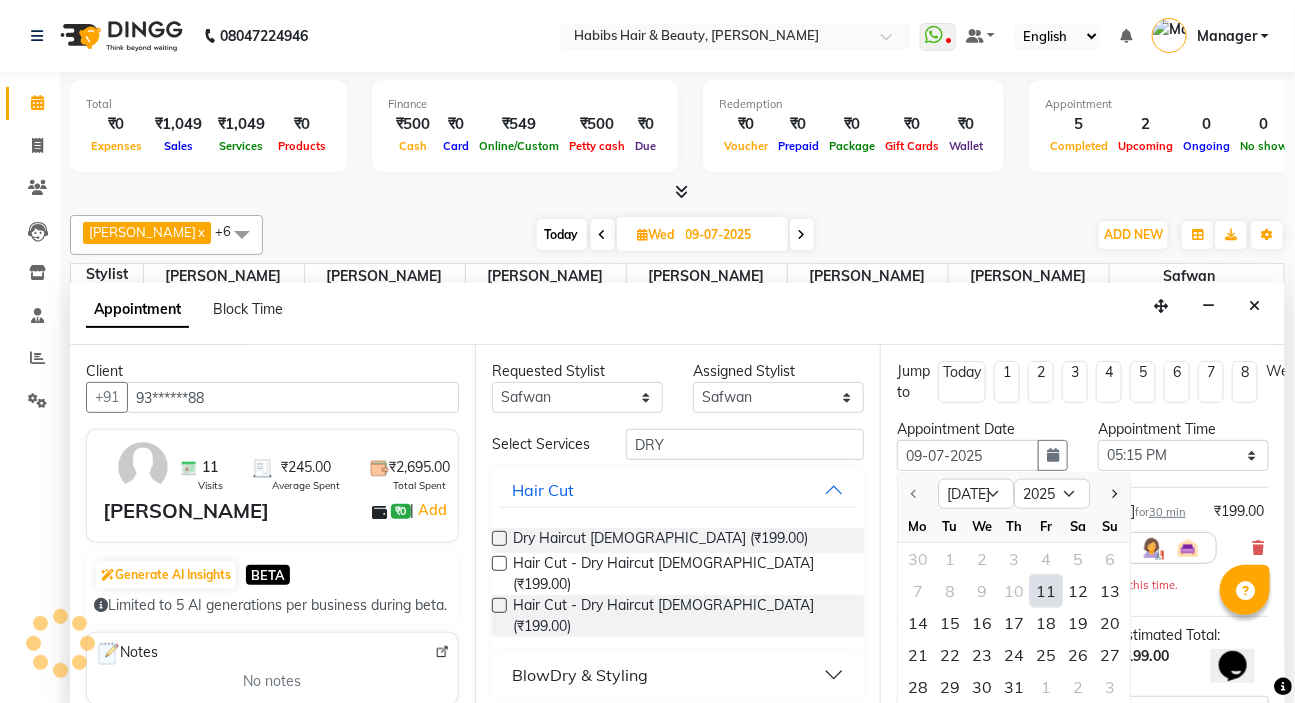 click on "11" at bounding box center (1046, 591) 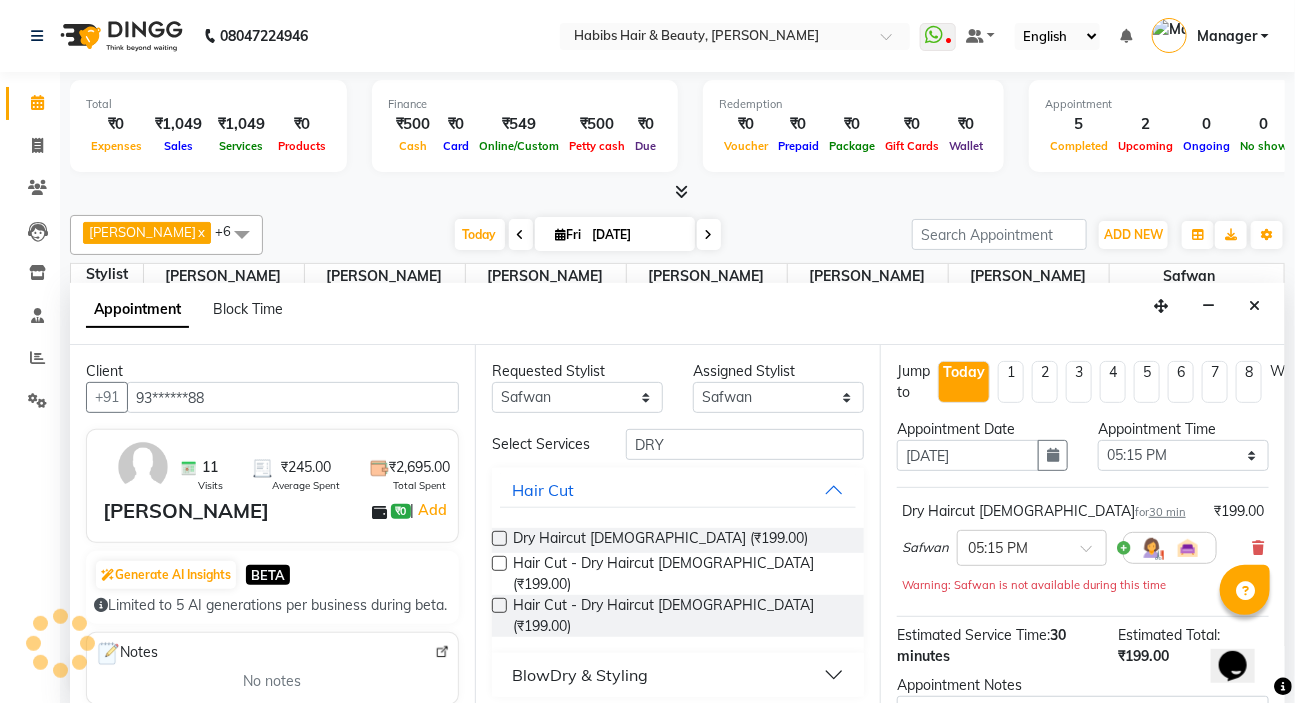 scroll, scrollTop: 351, scrollLeft: 0, axis: vertical 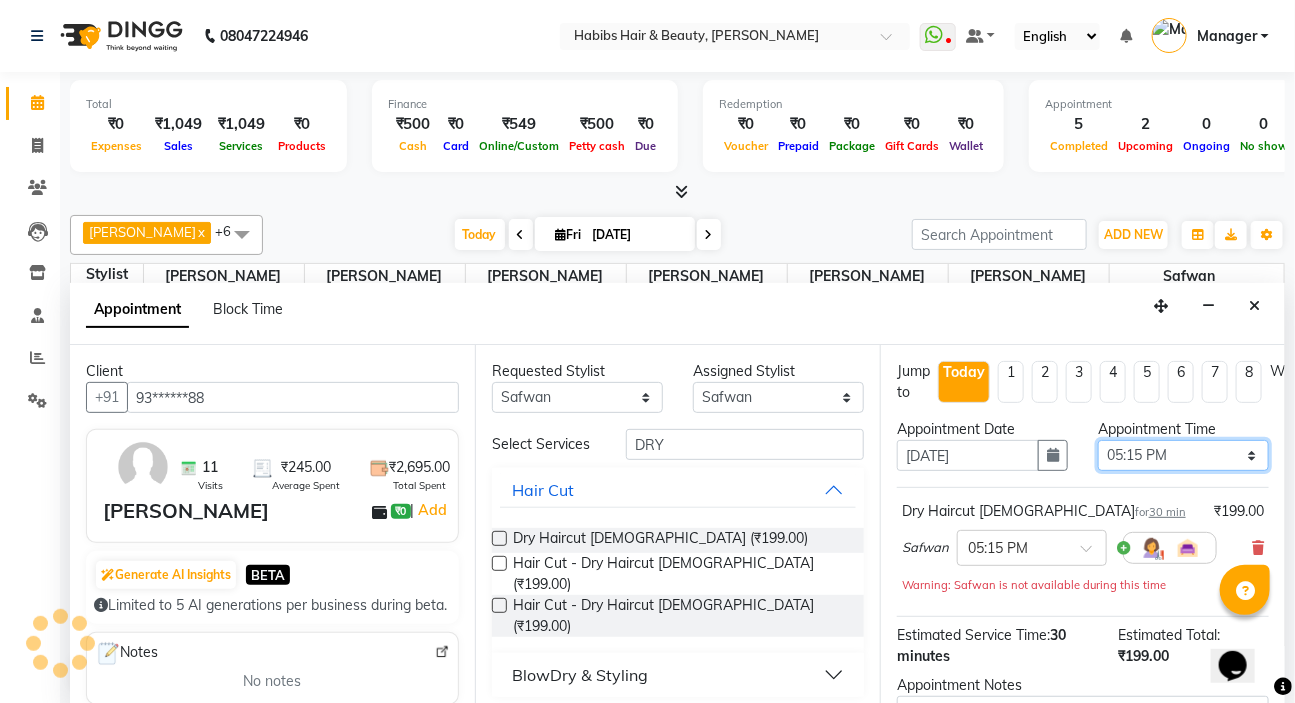 click on "Select 09:00 AM 09:15 AM 09:30 AM 09:45 AM 10:00 AM 10:15 AM 10:30 AM 10:45 AM 11:00 AM 11:15 AM 11:30 AM 11:45 AM 12:00 PM 12:15 PM 12:30 PM 12:45 PM 01:00 PM 01:15 PM 01:30 PM 01:45 PM 02:00 PM 02:15 PM 02:30 PM 02:45 PM 03:00 PM 03:15 PM 03:30 PM 03:45 PM 04:00 PM 04:15 PM 04:30 PM 04:45 PM 05:00 PM 05:15 PM 05:30 PM 05:45 PM 06:00 PM 06:15 PM 06:30 PM 06:45 PM 07:00 PM 07:15 PM 07:30 PM 07:45 PM 08:00 PM 08:15 PM 08:30 PM 08:45 PM 09:00 PM 09:15 PM 09:30 PM 09:45 PM 10:00 PM" at bounding box center [1183, 455] 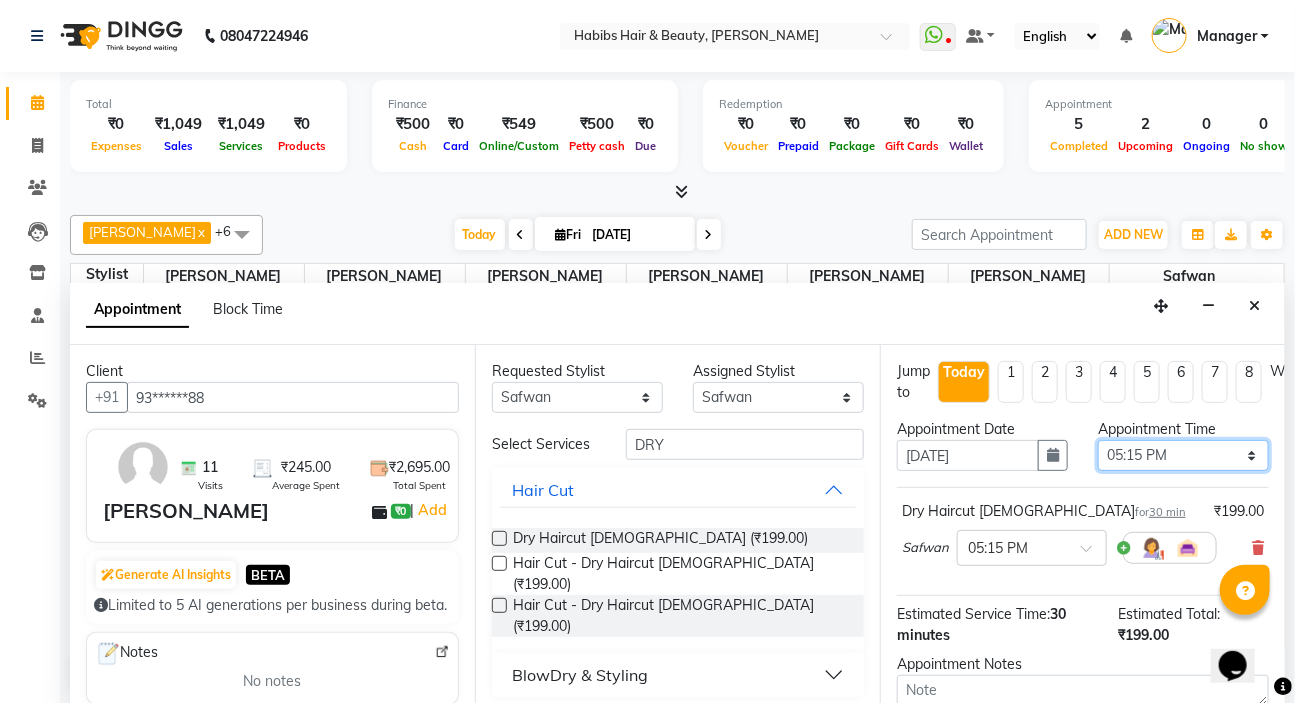 select on "1020" 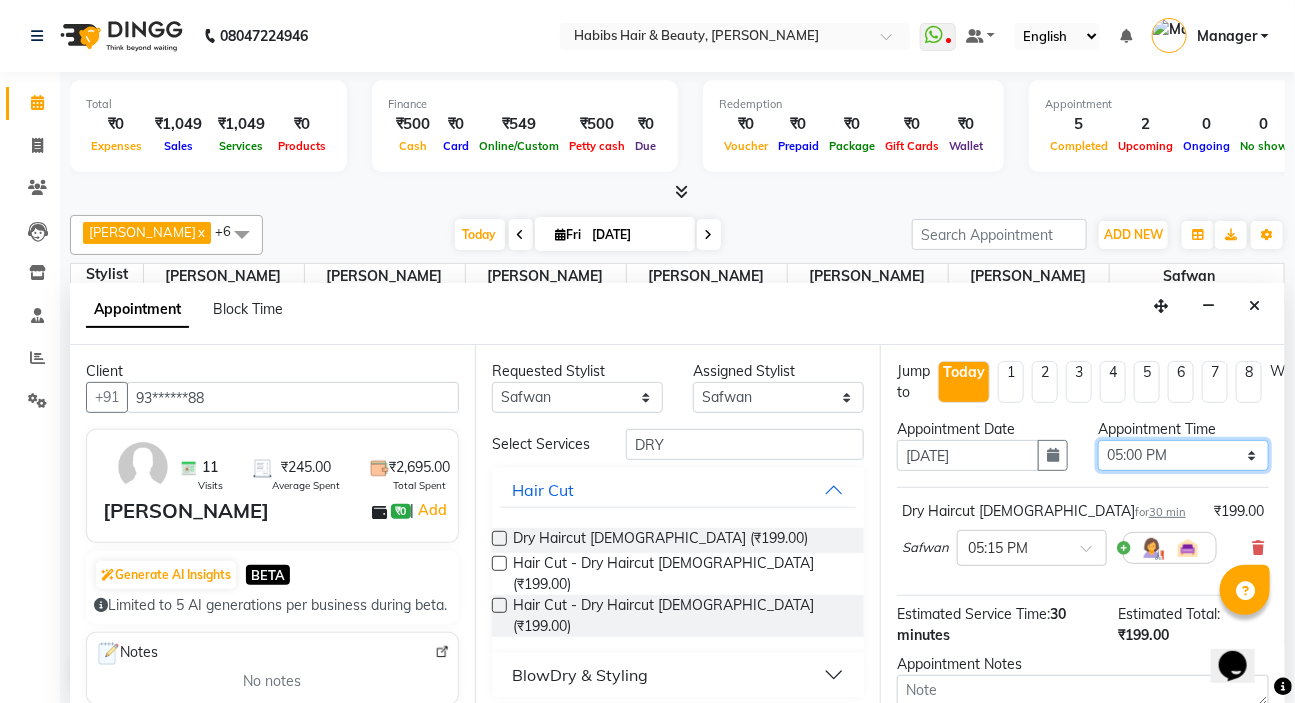 click on "Select 09:00 AM 09:15 AM 09:30 AM 09:45 AM 10:00 AM 10:15 AM 10:30 AM 10:45 AM 11:00 AM 11:15 AM 11:30 AM 11:45 AM 12:00 PM 12:15 PM 12:30 PM 12:45 PM 01:00 PM 01:15 PM 01:30 PM 01:45 PM 02:00 PM 02:15 PM 02:30 PM 02:45 PM 03:00 PM 03:15 PM 03:30 PM 03:45 PM 04:00 PM 04:15 PM 04:30 PM 04:45 PM 05:00 PM 05:15 PM 05:30 PM 05:45 PM 06:00 PM 06:15 PM 06:30 PM 06:45 PM 07:00 PM 07:15 PM 07:30 PM 07:45 PM 08:00 PM 08:15 PM 08:30 PM 08:45 PM 09:00 PM 09:15 PM 09:30 PM 09:45 PM 10:00 PM" at bounding box center (1183, 455) 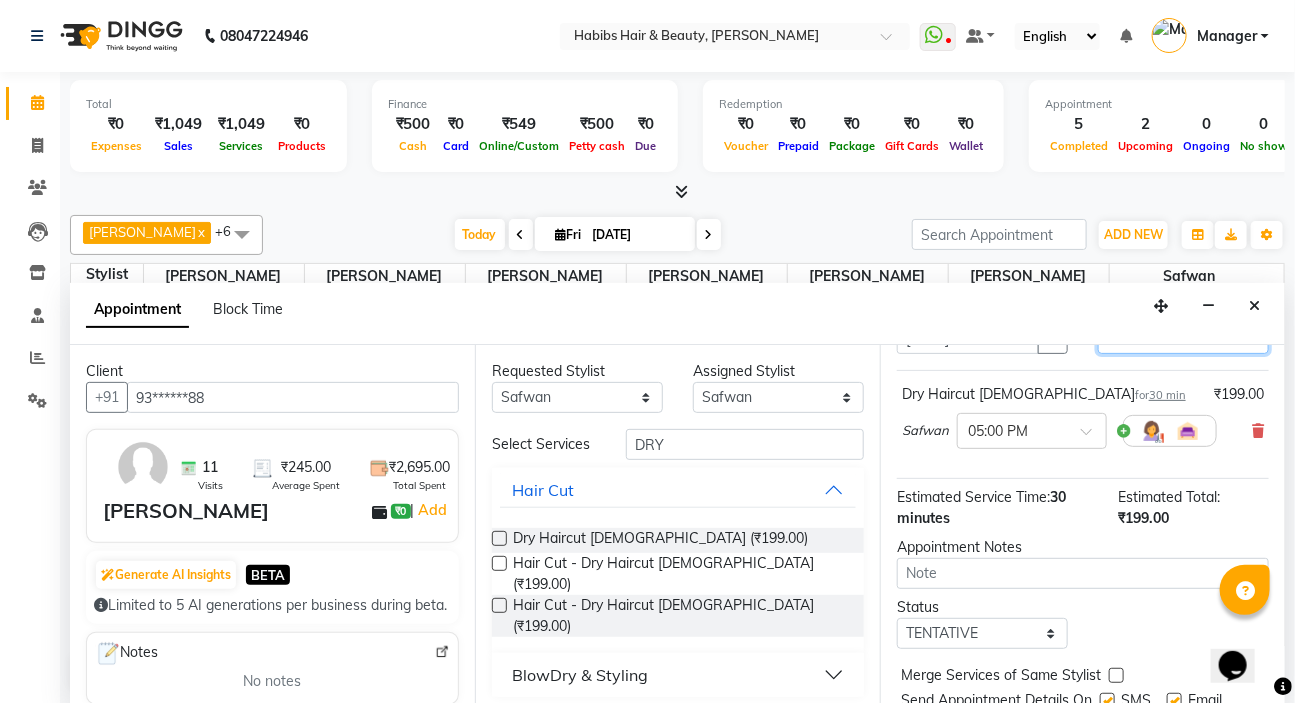 scroll, scrollTop: 200, scrollLeft: 0, axis: vertical 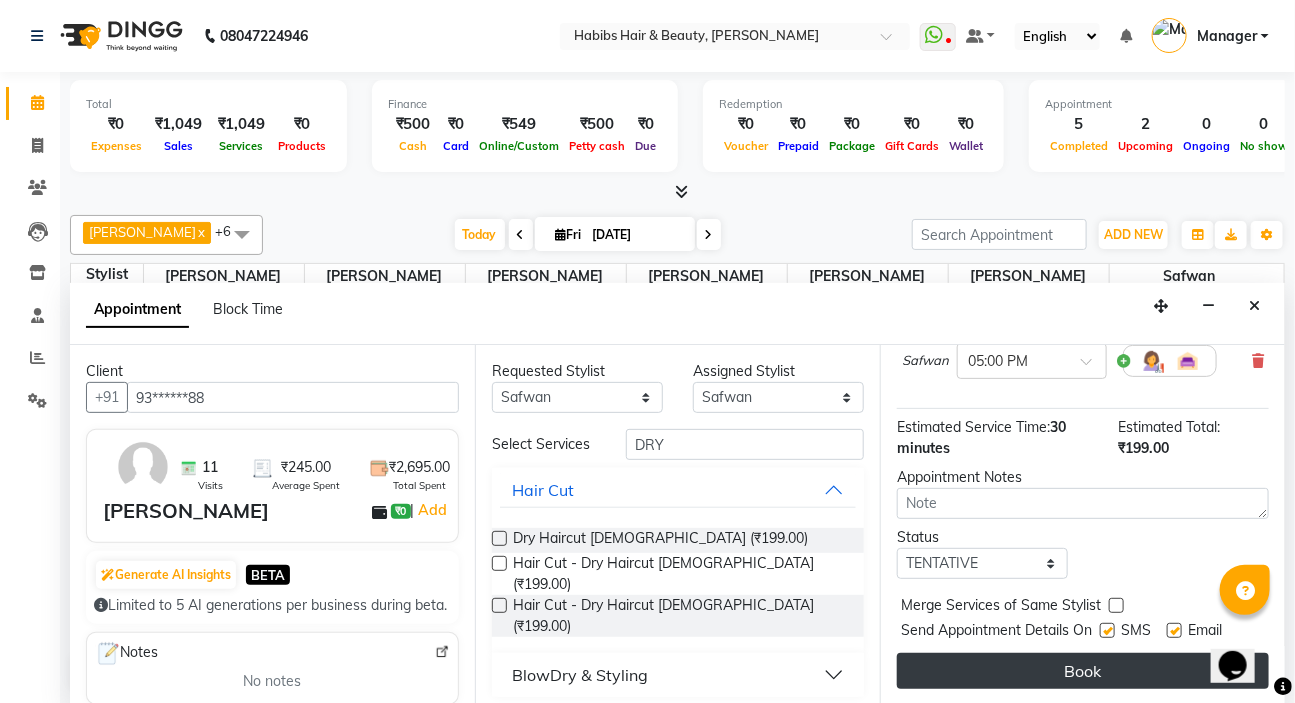 click on "Book" at bounding box center (1083, 671) 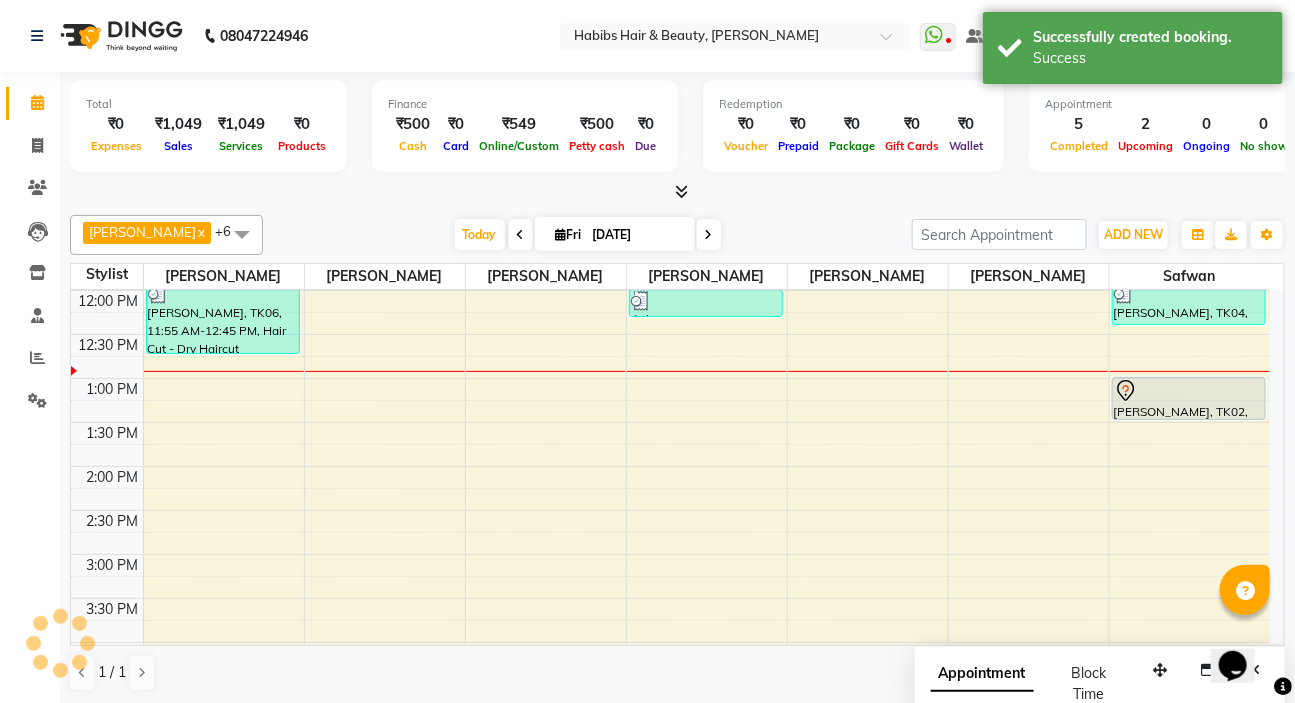 scroll, scrollTop: 0, scrollLeft: 0, axis: both 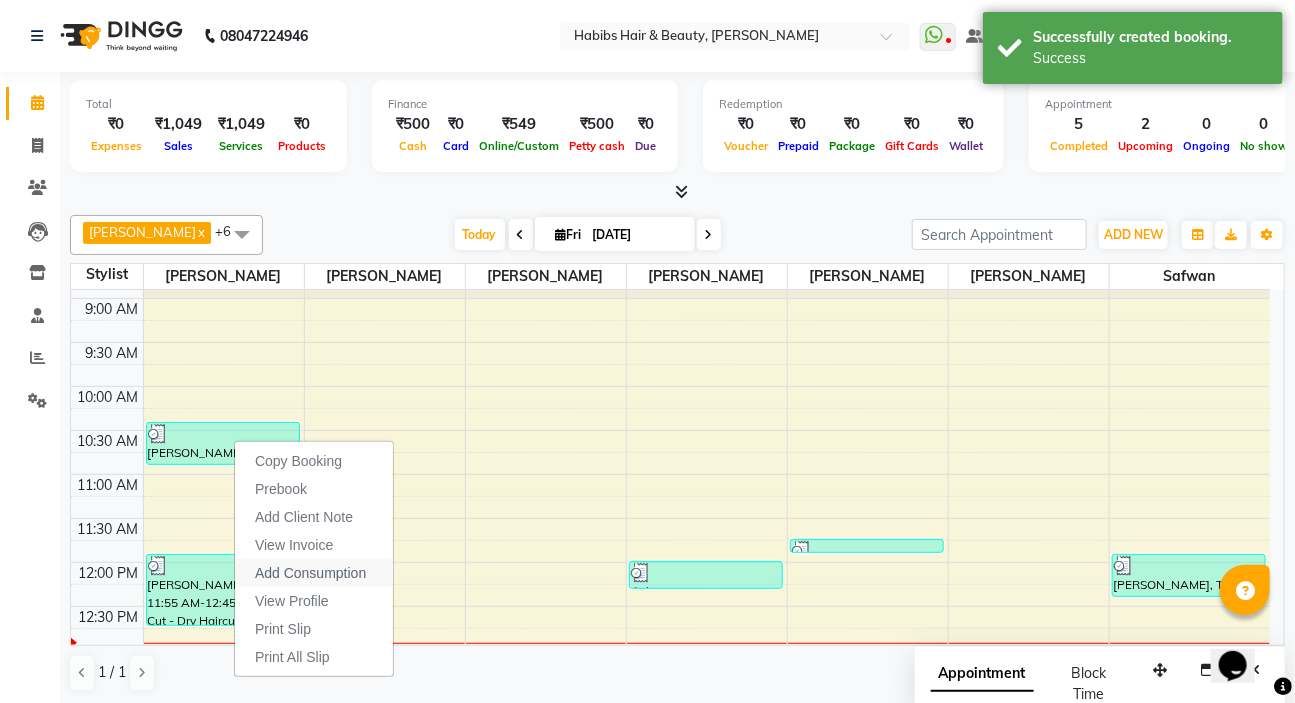 click on "Add Consumption" at bounding box center (314, 573) 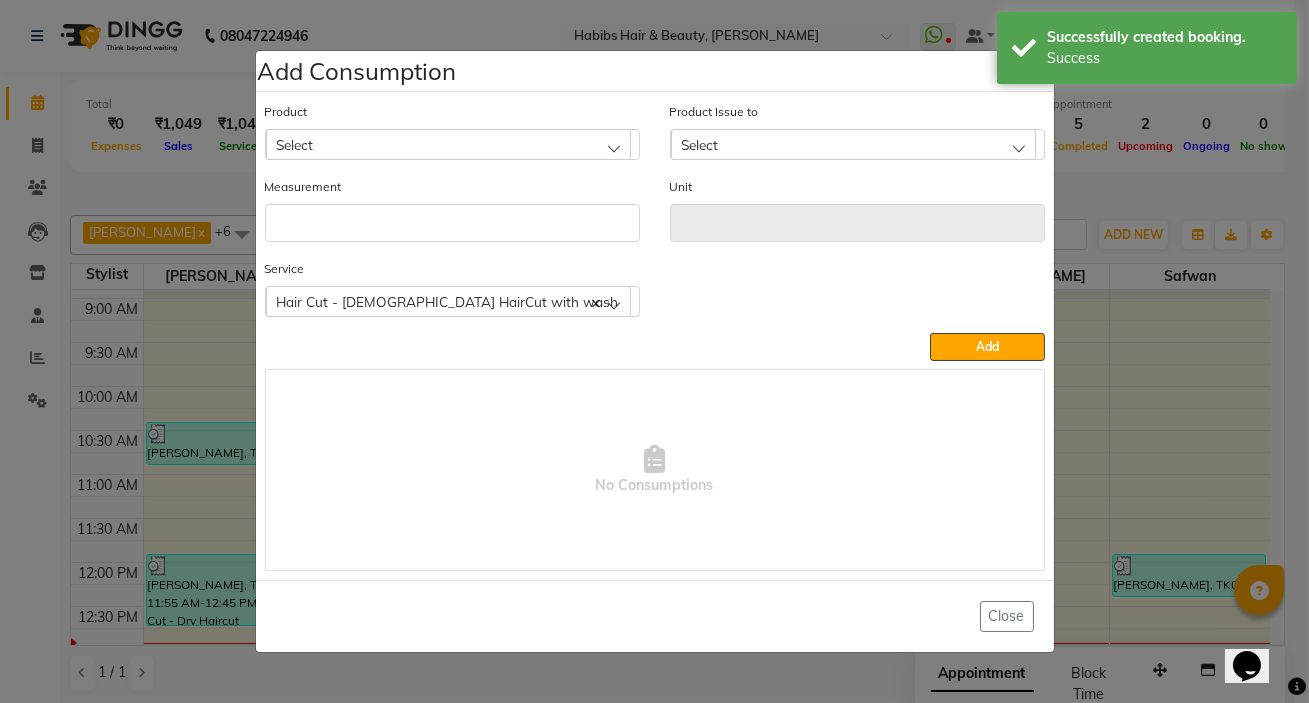 click on "Select" 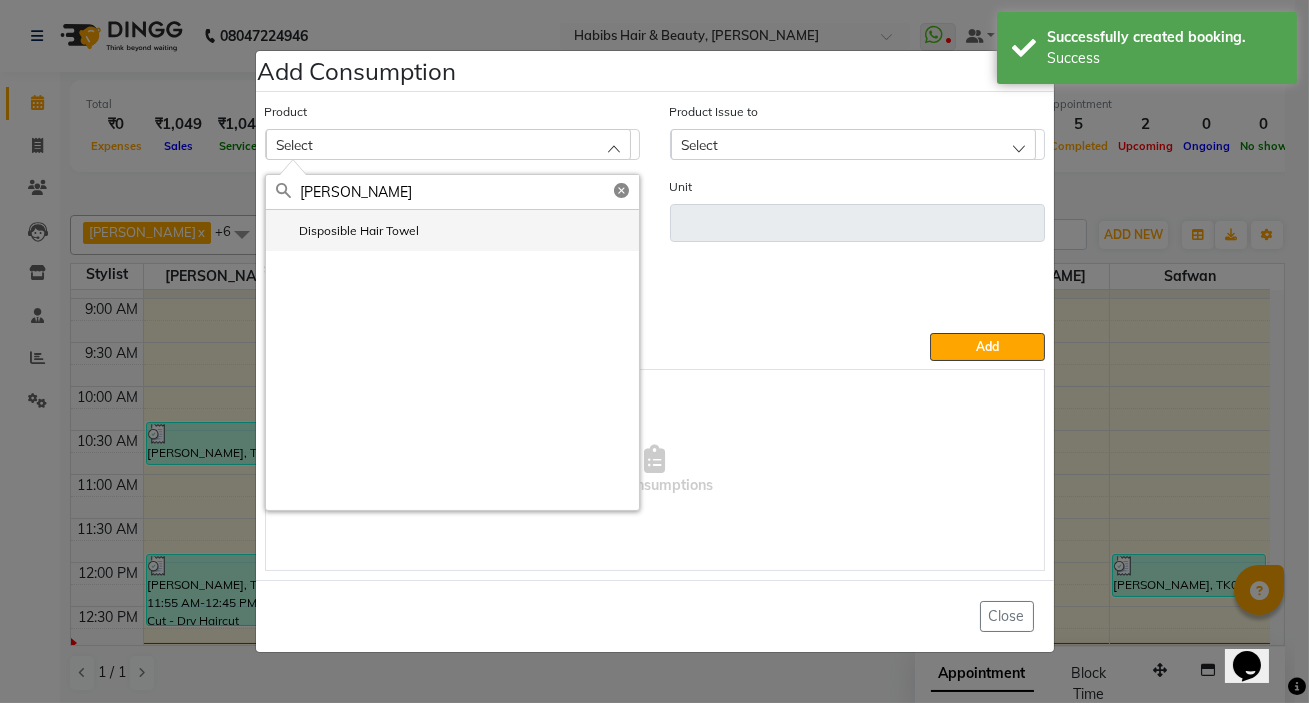 type on "[PERSON_NAME]" 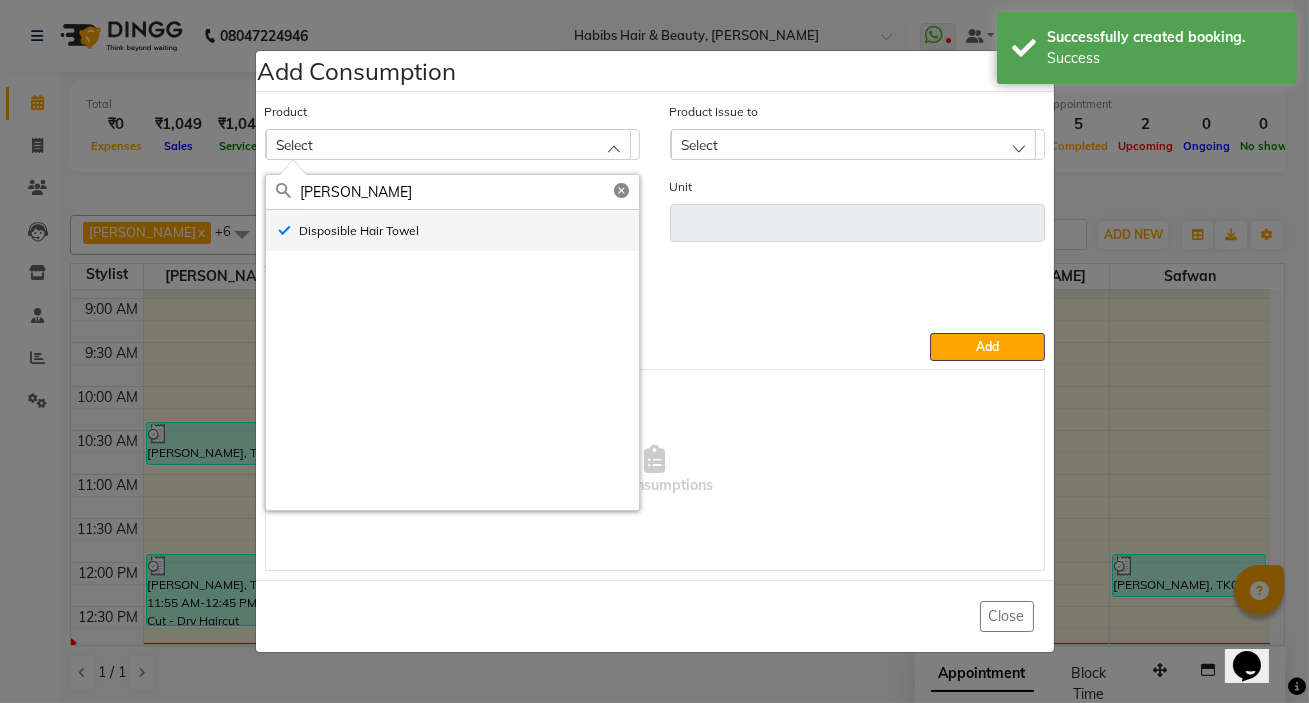 type on "pc" 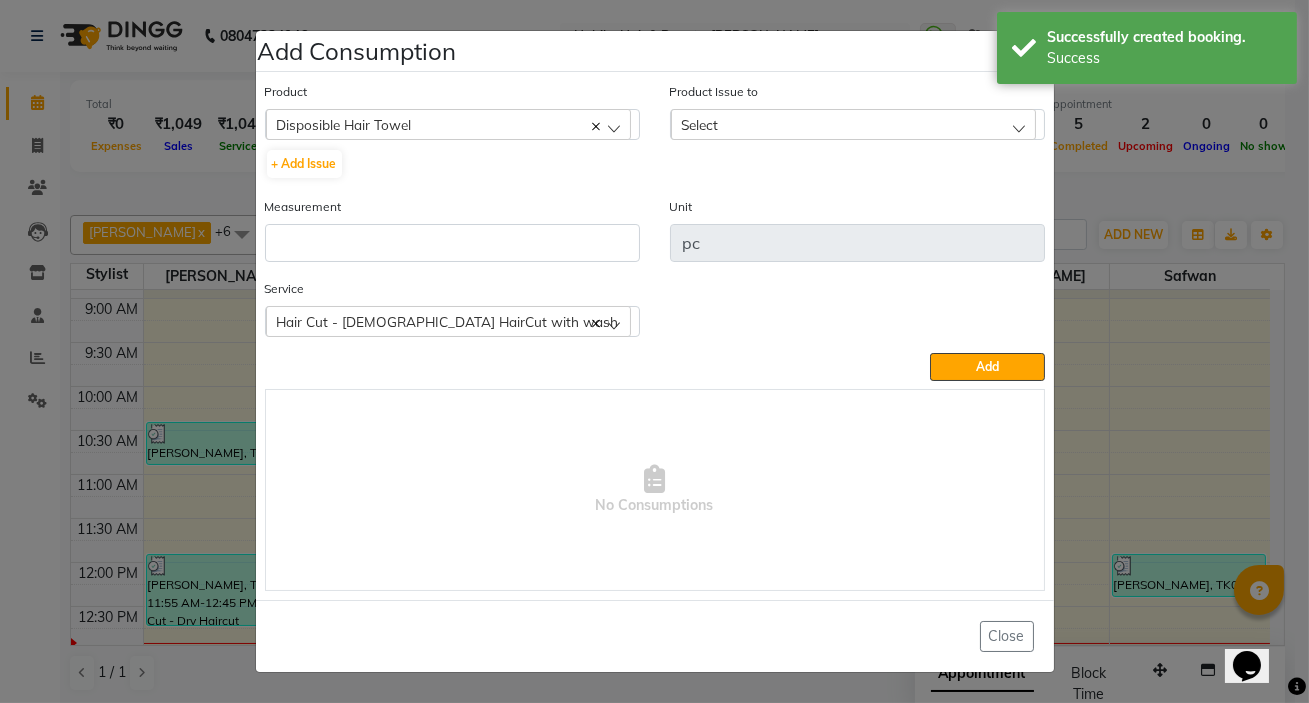 click on "Select" 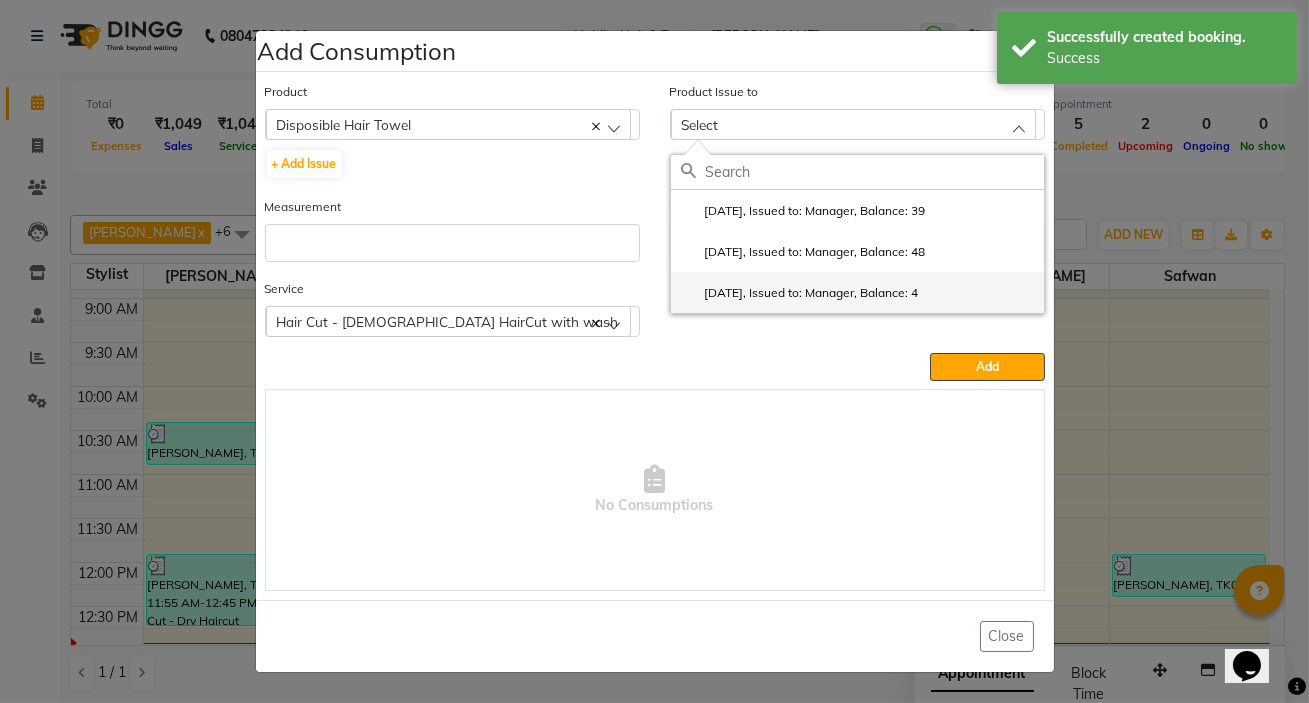 click on "[DATE], Issued to: Manager, Balance: 4" 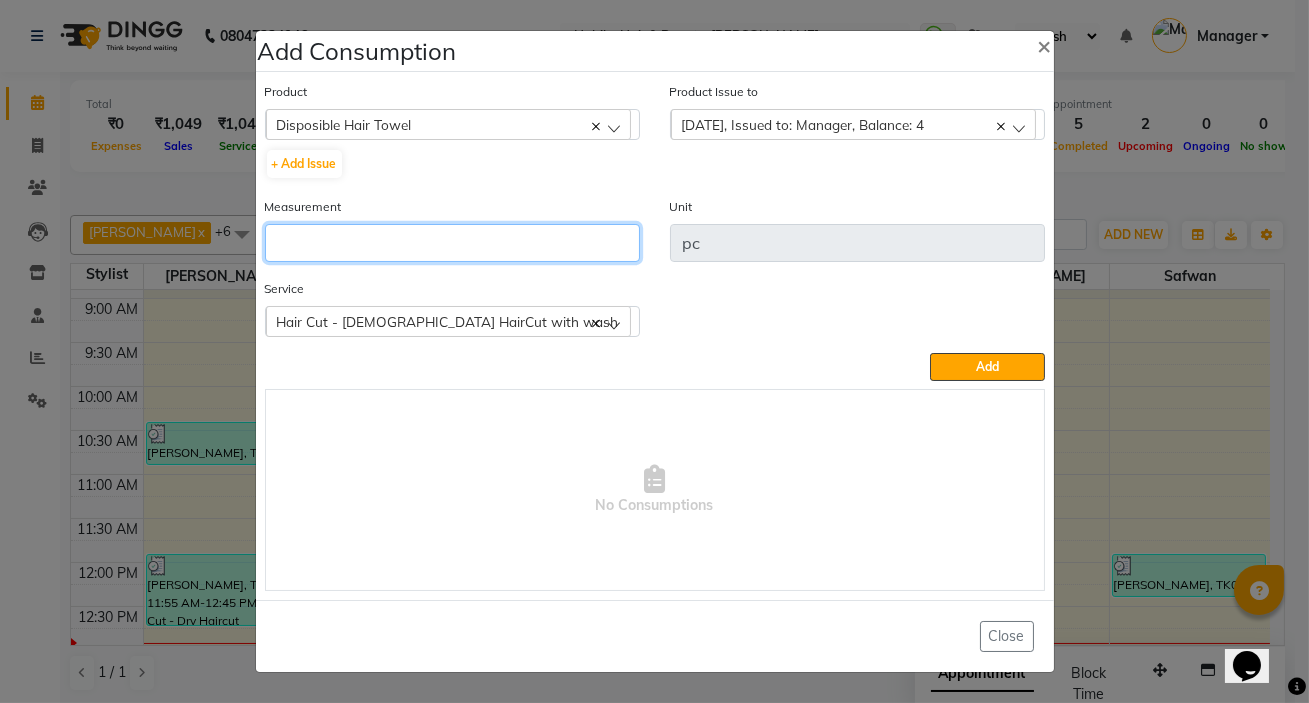 click 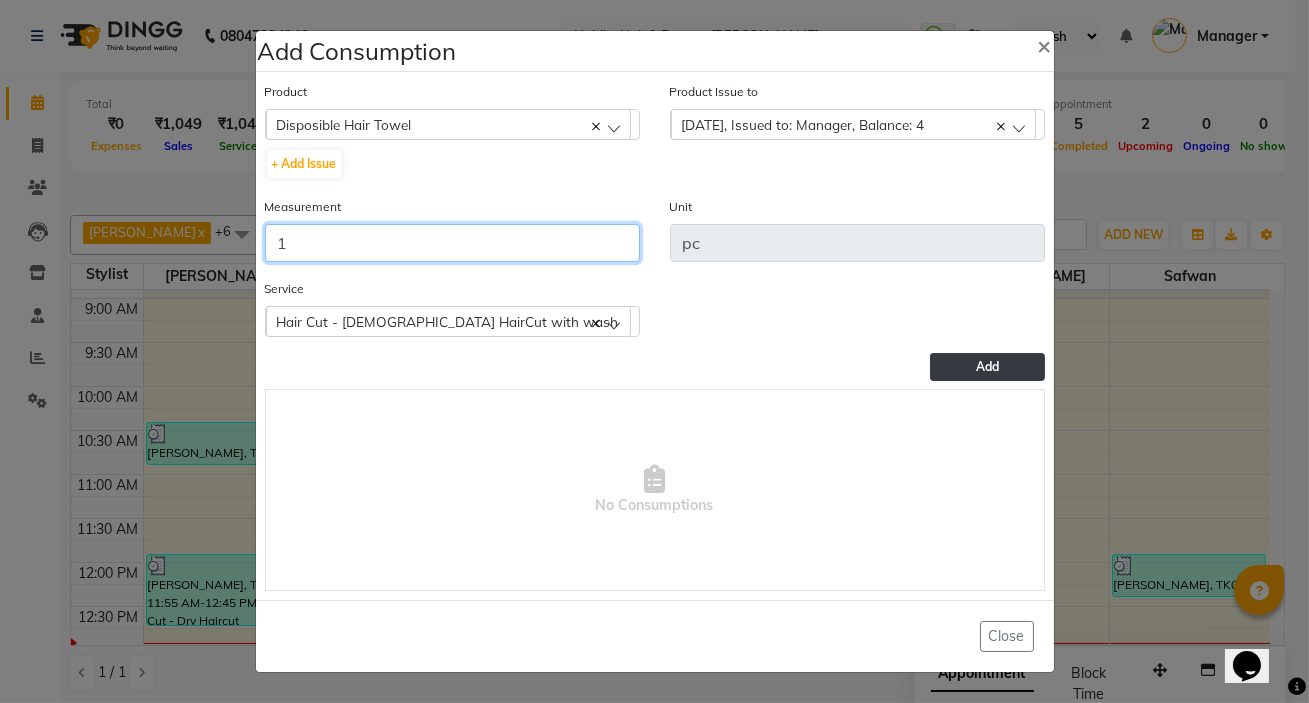 type on "1" 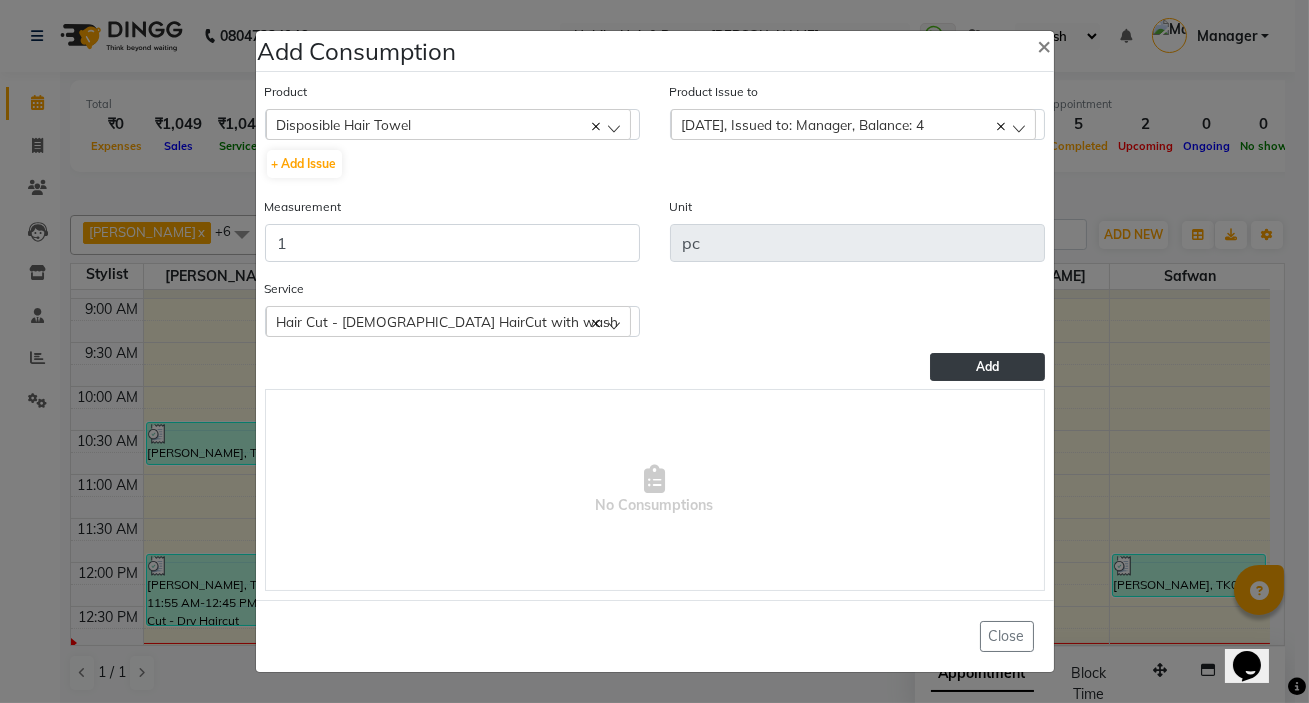 click on "Add" 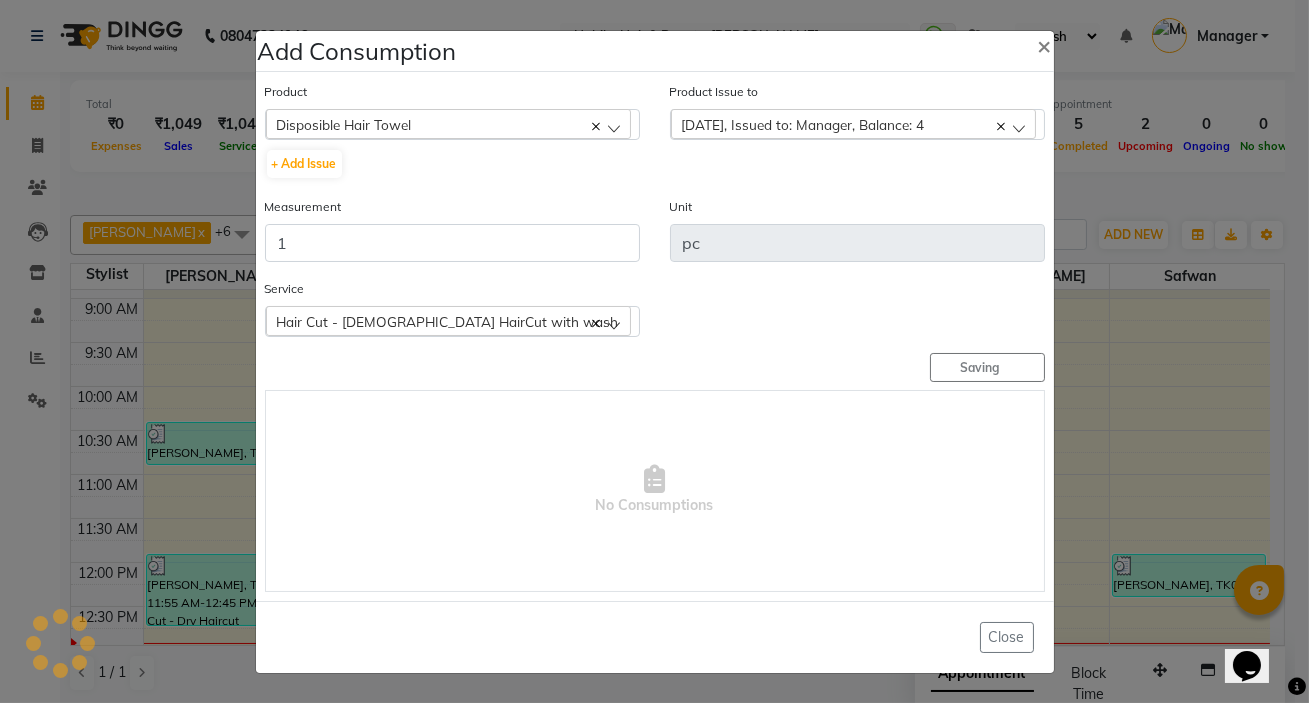 type 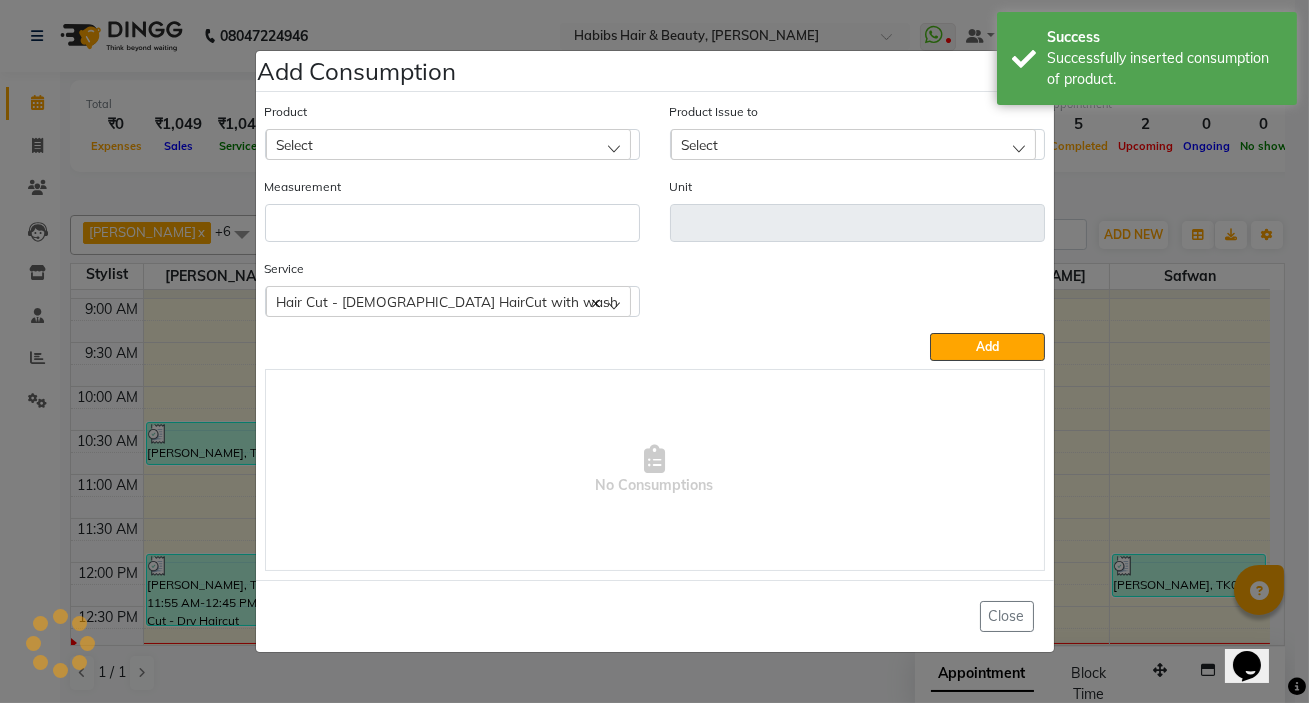click on "Select" 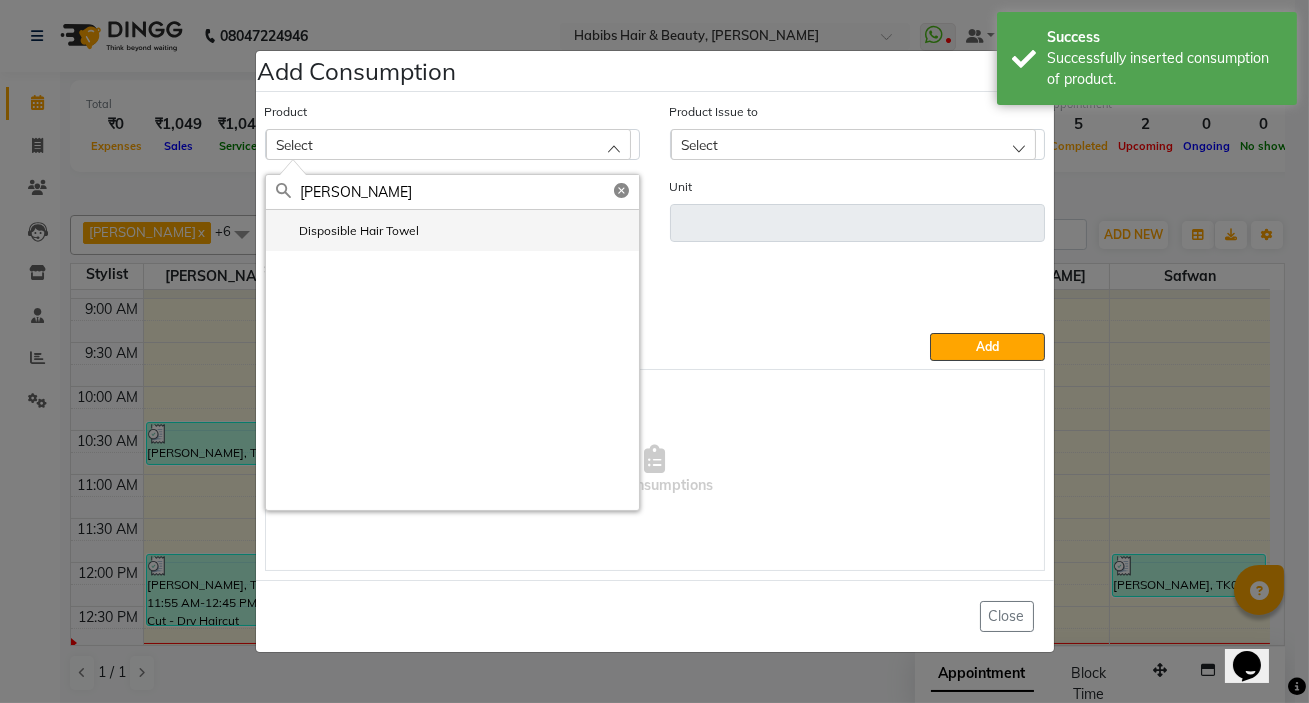 type on "[PERSON_NAME]" 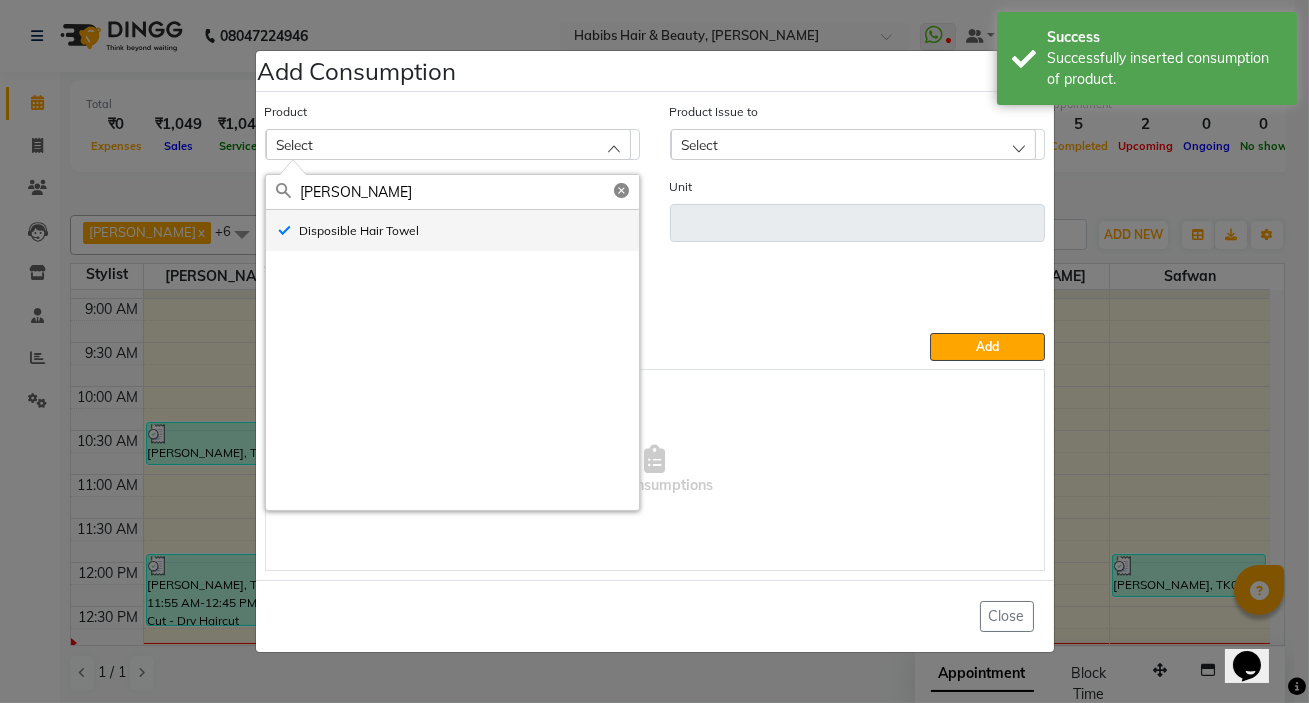 type on "pc" 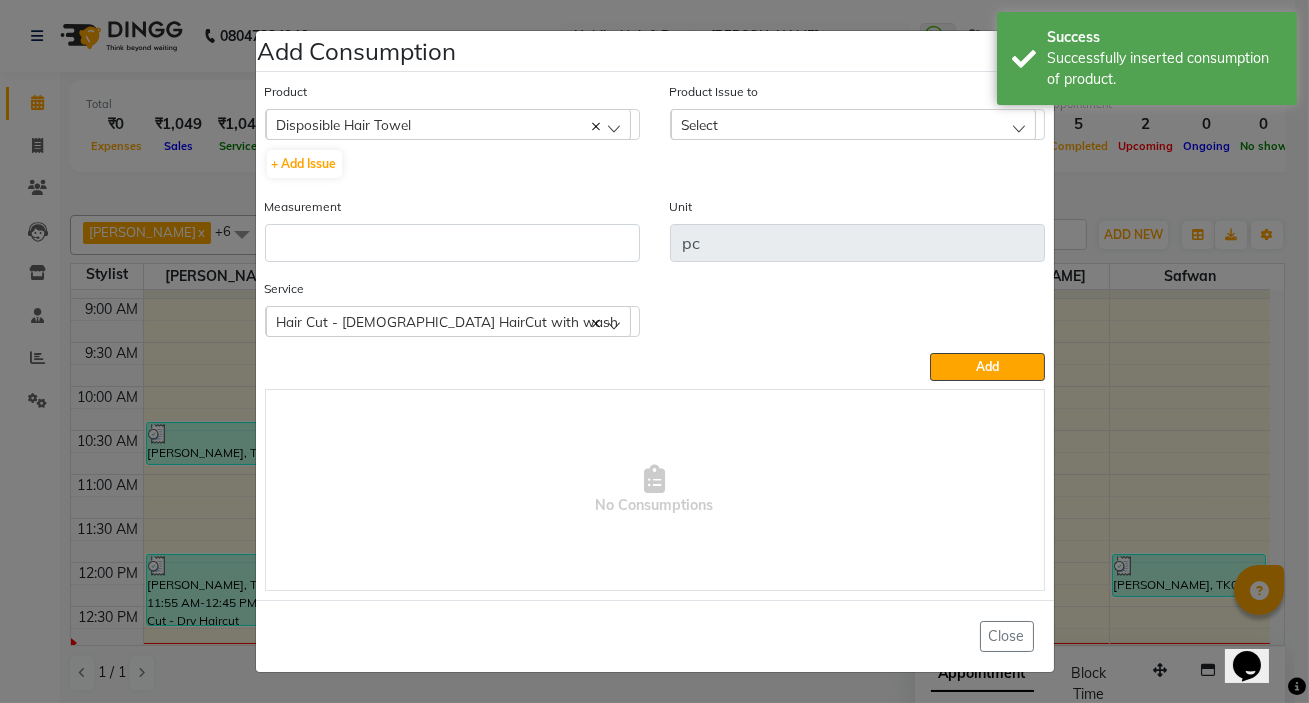 click on "Select" 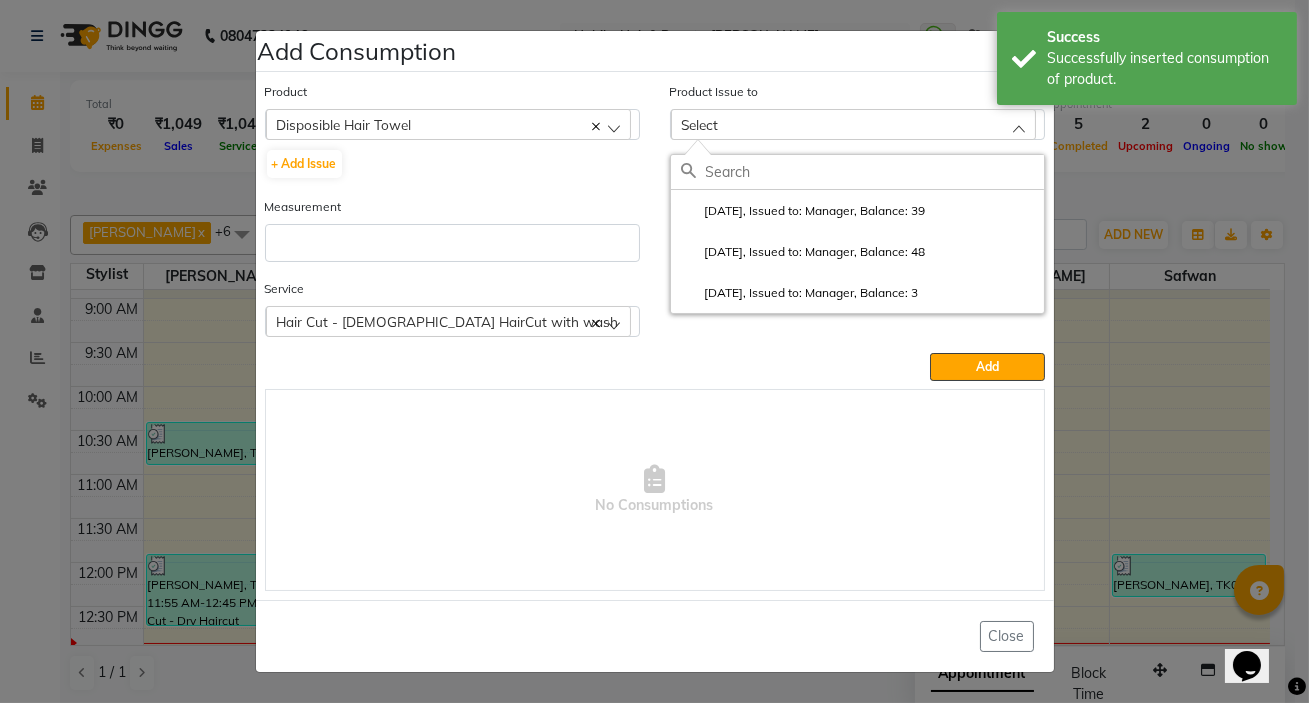 click on "[DATE], Issued to: Manager, Balance: 3" 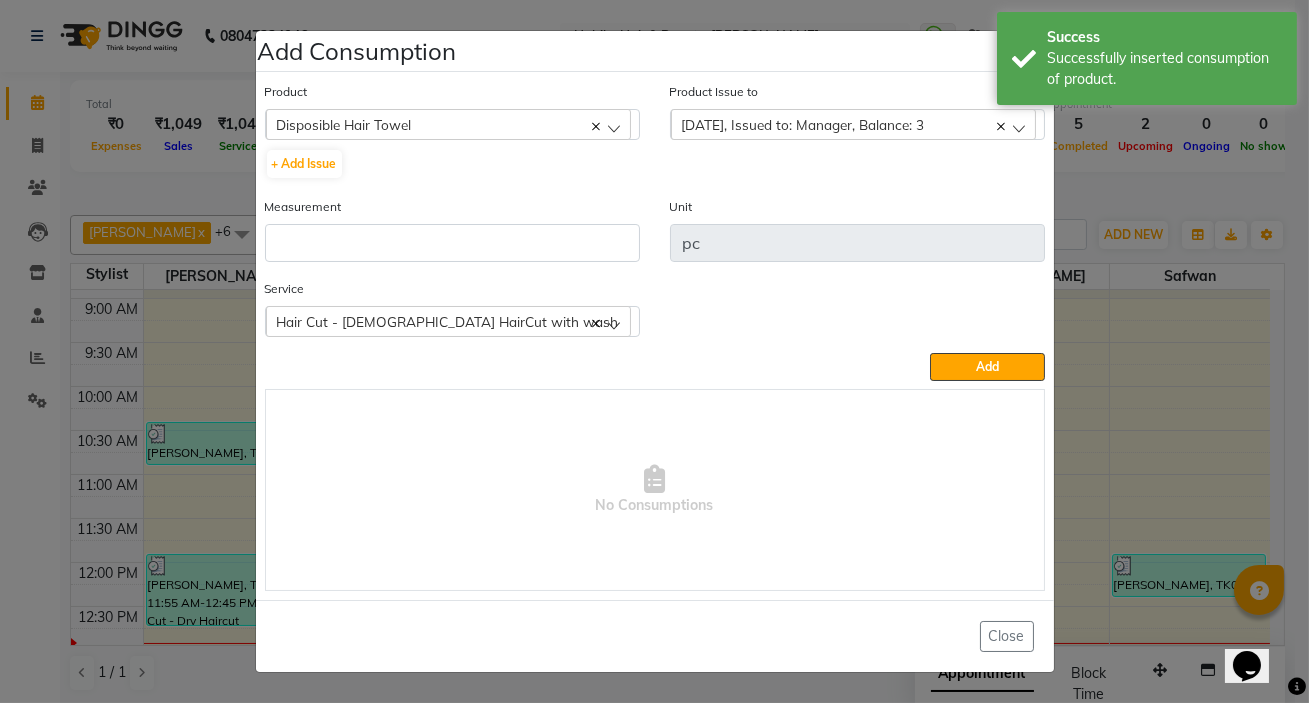 click on "Measurement" 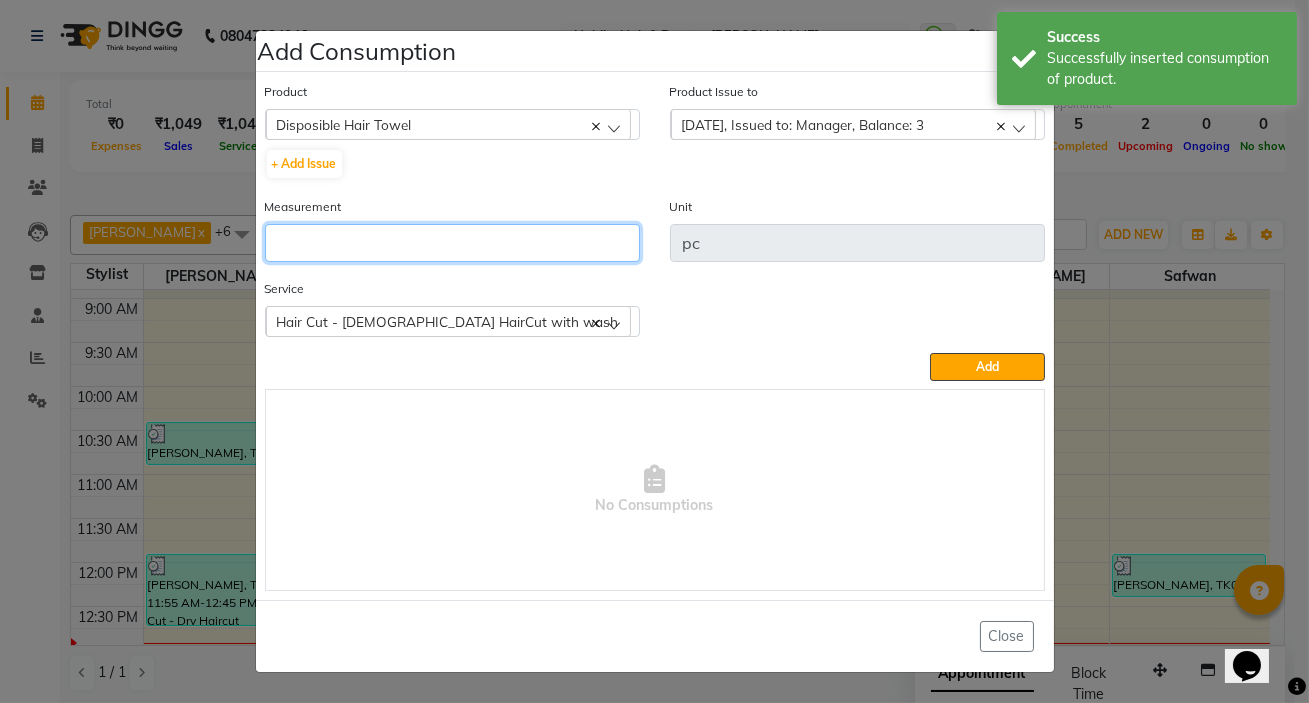 click 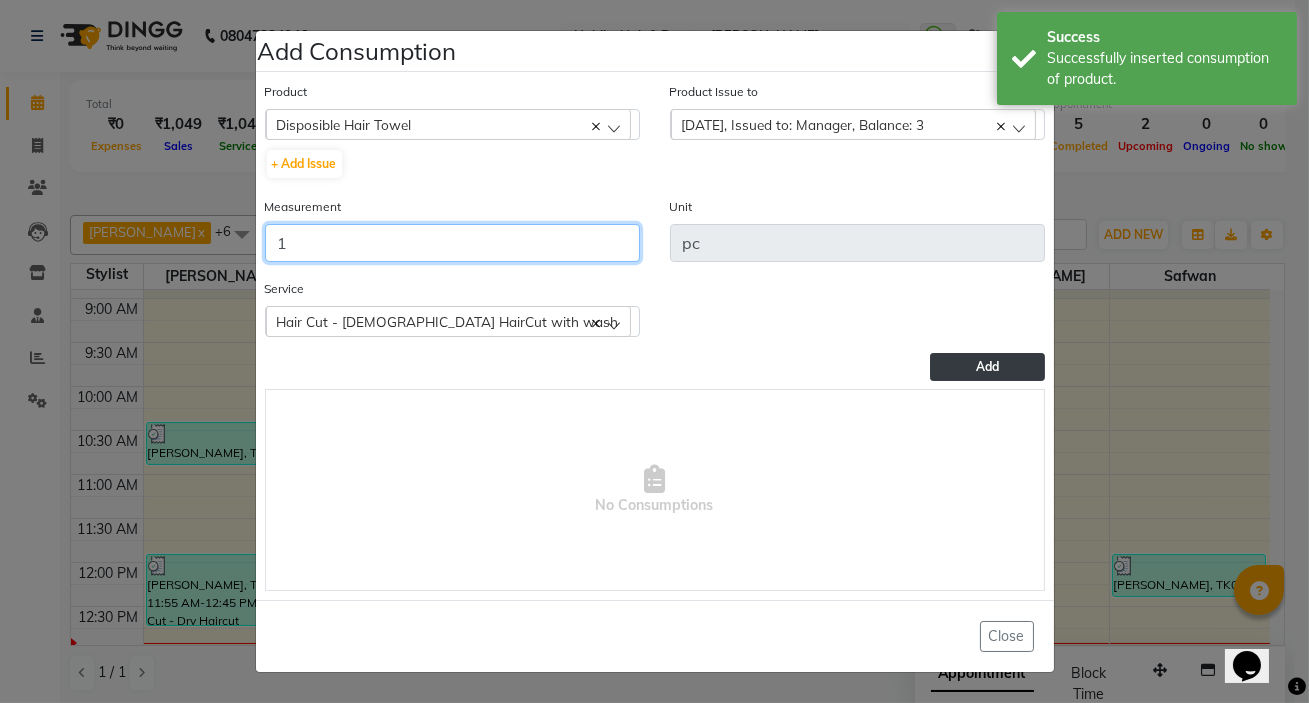 type on "1" 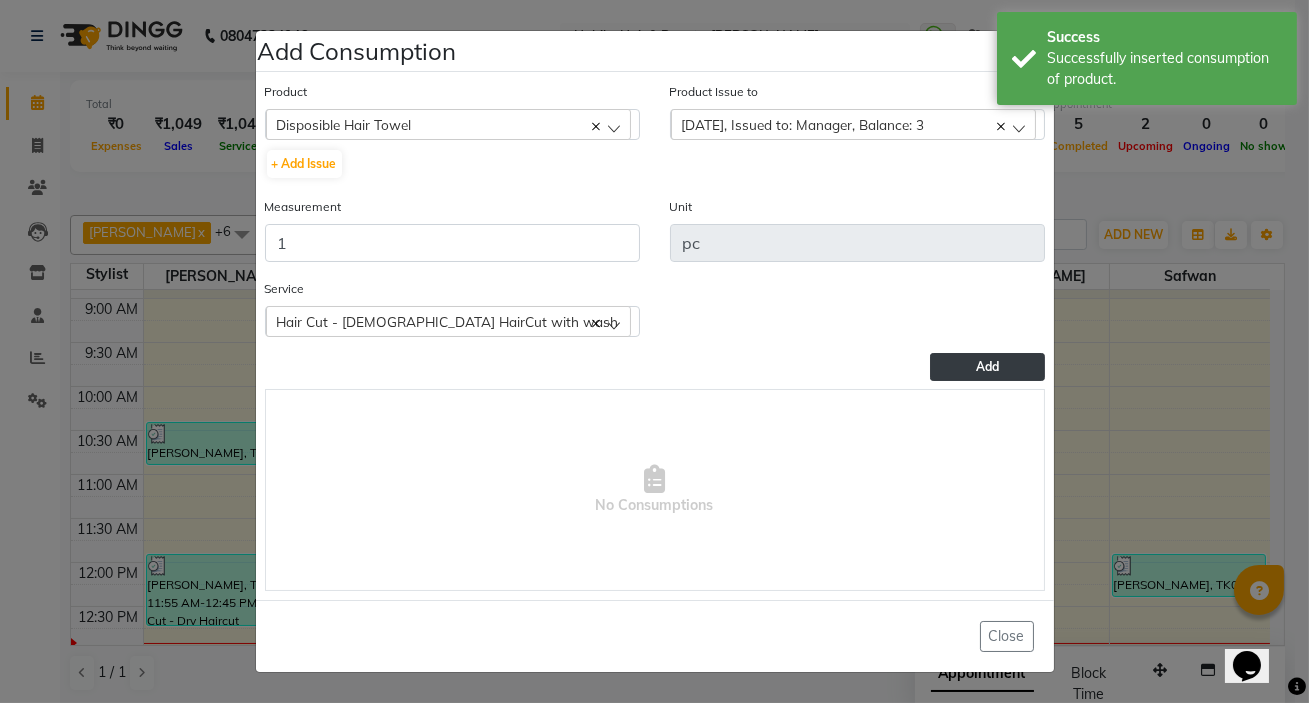 click on "Add" 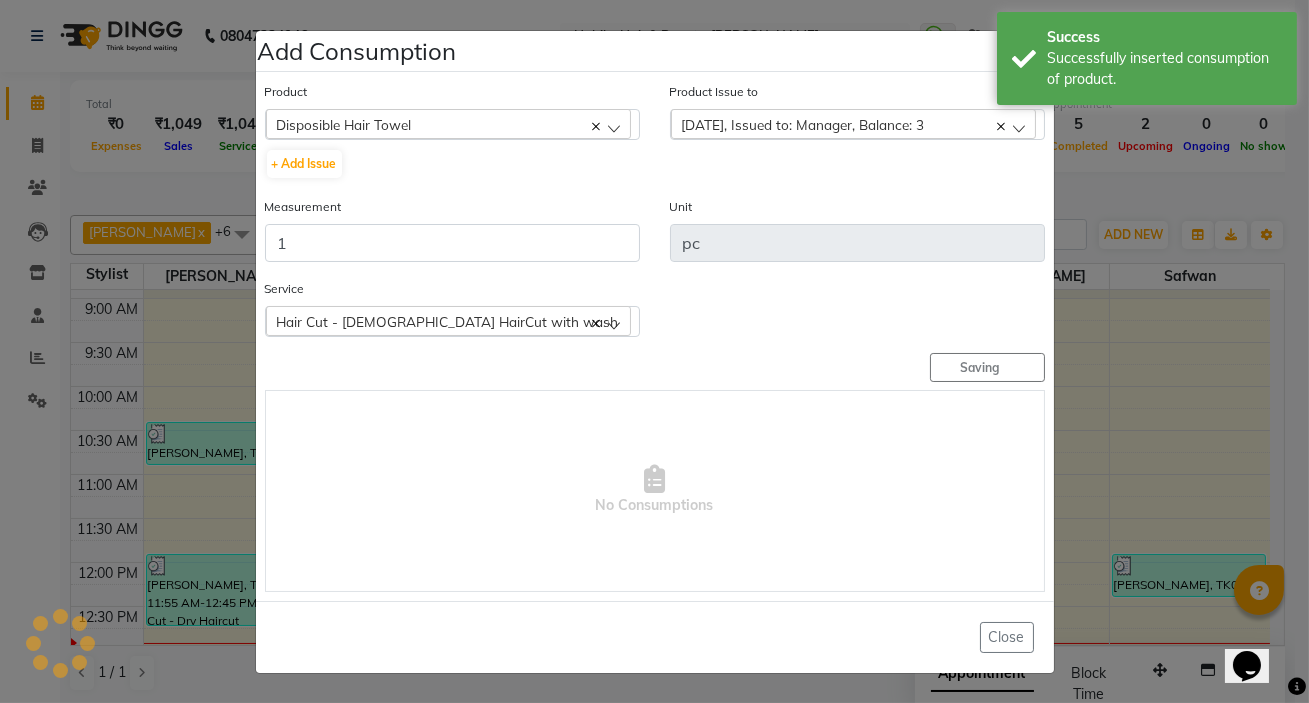 type 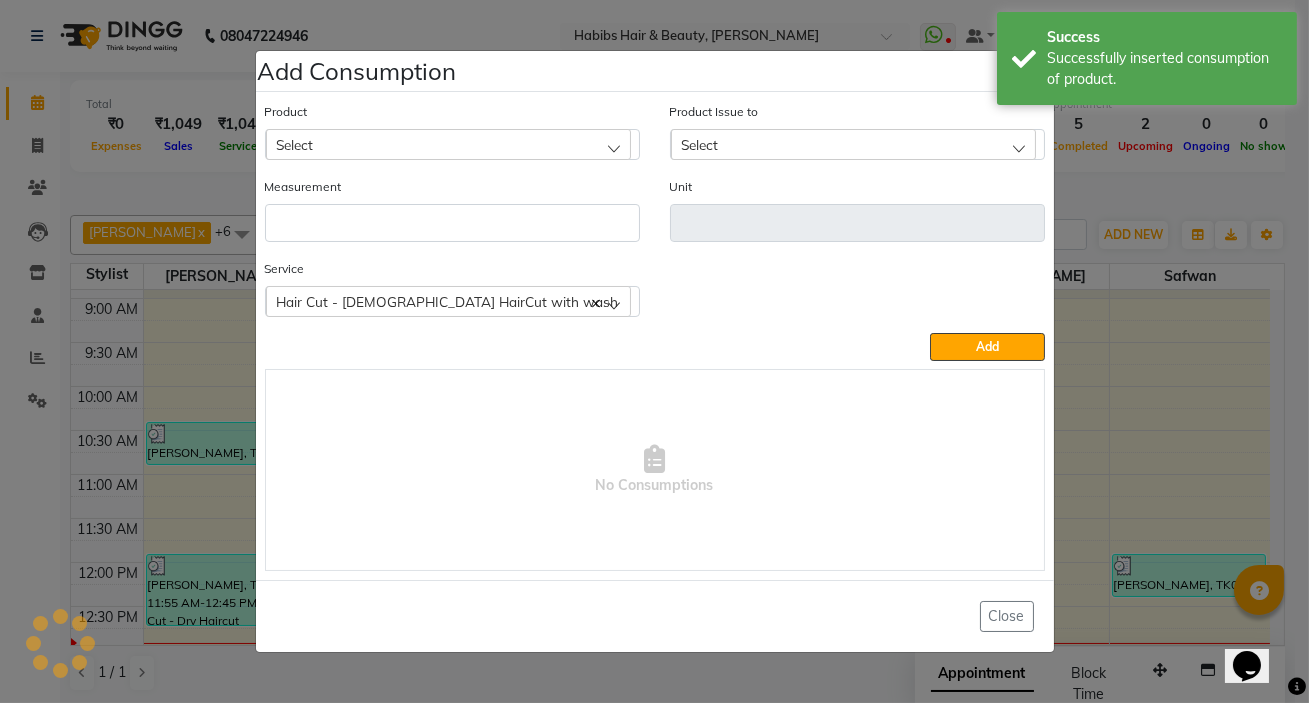 click on "Select" 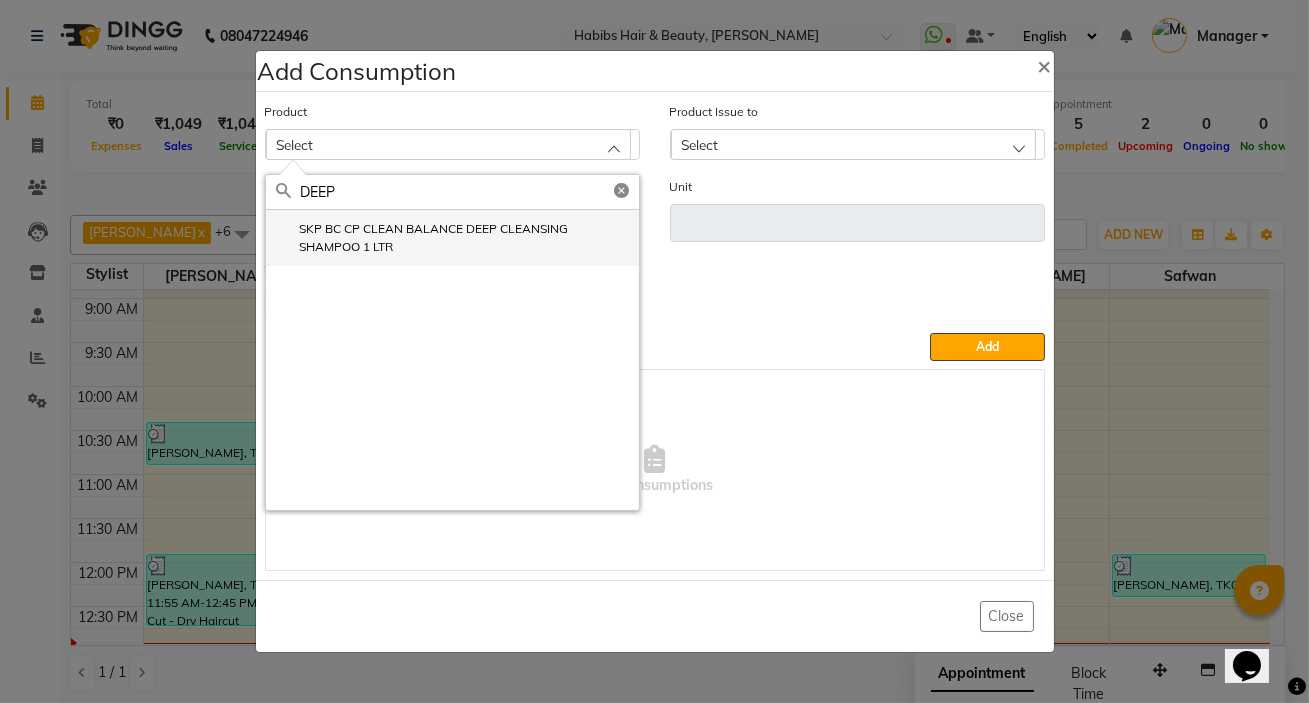 type on "DEEP" 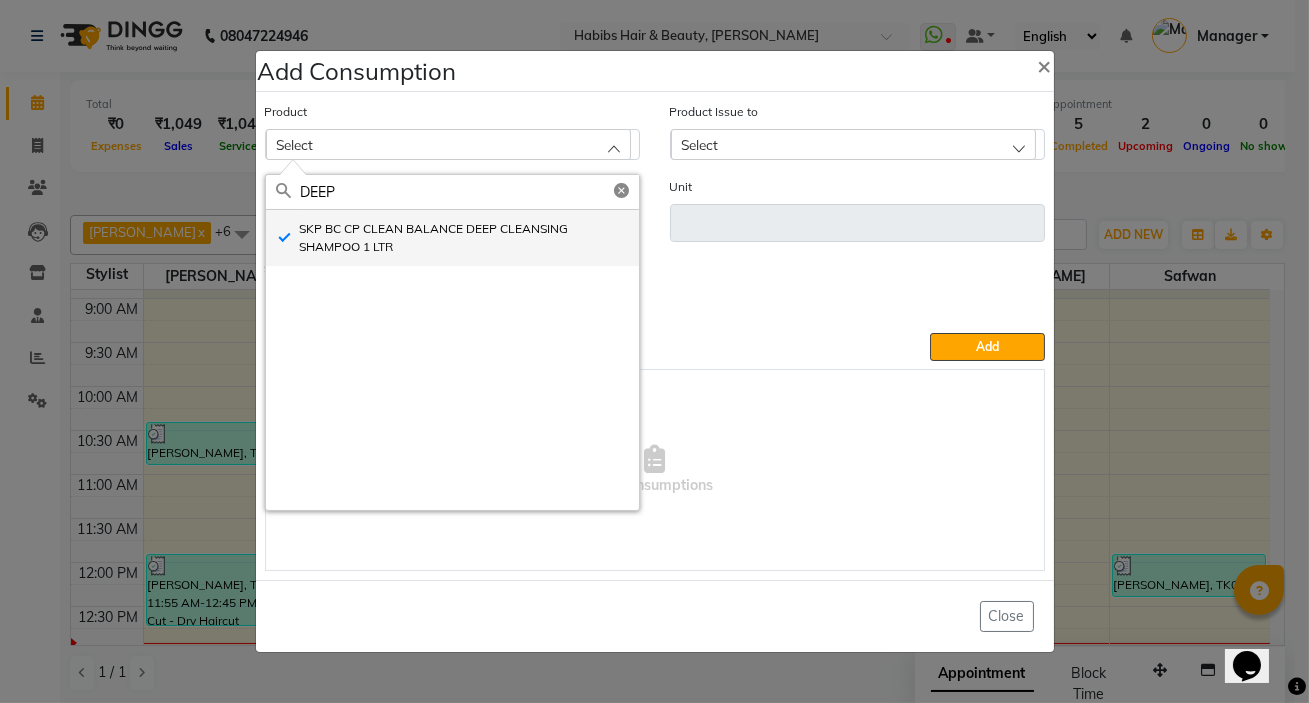 type on "ml" 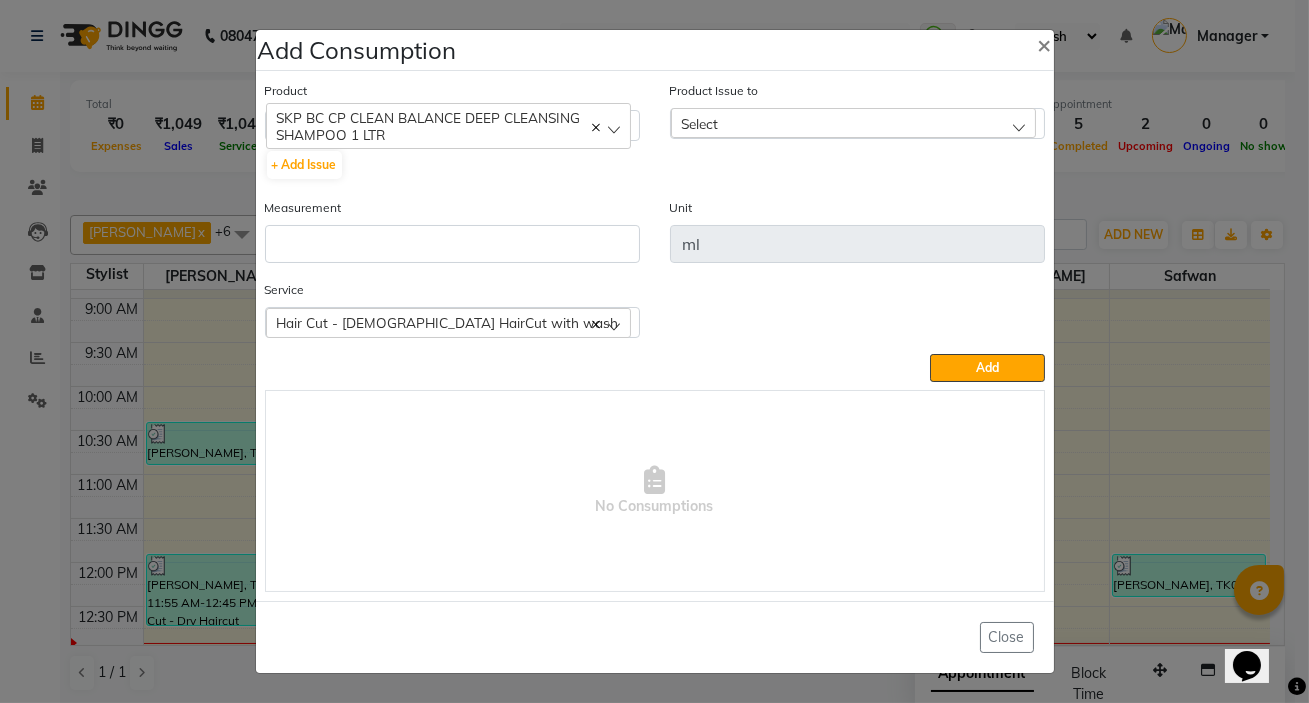 drag, startPoint x: 720, startPoint y: 118, endPoint x: 734, endPoint y: 140, distance: 26.076809 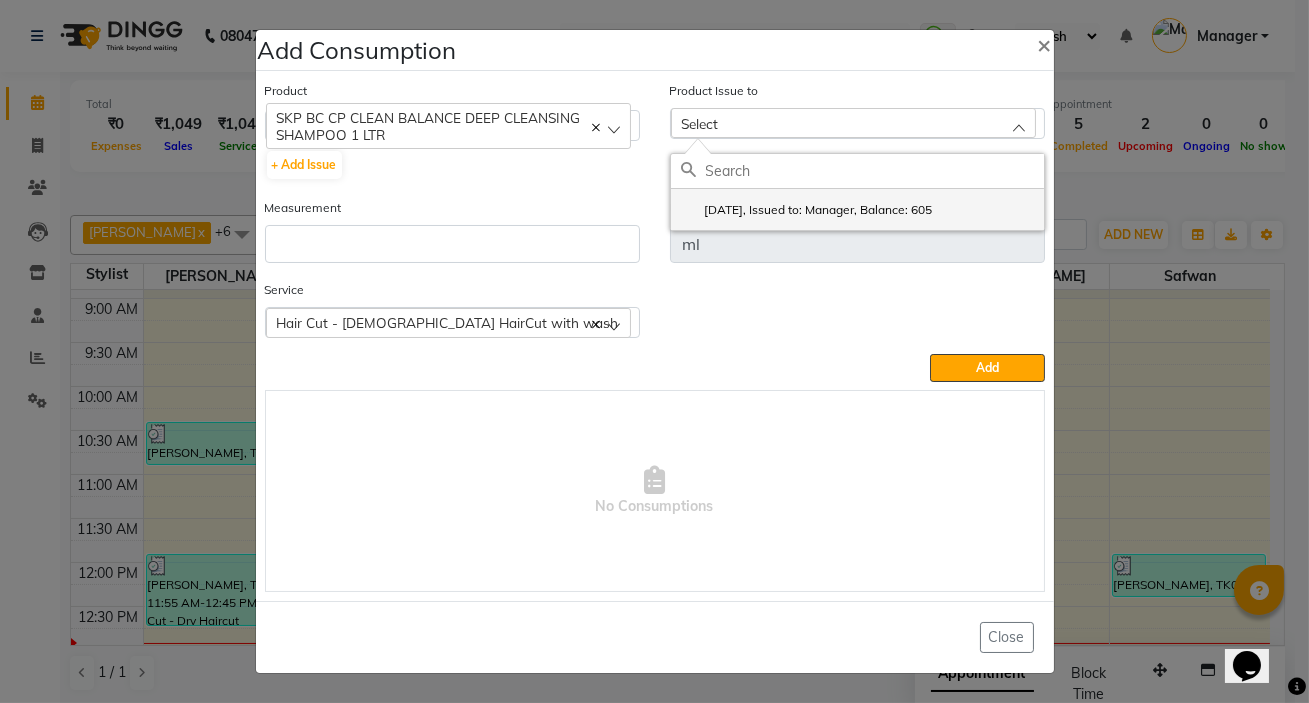 click on "[DATE], Issued to: Manager, Balance: 605" 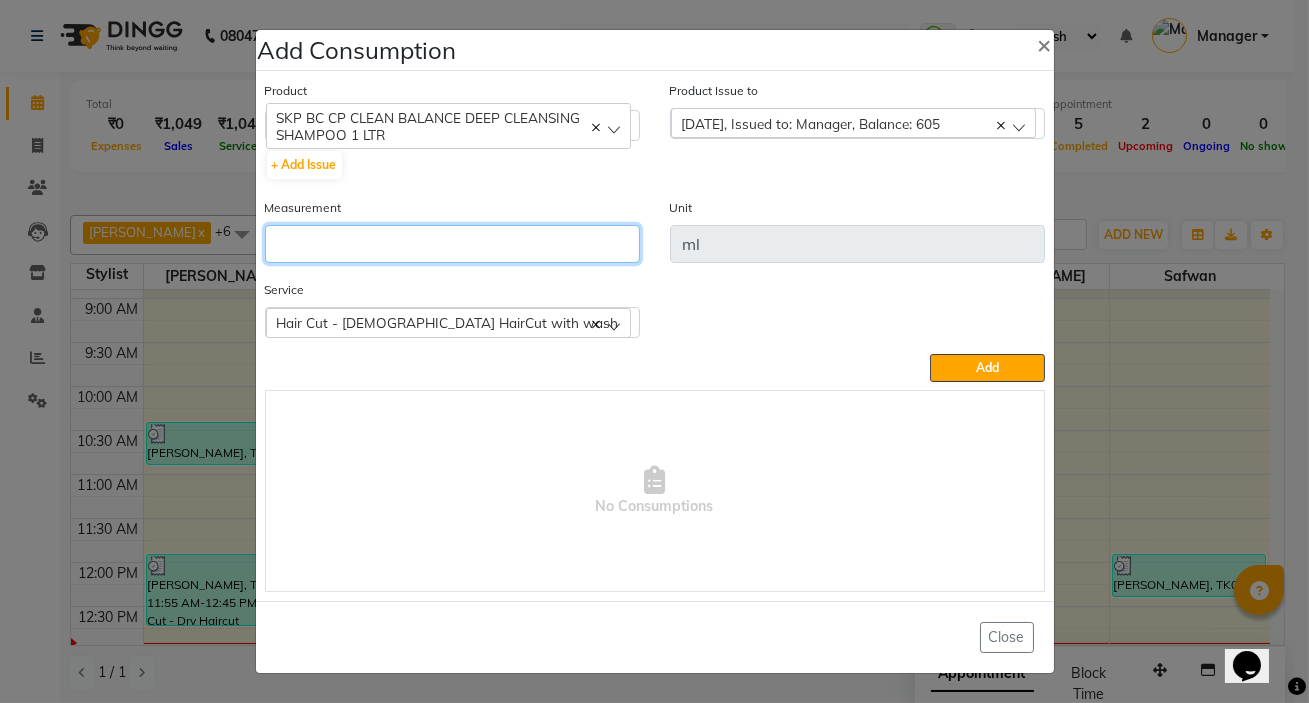 click 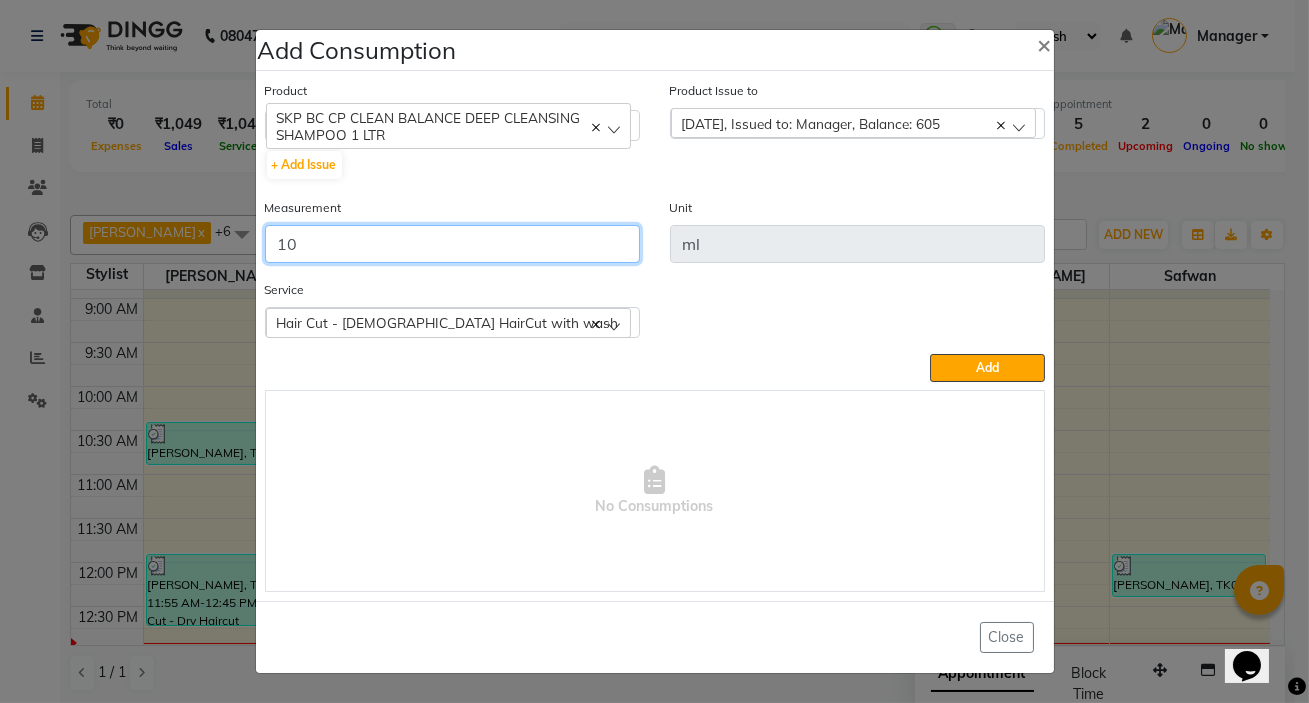 type on "10" 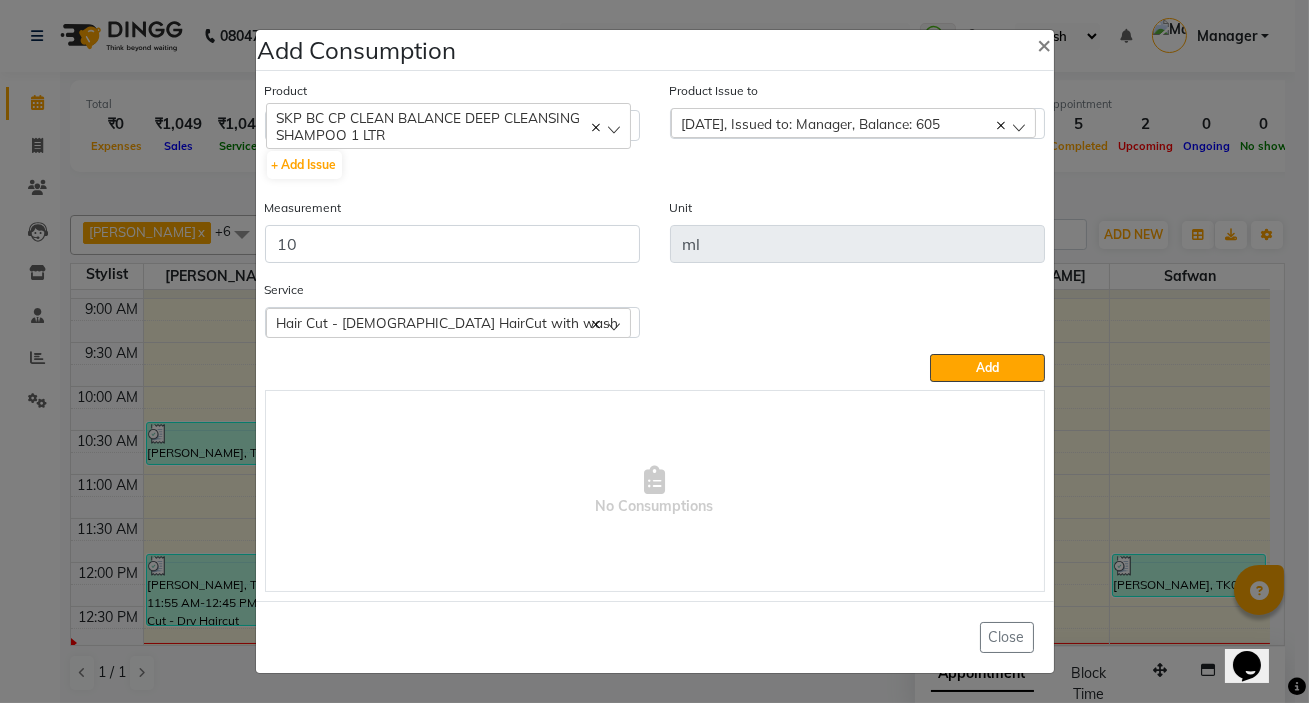 click on "Service  Hair Cut - [DEMOGRAPHIC_DATA] HairCut with wash  Hair Cut - [DEMOGRAPHIC_DATA] HairCut with wash" 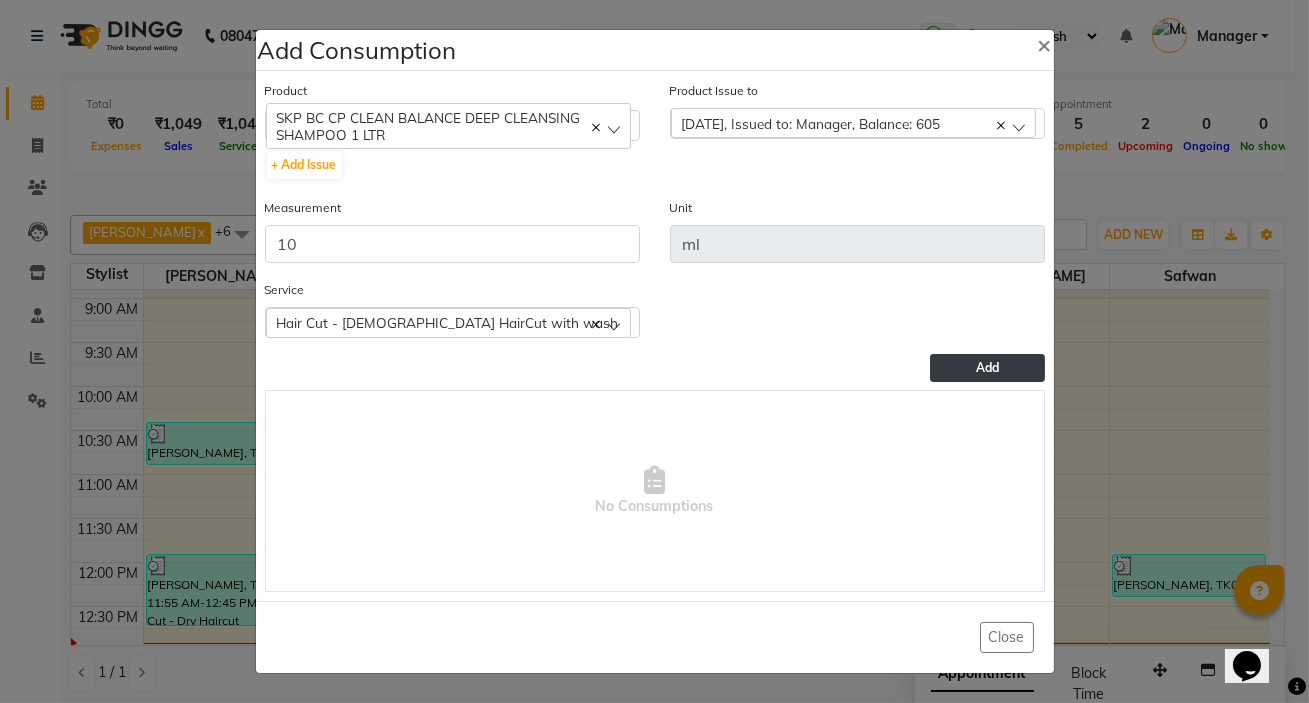 click on "Add" 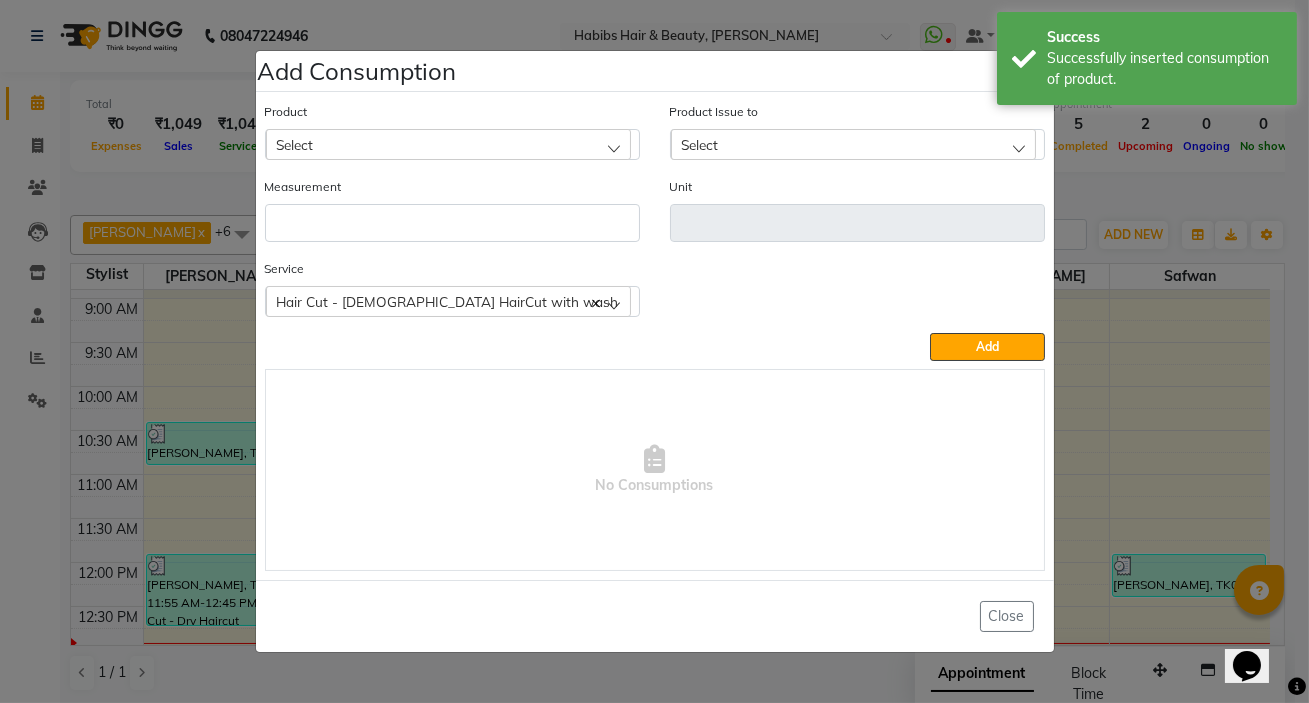click on "Select" 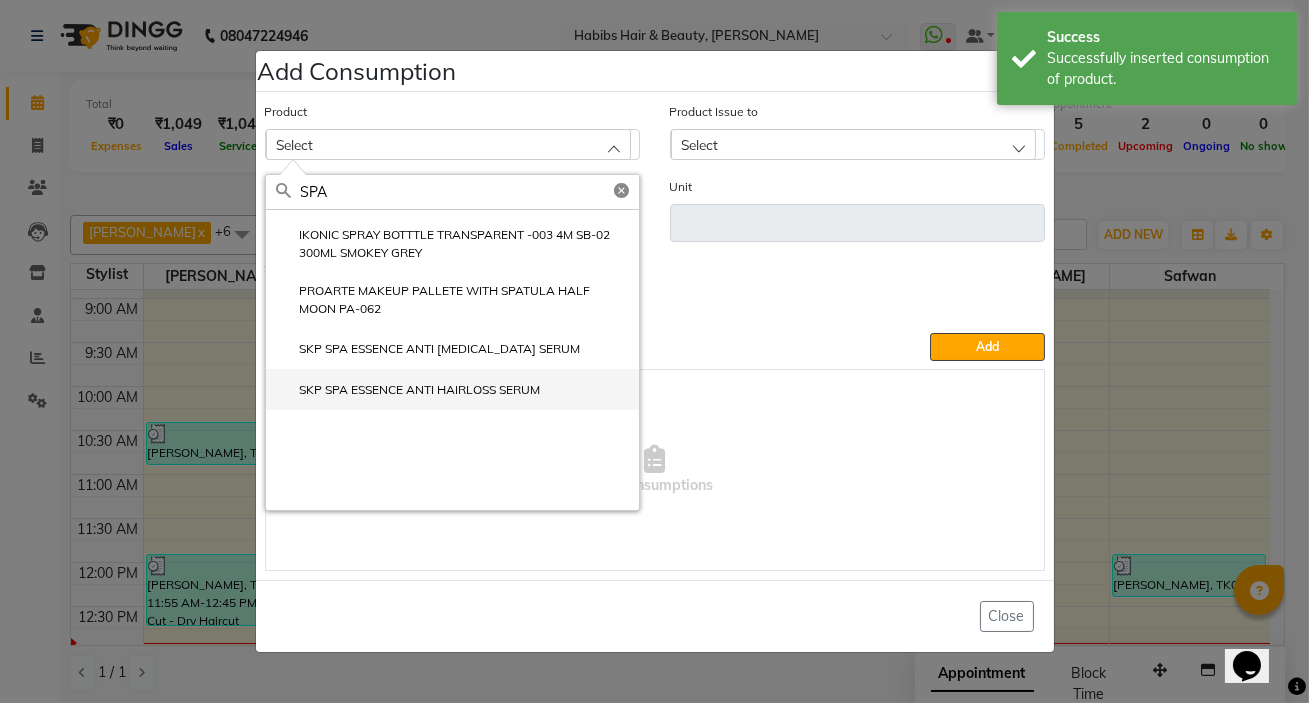 scroll, scrollTop: 221, scrollLeft: 0, axis: vertical 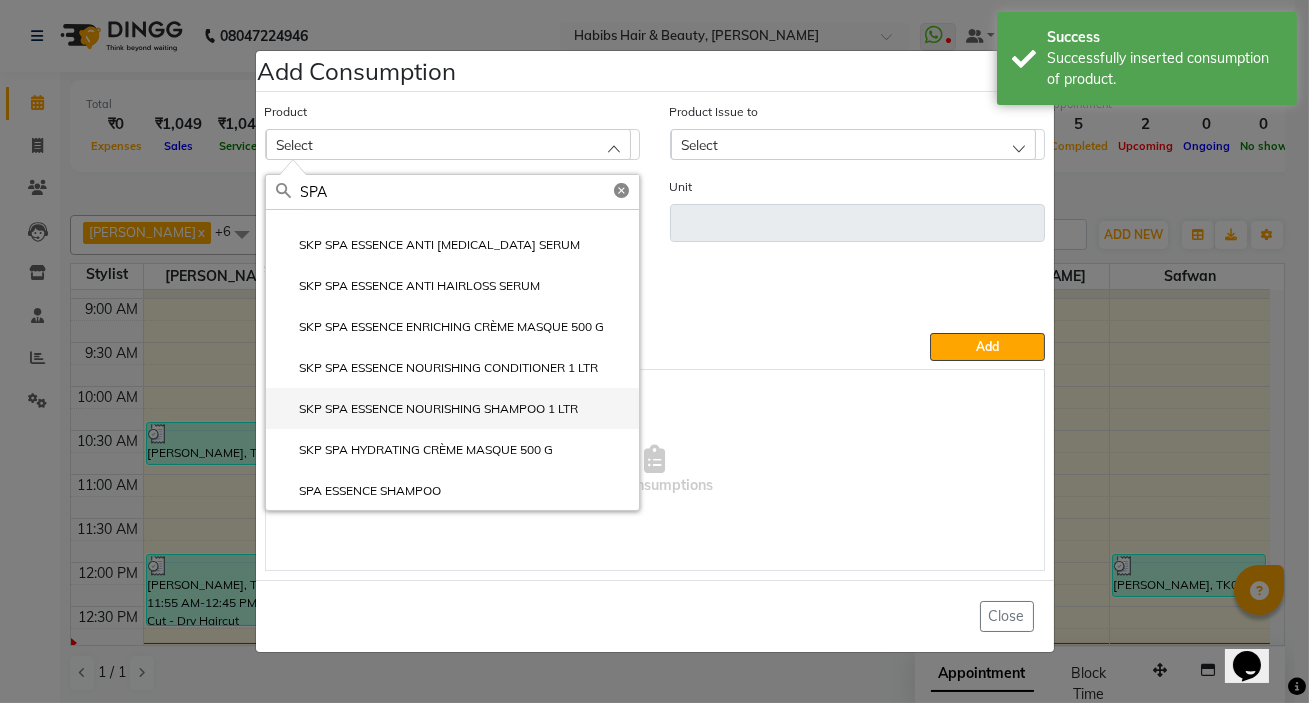 type on "SPA" 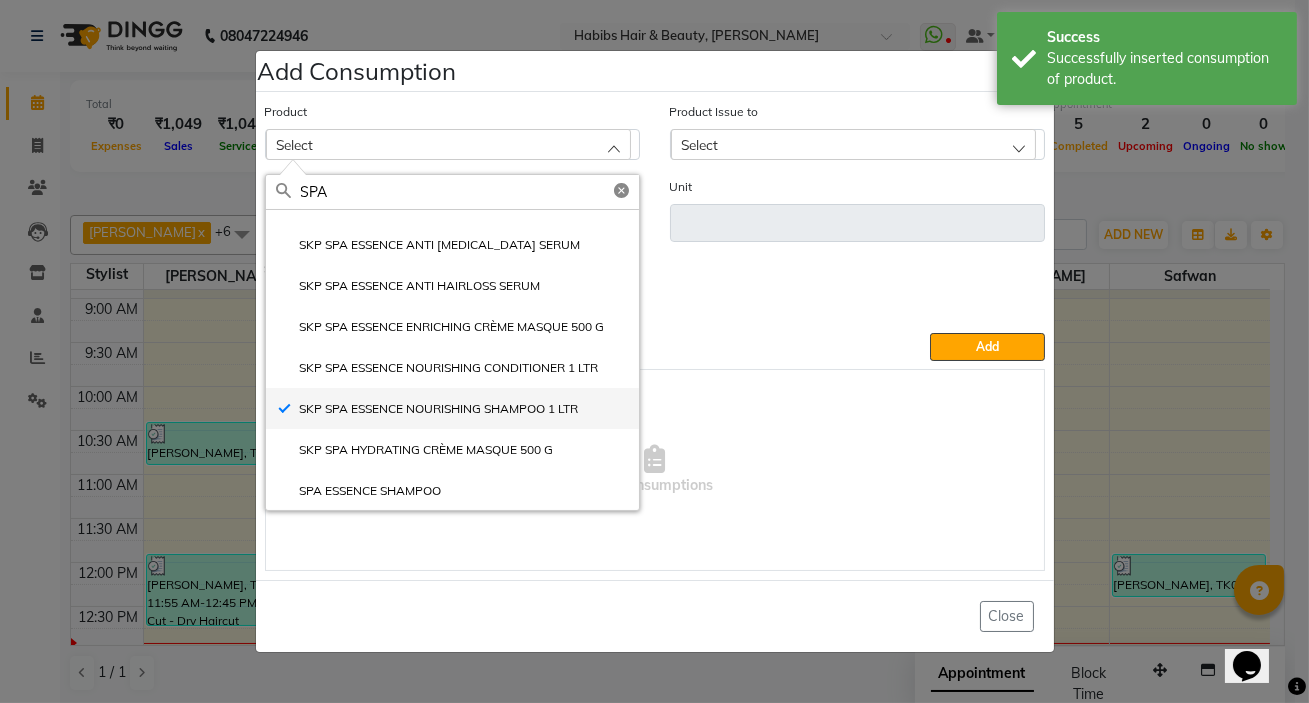 type on "ml" 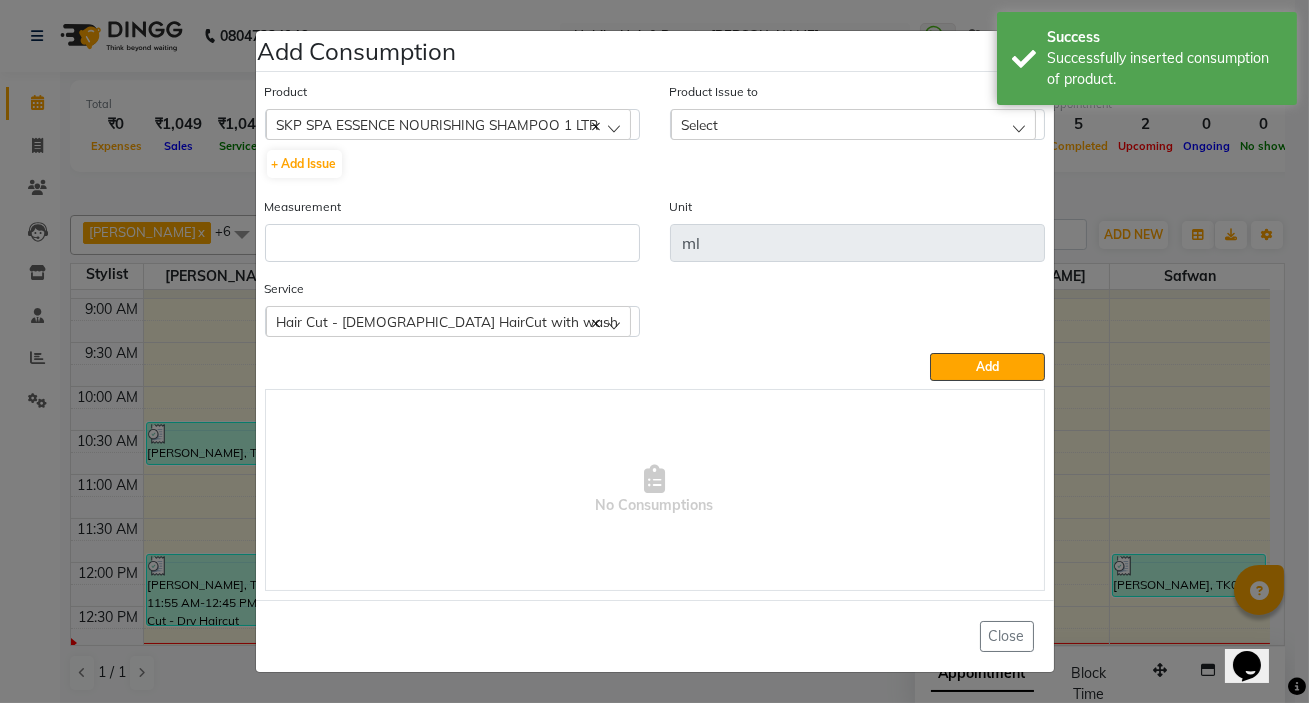 click on "Select" 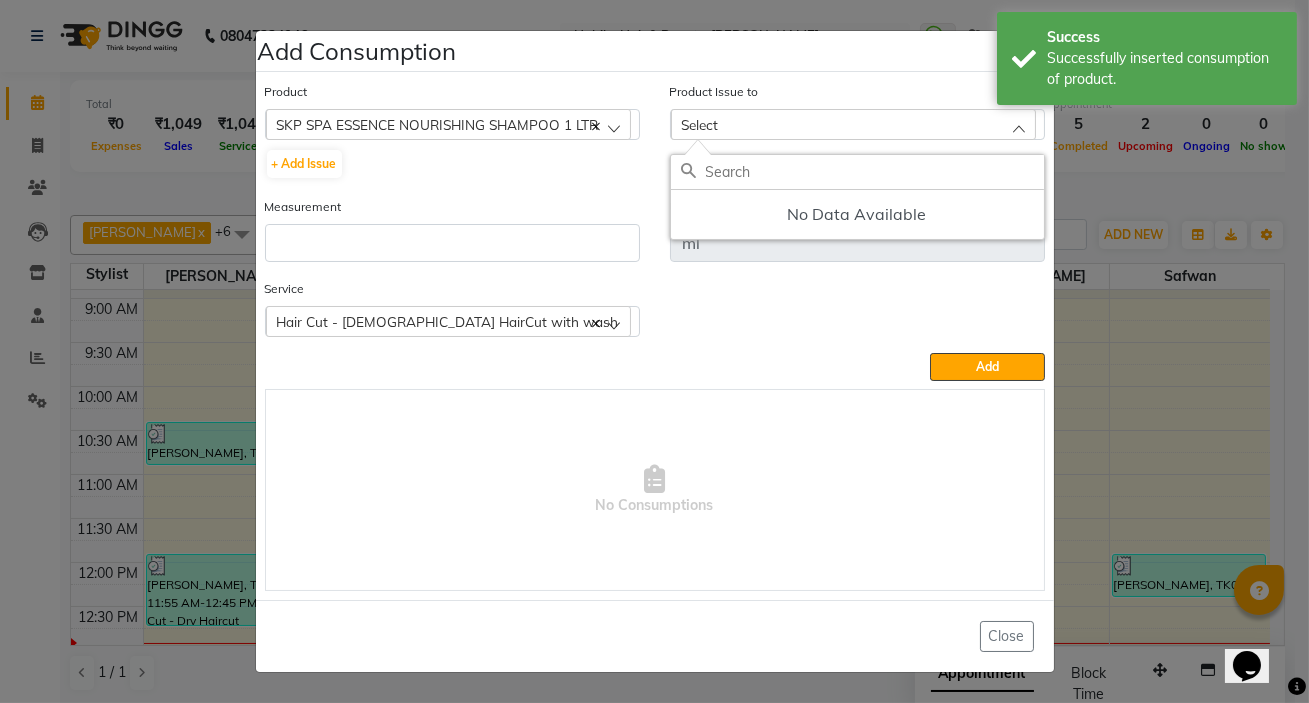 click on "SKP SPA ESSENCE NOURISHING SHAMPOO 1 LTR" 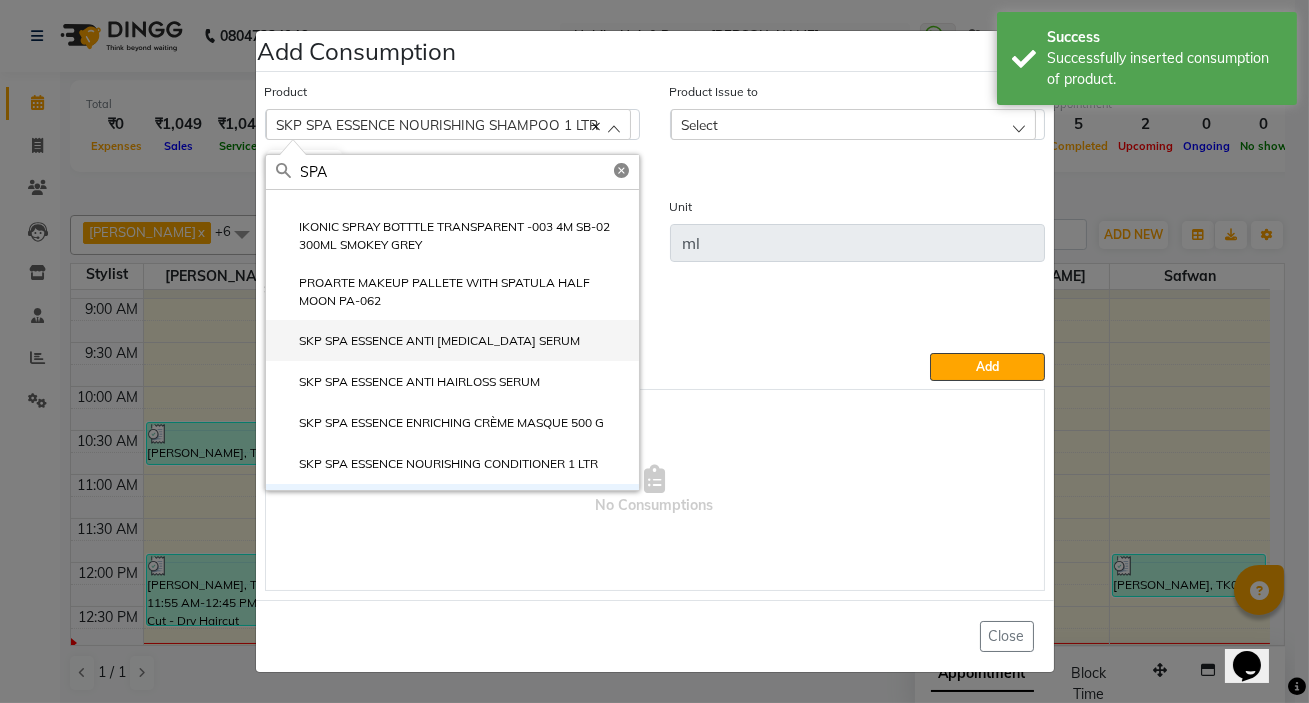 scroll, scrollTop: 221, scrollLeft: 0, axis: vertical 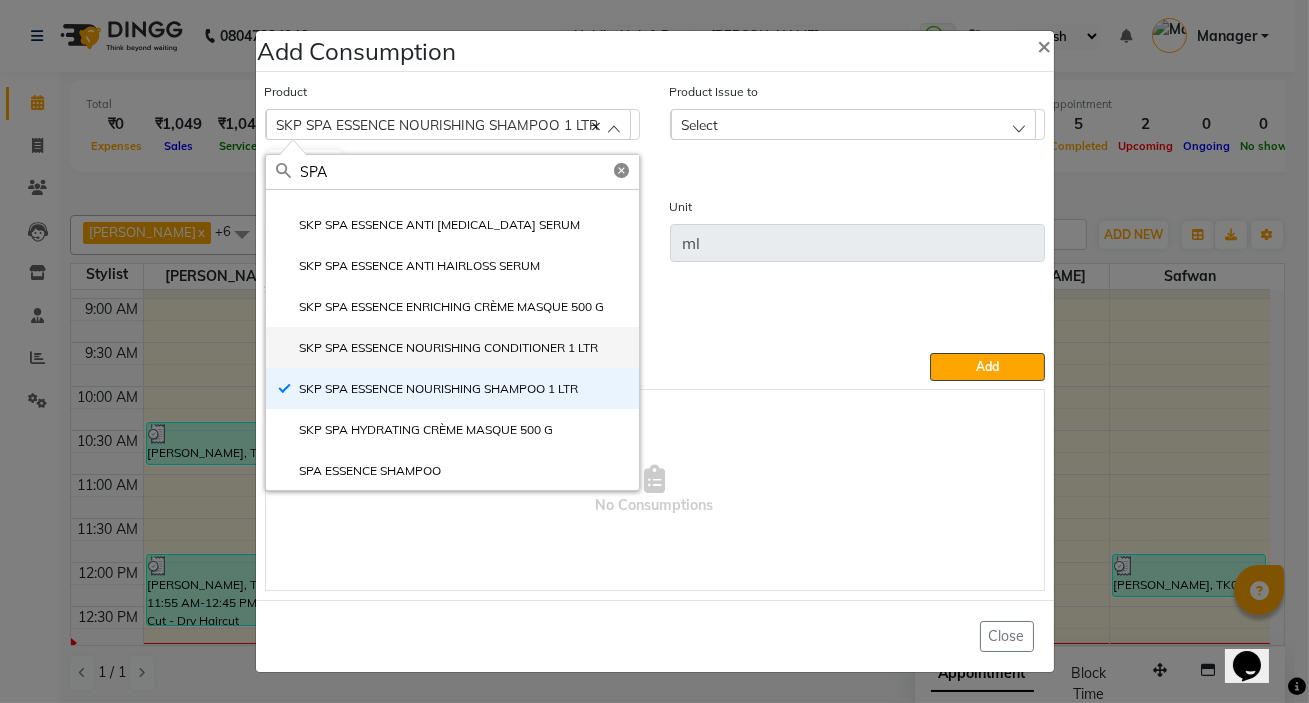 type on "SPA" 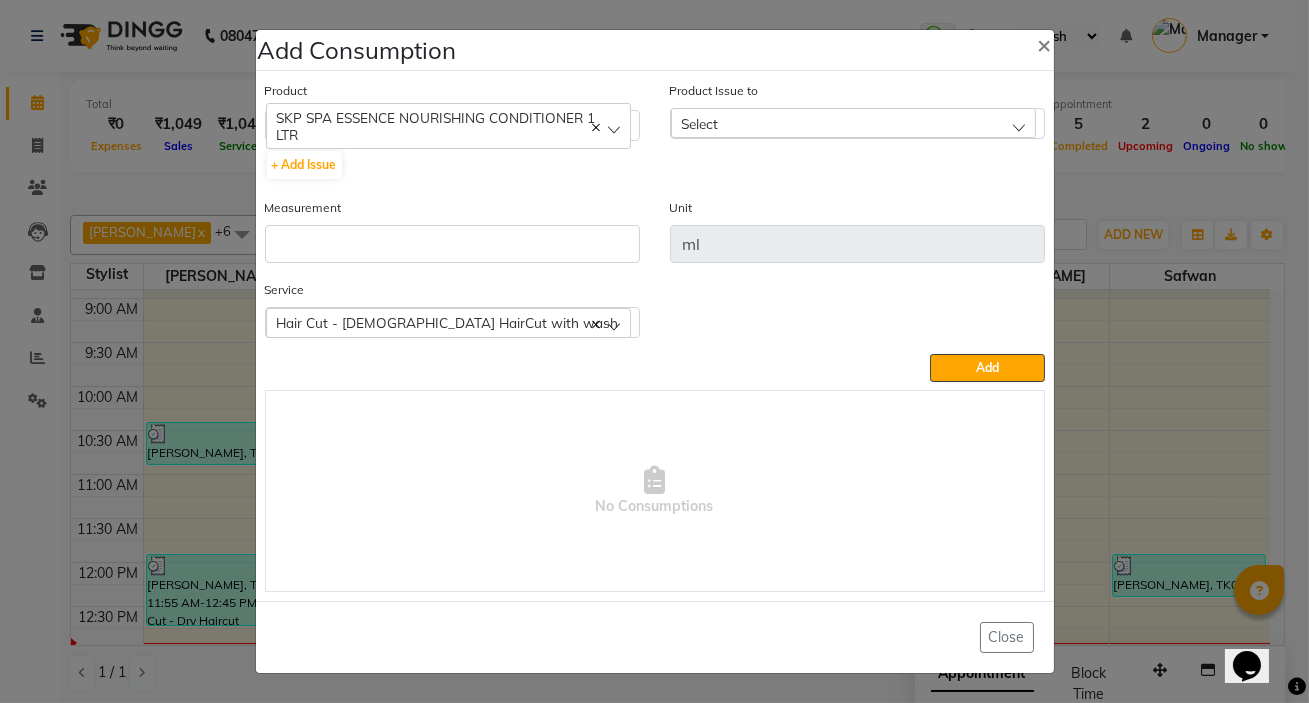 click on "Select" 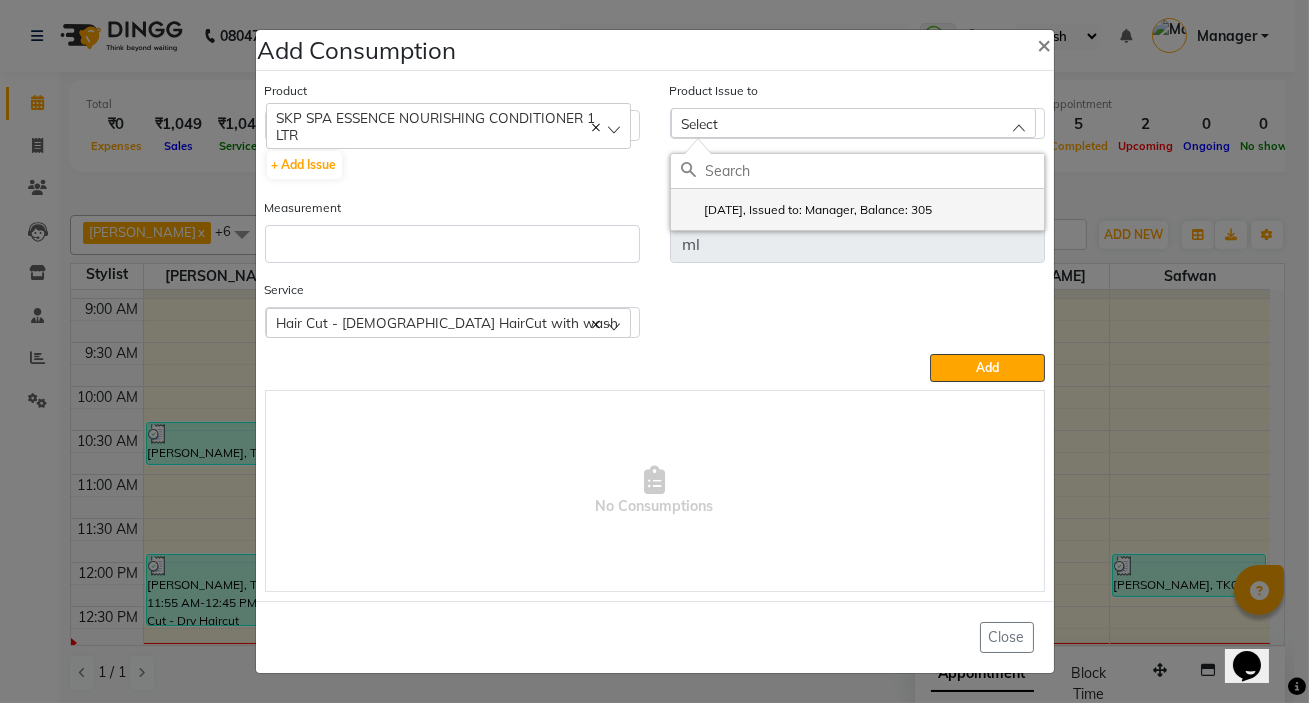 click on "[DATE], Issued to: Manager, Balance: 305" 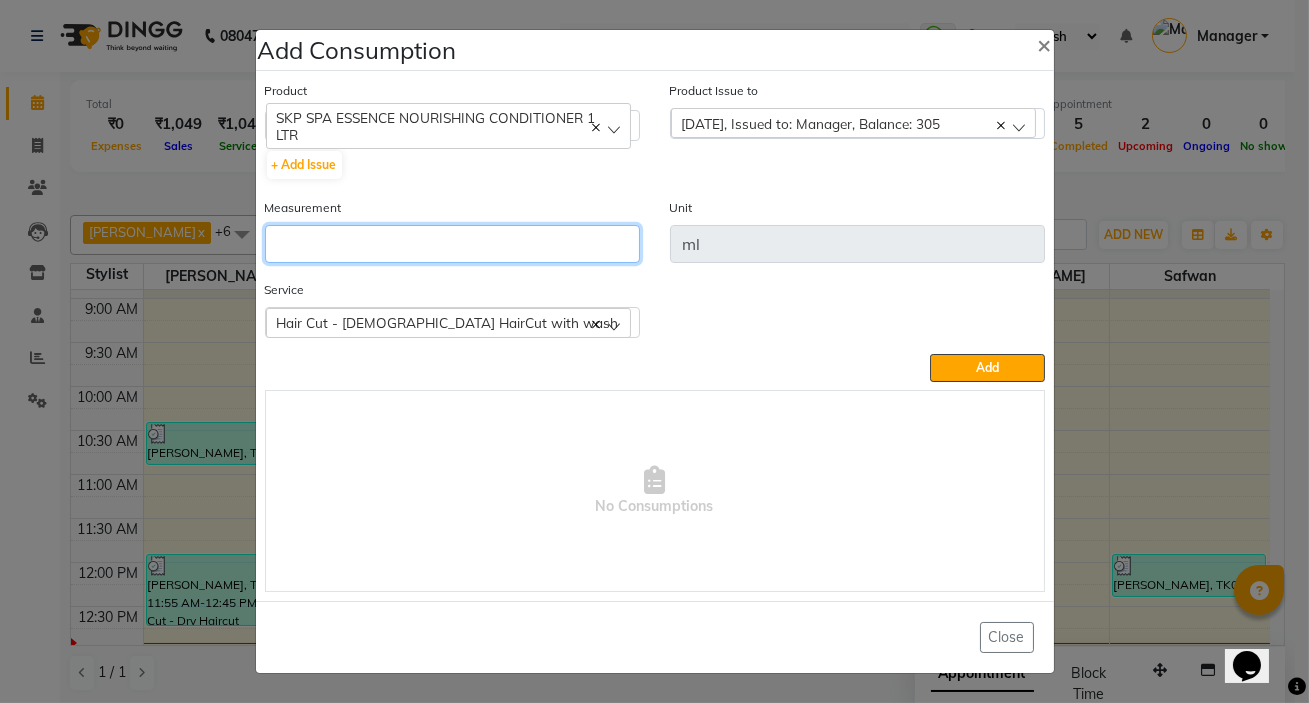 click 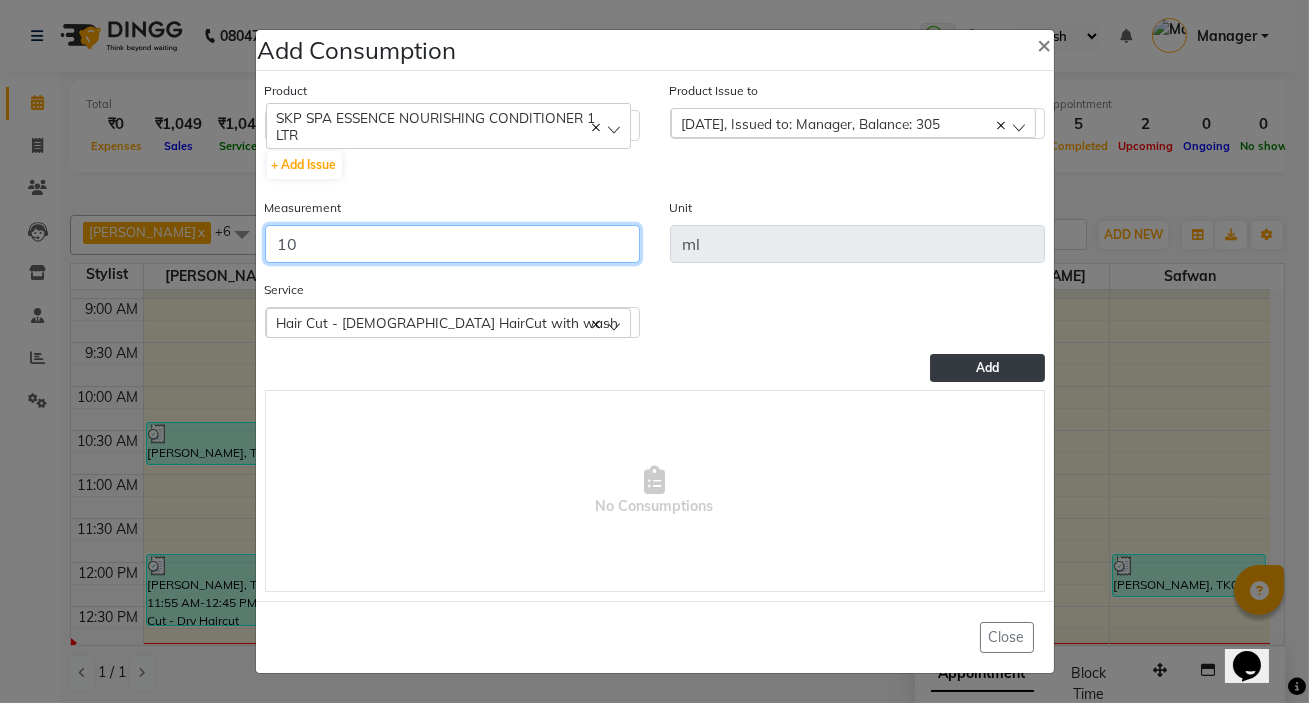 type on "10" 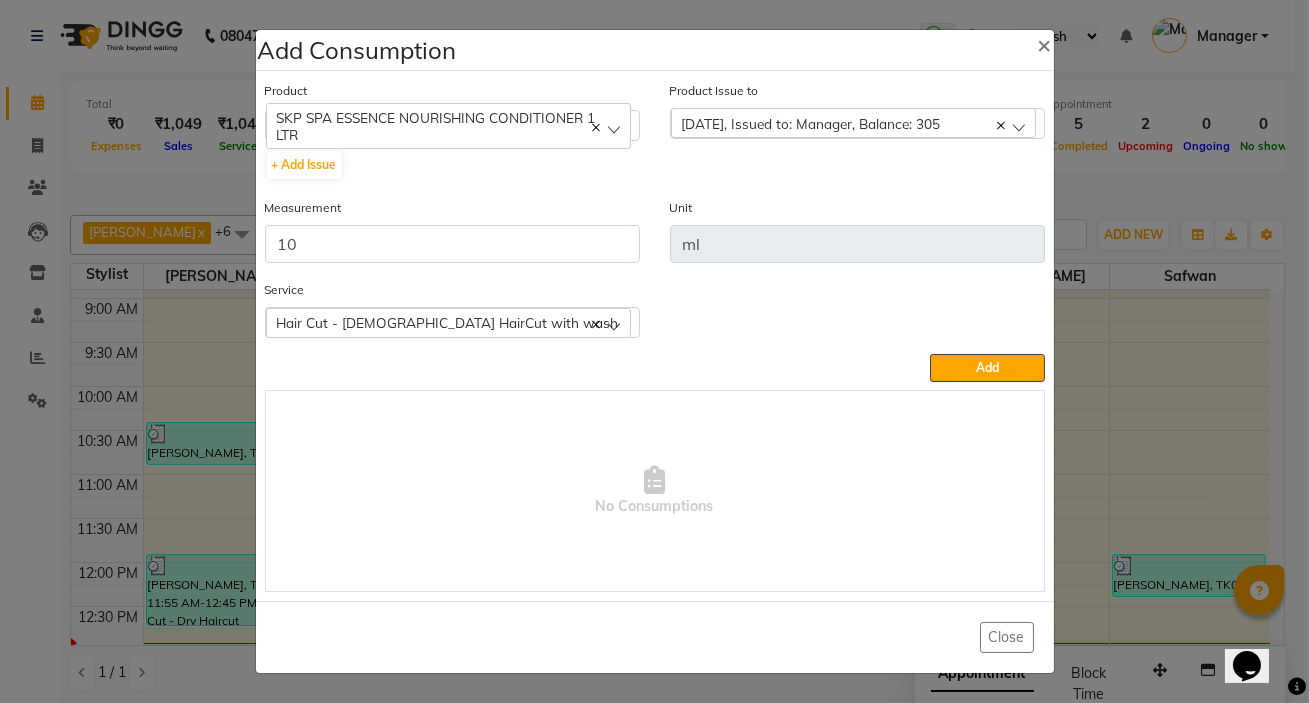 drag, startPoint x: 946, startPoint y: 368, endPoint x: 922, endPoint y: 349, distance: 30.610456 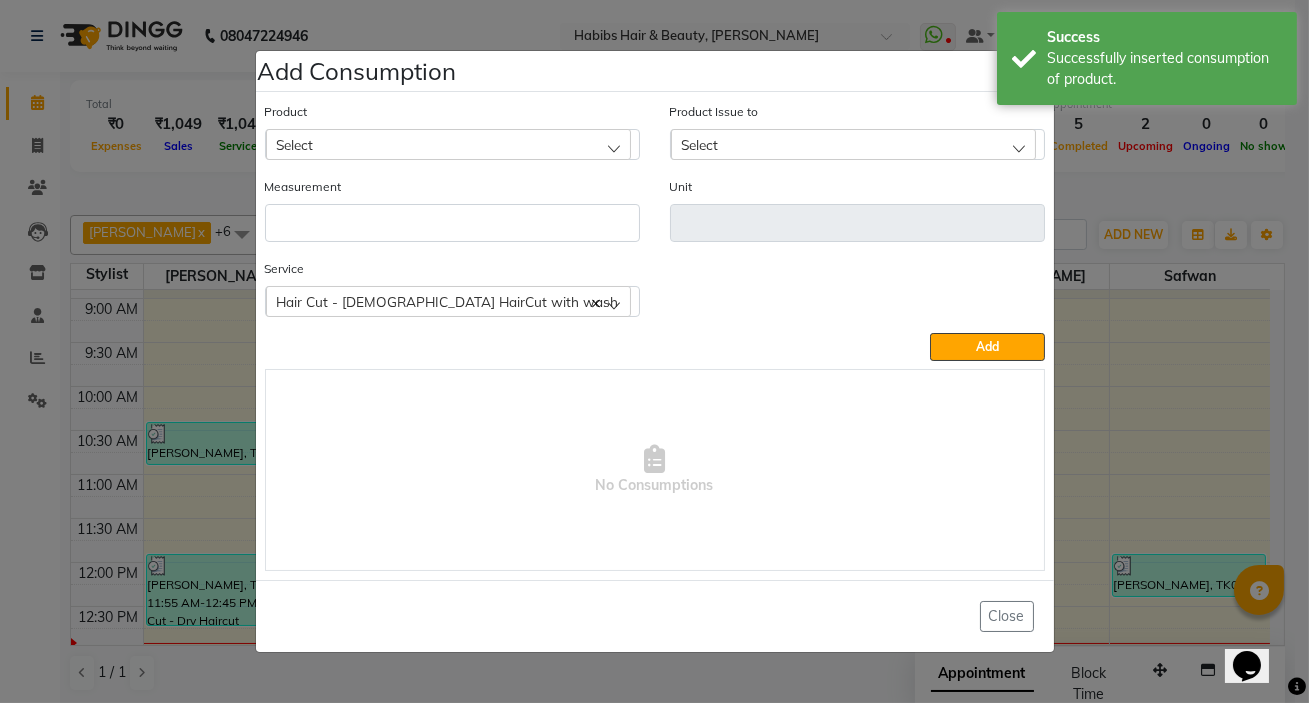 click on "Select" 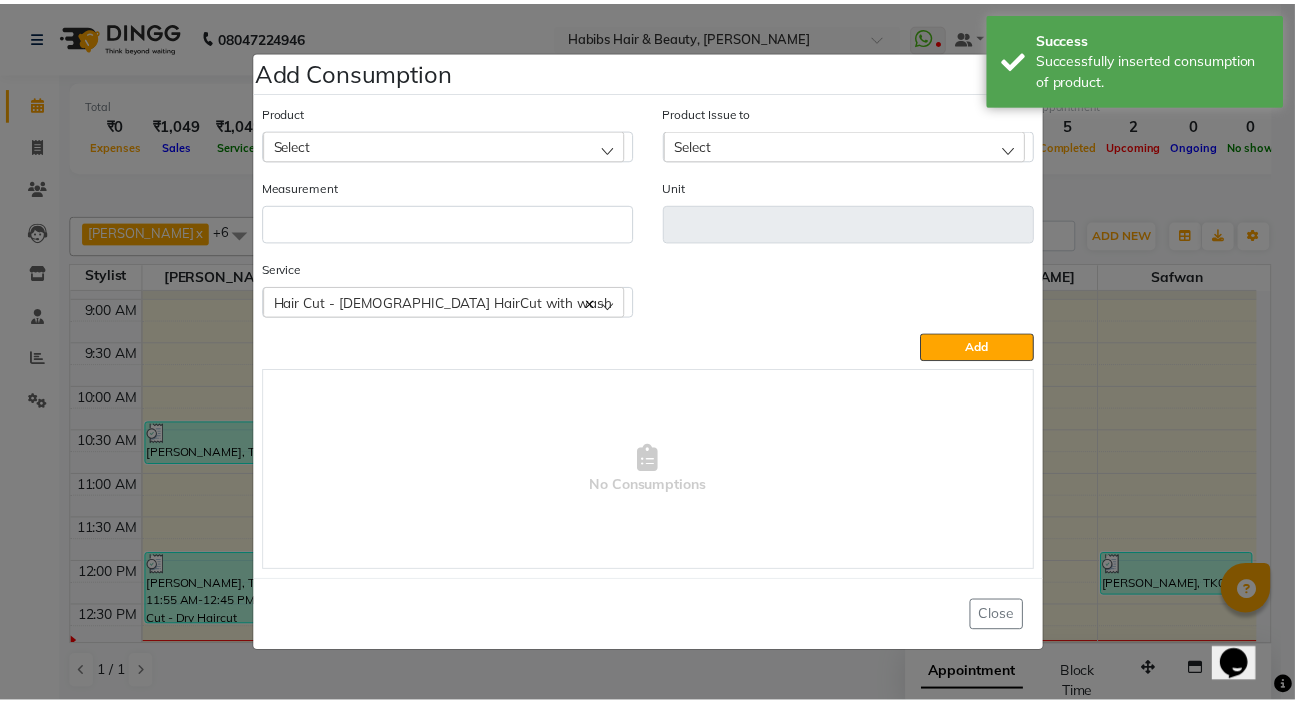 scroll, scrollTop: 0, scrollLeft: 0, axis: both 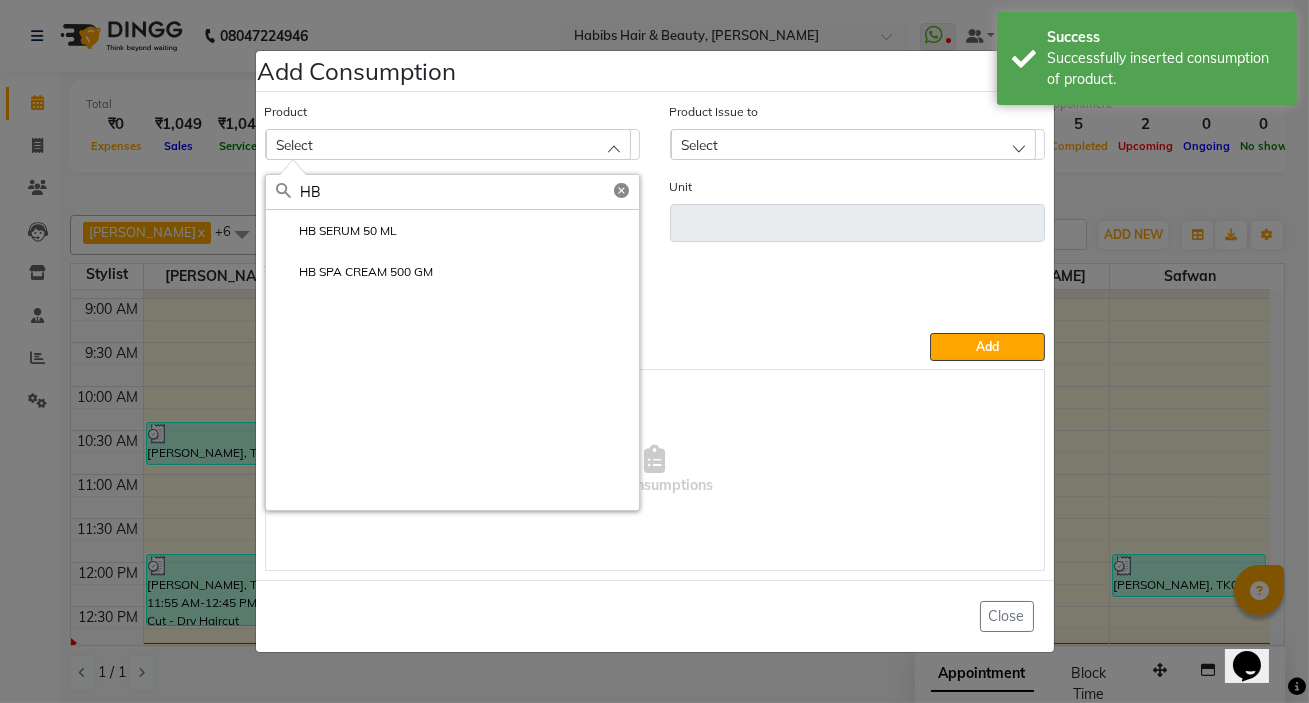 type on "HB" 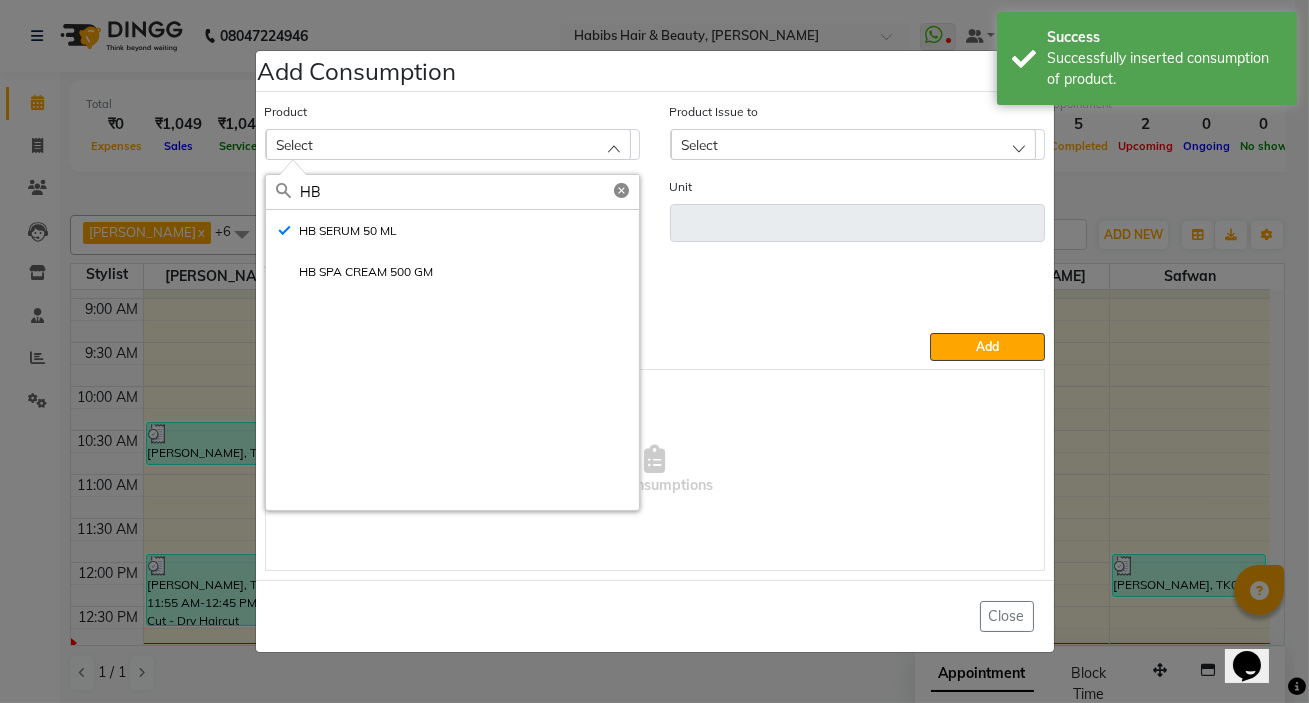 type on "ML" 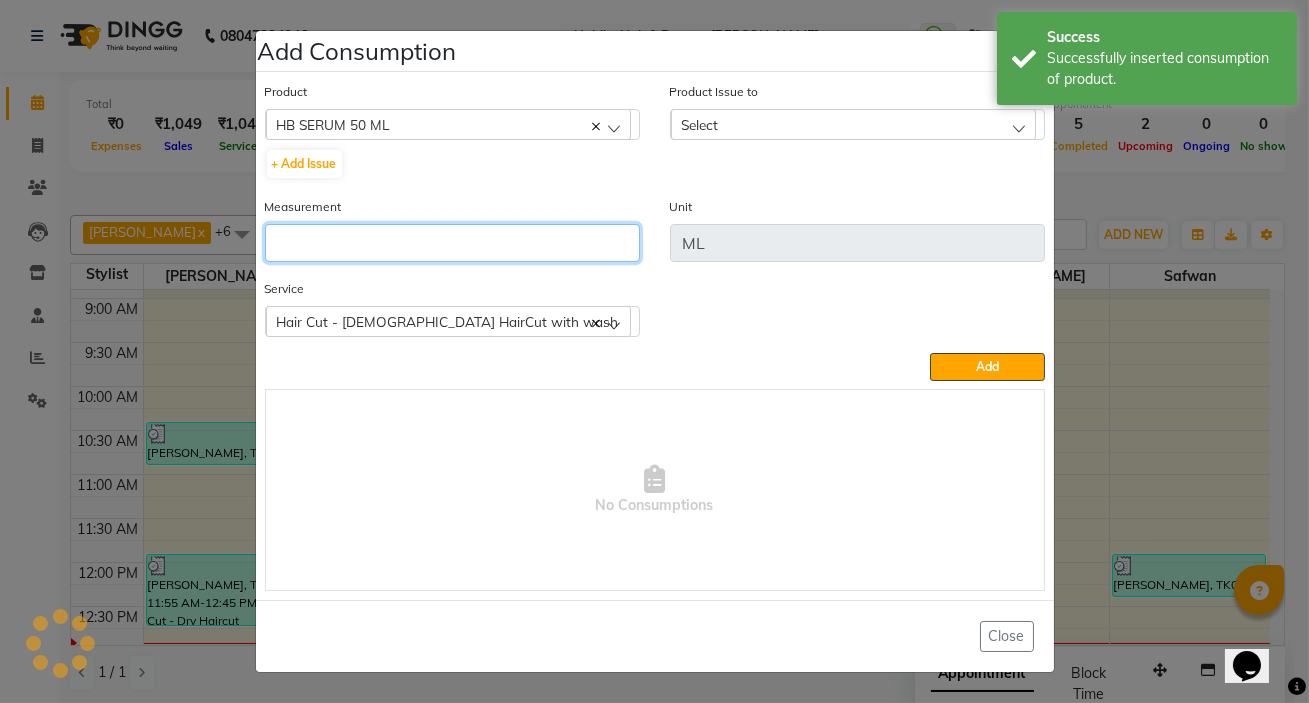 click 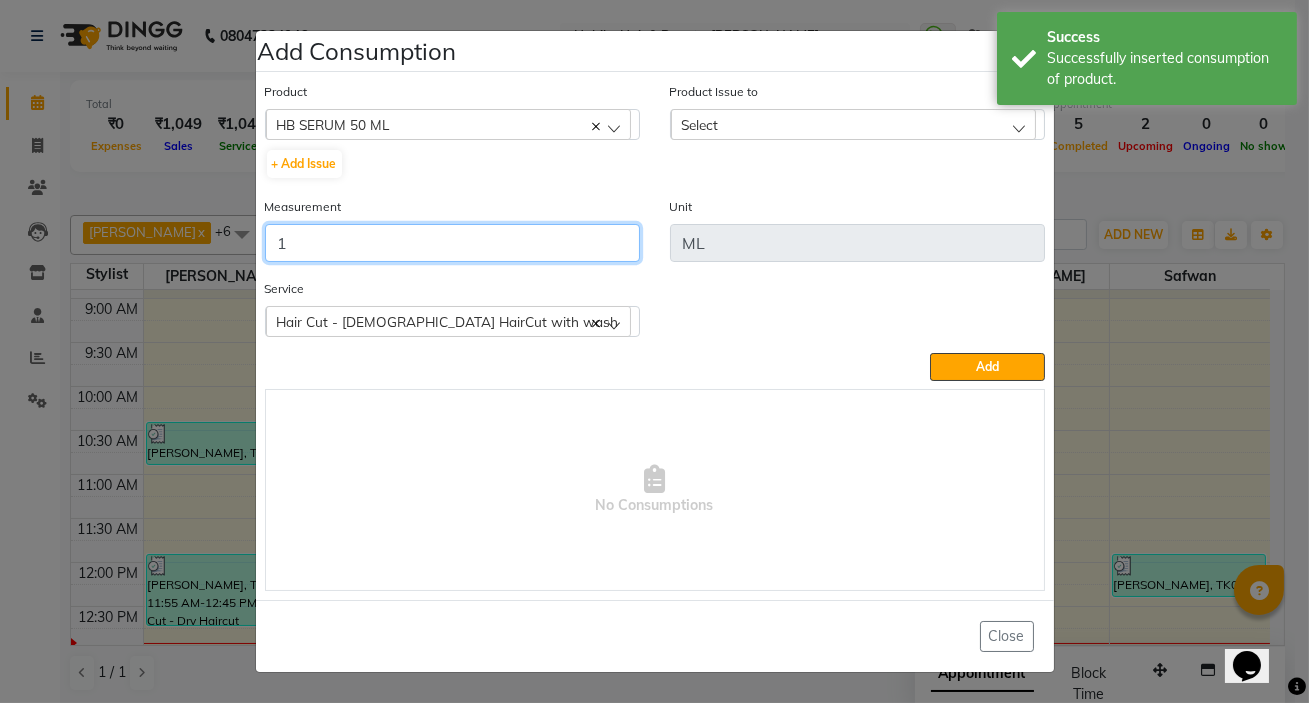 type on "1" 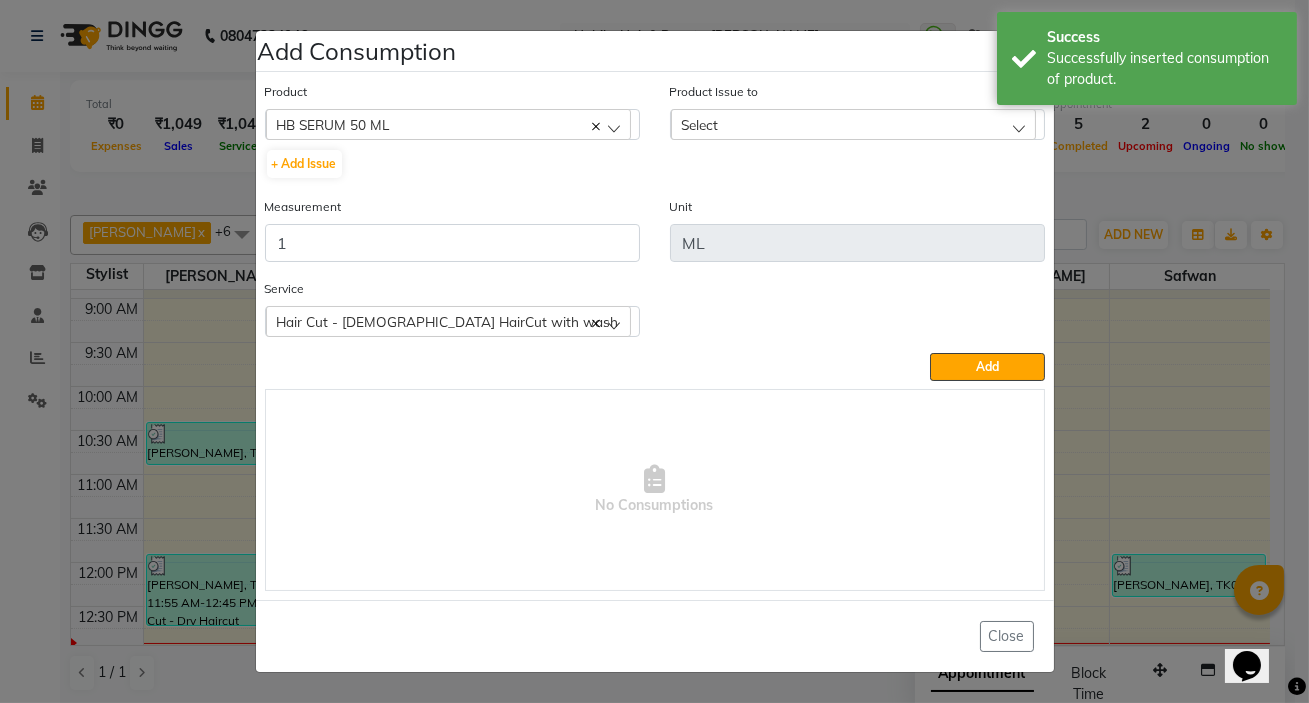 click on "Select" 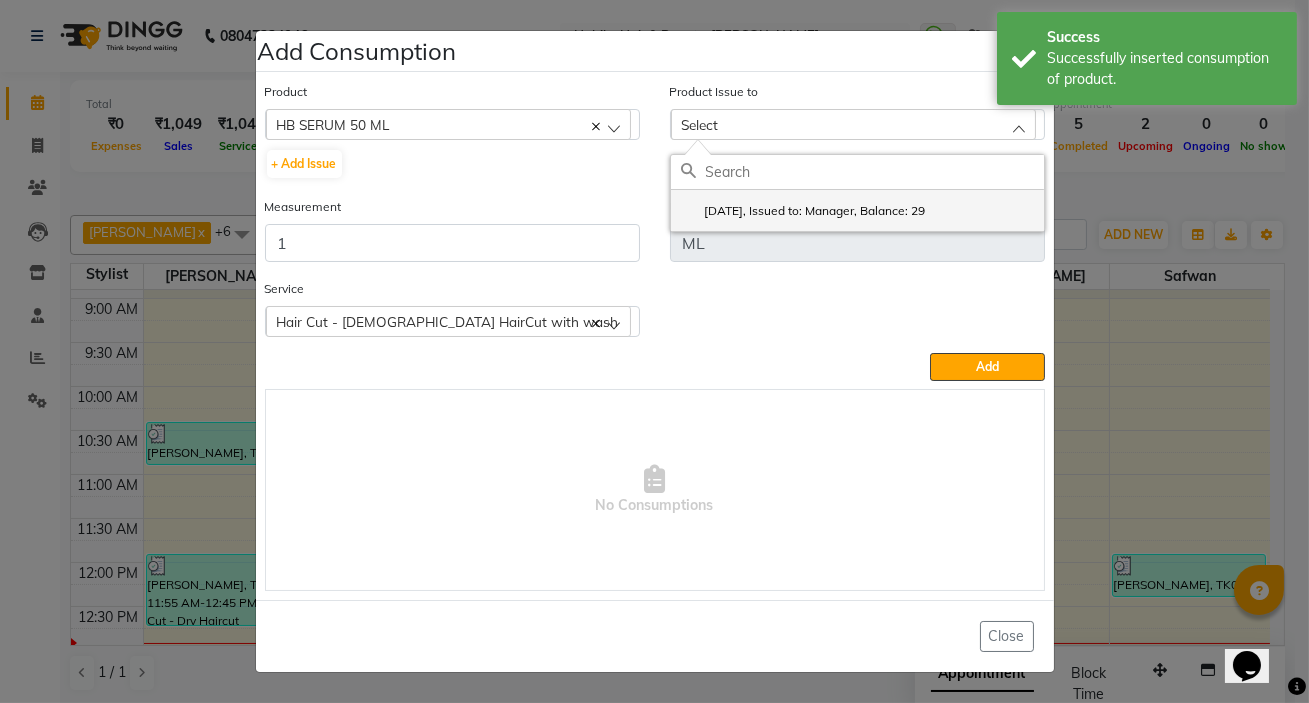 click on "[DATE], Issued to: Manager, Balance: 29" 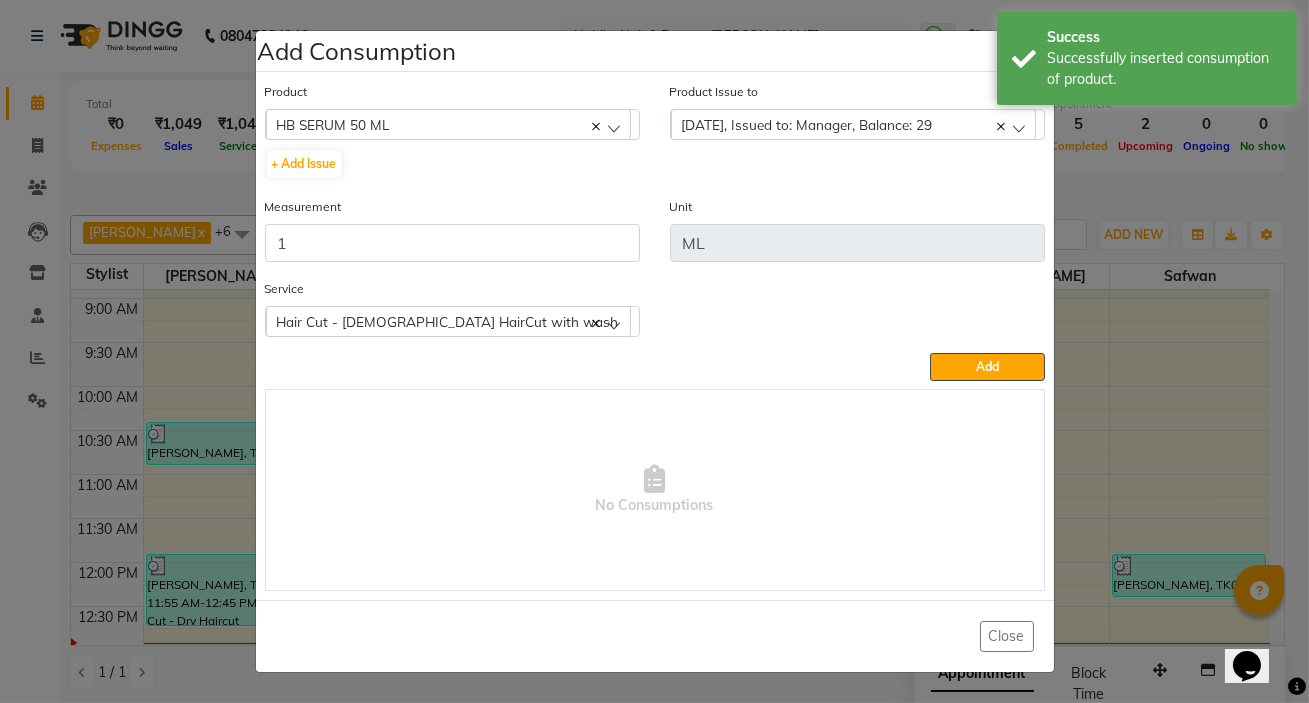 click on "Add" 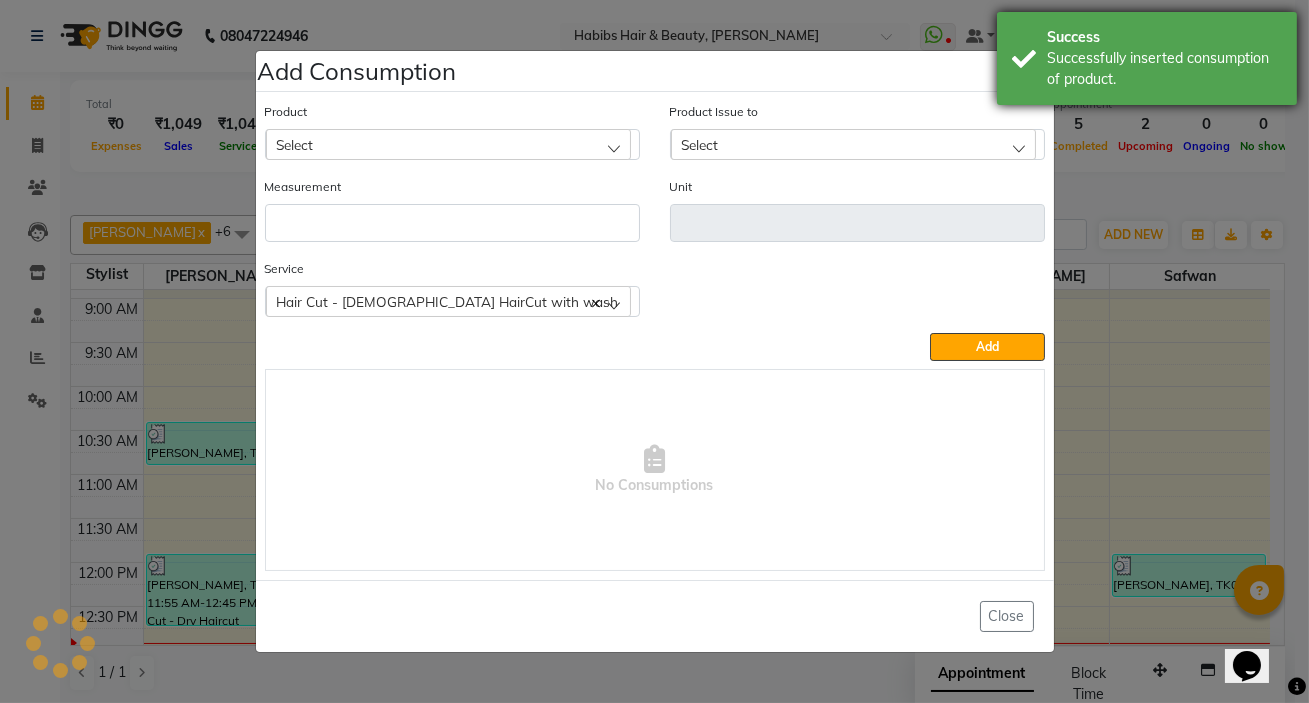 click on "Successfully inserted consumption of product." at bounding box center (1164, 69) 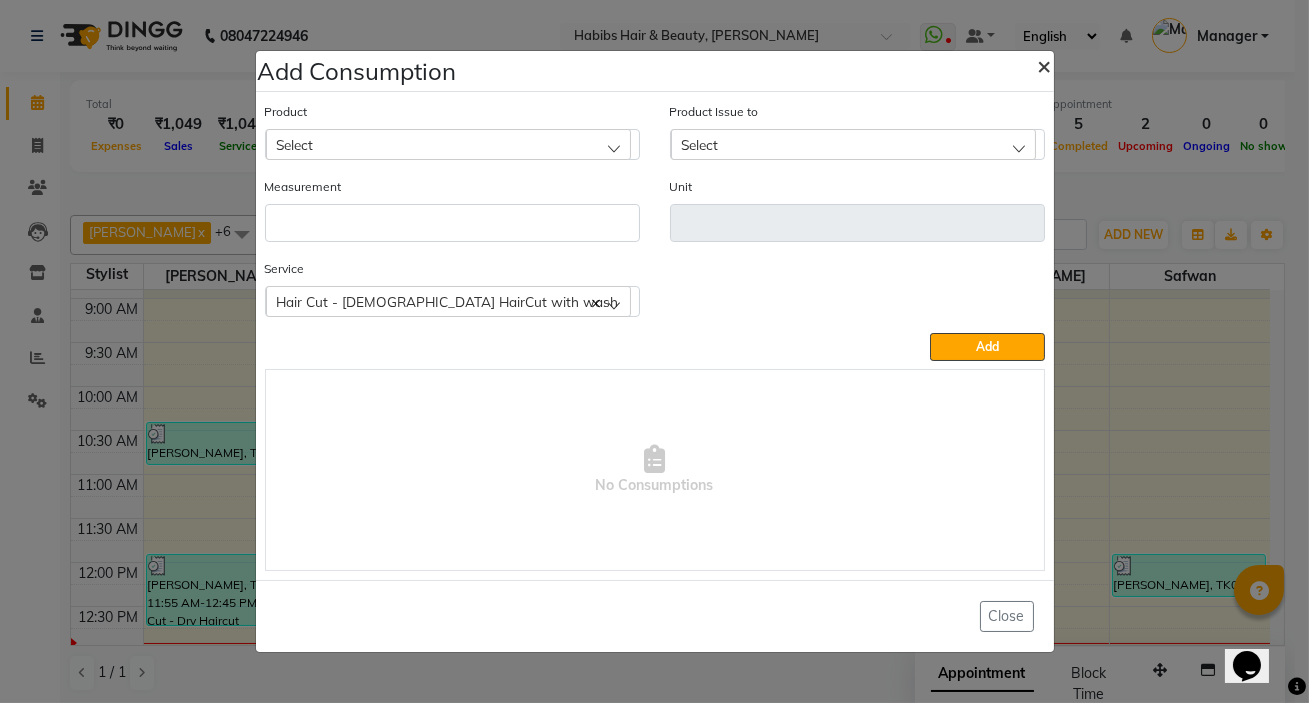 click on "×" 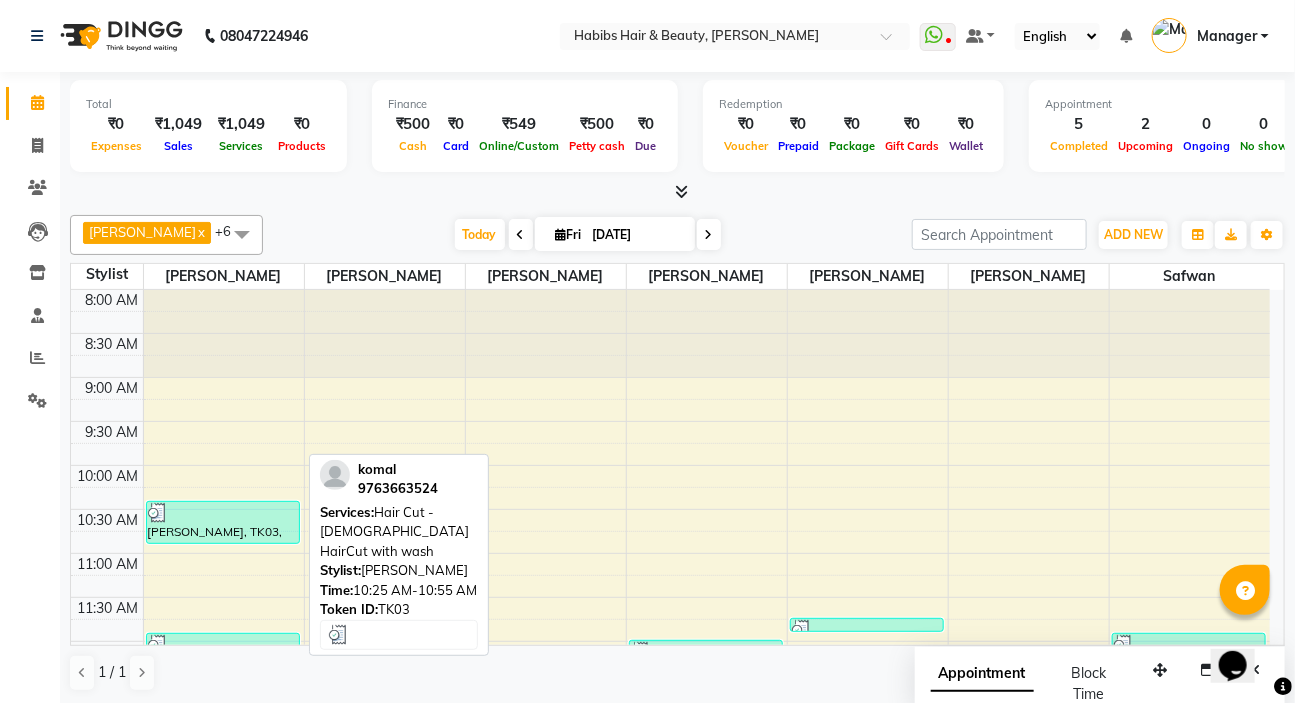 scroll, scrollTop: 0, scrollLeft: 0, axis: both 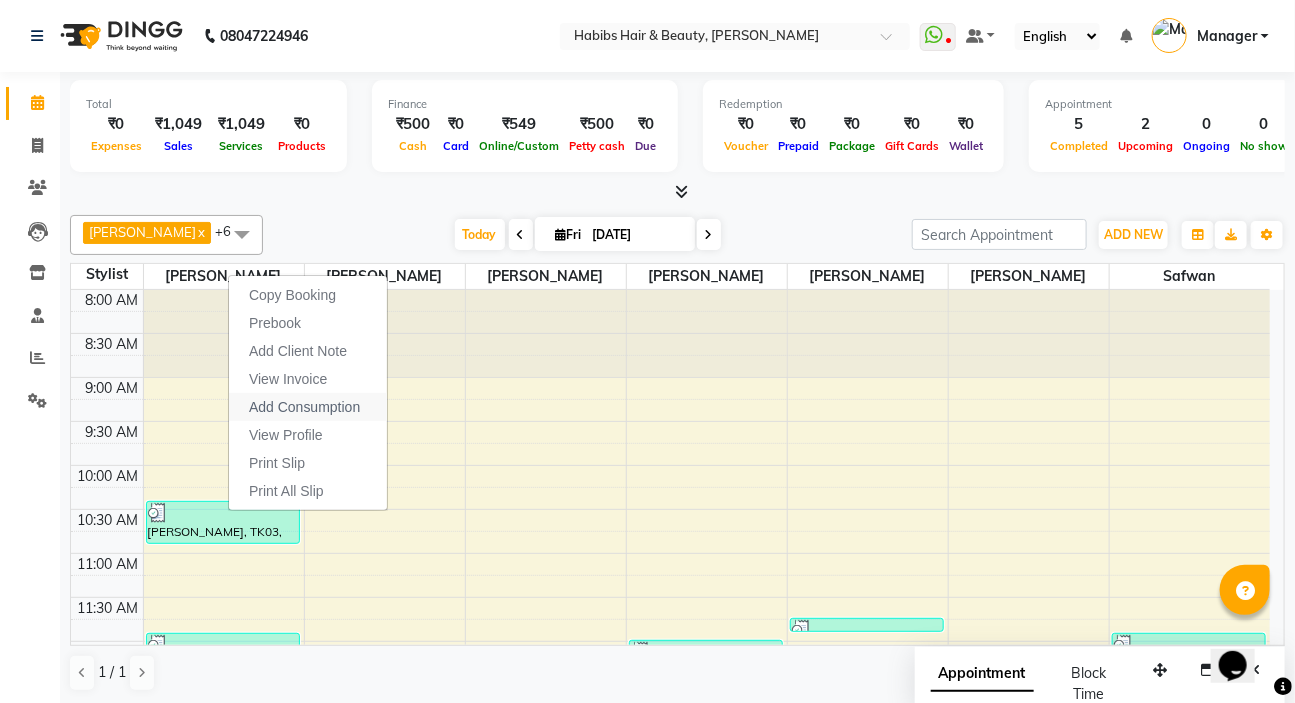 click on "Add Consumption" at bounding box center [304, 407] 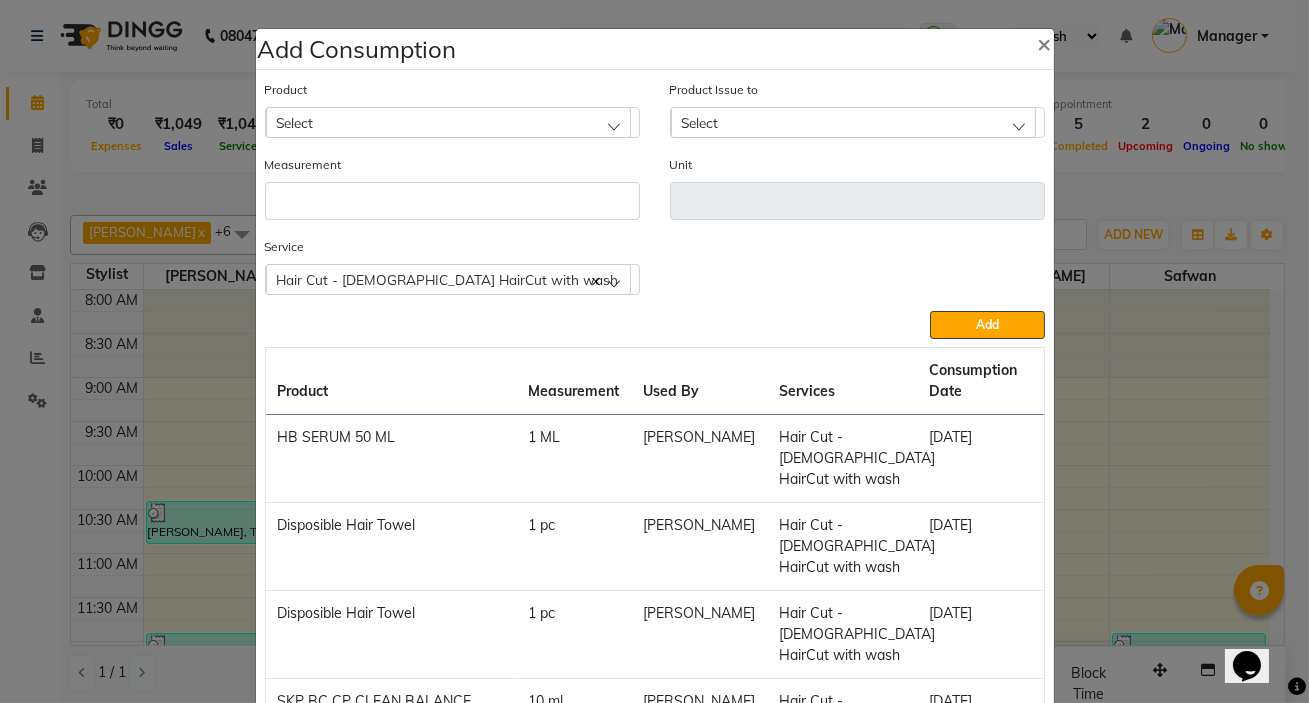 click on "×" 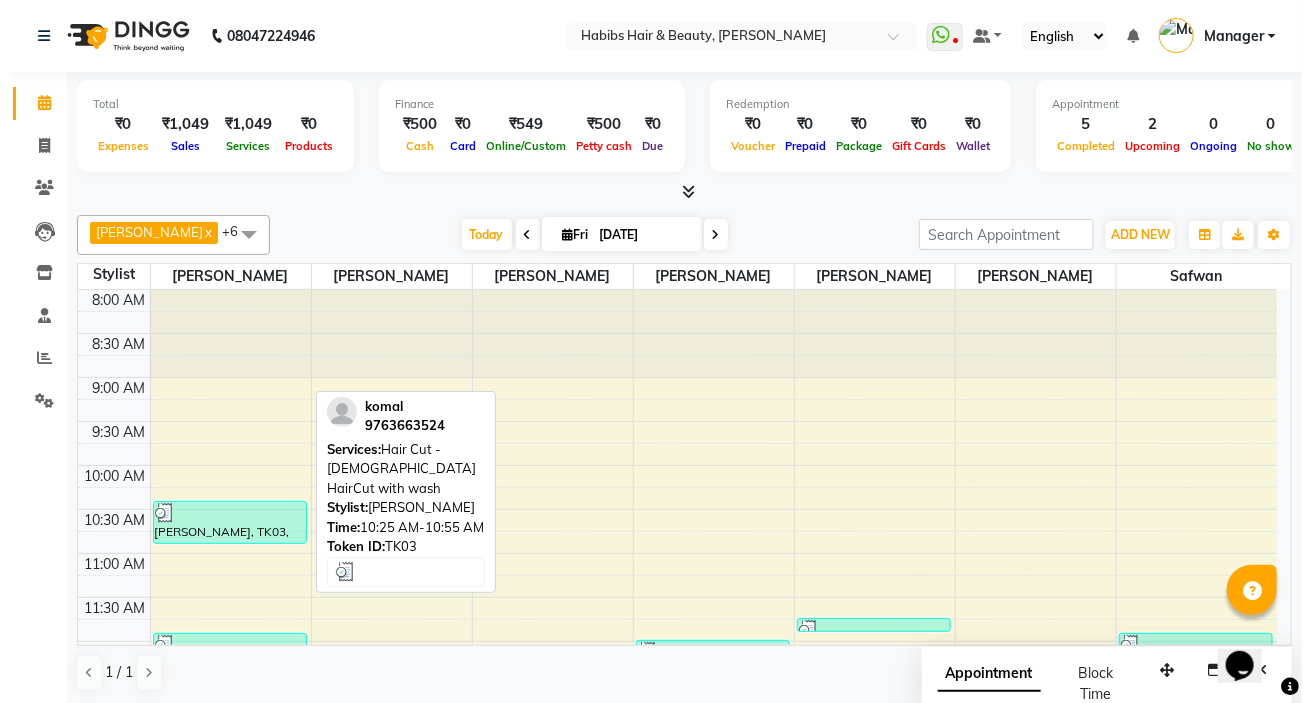 scroll, scrollTop: 181, scrollLeft: 0, axis: vertical 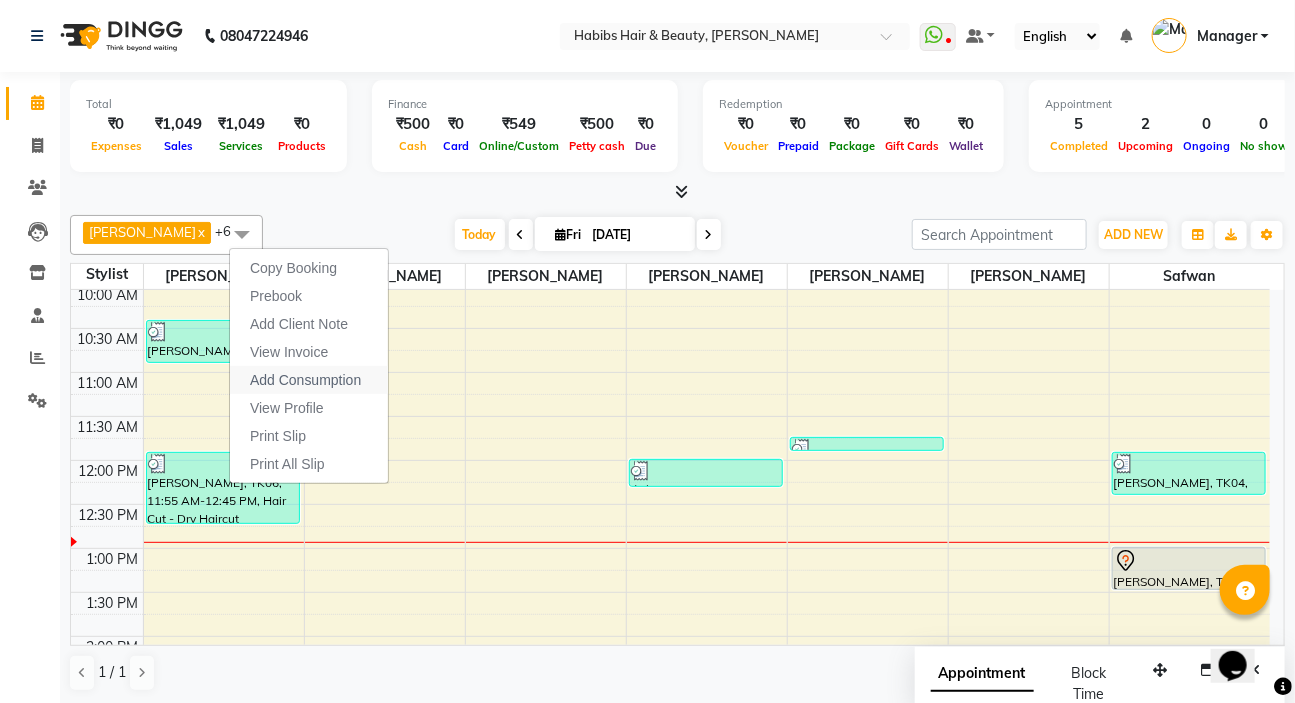 click on "Add Consumption" at bounding box center (305, 380) 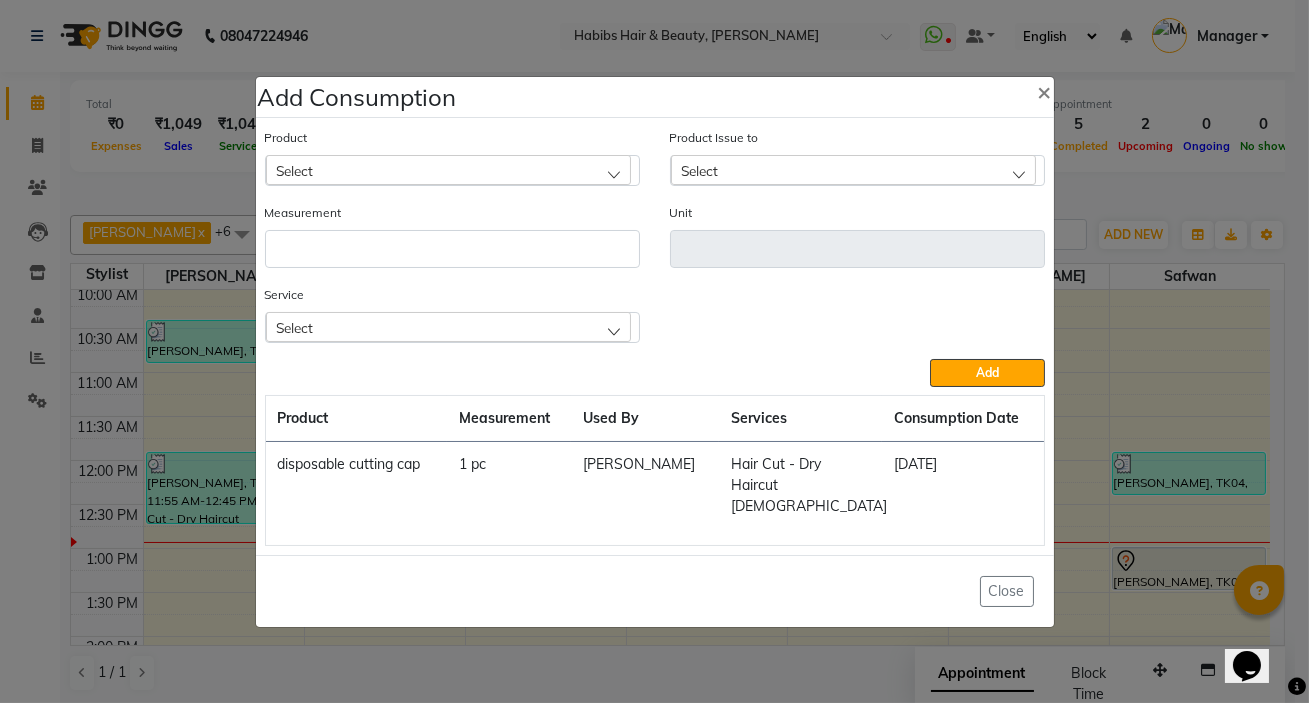 click on "Select" 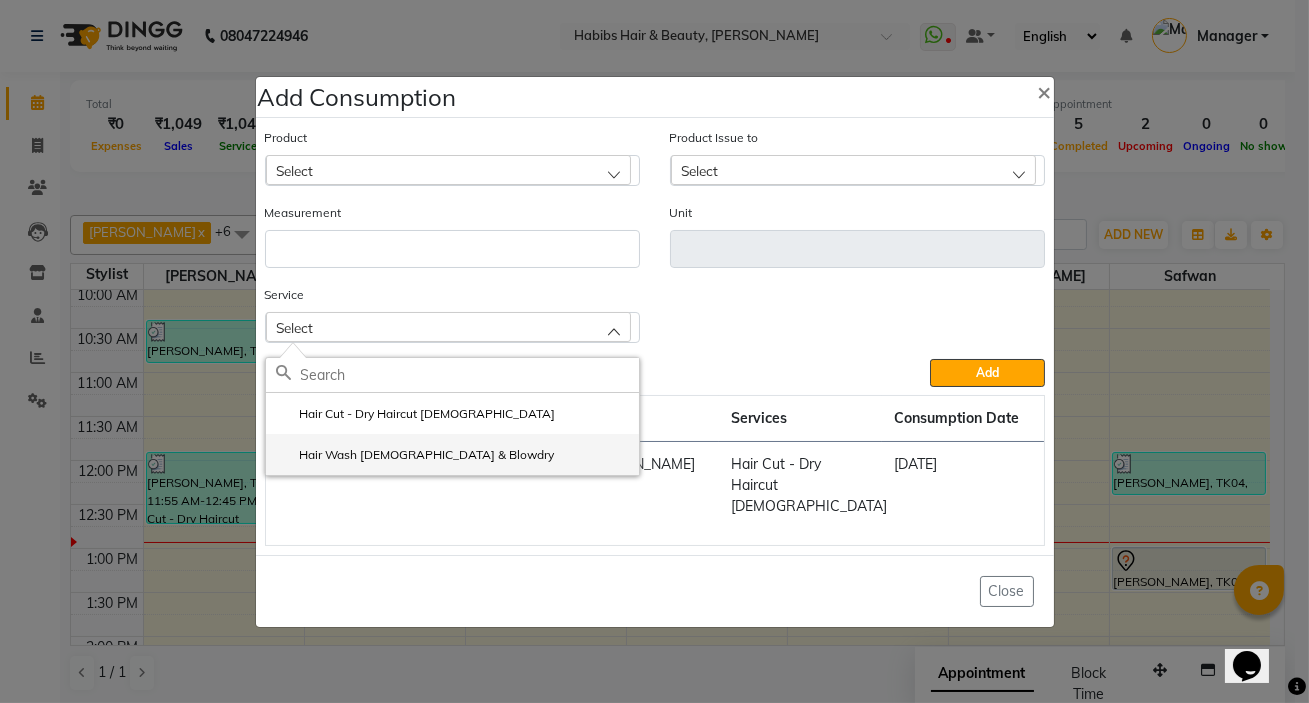 click on "Hair Wash [DEMOGRAPHIC_DATA] & Blowdry" 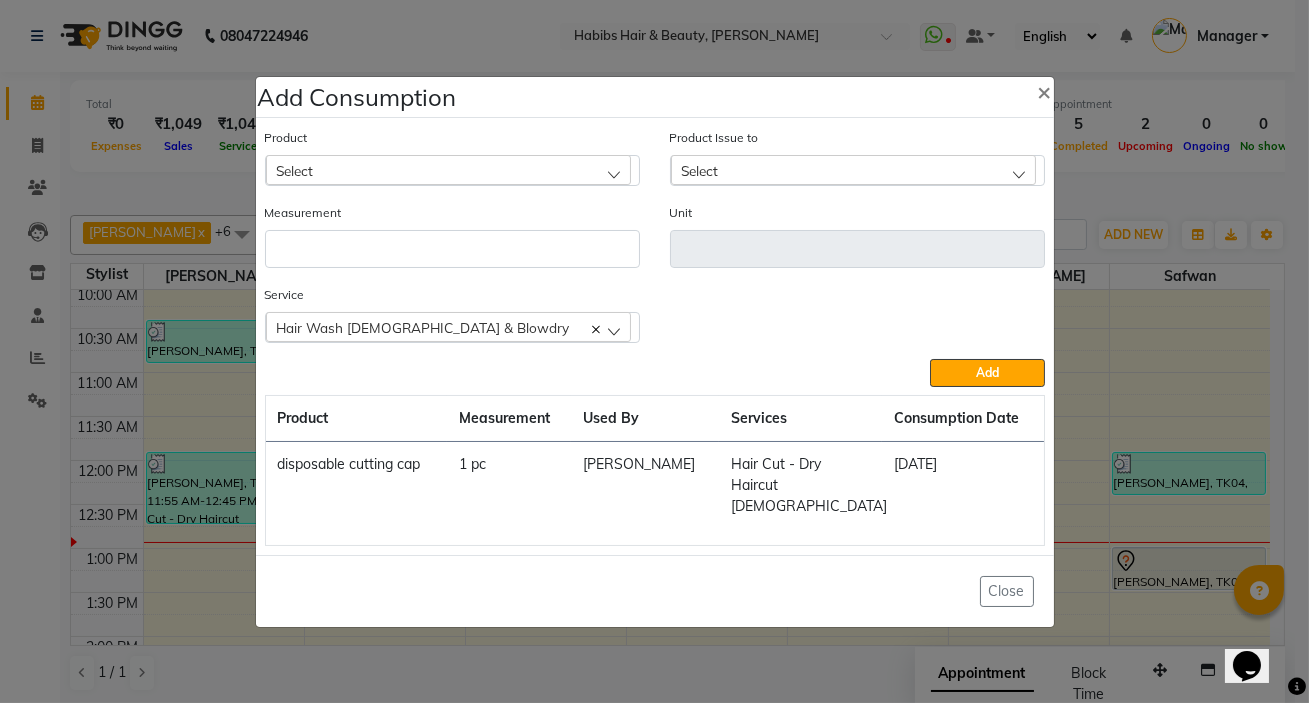 click on "Select" 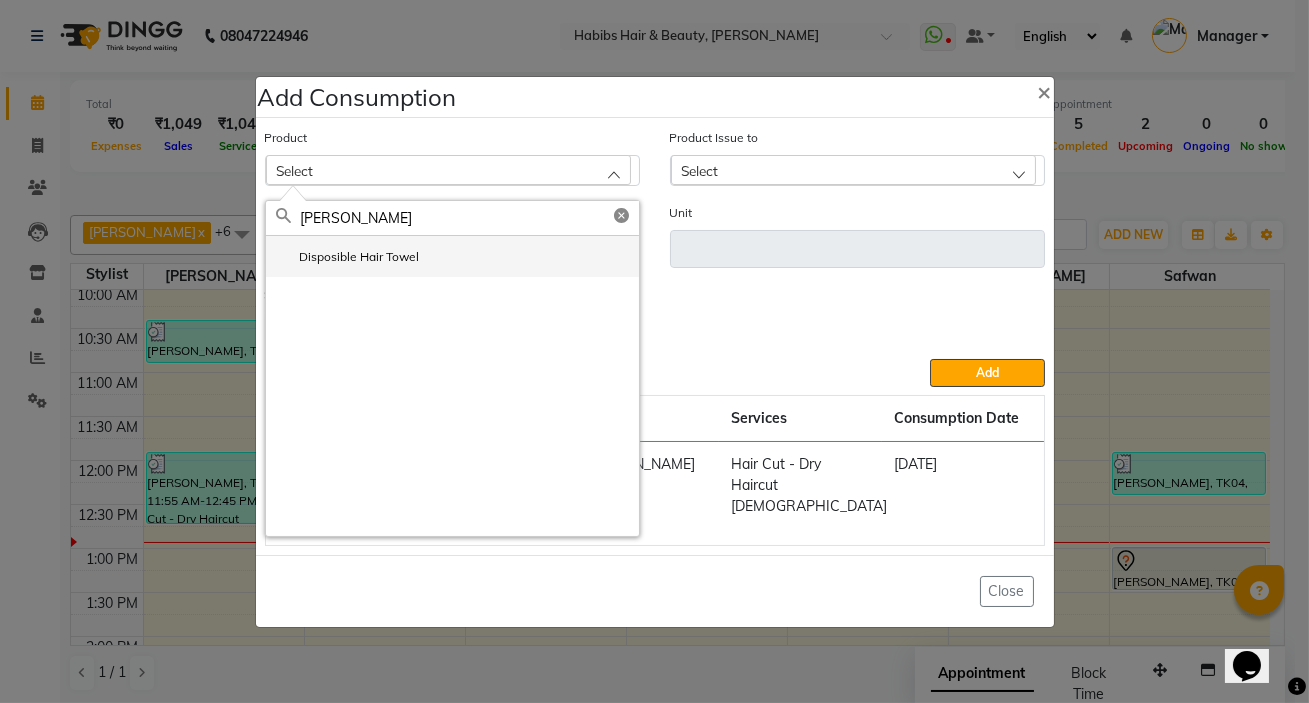 type on "[PERSON_NAME]" 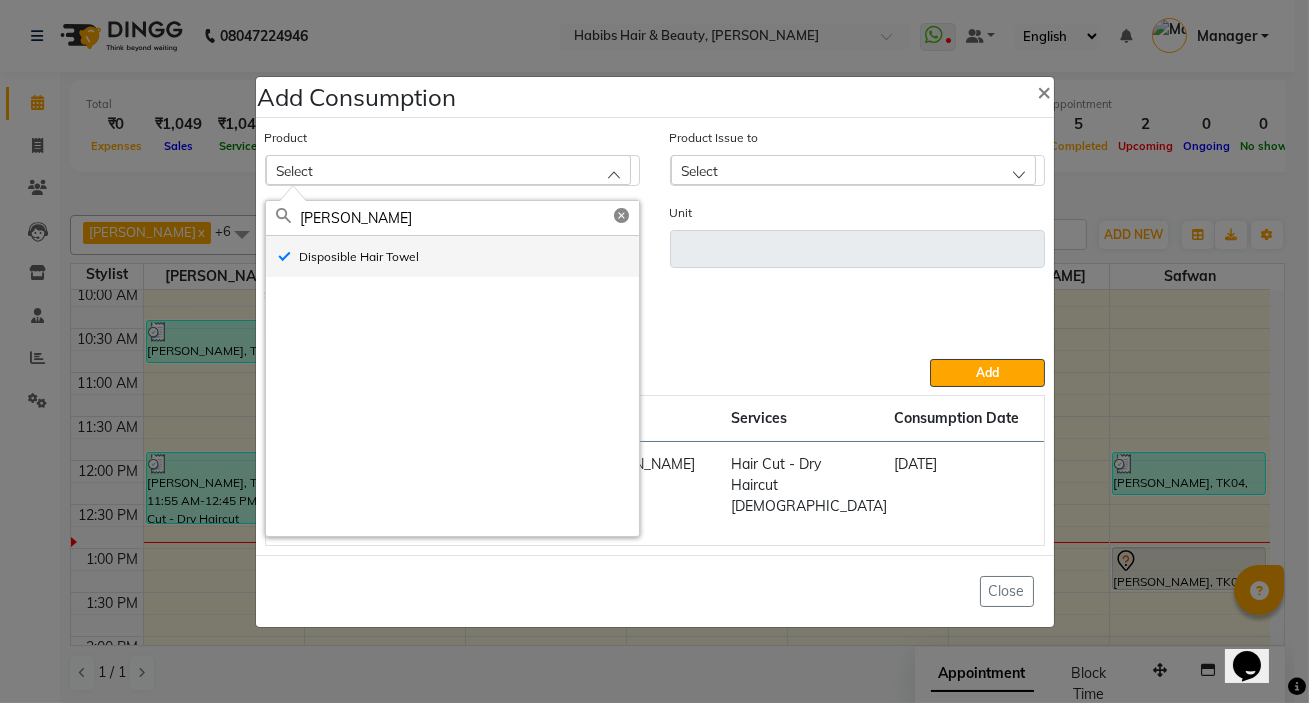 type on "pc" 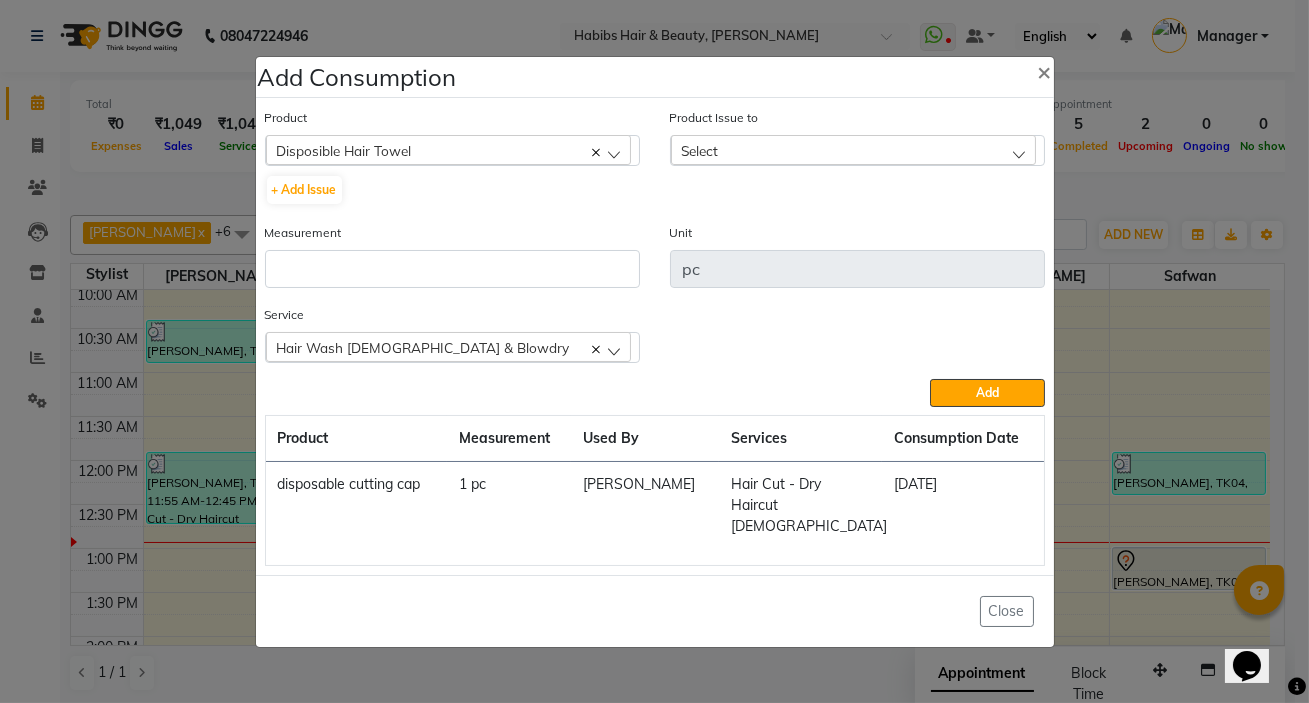 click on "Select" 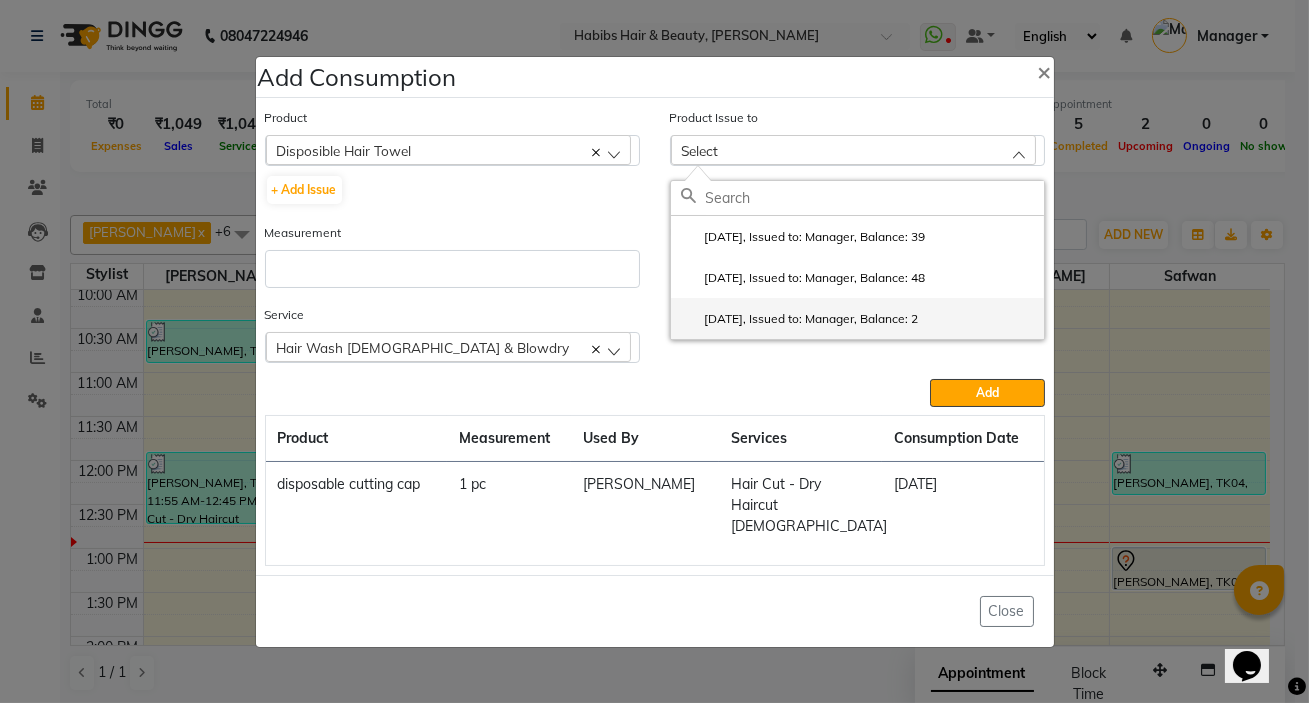 click on "[DATE], Issued to: Manager, Balance: 2" 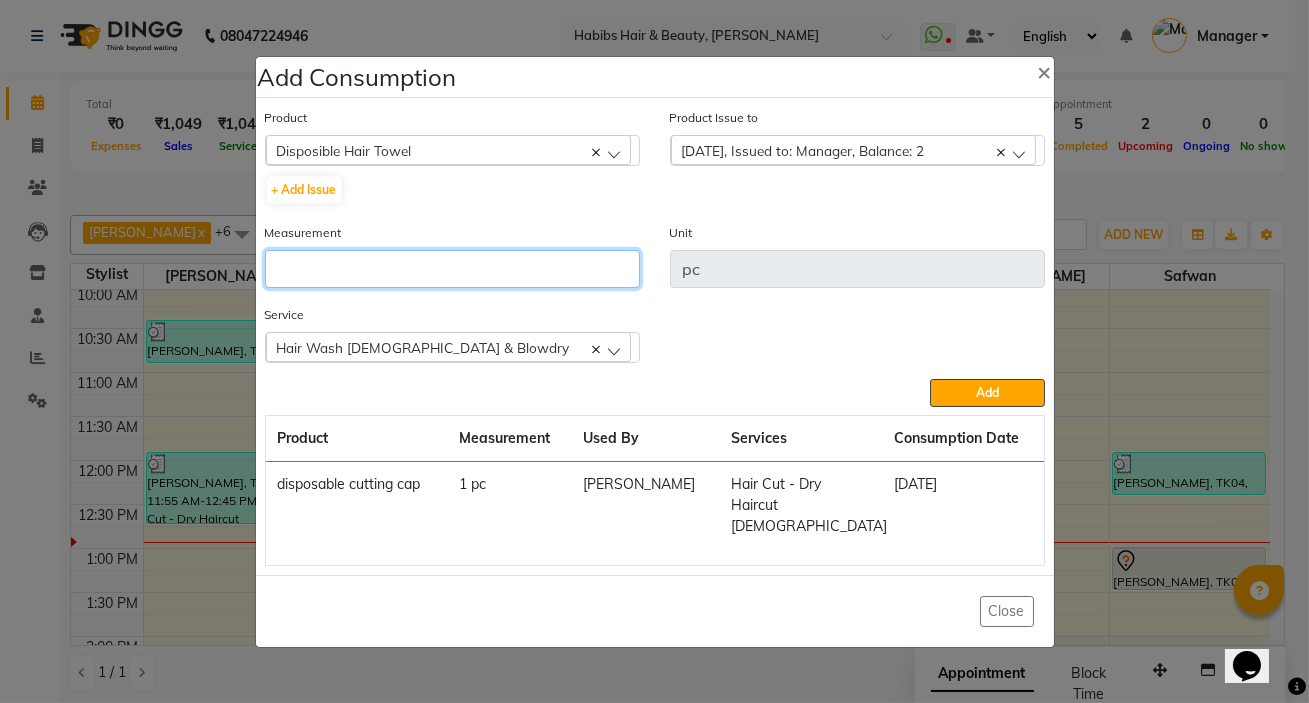 click 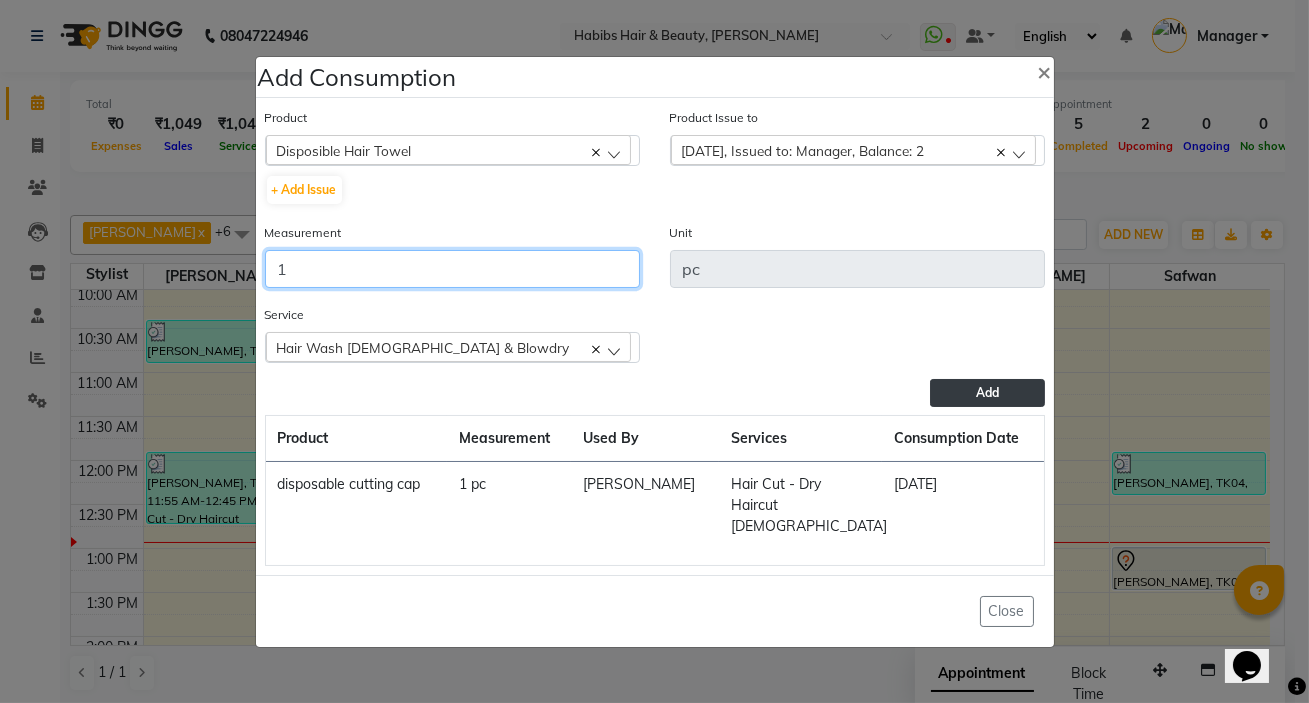 type on "1" 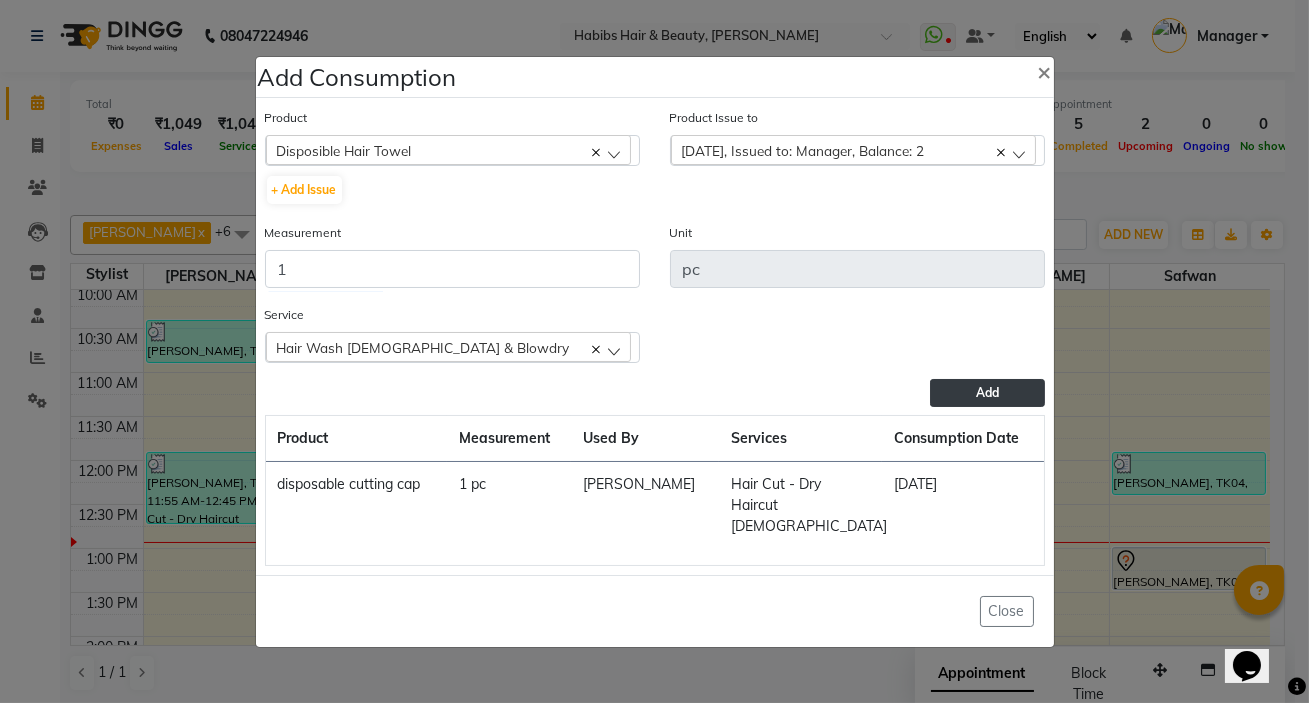 click on "Add" 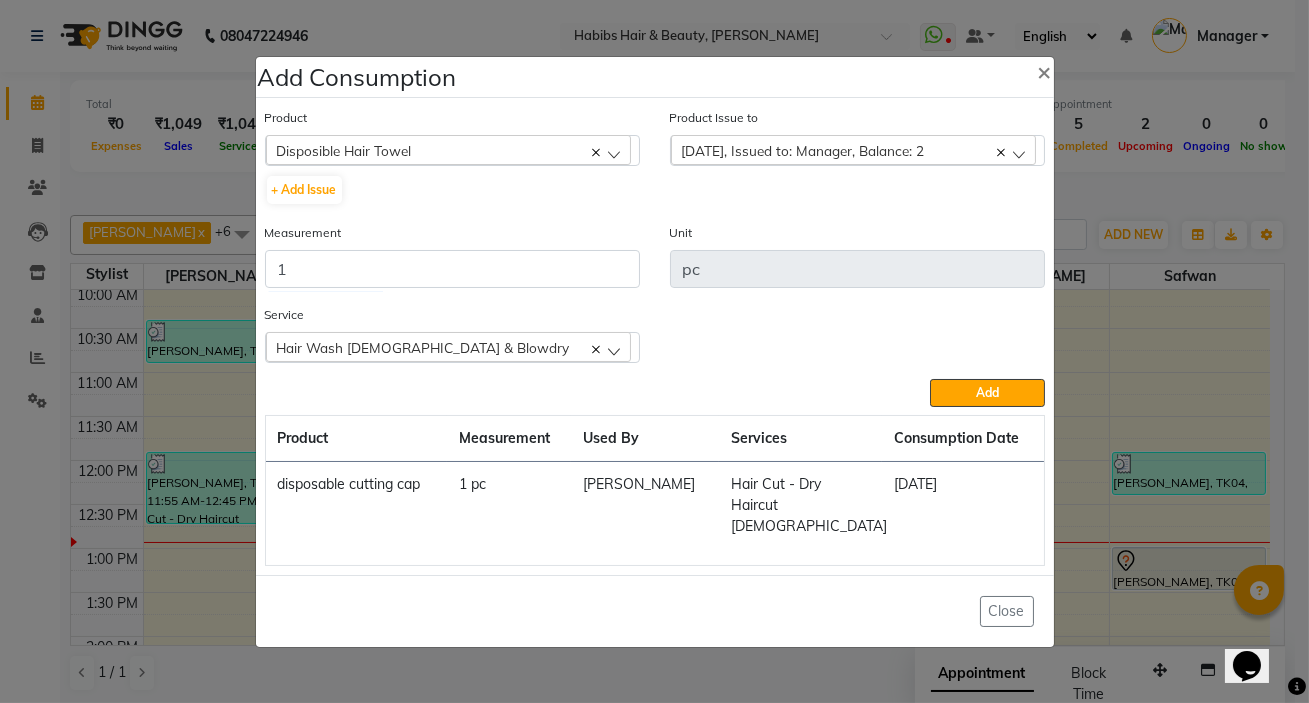 type 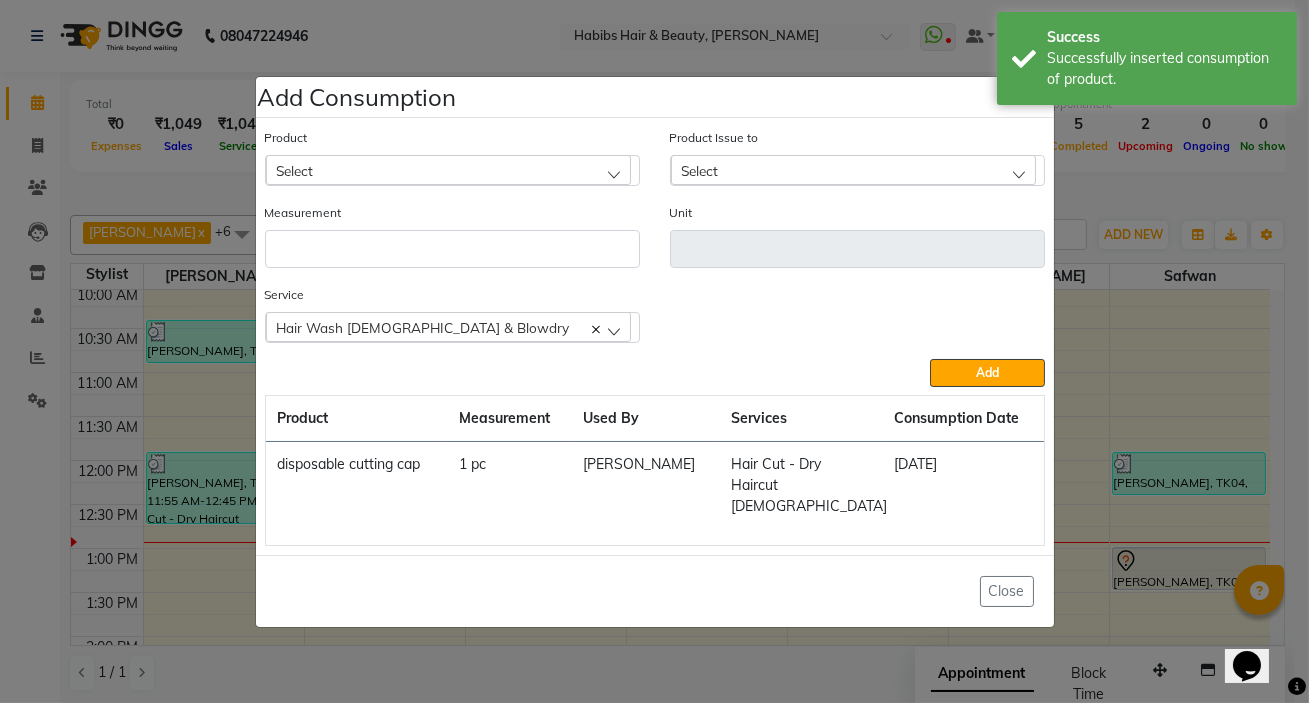click on "Select" 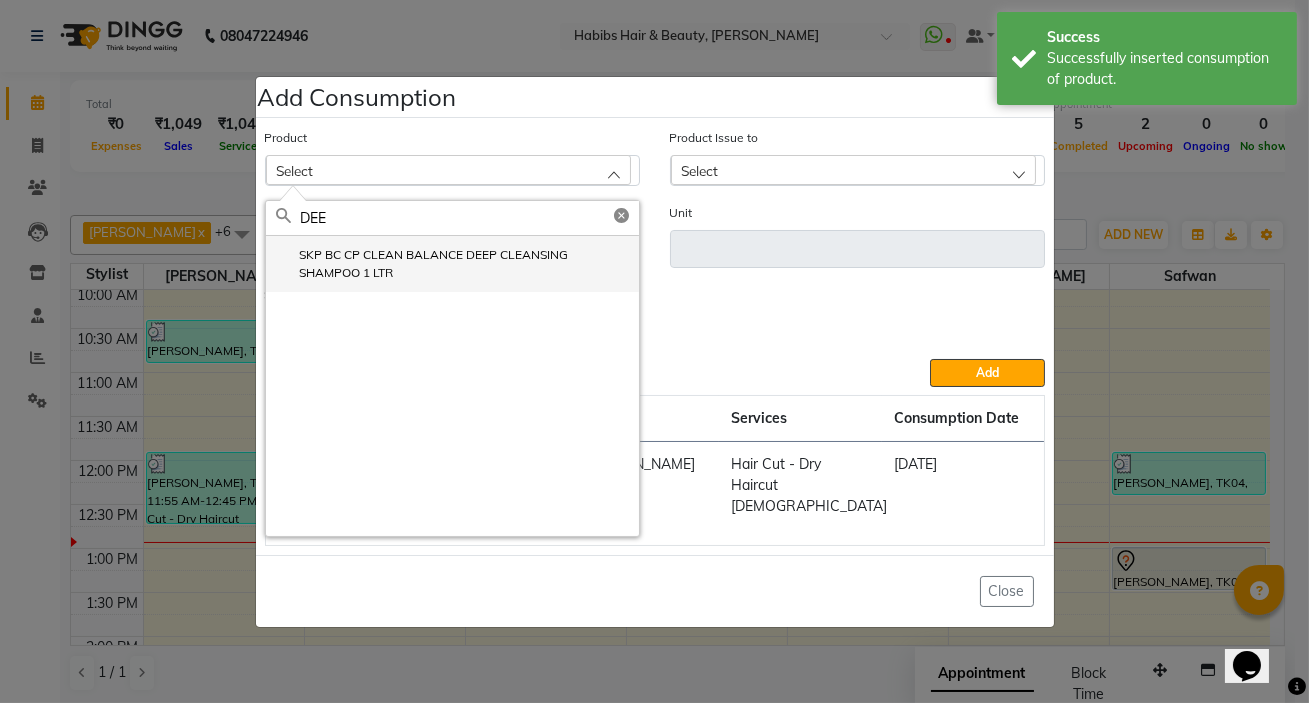 type on "DEE" 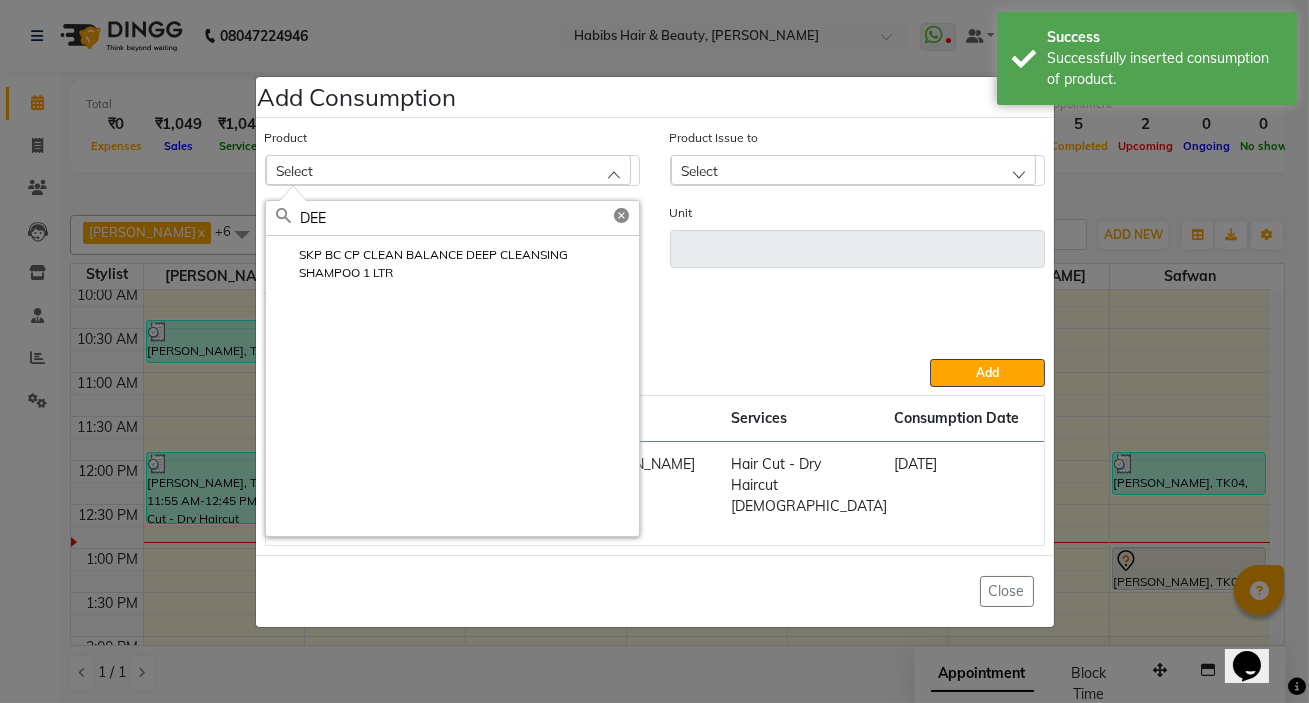 drag, startPoint x: 379, startPoint y: 276, endPoint x: 389, endPoint y: 277, distance: 10.049875 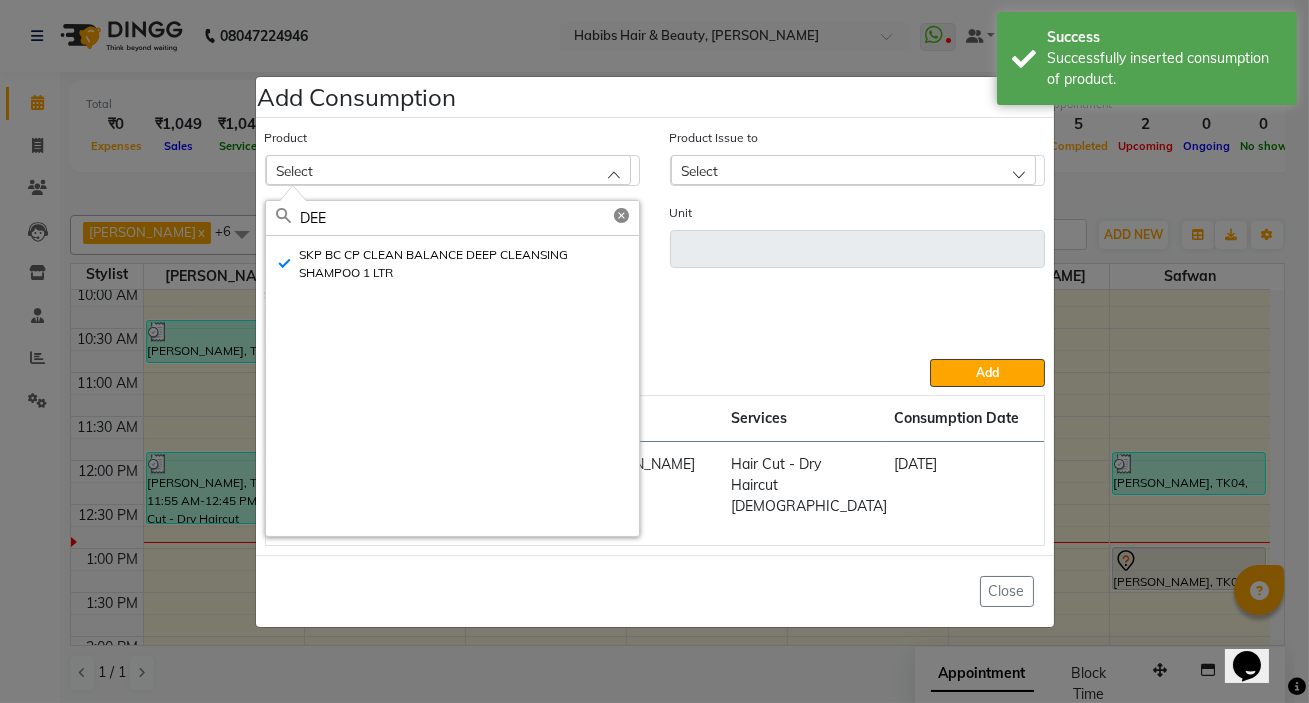 type on "ml" 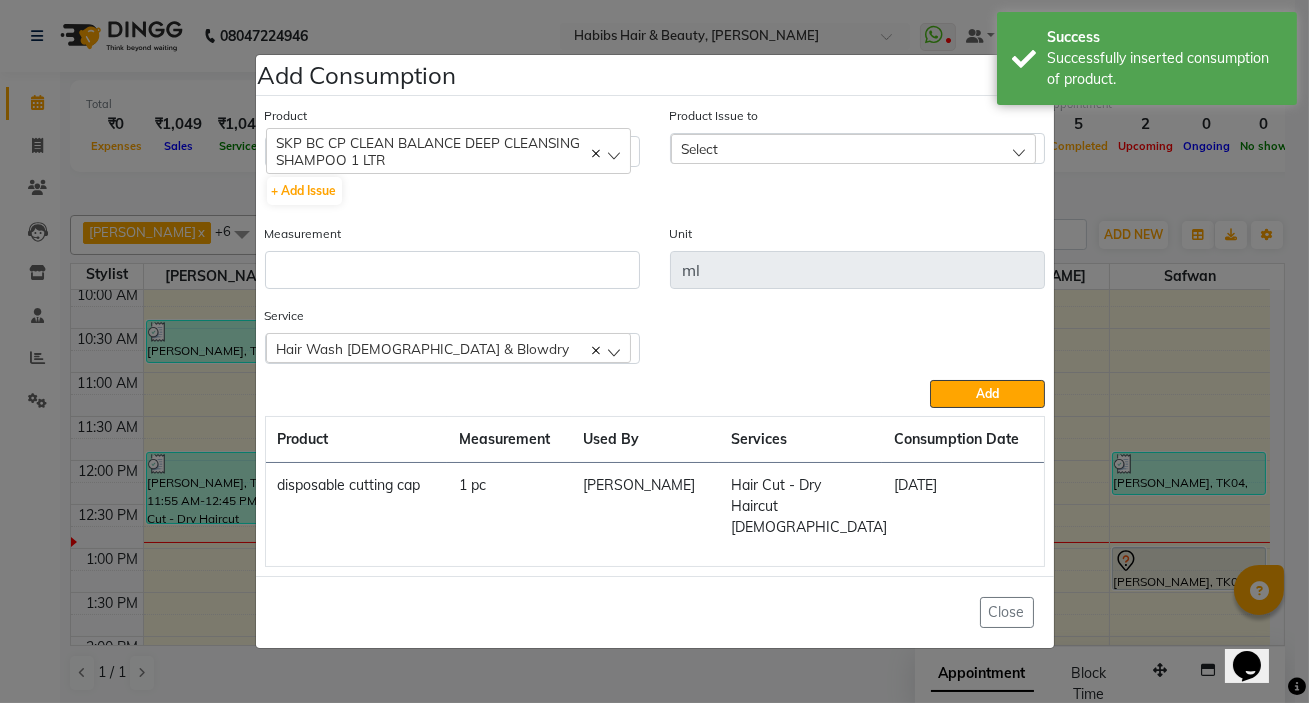click on "Select" 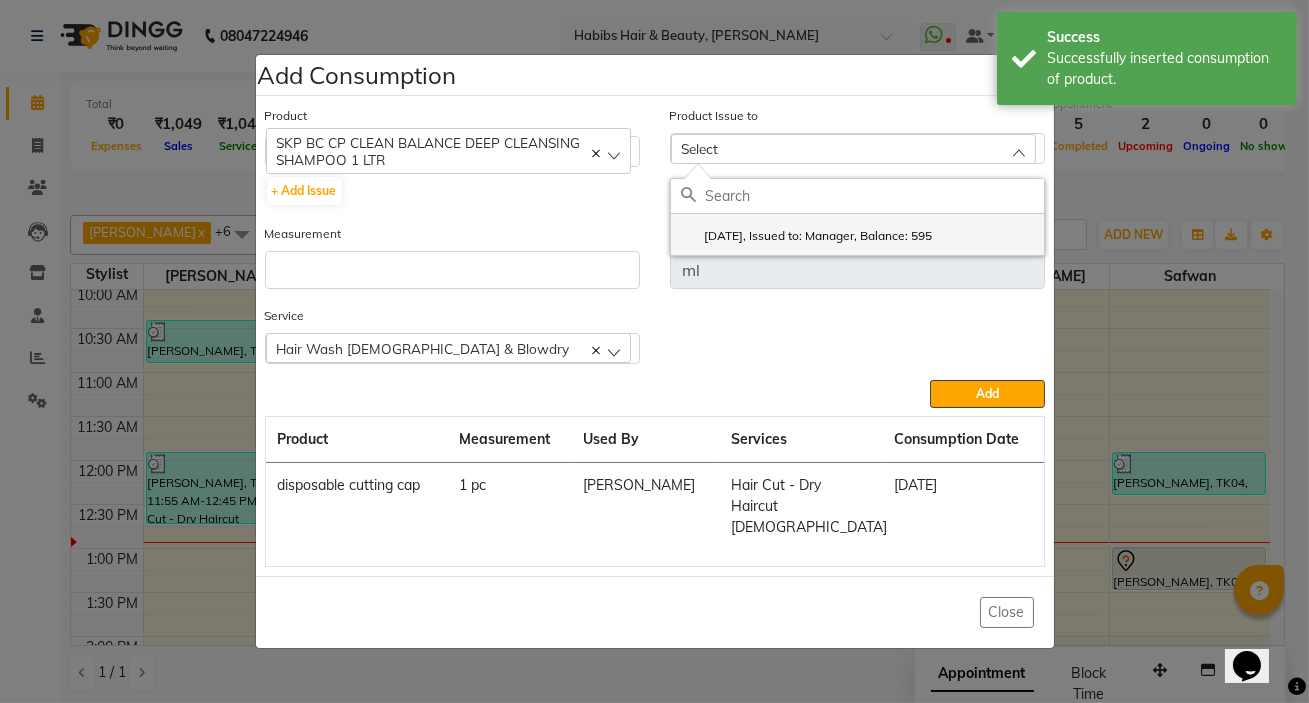 click on "[DATE], Issued to: Manager, Balance: 595" 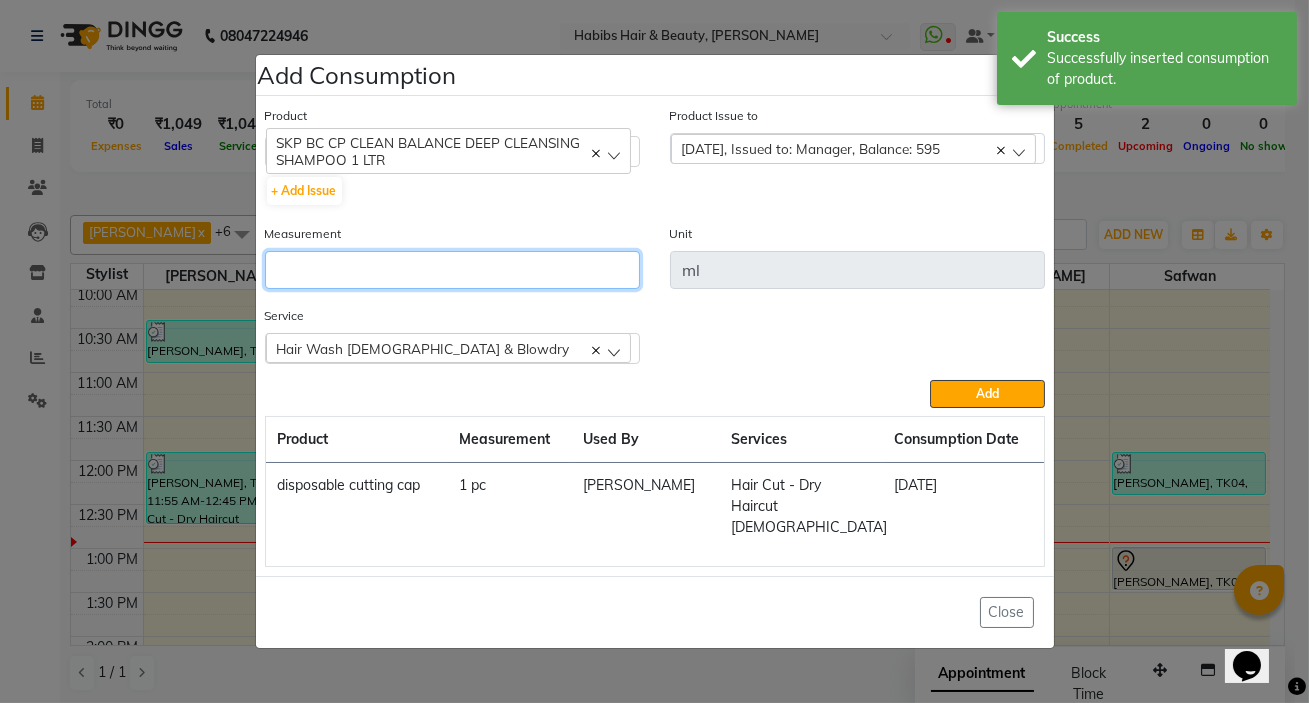 click 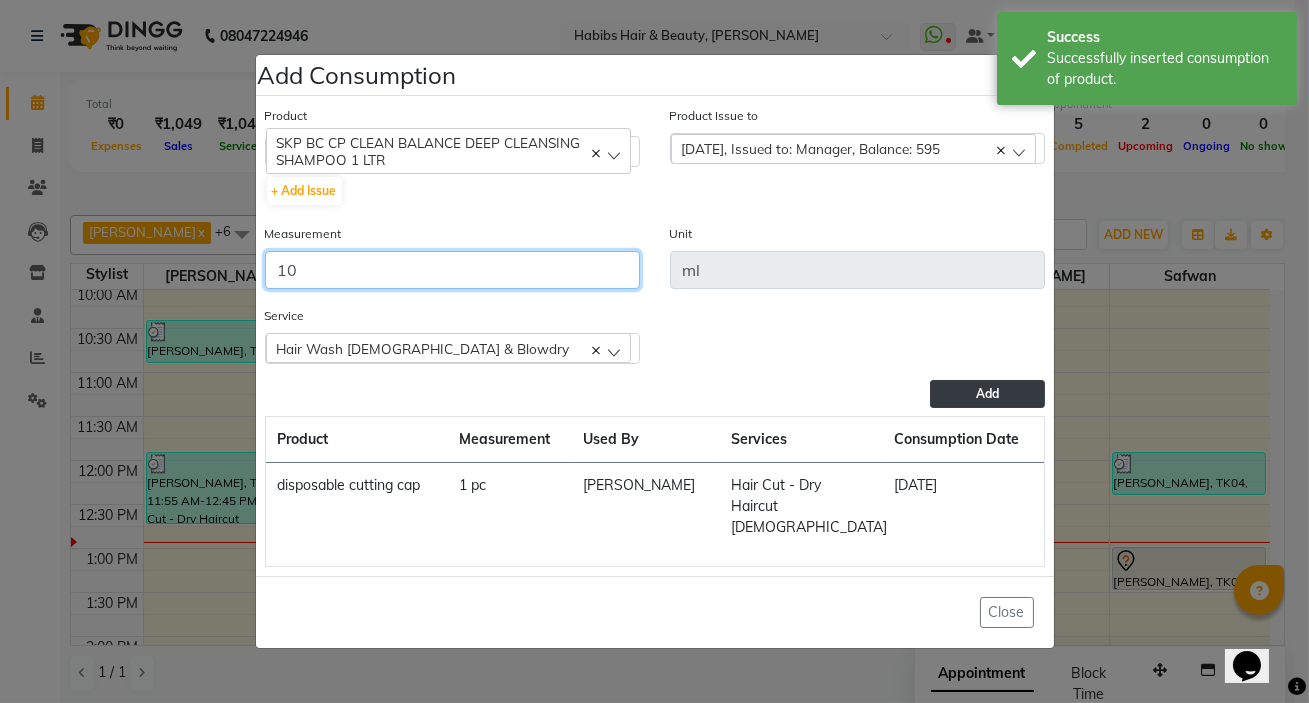type on "10" 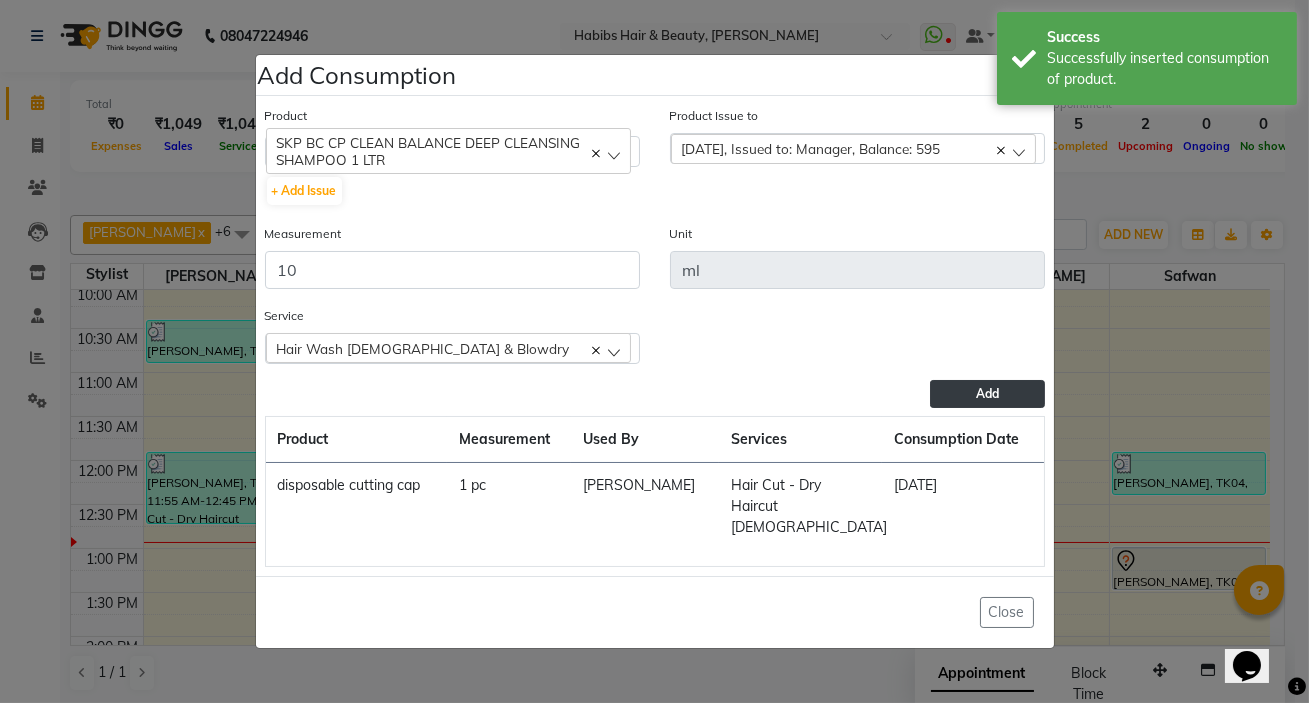 click on "Add" 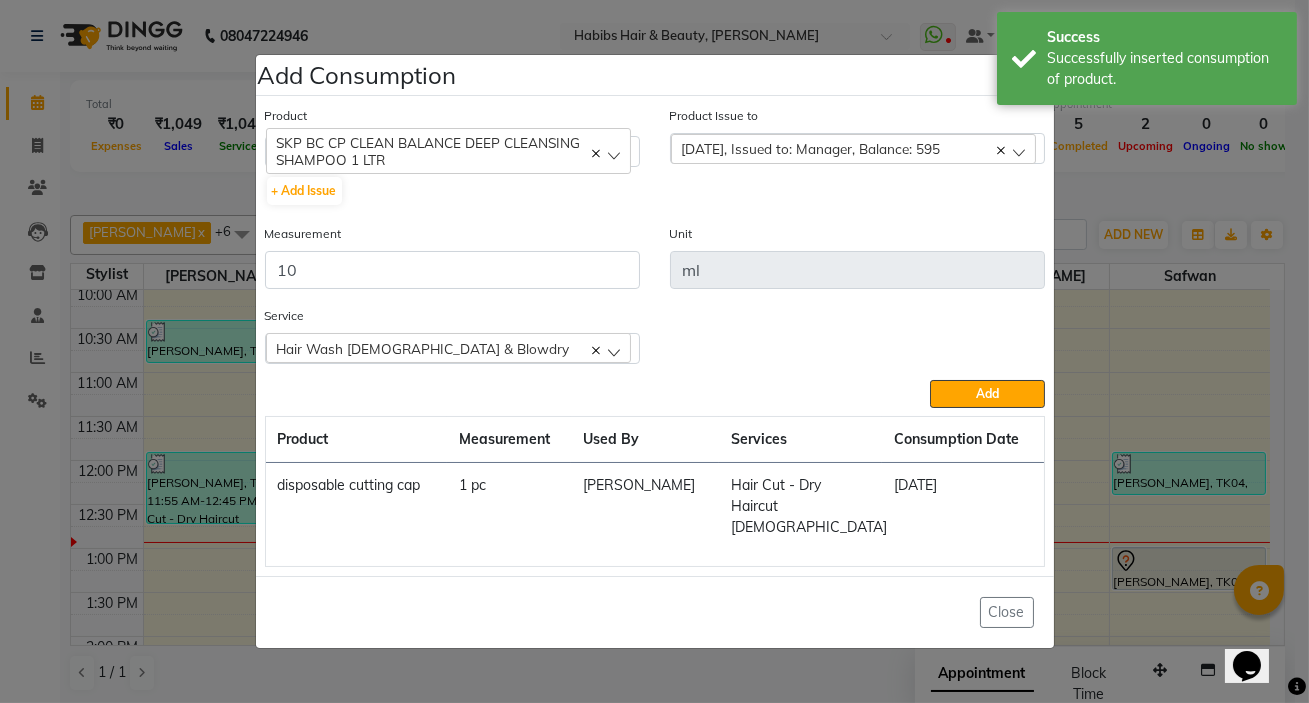 type 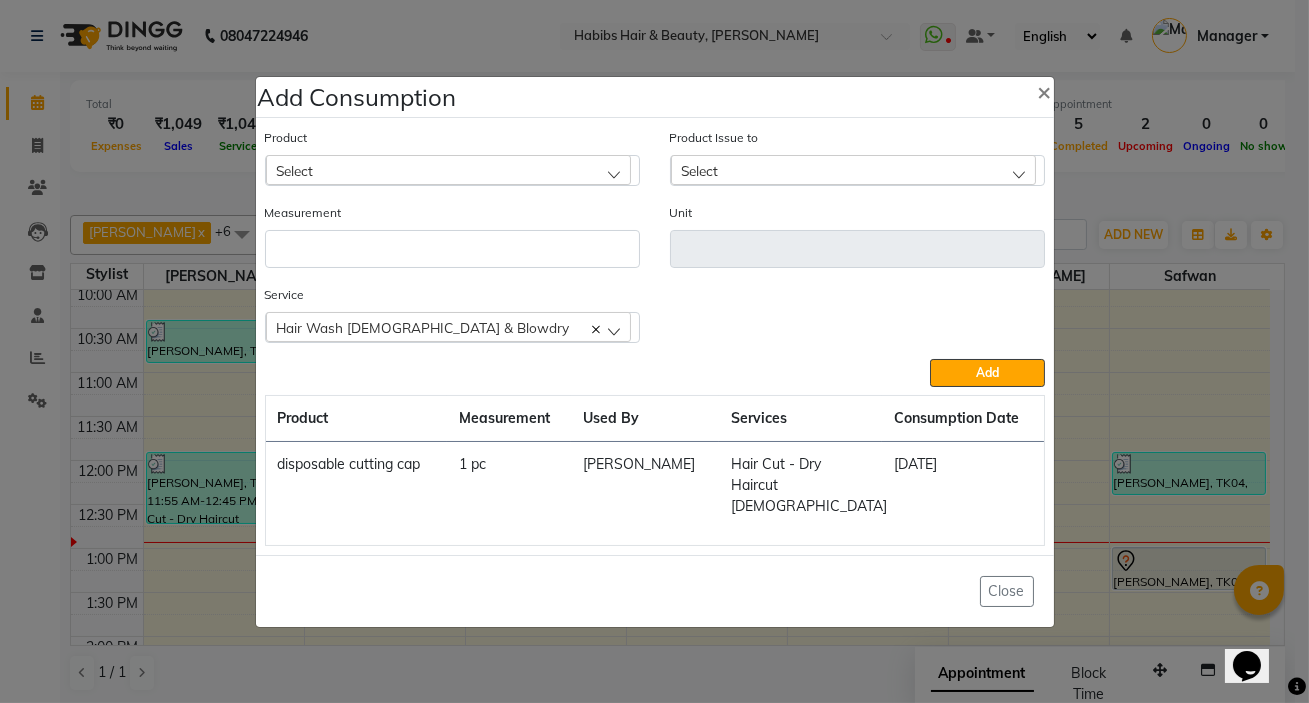 click on "Select" 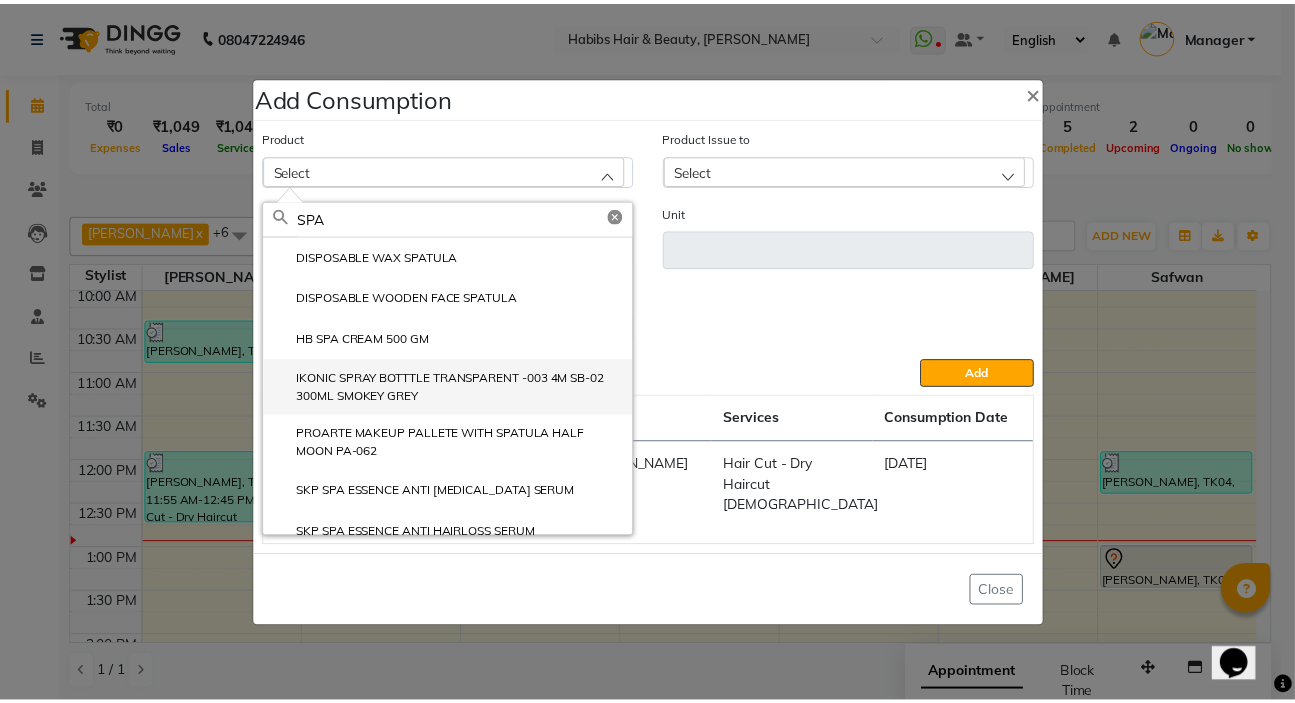 scroll, scrollTop: 221, scrollLeft: 0, axis: vertical 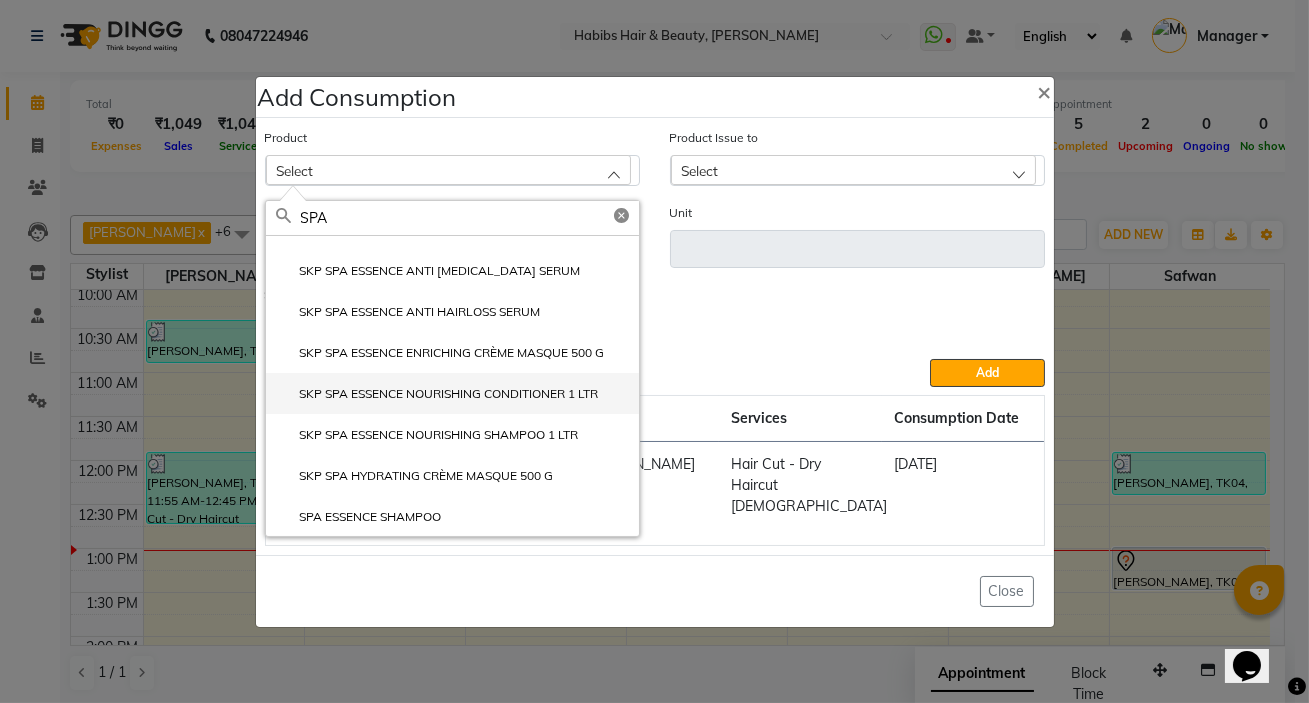 type on "SPA" 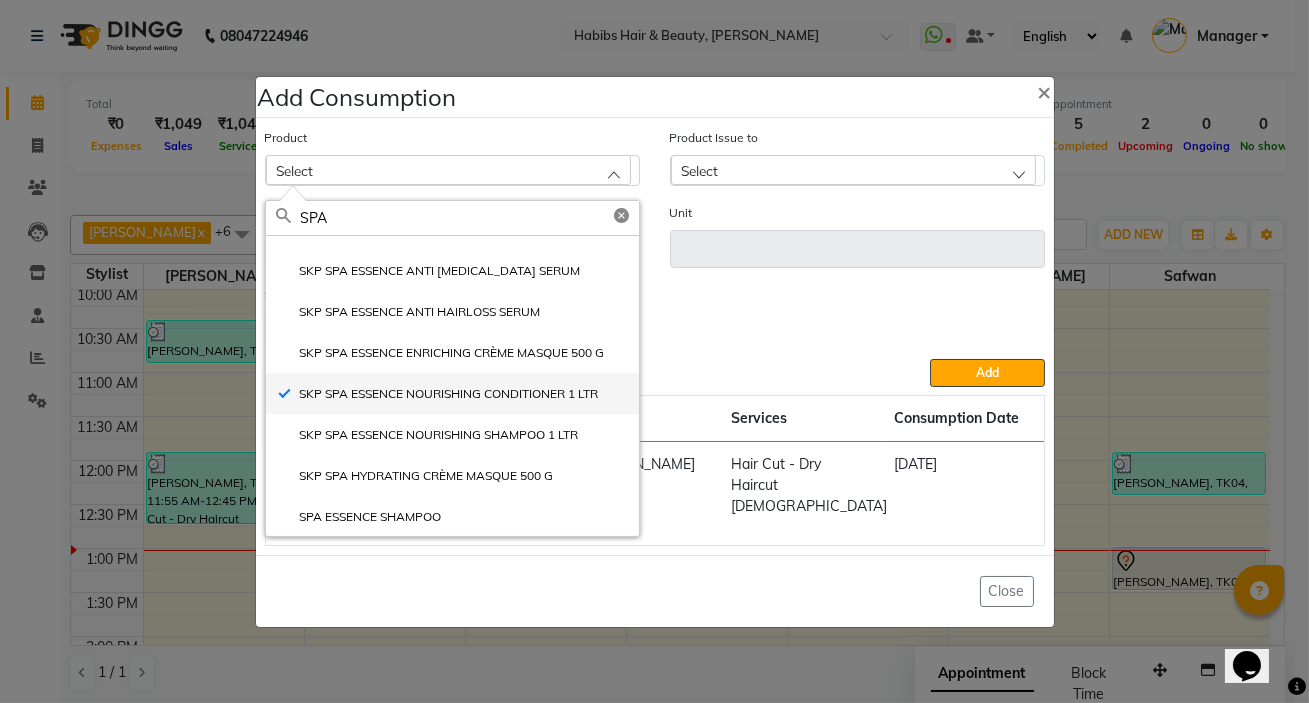 type on "ml" 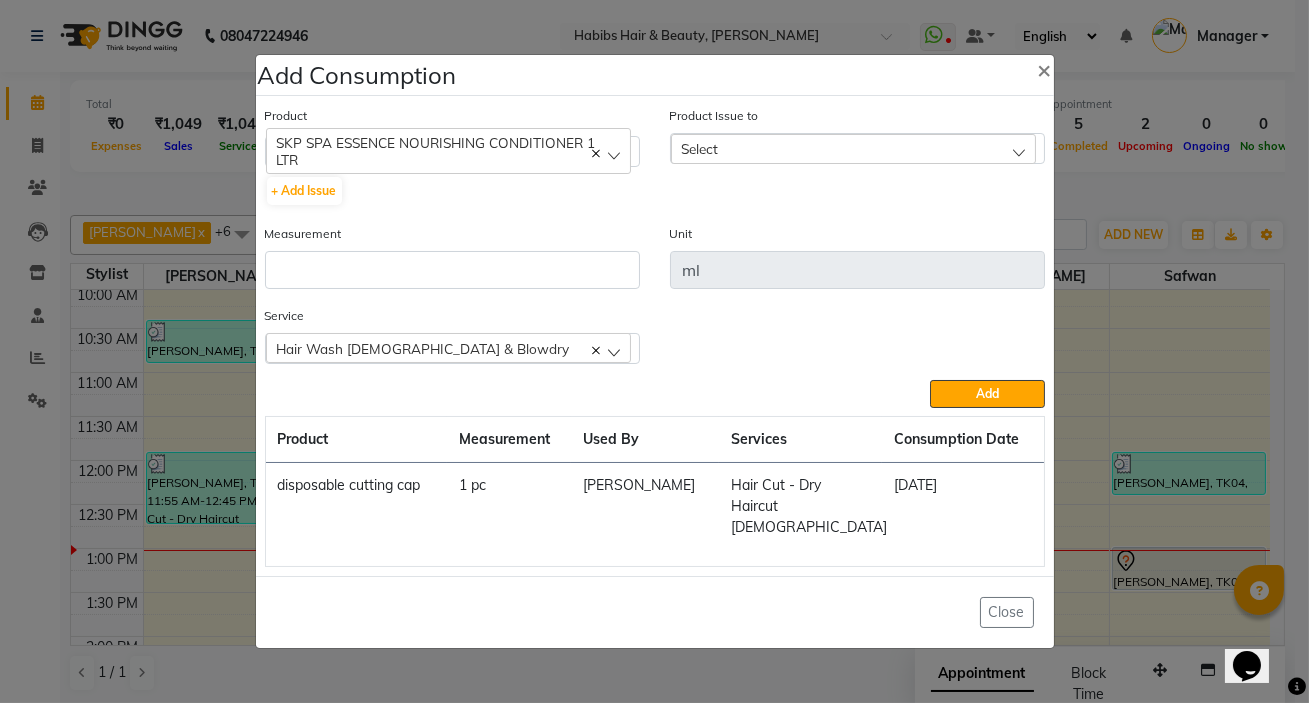 click on "Select" 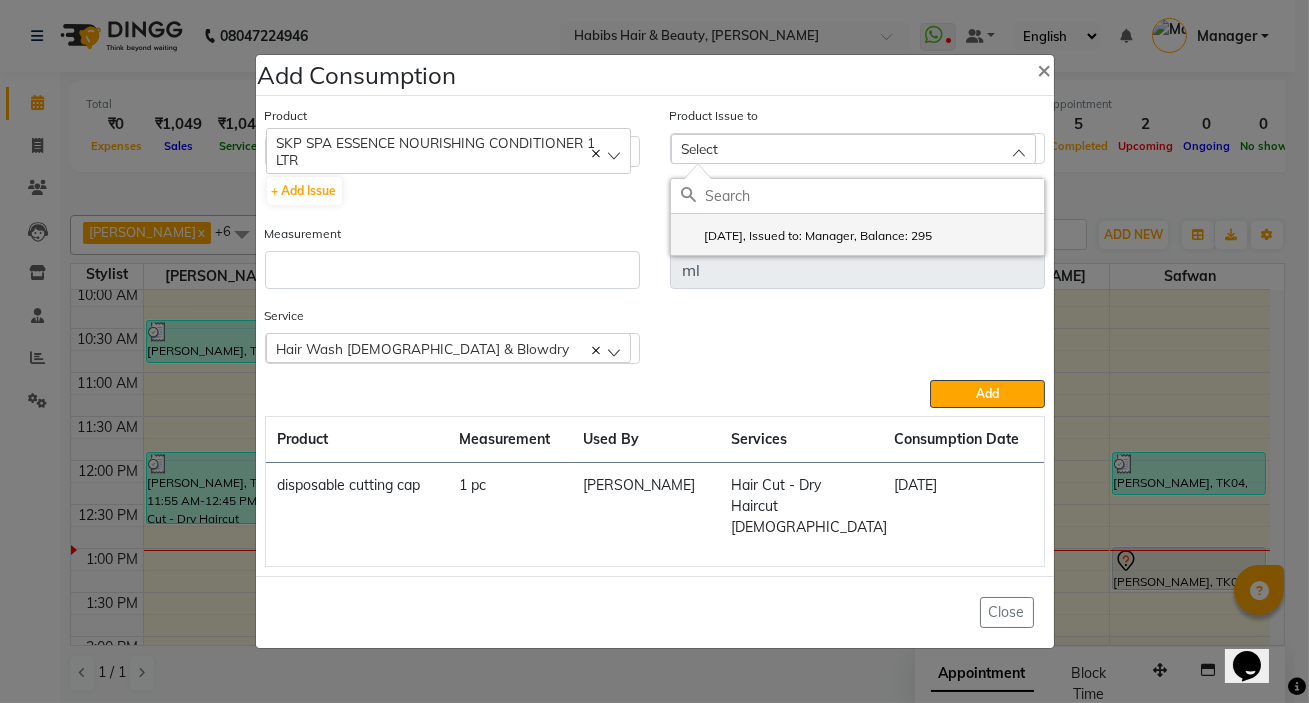 click on "[DATE], Issued to: Manager, Balance: 295" 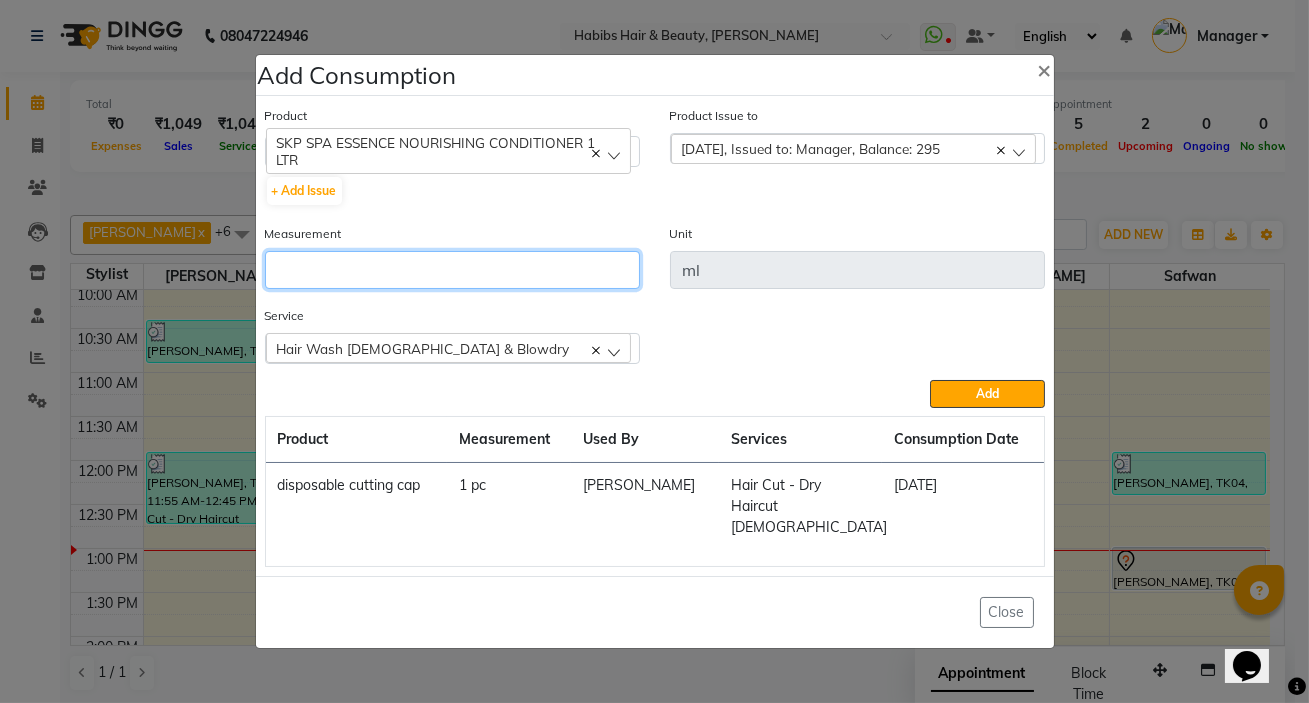 click 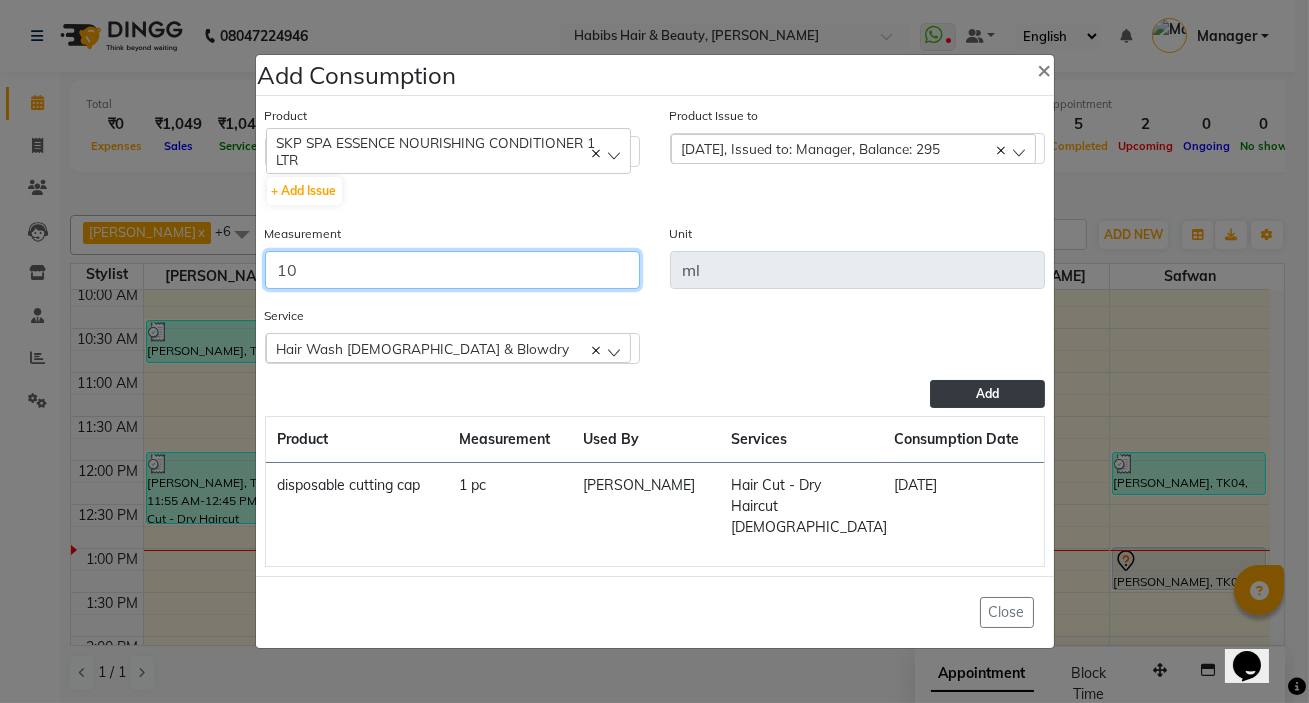 type on "10" 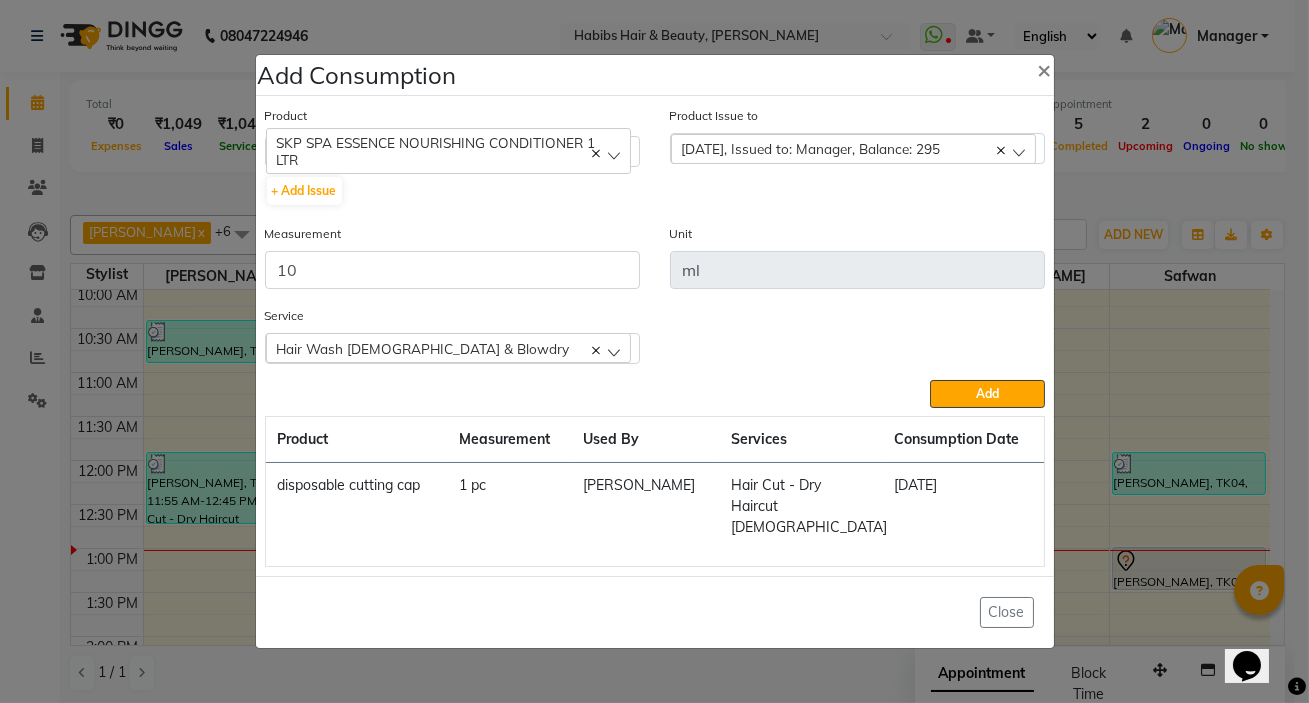 click on "Add" 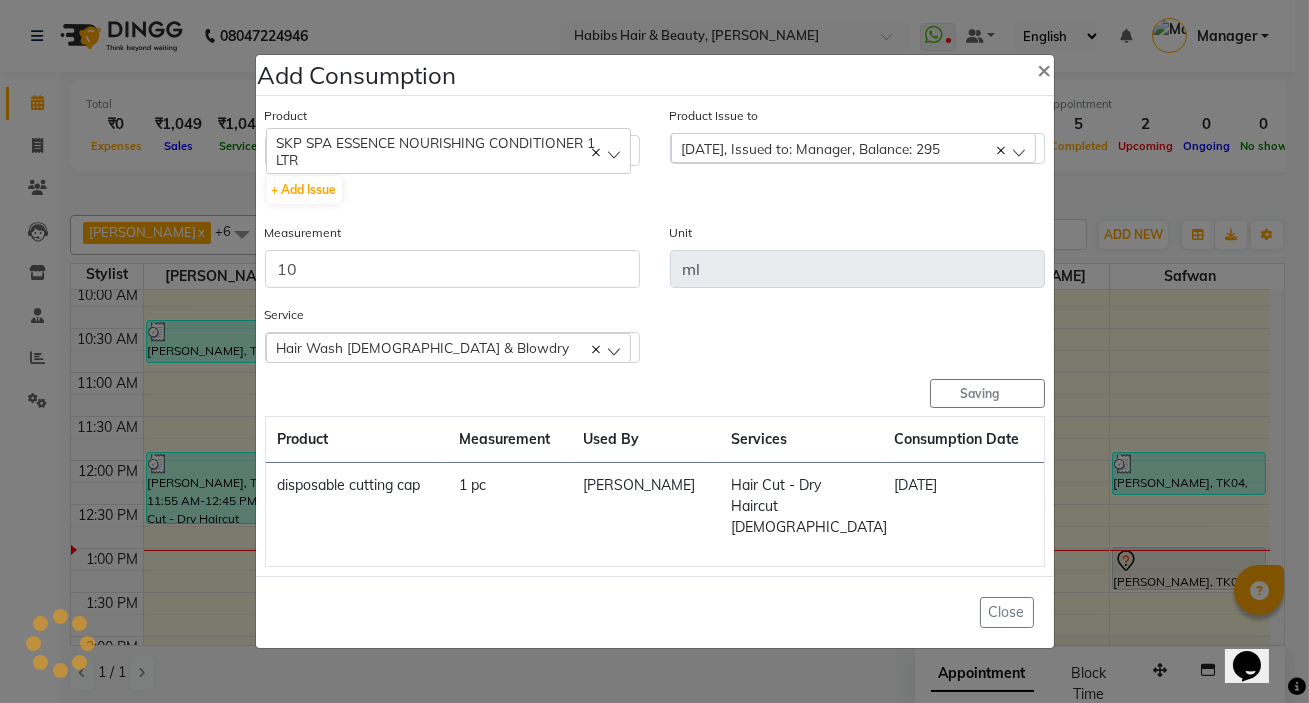 type 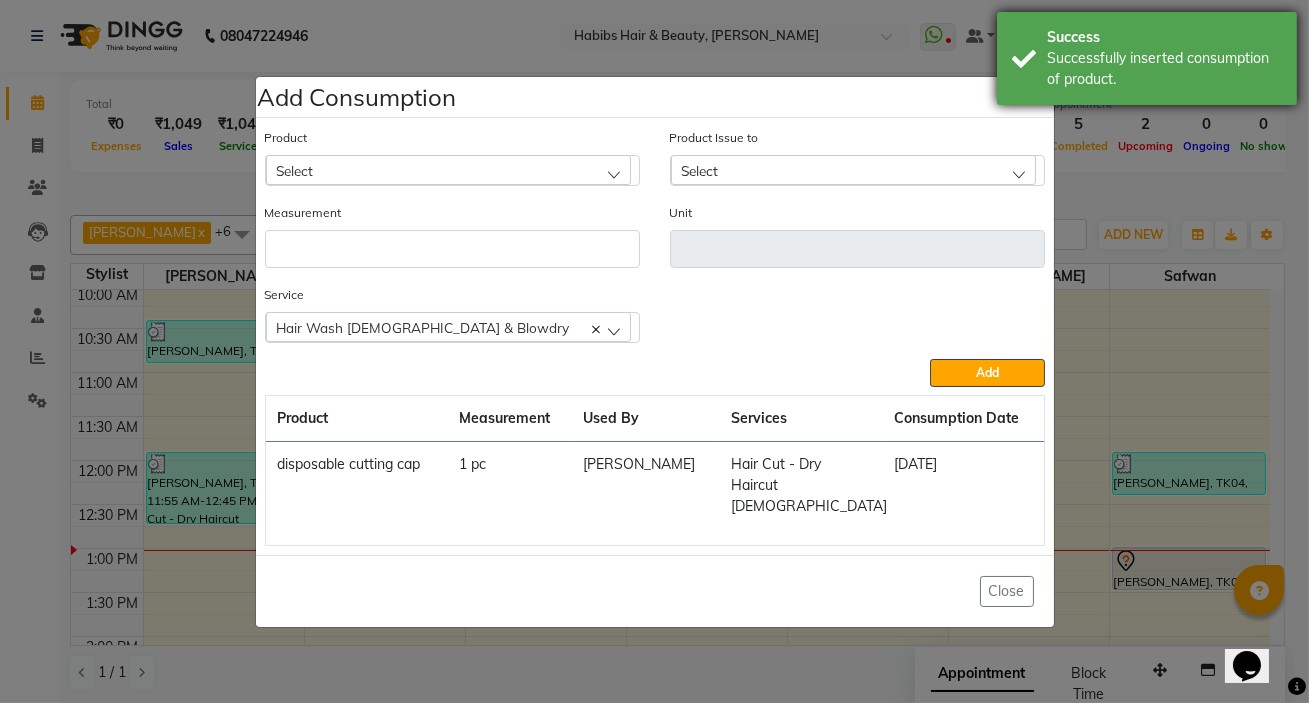 click on "Success   Successfully inserted consumption of product." at bounding box center [1147, 58] 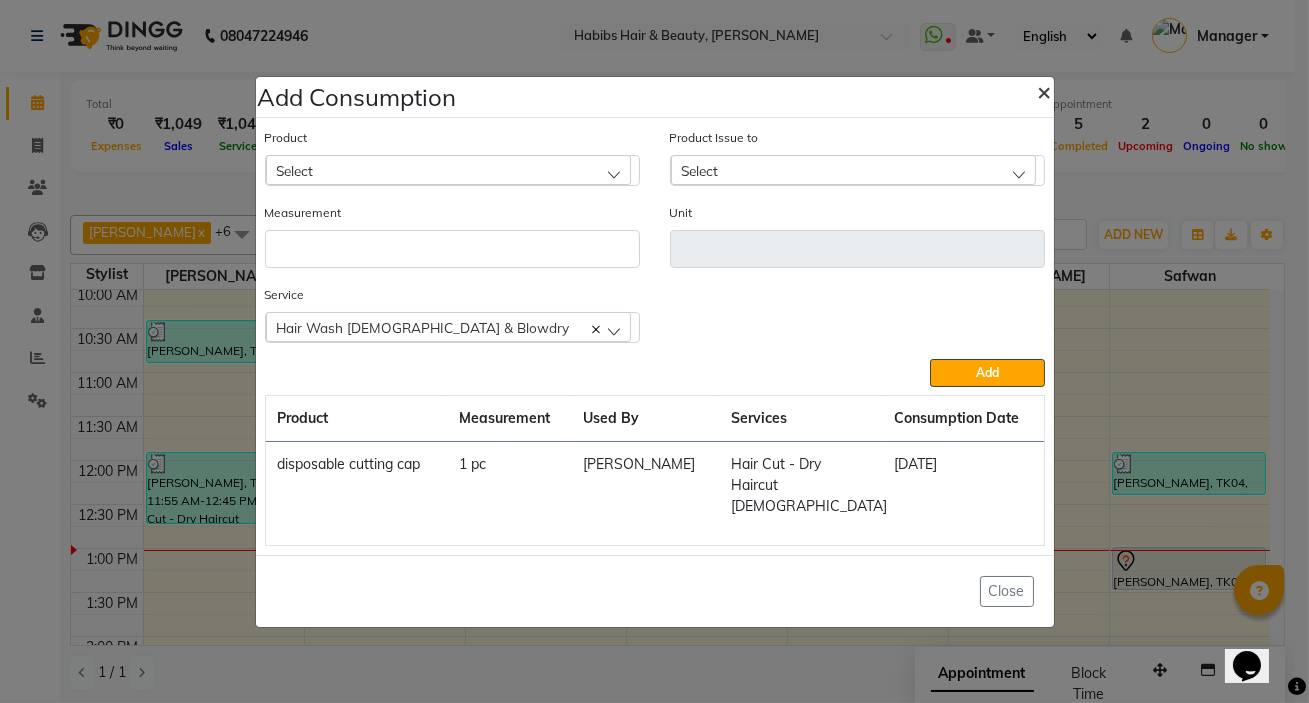 click on "×" 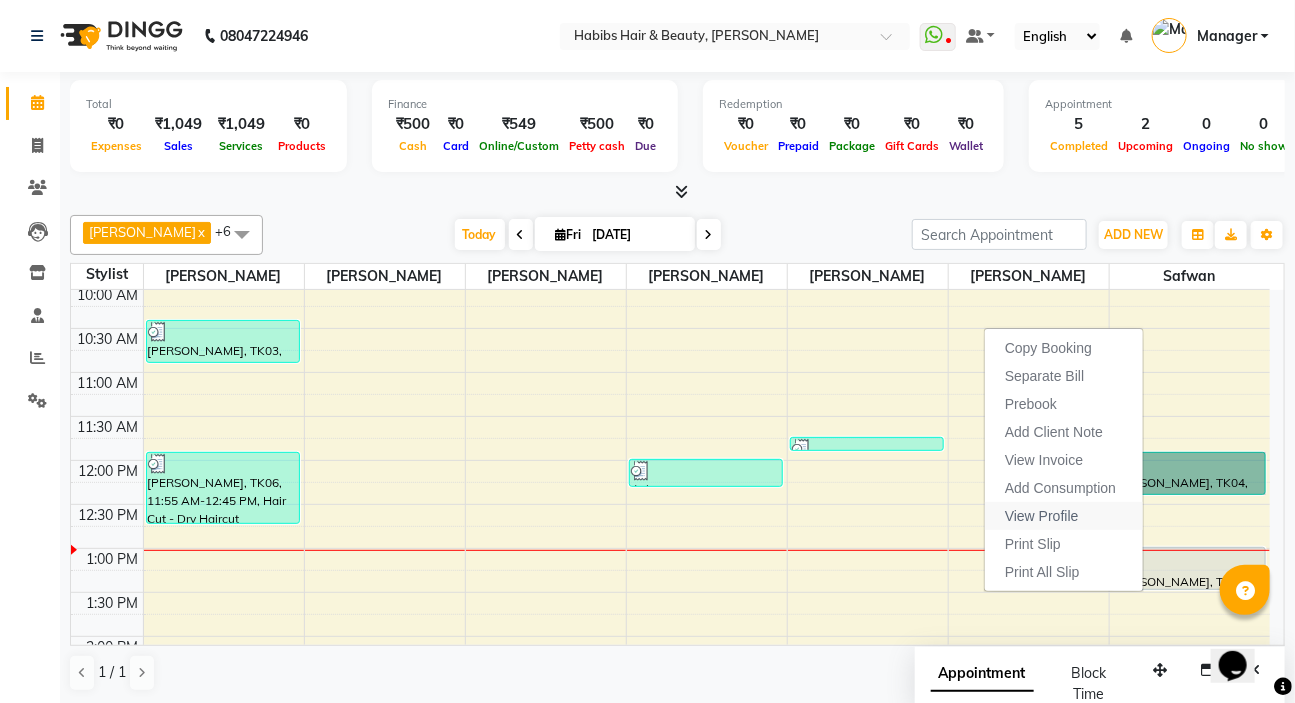 scroll, scrollTop: 0, scrollLeft: 0, axis: both 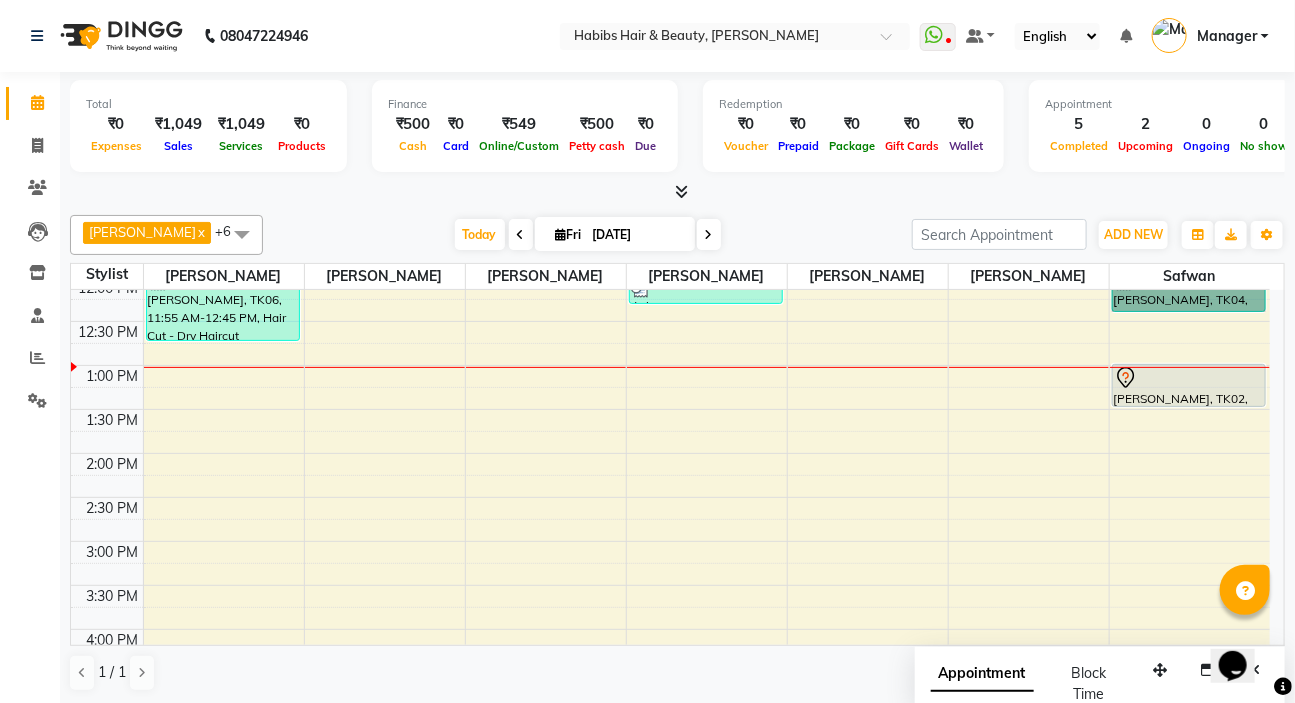 drag, startPoint x: 1188, startPoint y: 404, endPoint x: 1180, endPoint y: 390, distance: 16.124516 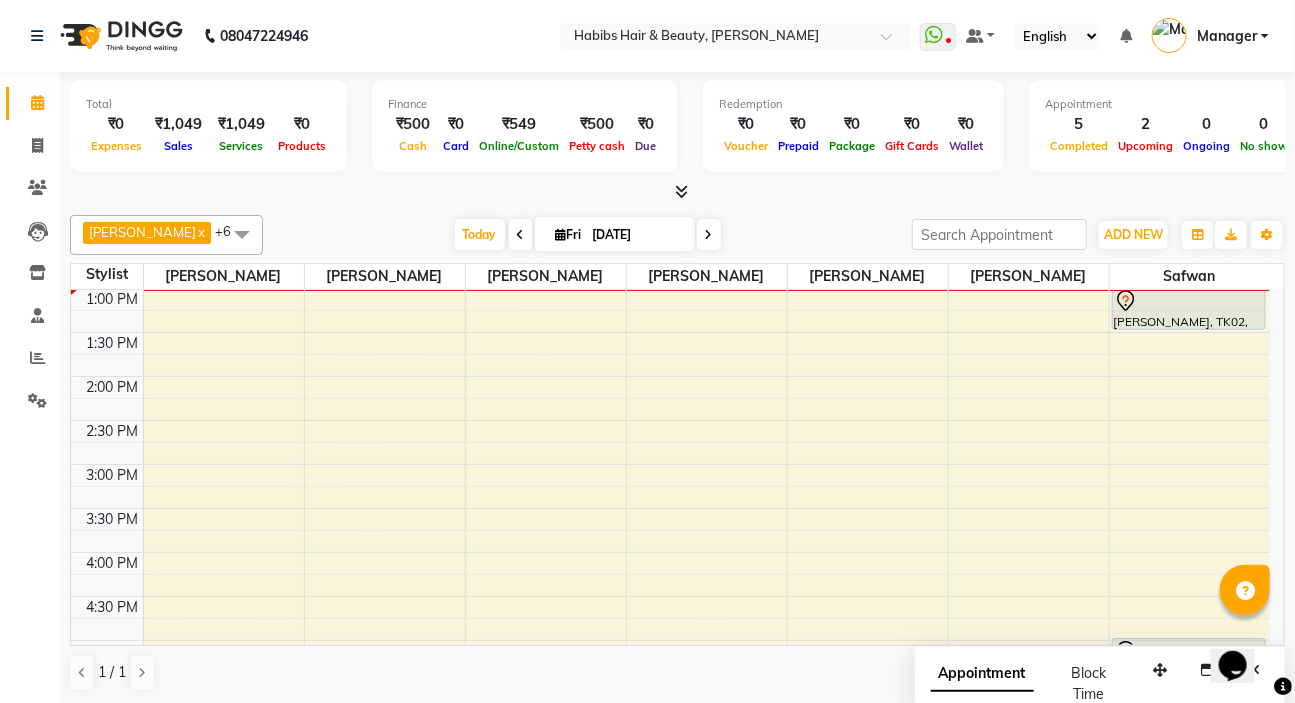 scroll, scrollTop: 364, scrollLeft: 0, axis: vertical 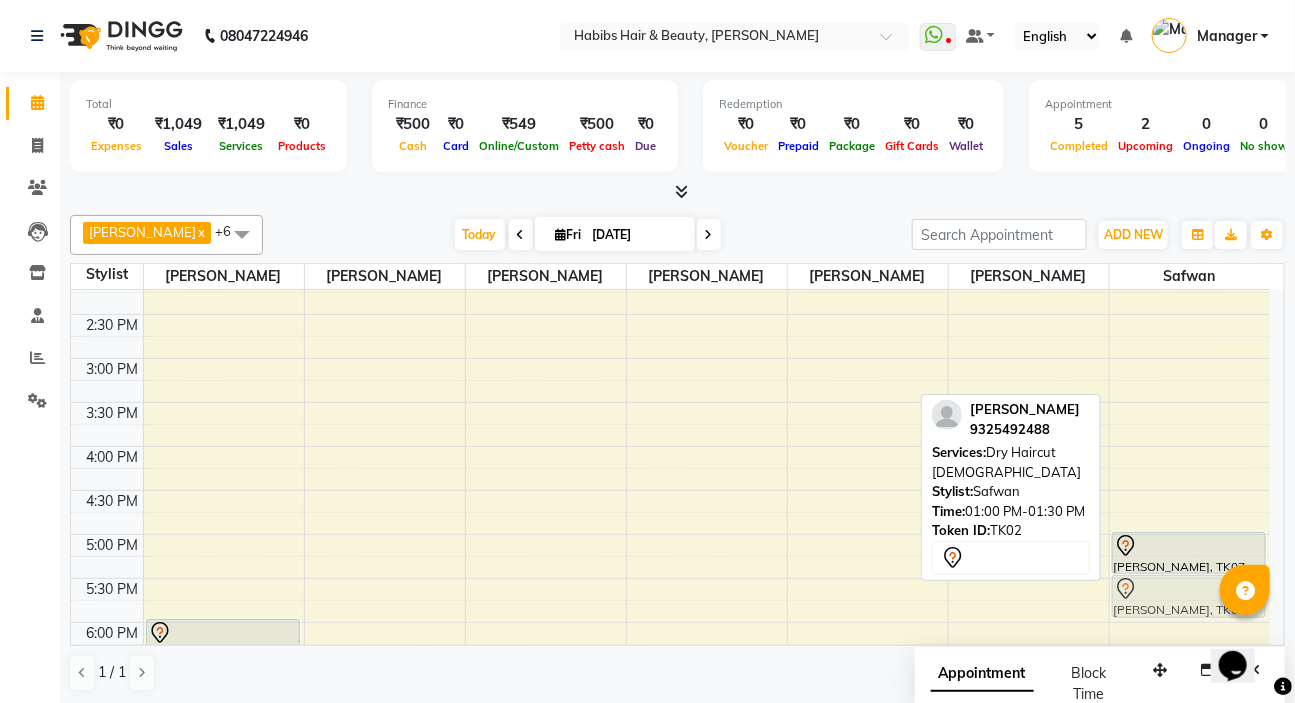 drag, startPoint x: 1157, startPoint y: 375, endPoint x: 1186, endPoint y: 594, distance: 220.91174 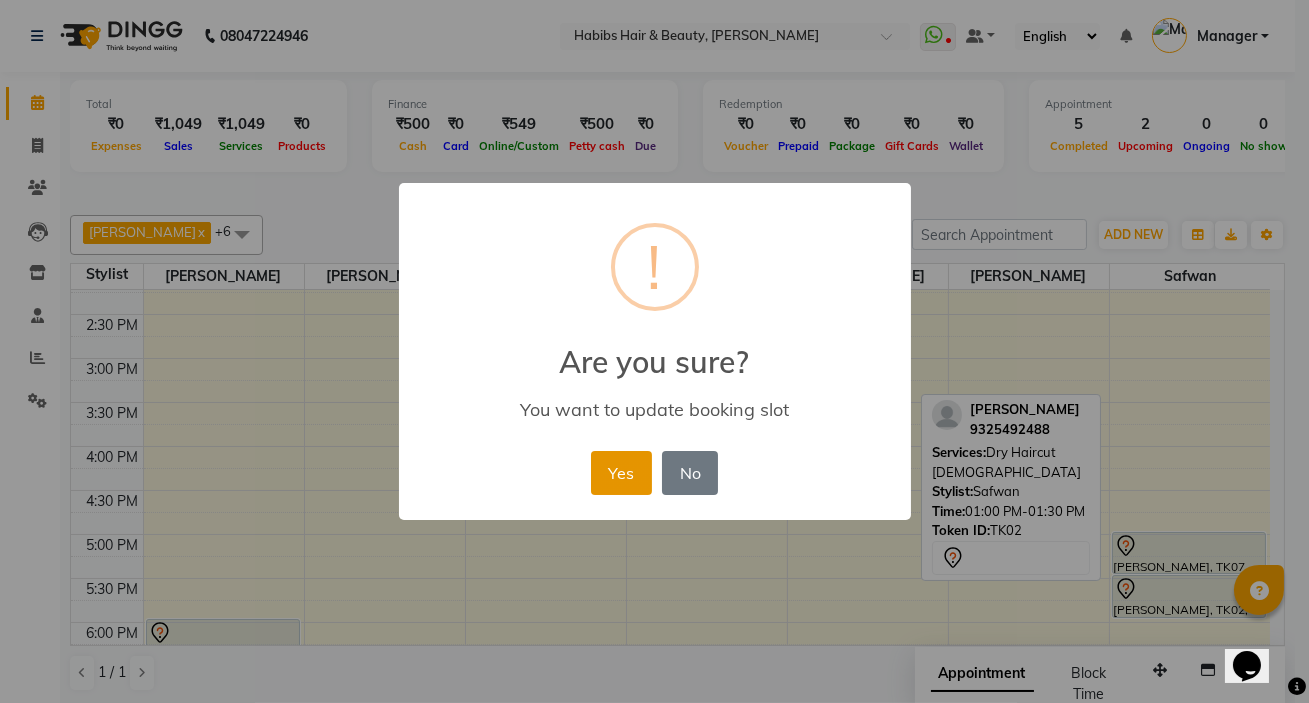 click on "Yes" at bounding box center [621, 473] 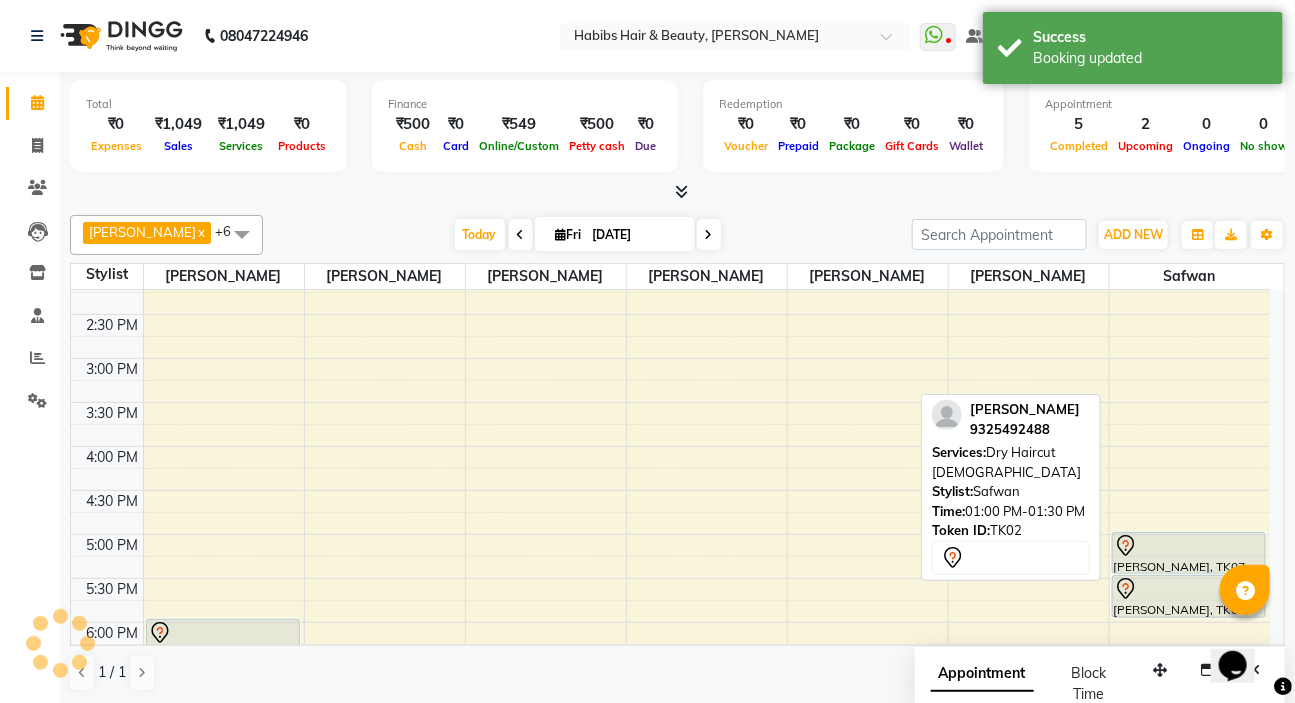 scroll, scrollTop: 187, scrollLeft: 0, axis: vertical 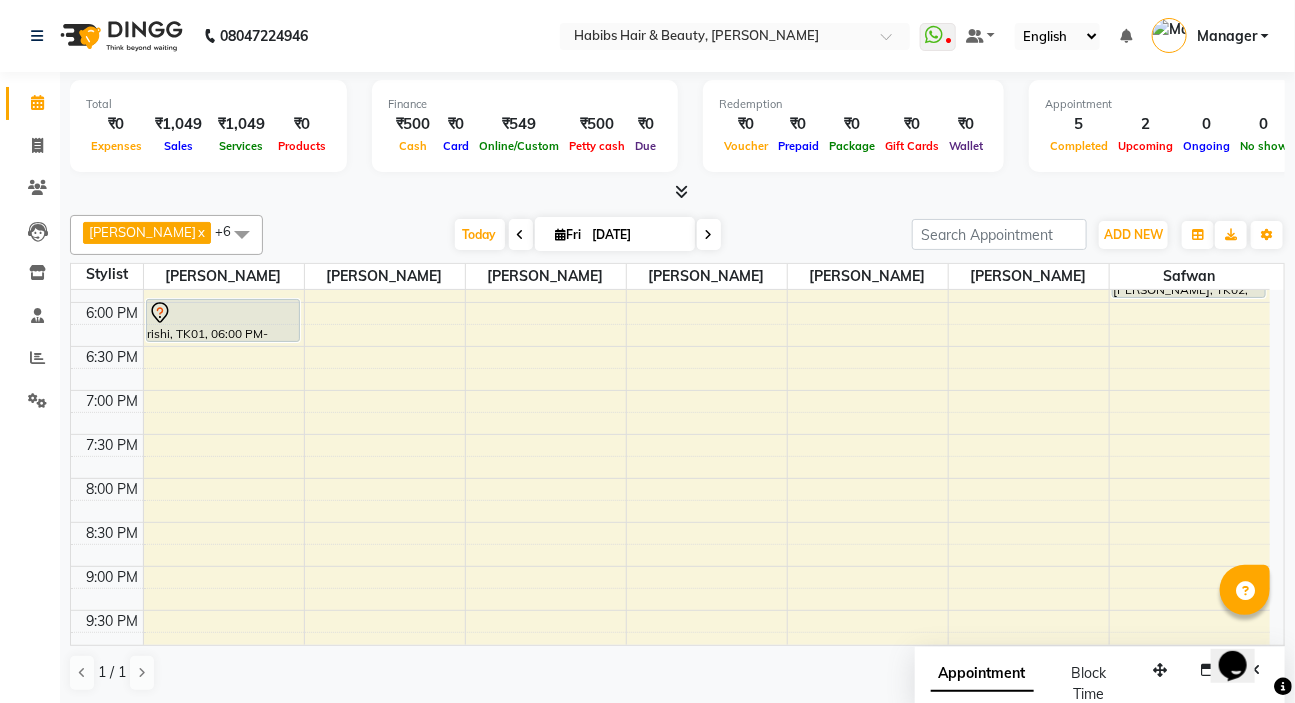 click on "8:00 AM 8:30 AM 9:00 AM 9:30 AM 10:00 AM 10:30 AM 11:00 AM 11:30 AM 12:00 PM 12:30 PM 1:00 PM 1:30 PM 2:00 PM 2:30 PM 3:00 PM 3:30 PM 4:00 PM 4:30 PM 5:00 PM 5:30 PM 6:00 PM 6:30 PM 7:00 PM 7:30 PM 8:00 PM 8:30 PM 9:00 PM 9:30 PM 10:00 PM 10:30 PM     [PERSON_NAME], TK03, 10:25 AM-10:55 AM, Hair Cut - [DEMOGRAPHIC_DATA] HairCut with wash     [PERSON_NAME], TK06, 11:55 AM-12:45 PM, Hair Cut - Dry Haircut [DEMOGRAPHIC_DATA],Hair Wash [DEMOGRAPHIC_DATA] & Blowdry             rishi, TK01, 06:00 PM-06:30 PM, Dry Haircut [DEMOGRAPHIC_DATA]     disha, TK05, 12:00 PM-12:20 PM, Hair Wash [DEMOGRAPHIC_DATA] & Blowdry     [PERSON_NAME], TK04, 11:45 AM-11:55 AM, Body Basics Threadinge - Eyebrows     [PERSON_NAME], TK04, 11:55 AM-12:25 PM, Hair Cut - Dry Haircut [DEMOGRAPHIC_DATA]             [PERSON_NAME], TK07, 05:00 PM-05:30 PM, Dry Haircut [DEMOGRAPHIC_DATA]             [PERSON_NAME], TK02, 05:30 PM-06:00 PM, Dry Haircut [DEMOGRAPHIC_DATA]" at bounding box center [670, 82] 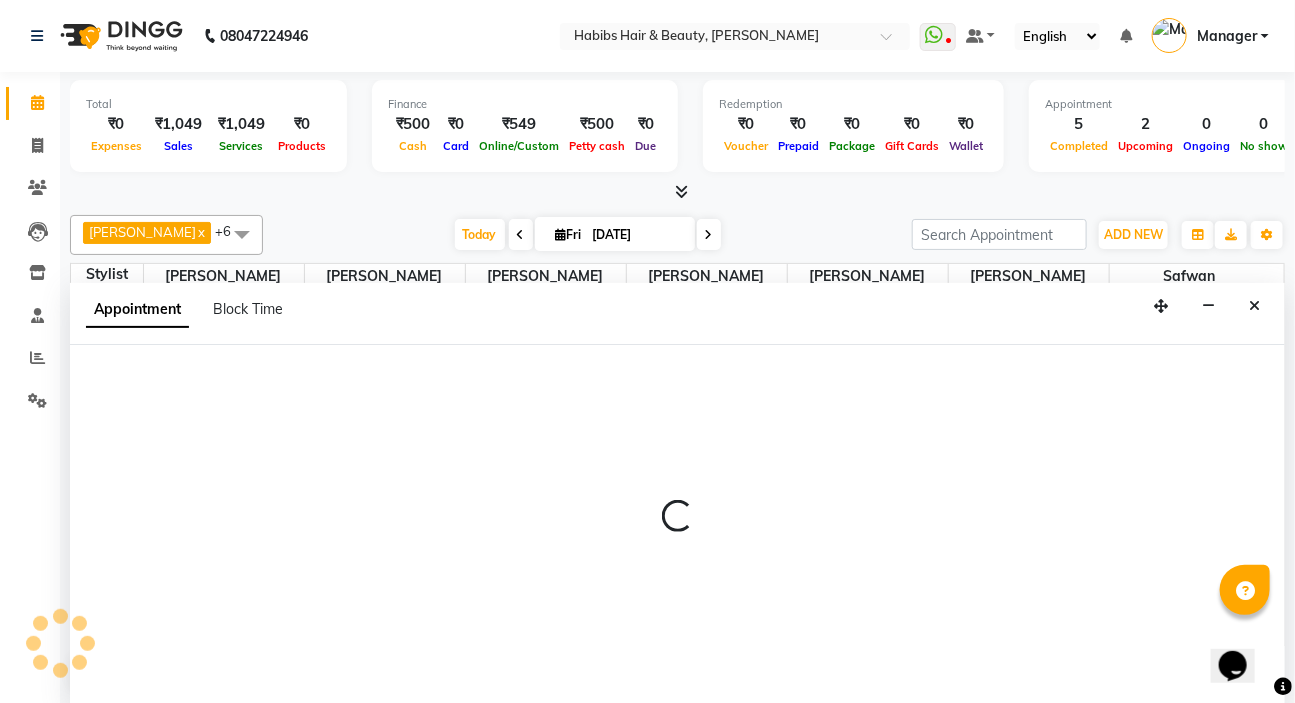 select on "76387" 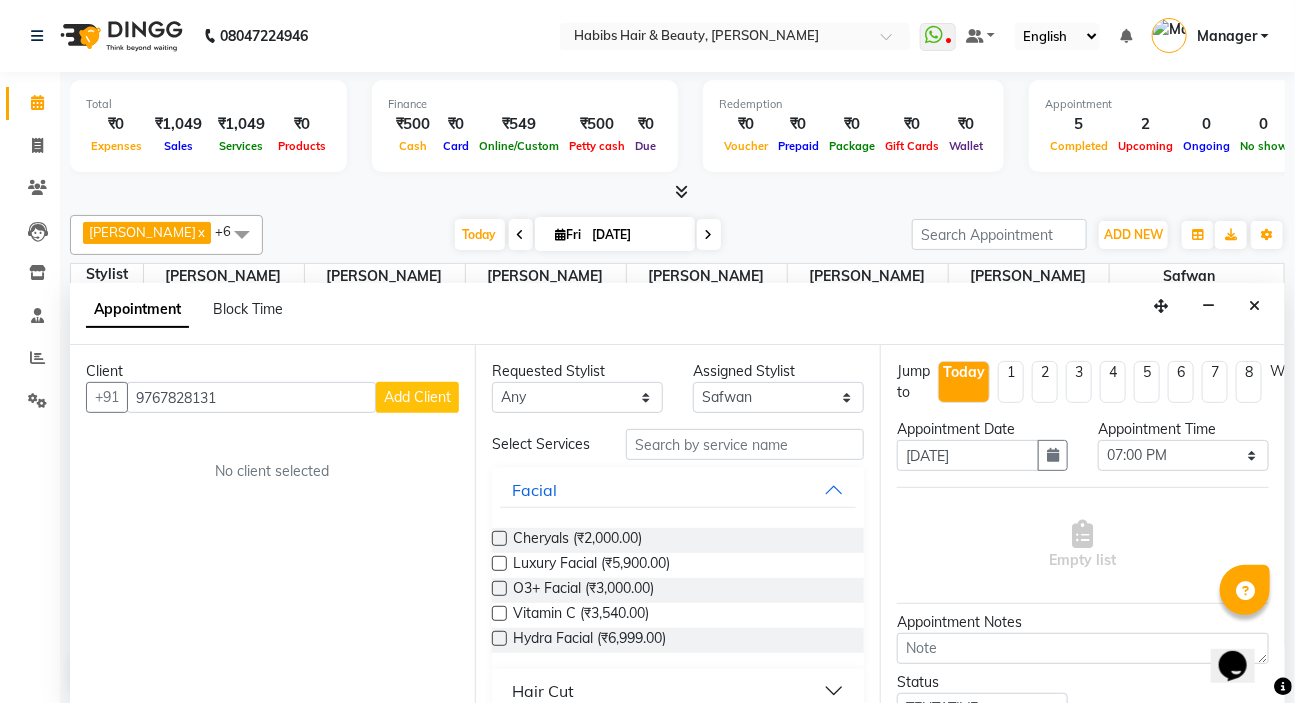type on "9767828131" 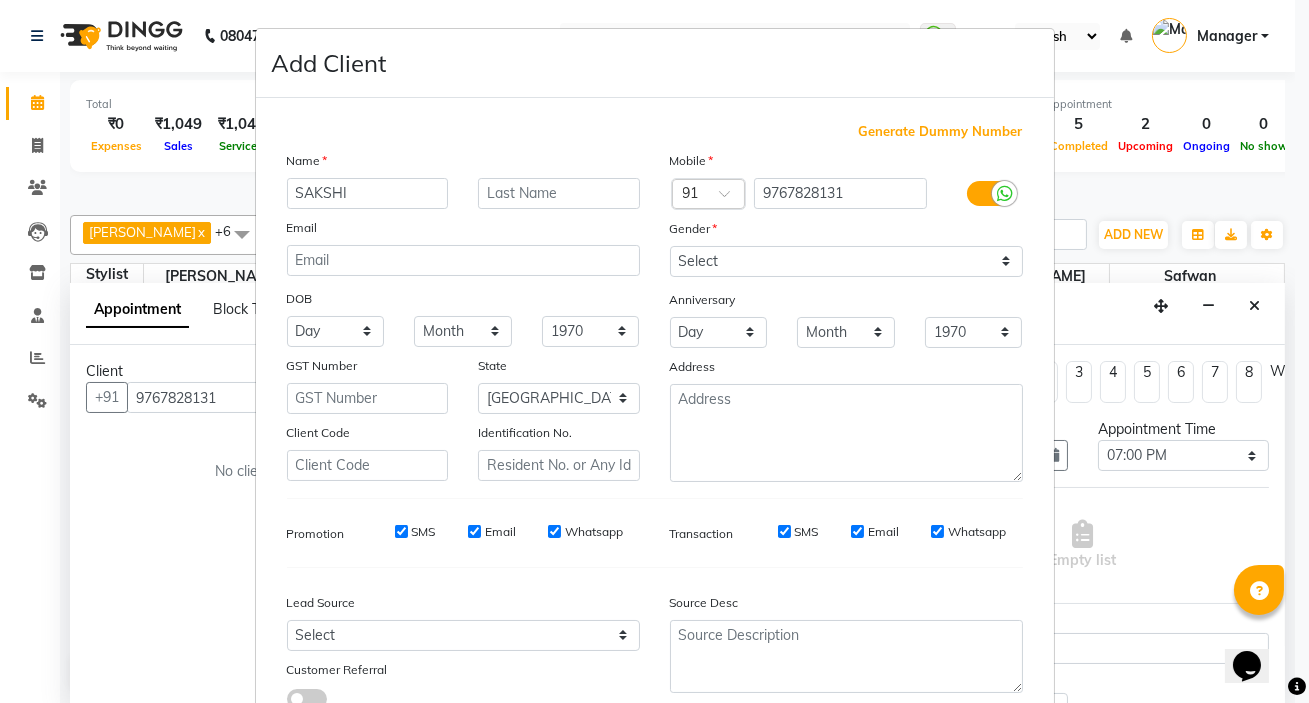 type on "SAKSHI" 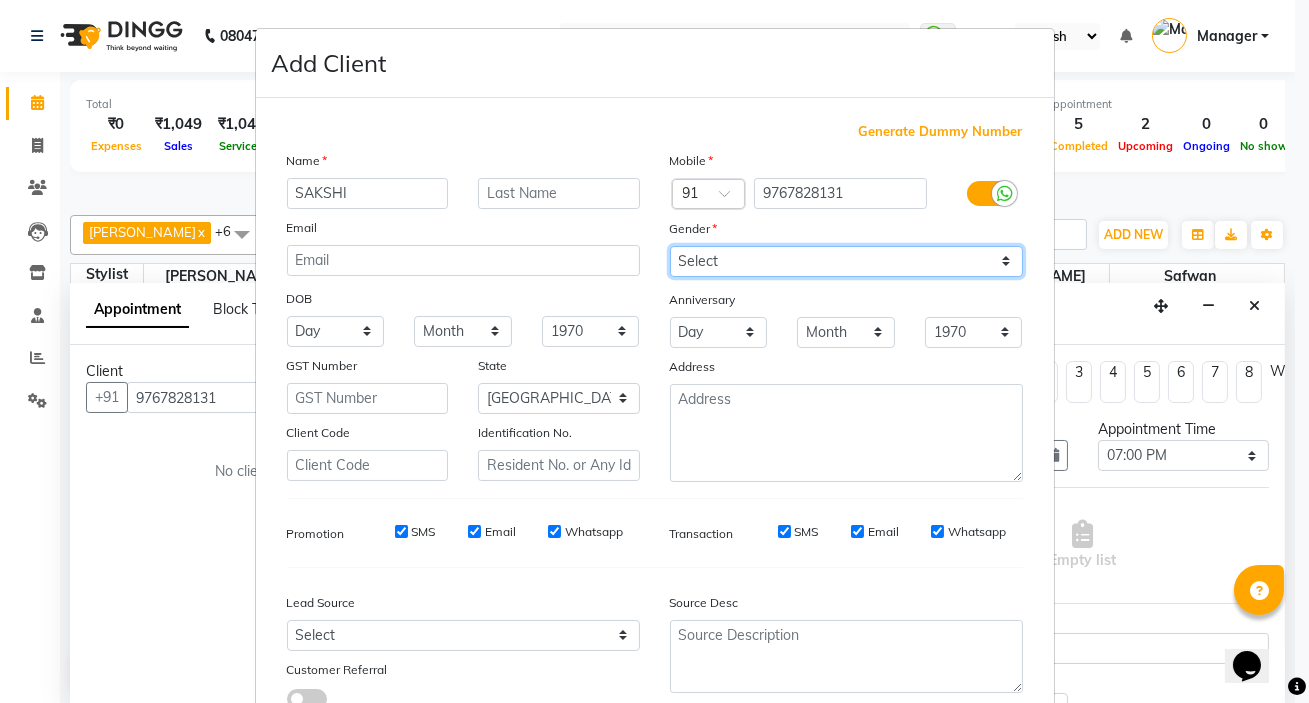click on "Select [DEMOGRAPHIC_DATA] [DEMOGRAPHIC_DATA] Other Prefer Not To Say" at bounding box center [846, 261] 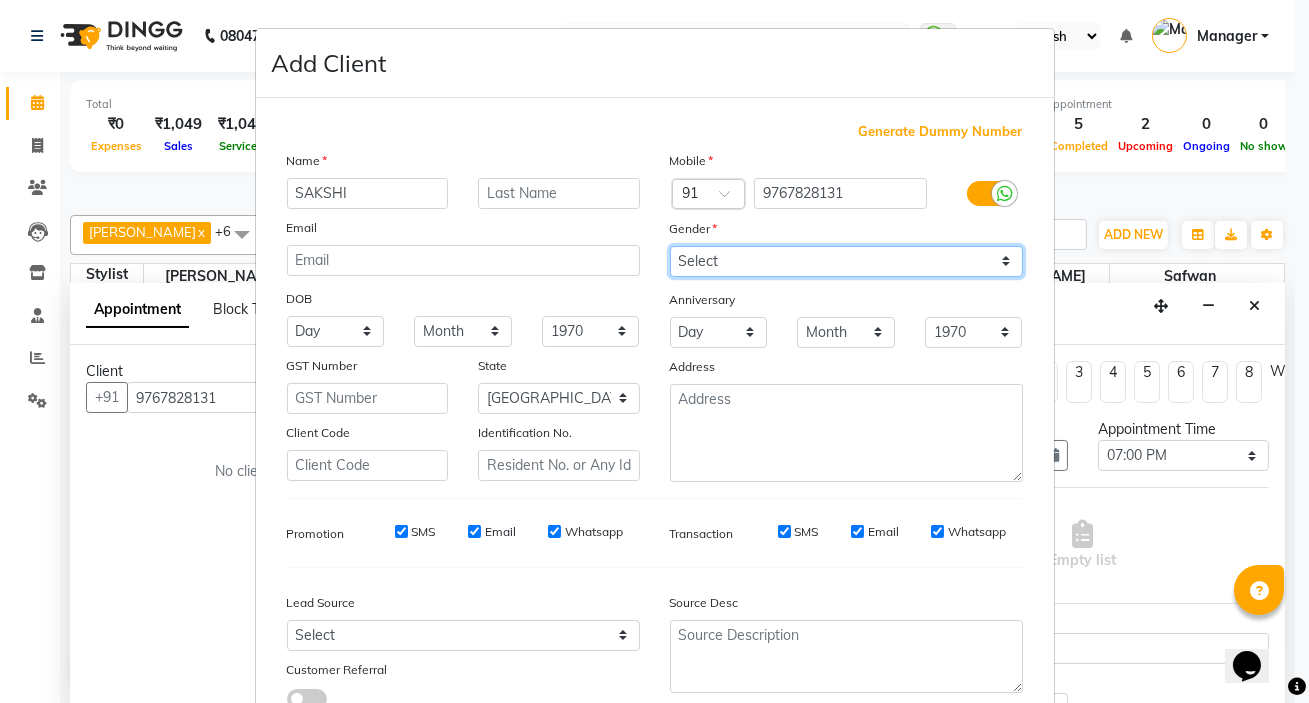 select on "[DEMOGRAPHIC_DATA]" 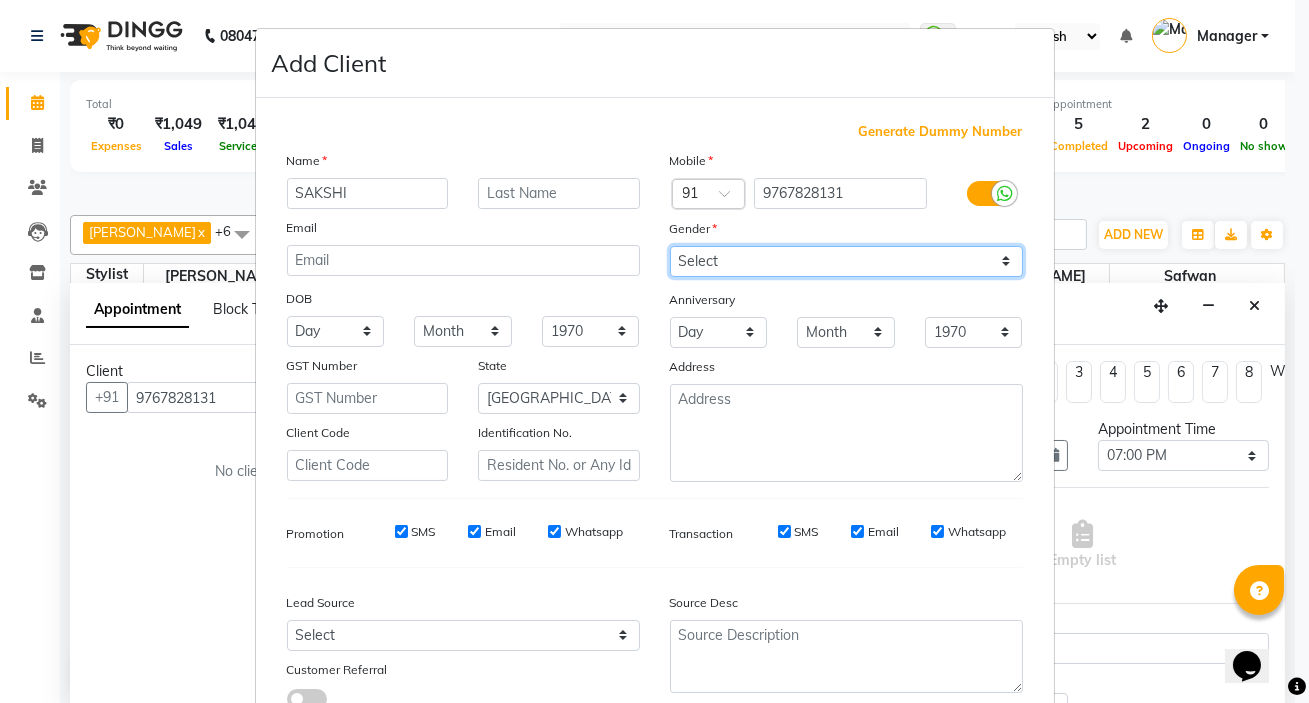 click on "Select [DEMOGRAPHIC_DATA] [DEMOGRAPHIC_DATA] Other Prefer Not To Say" at bounding box center (846, 261) 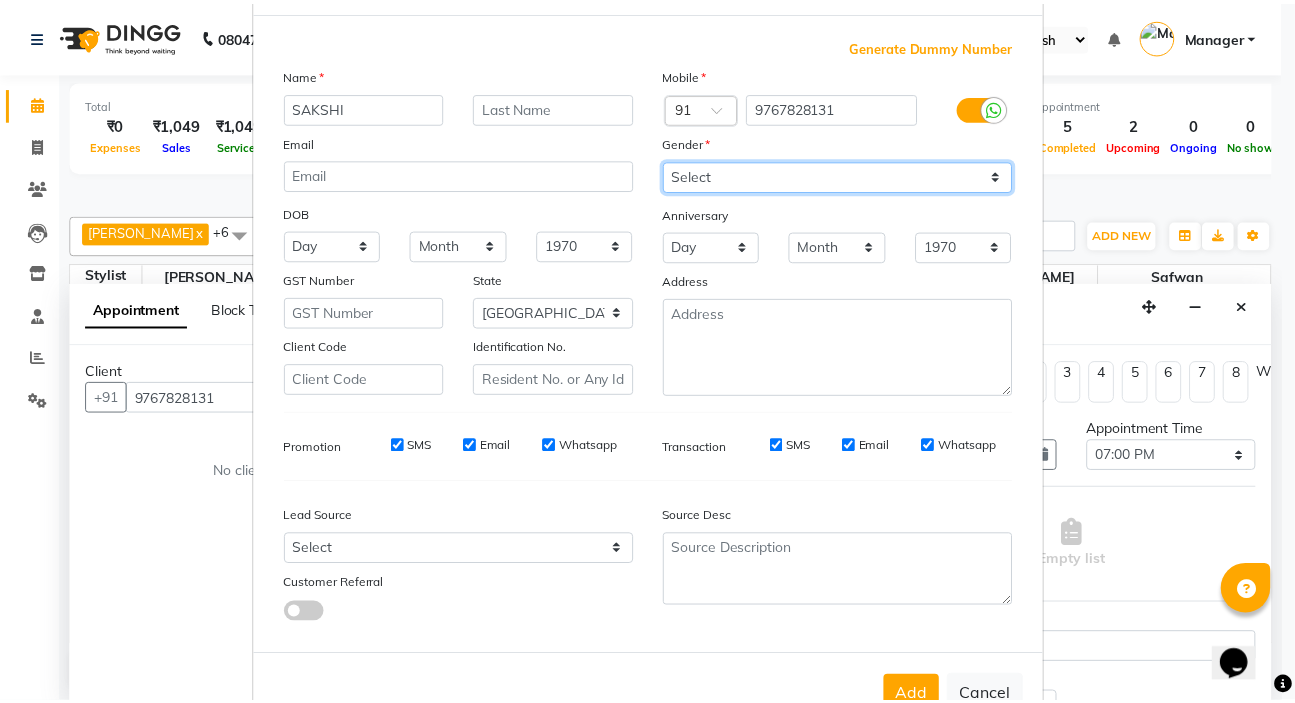 scroll, scrollTop: 150, scrollLeft: 0, axis: vertical 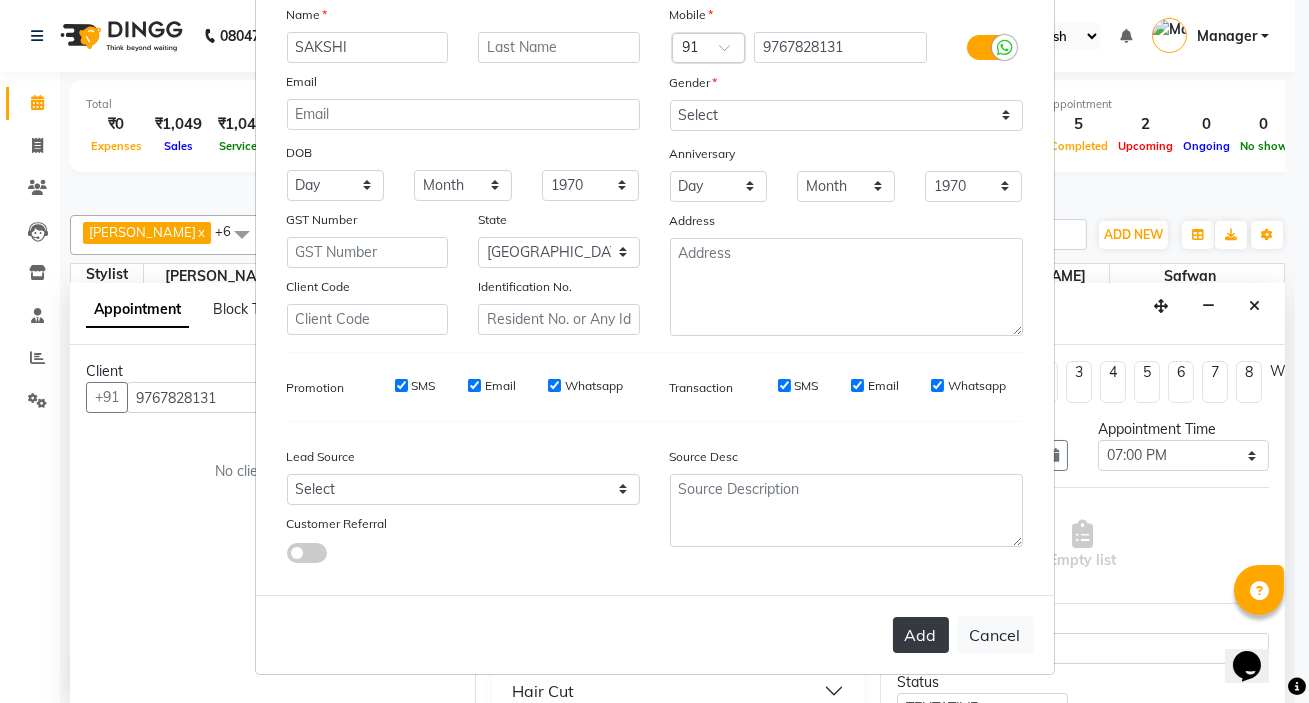 click on "Add" at bounding box center (921, 635) 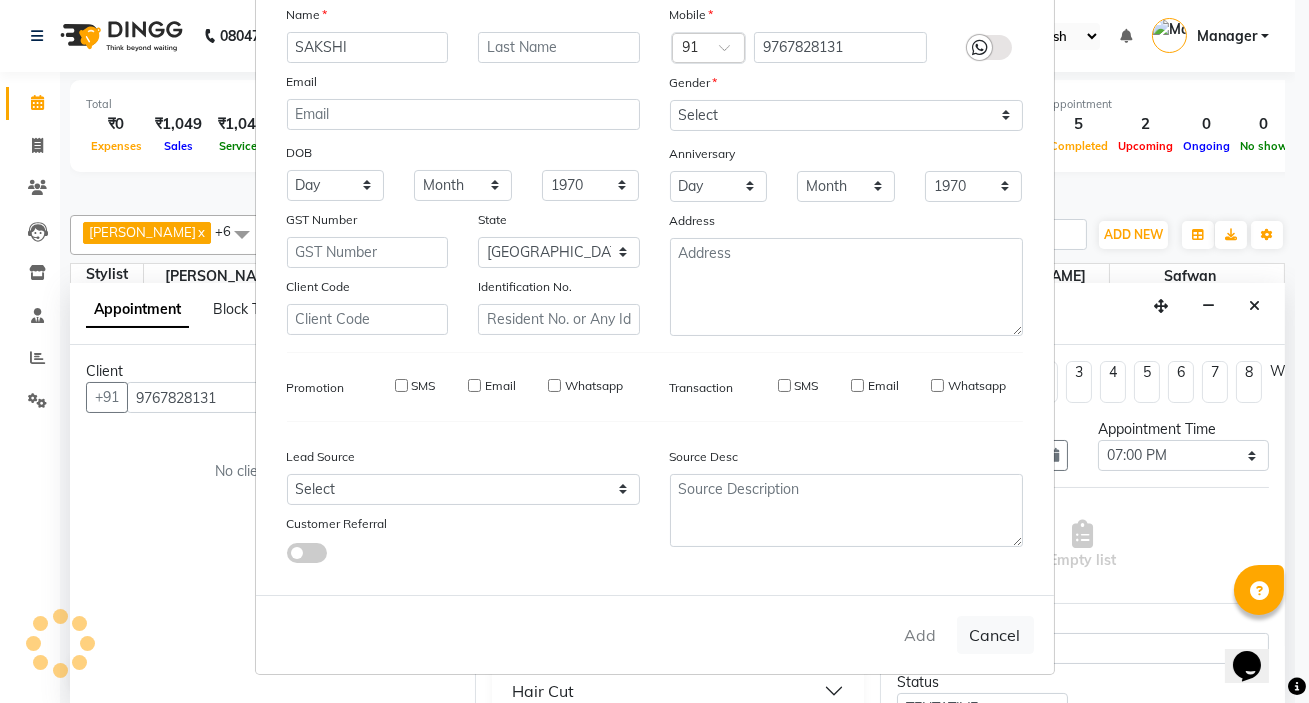 type on "97******31" 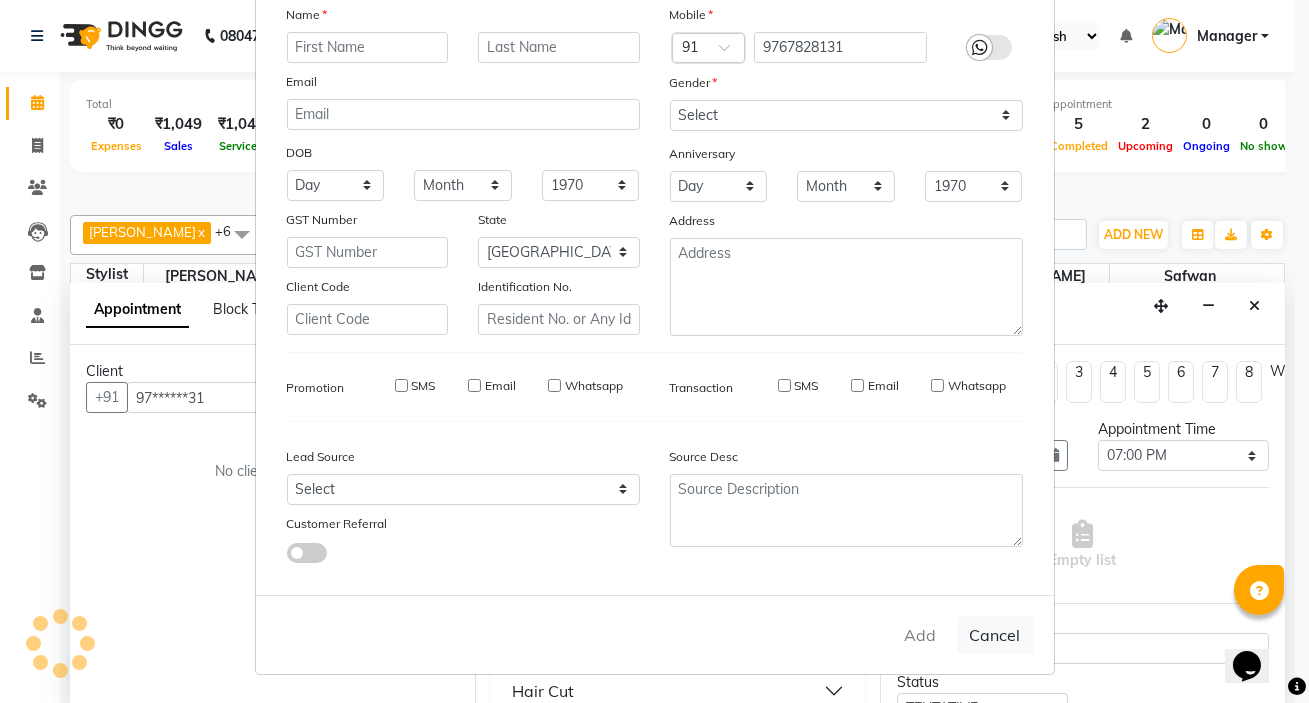 select 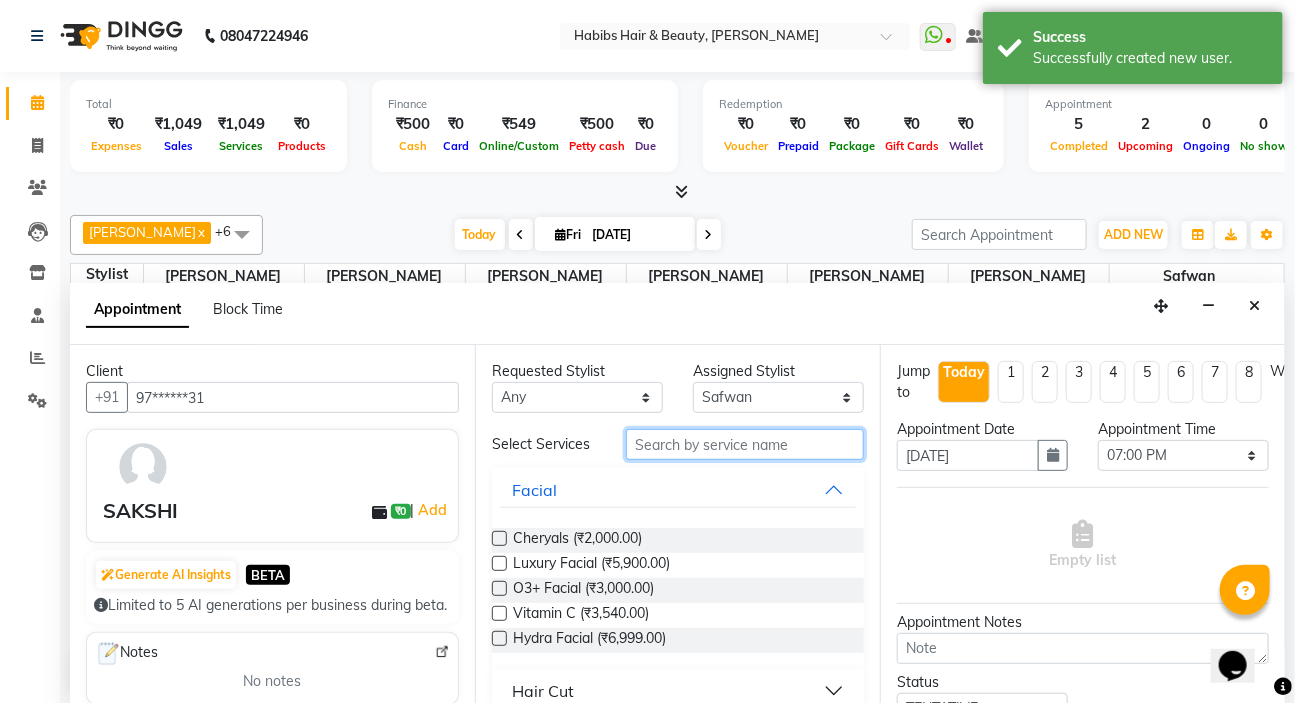 click at bounding box center (745, 444) 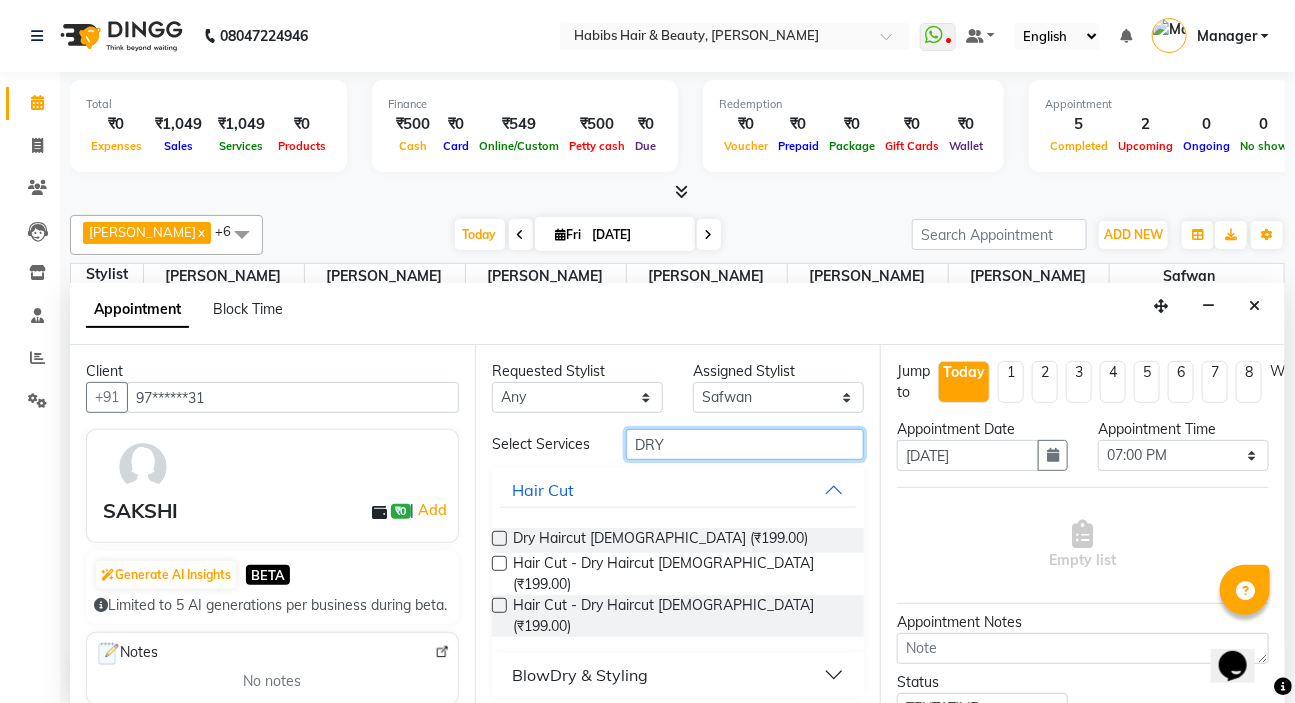 type on "DRY" 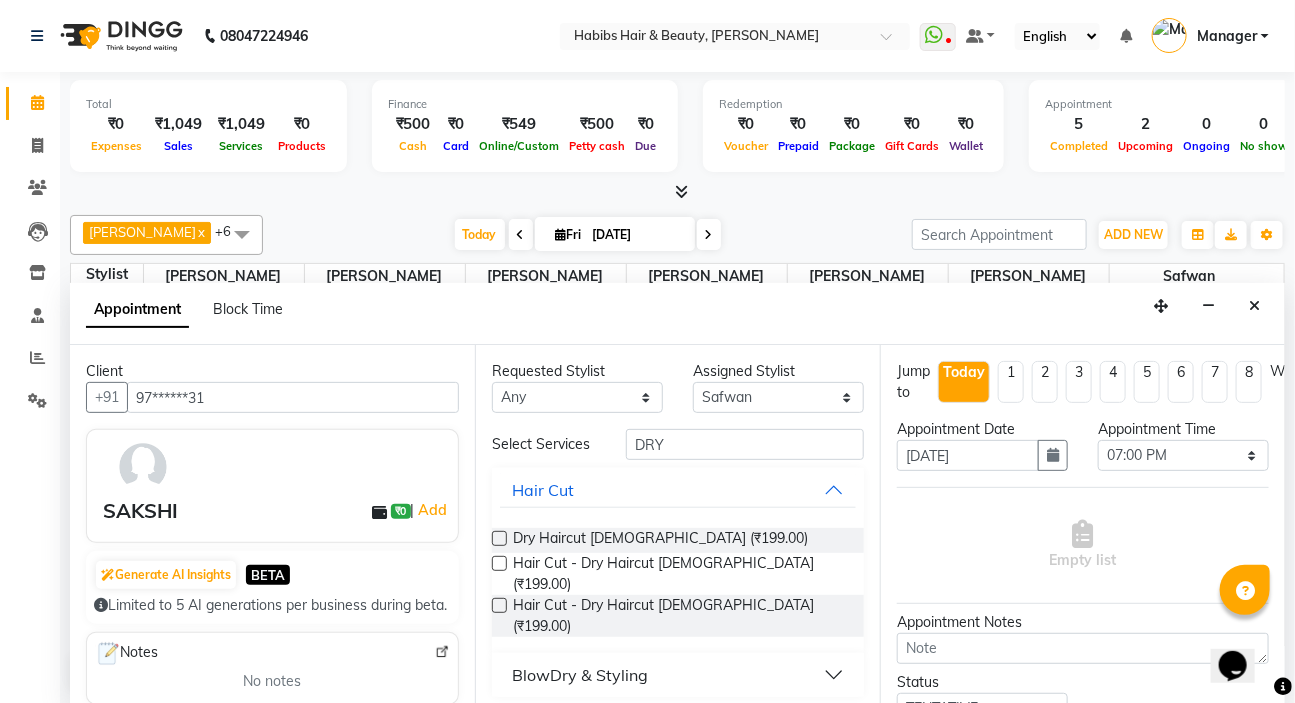 click at bounding box center [499, 538] 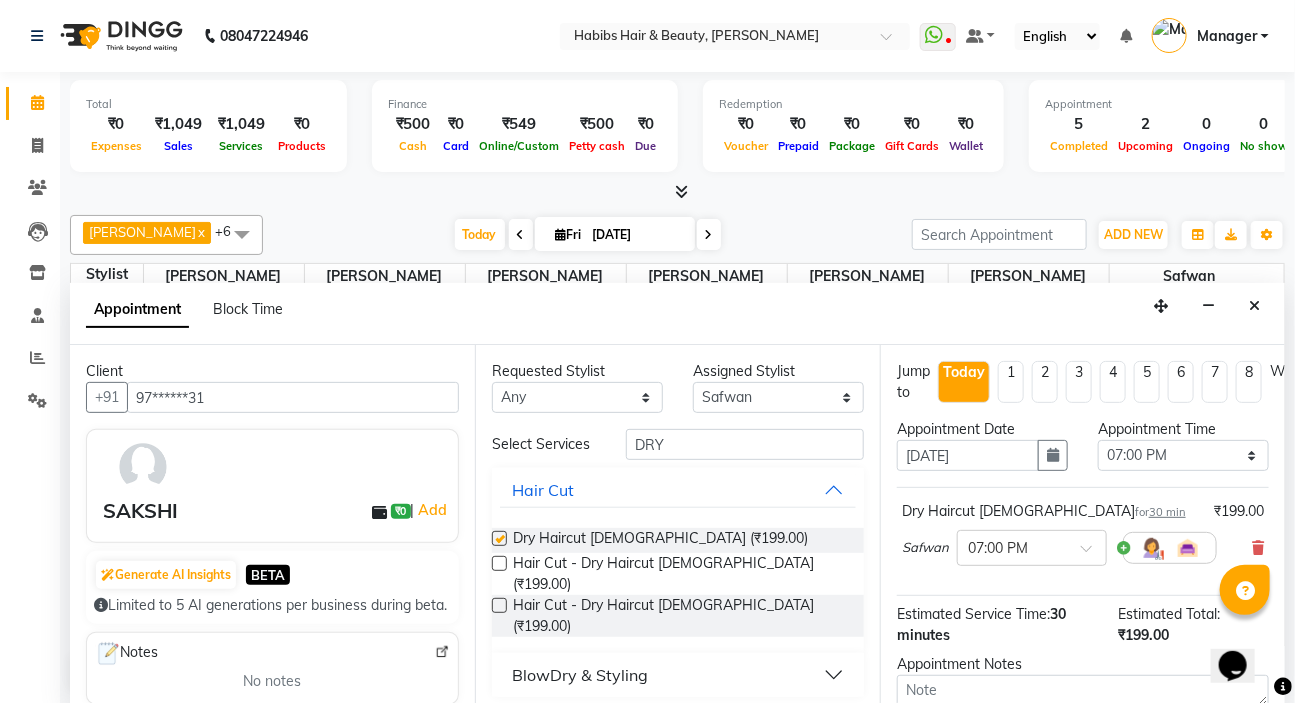 checkbox on "false" 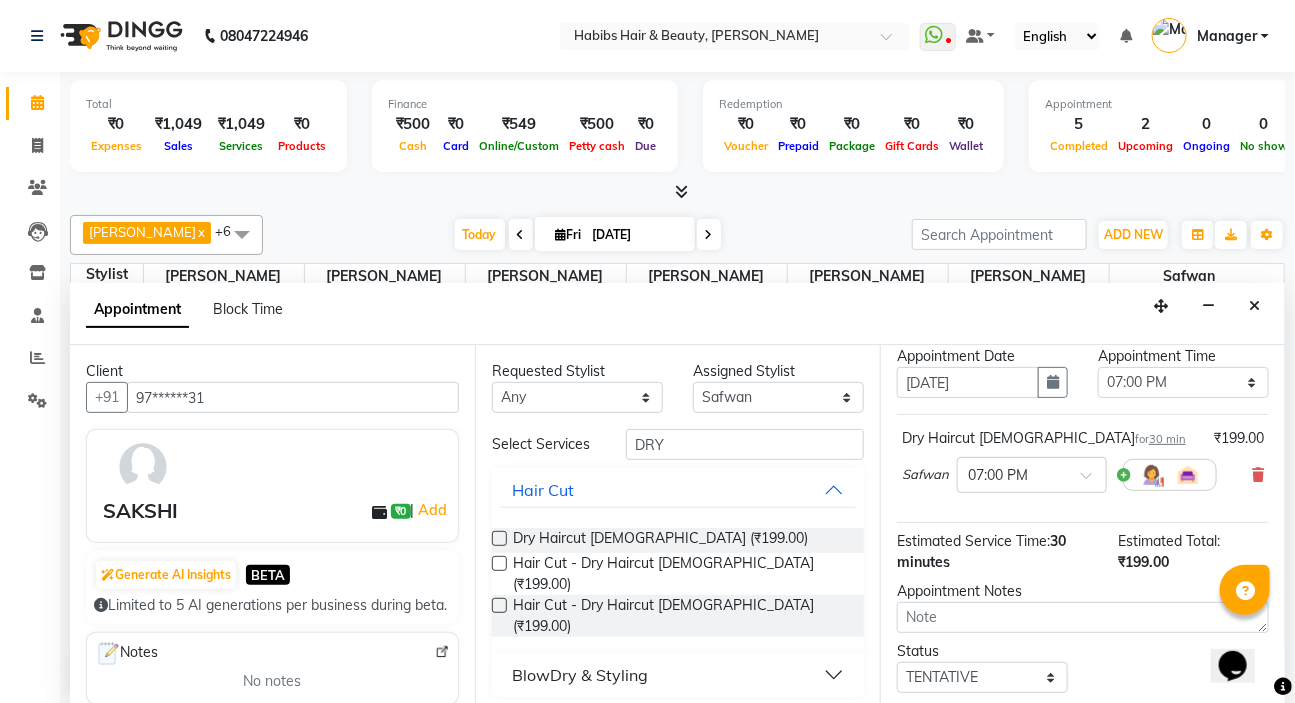scroll, scrollTop: 200, scrollLeft: 0, axis: vertical 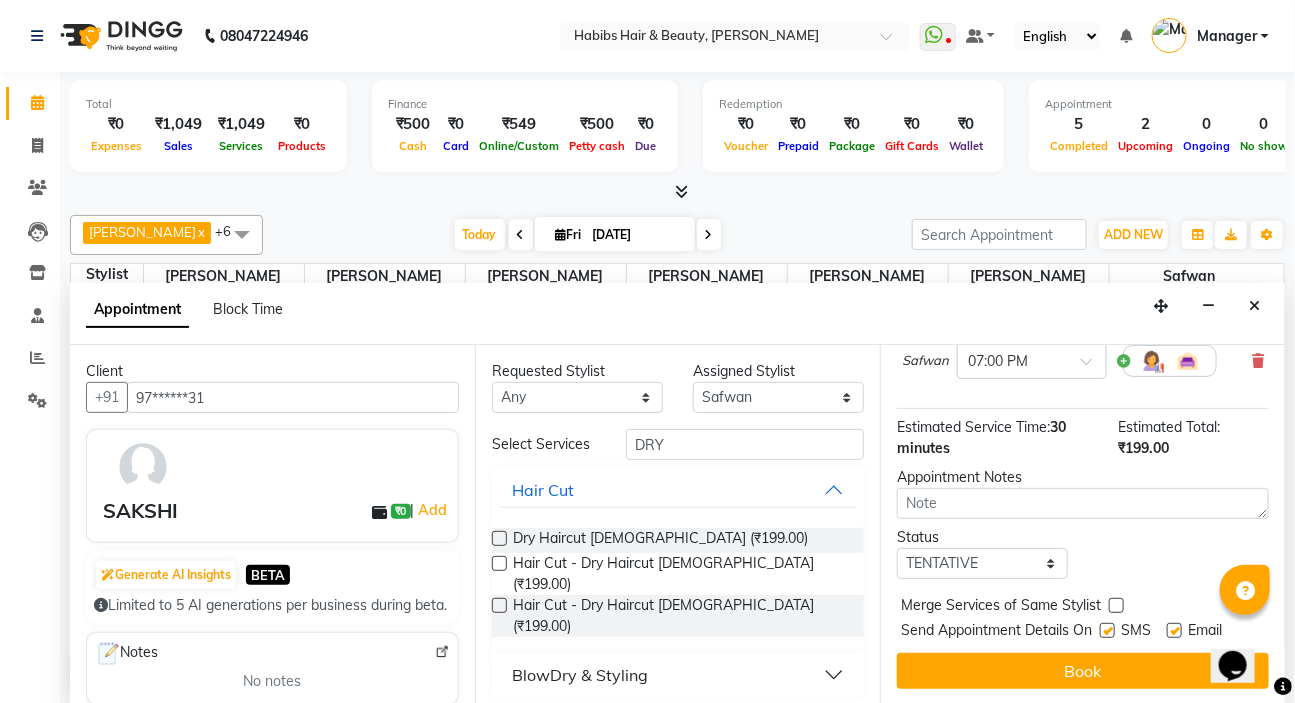 click on "Book" at bounding box center (1083, 671) 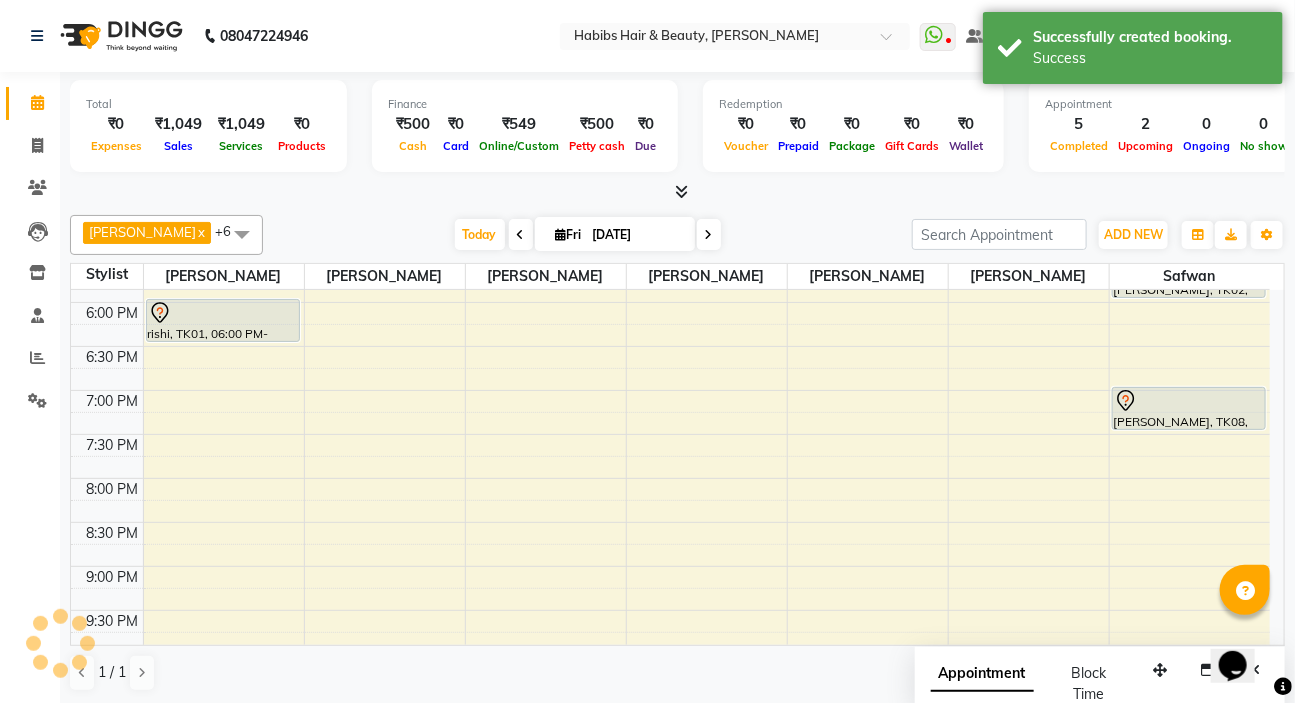 scroll, scrollTop: 0, scrollLeft: 0, axis: both 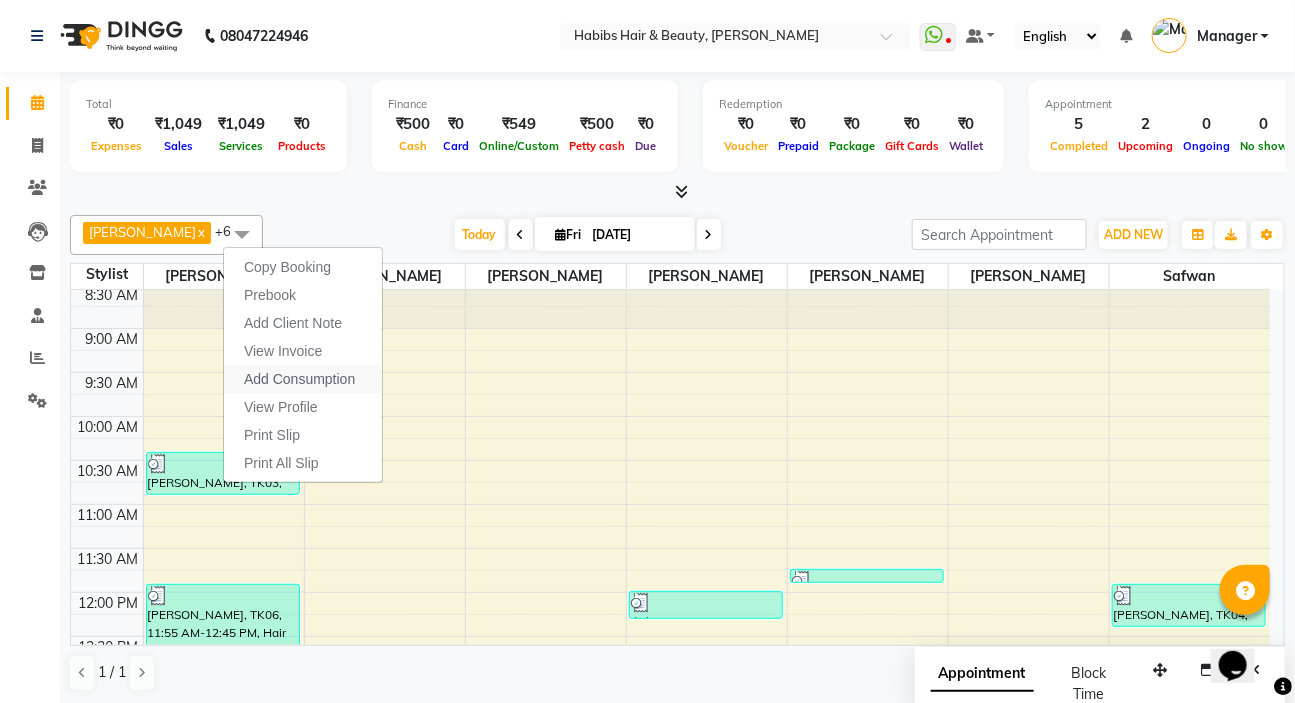 click on "Add Consumption" at bounding box center (303, 379) 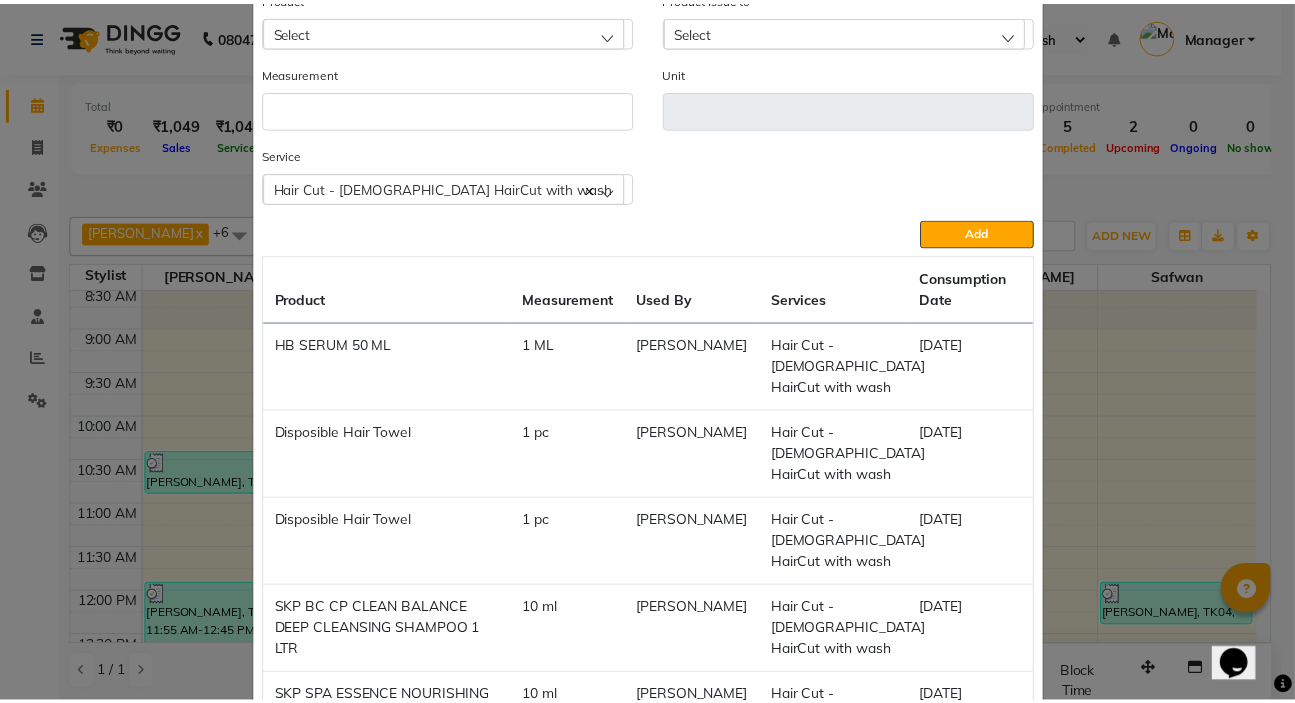 scroll, scrollTop: 0, scrollLeft: 0, axis: both 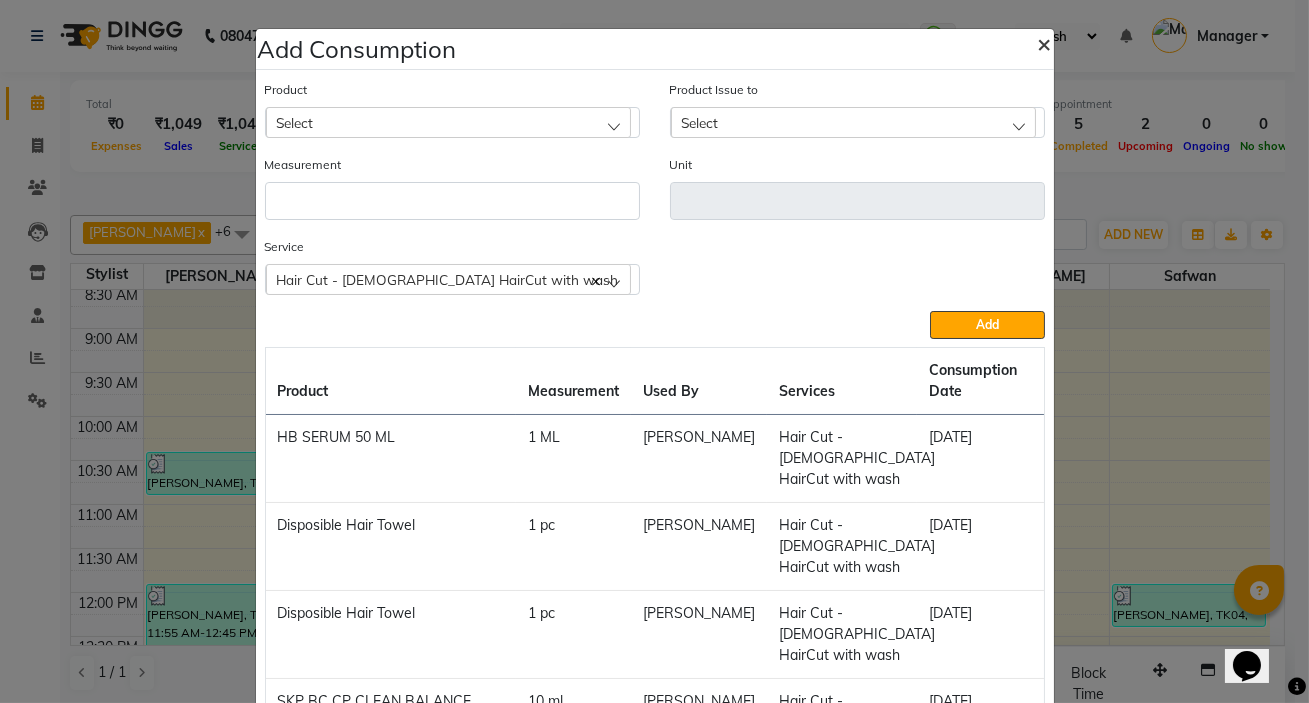 click on "×" 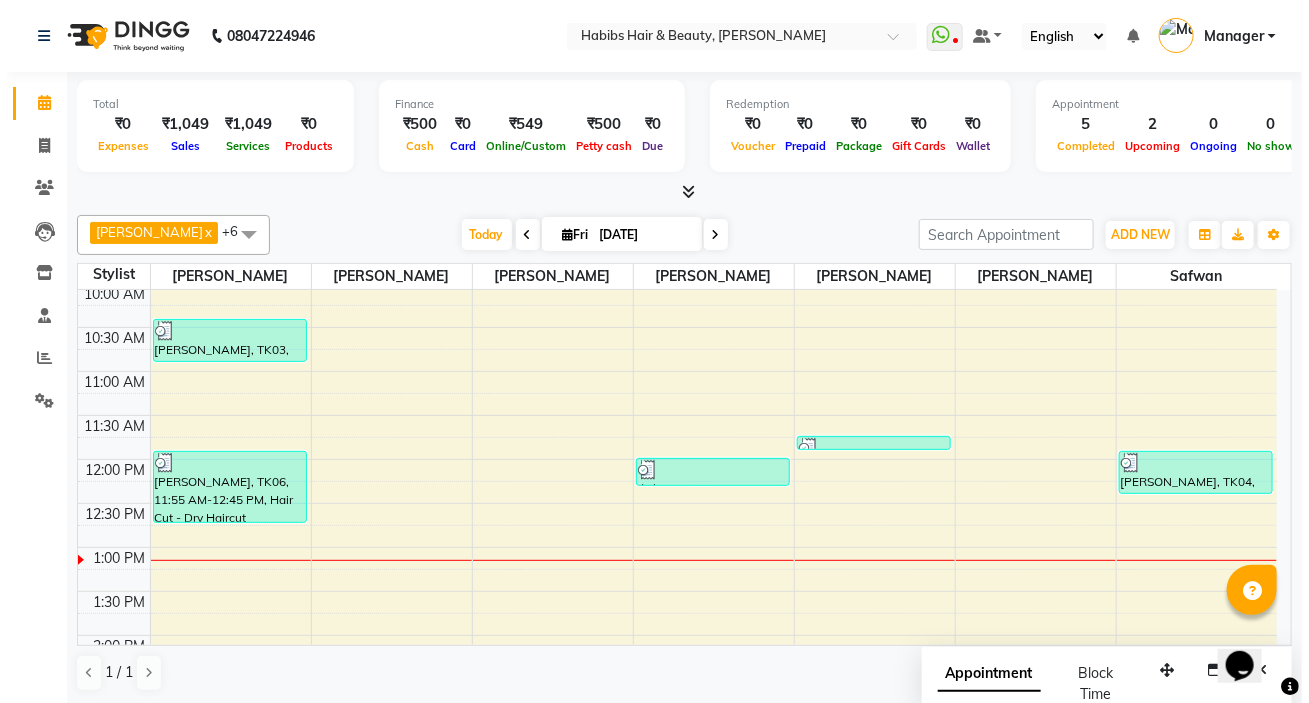 scroll, scrollTop: 321, scrollLeft: 0, axis: vertical 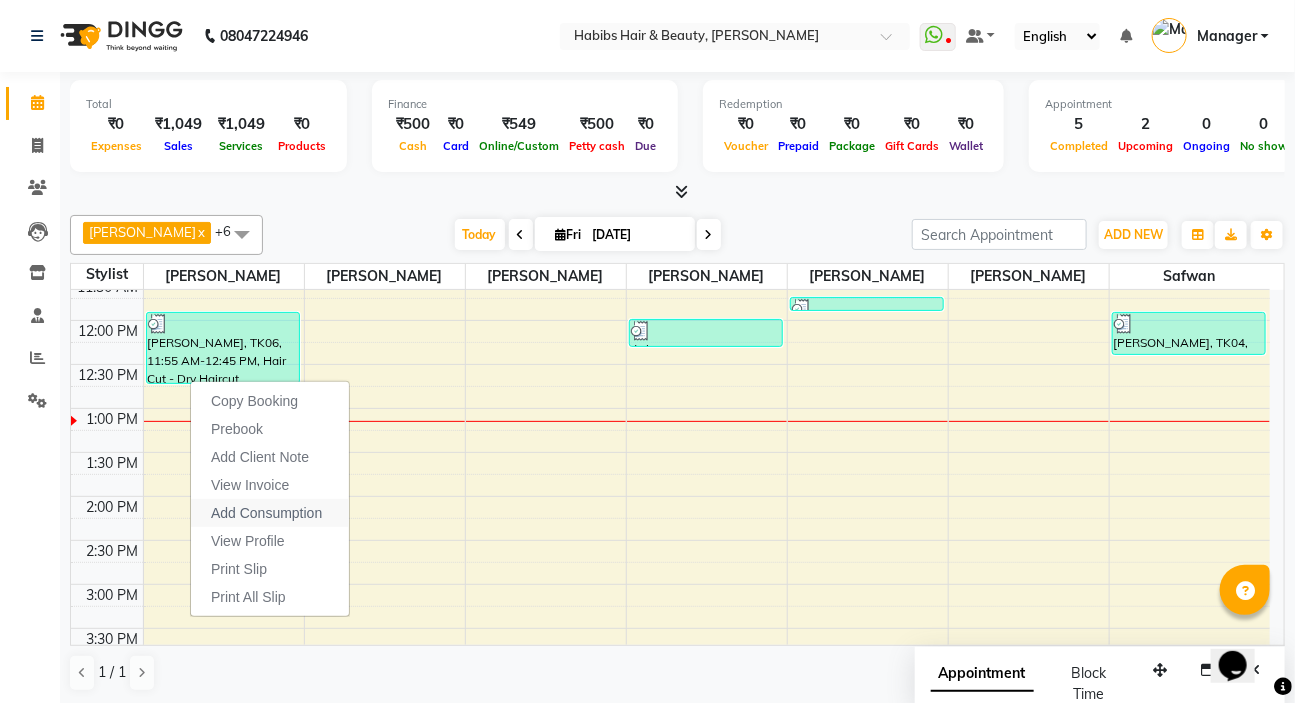 click on "Add Consumption" at bounding box center (266, 513) 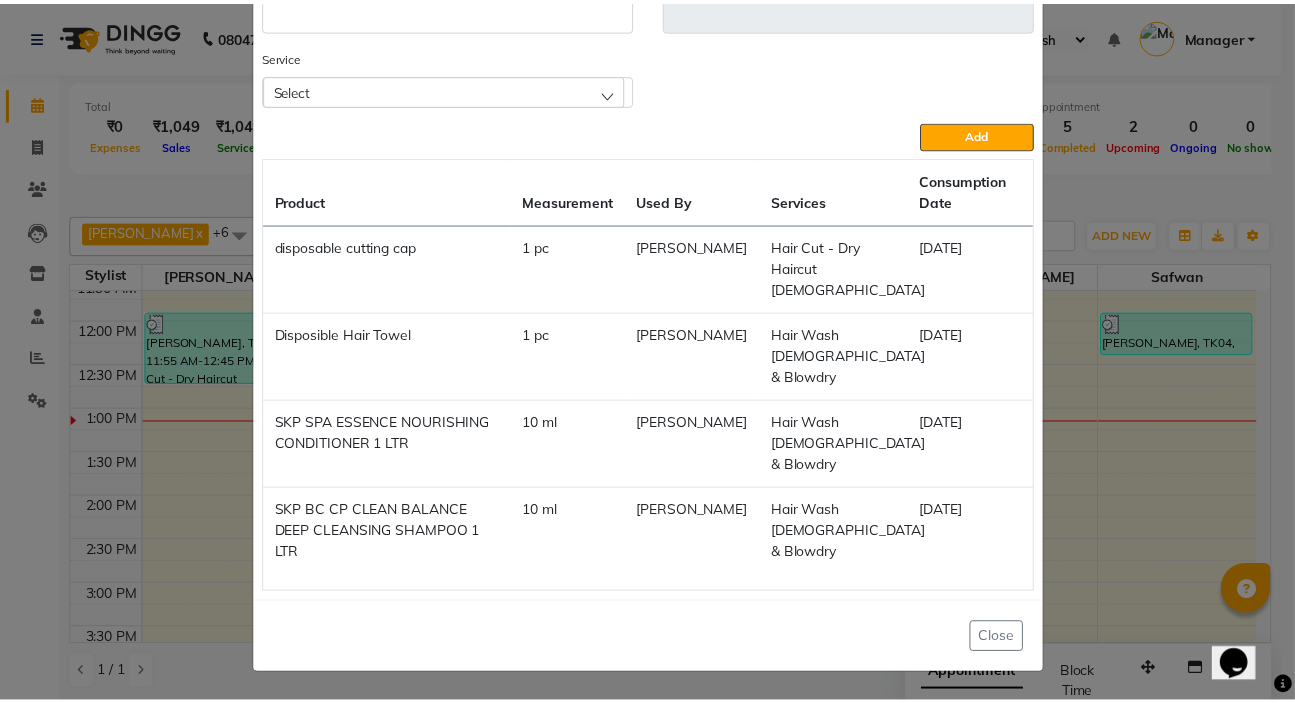 scroll, scrollTop: 0, scrollLeft: 0, axis: both 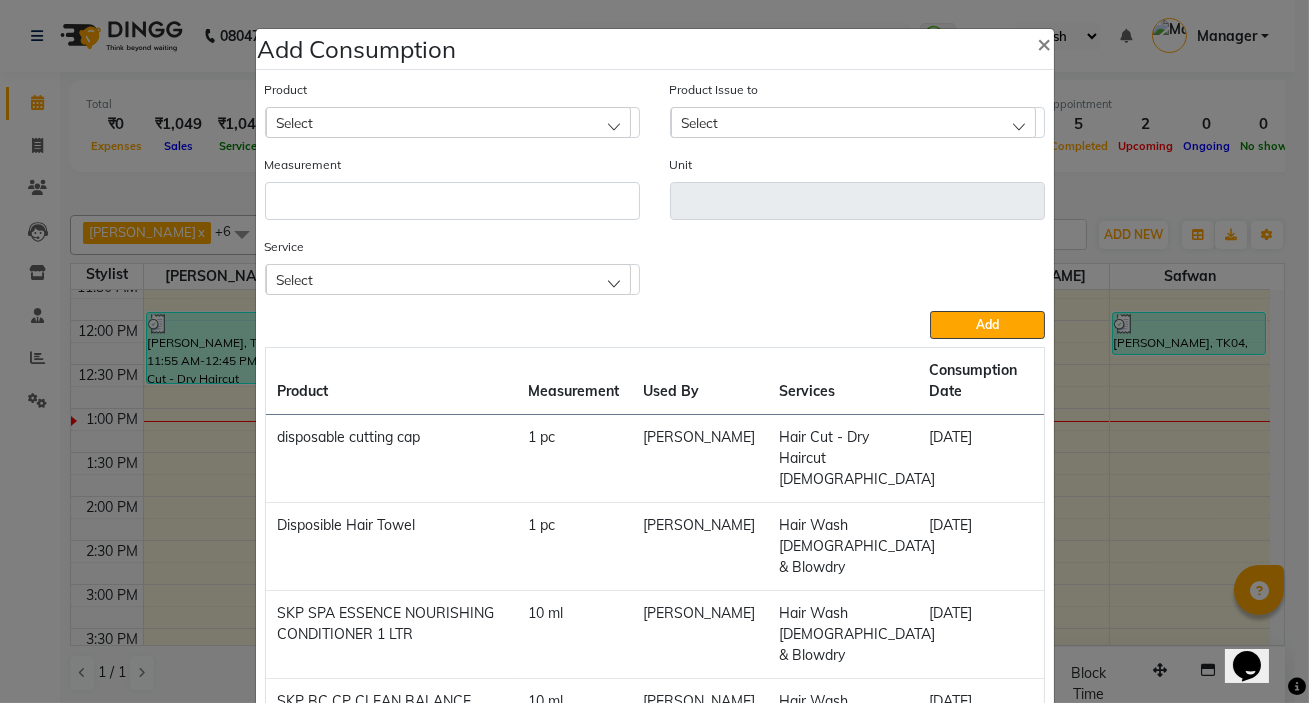 click on "Select" 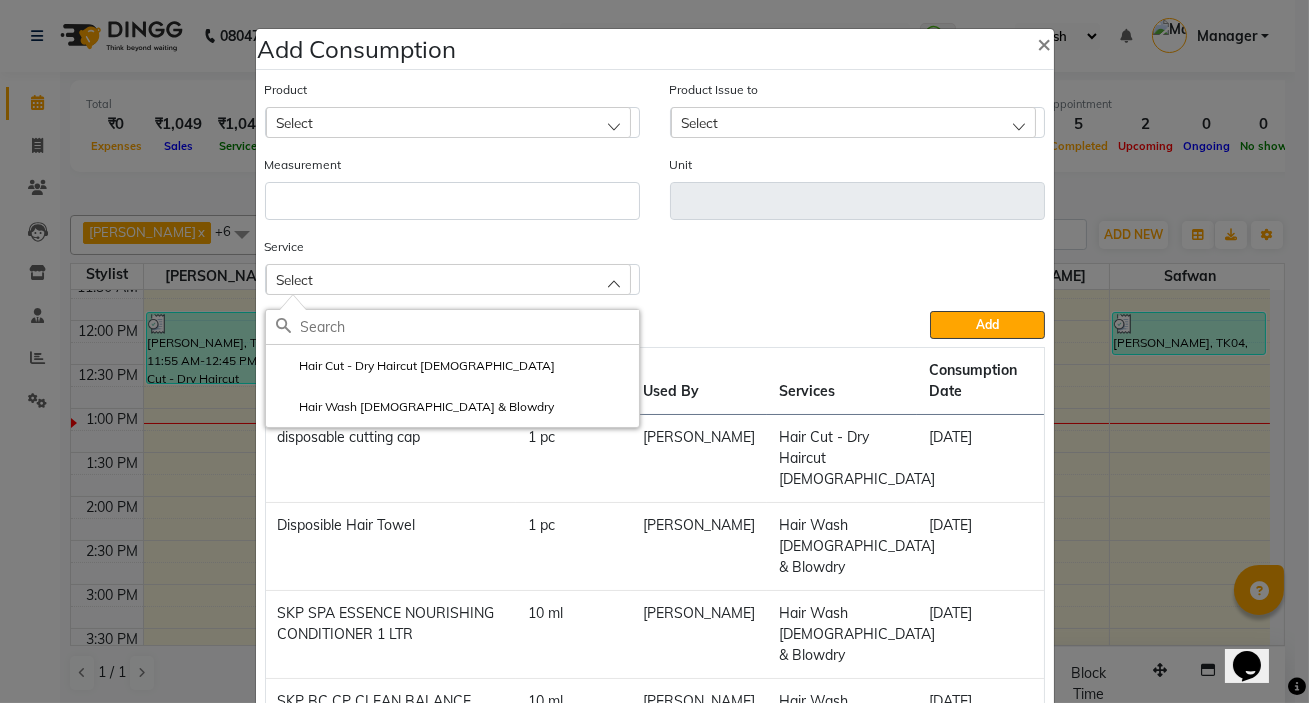 click on "Add Consumption ×" 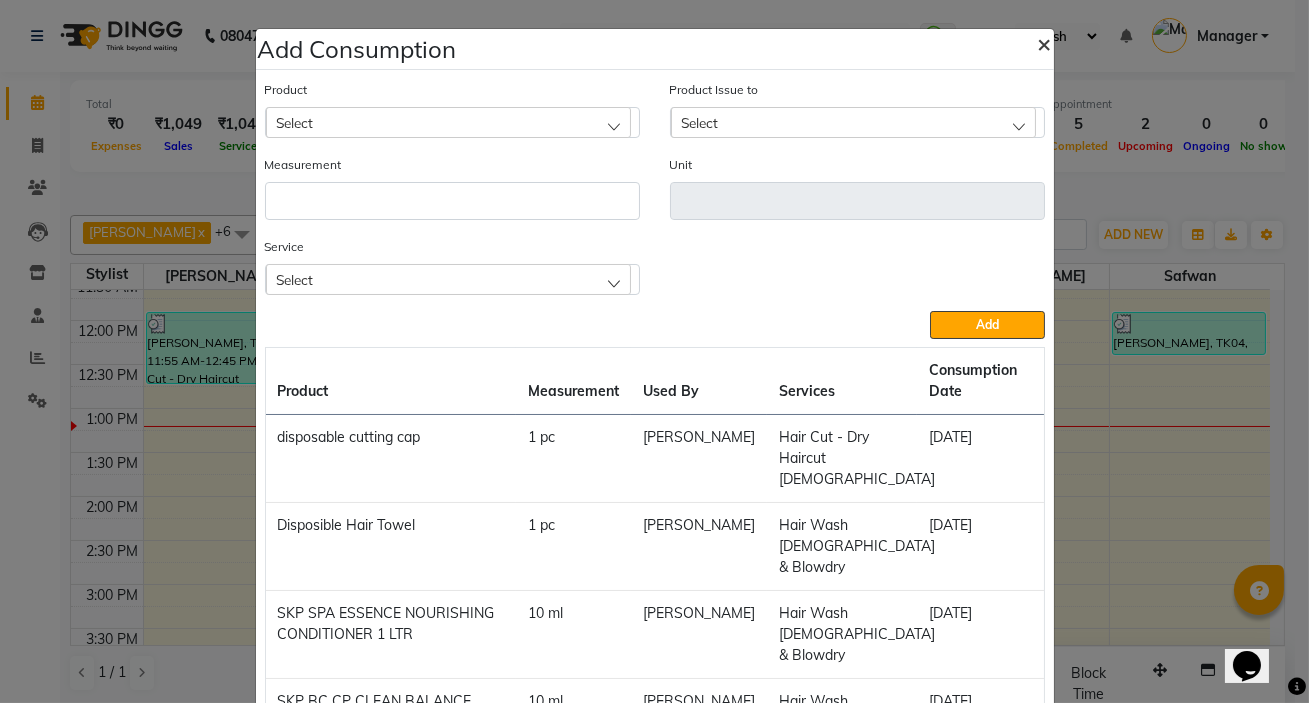 click on "×" 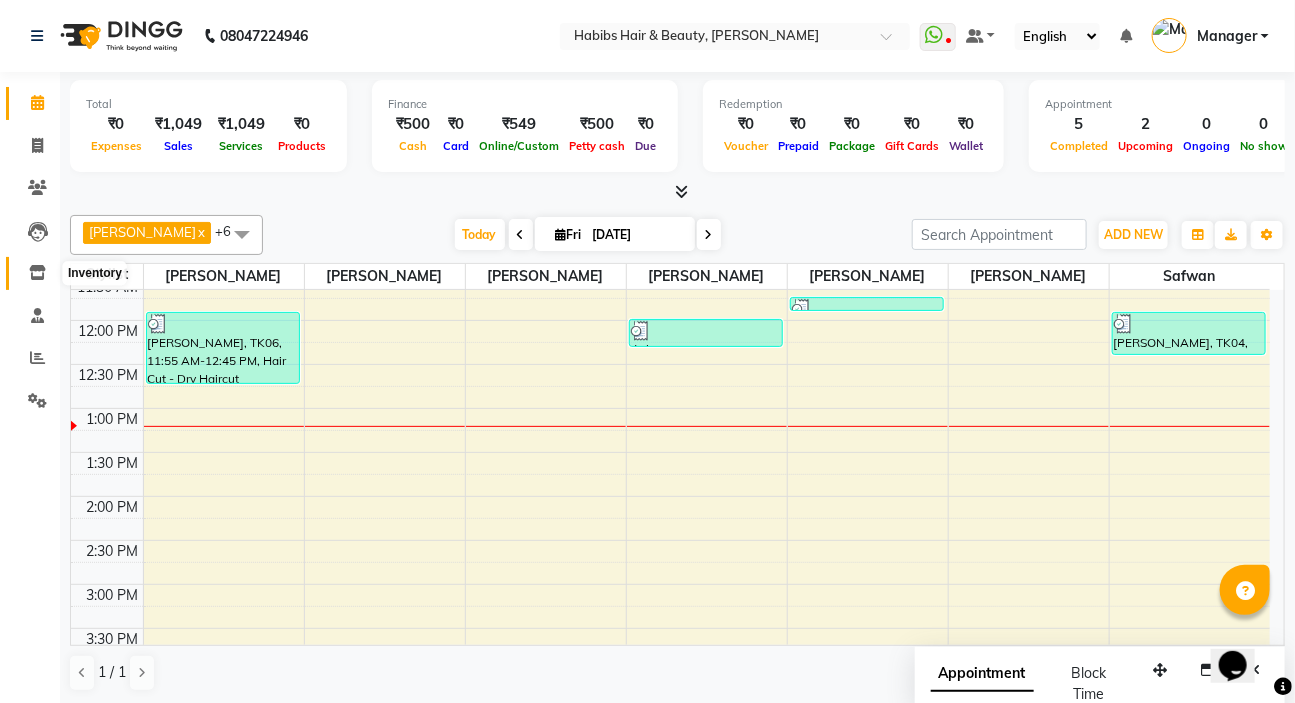 click 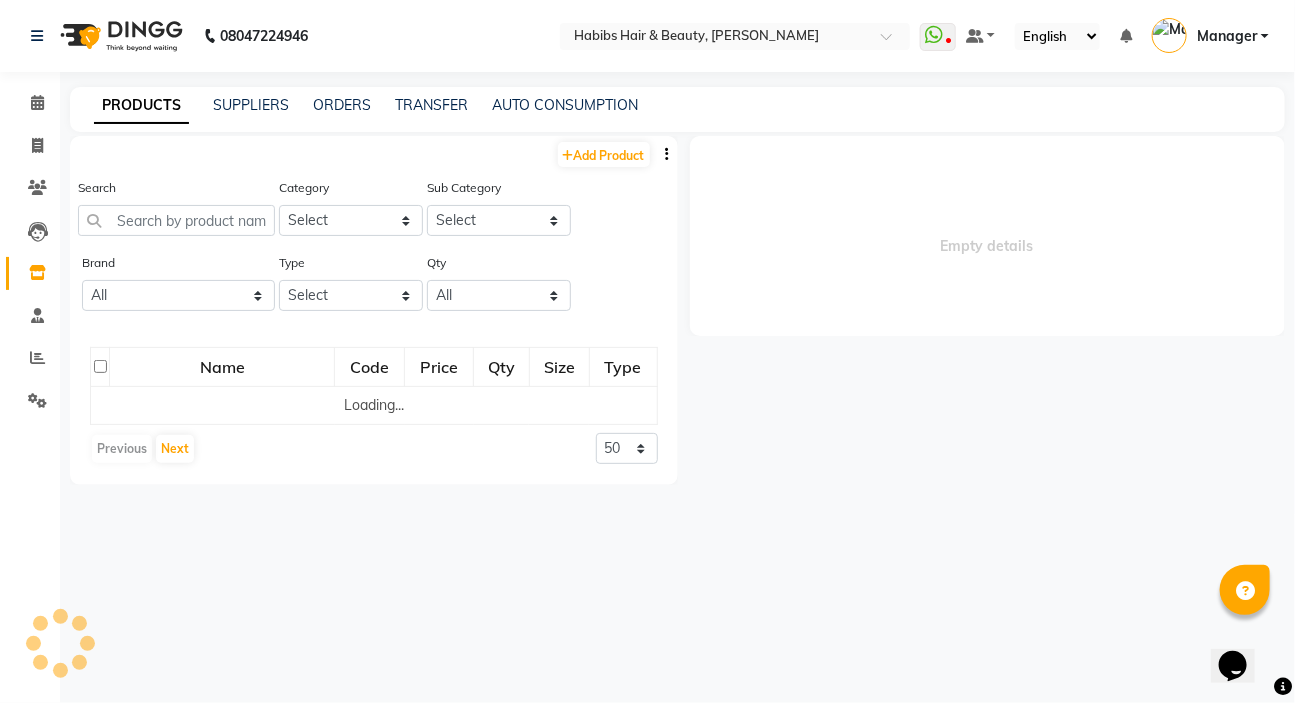 select 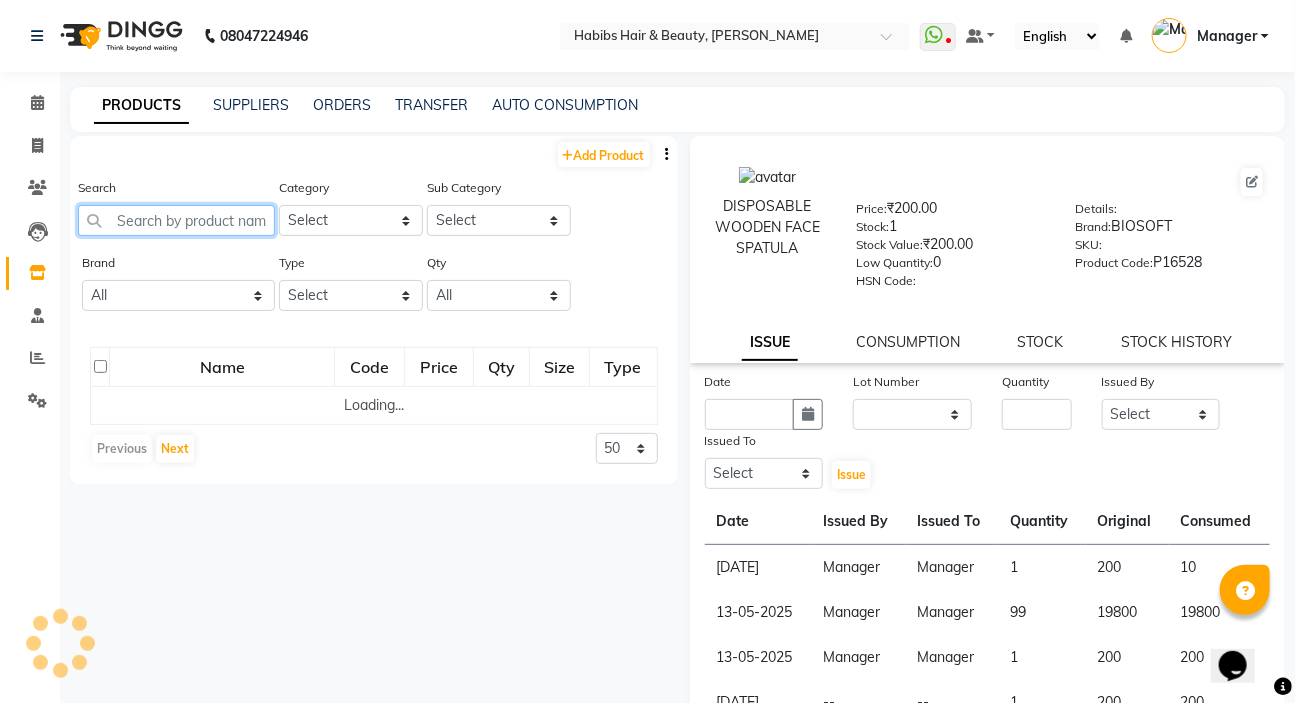 click 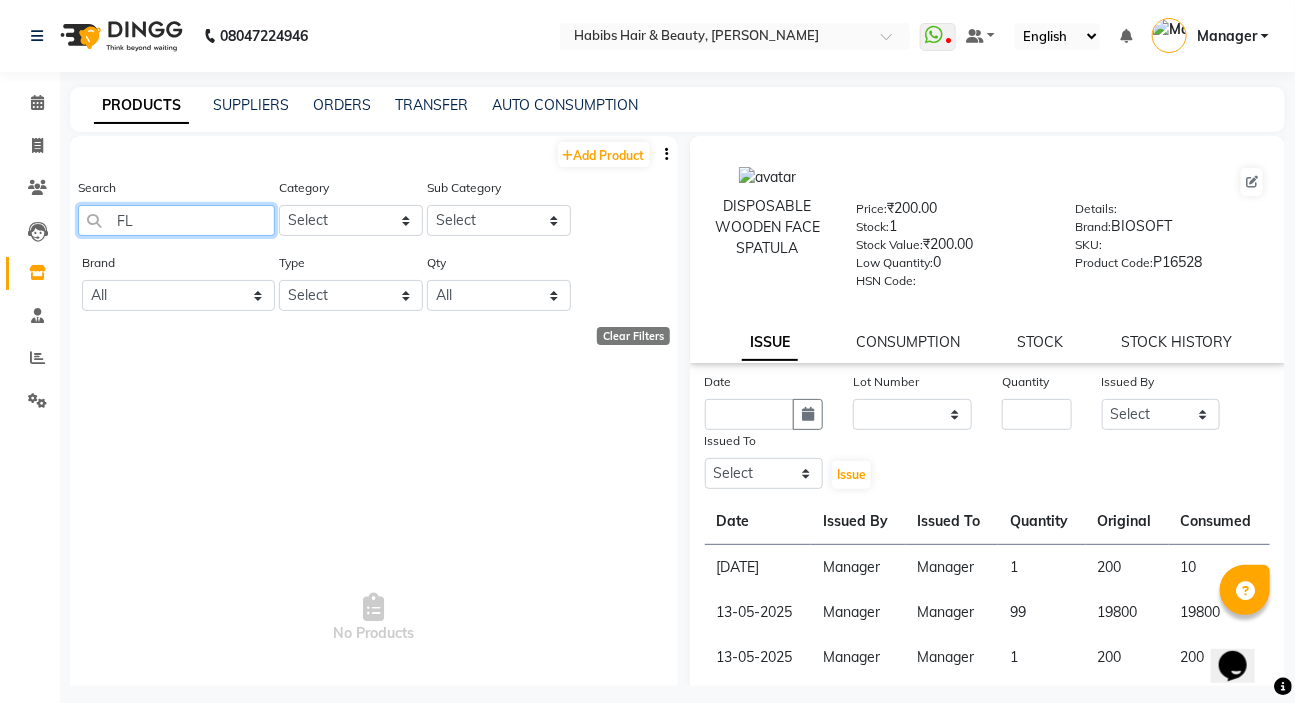 type on "F" 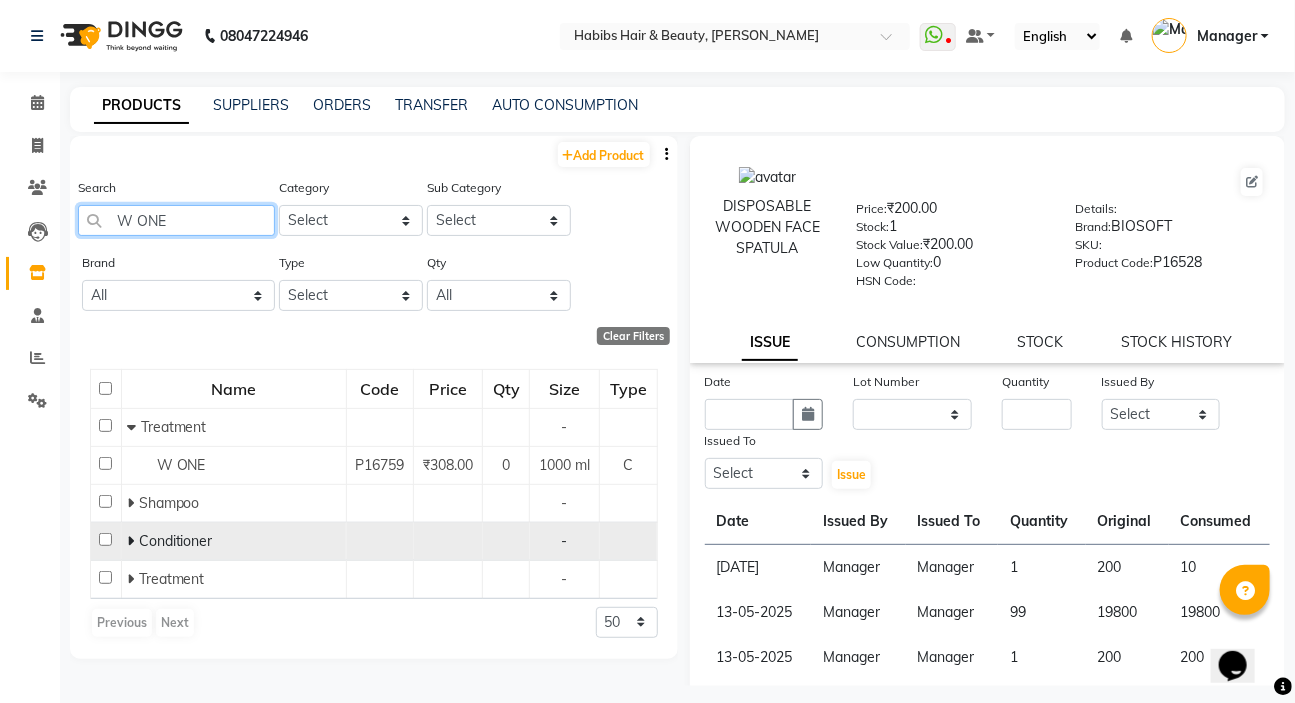 scroll, scrollTop: 13, scrollLeft: 0, axis: vertical 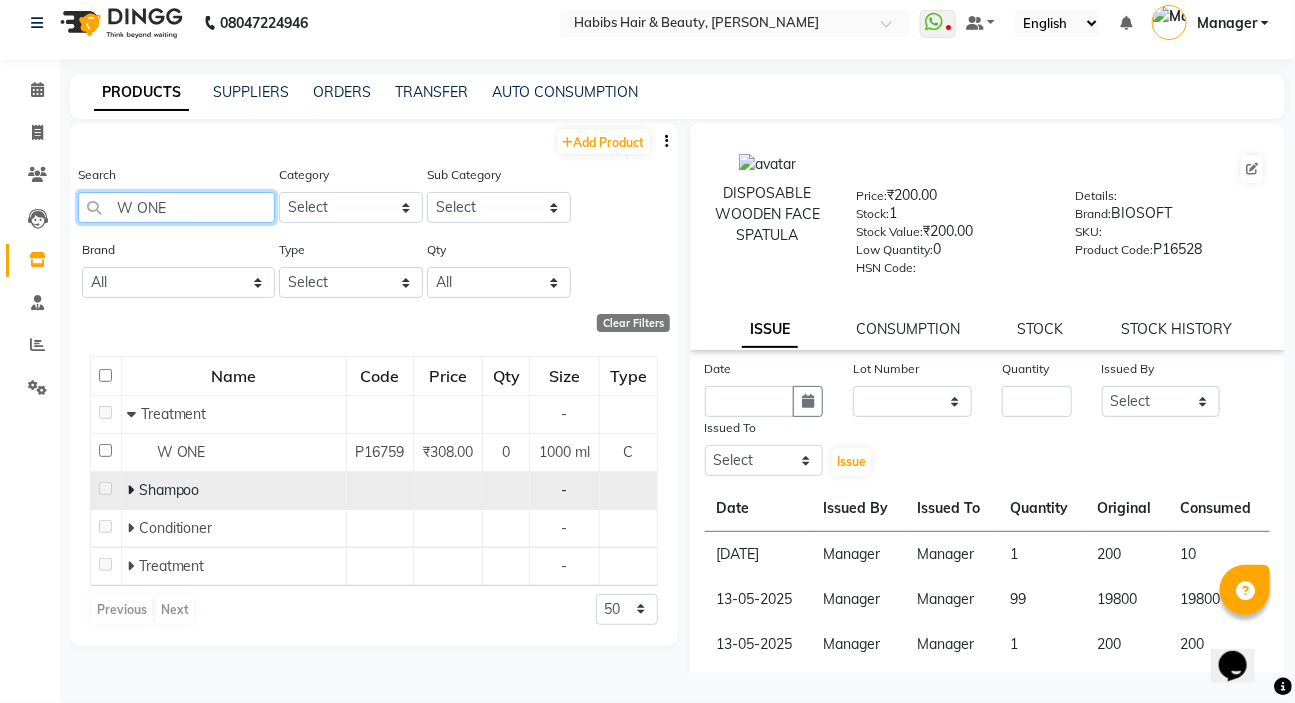 type on "W ONE" 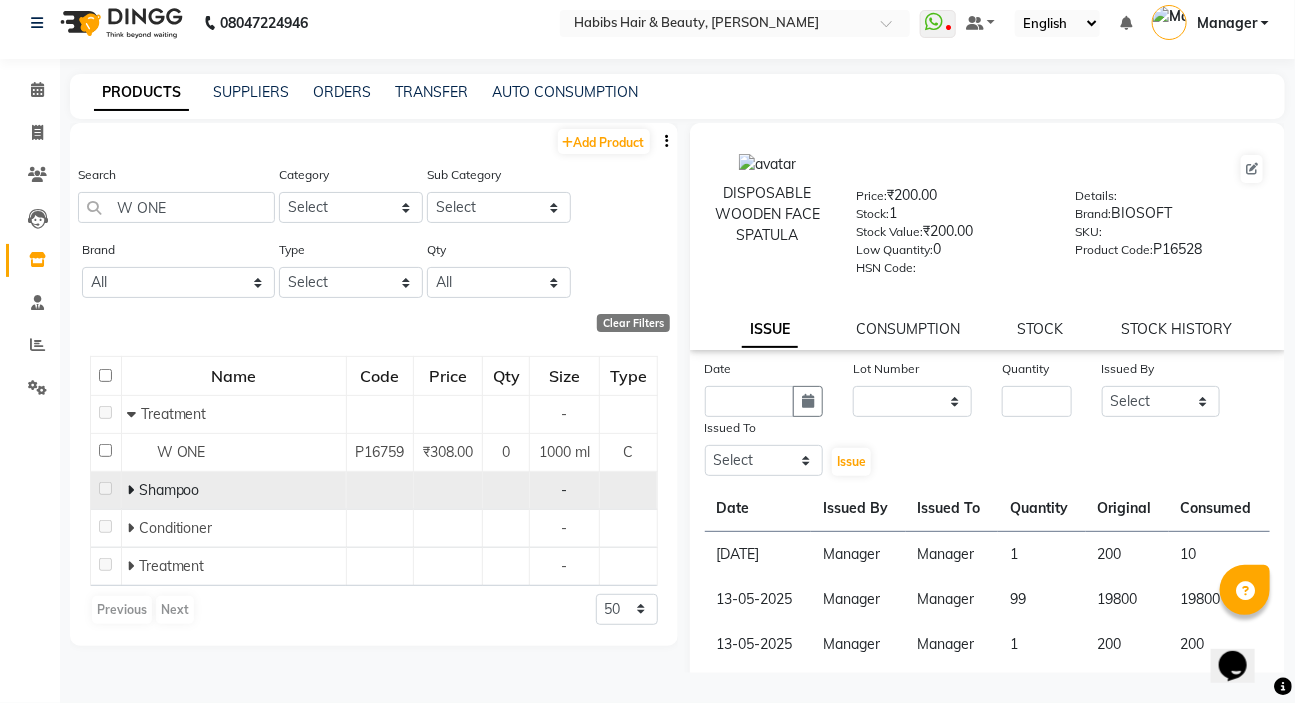click 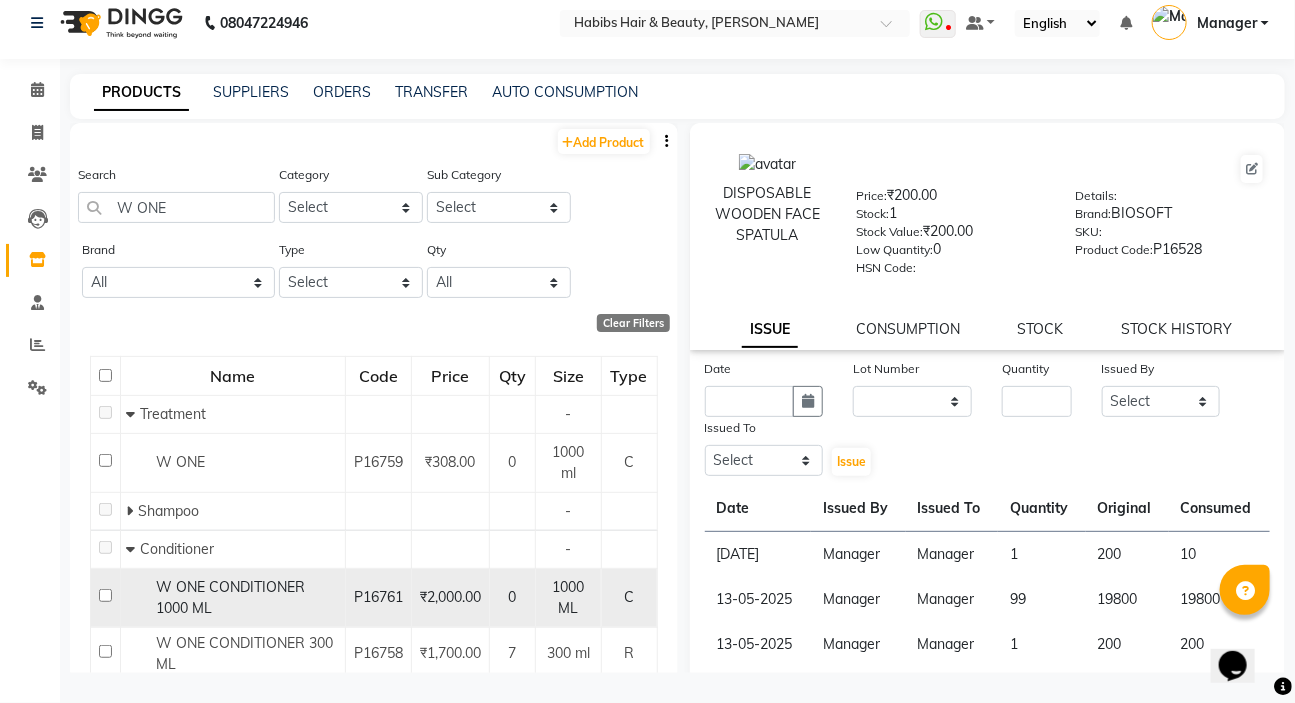 scroll, scrollTop: 90, scrollLeft: 0, axis: vertical 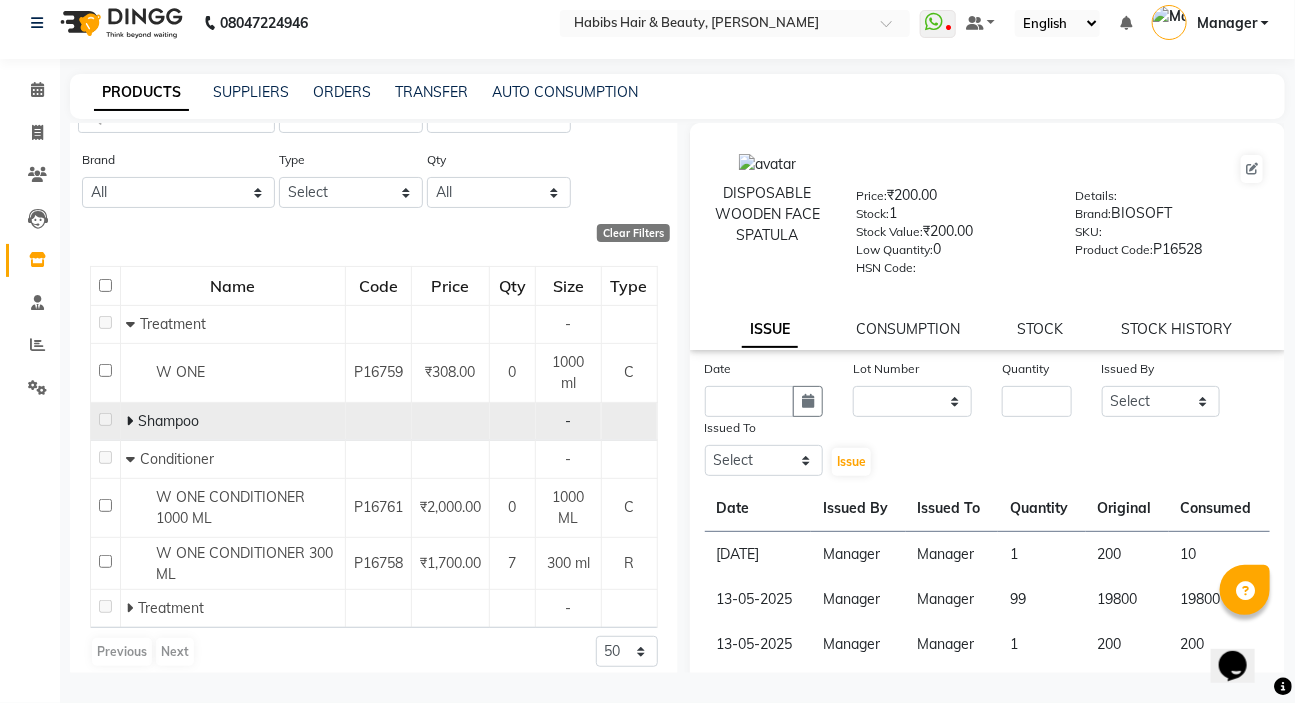 click 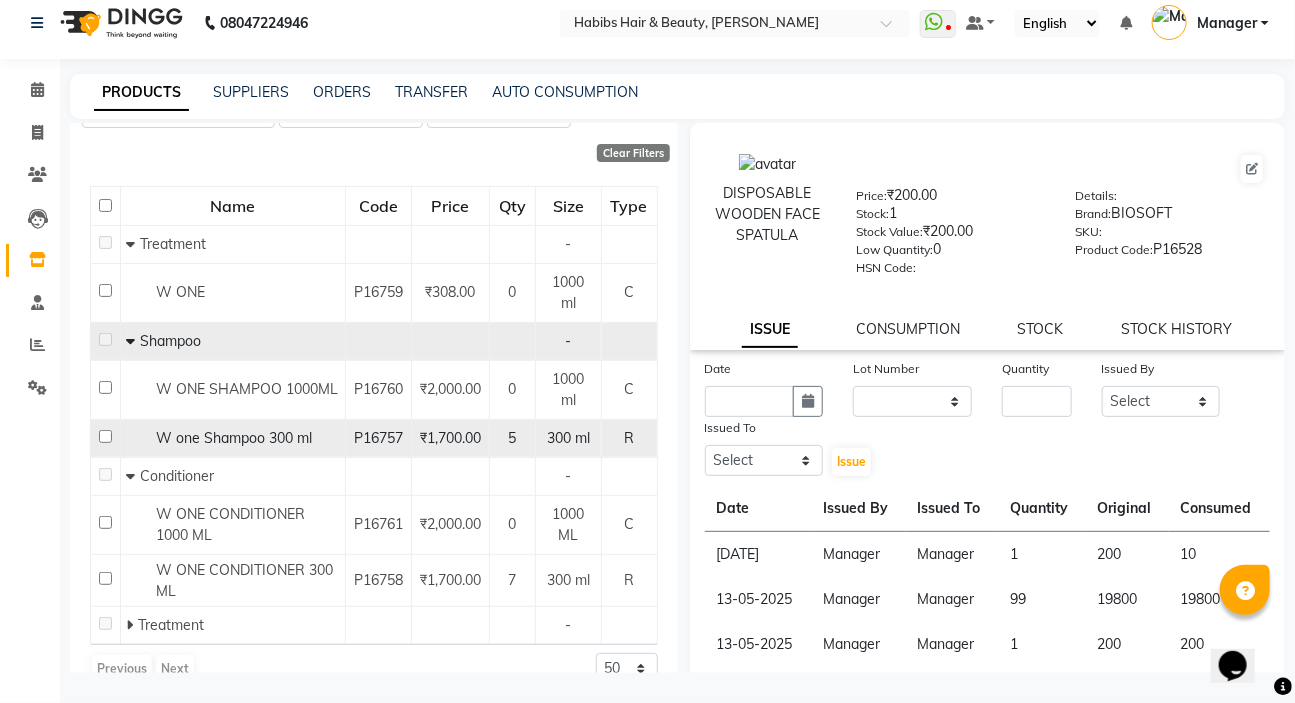 scroll, scrollTop: 230, scrollLeft: 0, axis: vertical 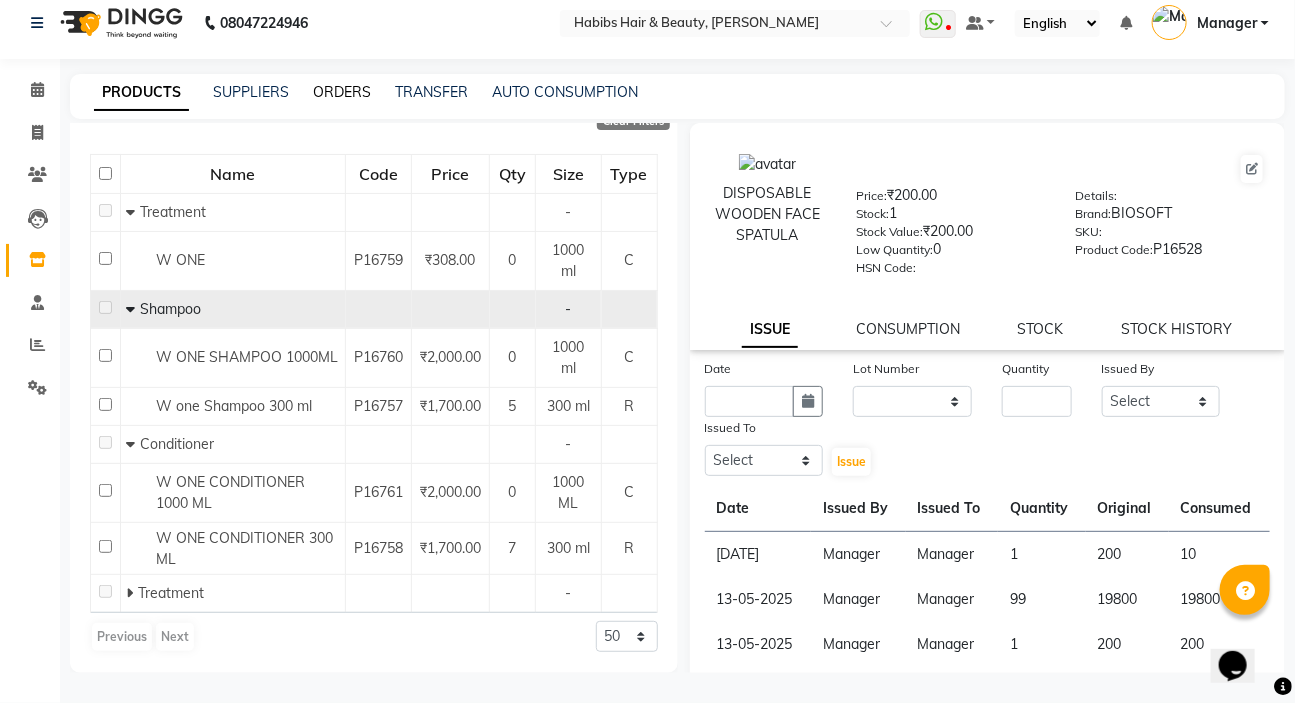 click on "ORDERS" 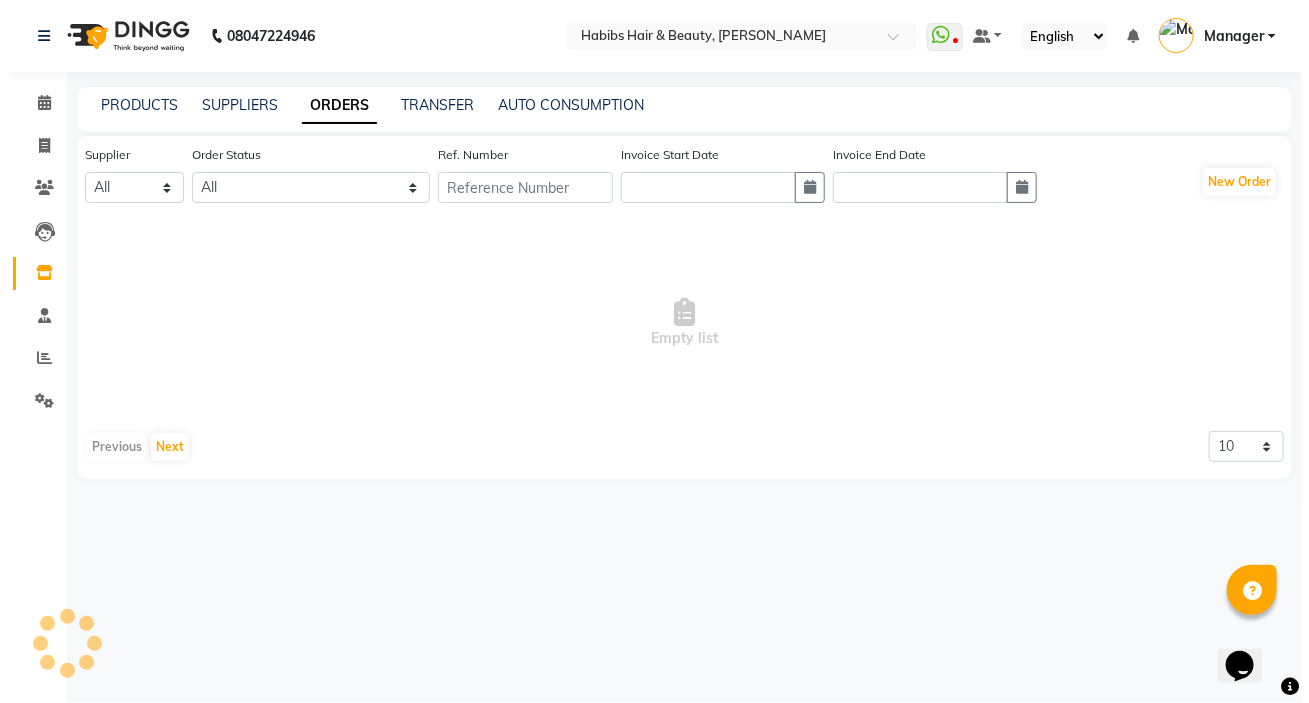 scroll, scrollTop: 0, scrollLeft: 0, axis: both 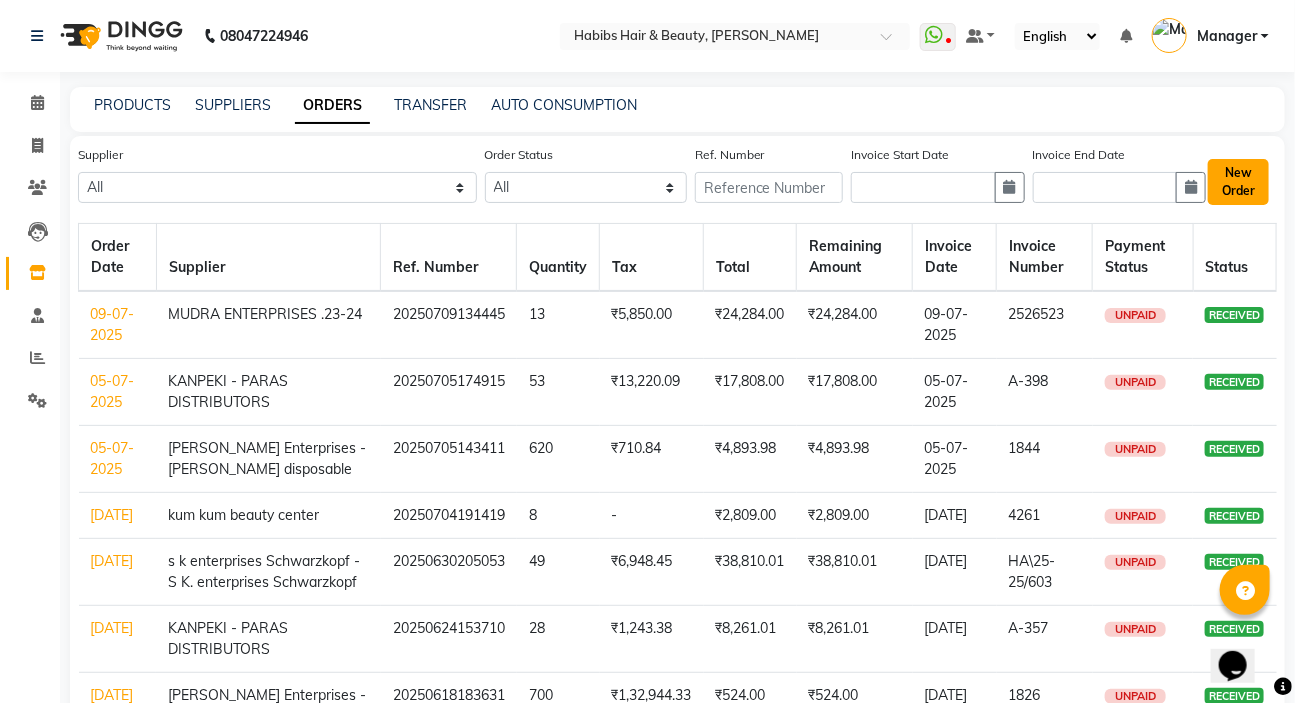 click on "New Order" 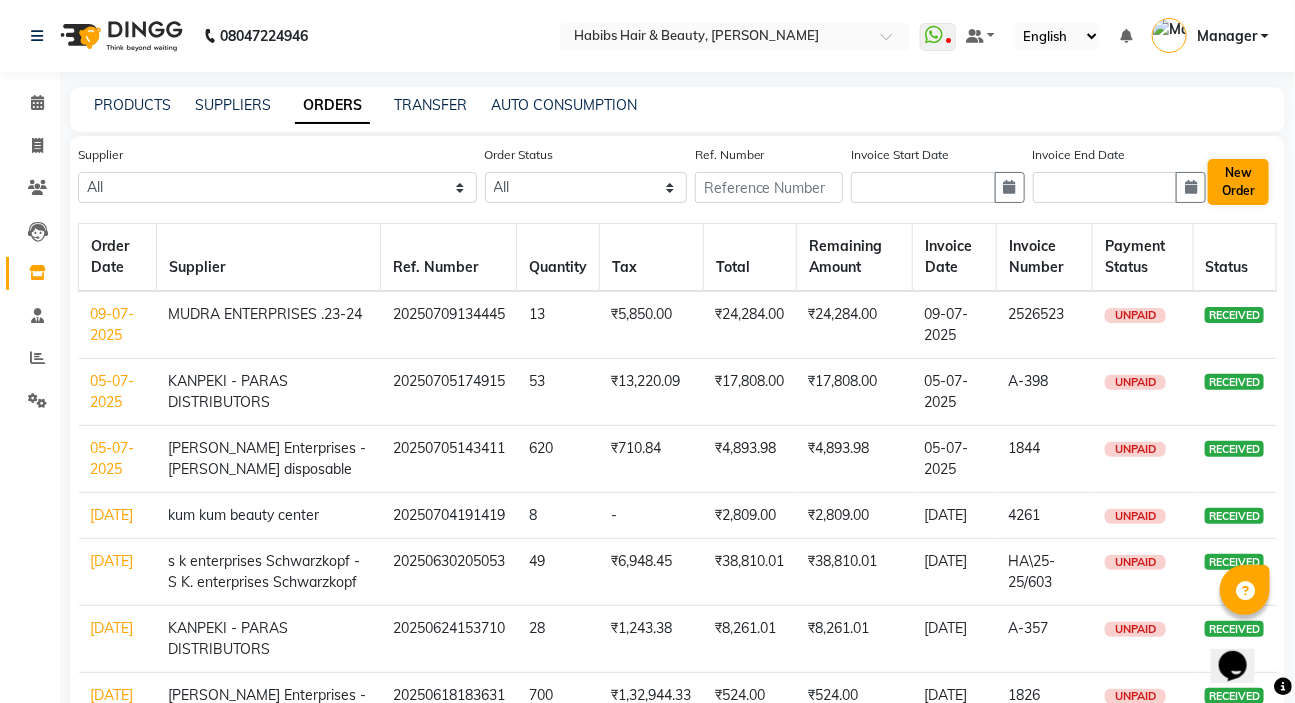 select on "true" 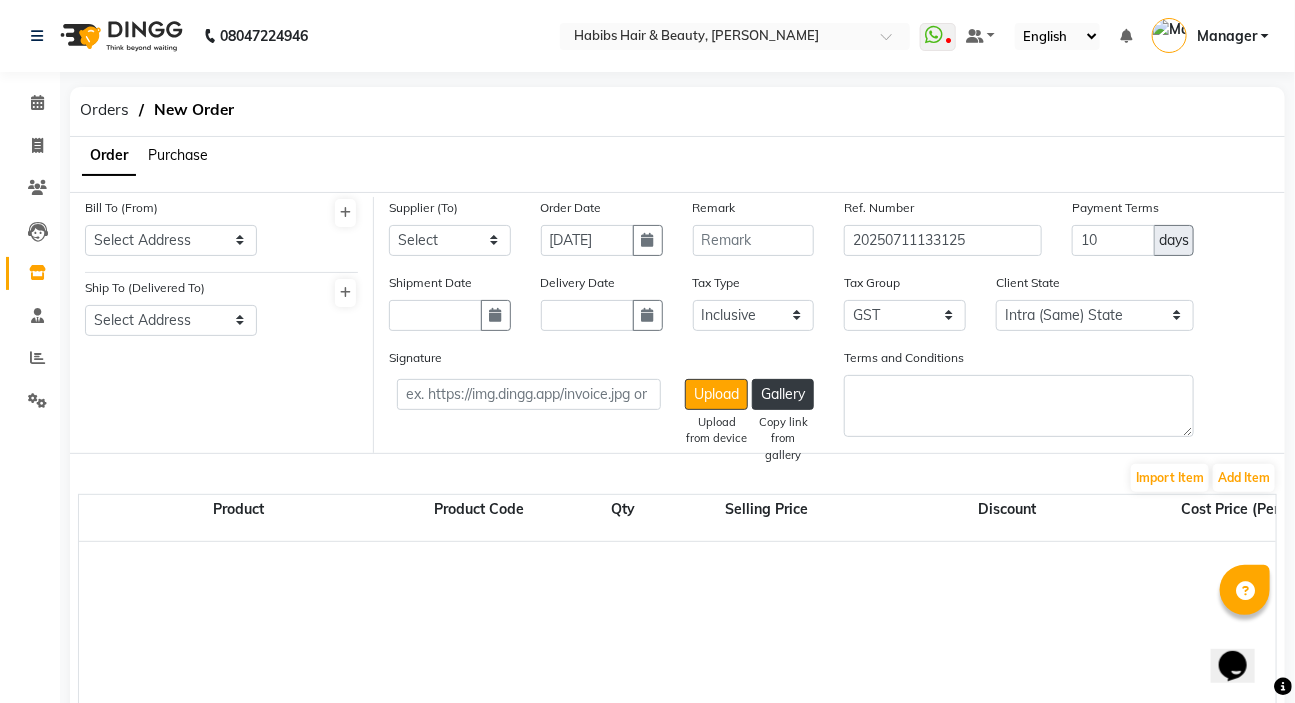 click on "Purchase" 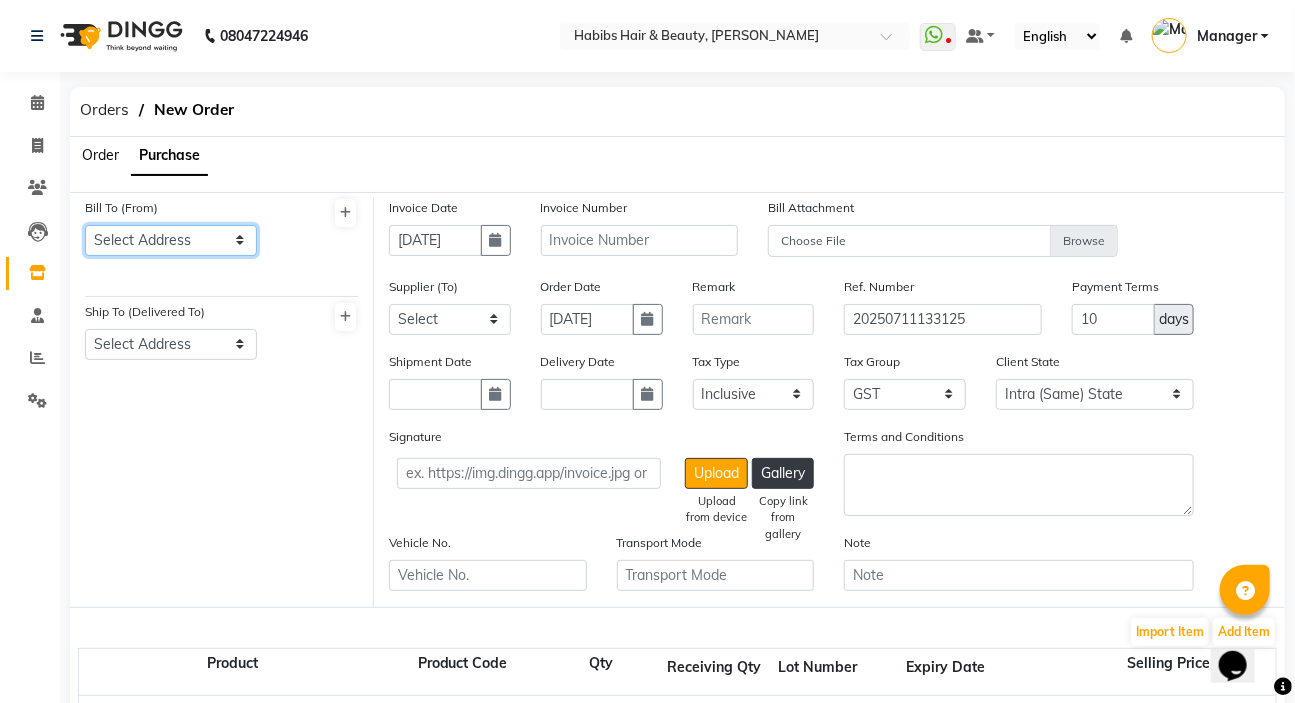 click on "Select Address  habibs salon ambernath branch    DATTA KRUPA ENT HABIBS HAIR & BEAUTY AMBERNATH" 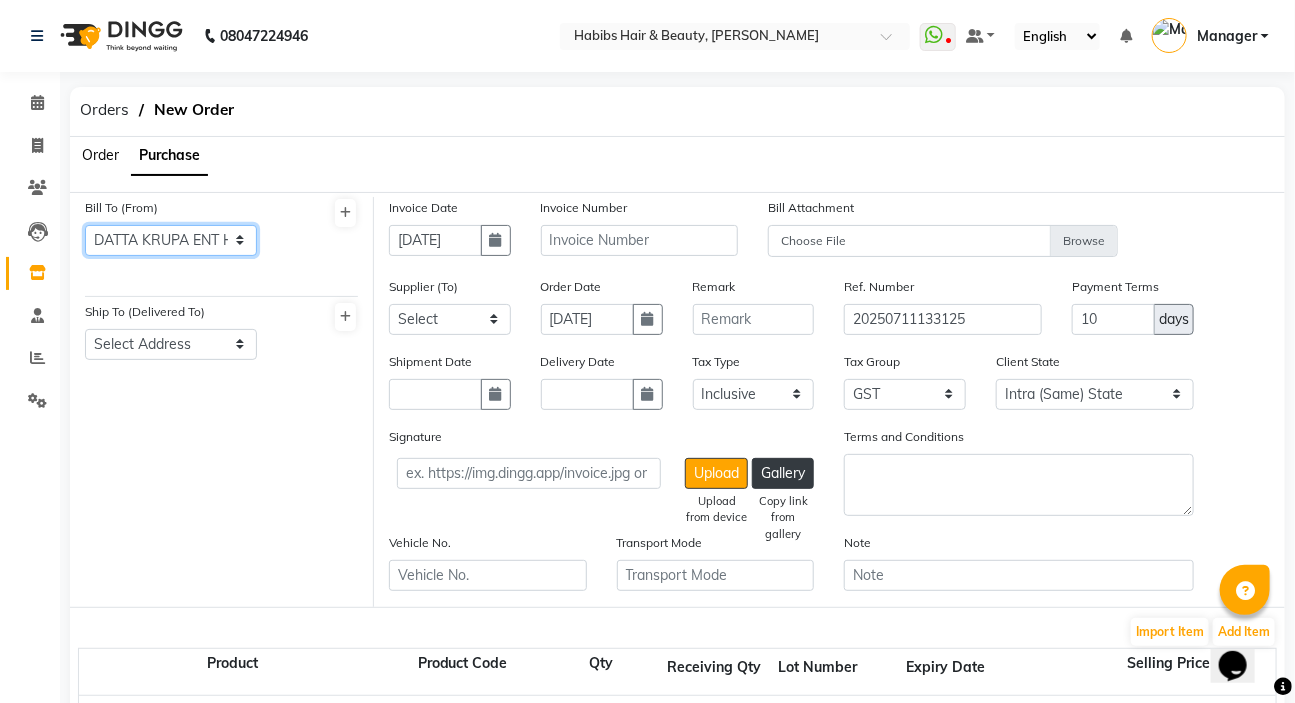 click on "Select Address  habibs salon ambernath branch    DATTA KRUPA ENT HABIBS HAIR & BEAUTY AMBERNATH" 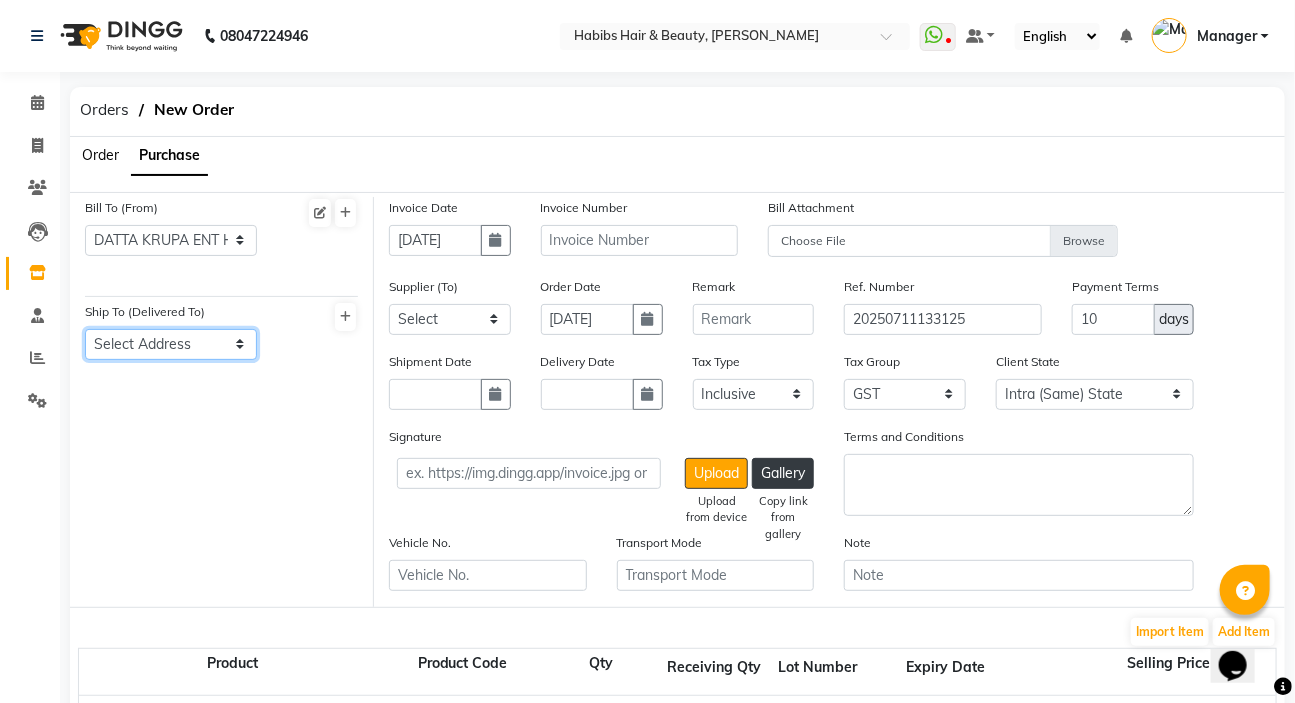 click on "Select Address  habibs salon ambernath branch" 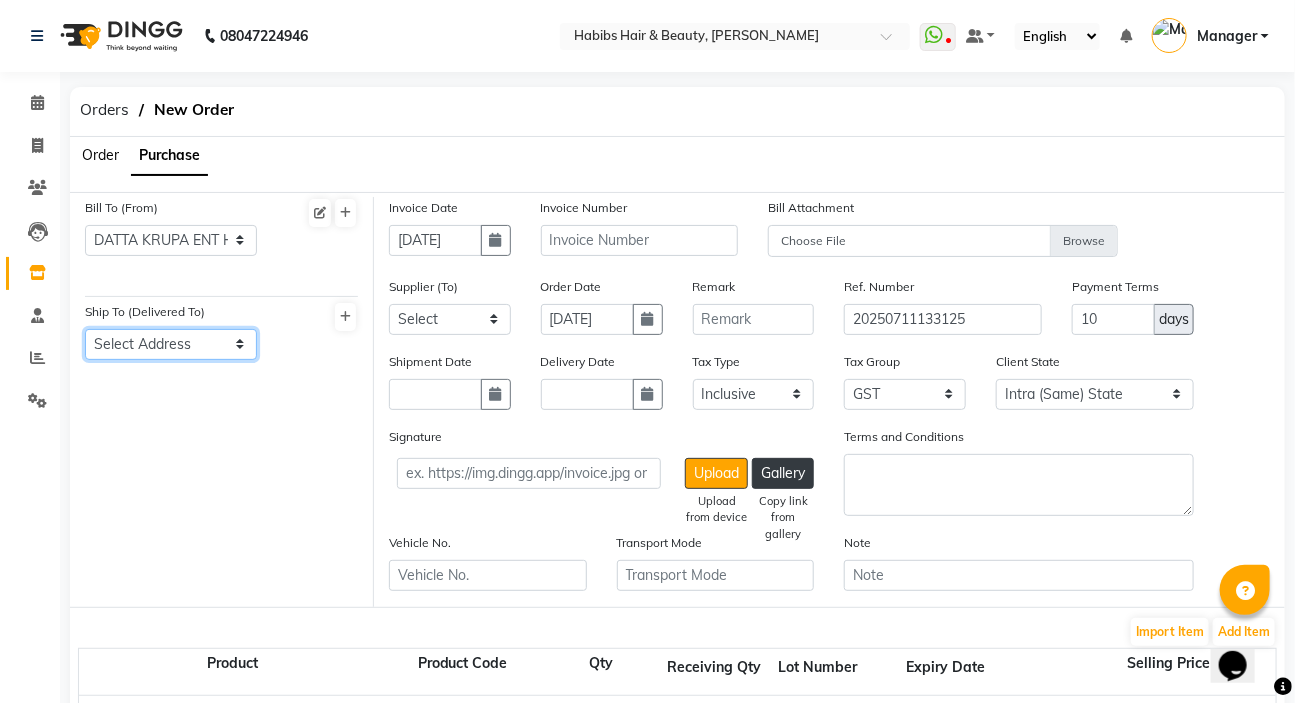 select on "1071" 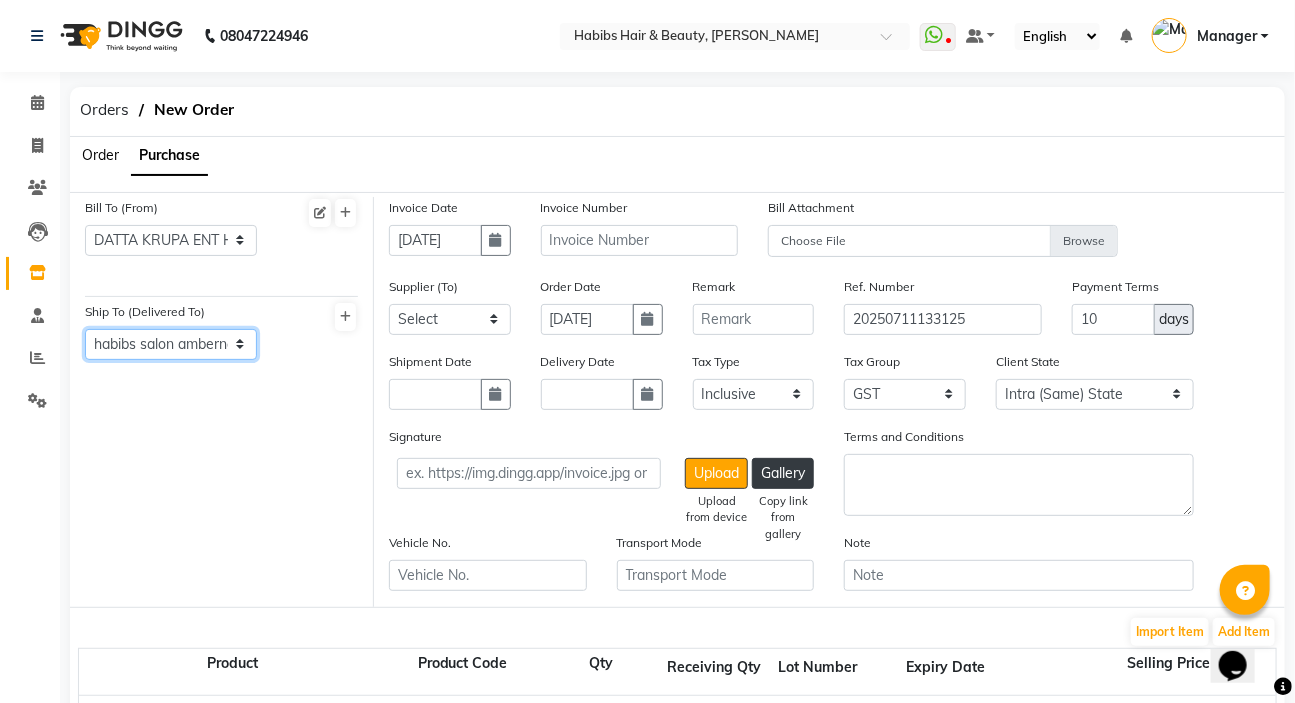 click on "Select Address  habibs salon ambernath branch" 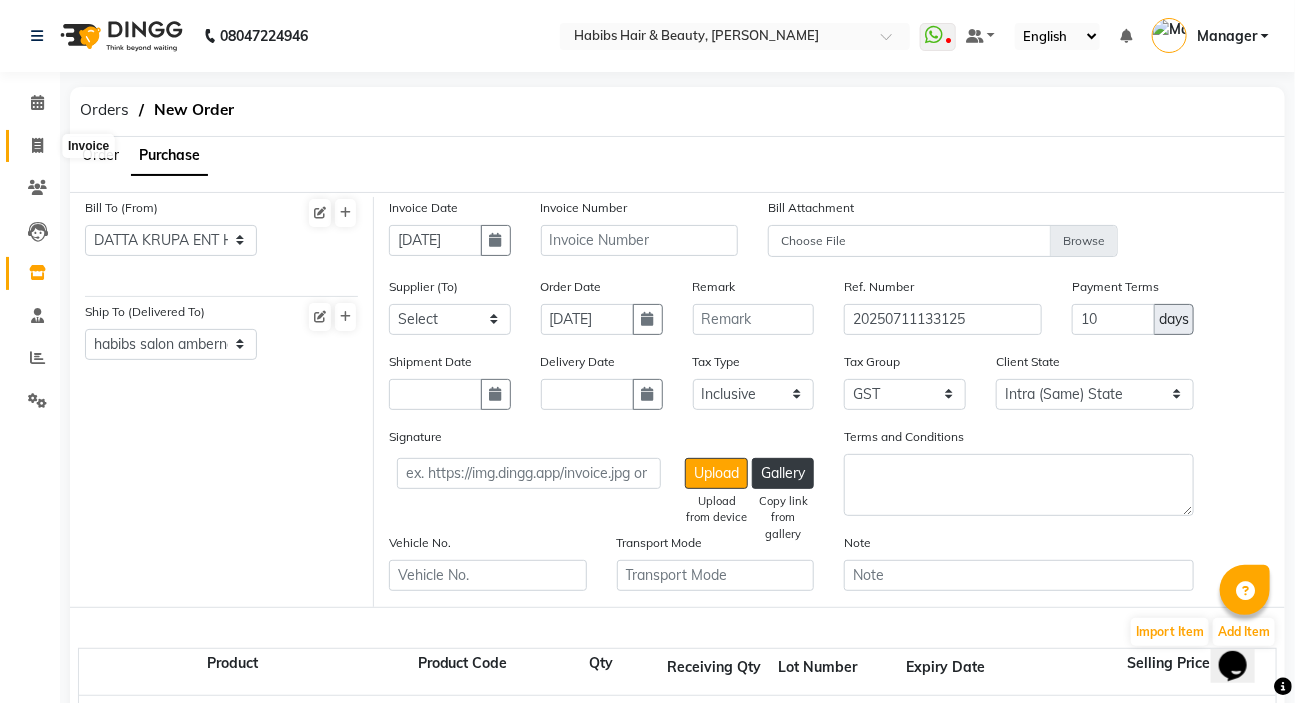 drag, startPoint x: 48, startPoint y: 141, endPoint x: 90, endPoint y: 141, distance: 42 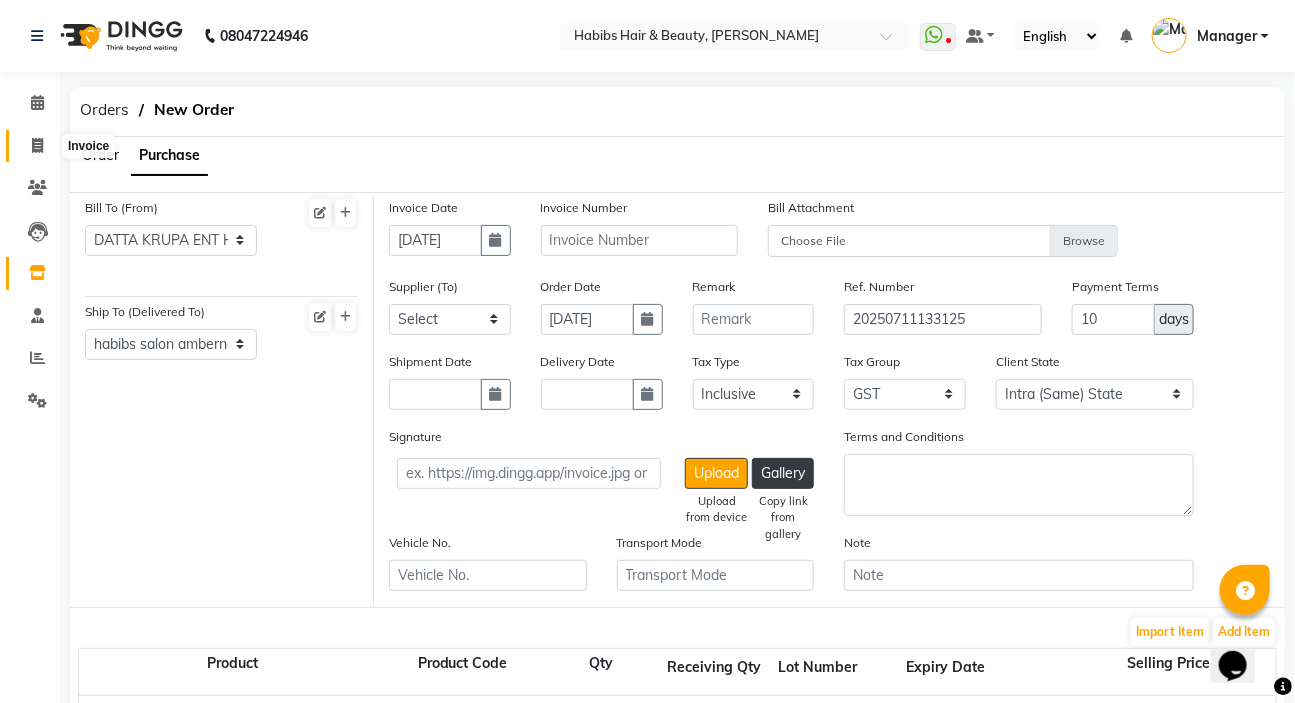 click 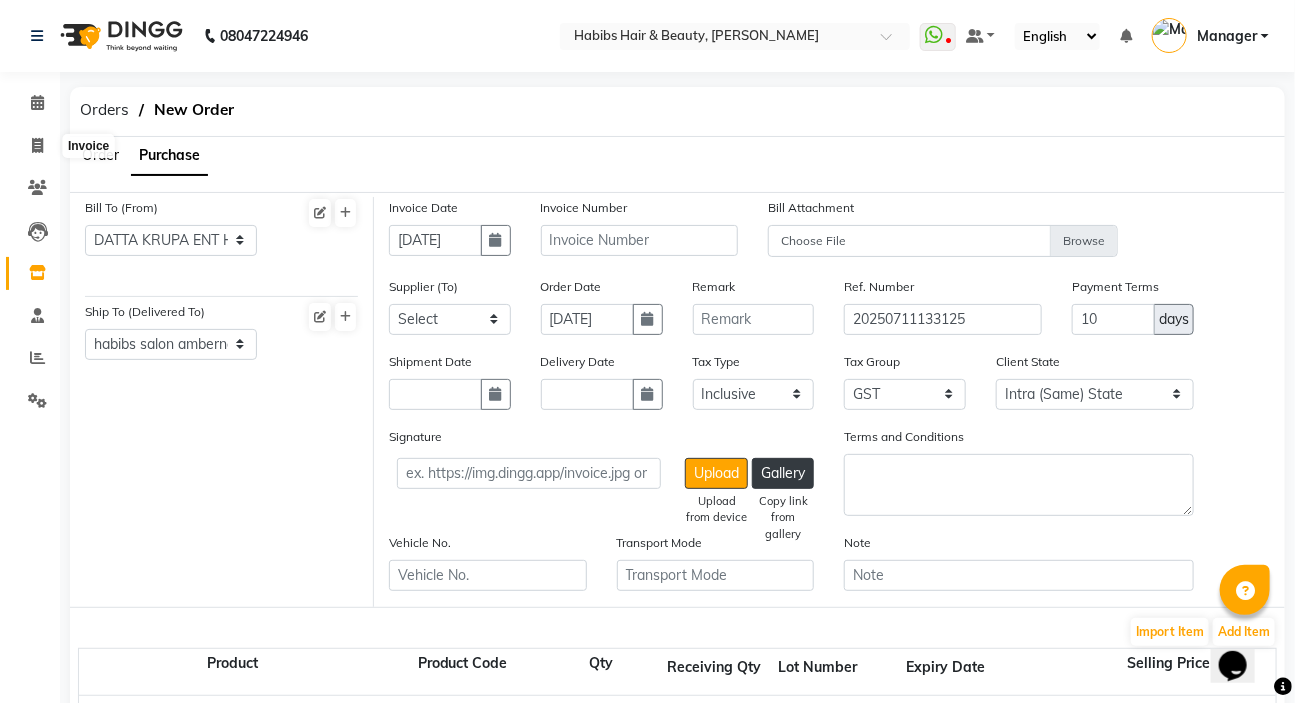 select on "service" 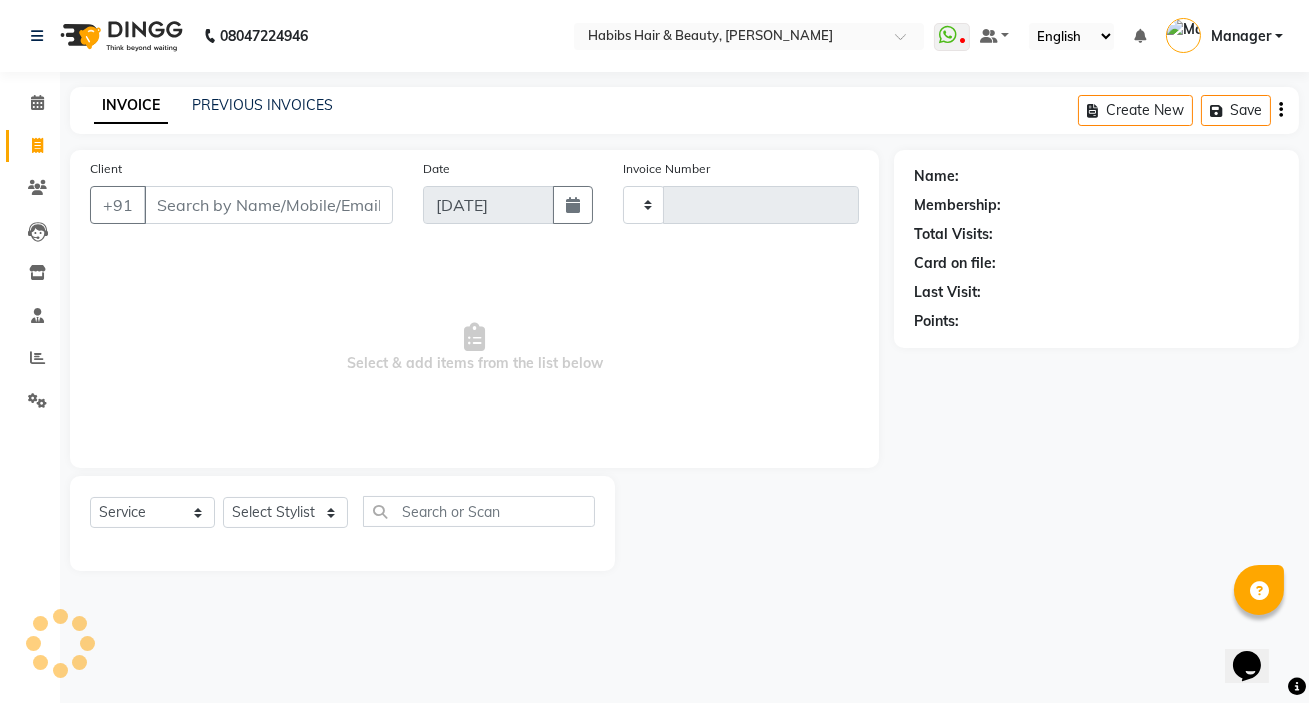 type on "3420" 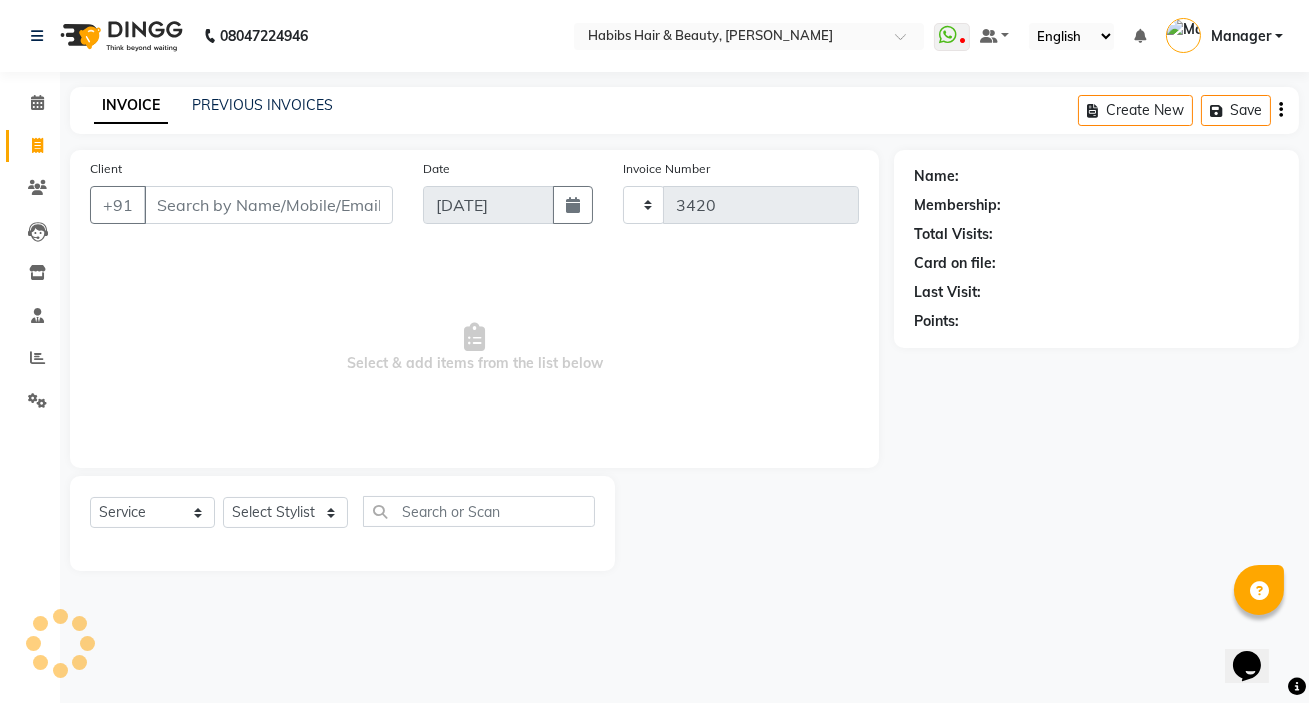 select on "6465" 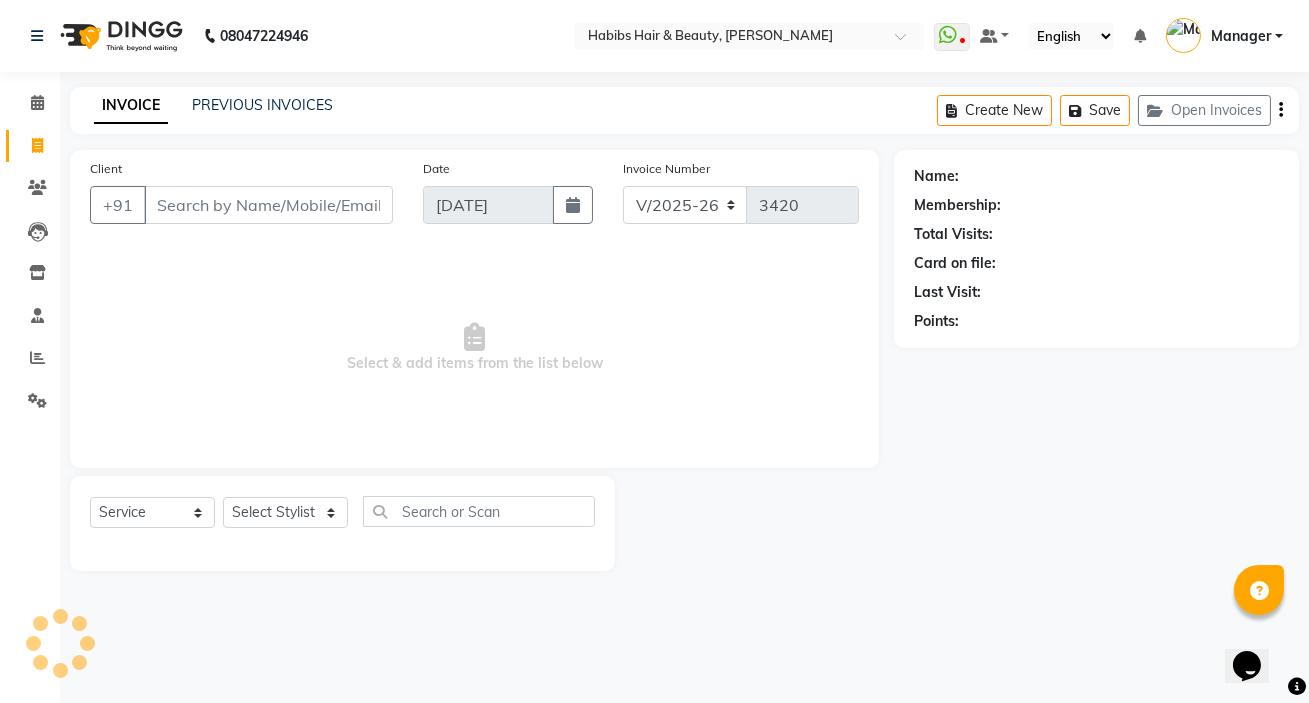 click on "Client" at bounding box center [268, 205] 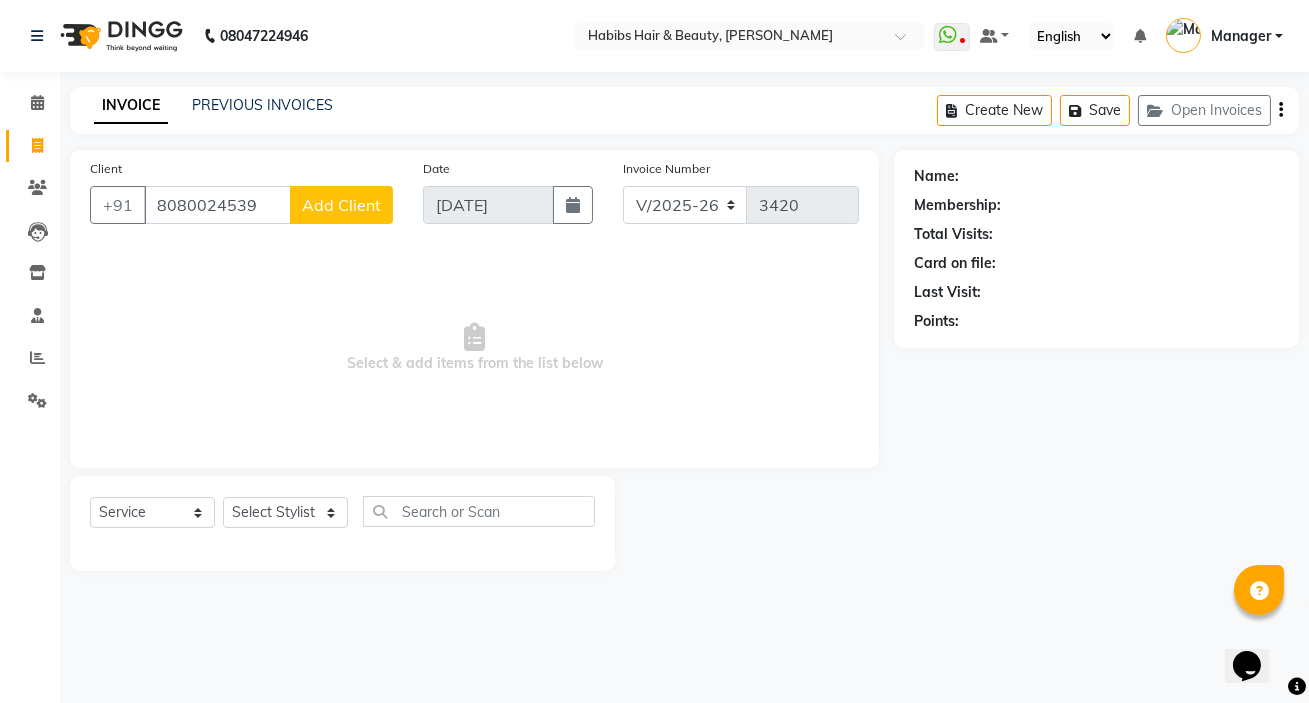 type on "8080024539" 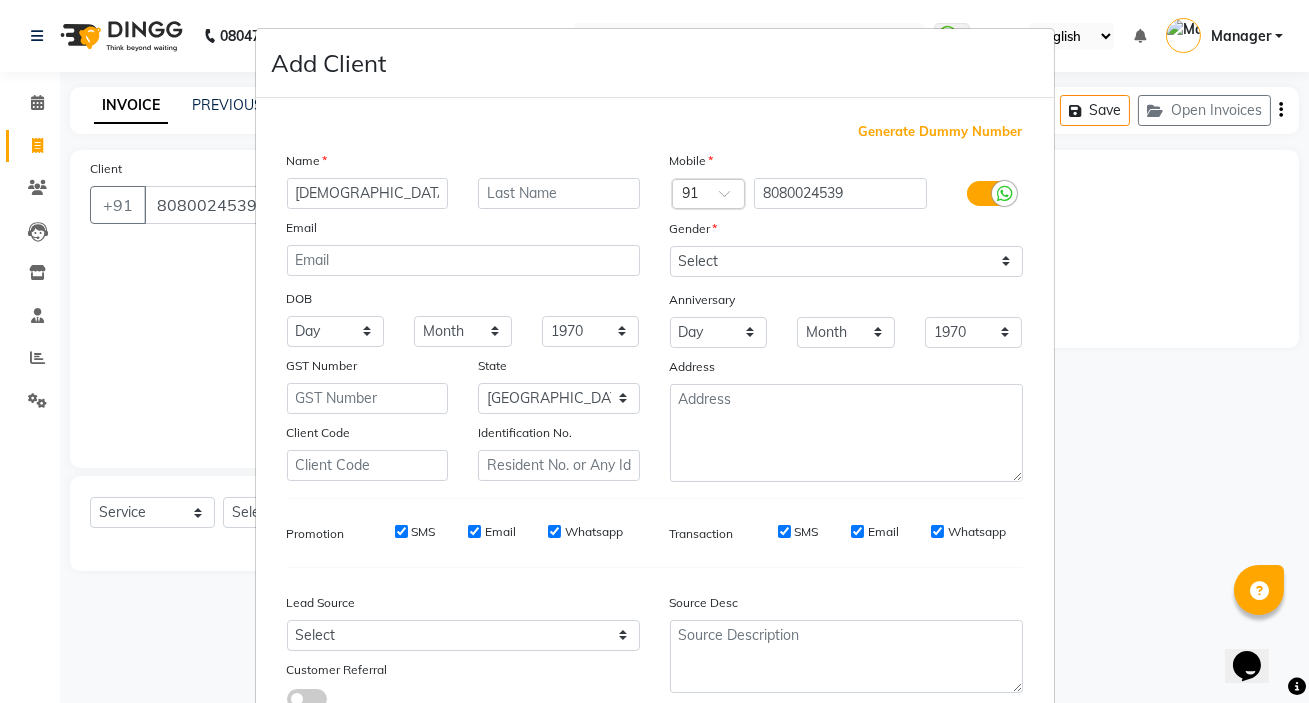 type on "[DEMOGRAPHIC_DATA]" 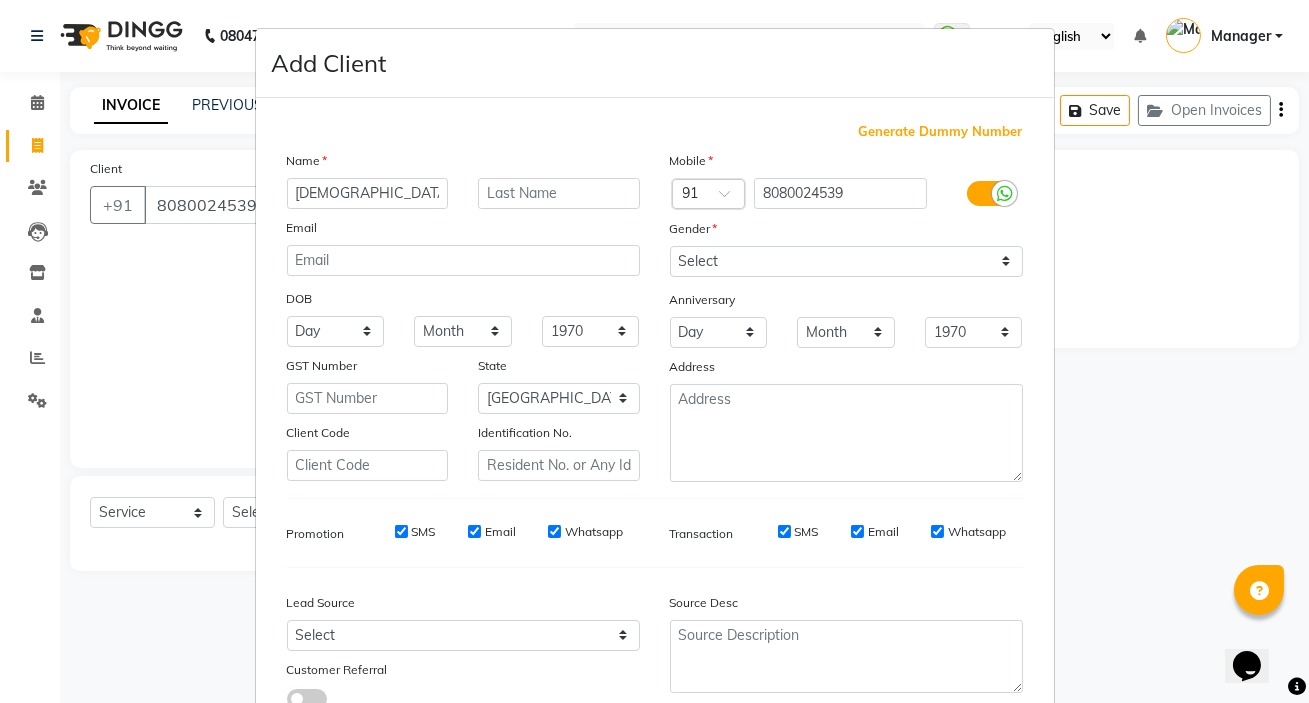 click on "Gender" at bounding box center [846, 232] 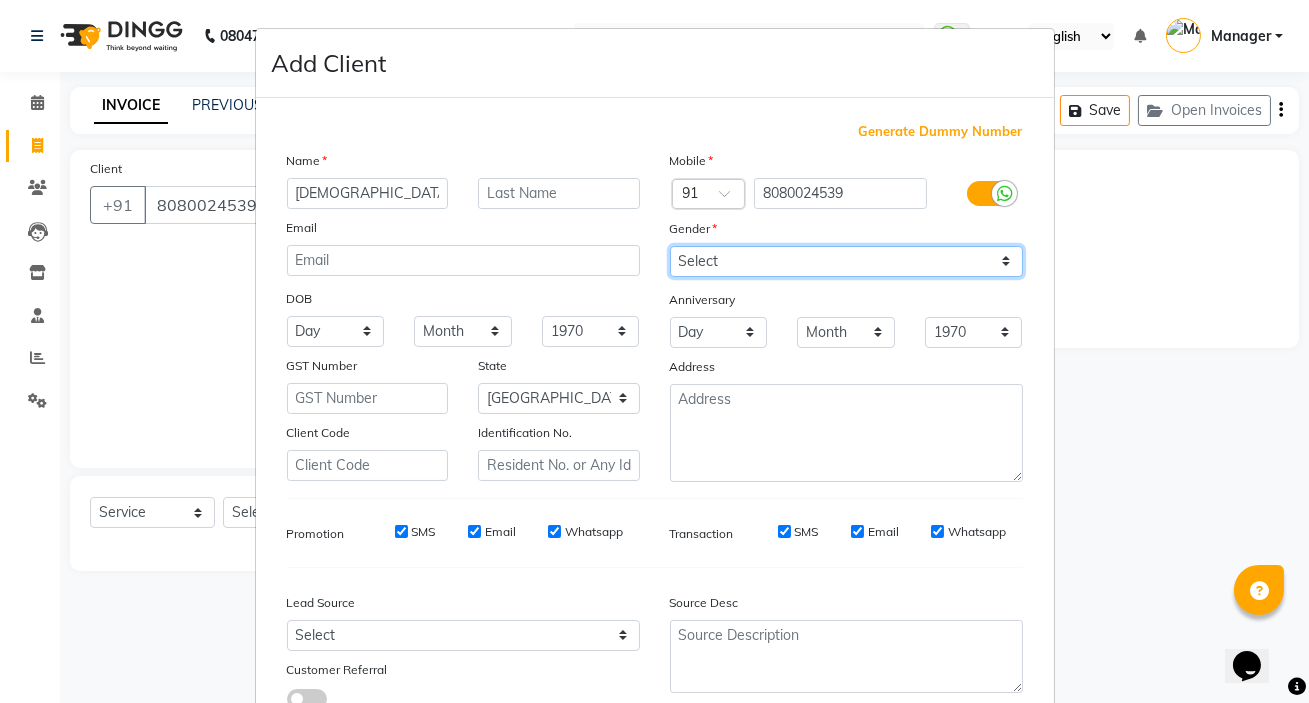 click on "Select [DEMOGRAPHIC_DATA] [DEMOGRAPHIC_DATA] Other Prefer Not To Say" at bounding box center [846, 261] 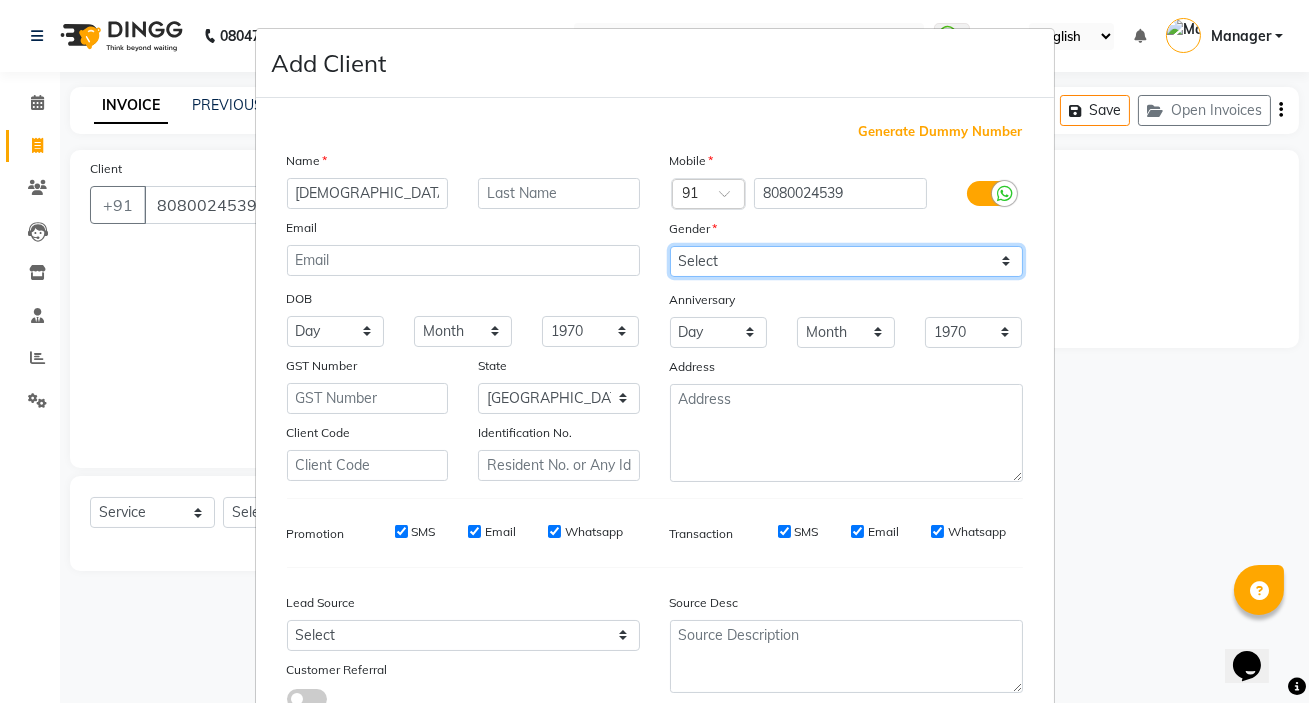 click on "Select [DEMOGRAPHIC_DATA] [DEMOGRAPHIC_DATA] Other Prefer Not To Say" at bounding box center (846, 261) 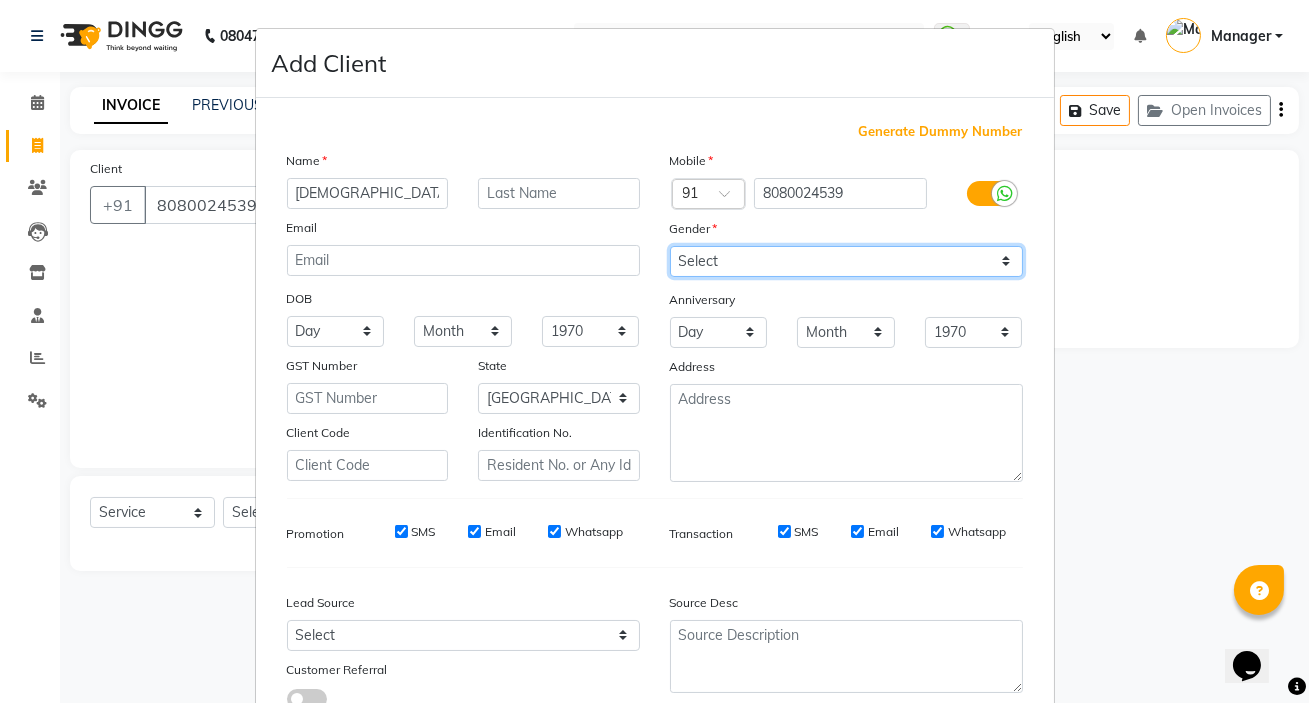 click on "Select [DEMOGRAPHIC_DATA] [DEMOGRAPHIC_DATA] Other Prefer Not To Say" at bounding box center [846, 261] 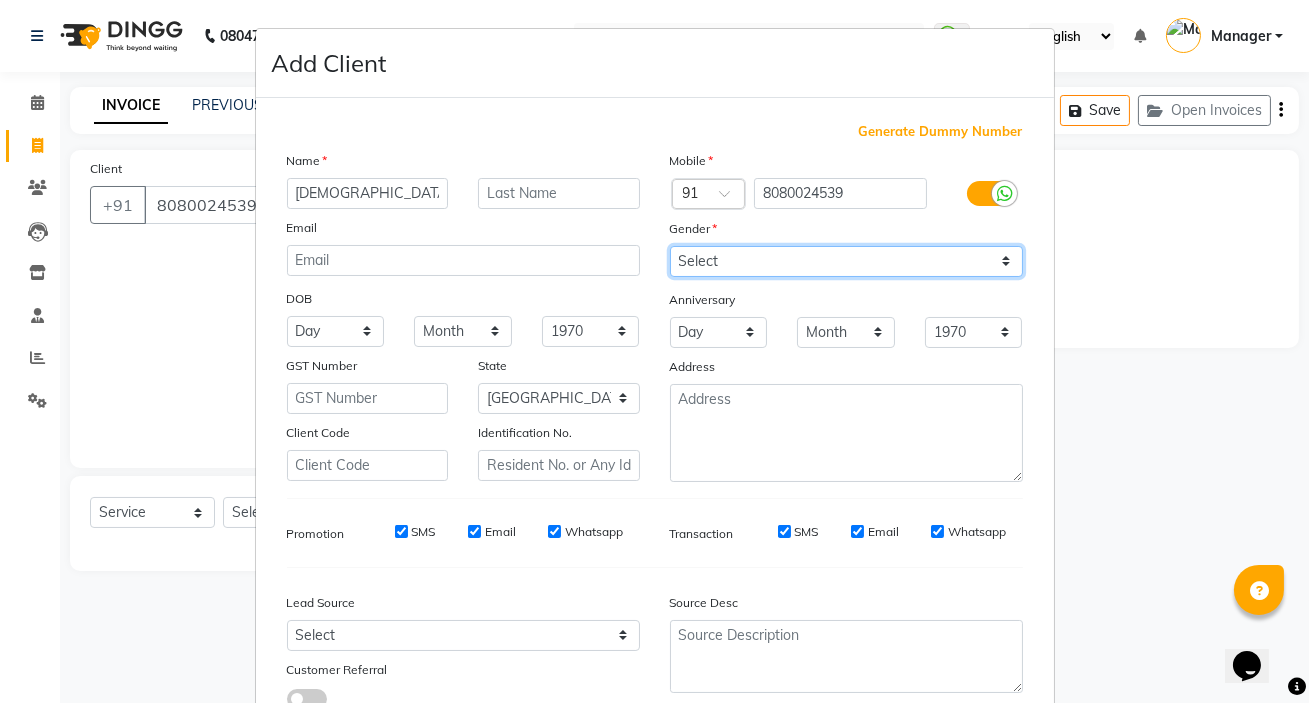 select on "[DEMOGRAPHIC_DATA]" 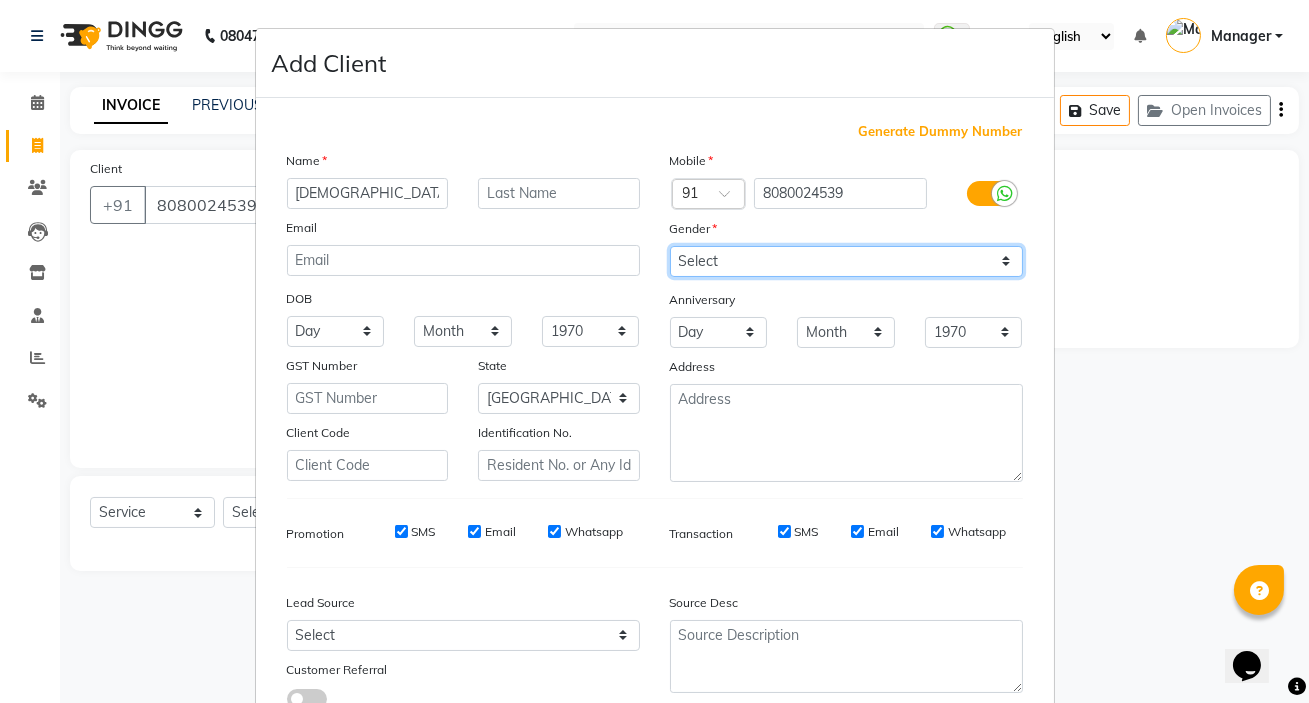 click on "Select [DEMOGRAPHIC_DATA] [DEMOGRAPHIC_DATA] Other Prefer Not To Say" at bounding box center (846, 261) 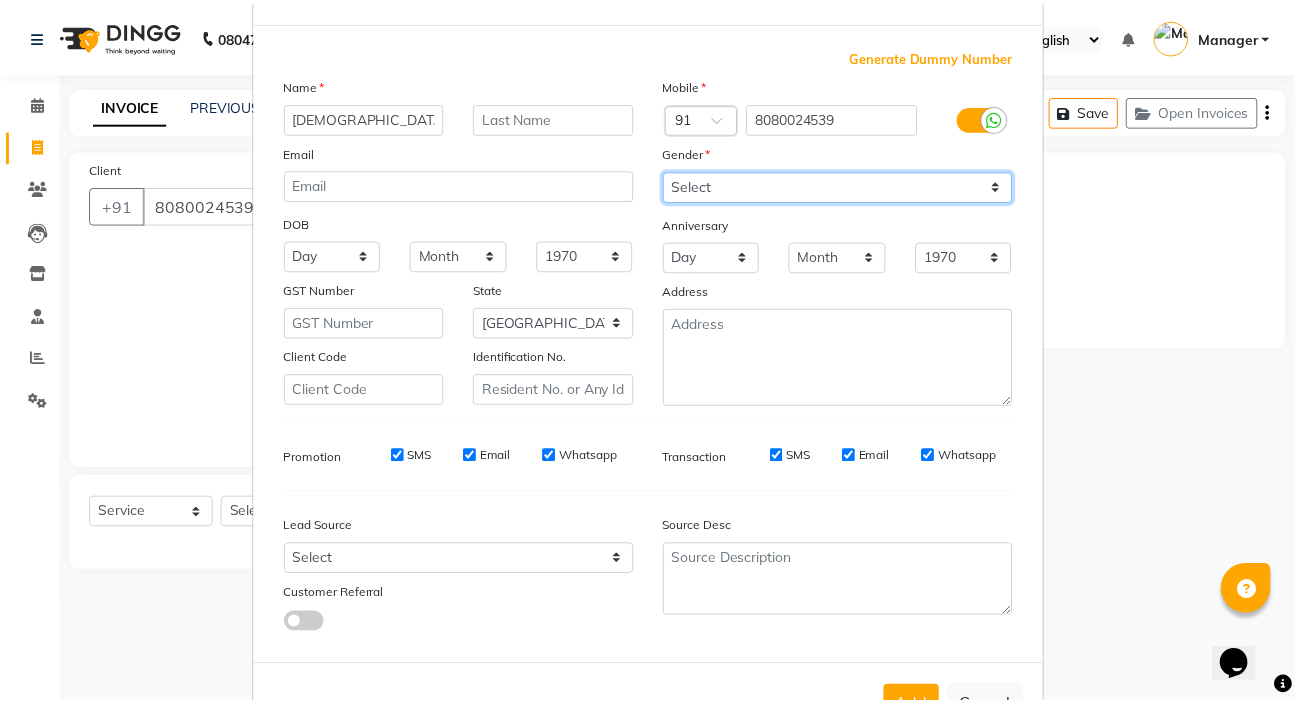 scroll, scrollTop: 150, scrollLeft: 0, axis: vertical 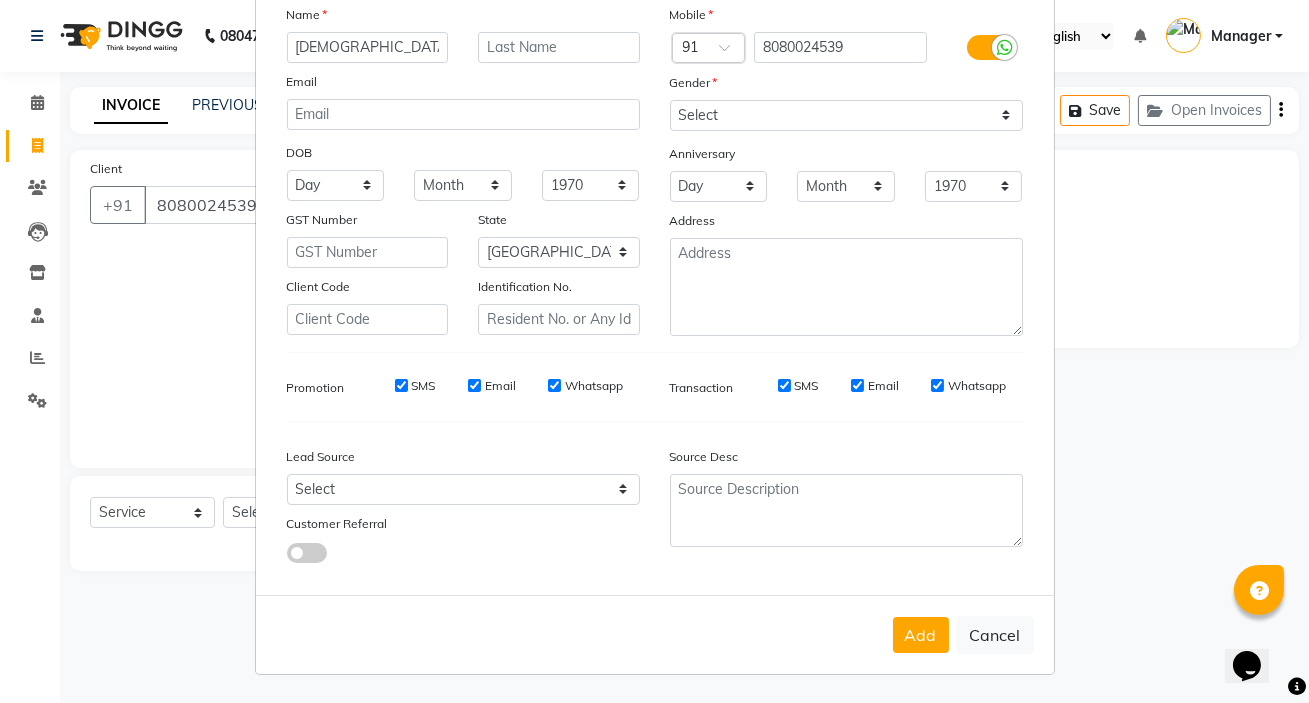click on "Add" at bounding box center [921, 635] 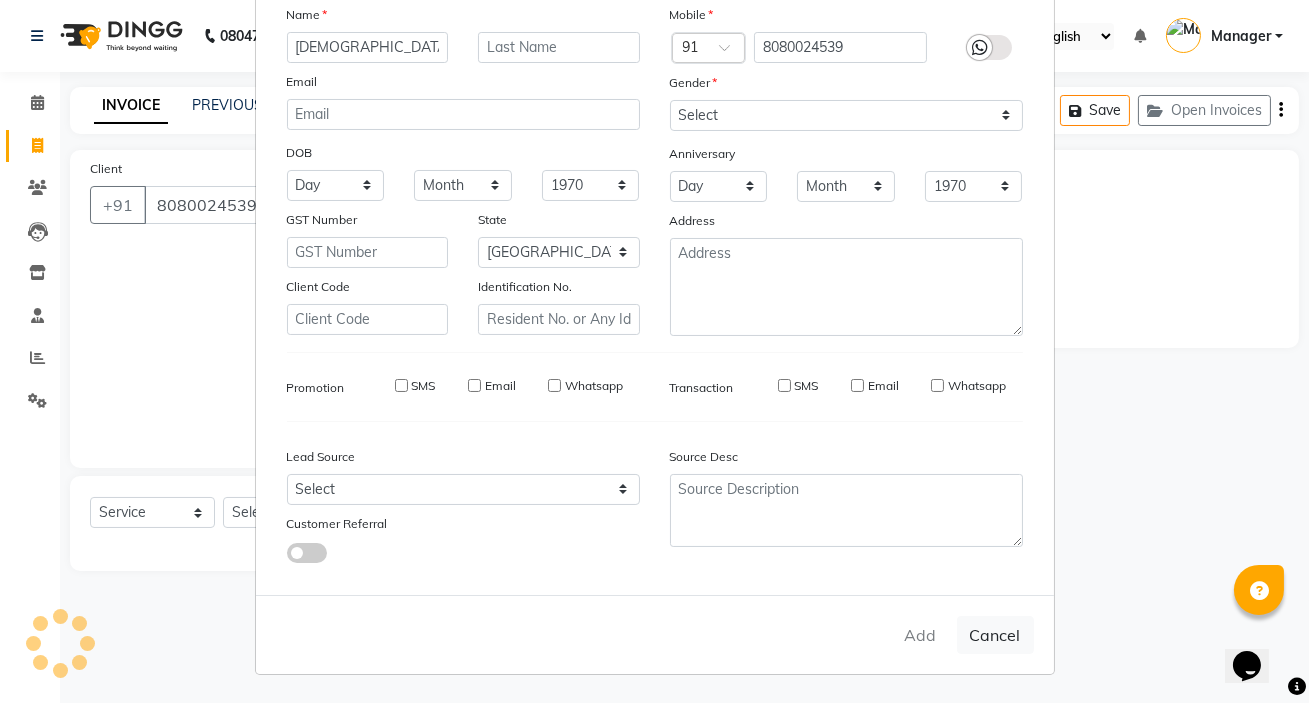 type on "80******39" 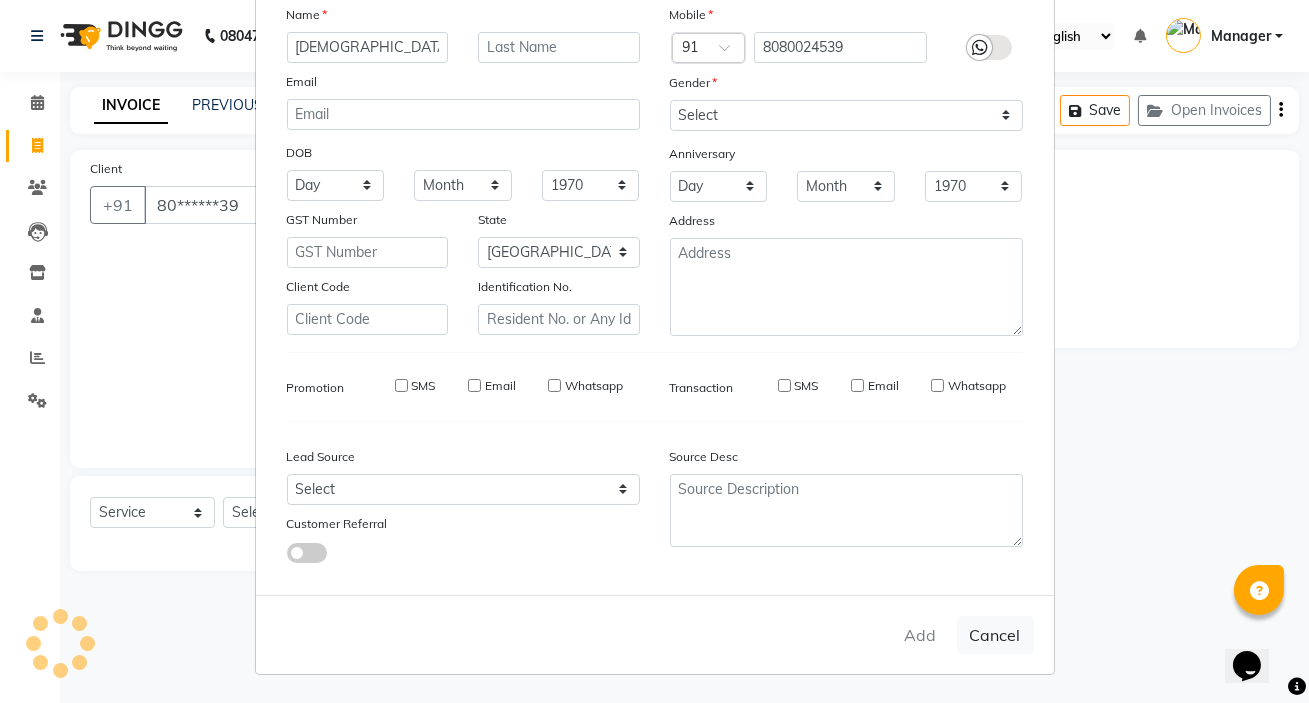 type 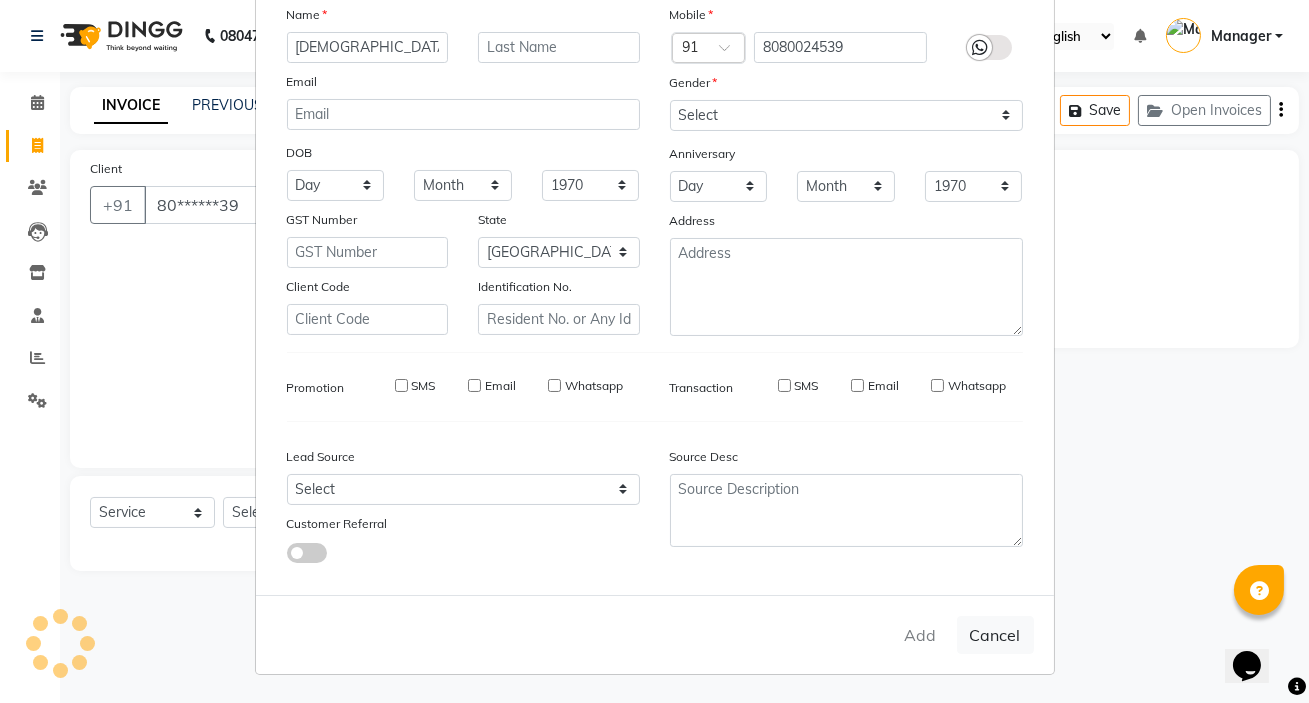 select 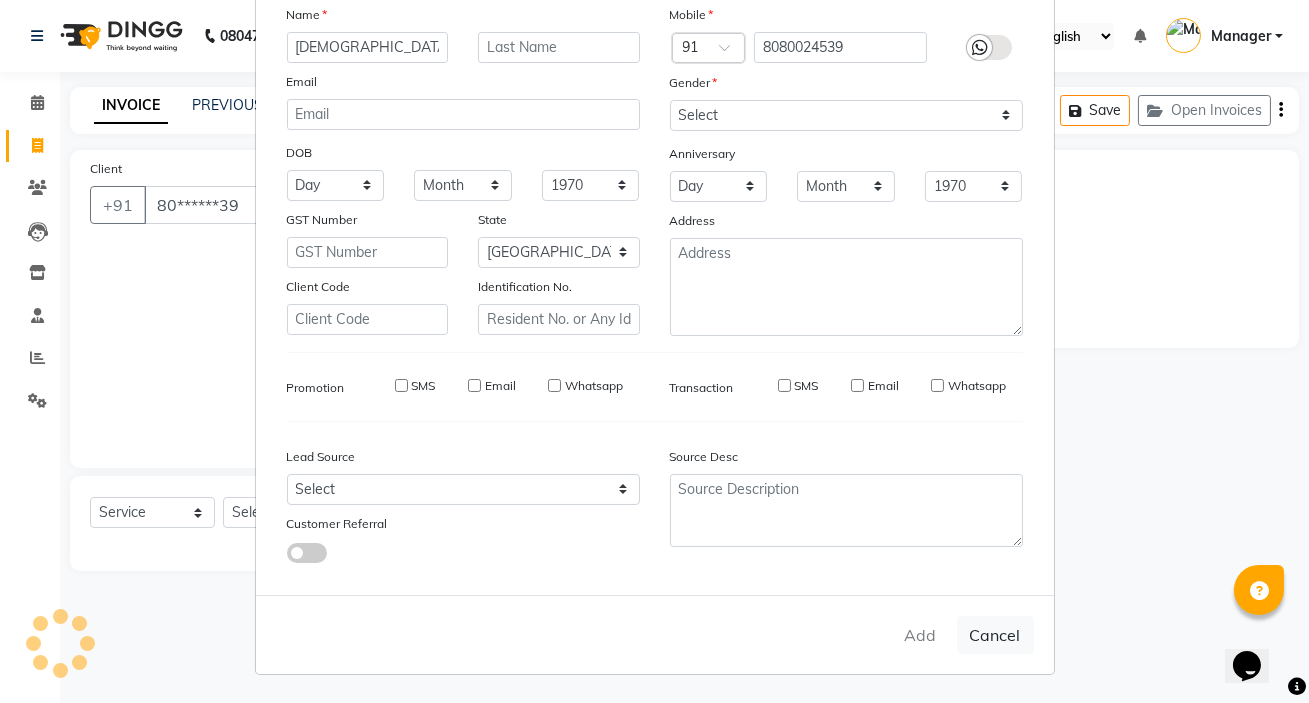 select 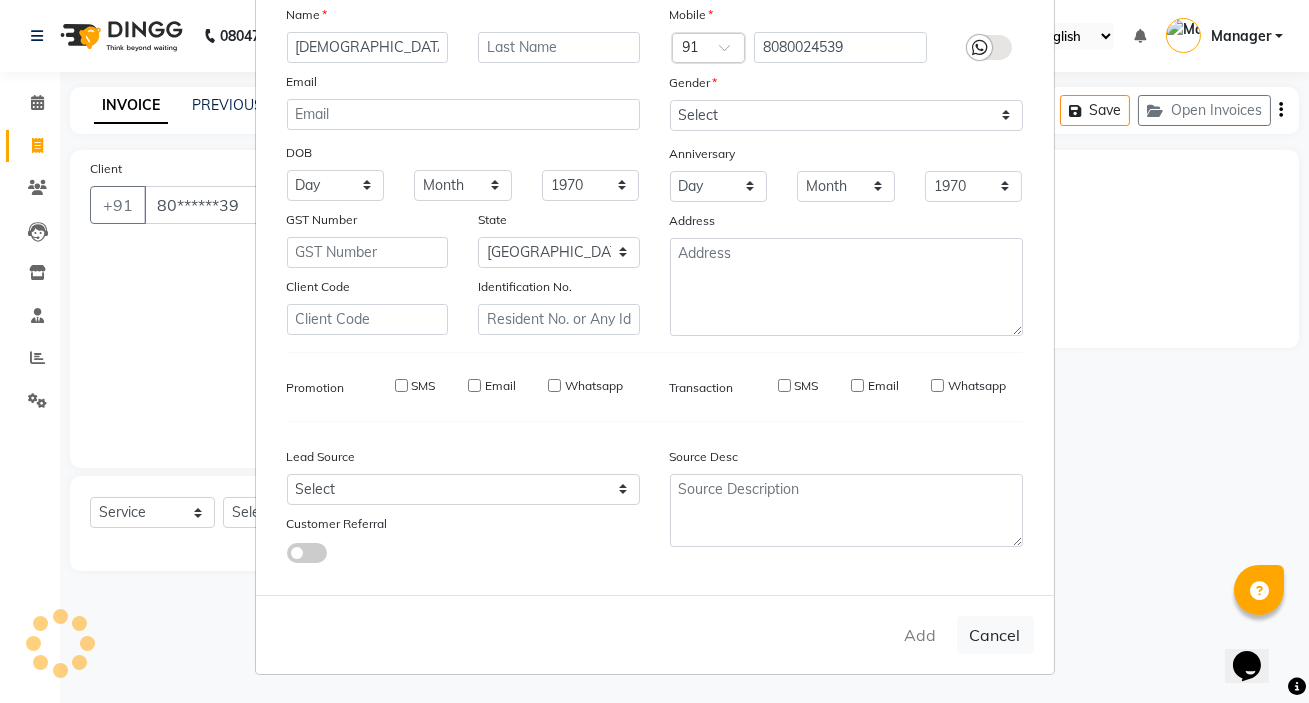 type 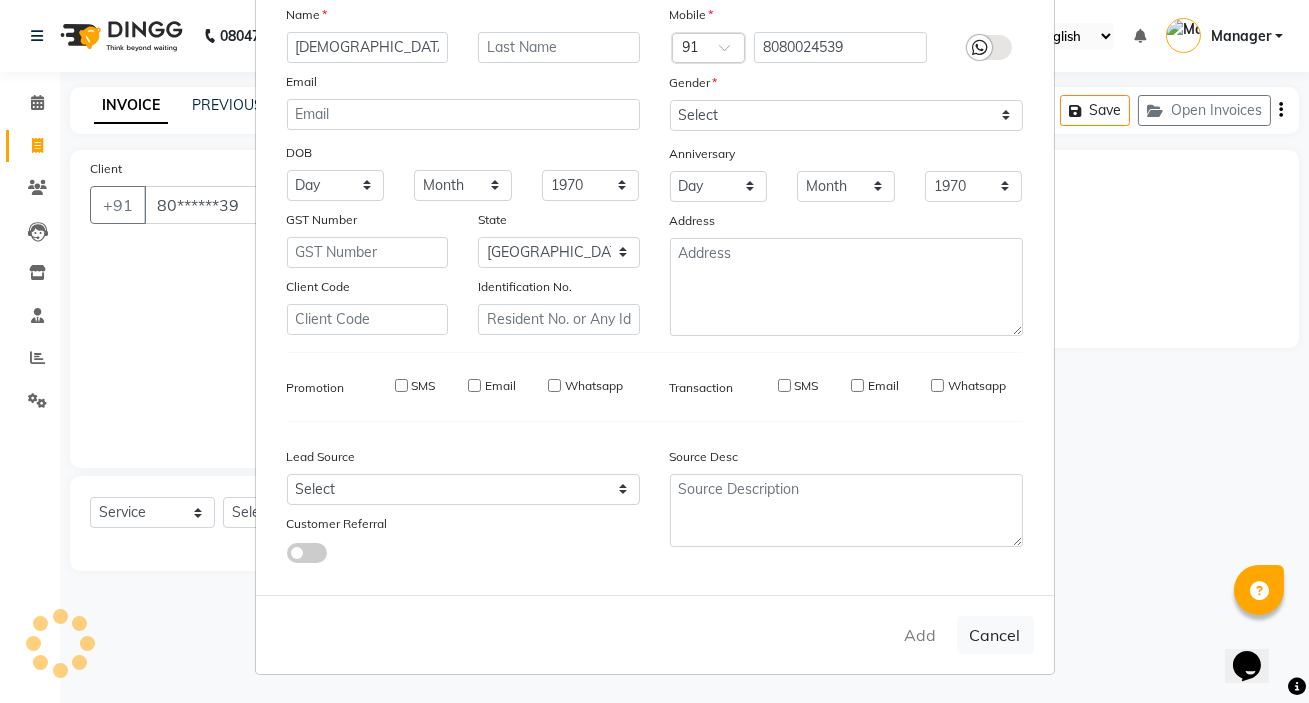 select 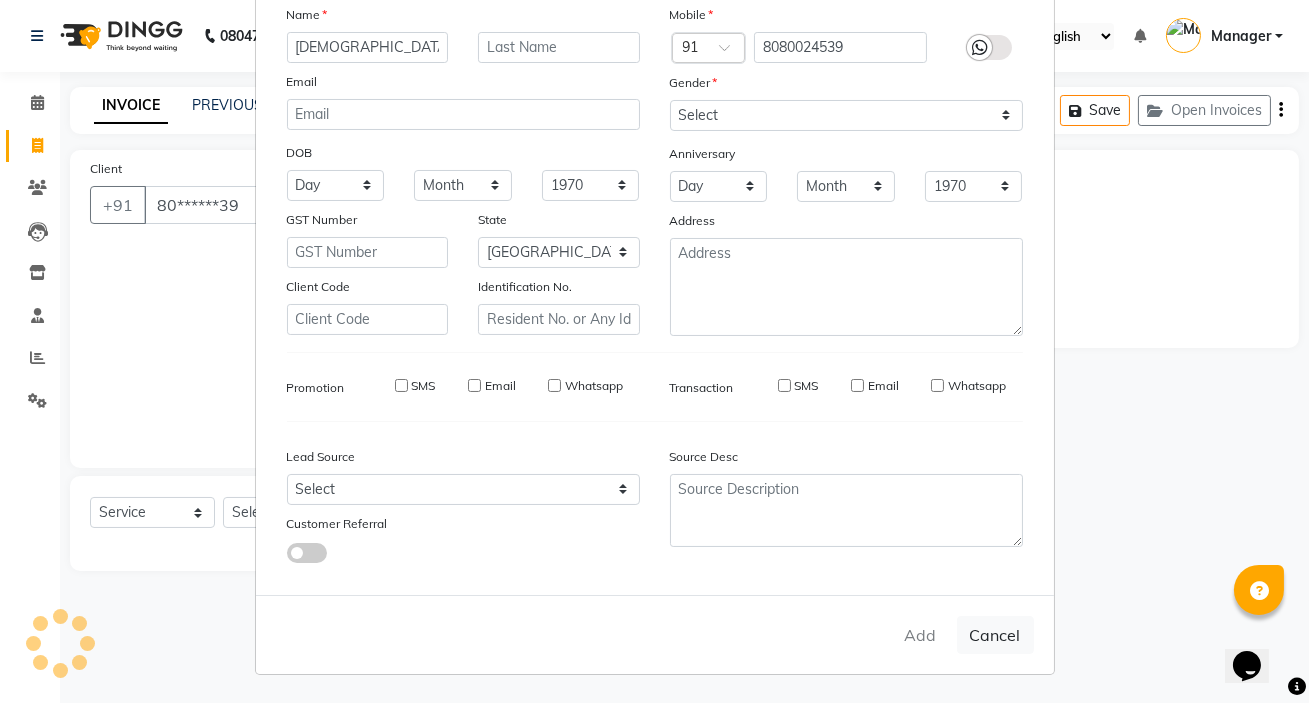 select 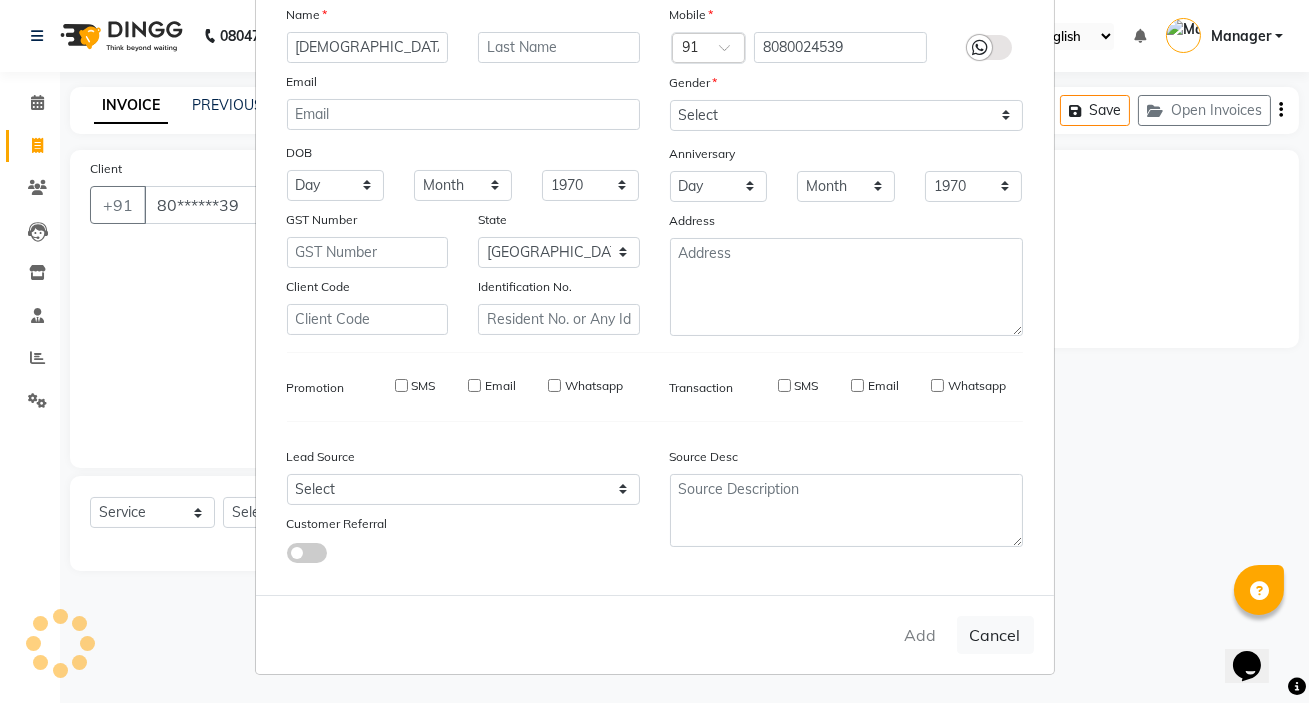 select 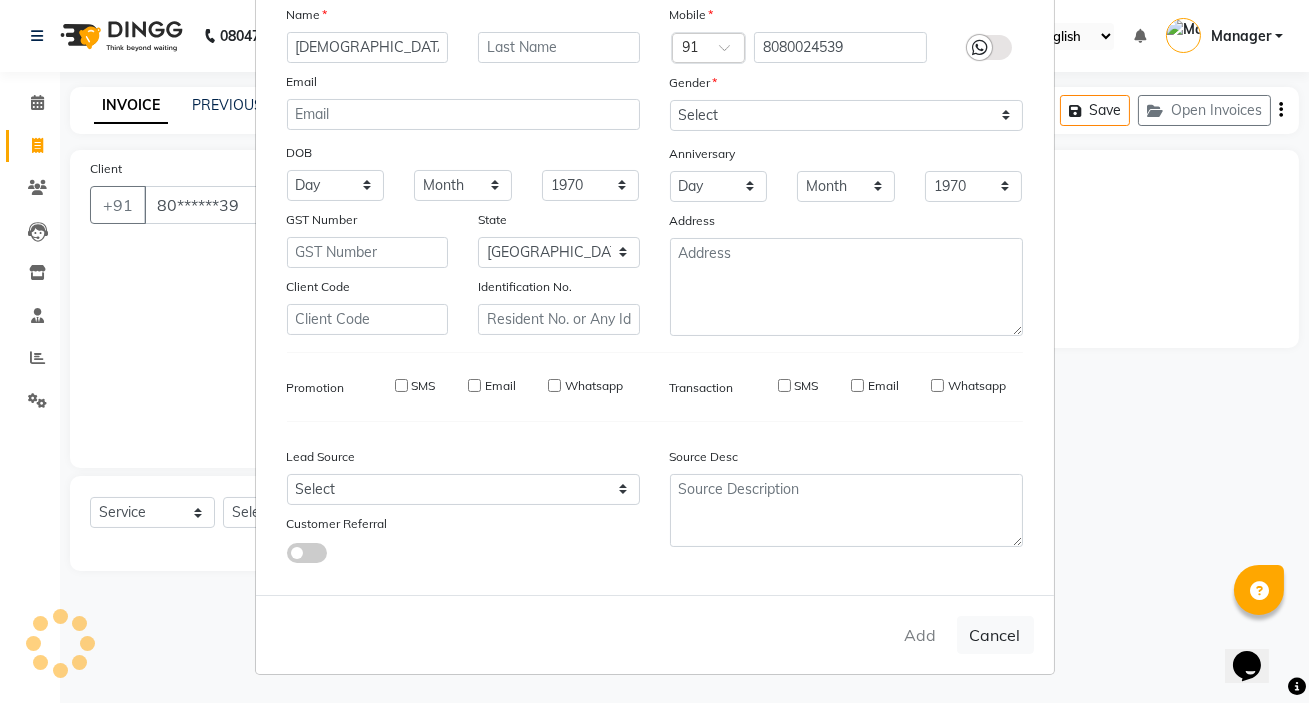 checkbox on "false" 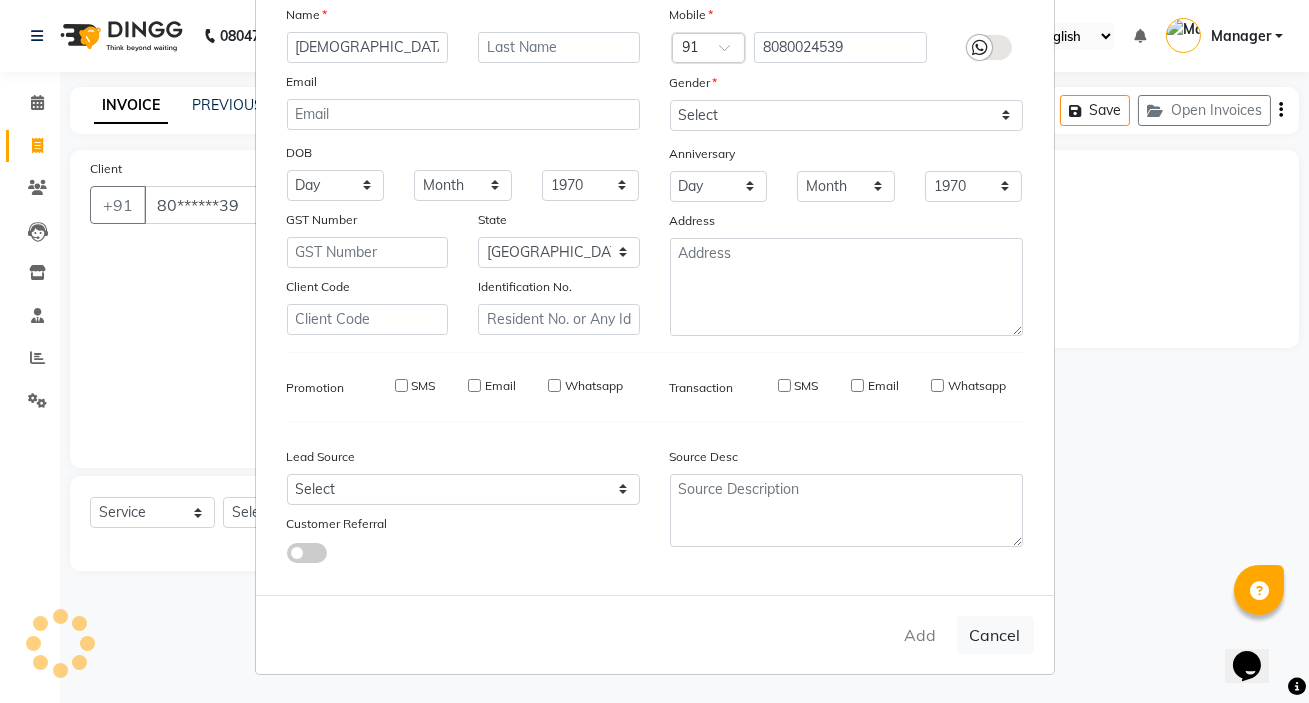 checkbox on "false" 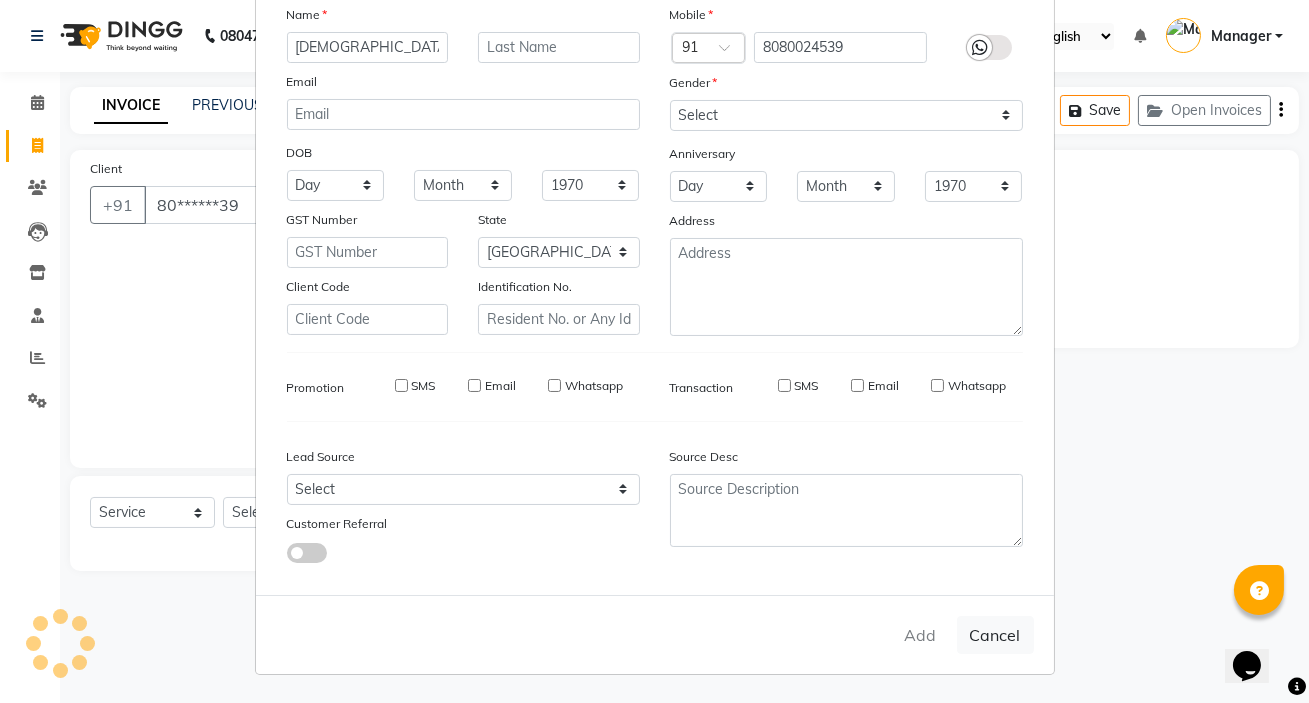 checkbox on "false" 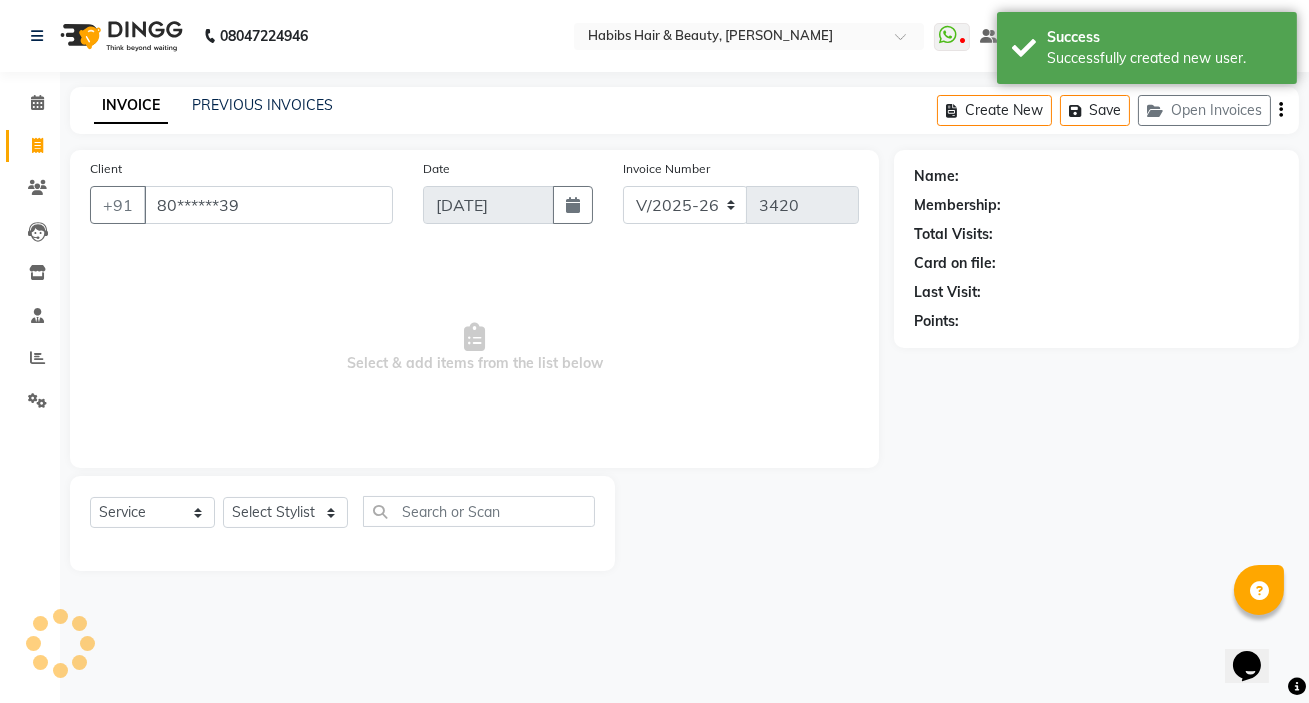 select on "1: Object" 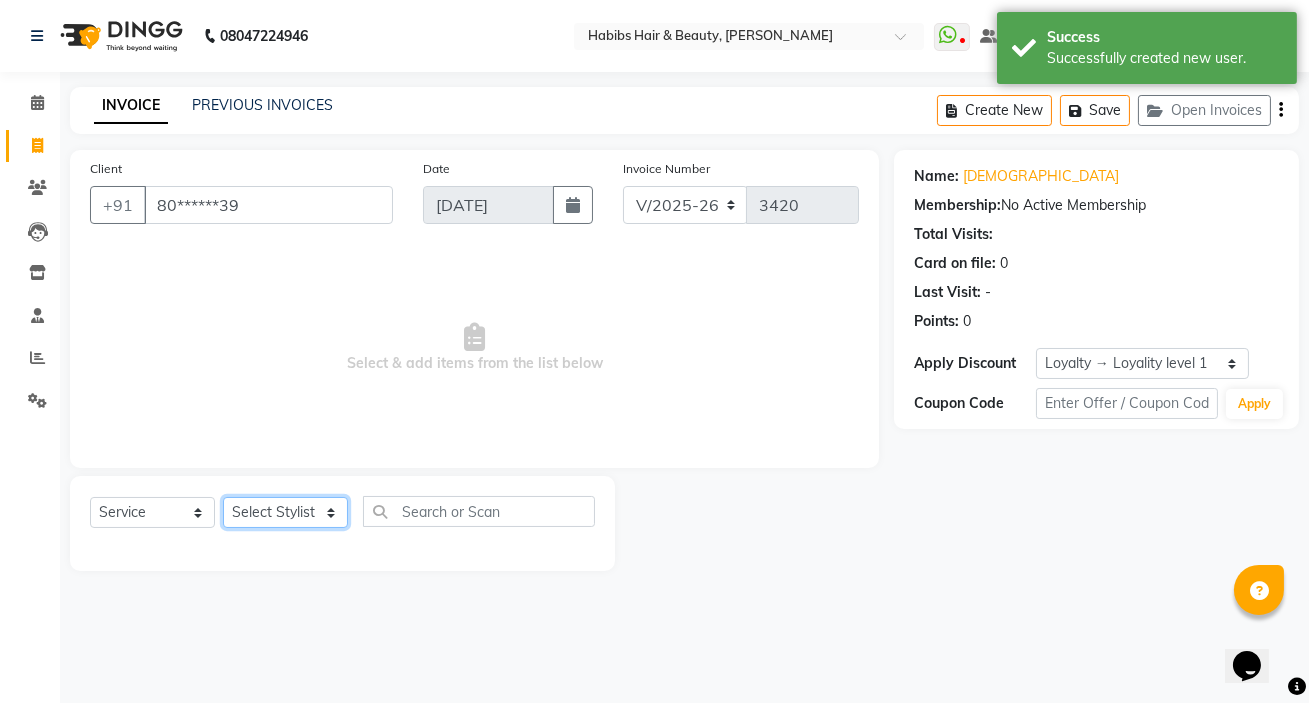 click on "Select Stylist [PERSON_NAME] HK [PERSON_NAME] Manager [PERSON_NAME] [PERSON_NAME] [PERSON_NAME] [PERSON_NAME] [PERSON_NAME] [PERSON_NAME] [PERSON_NAME]" 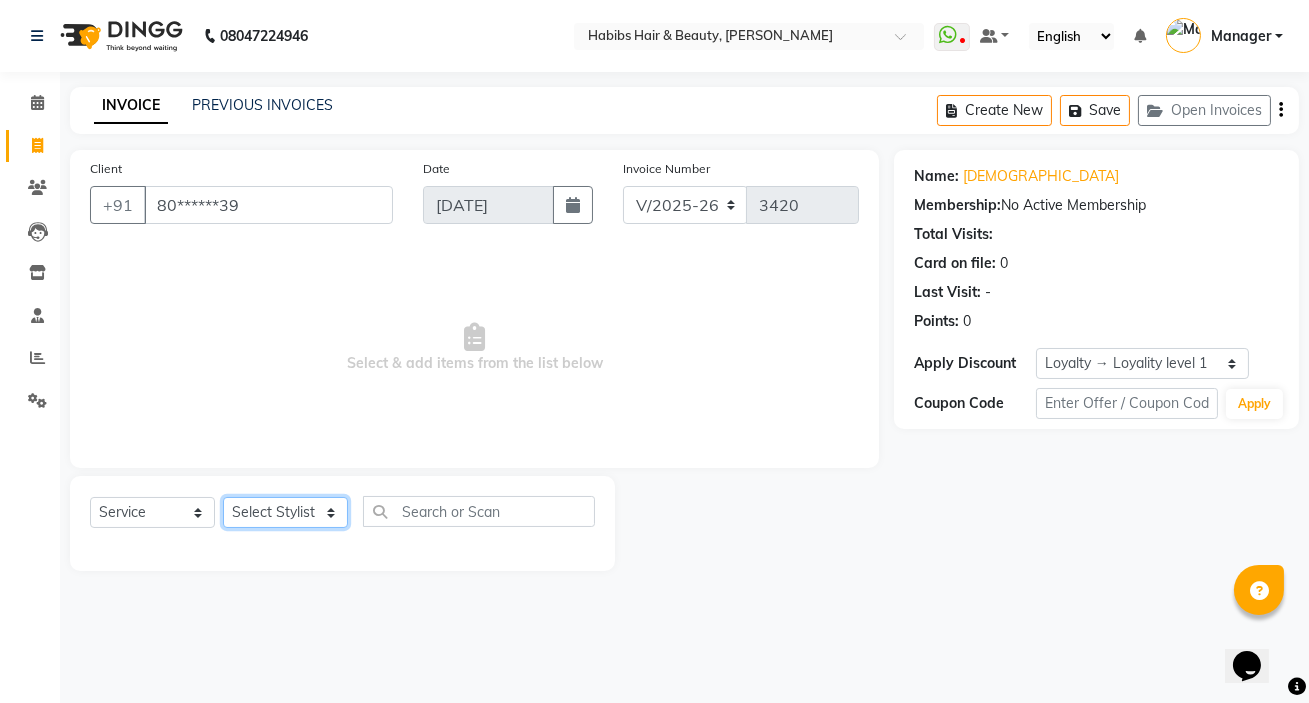 select on "65251" 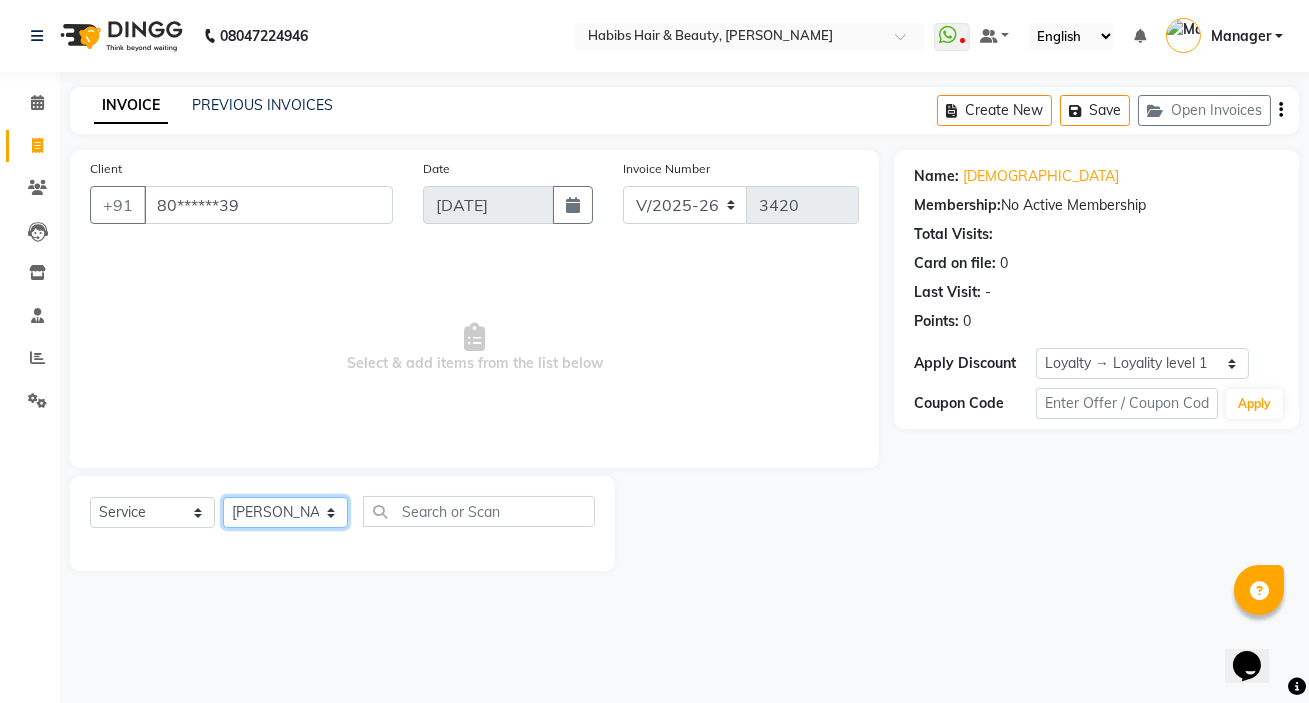 click on "Select Stylist [PERSON_NAME] HK [PERSON_NAME] Manager [PERSON_NAME] [PERSON_NAME] [PERSON_NAME] [PERSON_NAME] [PERSON_NAME] [PERSON_NAME] [PERSON_NAME]" 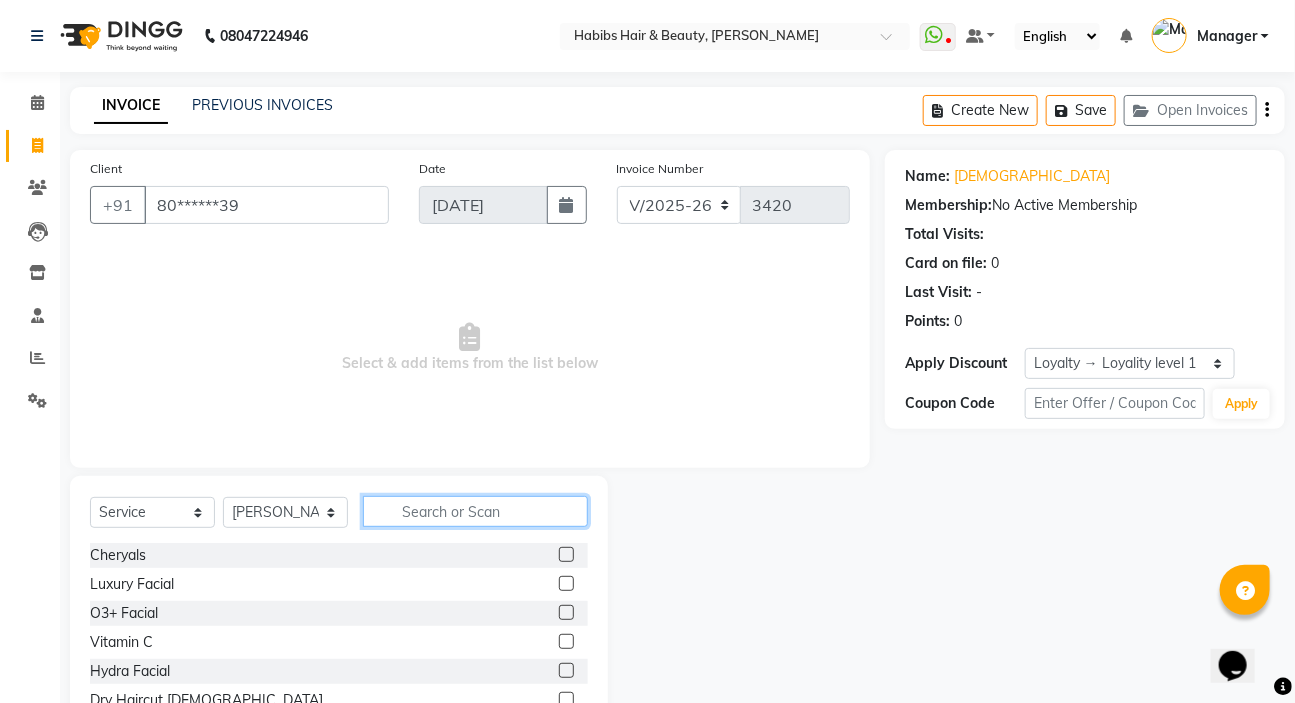 click 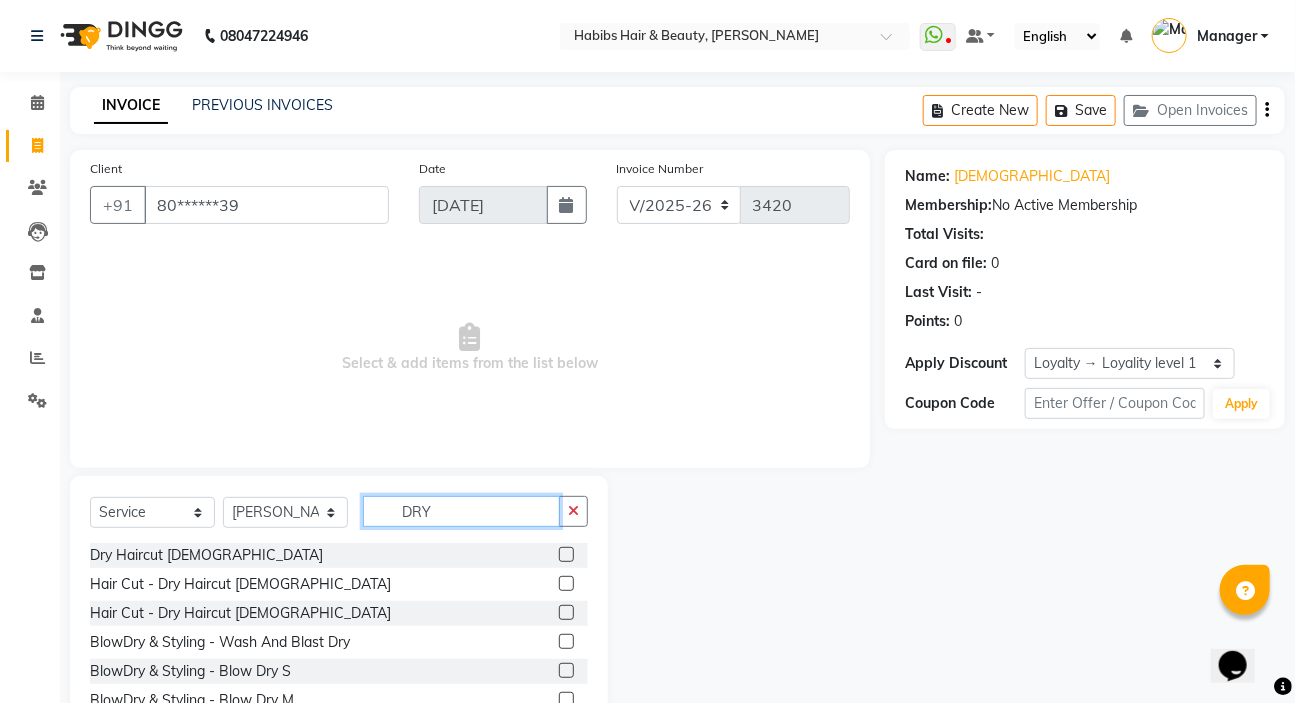 type 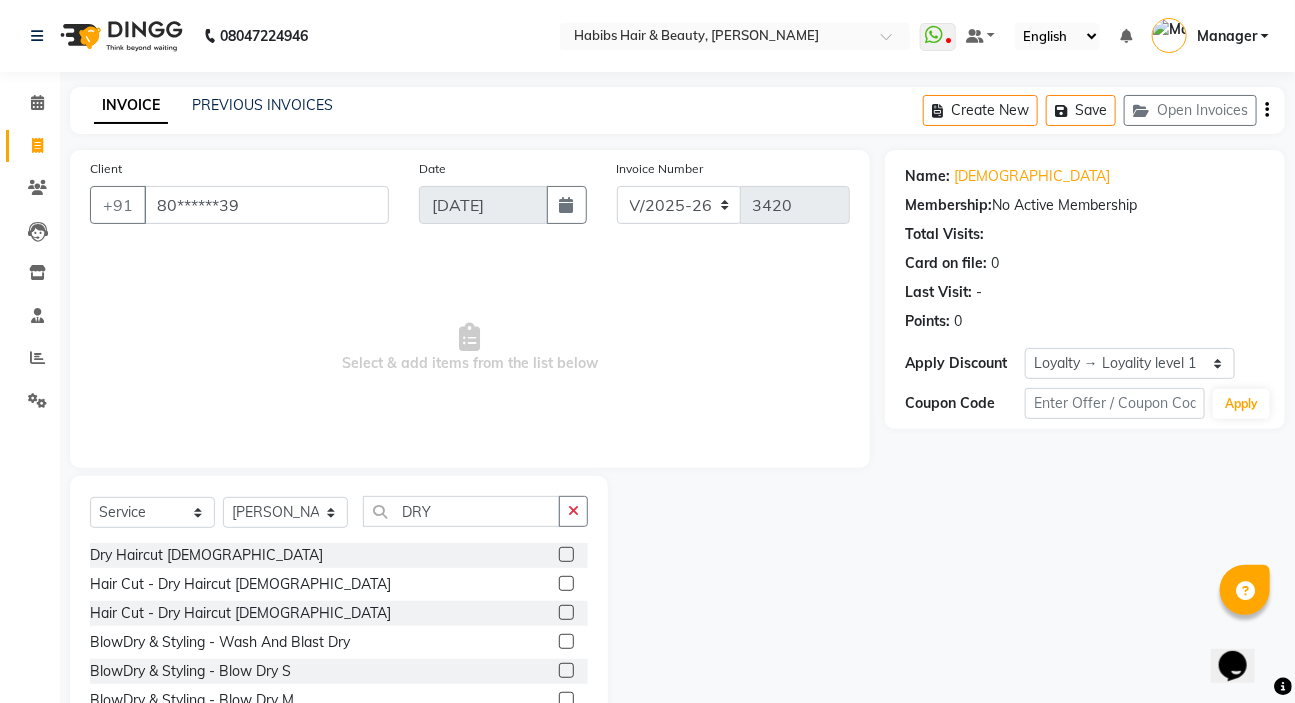 click 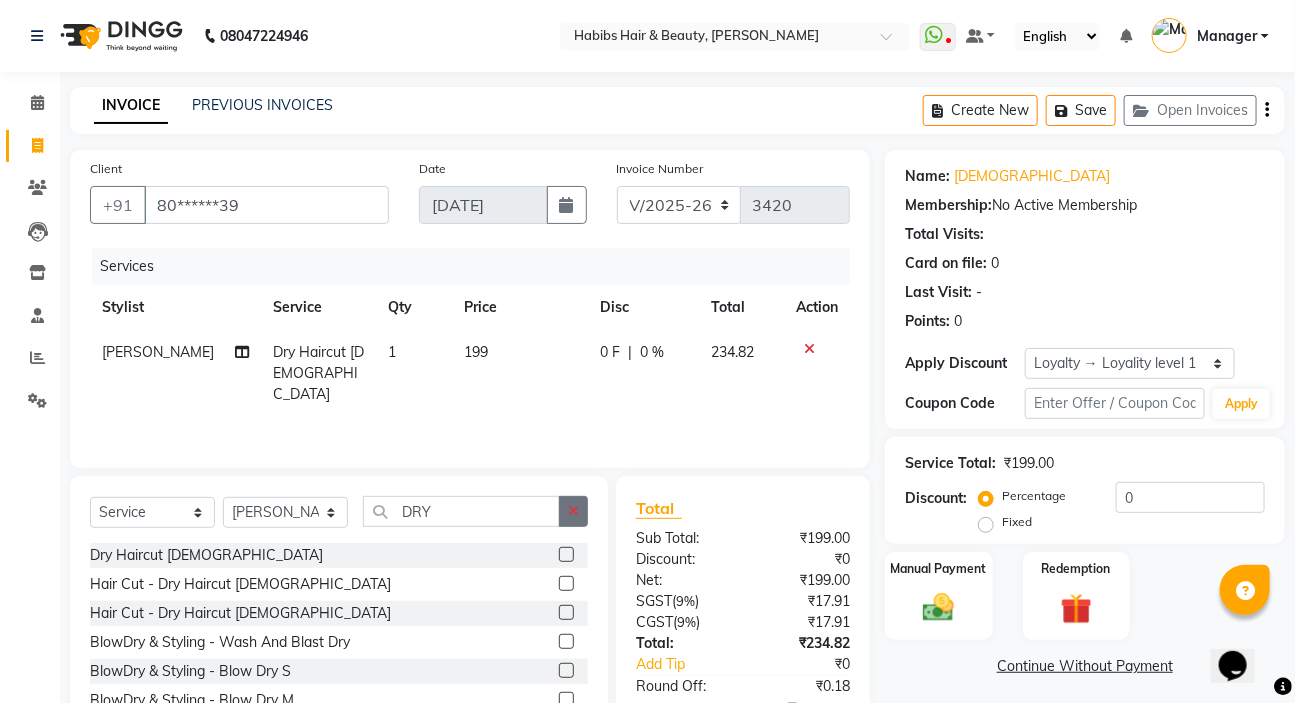 click 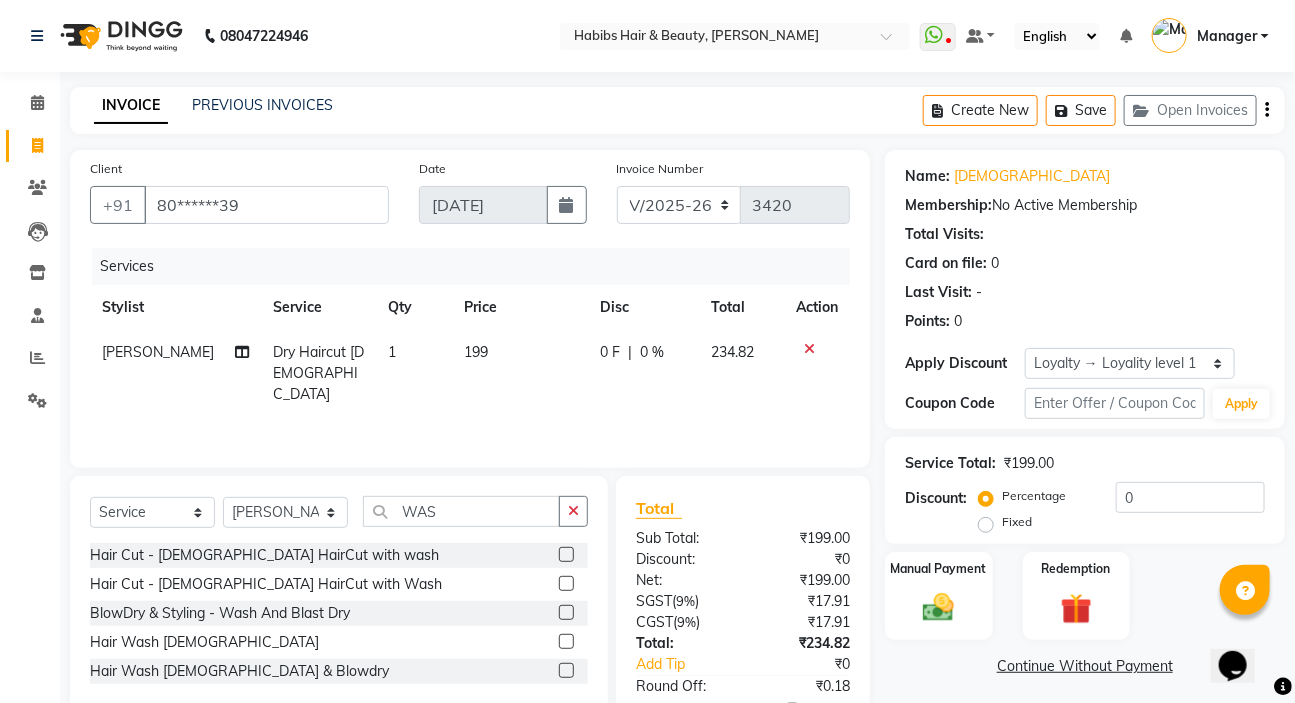 click 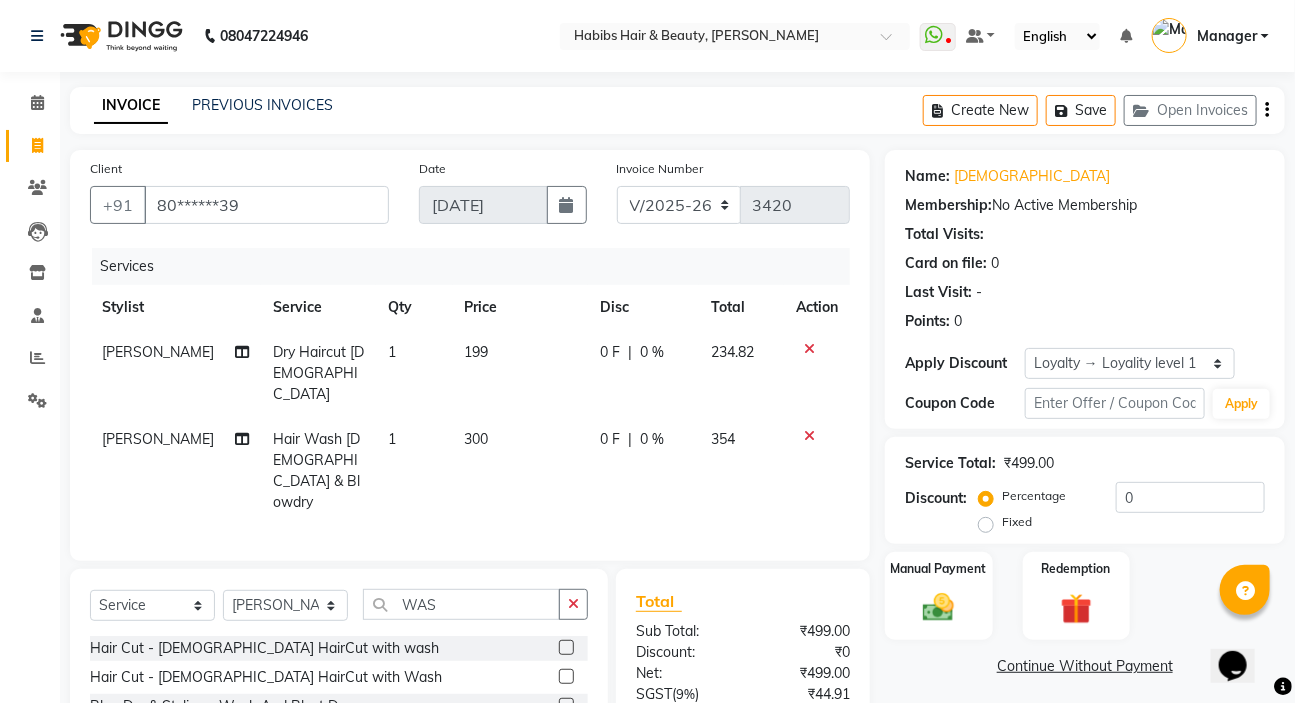 click on "0 F | 0 %" 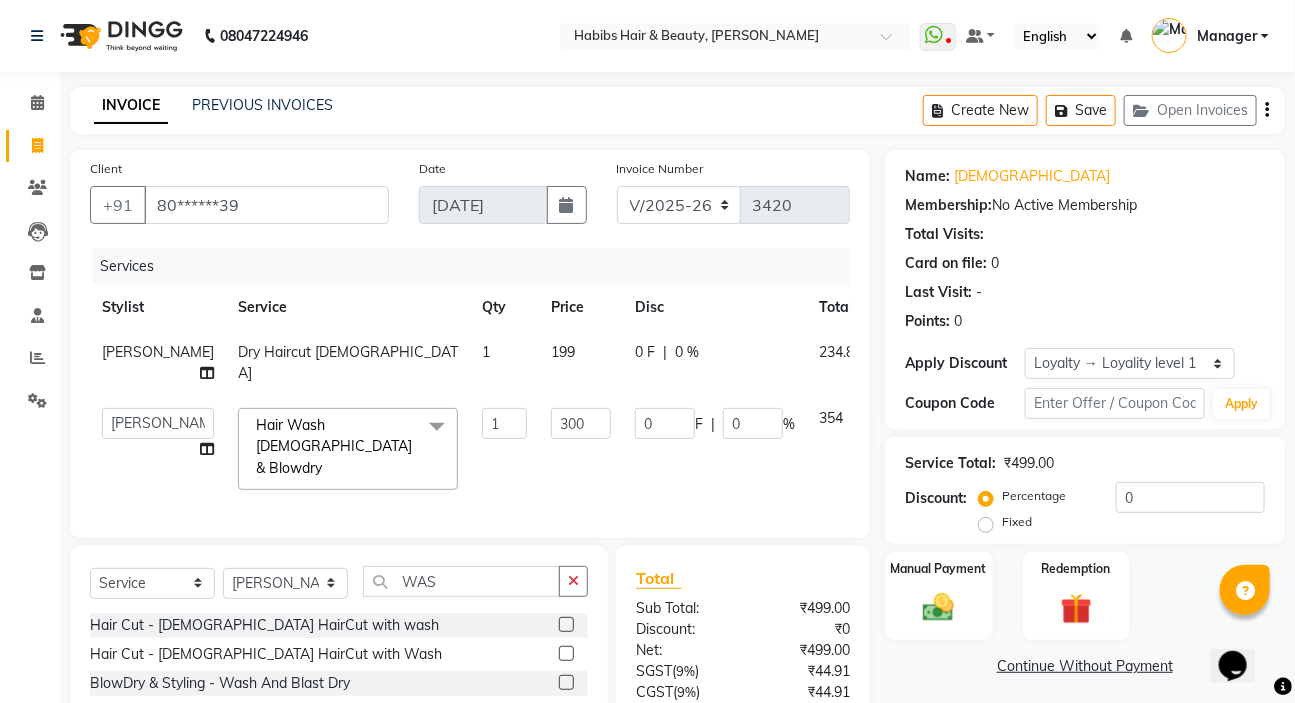 click on "0 F | 0 %" 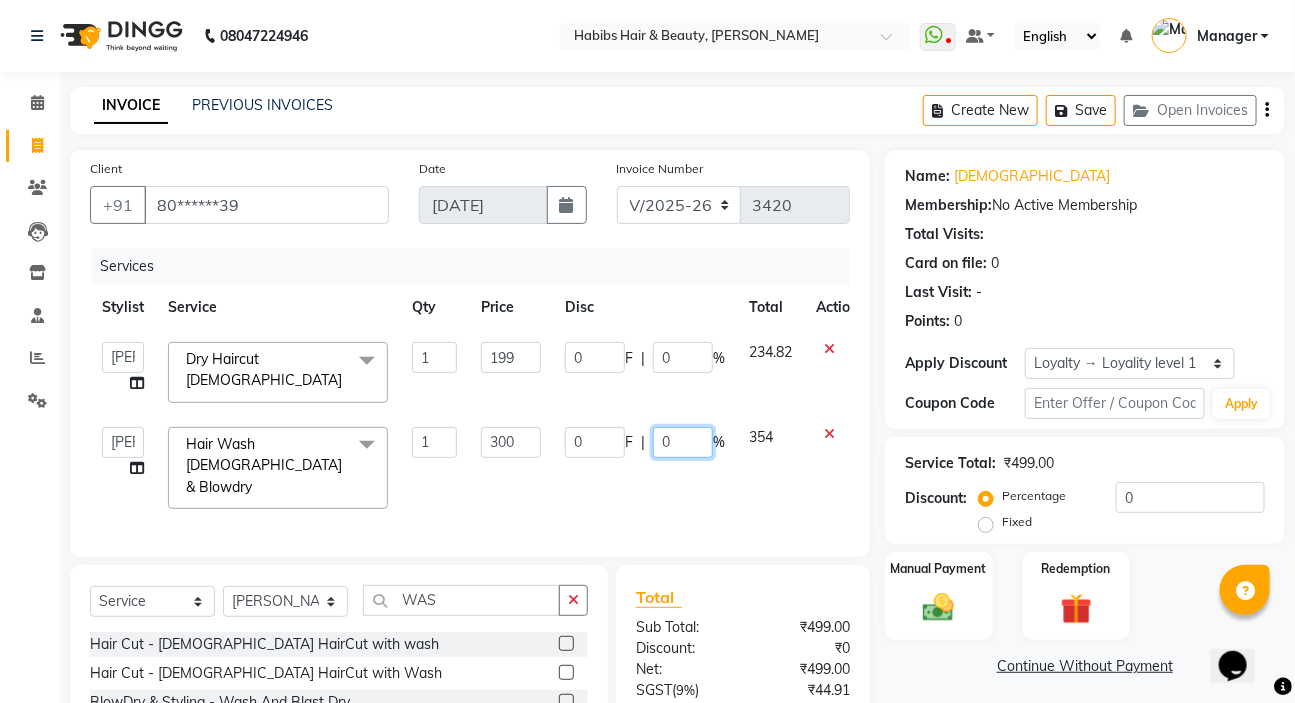 click on "0" 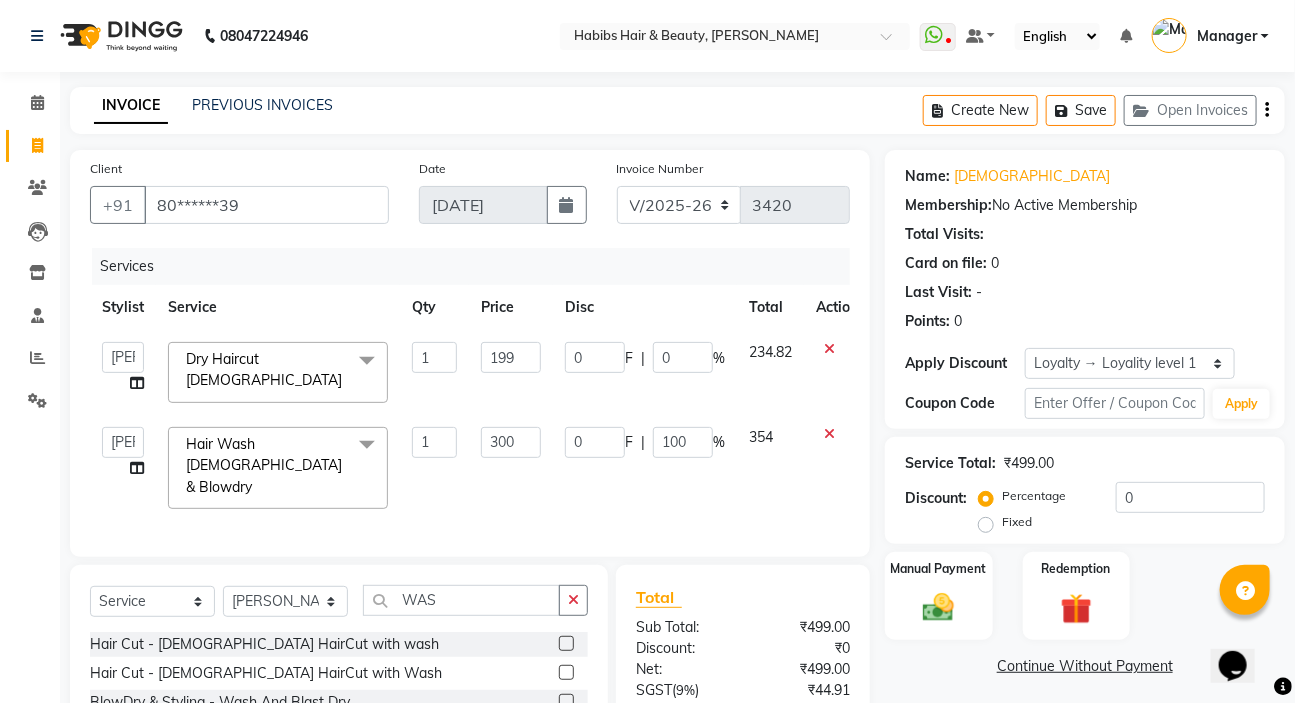click on "0 F | 100 %" 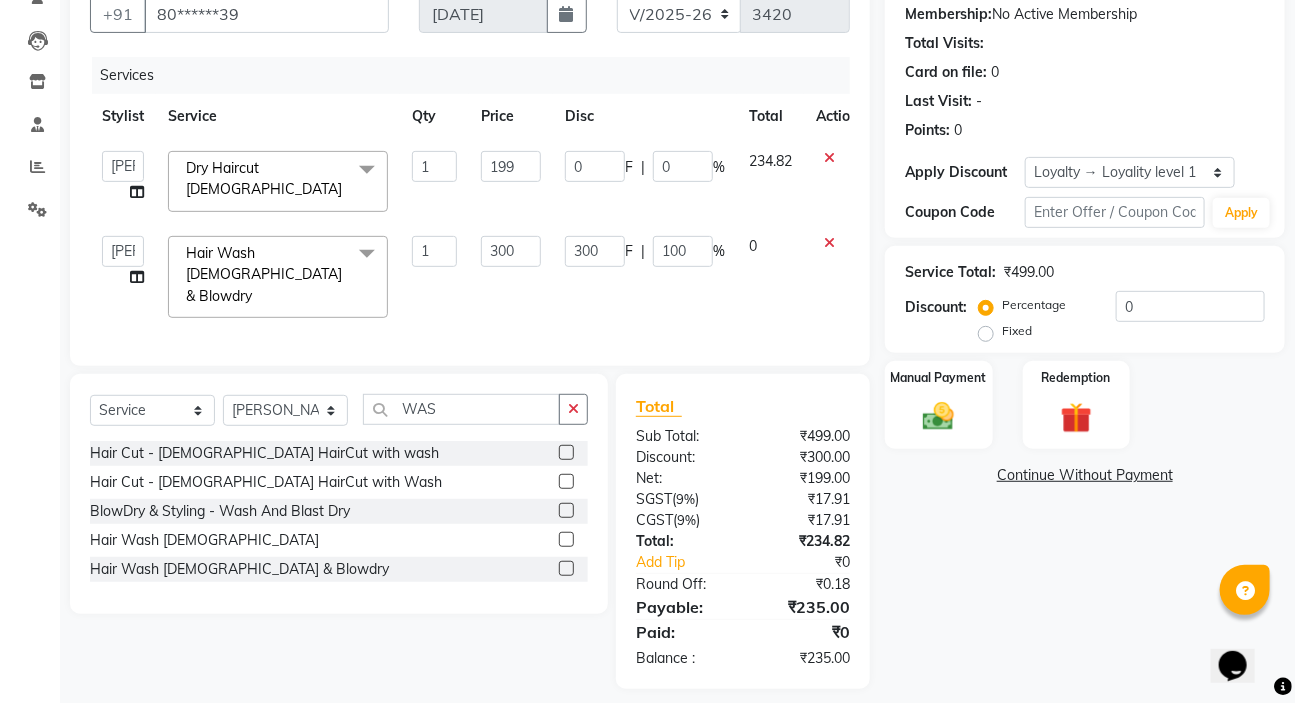 scroll, scrollTop: 0, scrollLeft: 0, axis: both 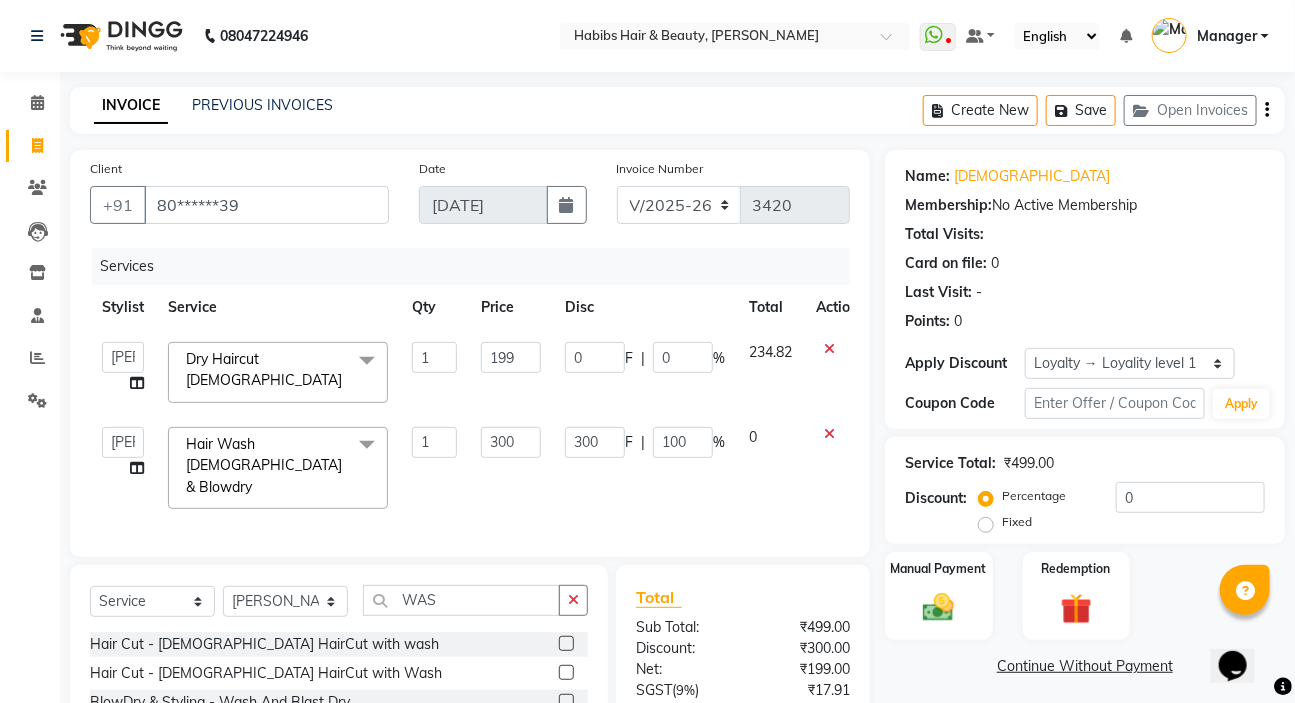 click 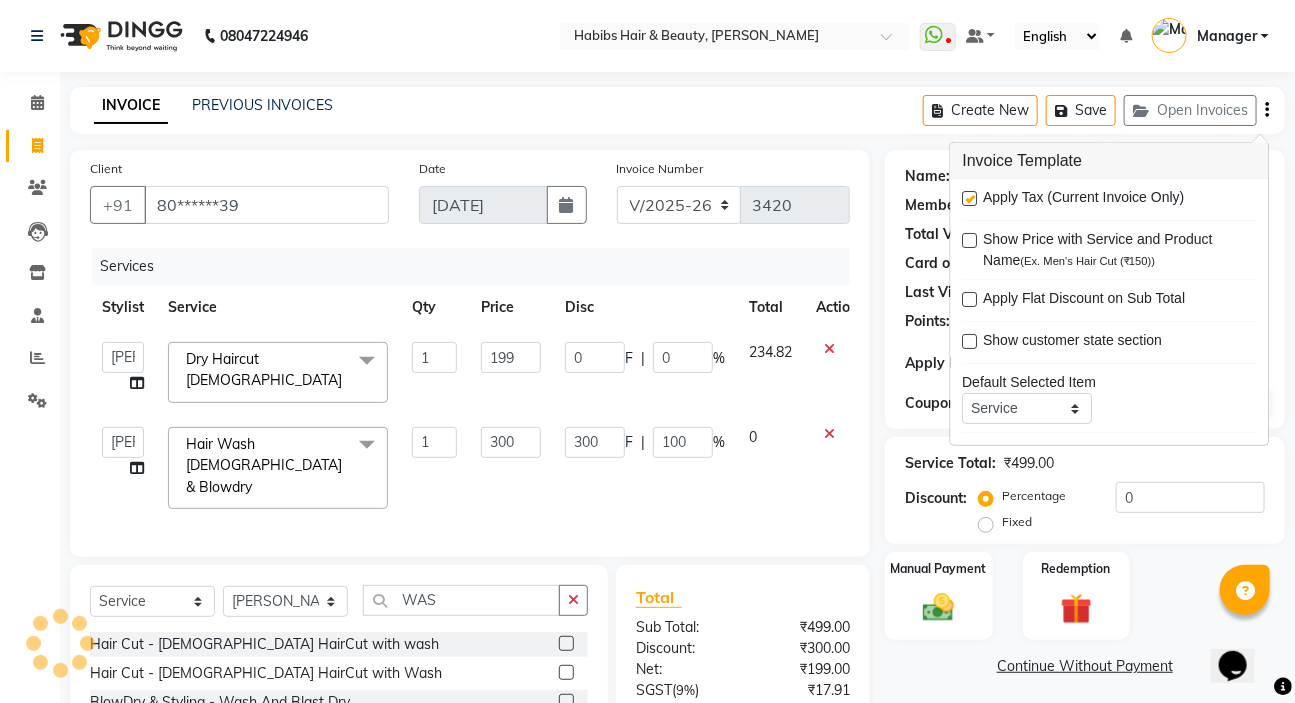 click at bounding box center (970, 198) 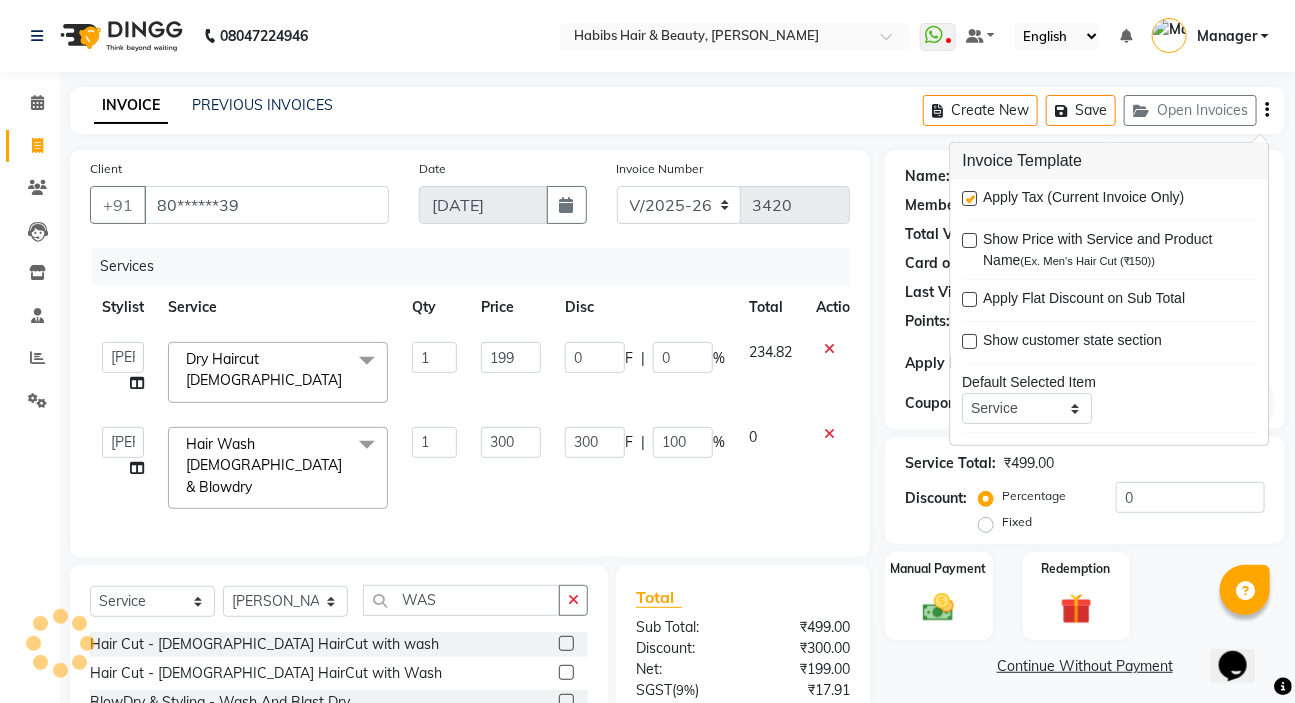 click at bounding box center [969, 199] 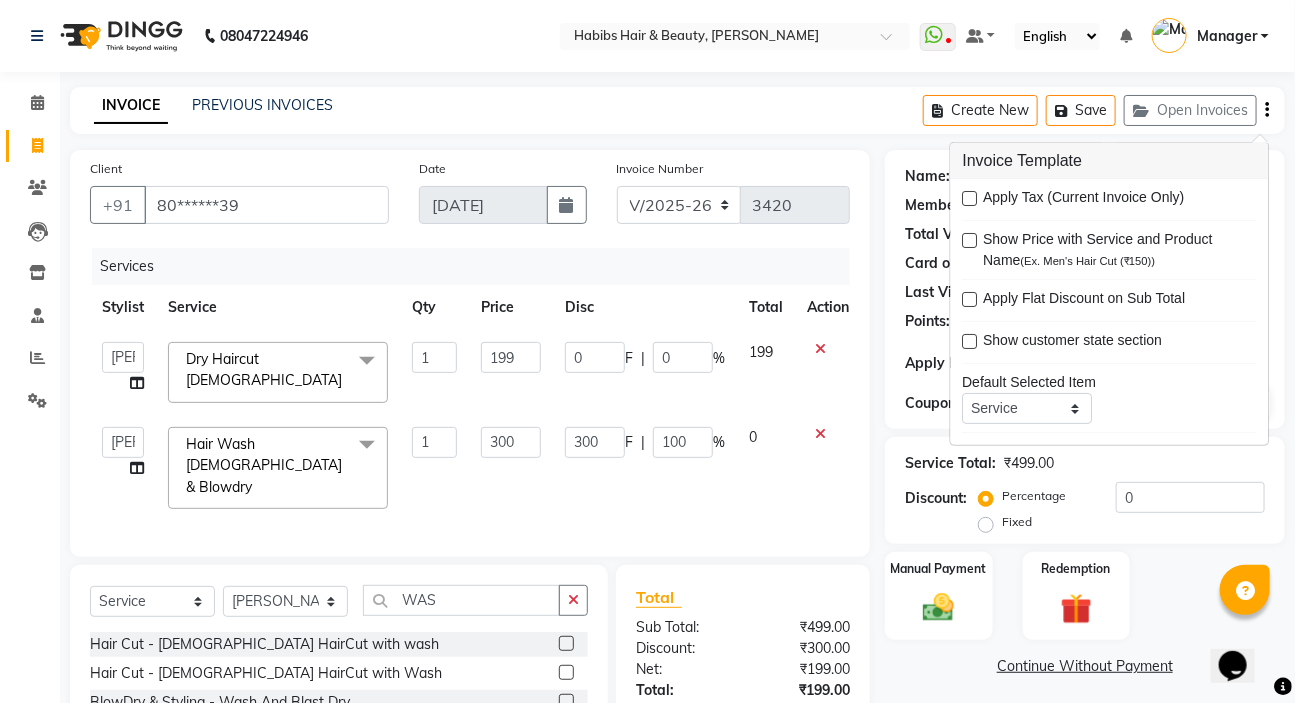 scroll, scrollTop: 128, scrollLeft: 0, axis: vertical 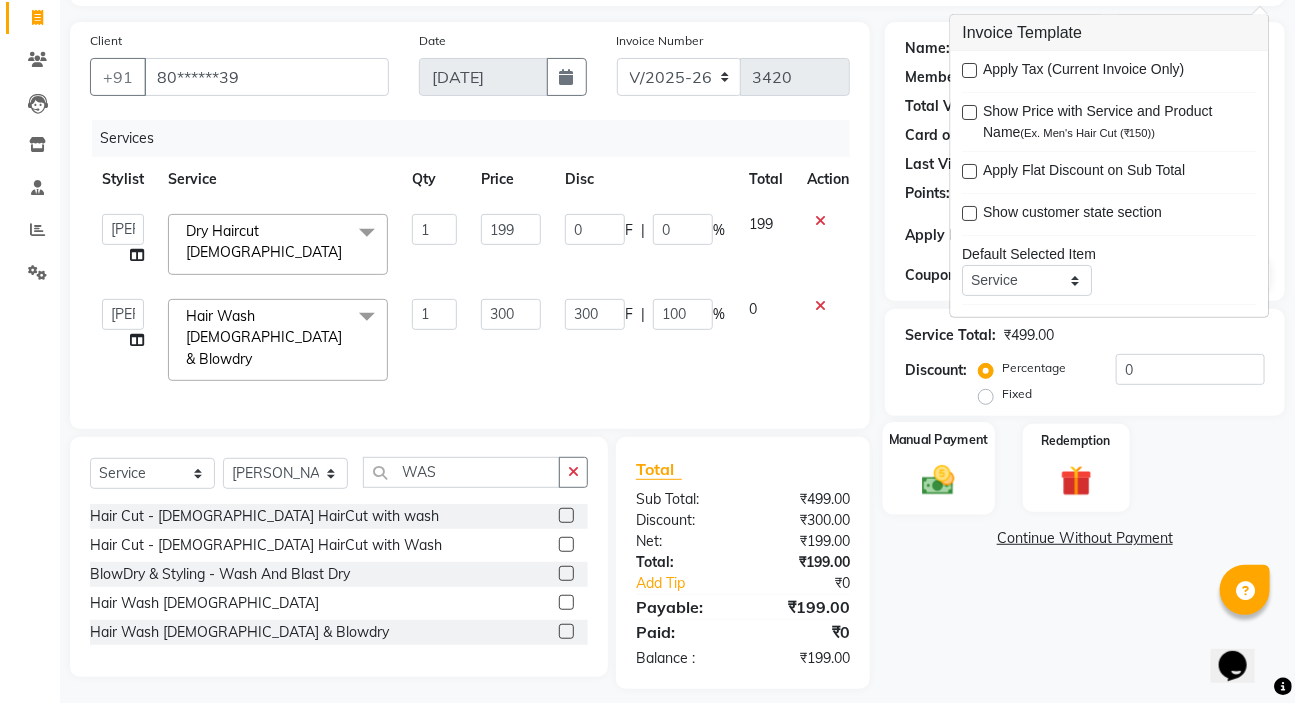 click 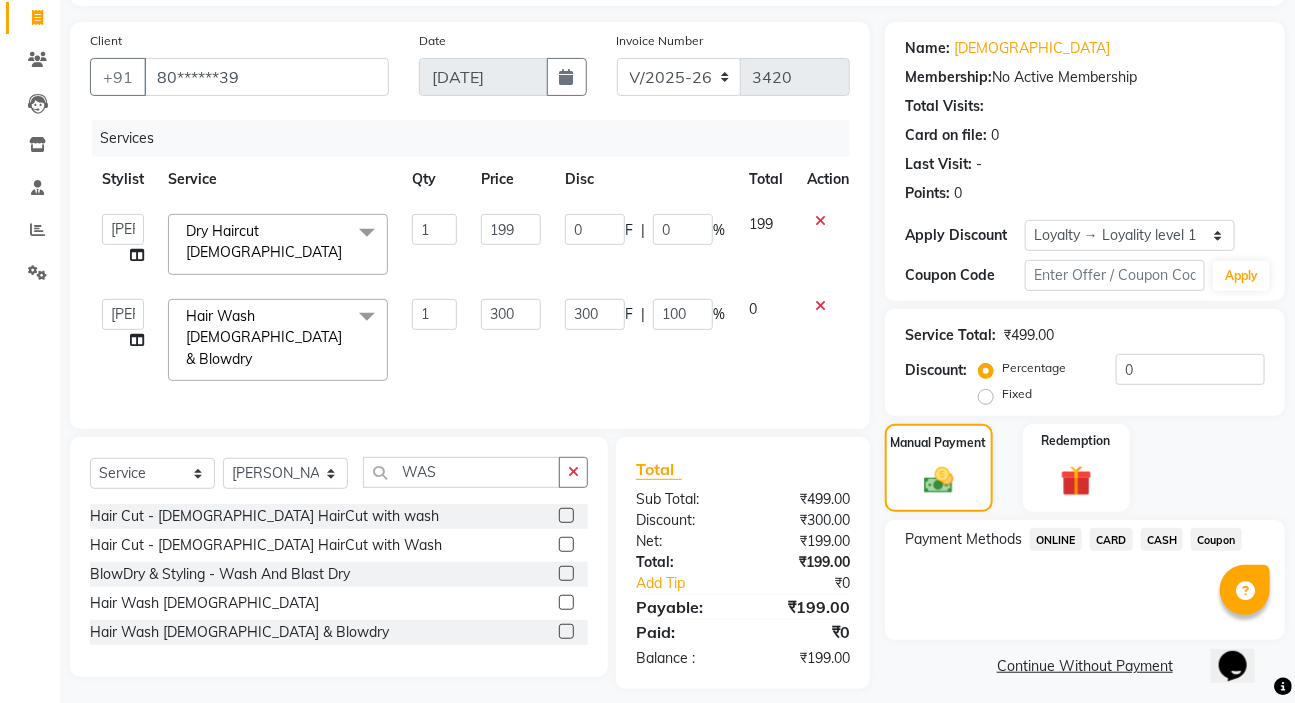 click on "ONLINE" 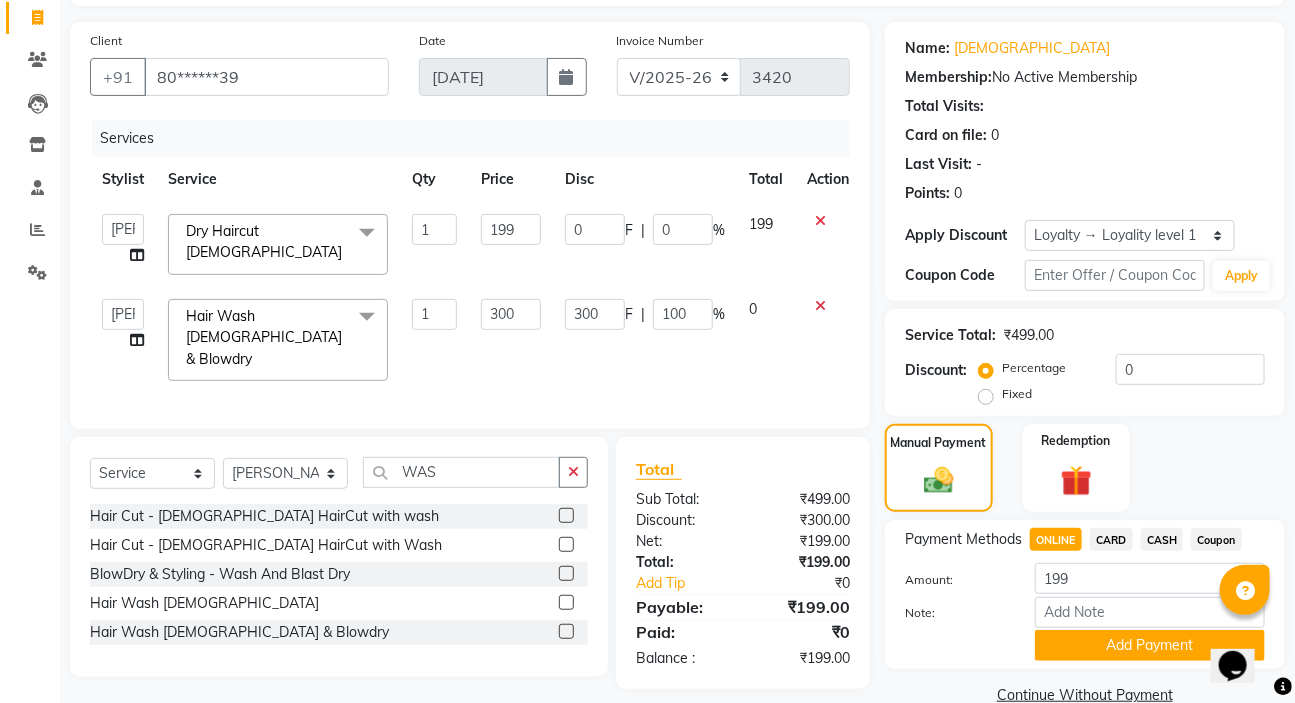 scroll, scrollTop: 165, scrollLeft: 0, axis: vertical 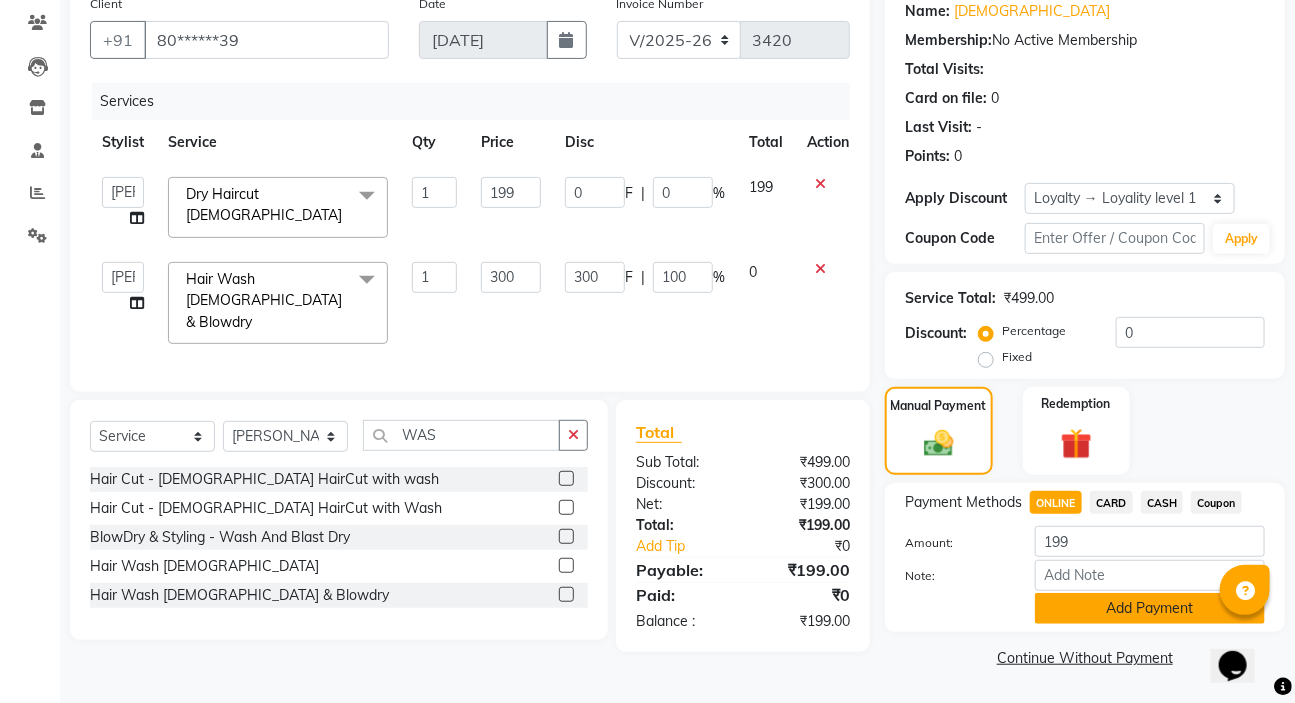 click on "Add Payment" 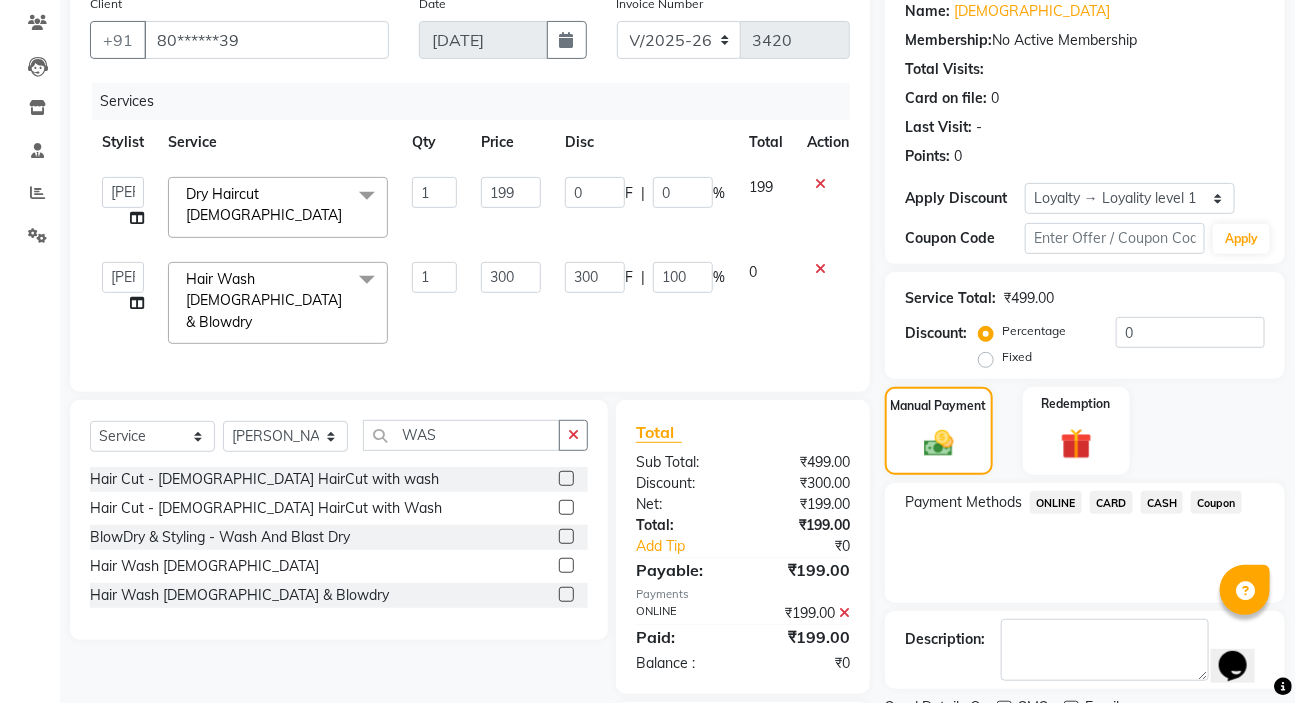 scroll, scrollTop: 310, scrollLeft: 0, axis: vertical 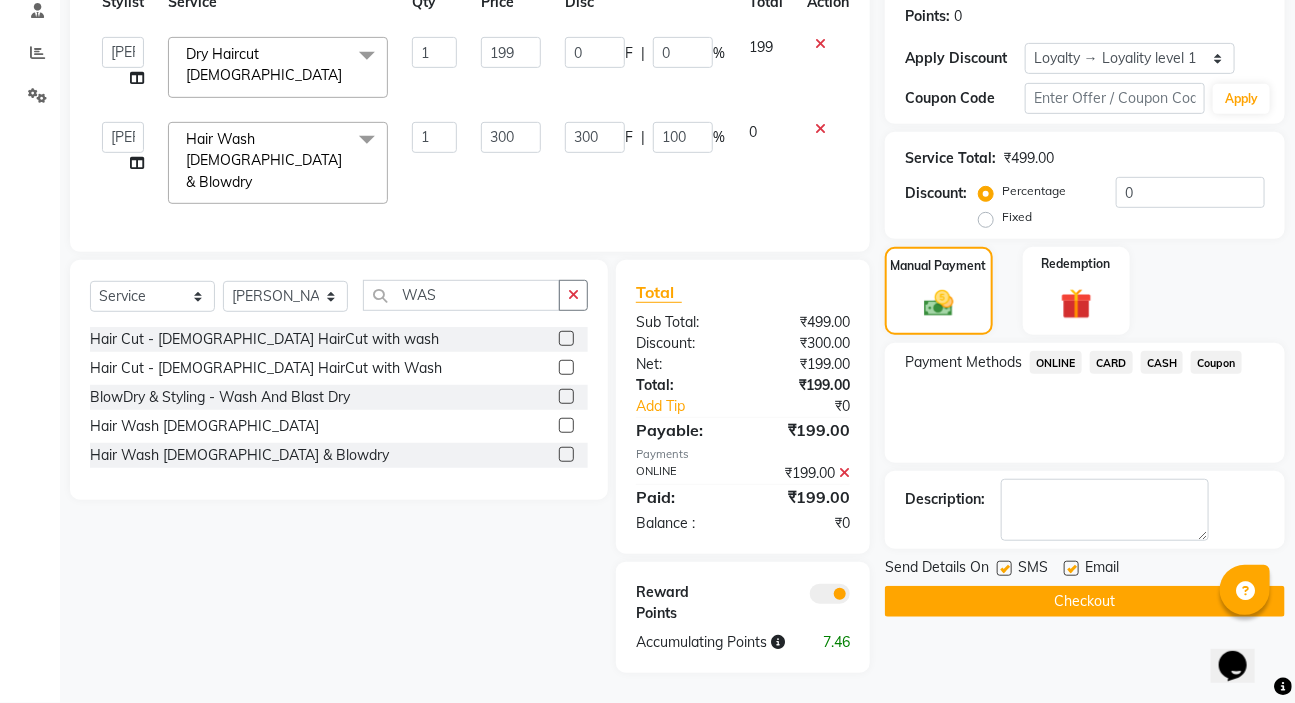 click on "Checkout" 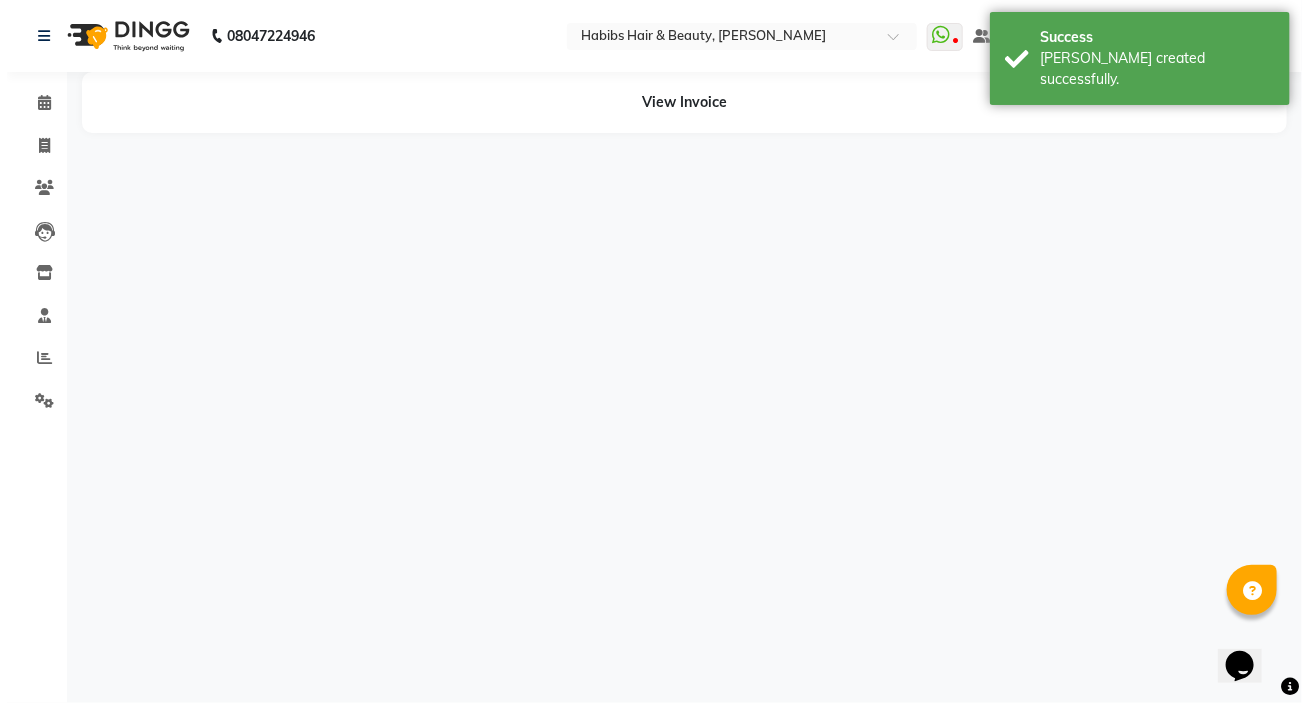 scroll, scrollTop: 0, scrollLeft: 0, axis: both 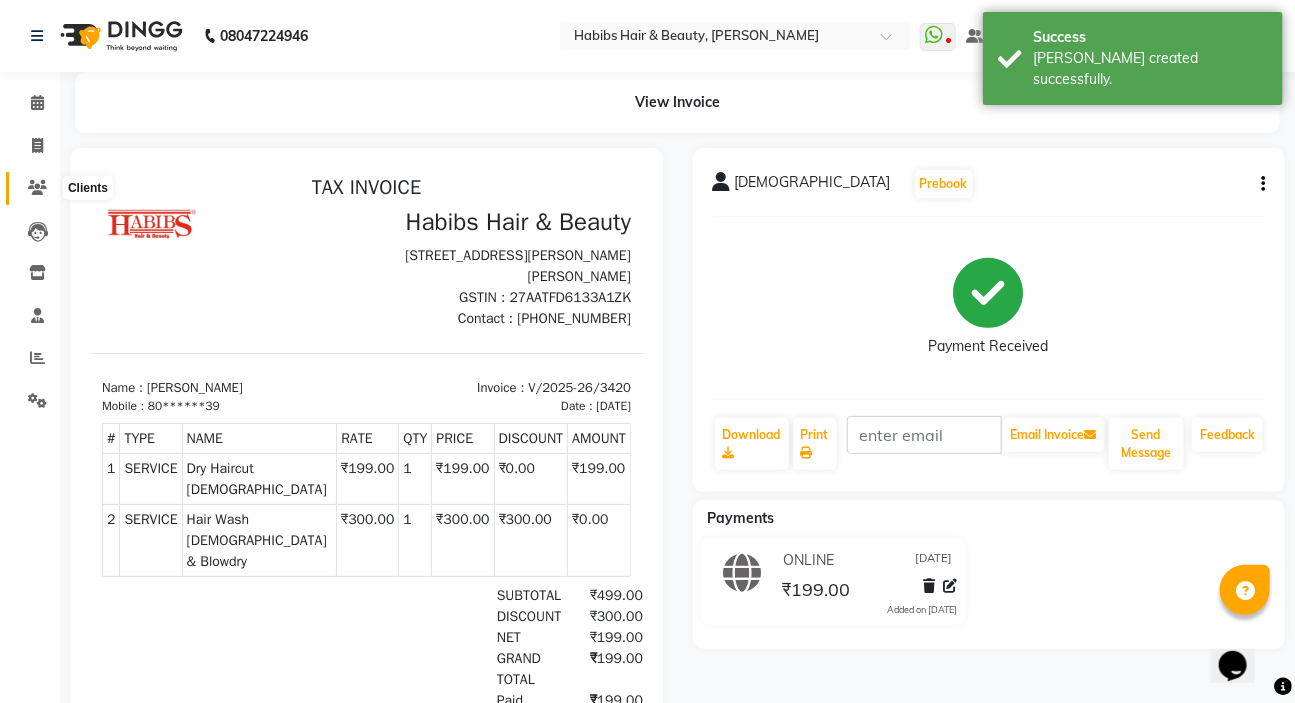 click 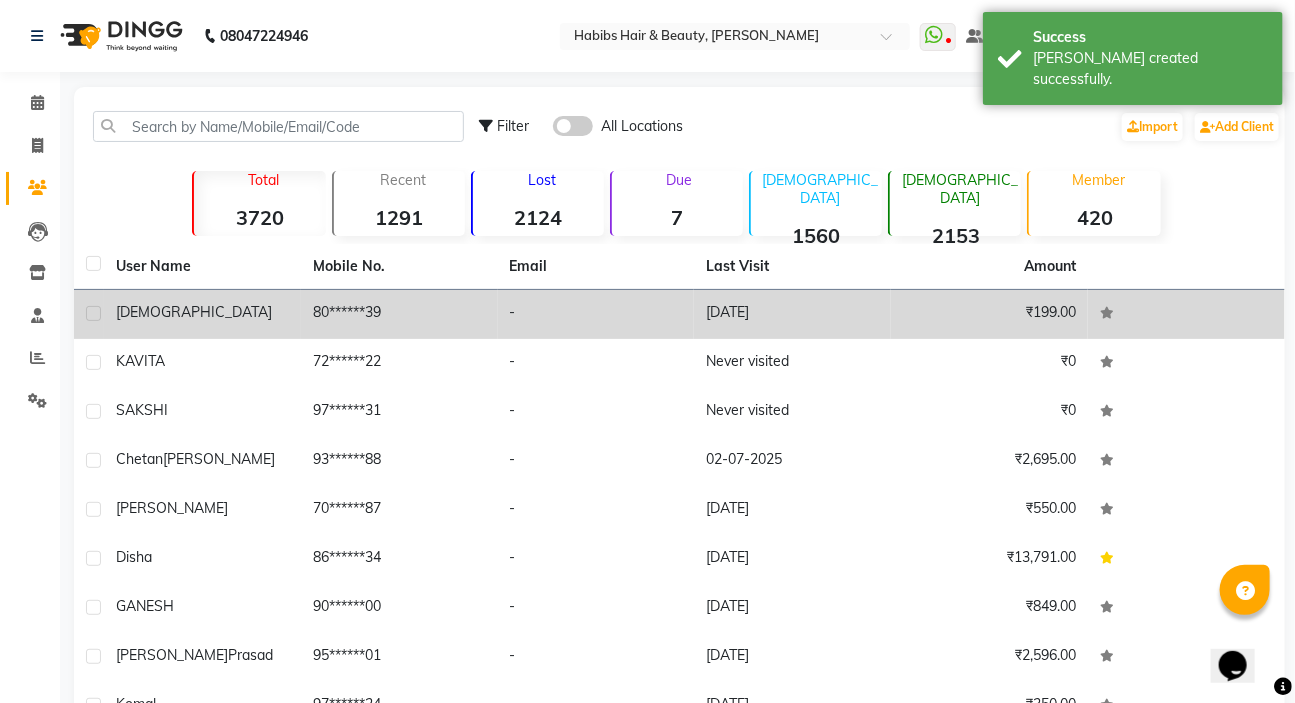 click on "80******39" 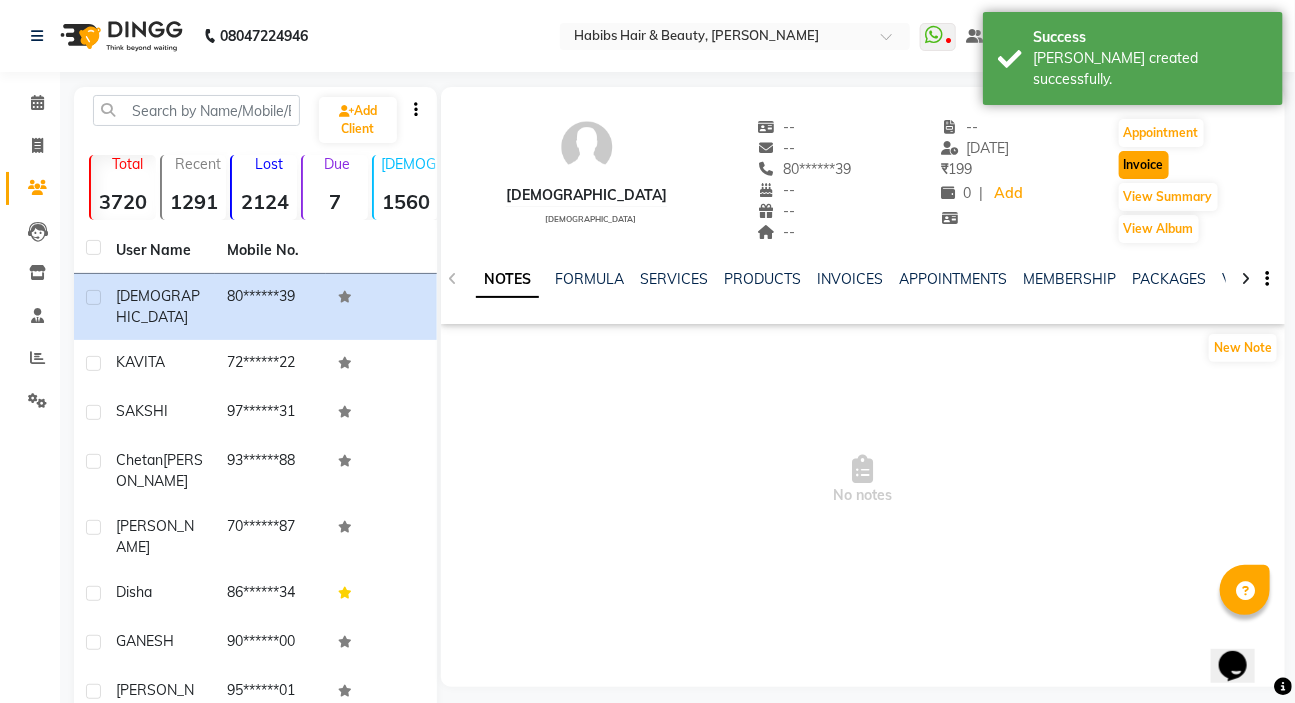 click on "Invoice" 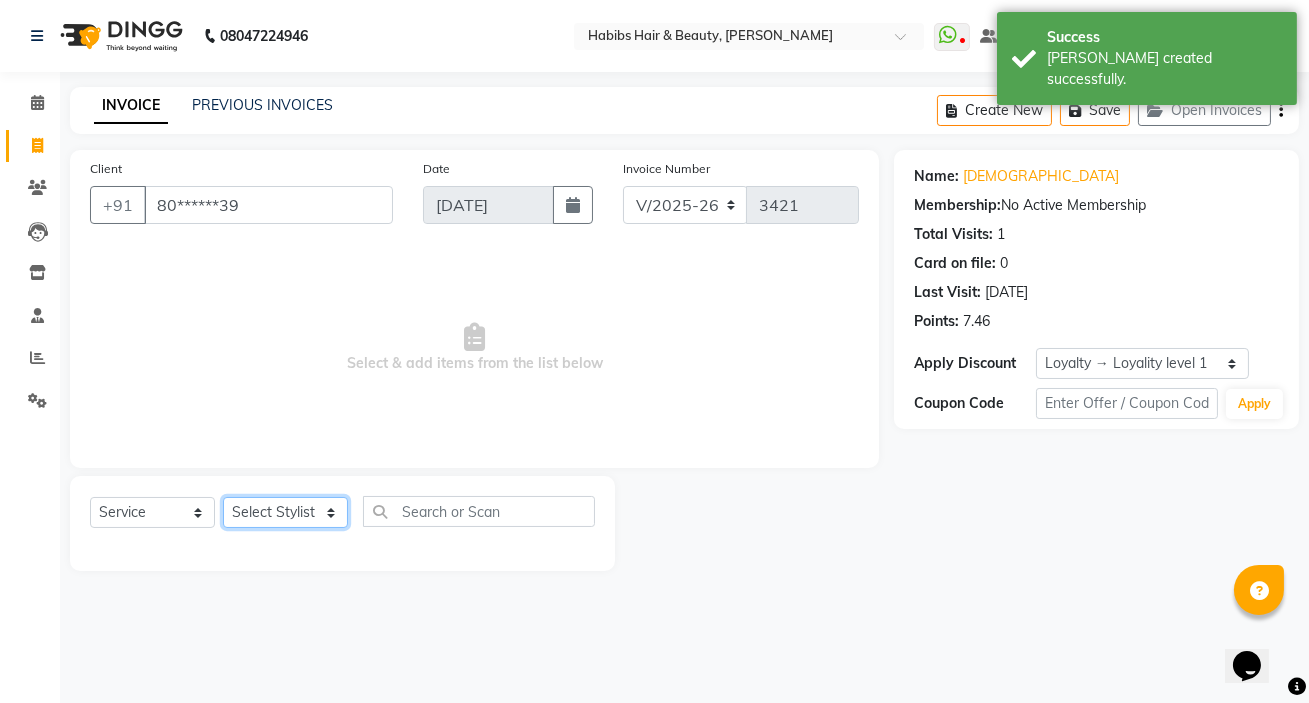 click on "Select Stylist [PERSON_NAME] HK [PERSON_NAME] Manager [PERSON_NAME] [PERSON_NAME] [PERSON_NAME] [PERSON_NAME] [PERSON_NAME] [PERSON_NAME] [PERSON_NAME]" 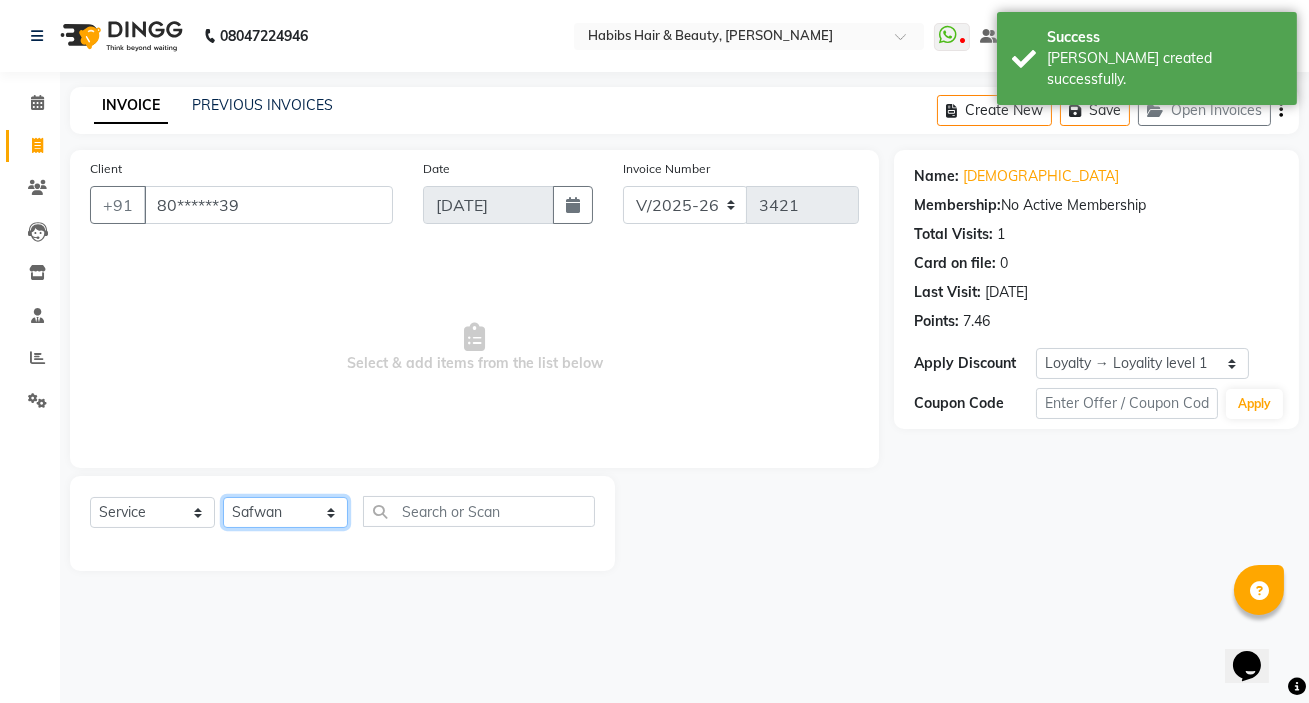 click on "Select Stylist [PERSON_NAME] HK [PERSON_NAME] Manager [PERSON_NAME] [PERSON_NAME] [PERSON_NAME] [PERSON_NAME] [PERSON_NAME] [PERSON_NAME] [PERSON_NAME]" 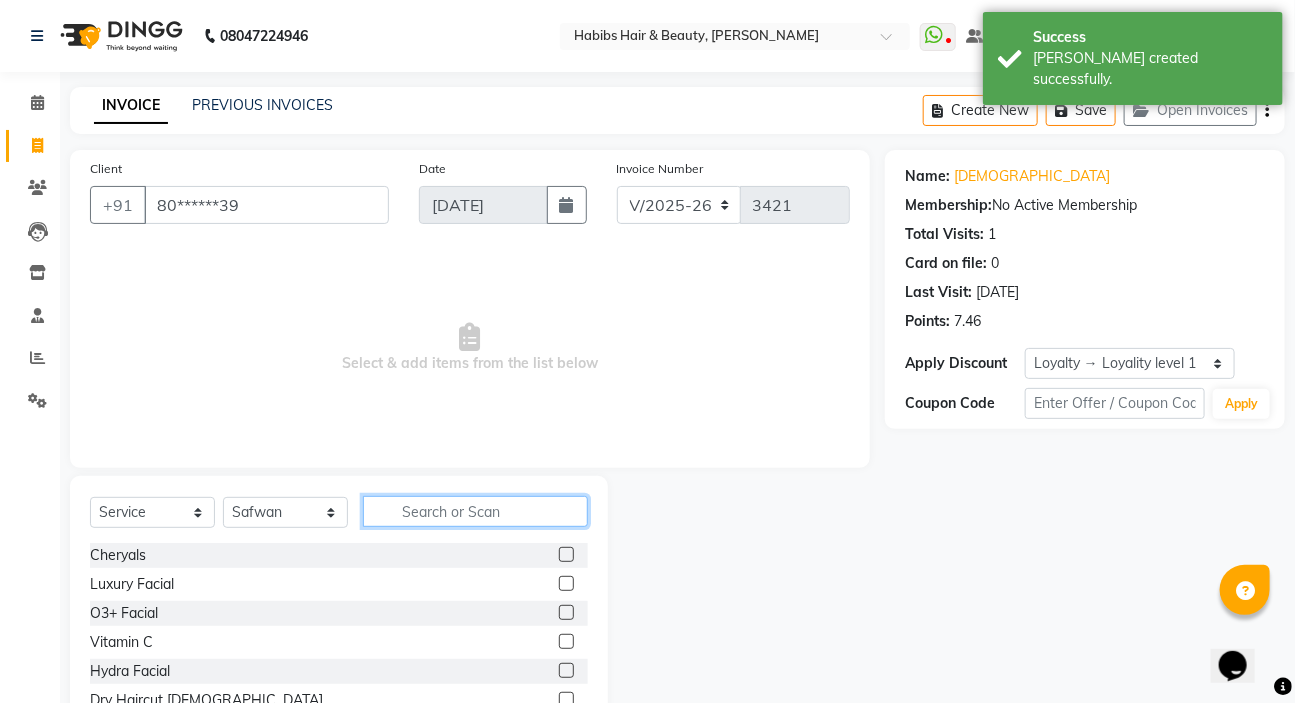 click 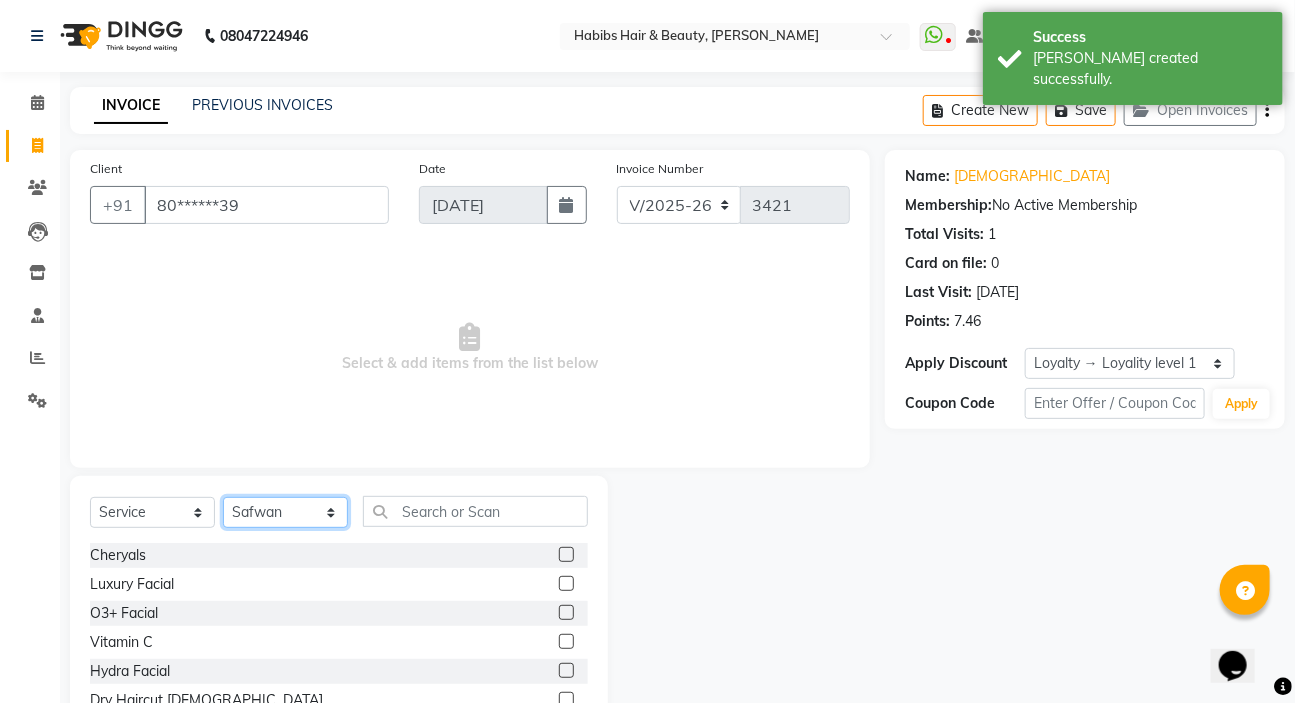click on "Select Stylist [PERSON_NAME] HK [PERSON_NAME] Manager [PERSON_NAME] [PERSON_NAME] [PERSON_NAME] [PERSON_NAME] [PERSON_NAME] [PERSON_NAME] [PERSON_NAME]" 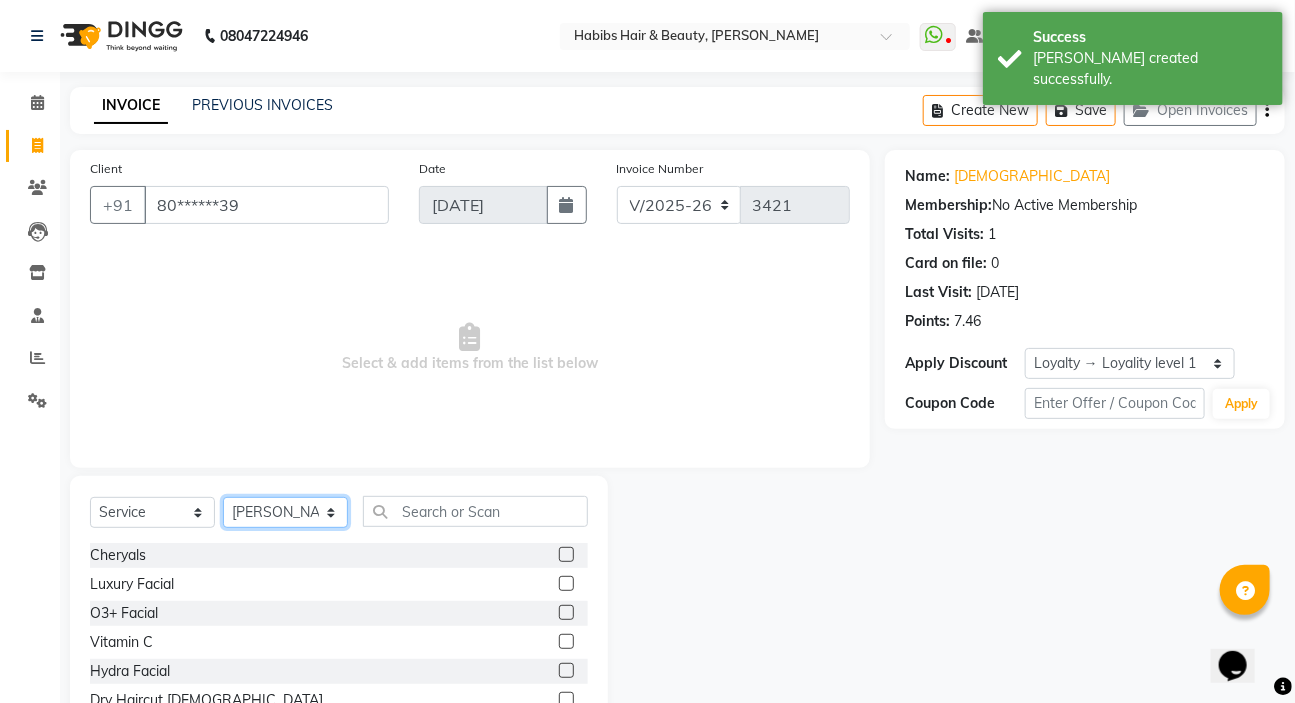 click on "Select Stylist [PERSON_NAME] HK [PERSON_NAME] Manager [PERSON_NAME] [PERSON_NAME] [PERSON_NAME] [PERSON_NAME] [PERSON_NAME] [PERSON_NAME] [PERSON_NAME]" 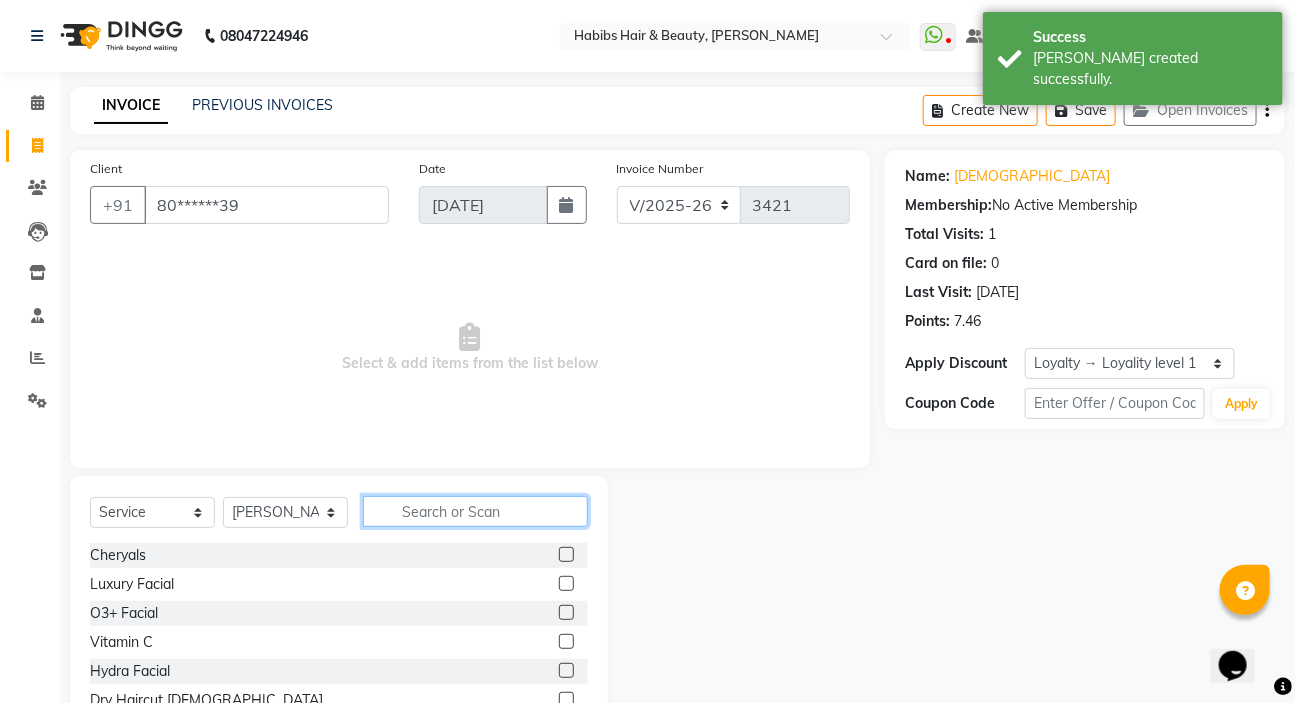click 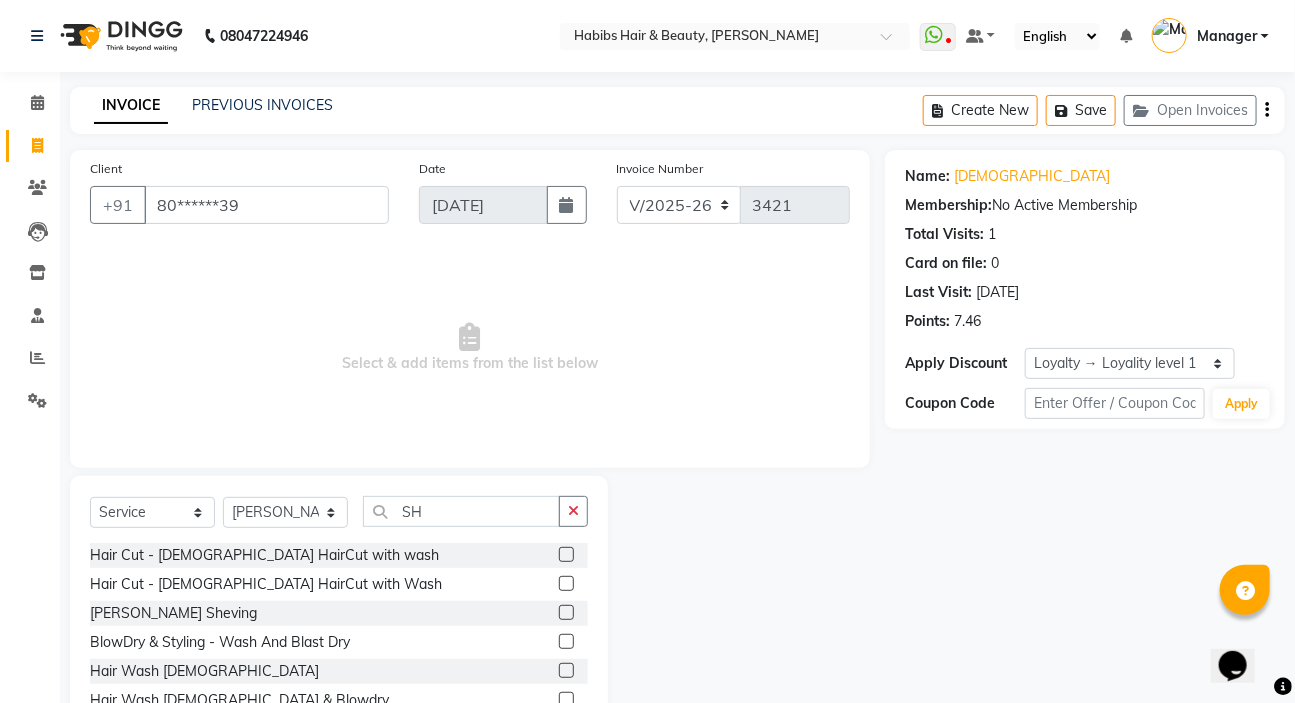 click 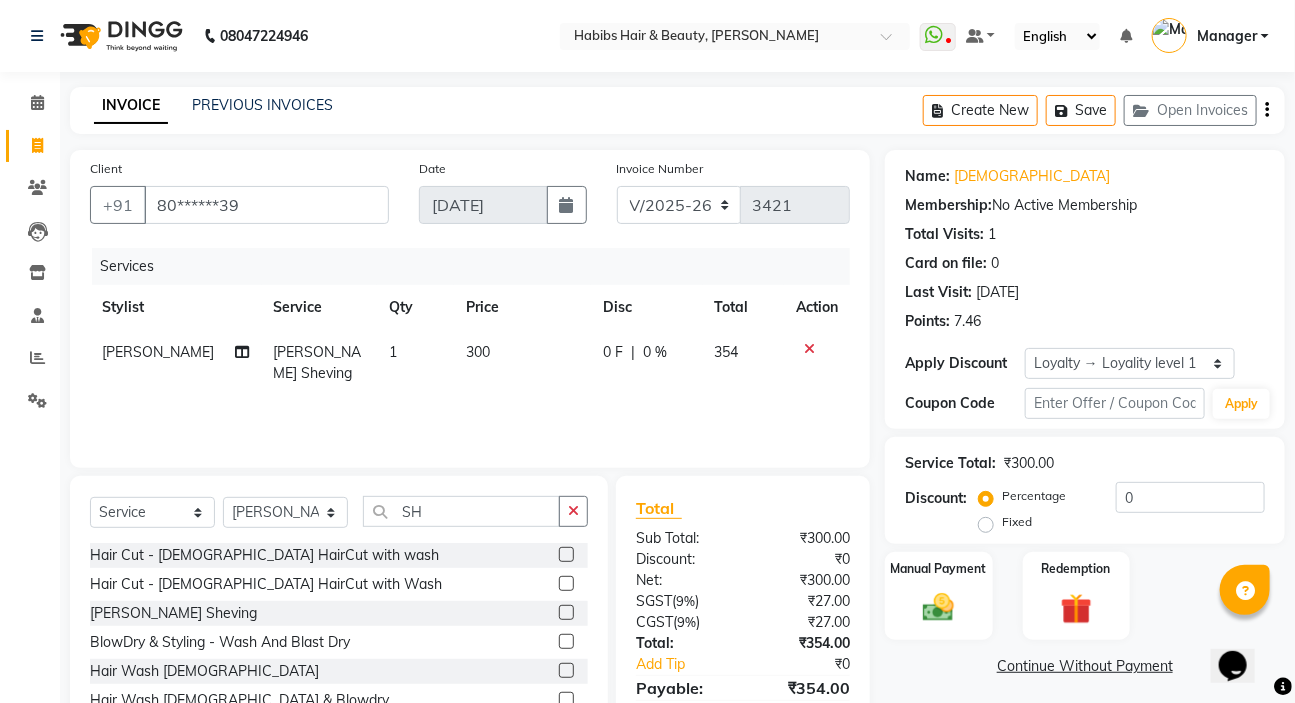 click on "300" 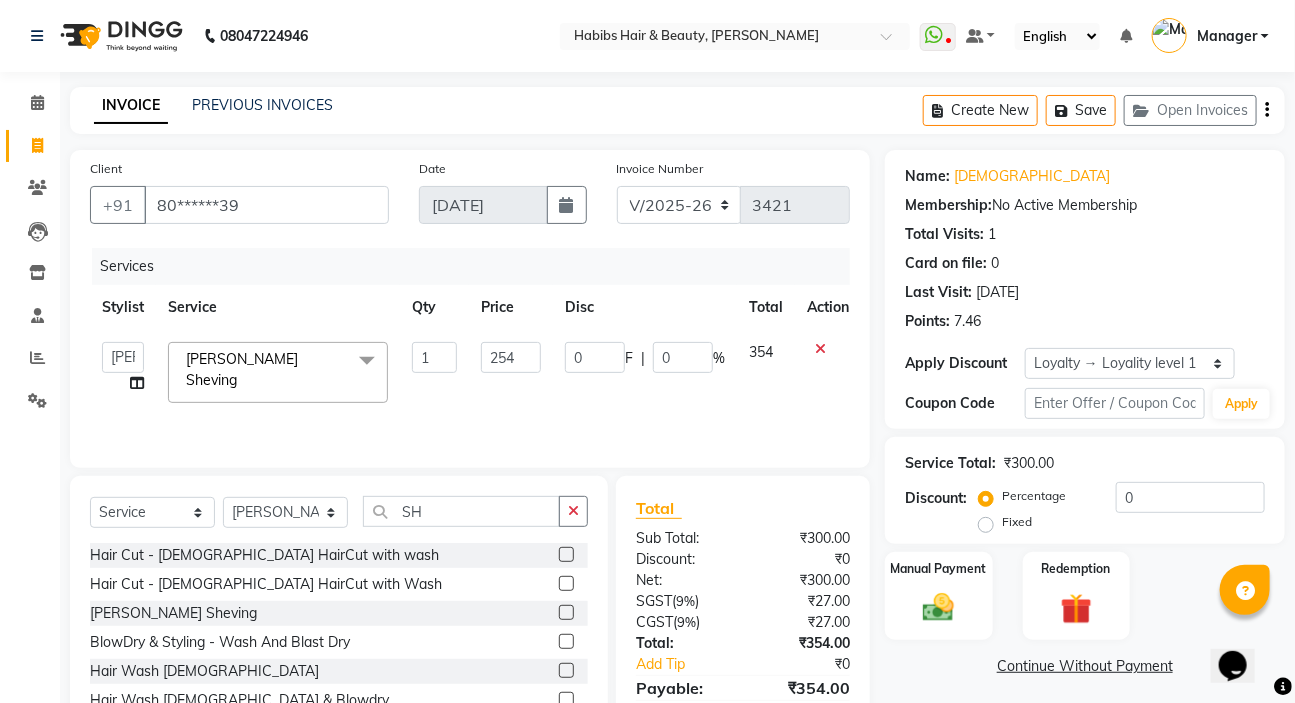click on "254" 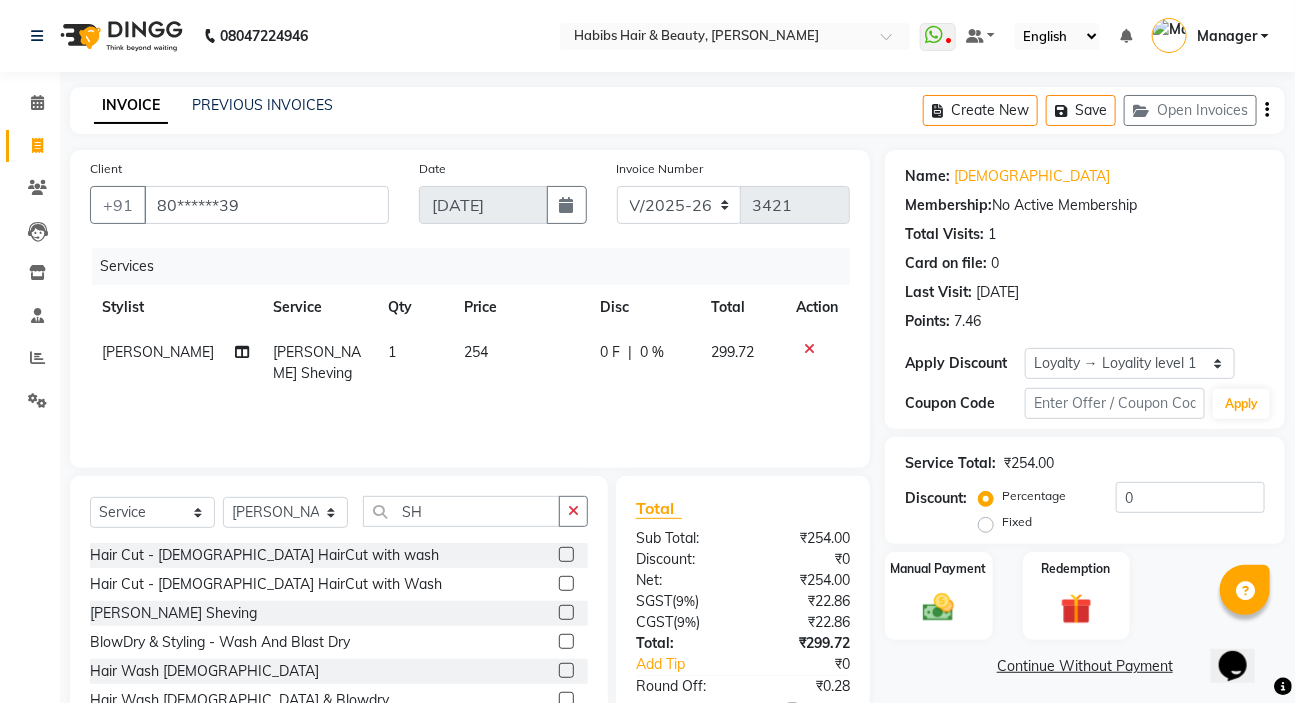 click on "Services Stylist Service Qty Price Disc Total Action [PERSON_NAME] [PERSON_NAME] Sheving 1 254 0 F | 0 % 299.72" 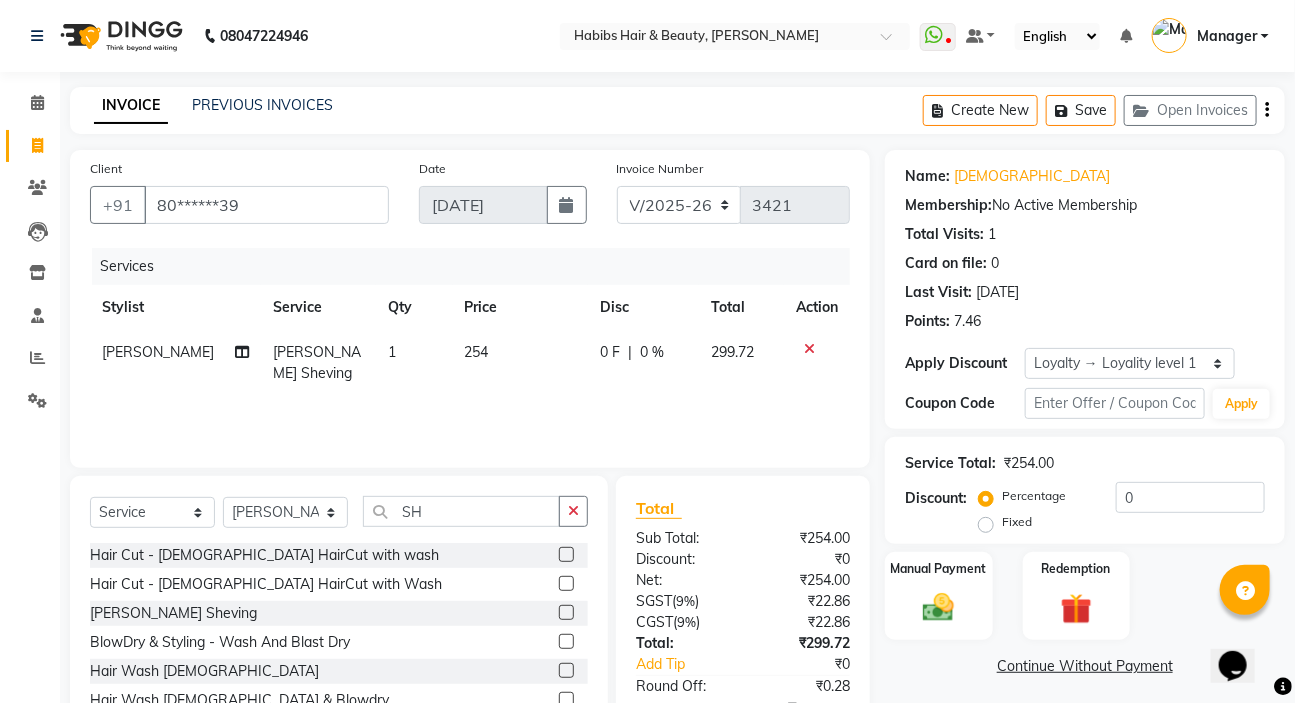 scroll, scrollTop: 119, scrollLeft: 0, axis: vertical 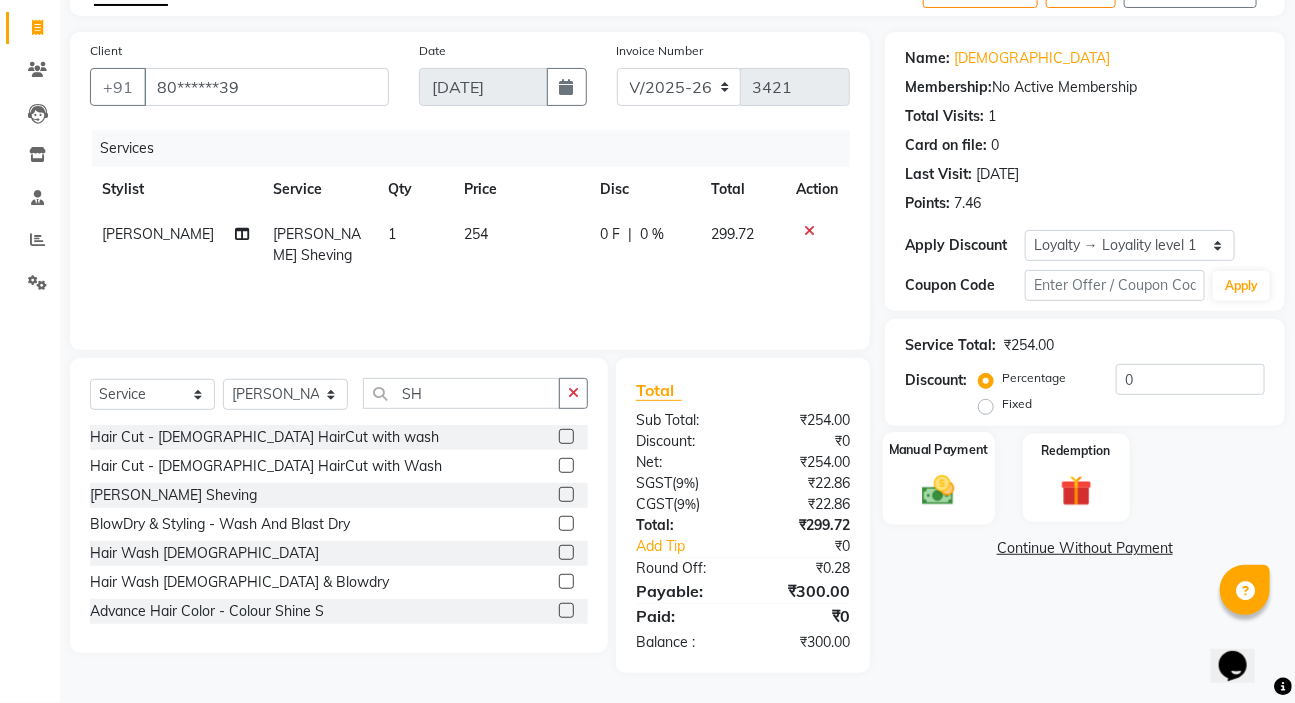 click 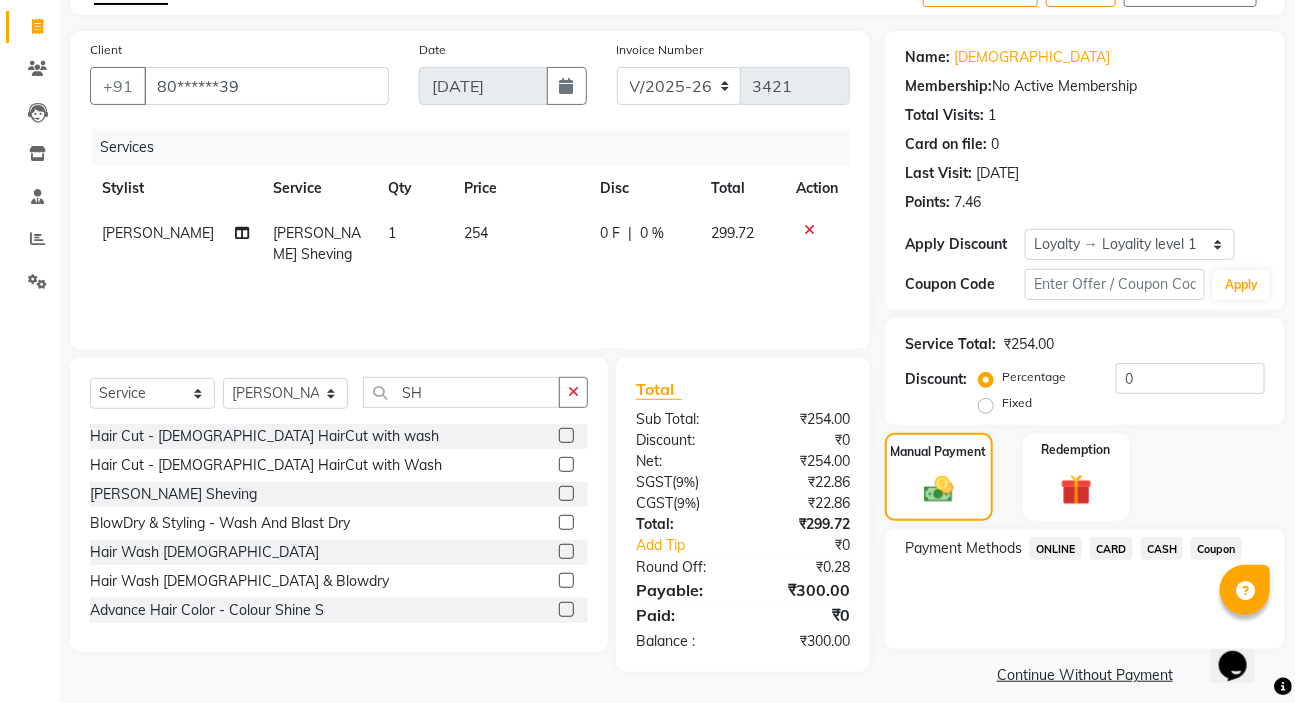 drag, startPoint x: 1040, startPoint y: 549, endPoint x: 1055, endPoint y: 558, distance: 17.492855 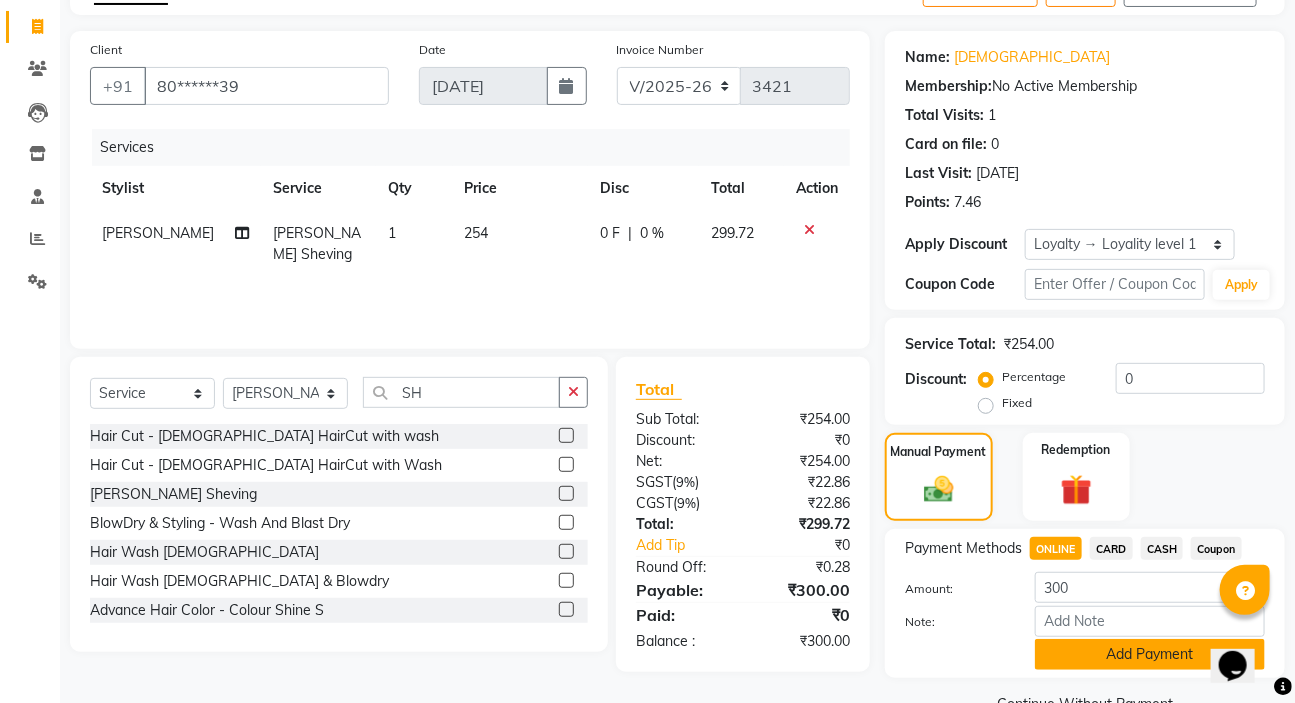 click on "Add Payment" 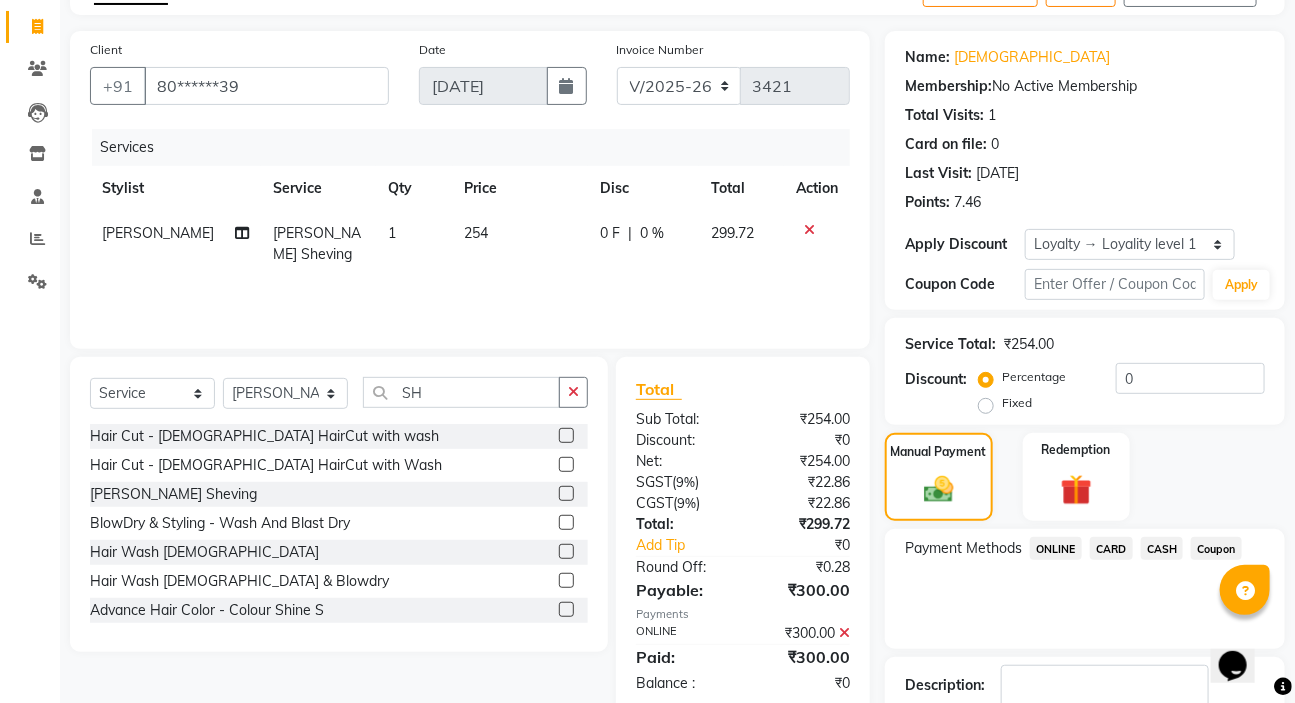 scroll, scrollTop: 300, scrollLeft: 0, axis: vertical 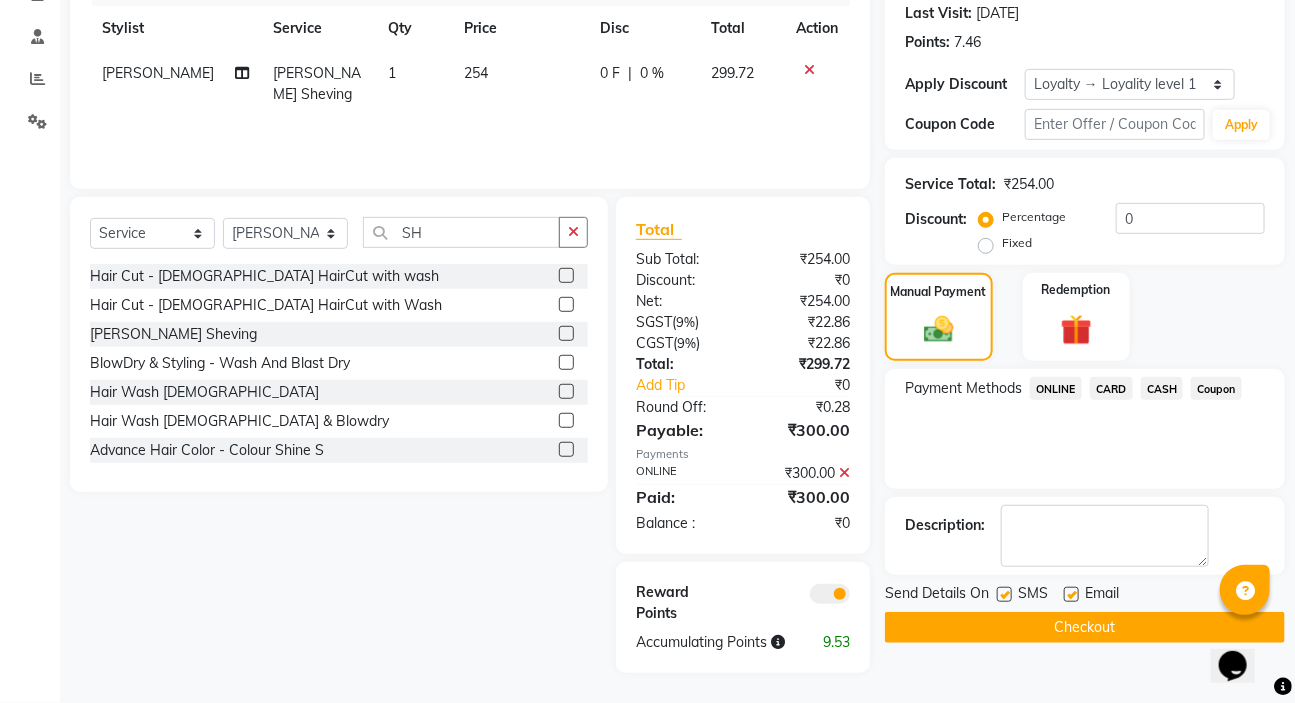 click on "Checkout" 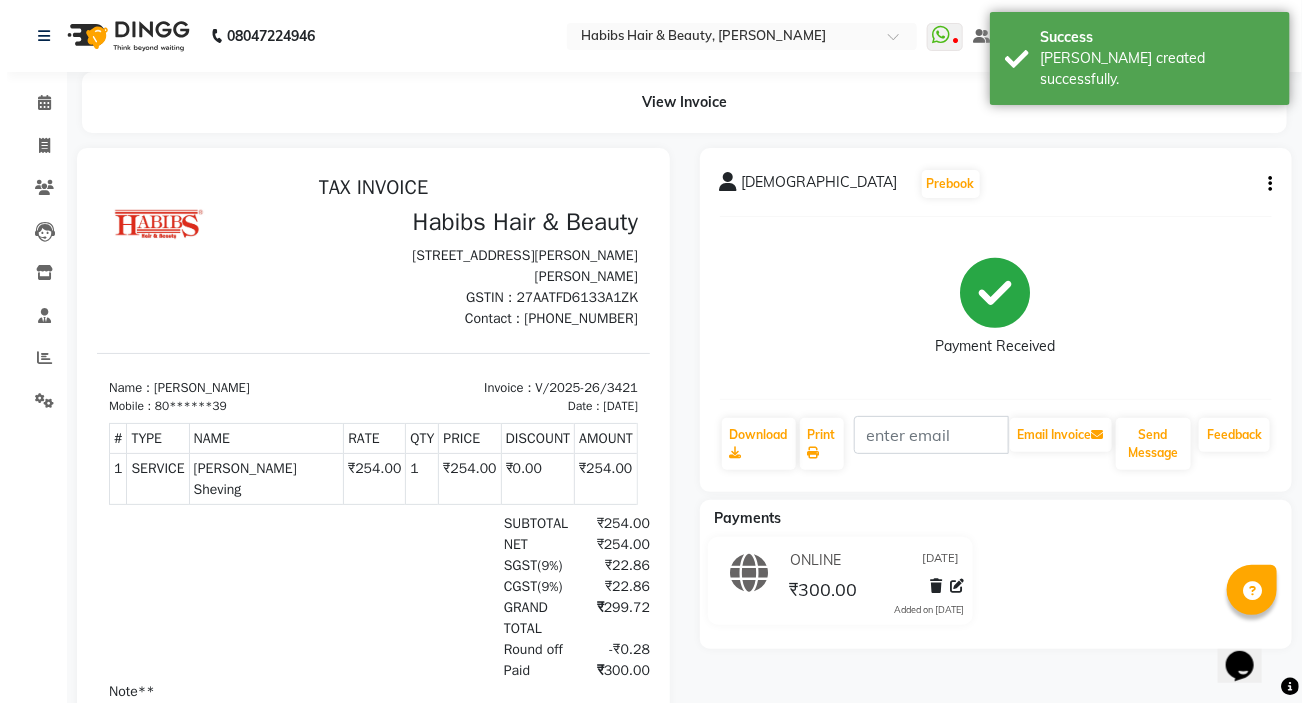 scroll, scrollTop: 0, scrollLeft: 0, axis: both 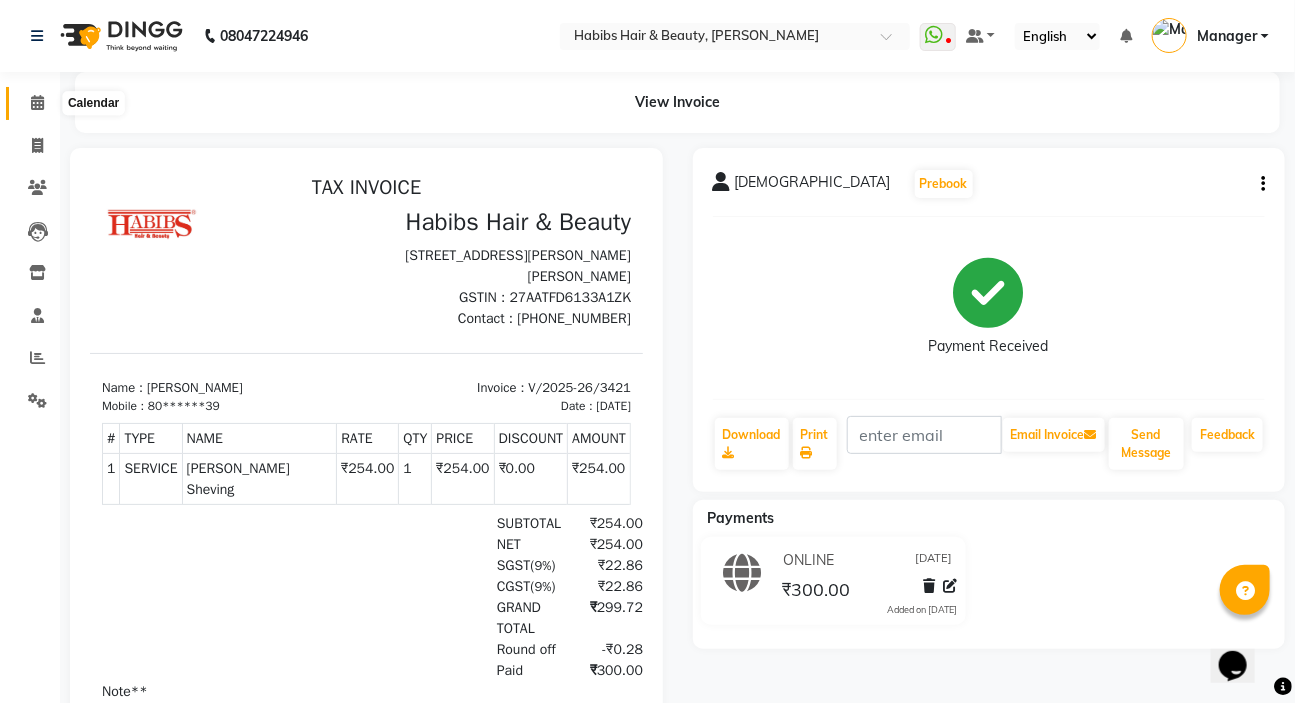 click 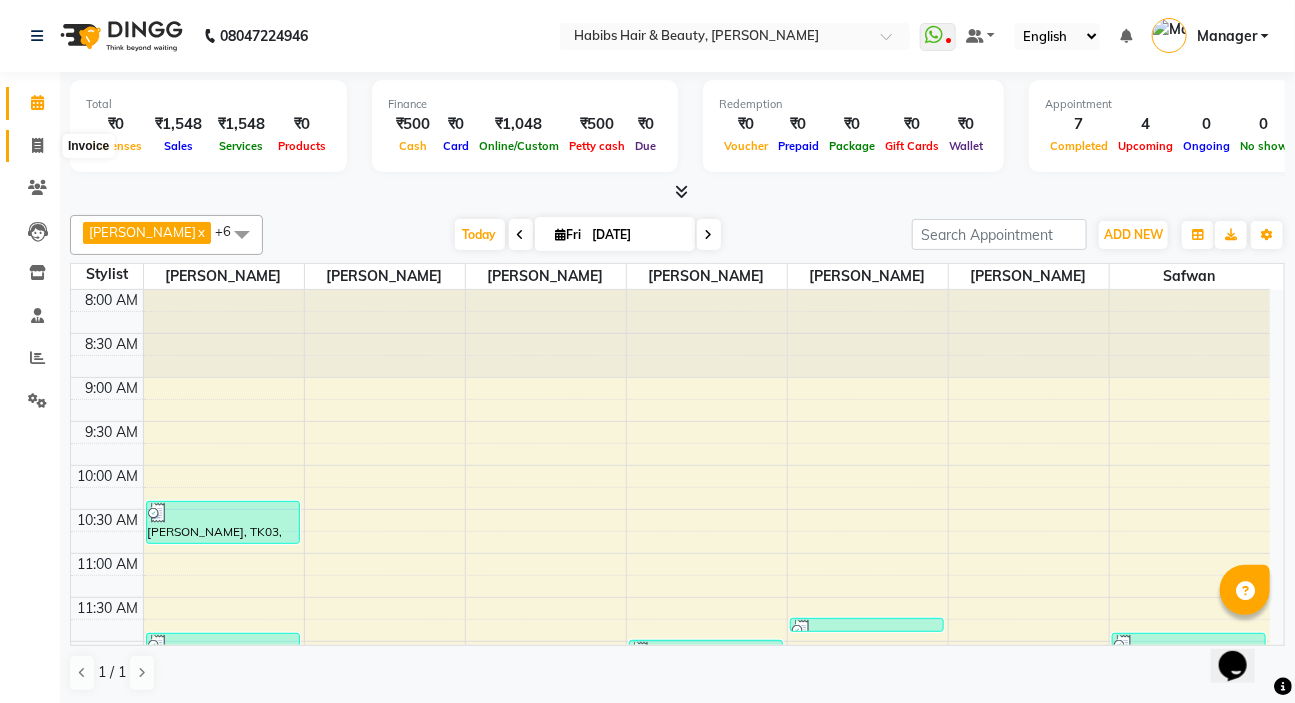 click 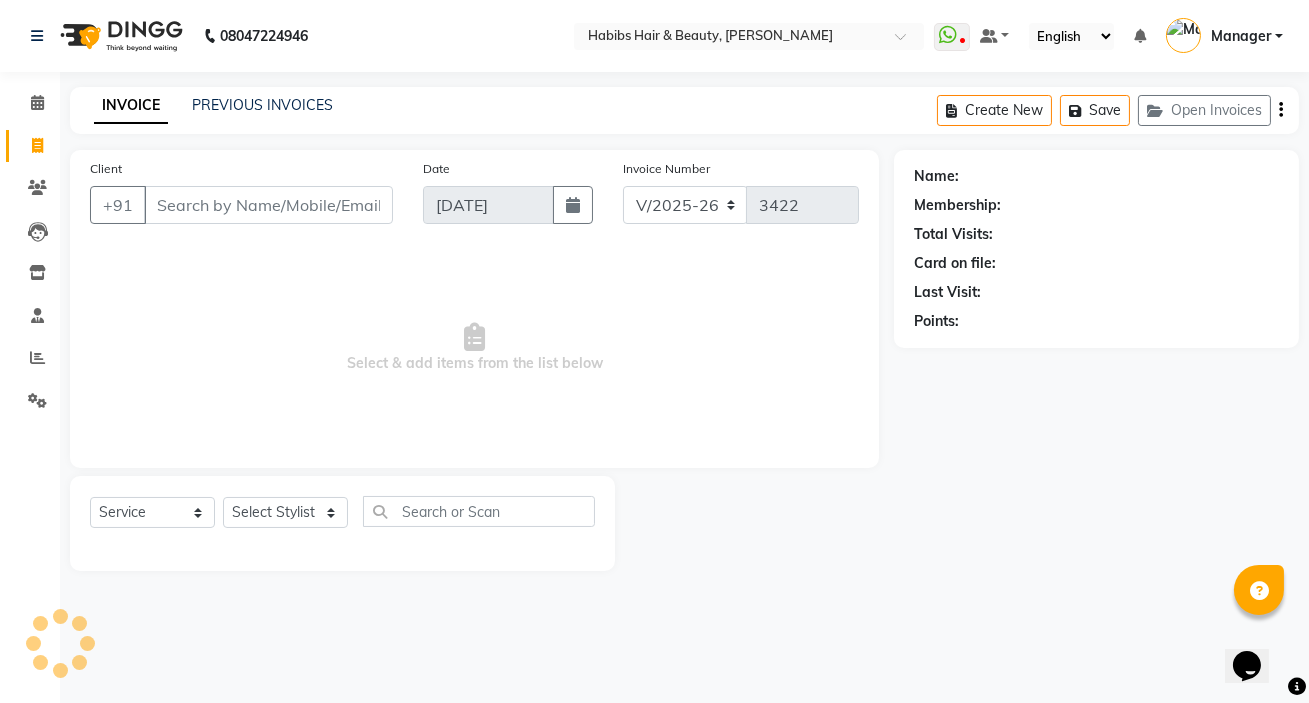 click on "Client +91" 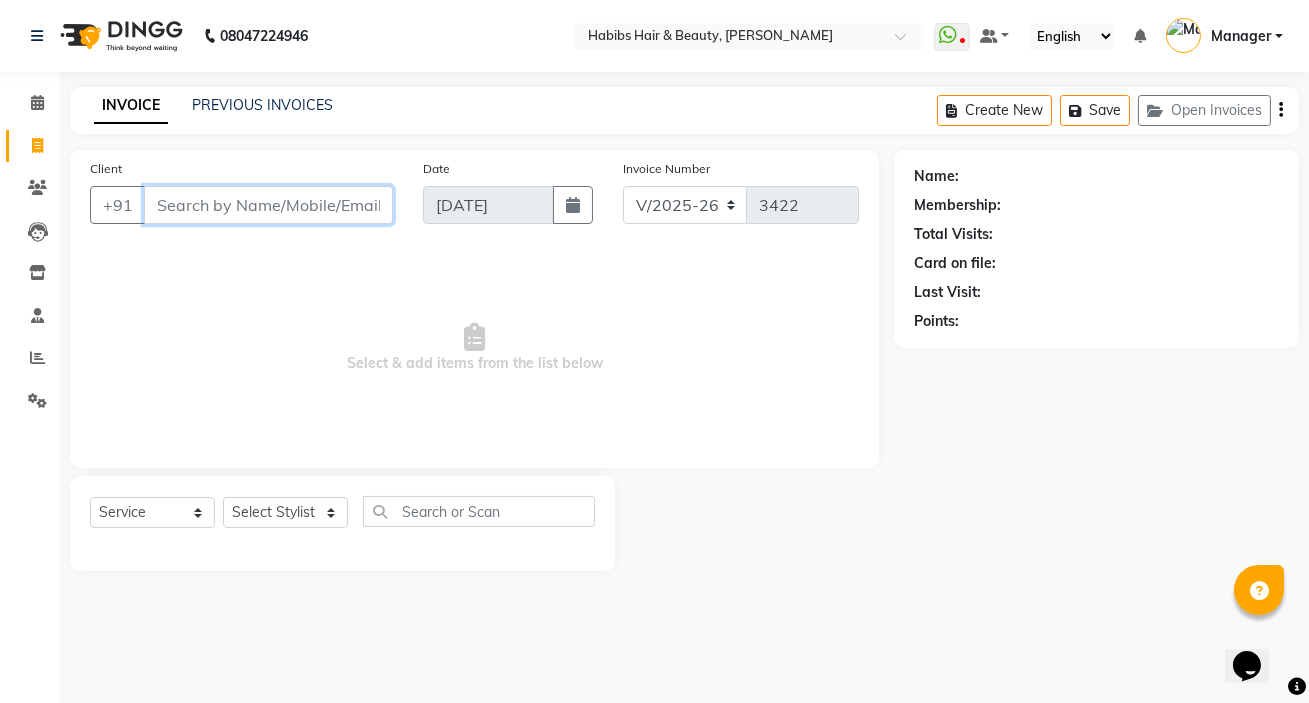 click on "Client" at bounding box center [268, 205] 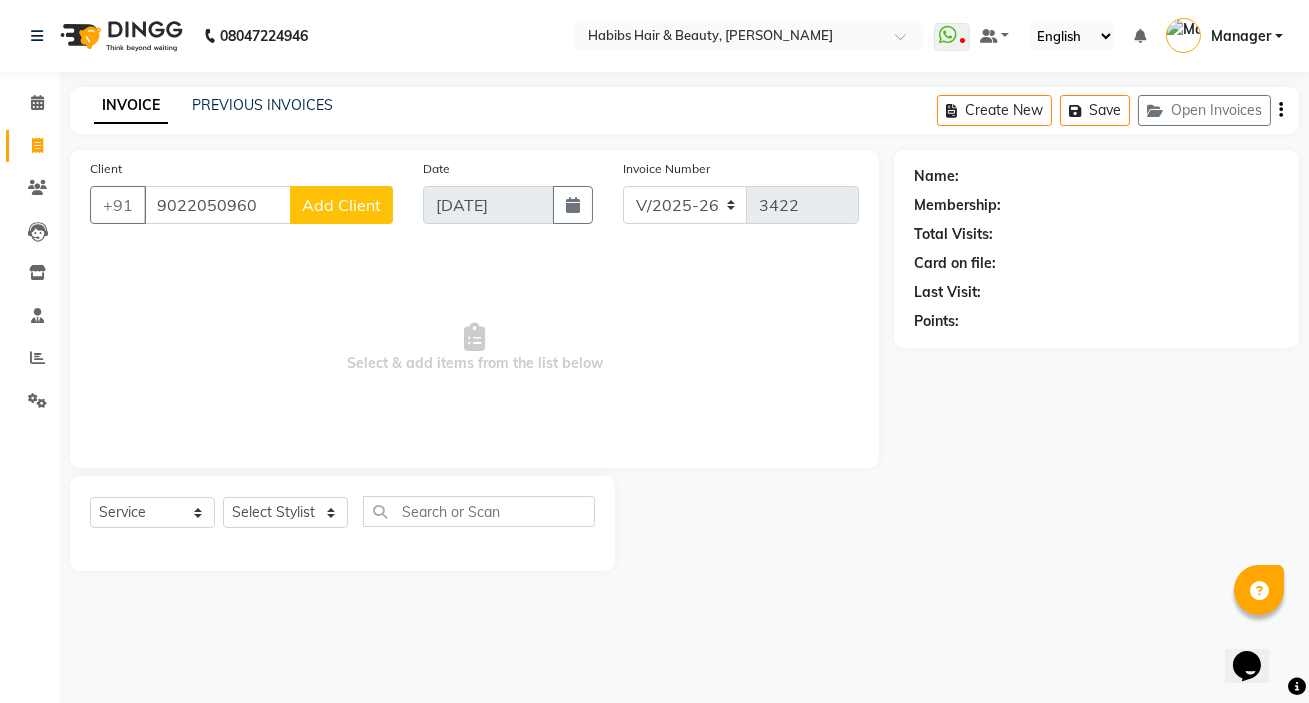 click on "Add Client" 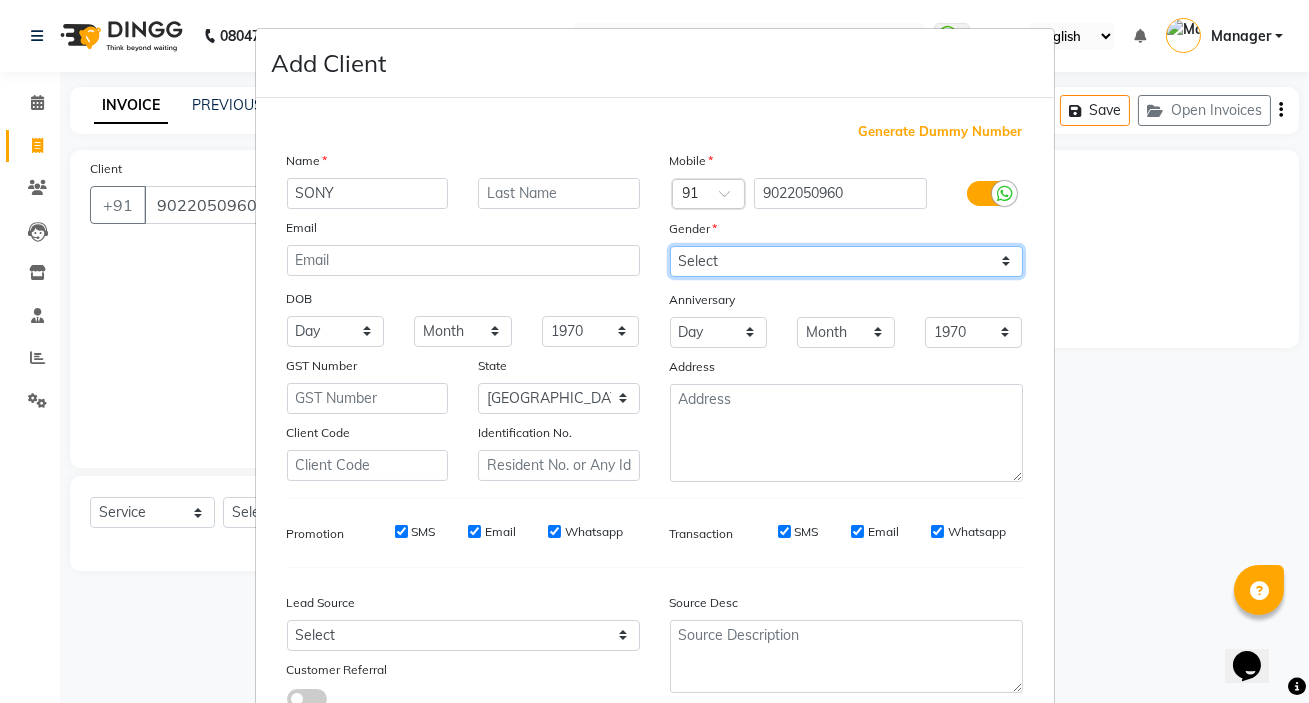click on "Select [DEMOGRAPHIC_DATA] [DEMOGRAPHIC_DATA] Other Prefer Not To Say" at bounding box center [846, 261] 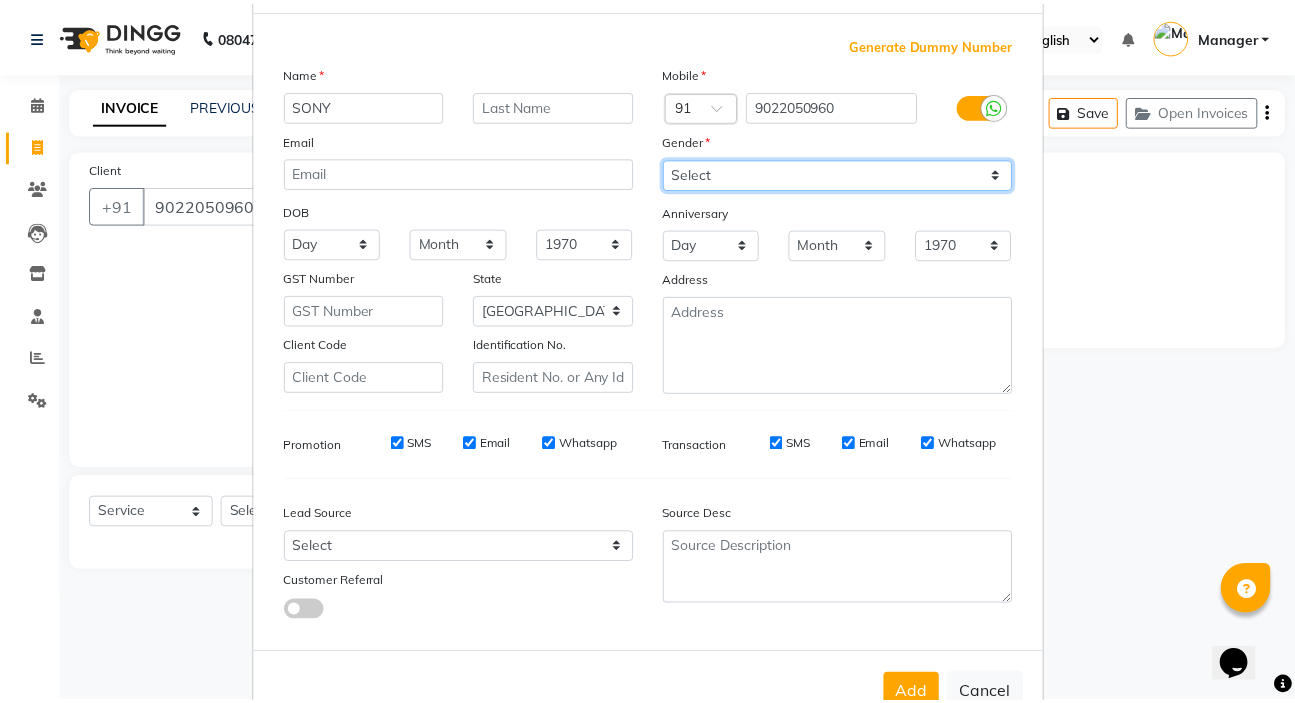 scroll, scrollTop: 150, scrollLeft: 0, axis: vertical 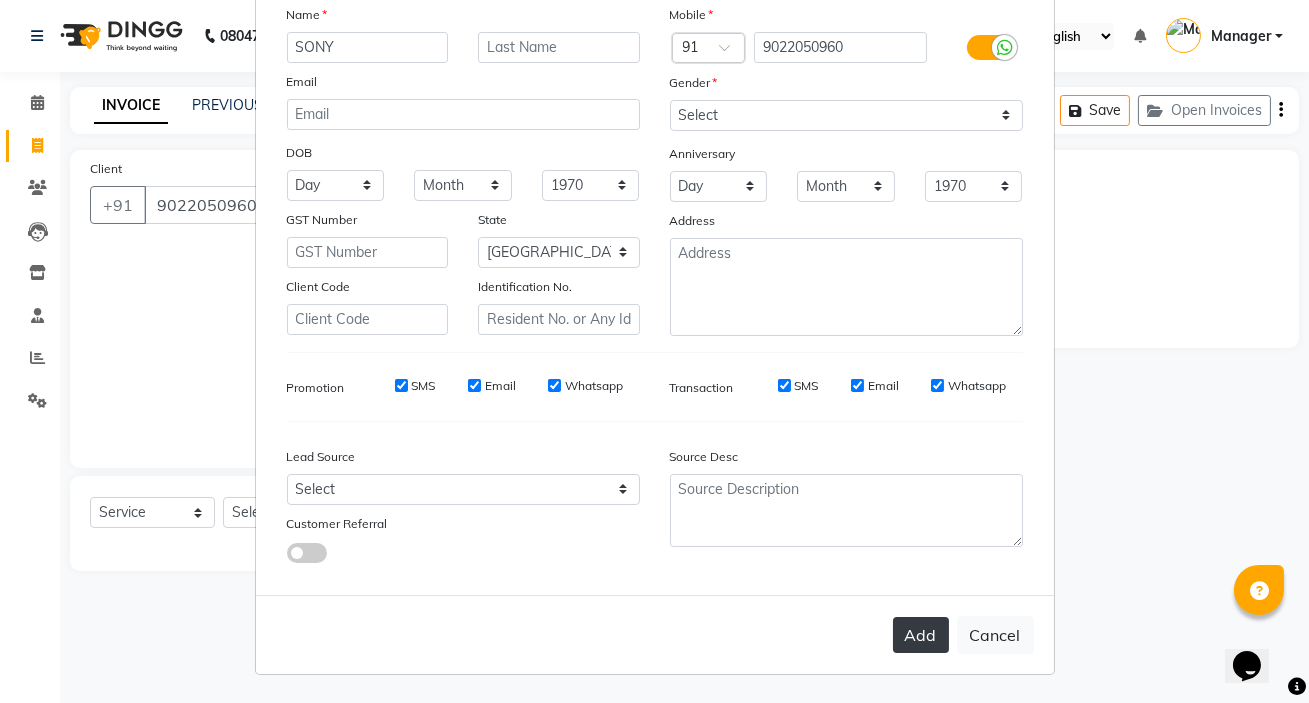 click on "Add" at bounding box center (921, 635) 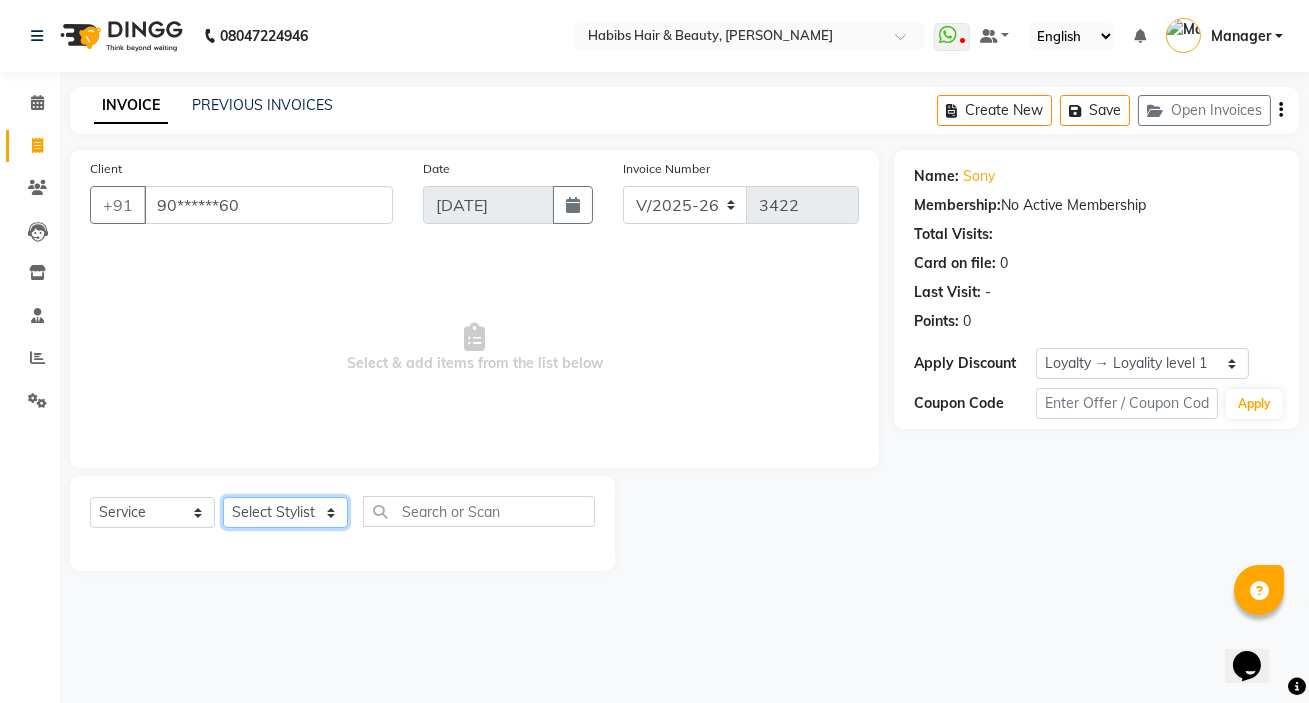 click on "Select Stylist [PERSON_NAME] HK [PERSON_NAME] Manager [PERSON_NAME] [PERSON_NAME] [PERSON_NAME] [PERSON_NAME] [PERSON_NAME] [PERSON_NAME] [PERSON_NAME]" 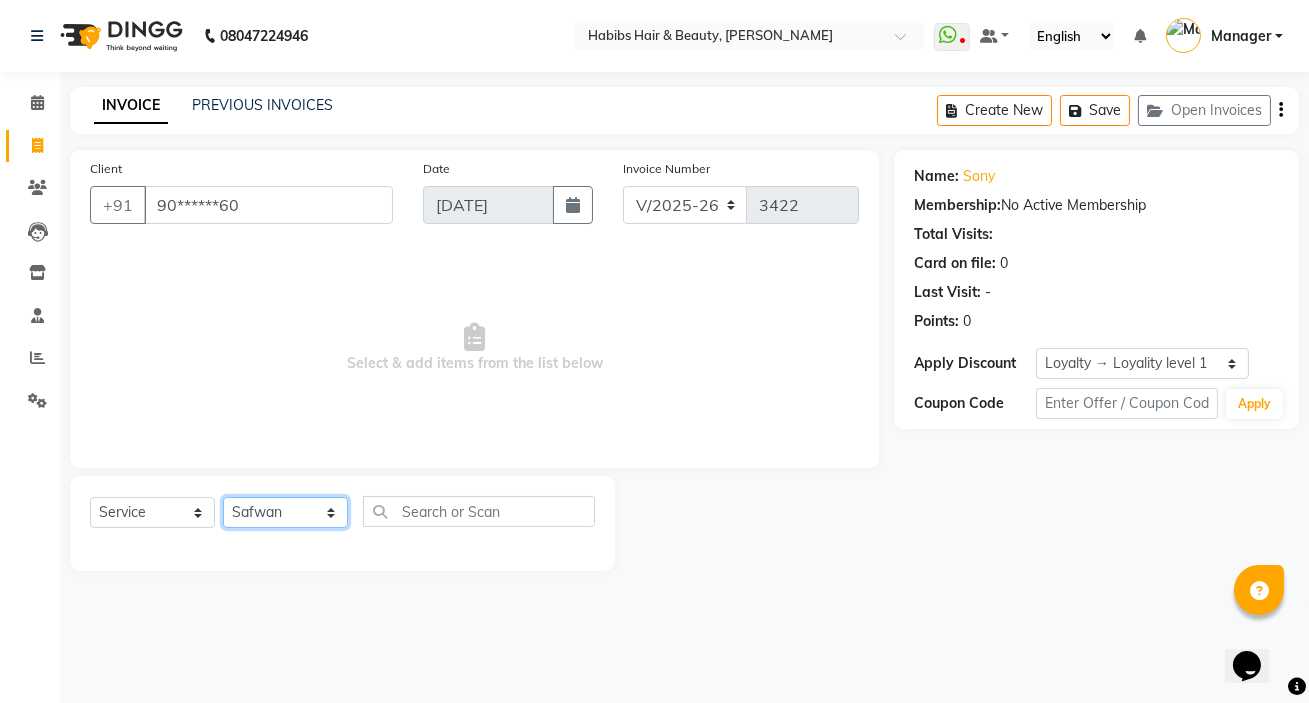 click on "Select Stylist [PERSON_NAME] HK [PERSON_NAME] Manager [PERSON_NAME] [PERSON_NAME] [PERSON_NAME] [PERSON_NAME] [PERSON_NAME] [PERSON_NAME] [PERSON_NAME]" 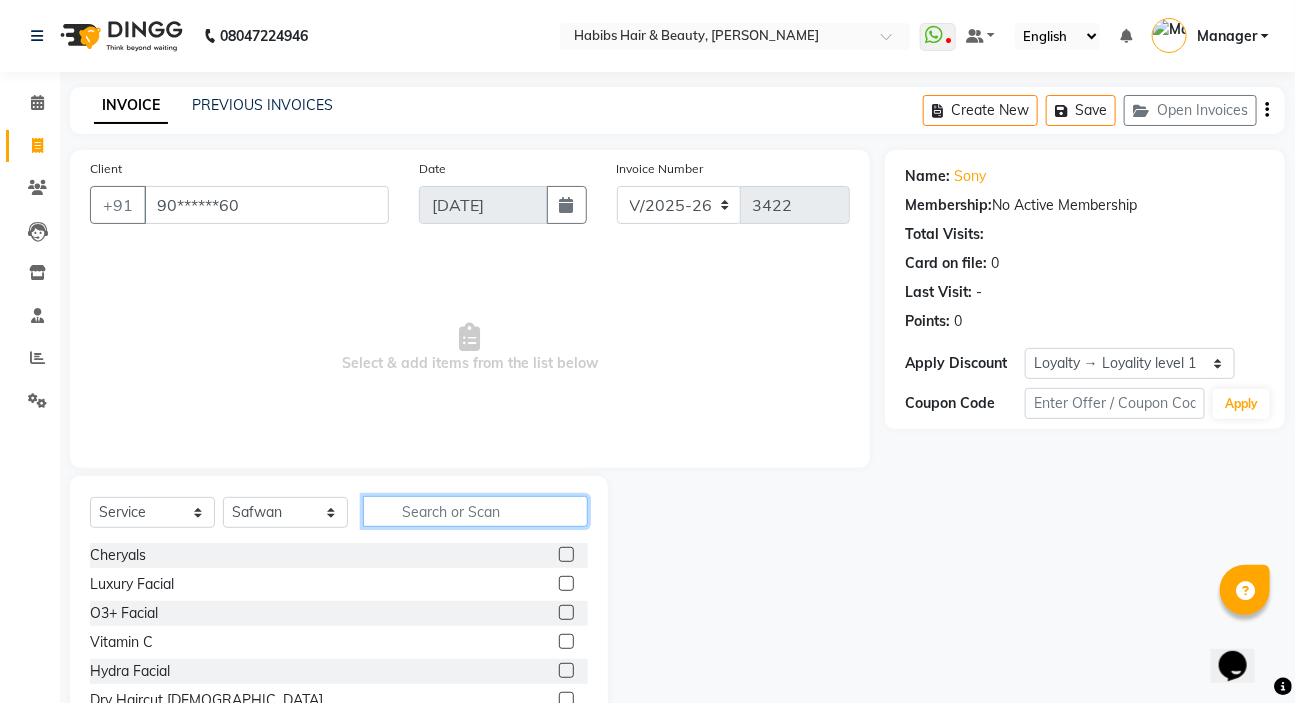 click 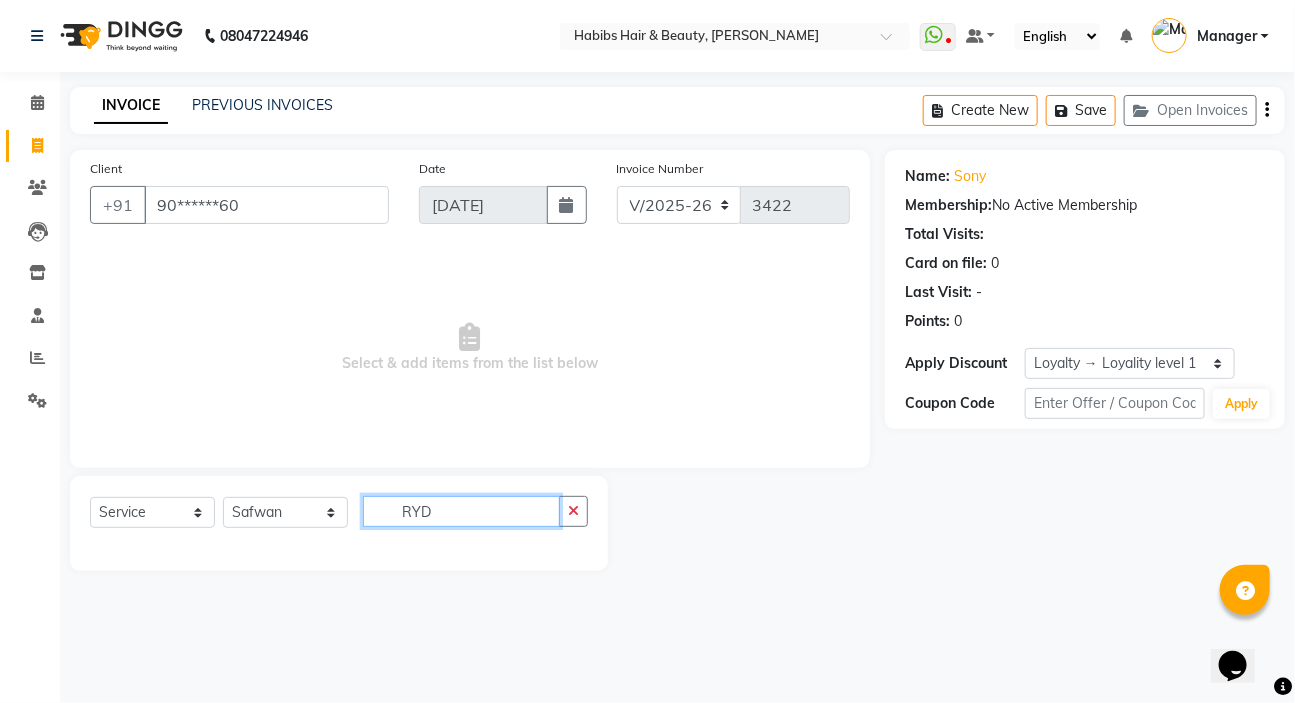 click on "RYD" 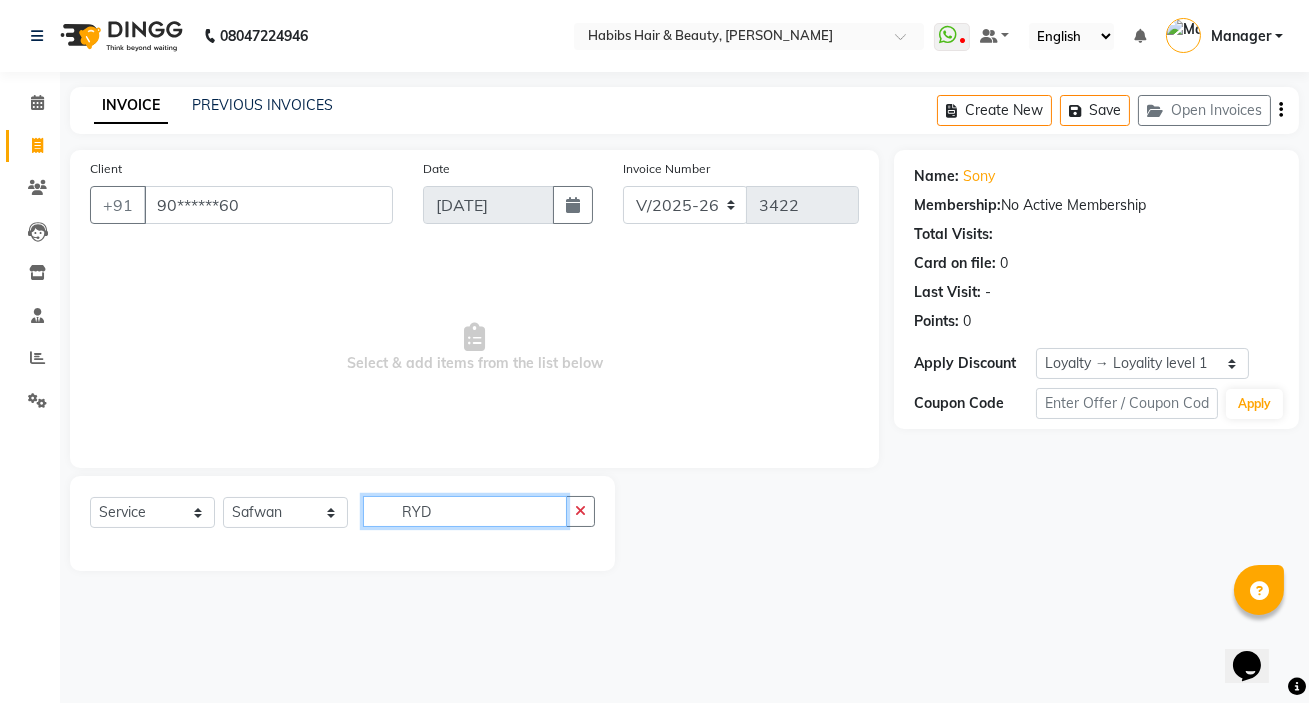 click on "RYD" 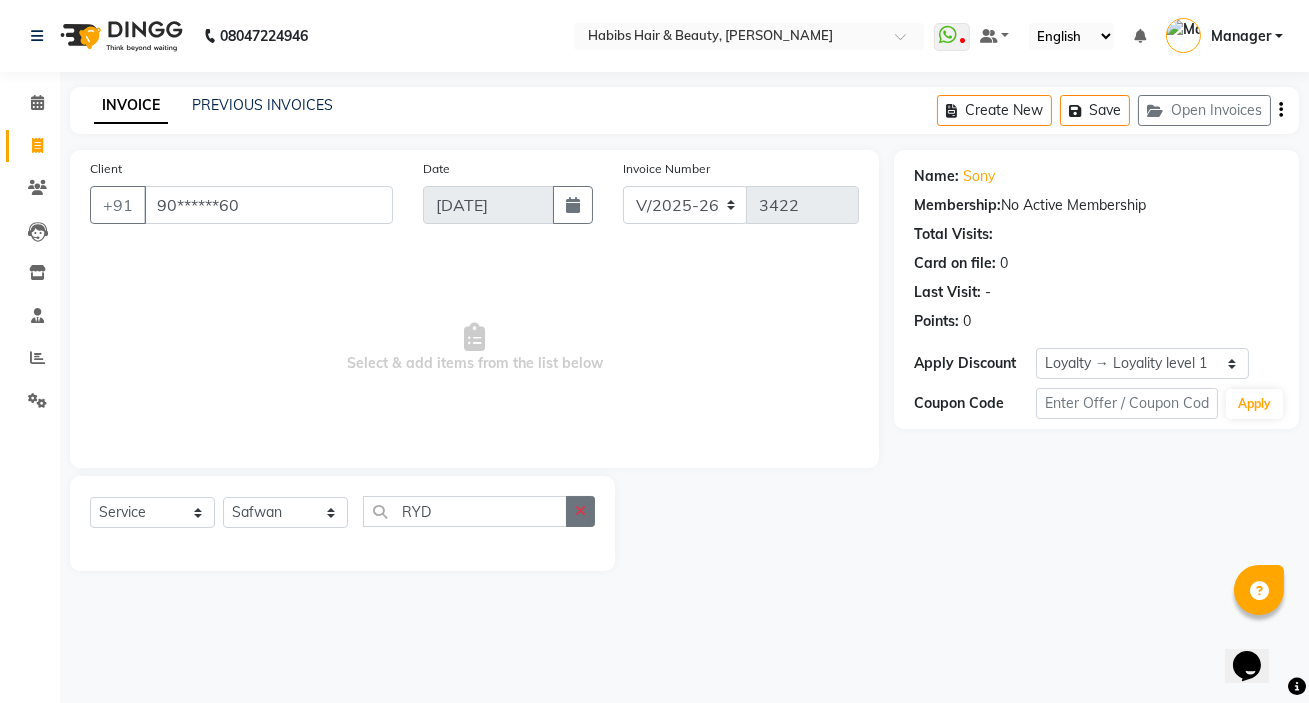click 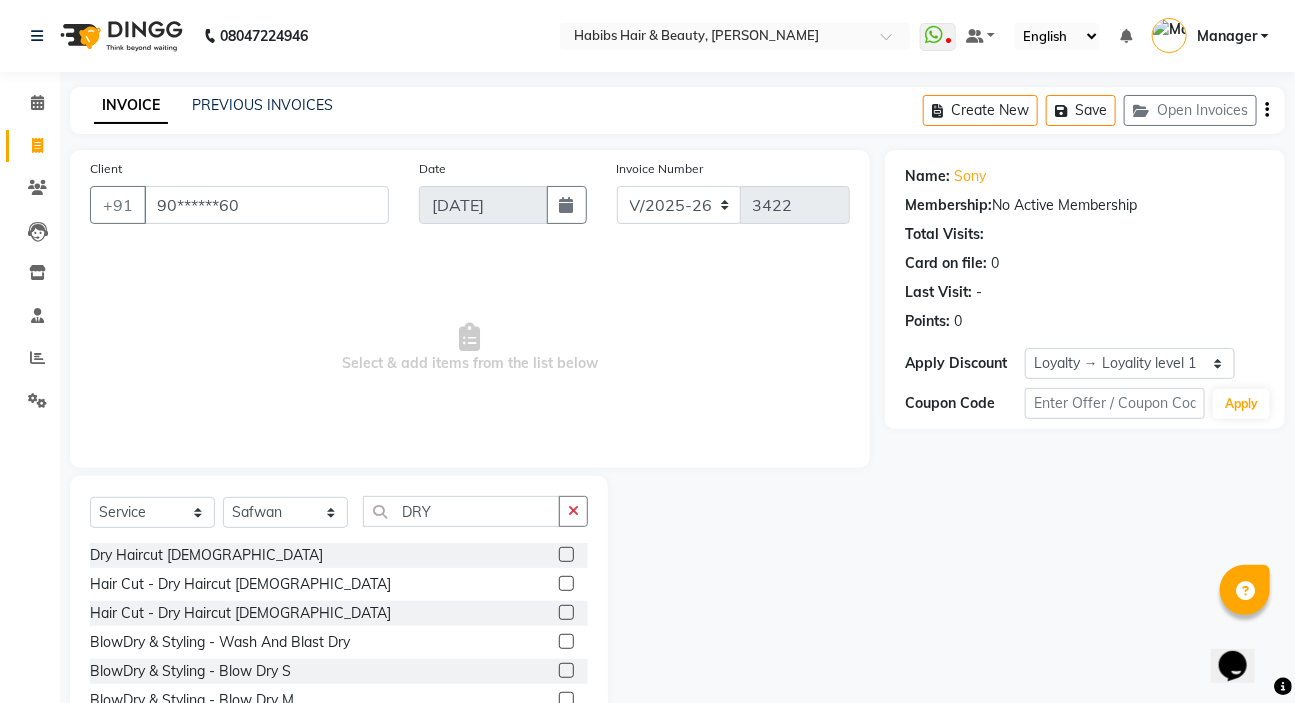 click 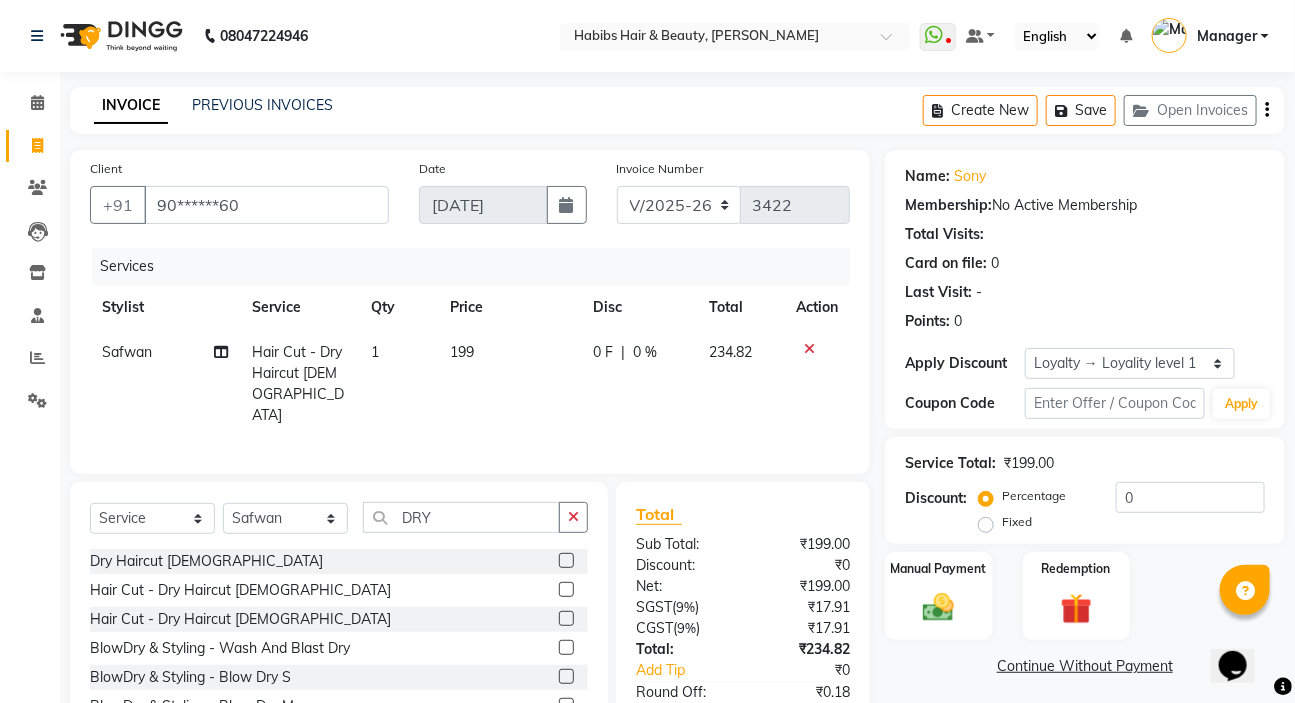 click 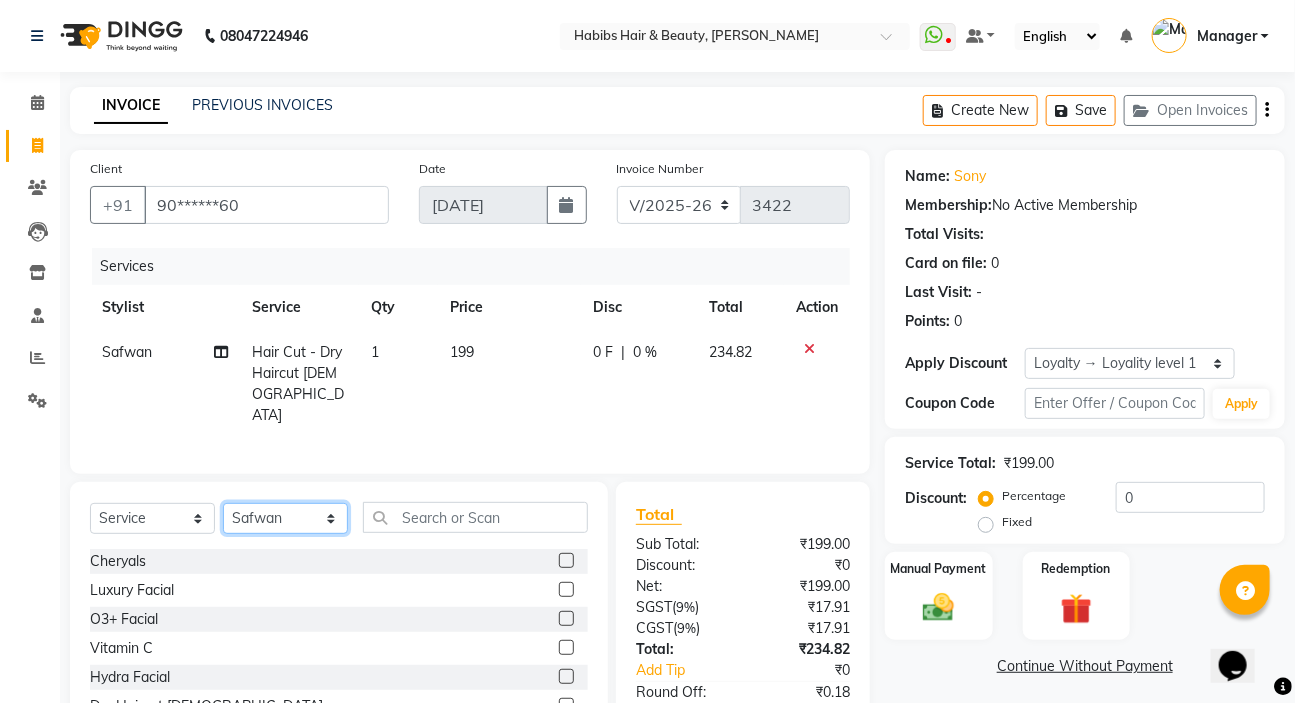 click on "Select Stylist [PERSON_NAME] HK [PERSON_NAME] Manager [PERSON_NAME] [PERSON_NAME] [PERSON_NAME] [PERSON_NAME] [PERSON_NAME] [PERSON_NAME] [PERSON_NAME]" 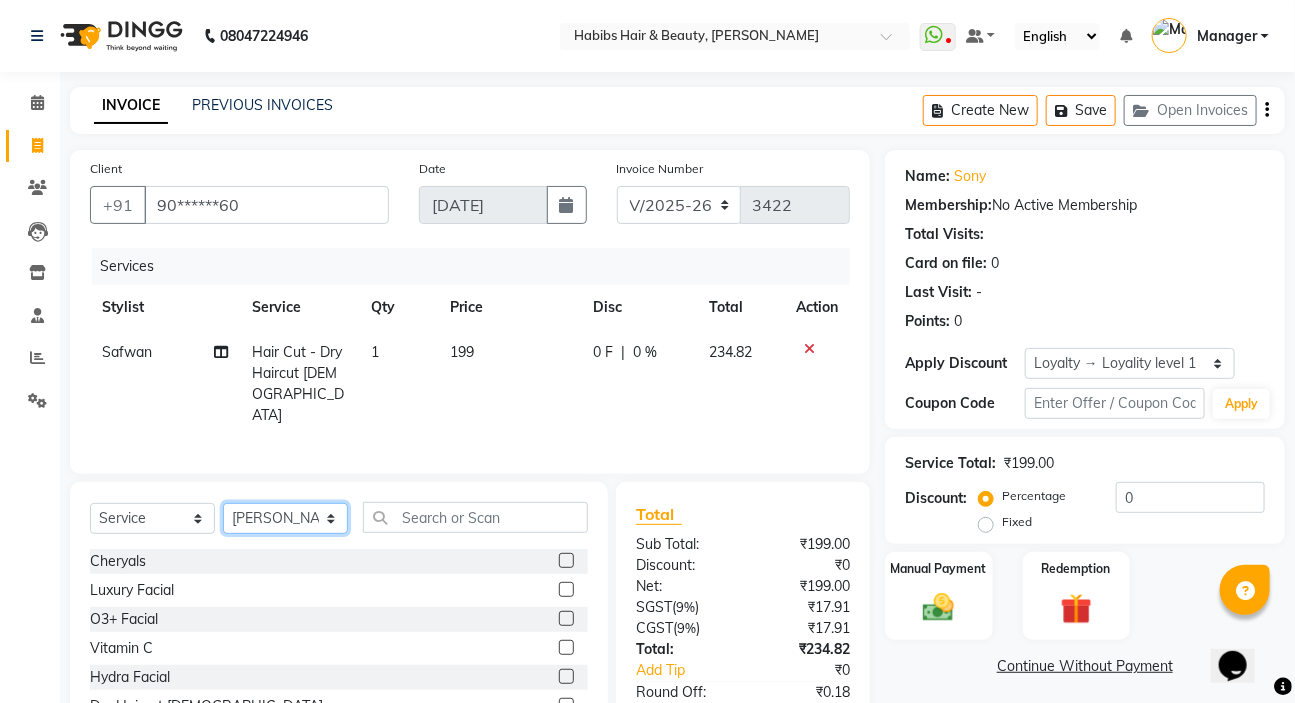 click on "Select Stylist [PERSON_NAME] HK [PERSON_NAME] Manager [PERSON_NAME] [PERSON_NAME] [PERSON_NAME] [PERSON_NAME] [PERSON_NAME] [PERSON_NAME] [PERSON_NAME]" 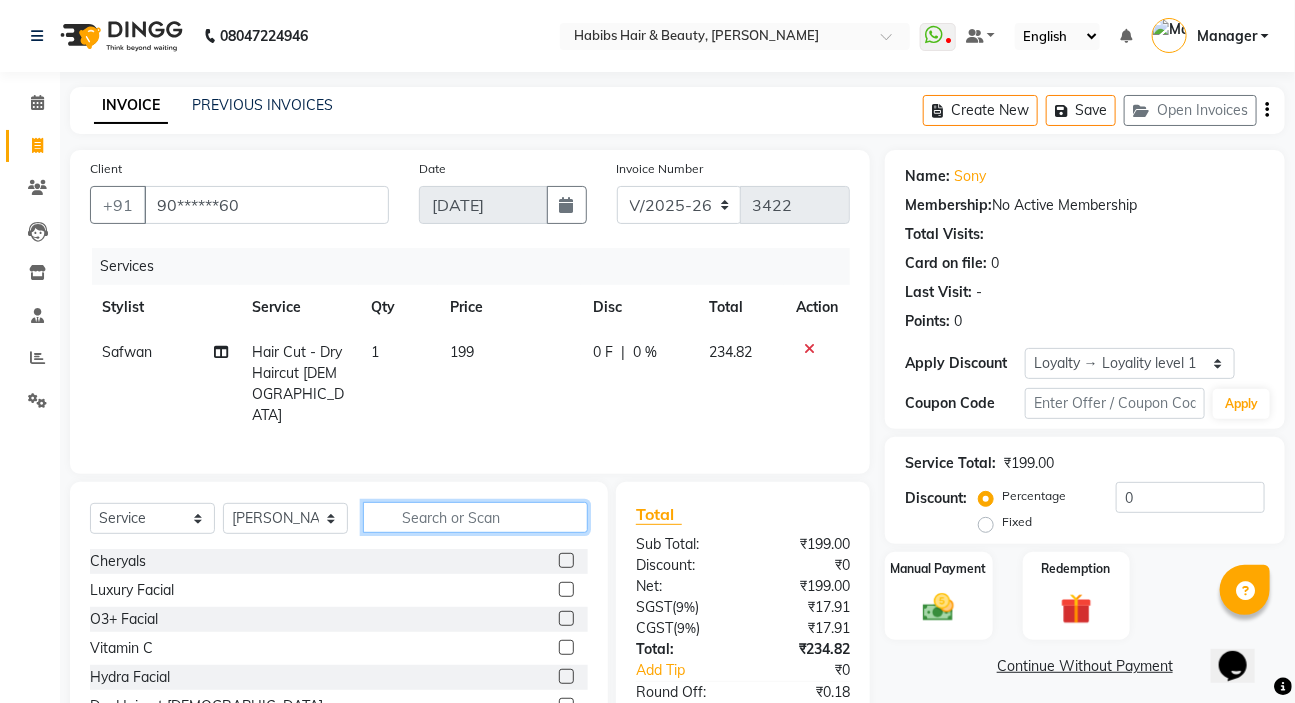 click 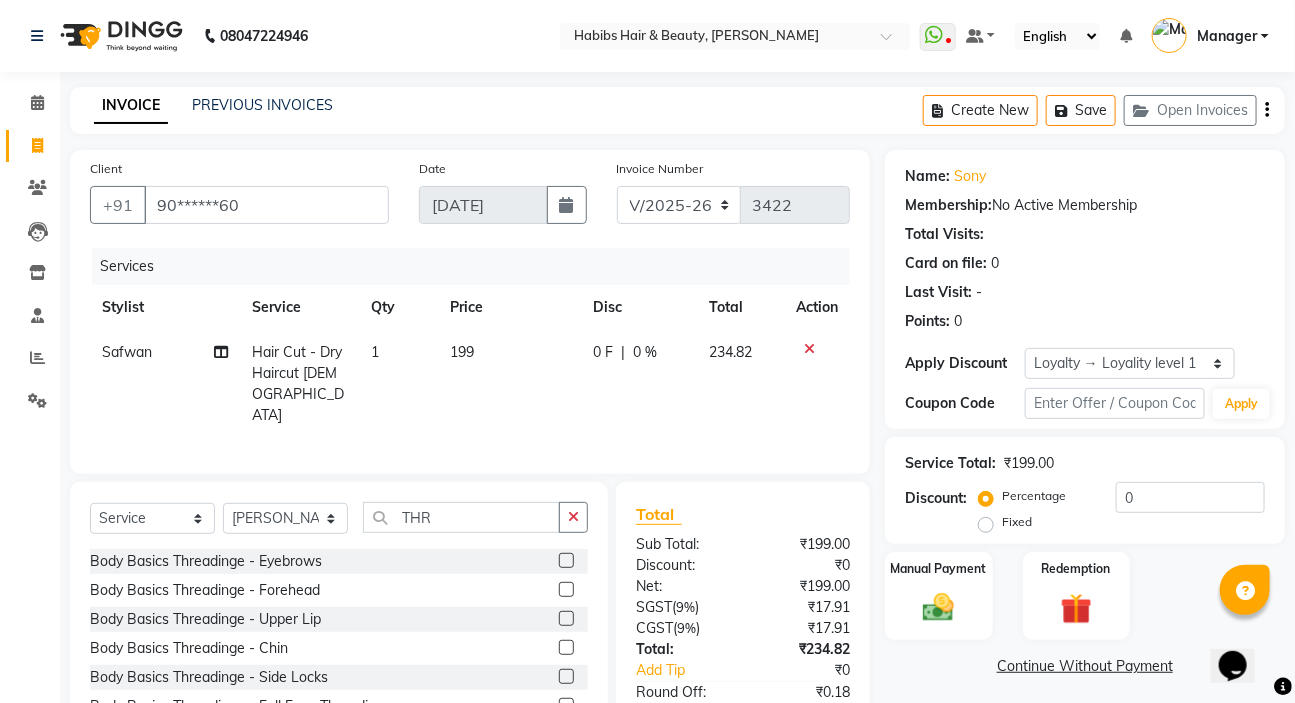 click 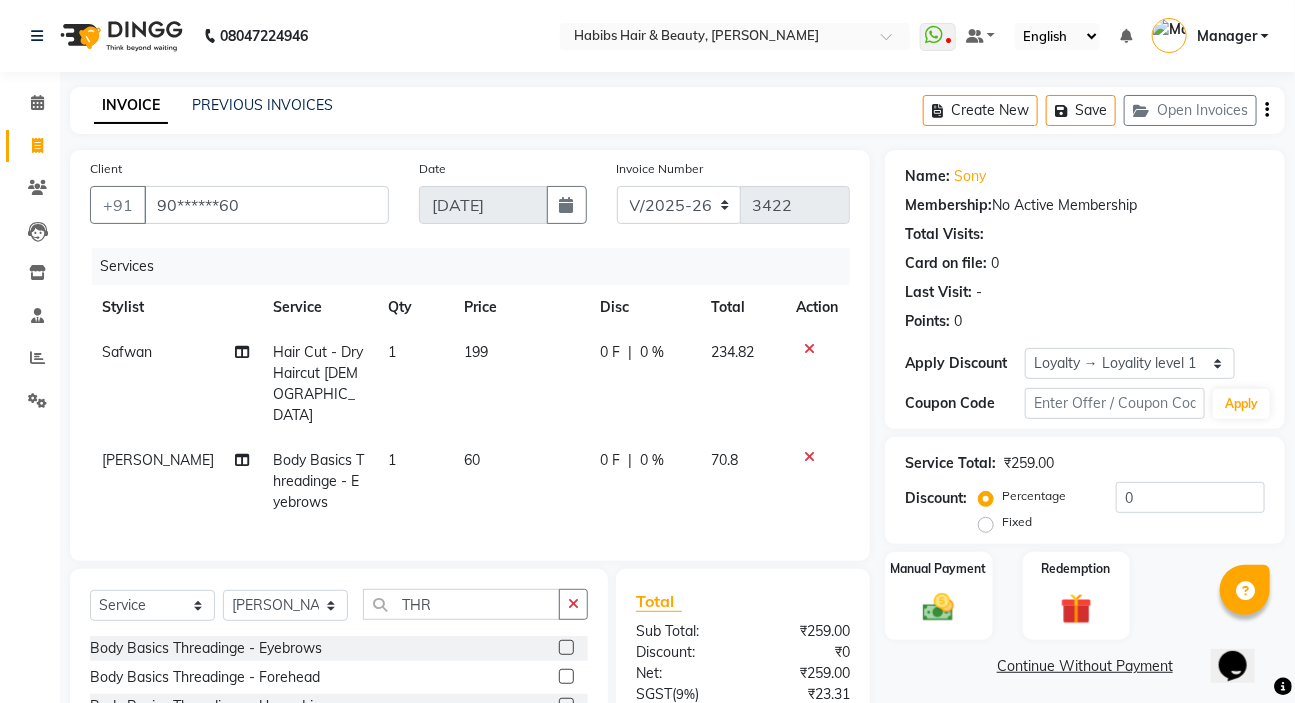 drag, startPoint x: 649, startPoint y: 436, endPoint x: 668, endPoint y: 448, distance: 22.472204 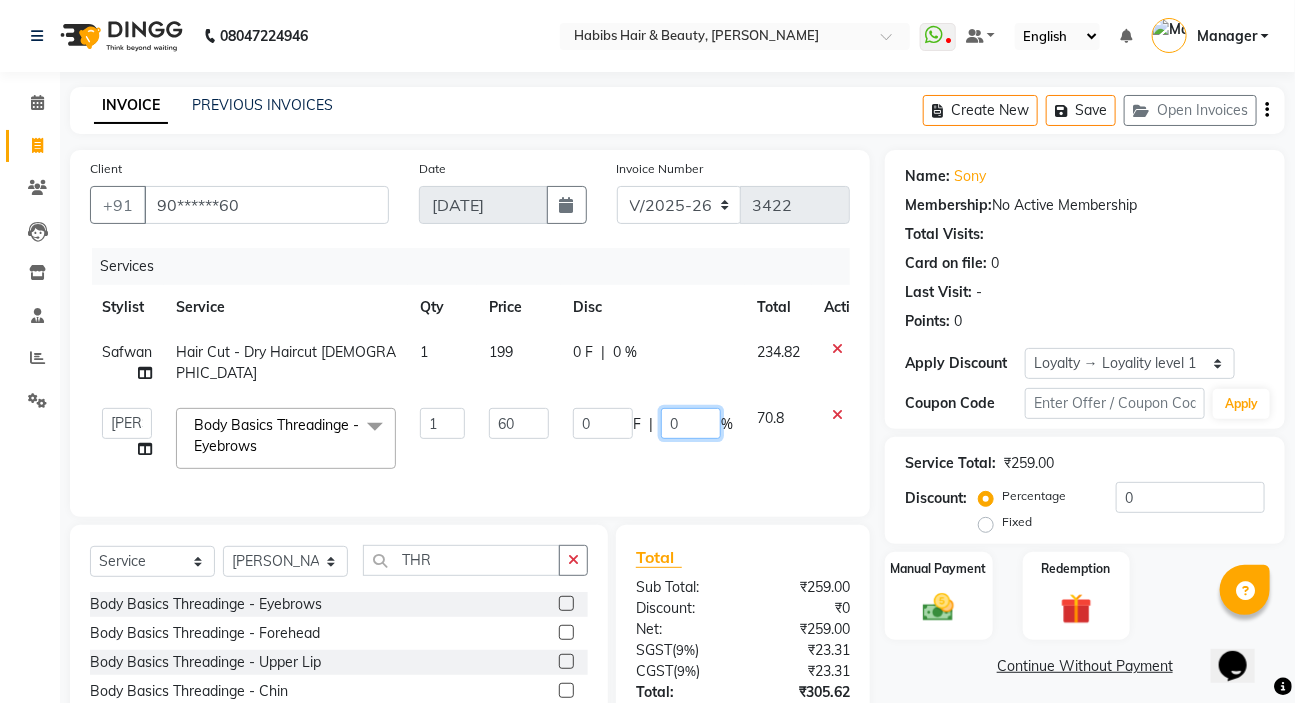 click on "0" 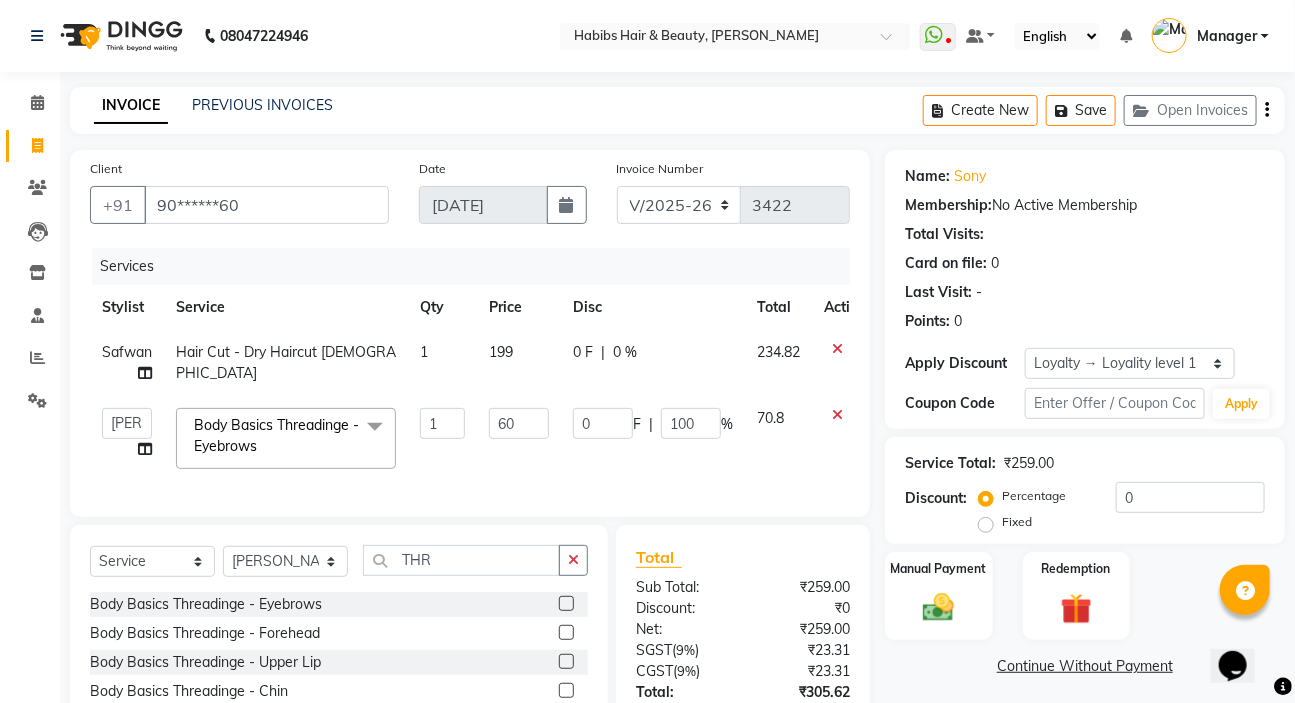 click on "0 F | 100 %" 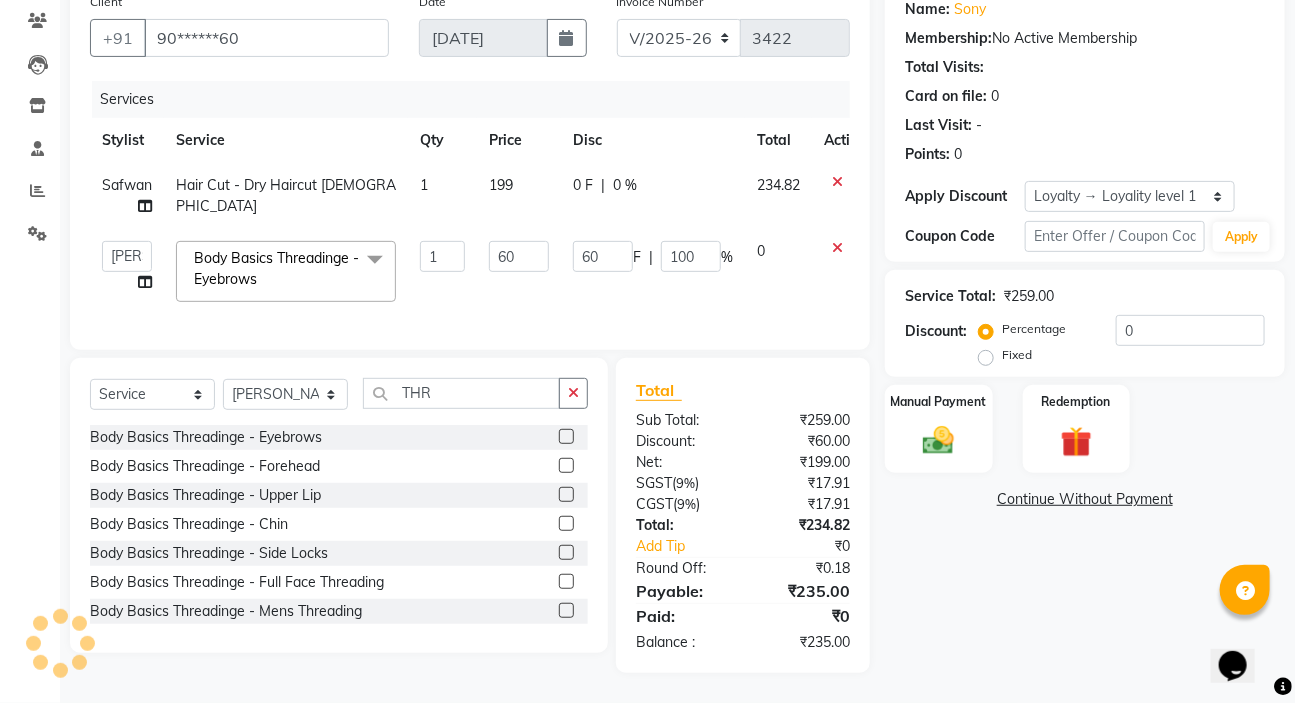 scroll, scrollTop: 0, scrollLeft: 0, axis: both 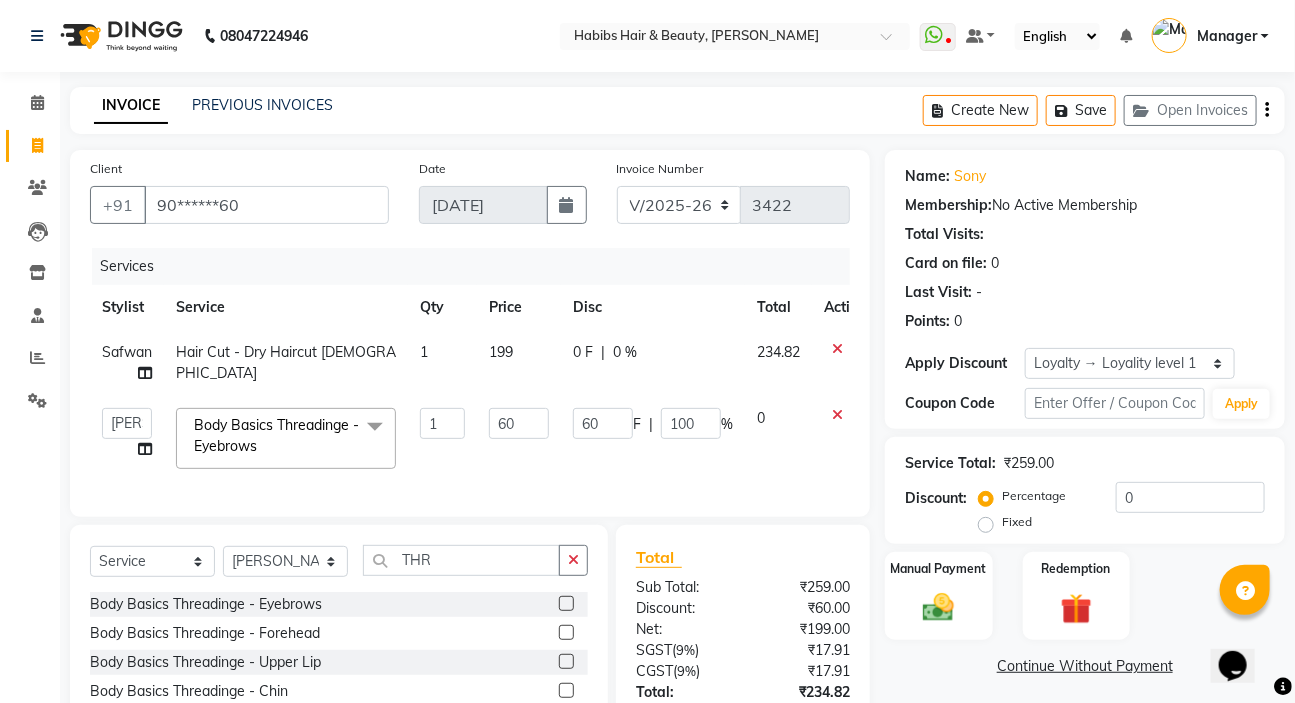 click on "Create New   Save   Open Invoices" 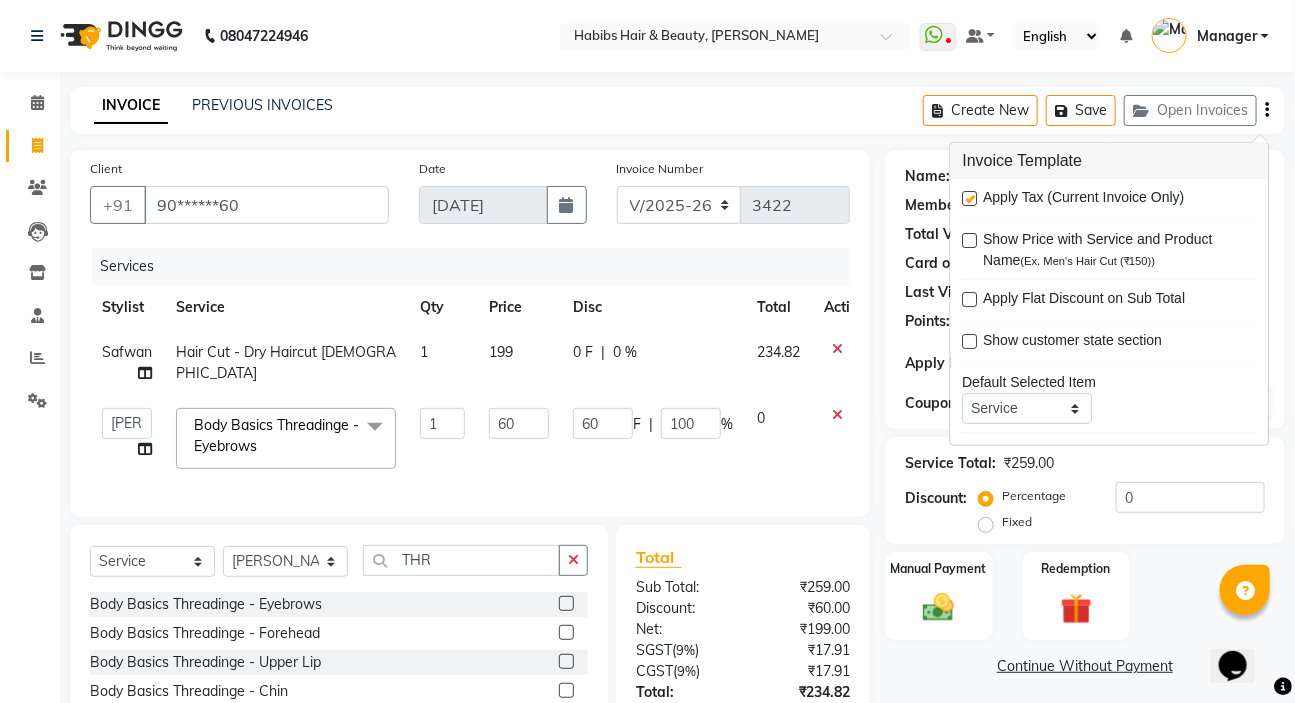 click at bounding box center [970, 198] 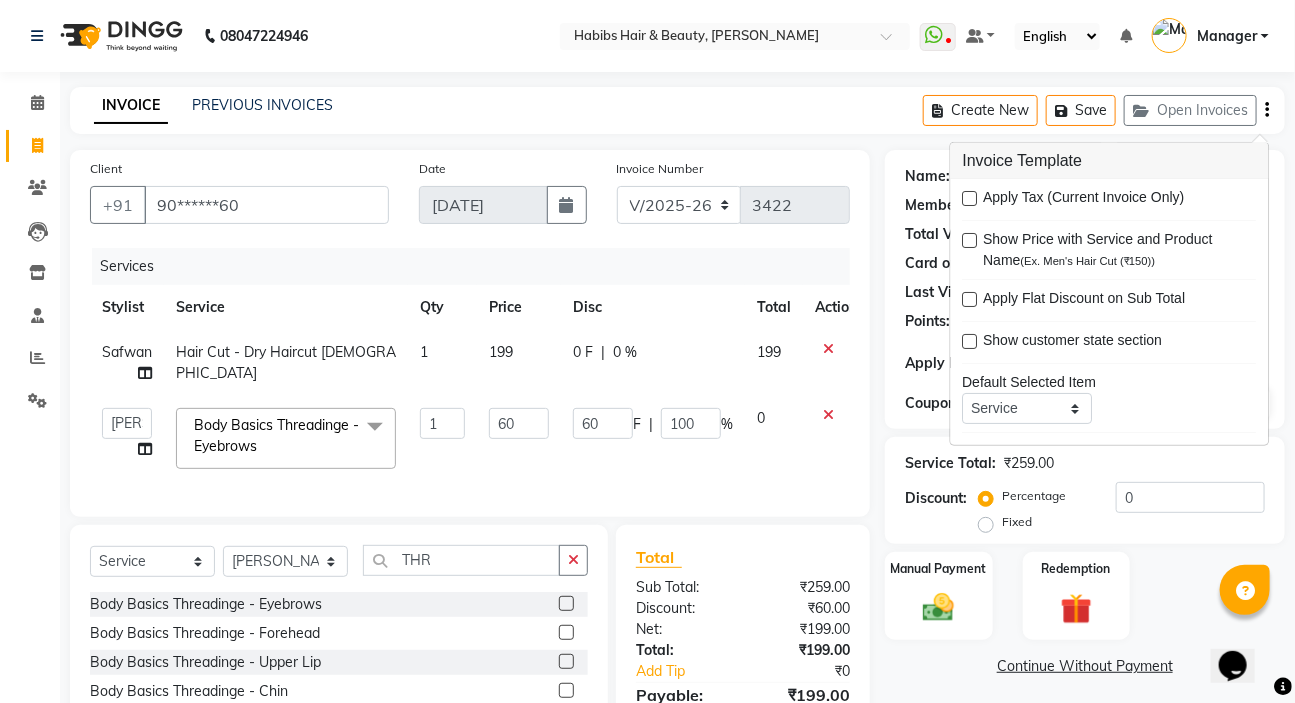 scroll, scrollTop: 97, scrollLeft: 0, axis: vertical 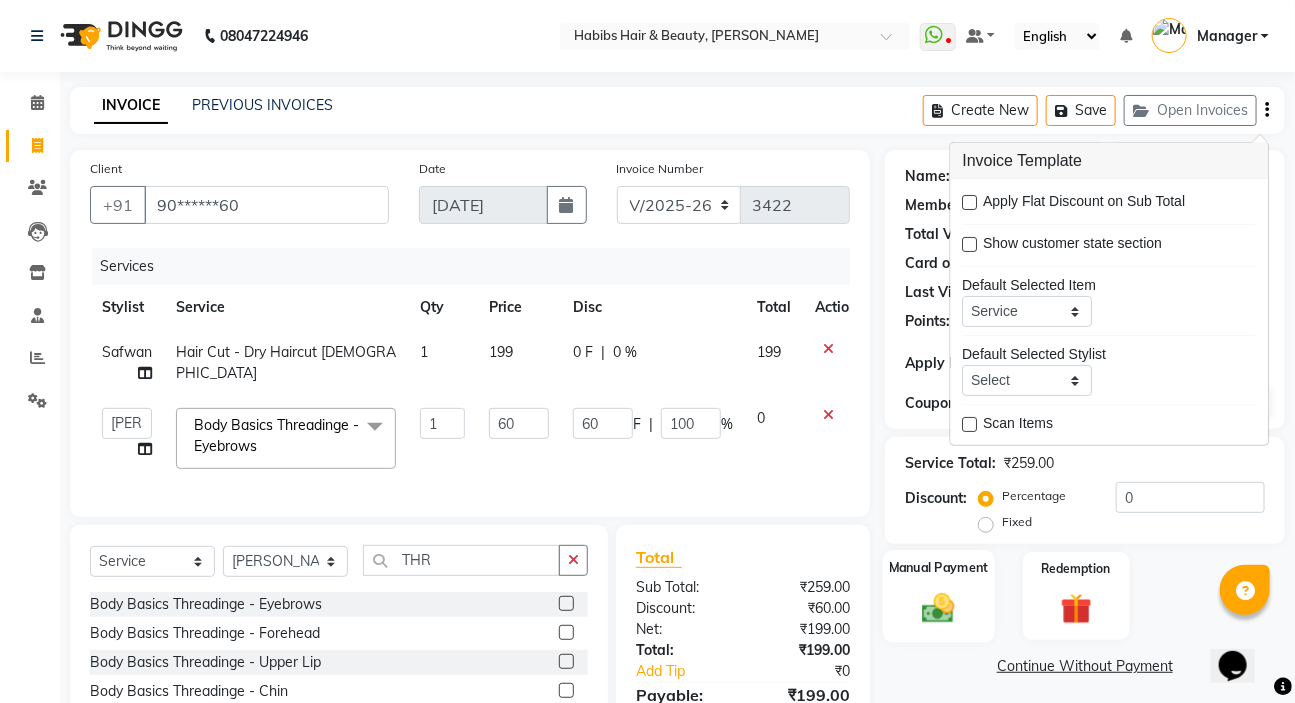 click 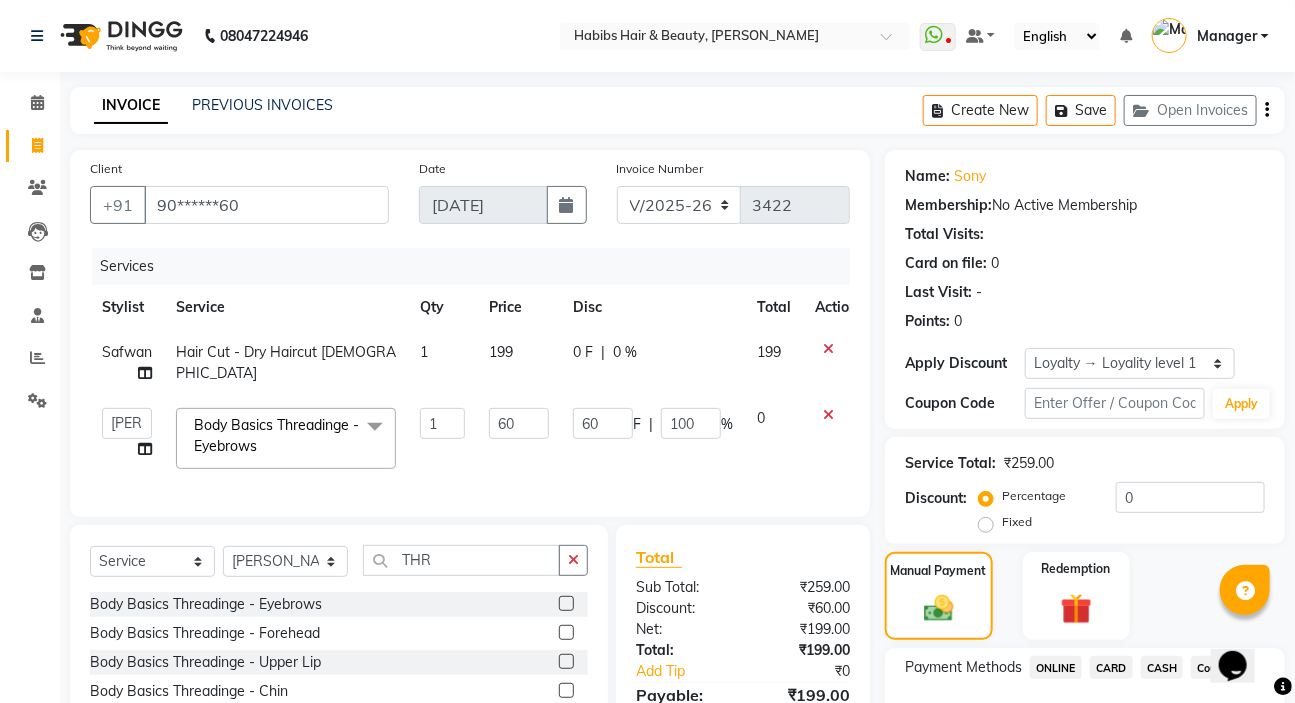 scroll, scrollTop: 160, scrollLeft: 0, axis: vertical 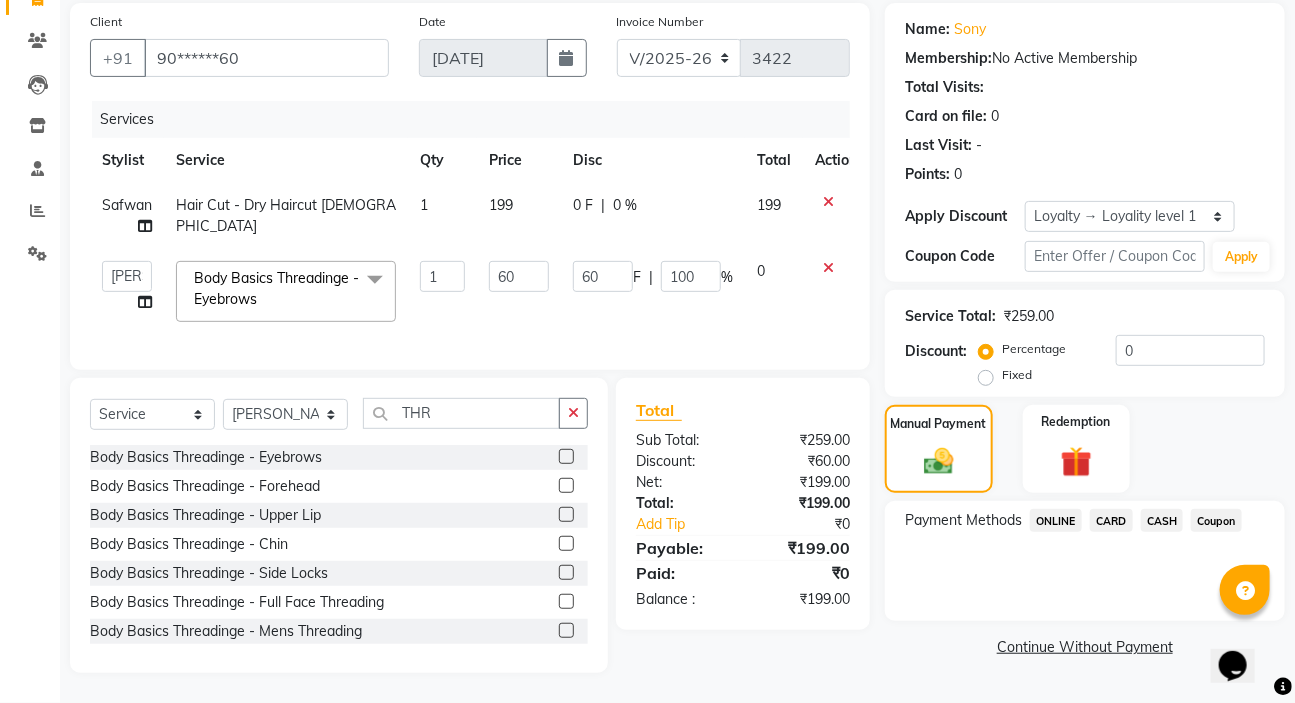 click on "ONLINE" 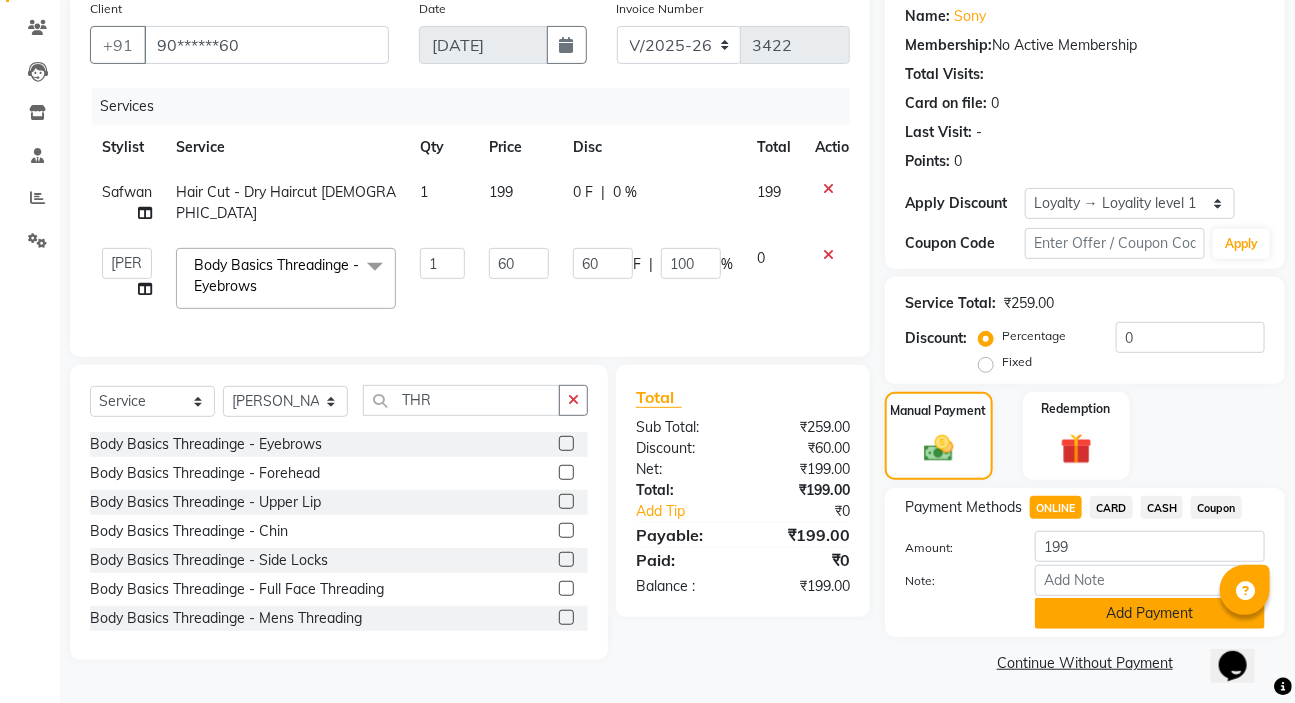 click on "Add Payment" 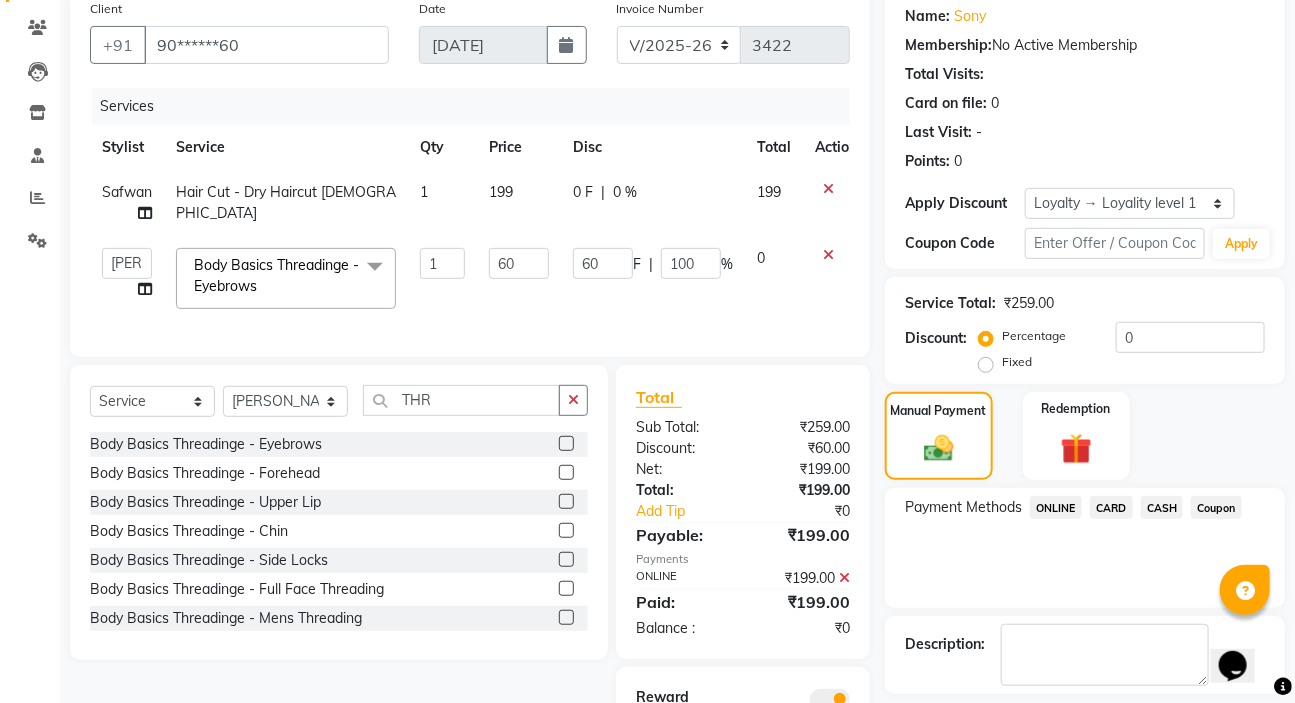 scroll, scrollTop: 300, scrollLeft: 0, axis: vertical 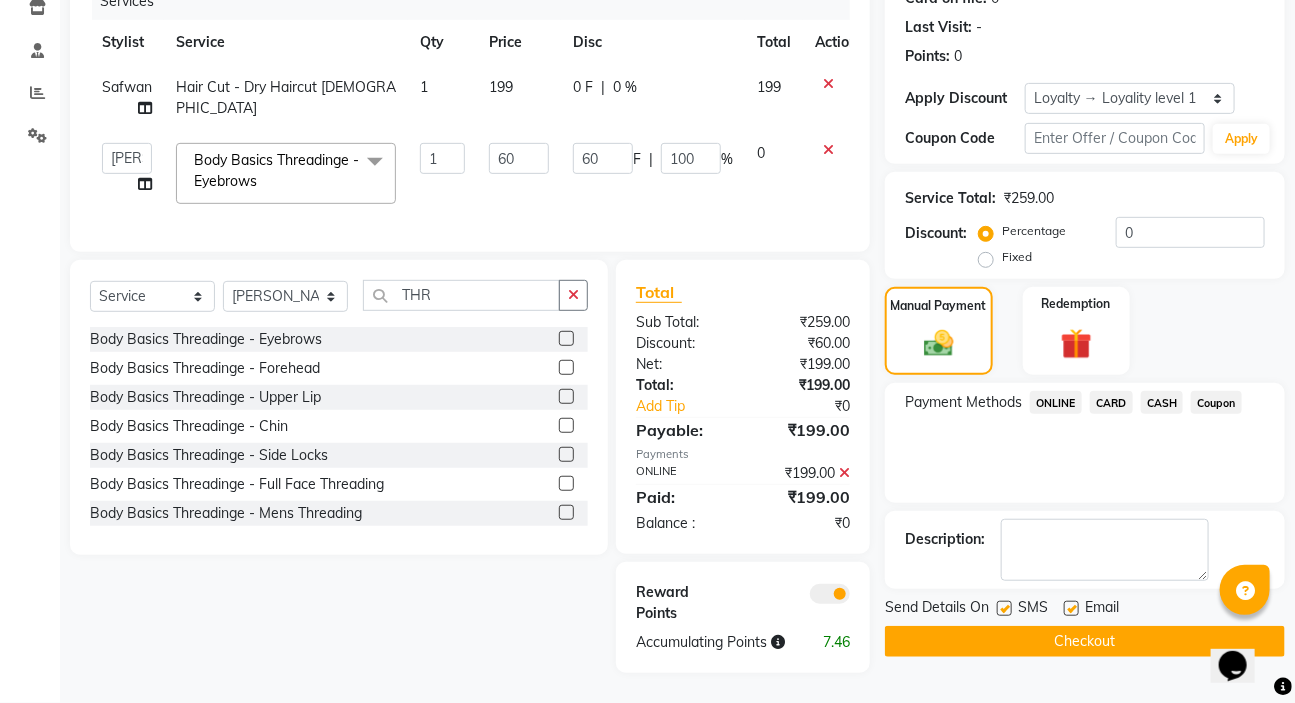 click on "Checkout" 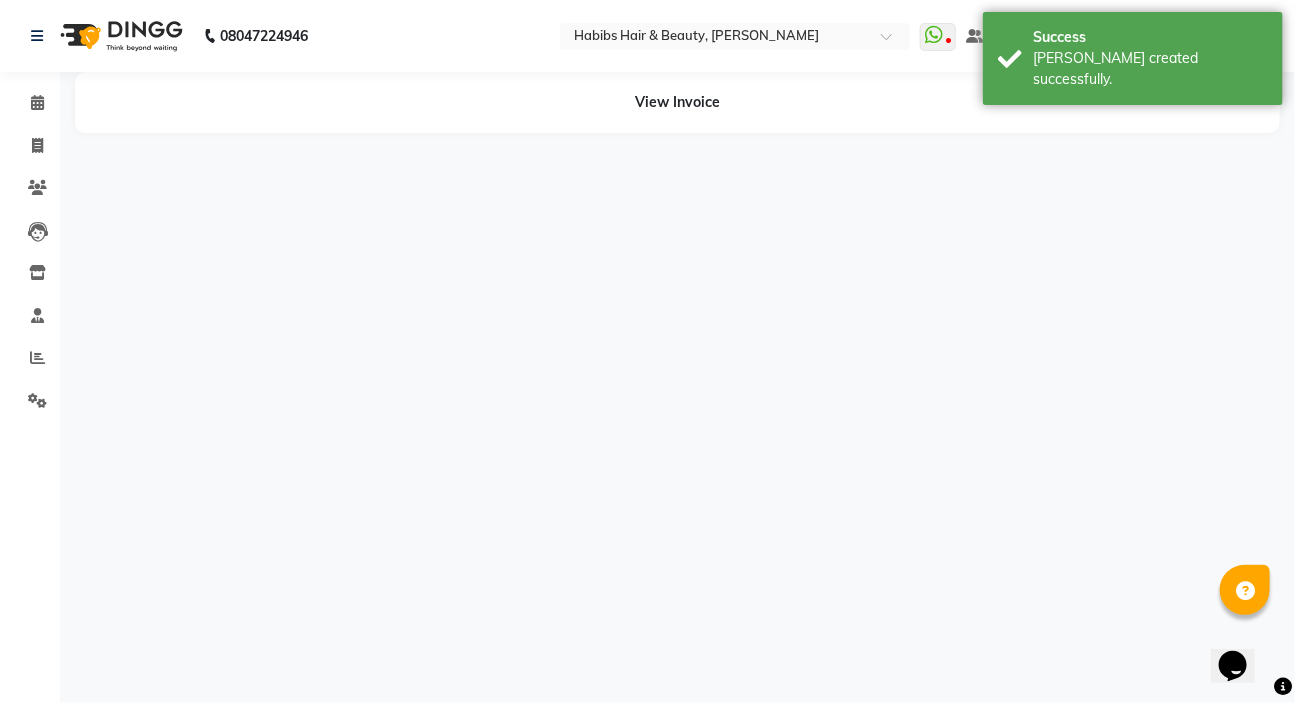 scroll, scrollTop: 0, scrollLeft: 0, axis: both 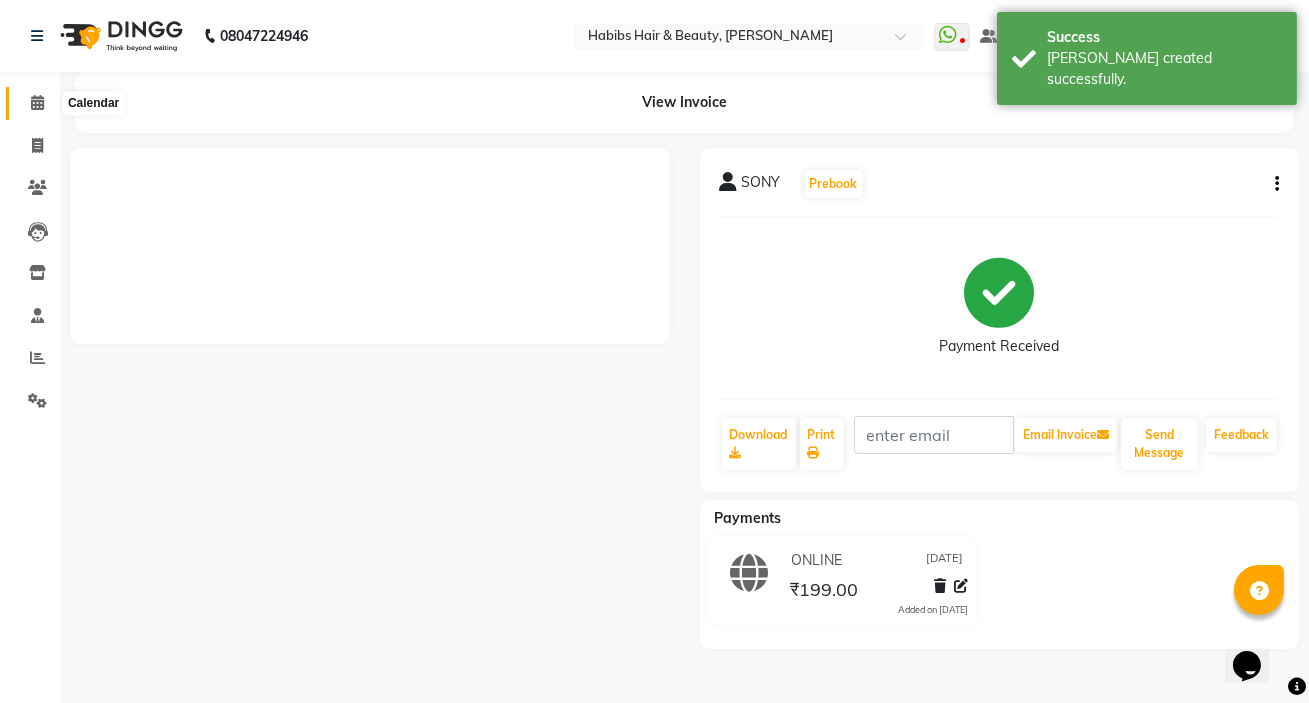 click 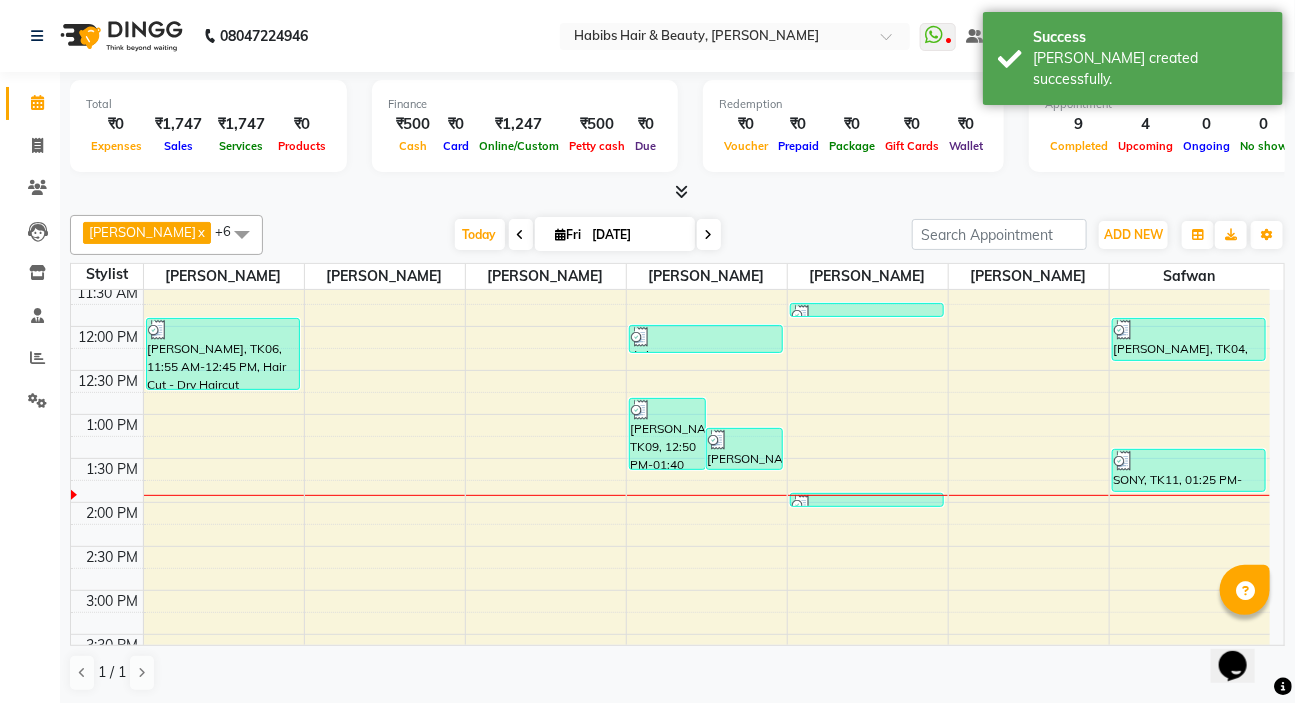 scroll, scrollTop: 272, scrollLeft: 0, axis: vertical 